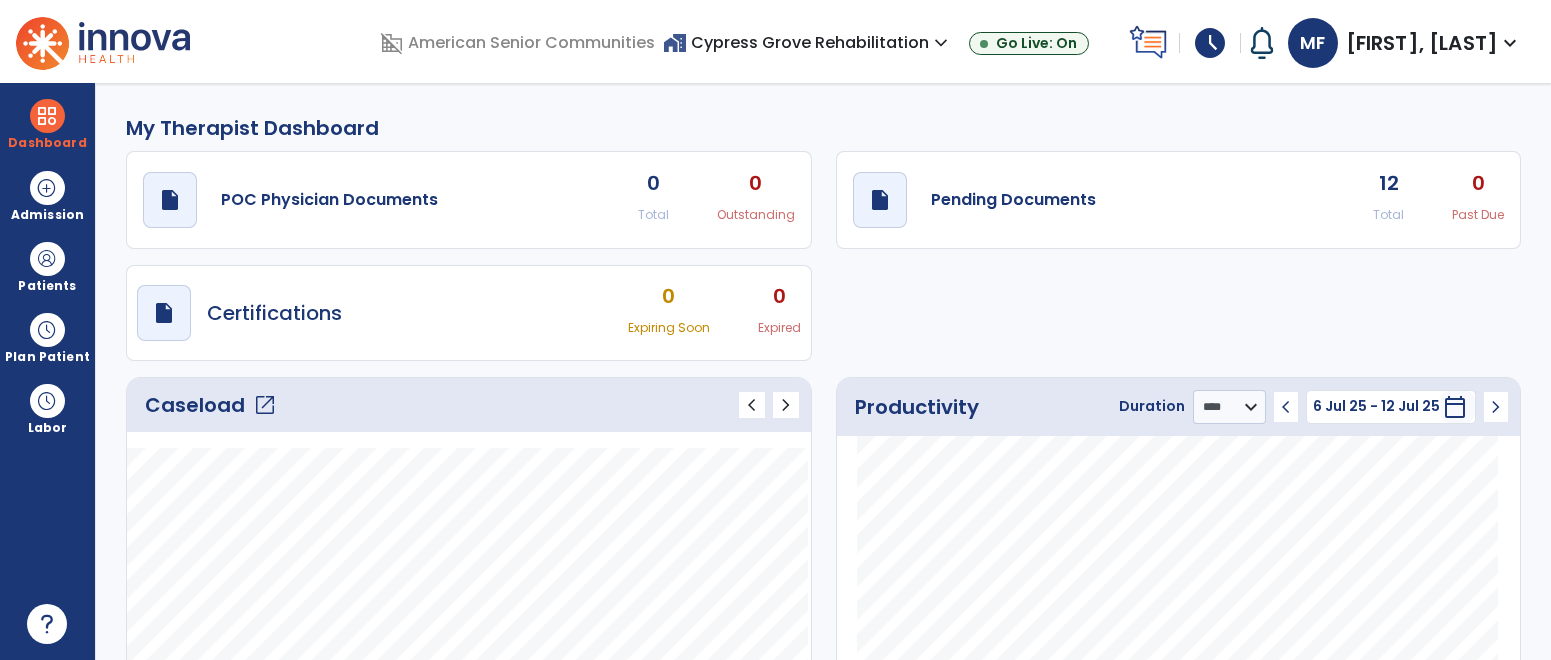 select on "****" 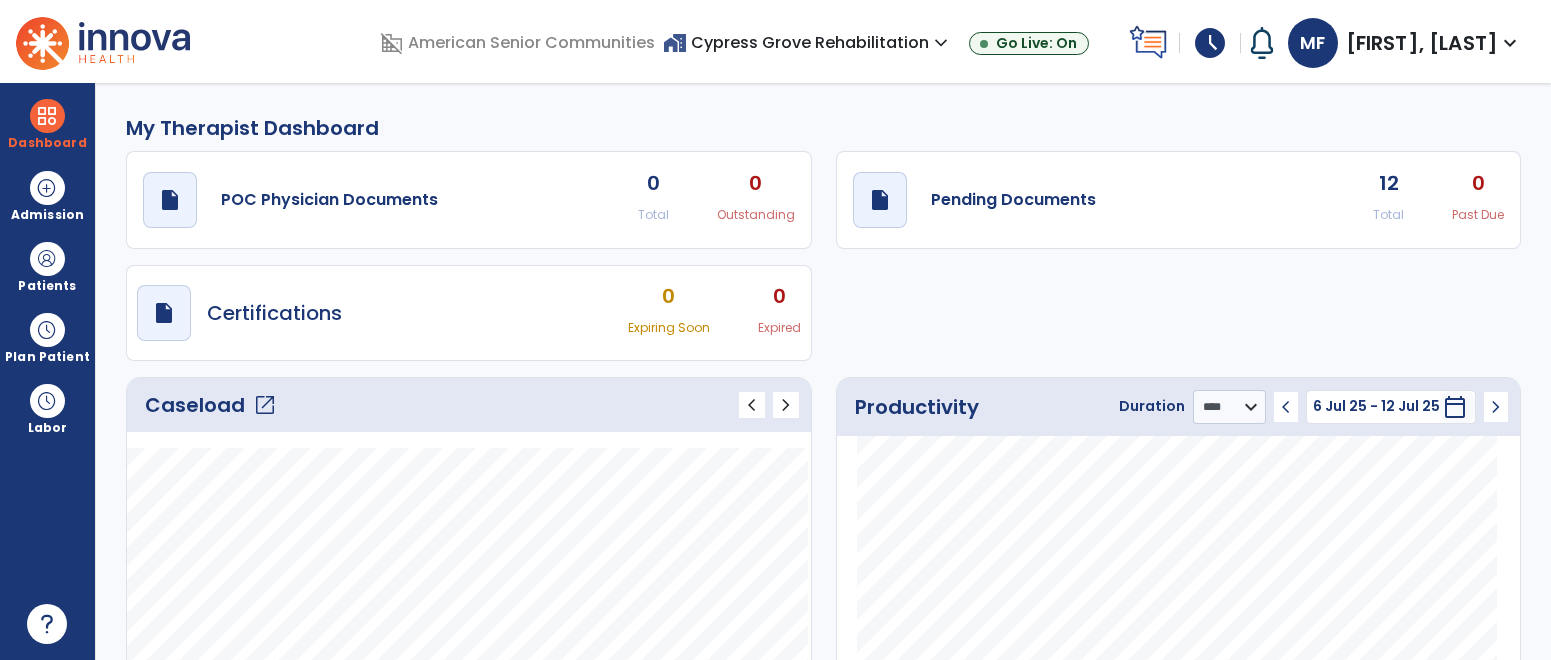 scroll, scrollTop: 0, scrollLeft: 0, axis: both 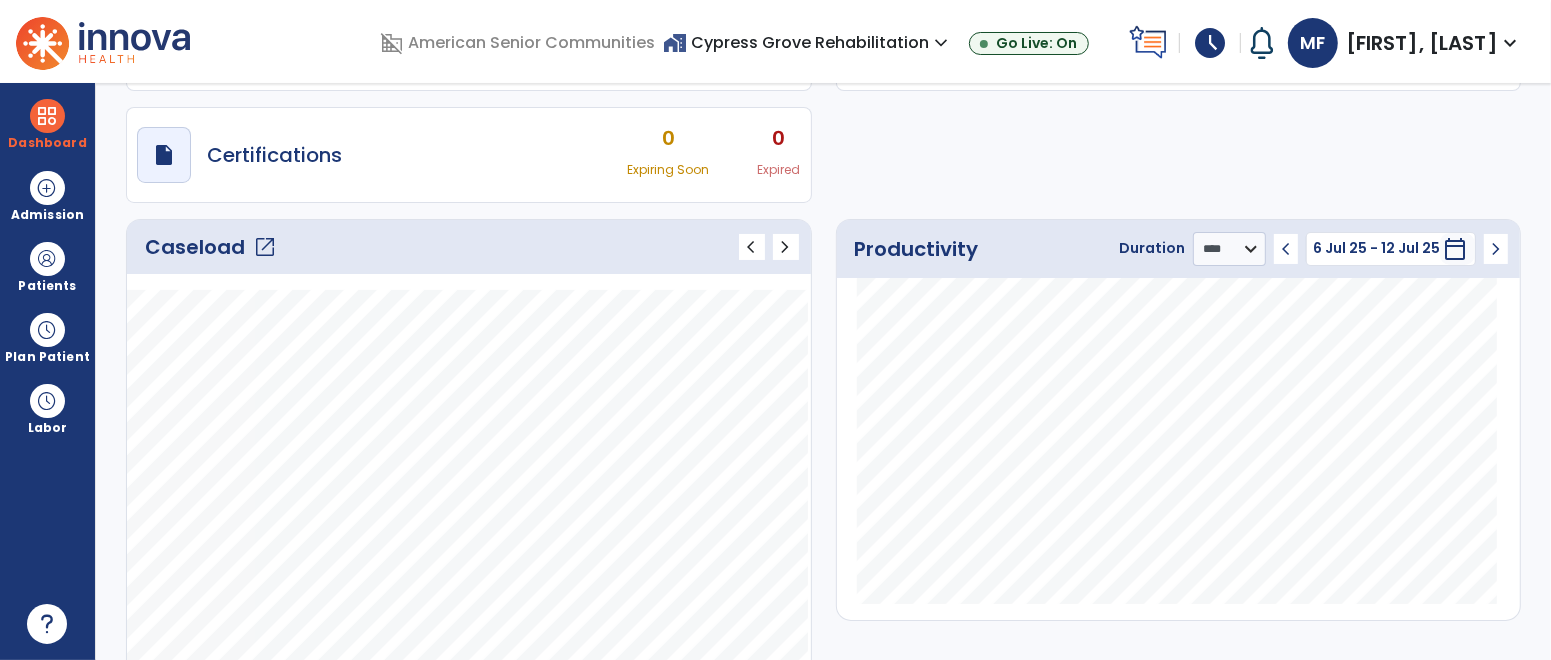 click on "open_in_new" 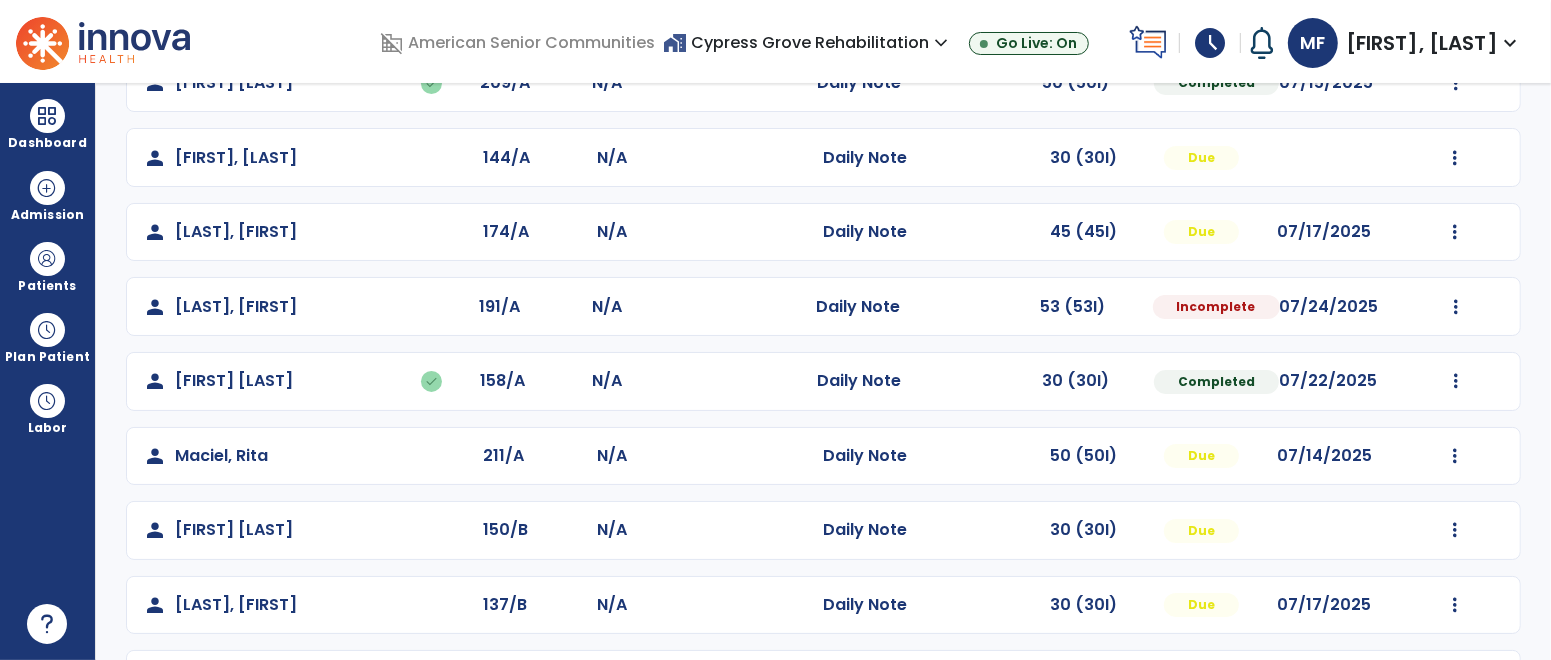 scroll, scrollTop: 310, scrollLeft: 0, axis: vertical 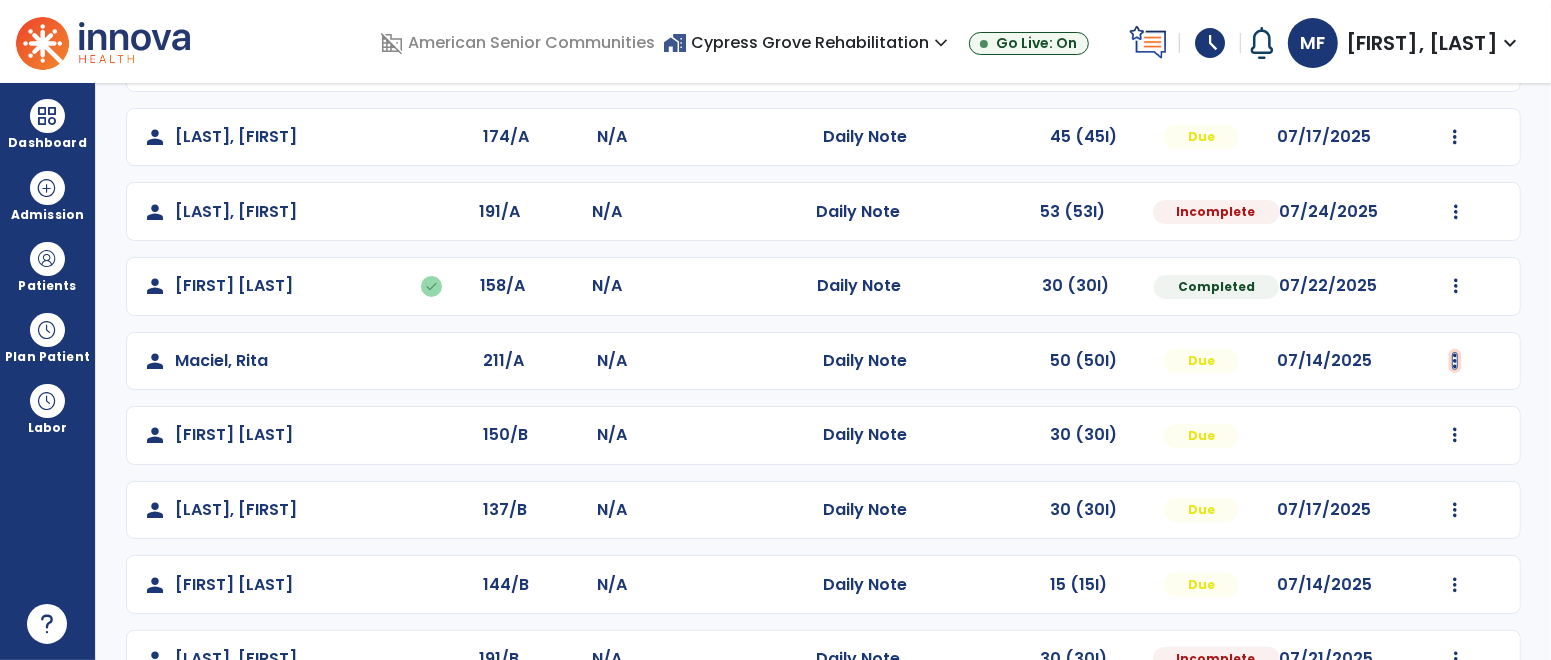 click at bounding box center (1456, -12) 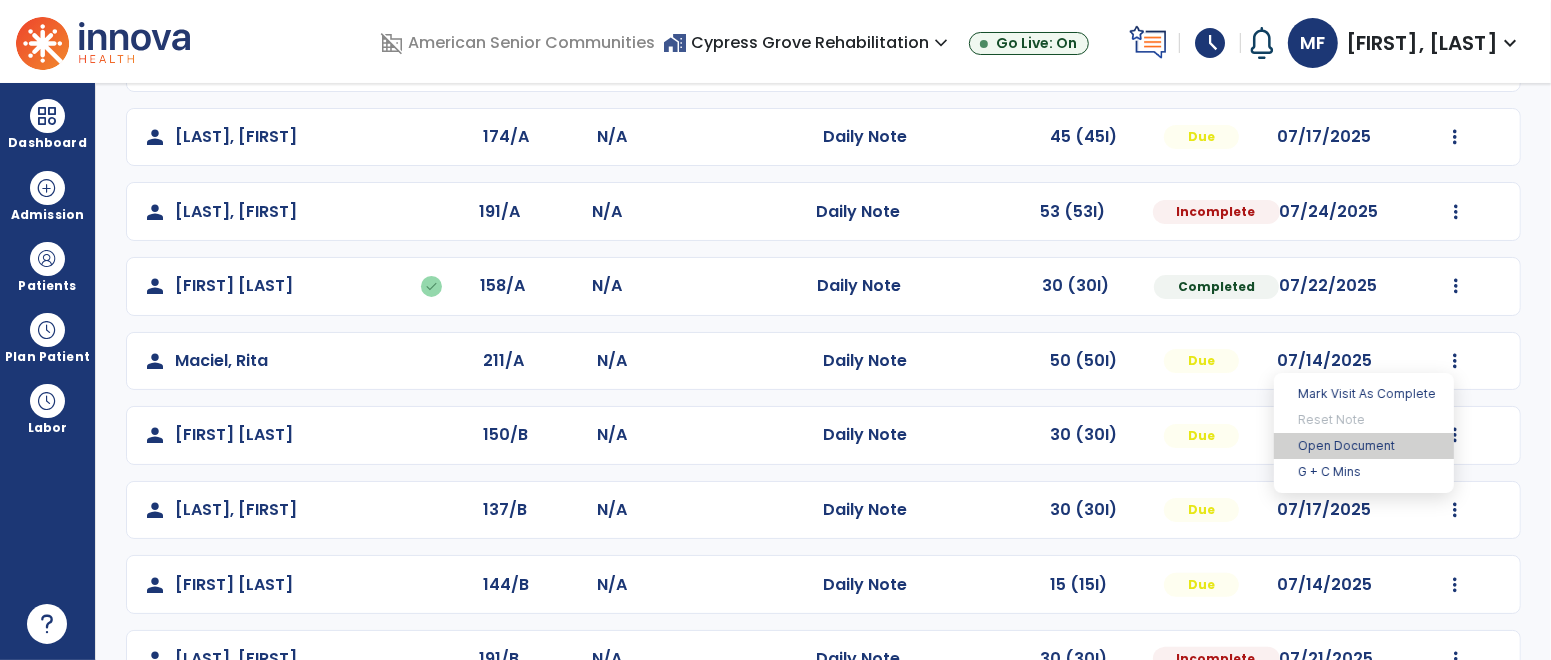 click on "Open Document" at bounding box center (1364, 446) 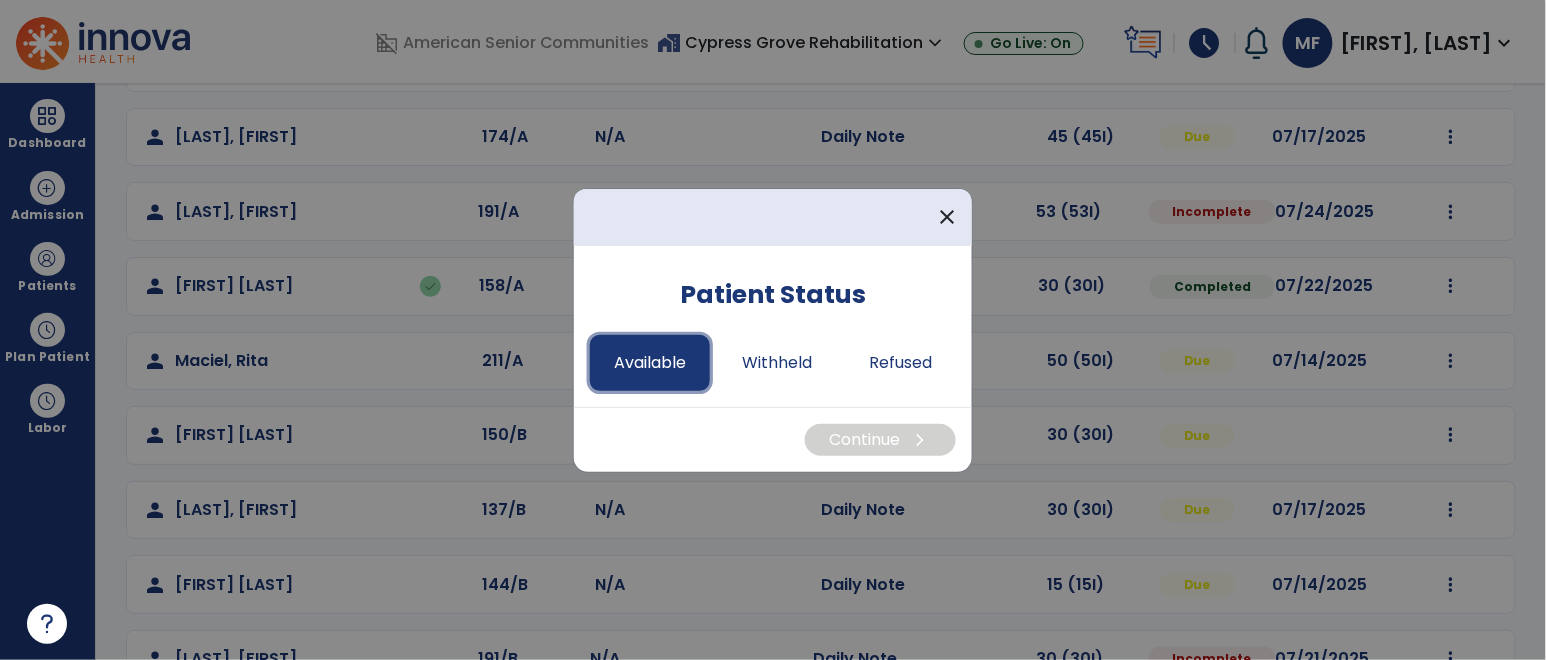 click on "Available" at bounding box center [650, 363] 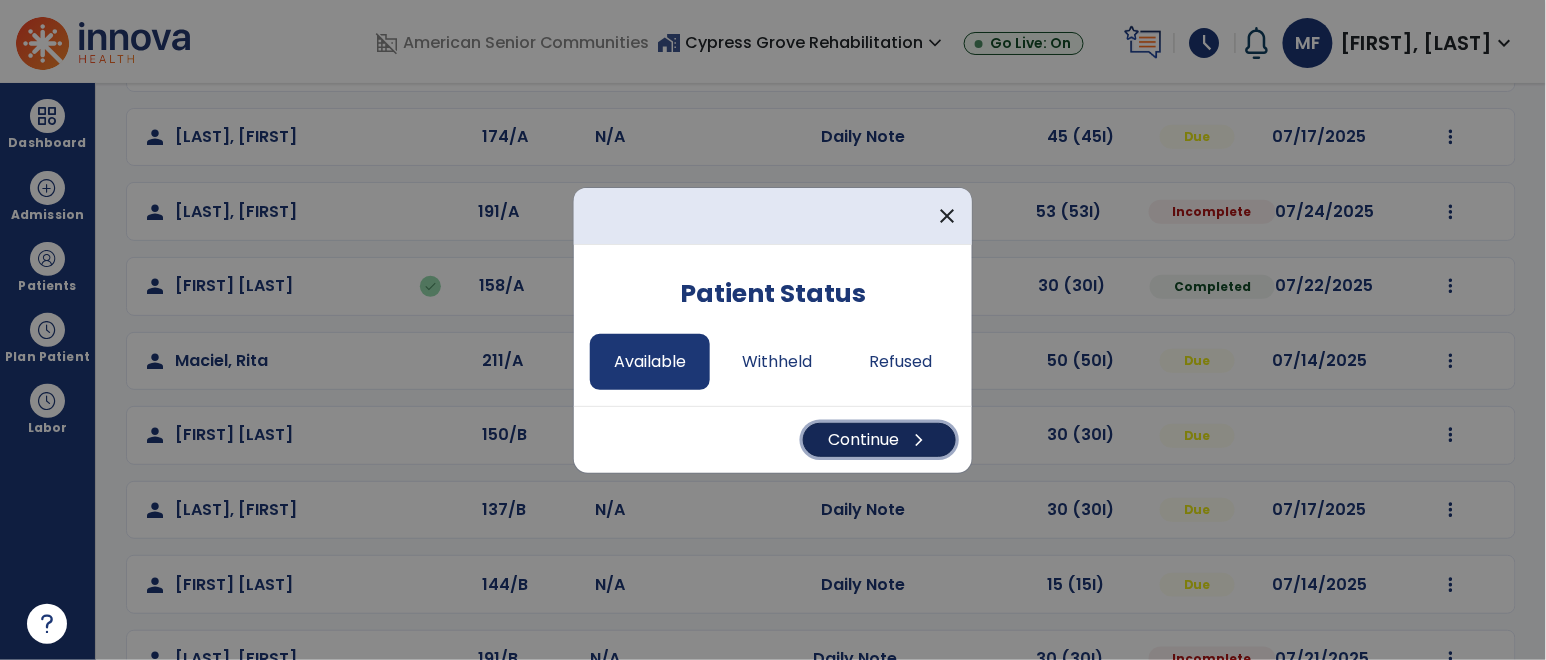 click on "Continue   chevron_right" at bounding box center (879, 440) 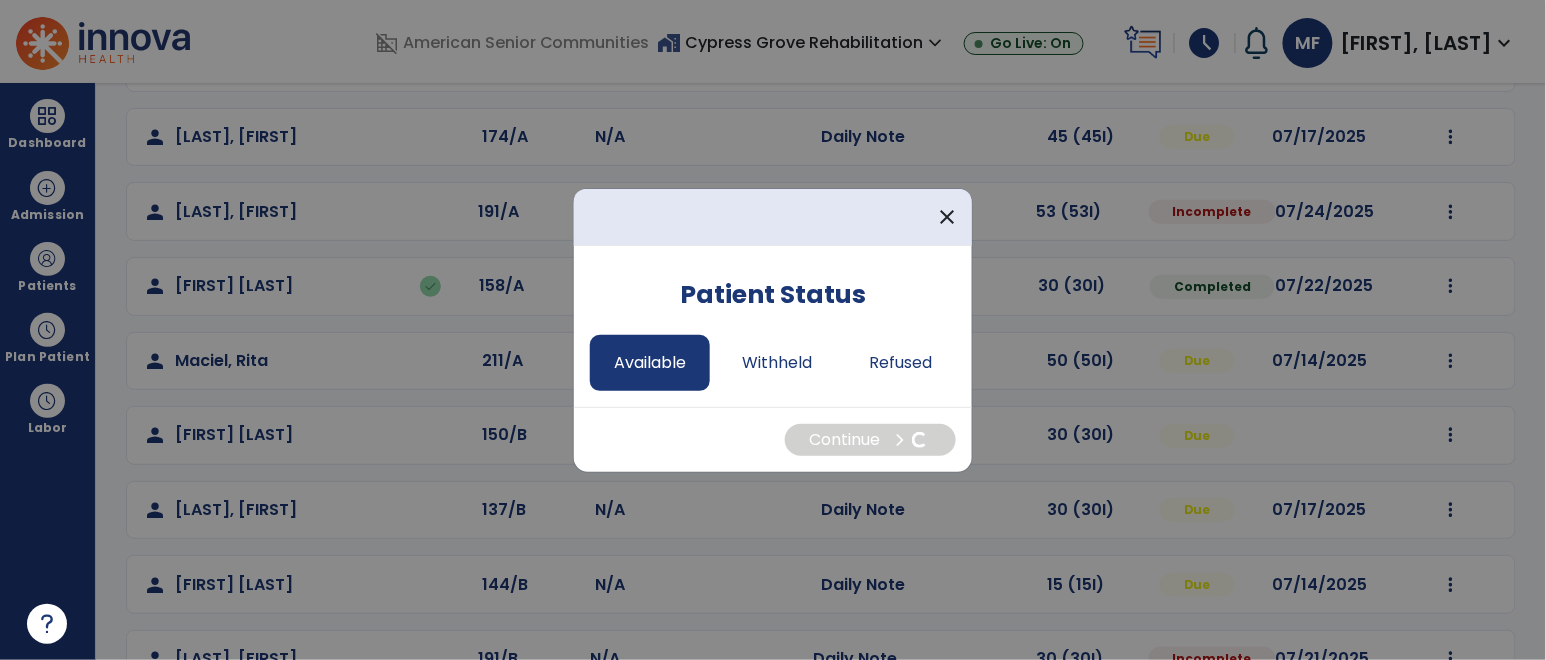 select on "*" 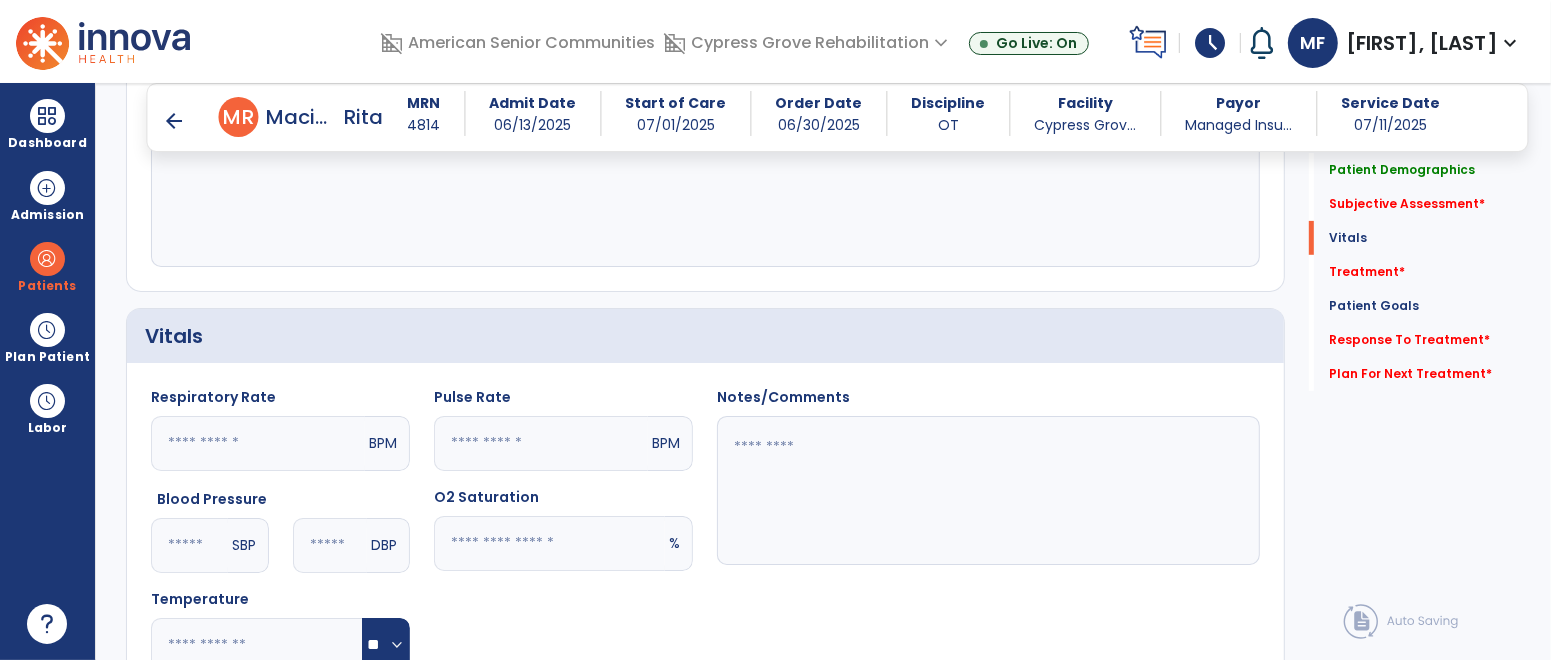 scroll, scrollTop: 536, scrollLeft: 0, axis: vertical 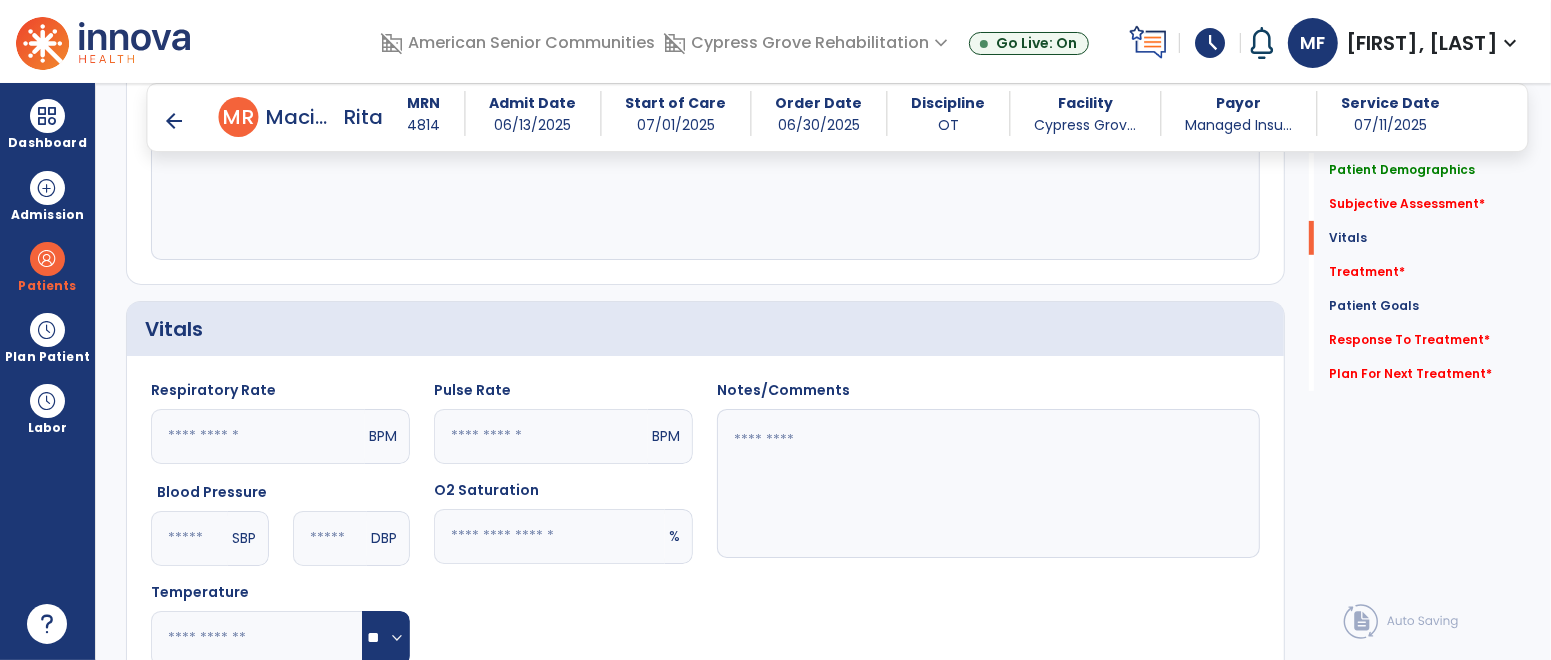 click 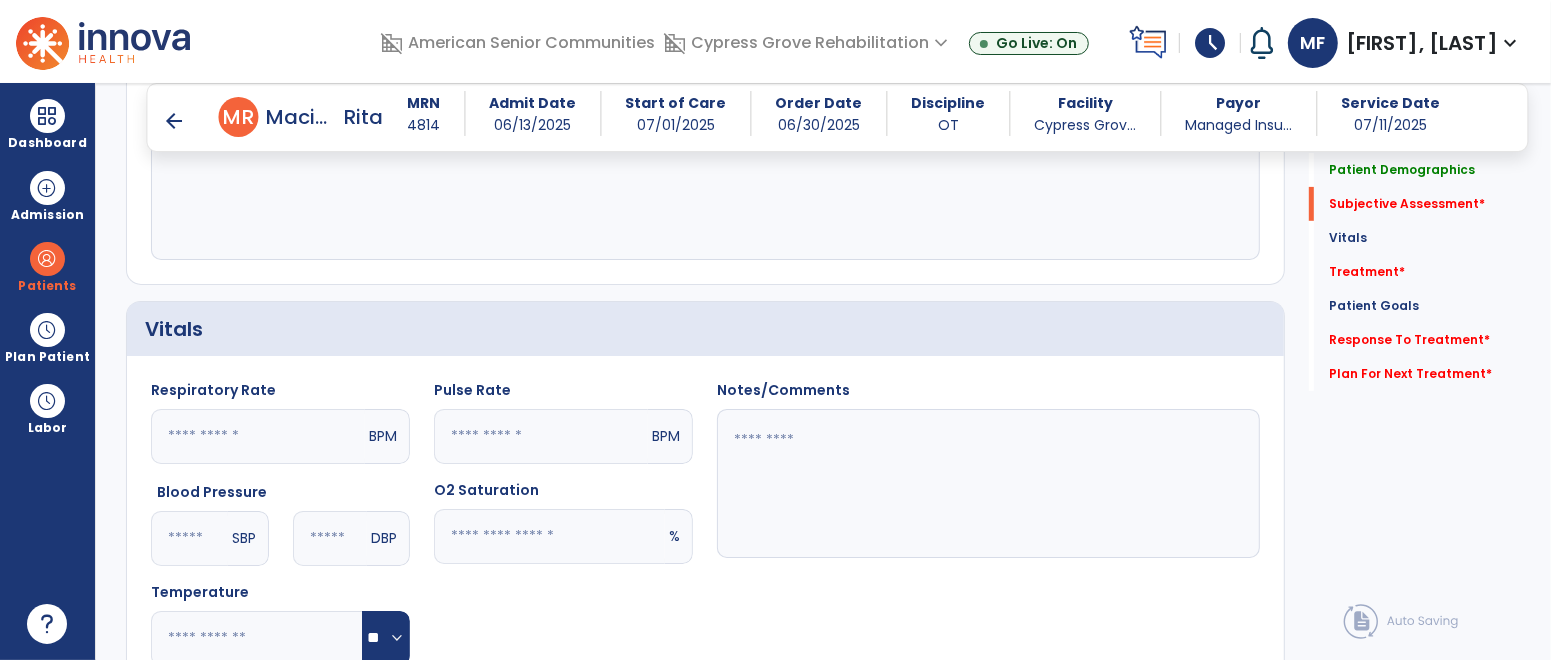 scroll, scrollTop: 426, scrollLeft: 0, axis: vertical 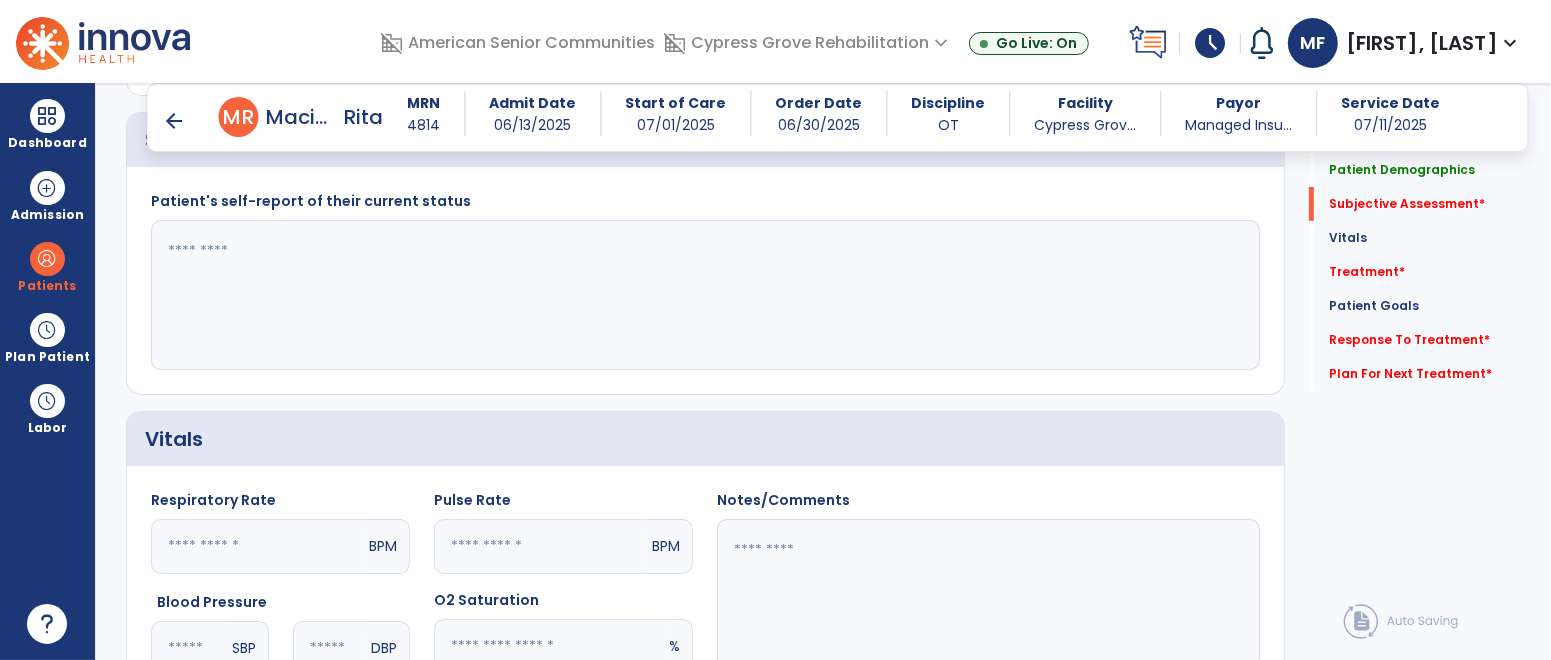 click 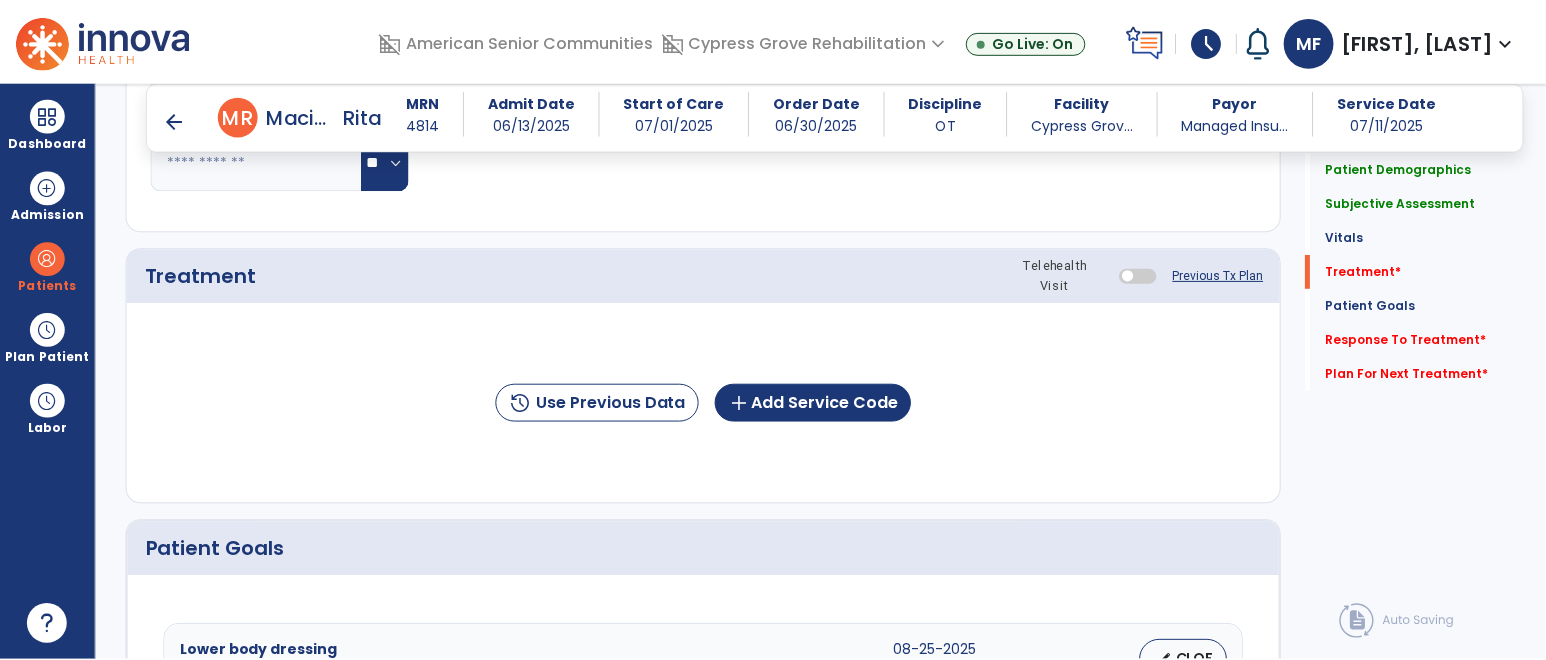 scroll, scrollTop: 1032, scrollLeft: 0, axis: vertical 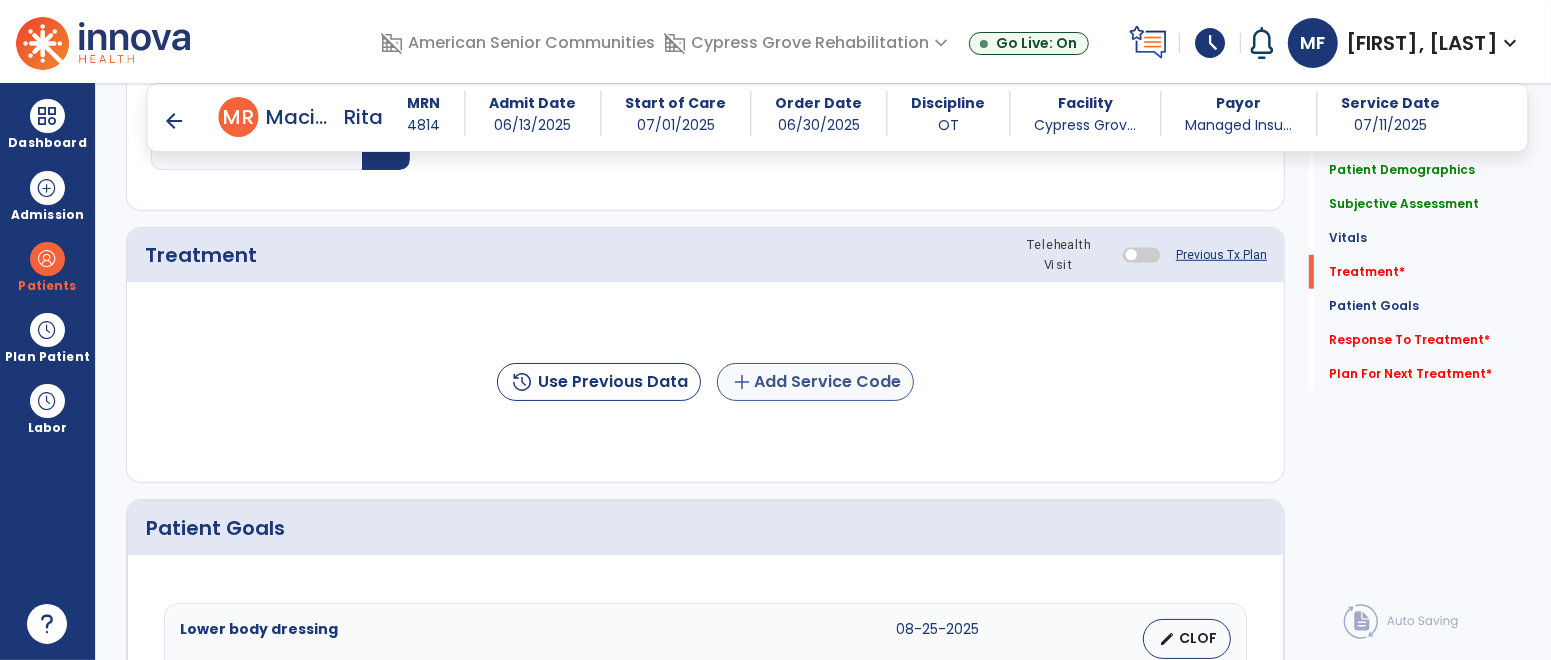 type on "**********" 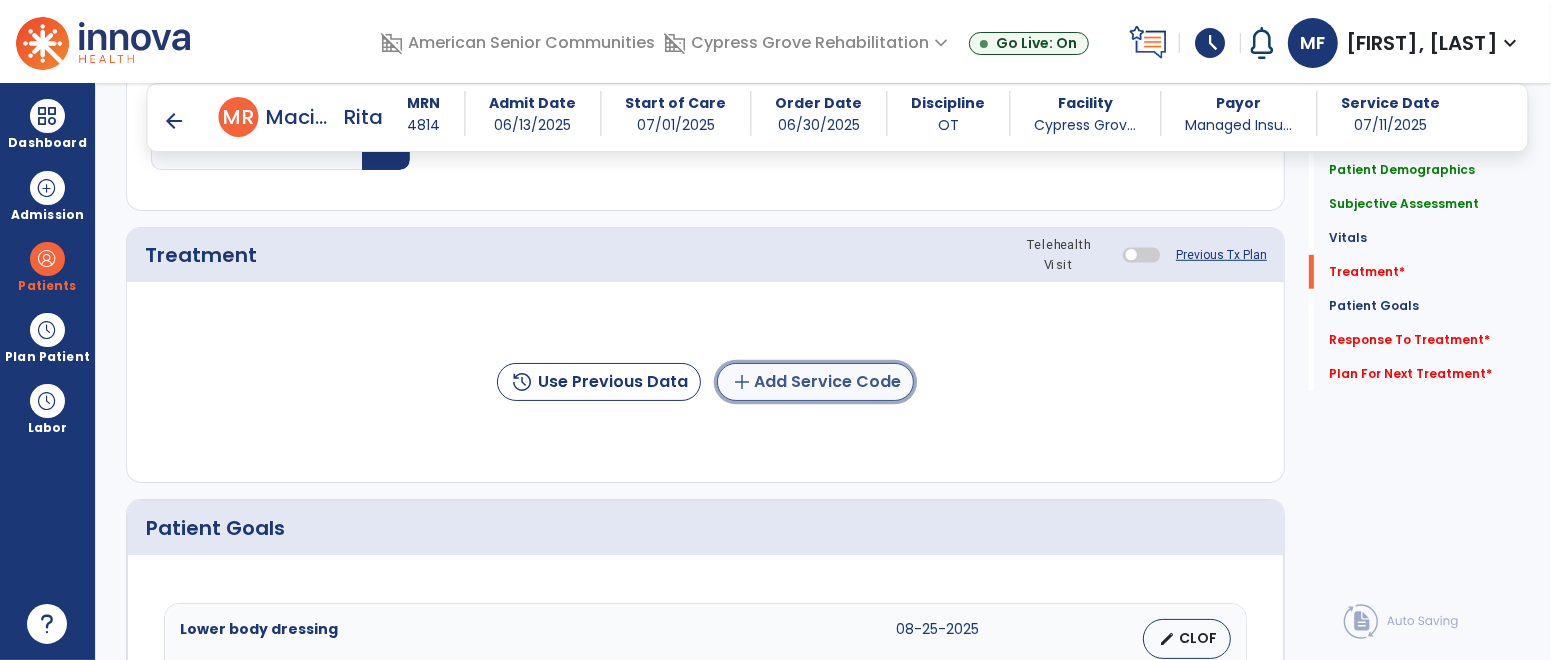 click on "add  Add Service Code" 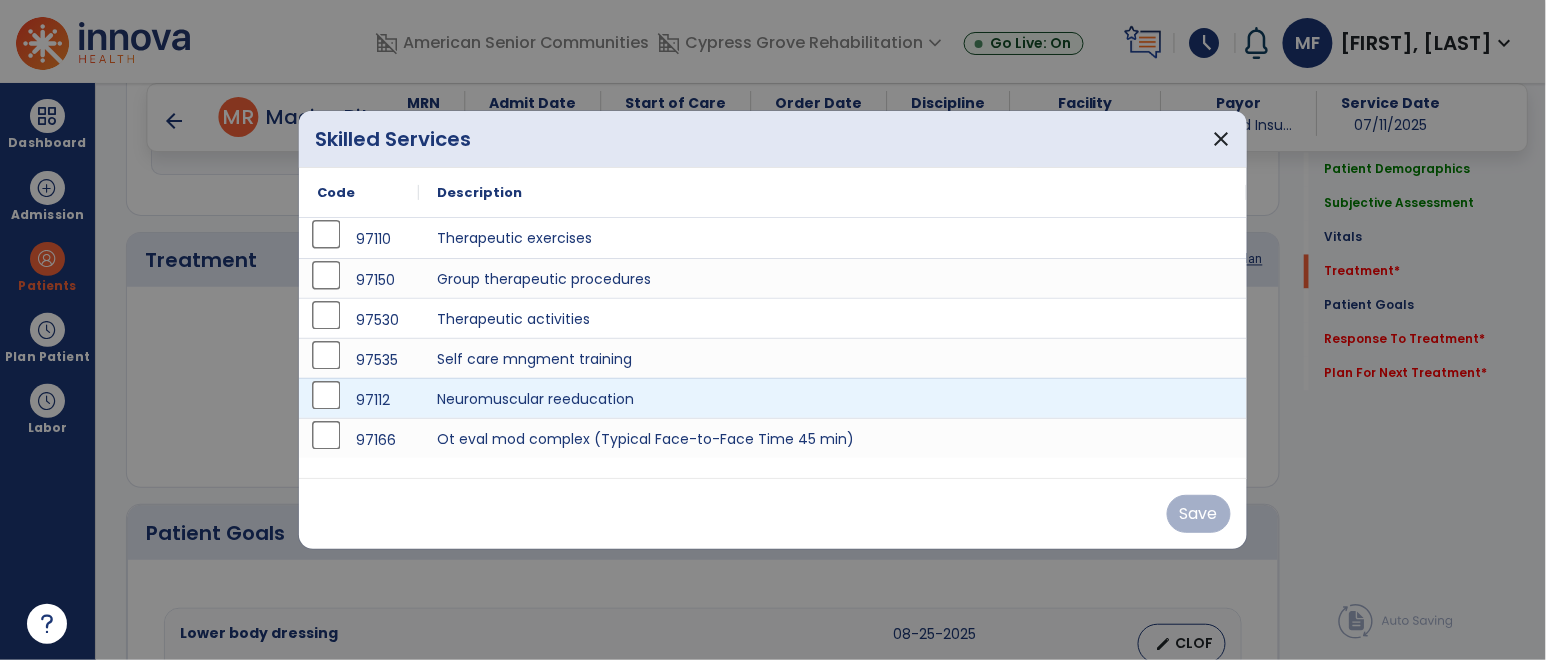 scroll, scrollTop: 1032, scrollLeft: 0, axis: vertical 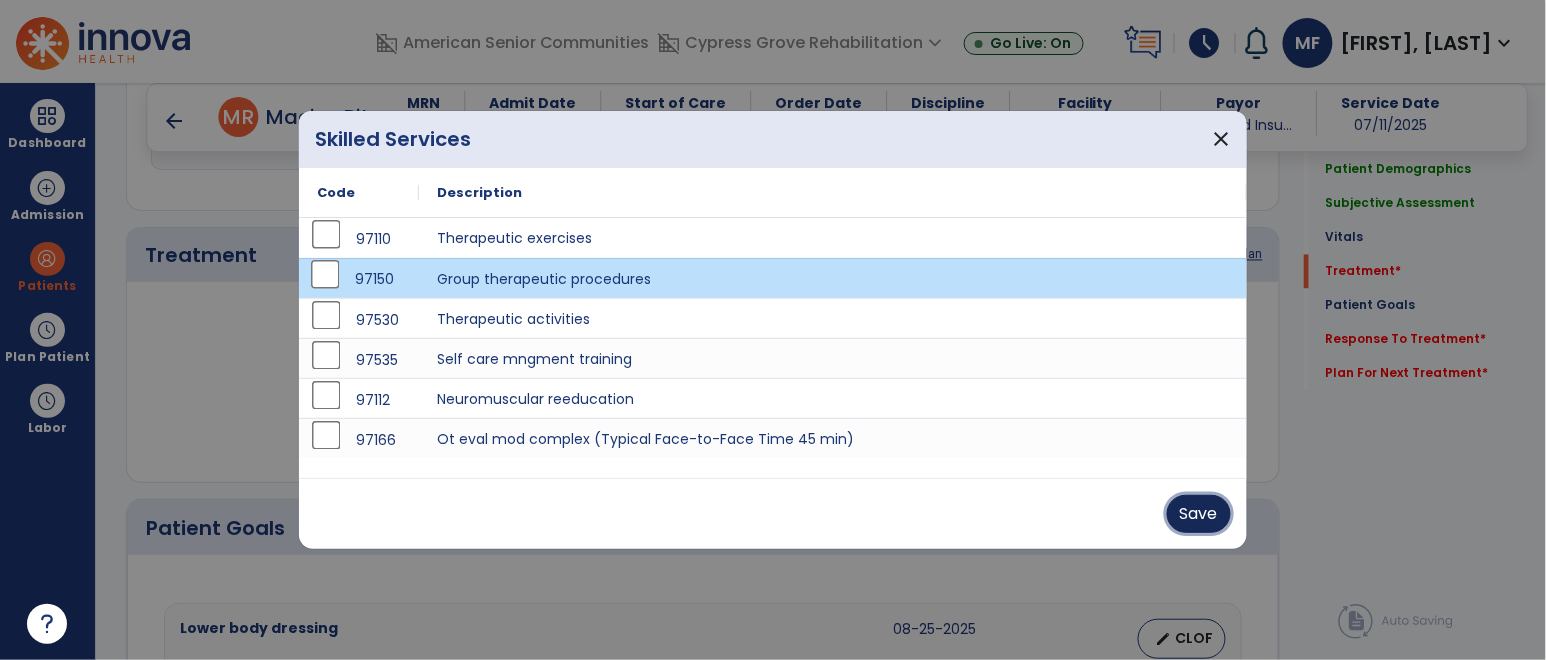 click on "Save" at bounding box center (1199, 514) 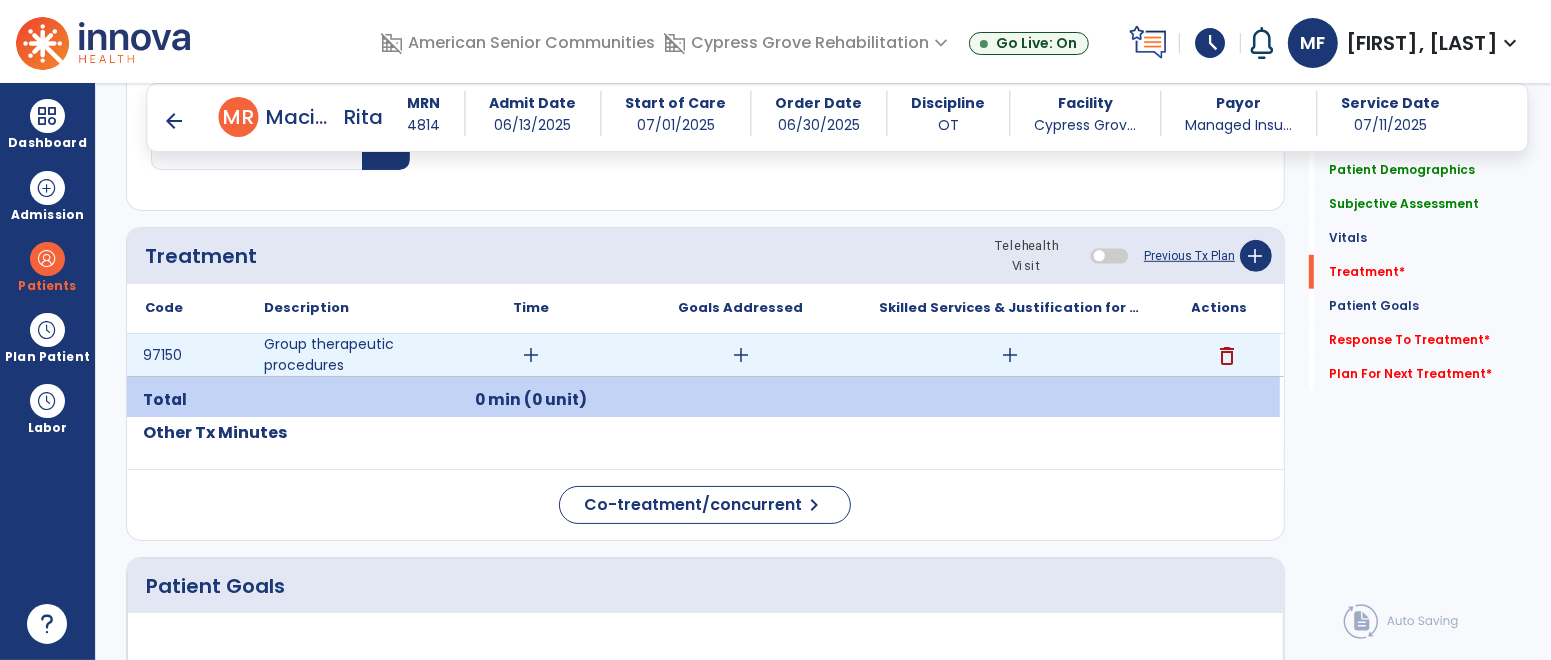 click on "add" at bounding box center [1010, 355] 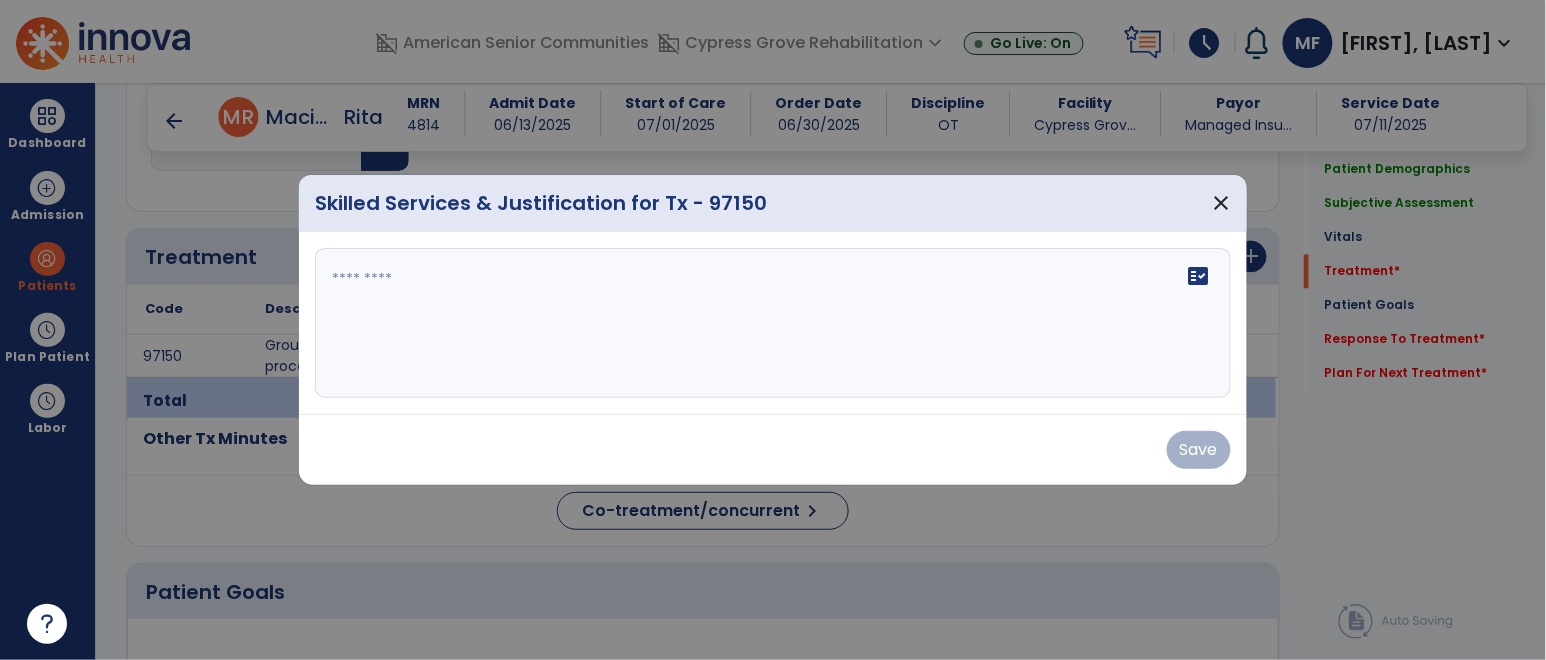scroll, scrollTop: 1032, scrollLeft: 0, axis: vertical 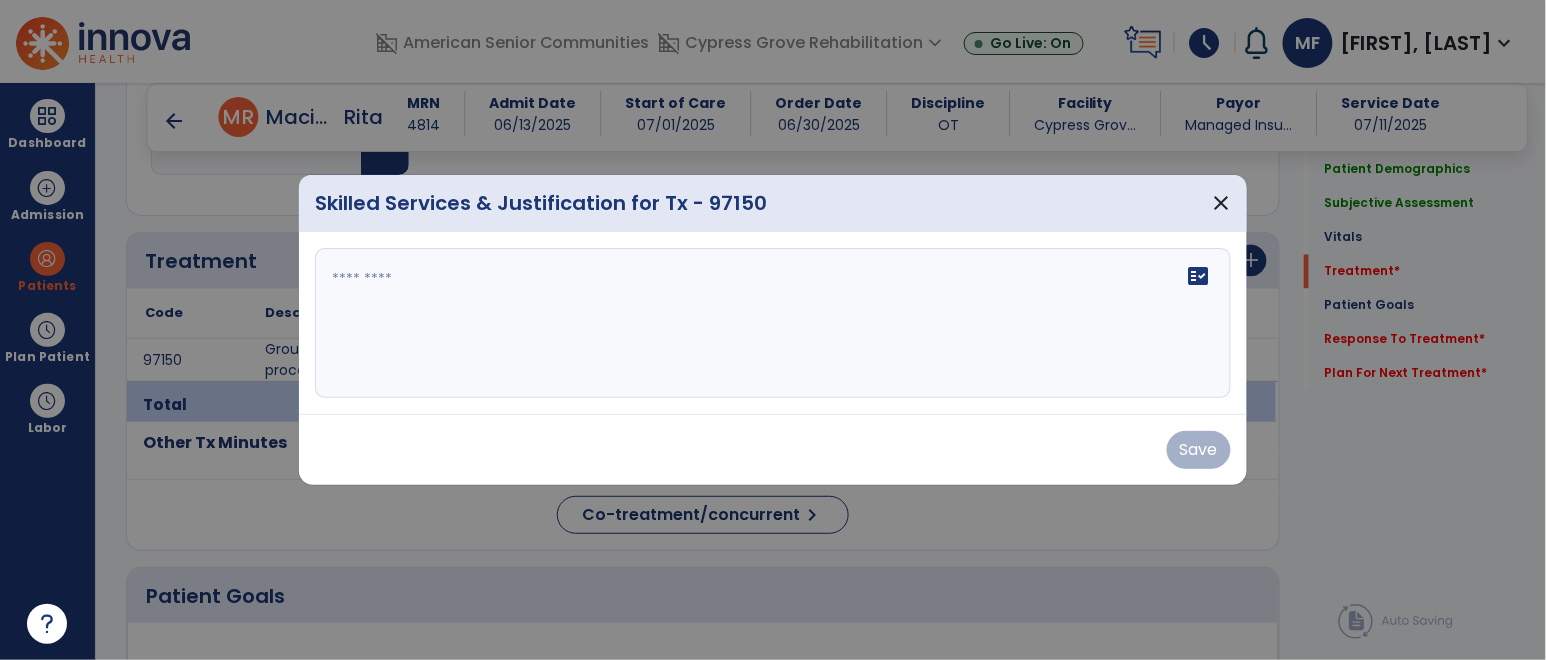 click on "fact_check" at bounding box center (773, 323) 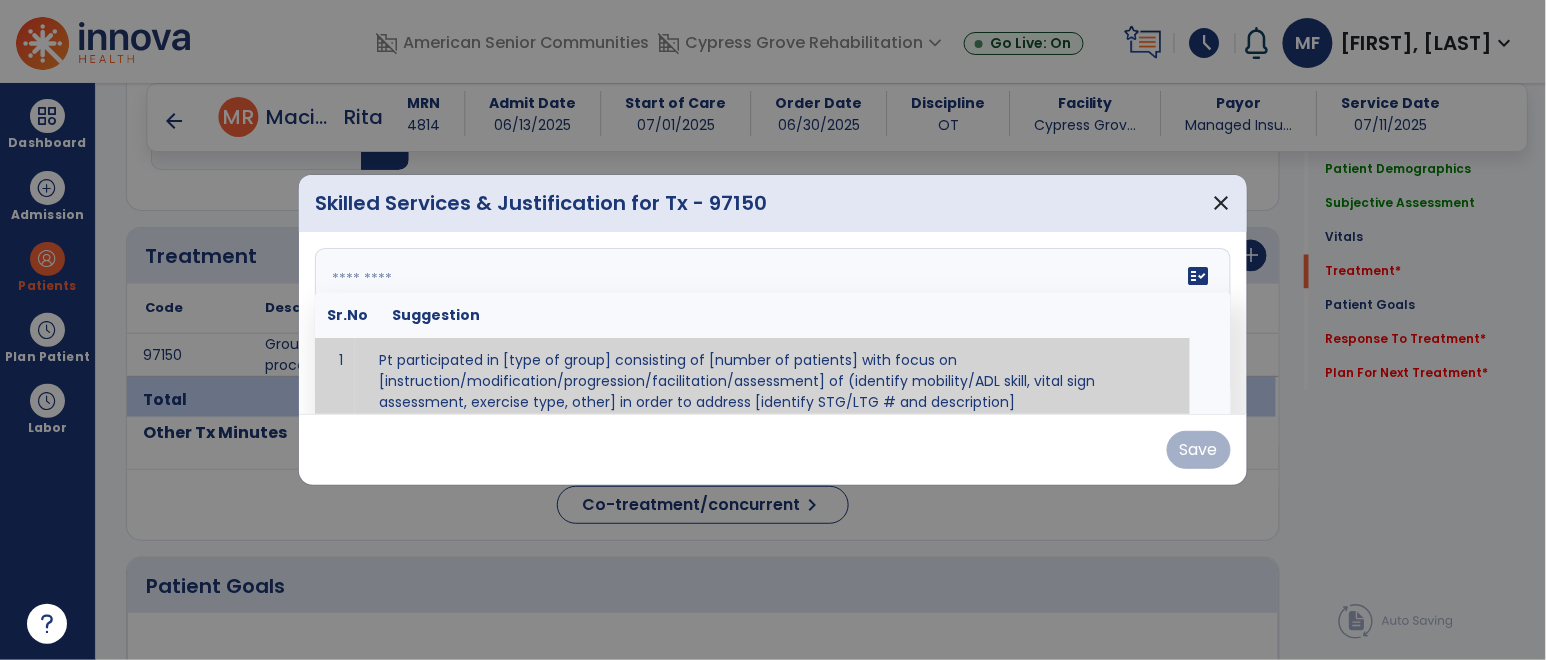 scroll, scrollTop: 11, scrollLeft: 0, axis: vertical 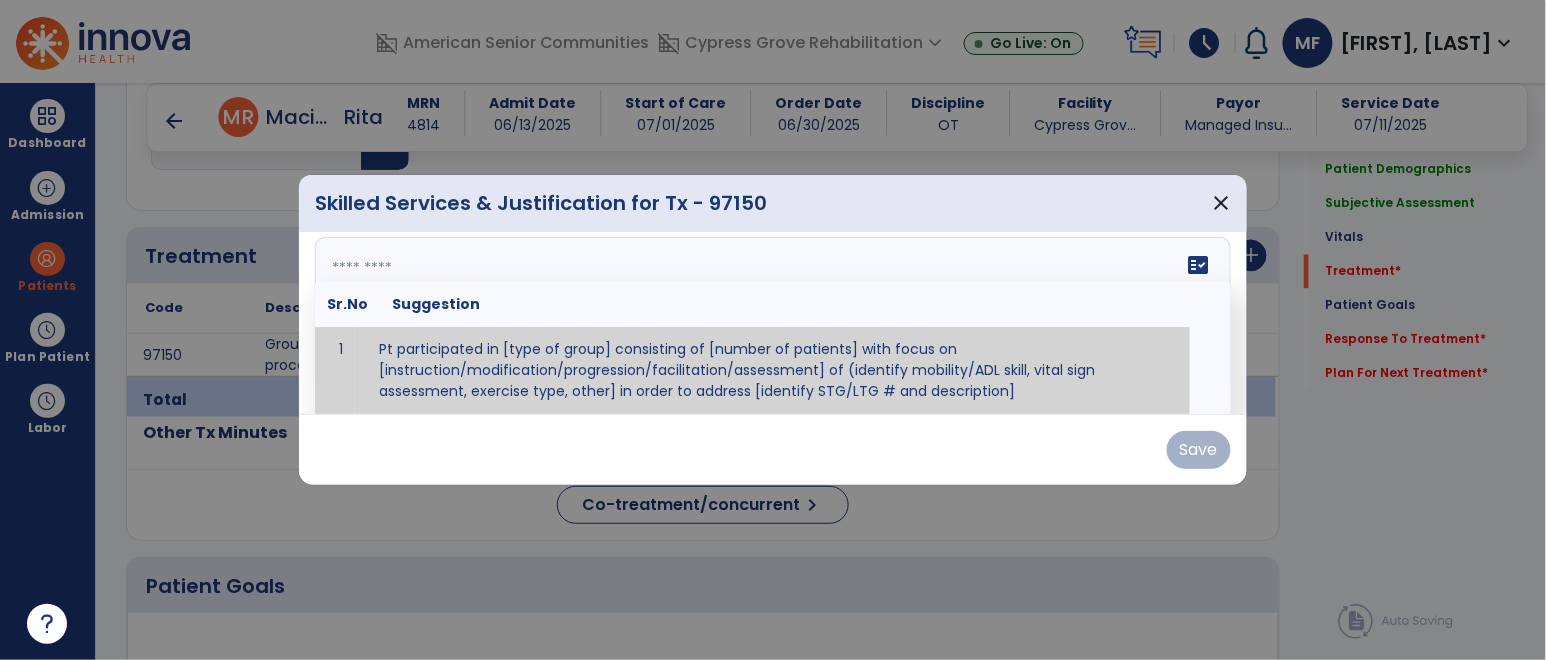 paste on "**********" 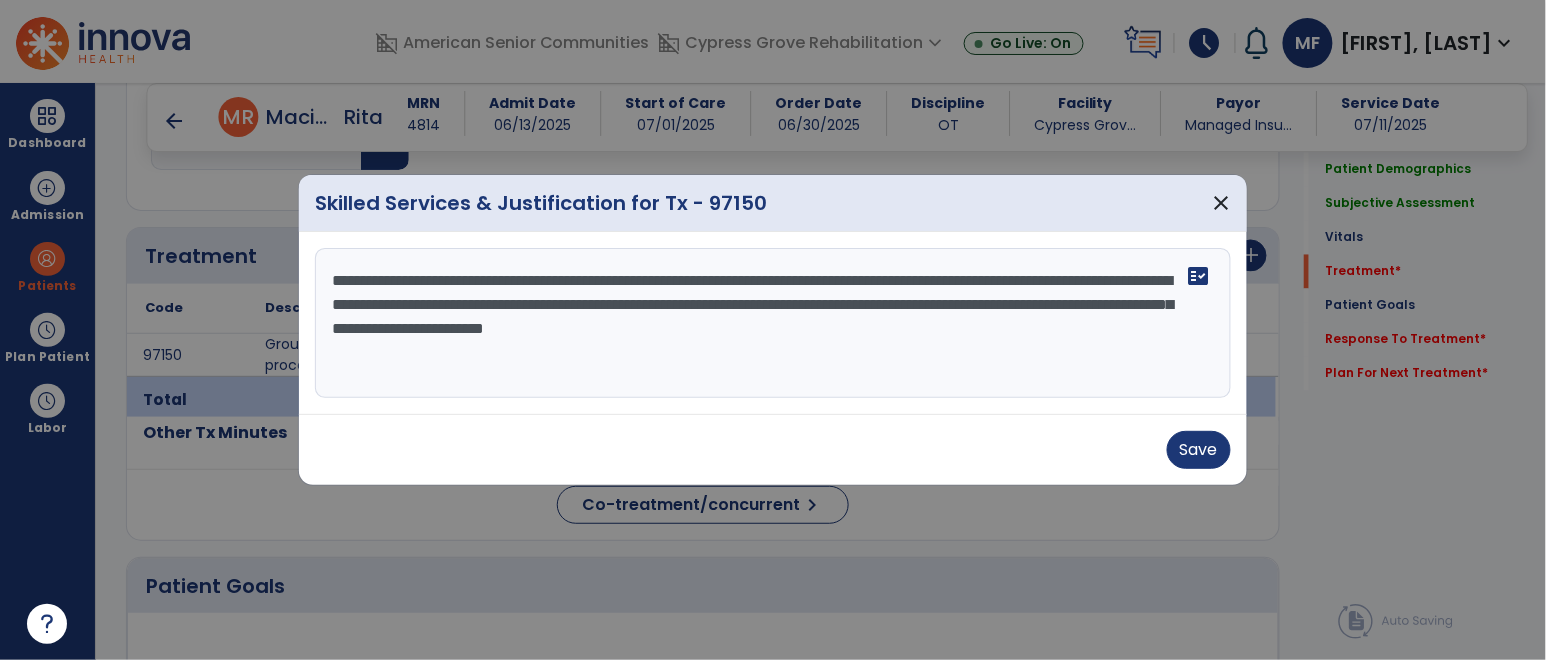 scroll, scrollTop: 0, scrollLeft: 0, axis: both 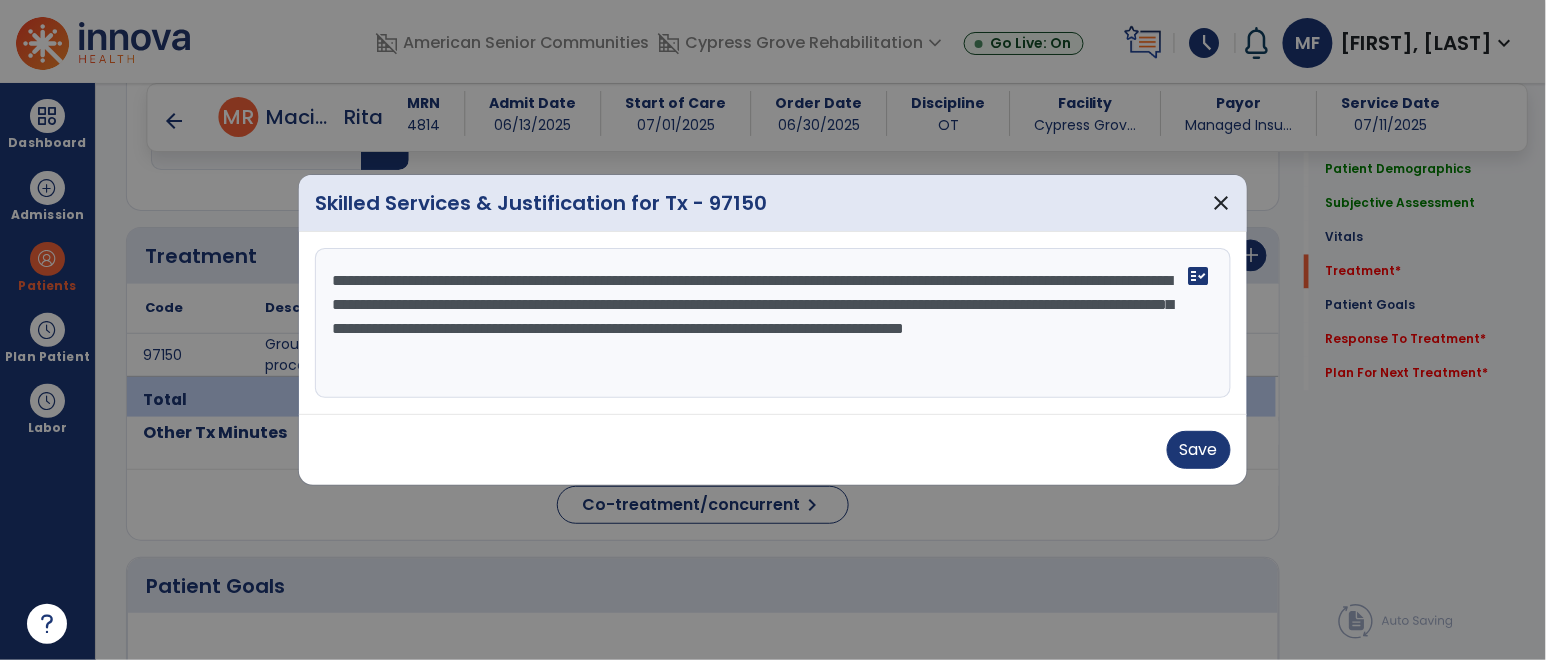 click on "**********" at bounding box center [772, 323] 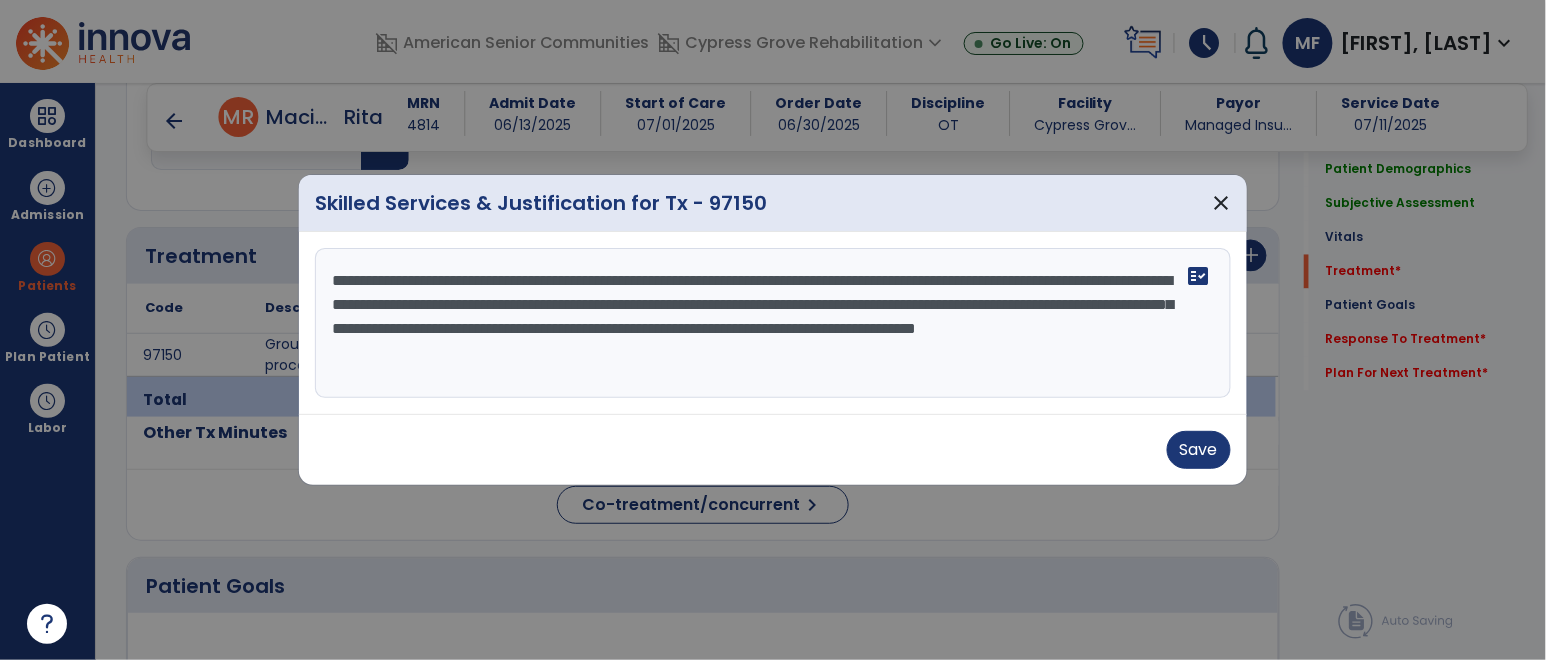 click on "**********" at bounding box center (772, 323) 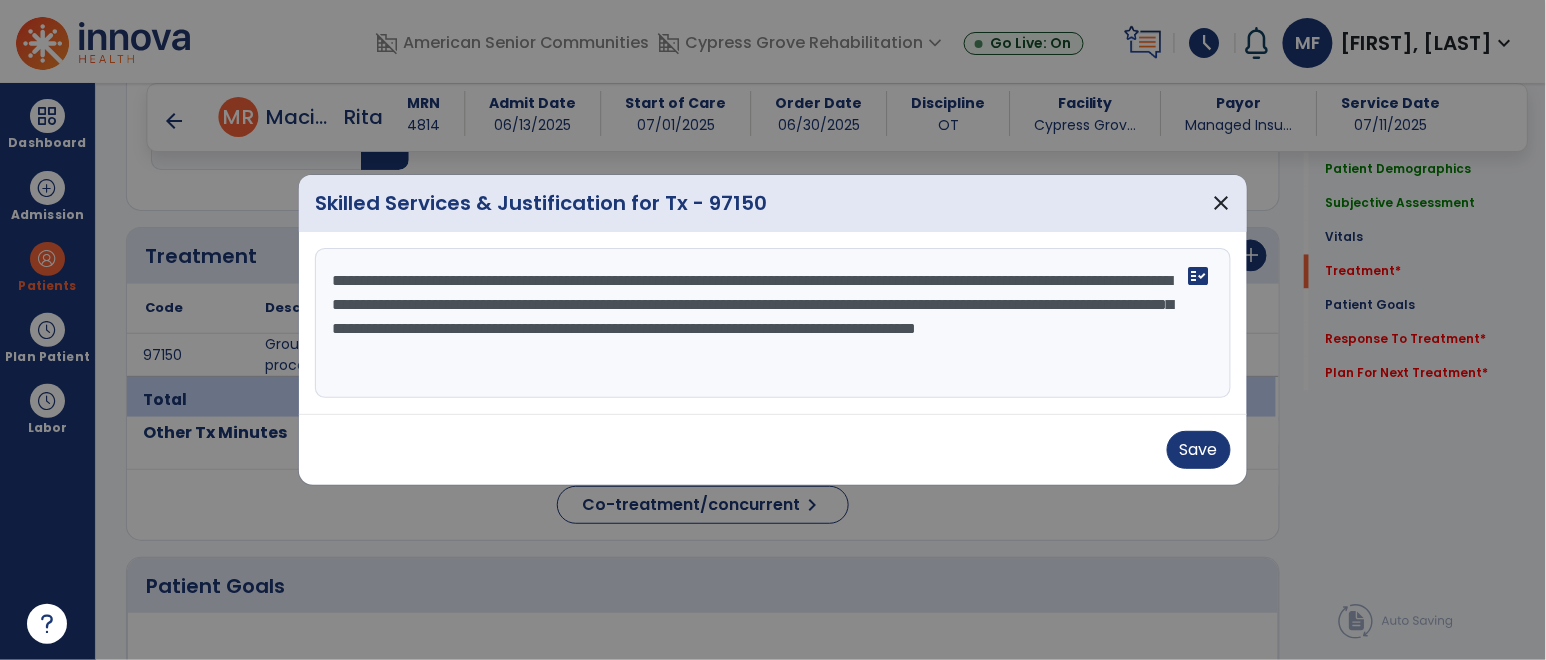 drag, startPoint x: 853, startPoint y: 363, endPoint x: 1077, endPoint y: 337, distance: 225.50388 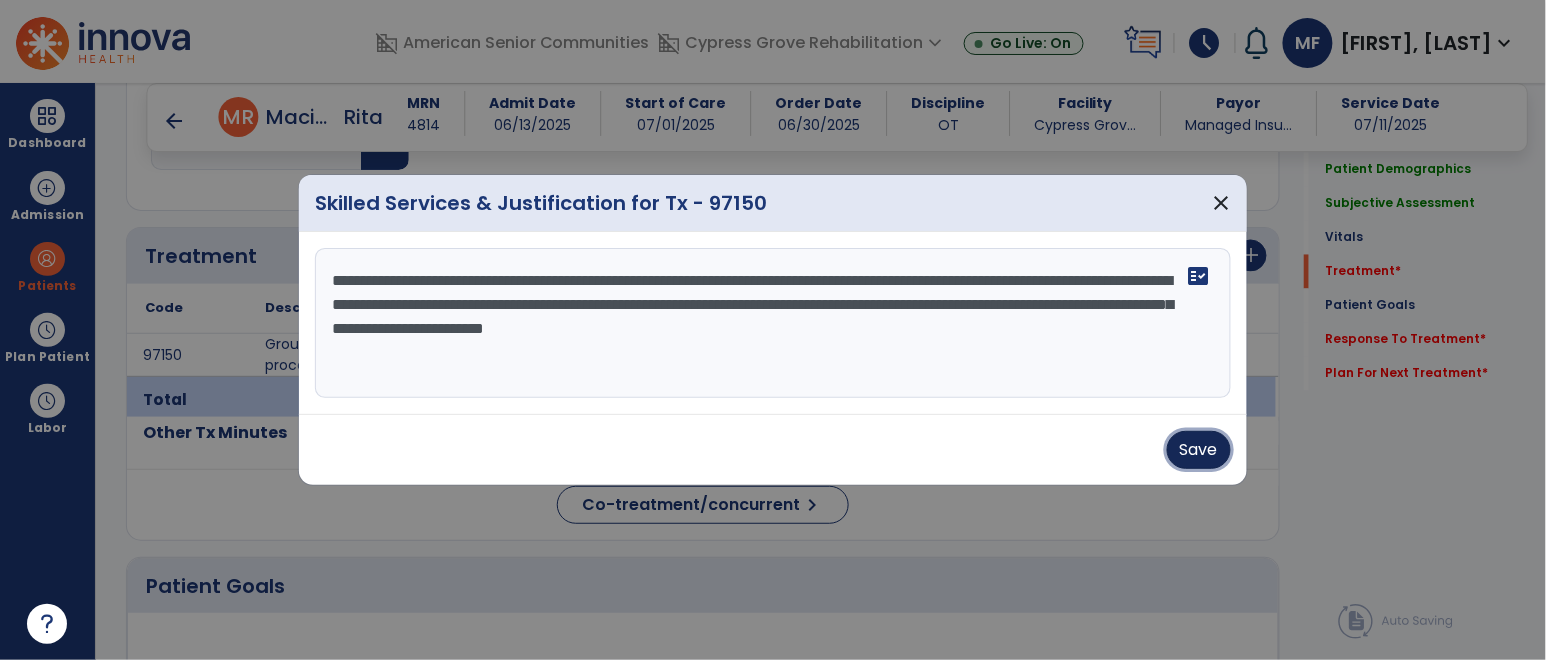 click on "Save" at bounding box center [1199, 450] 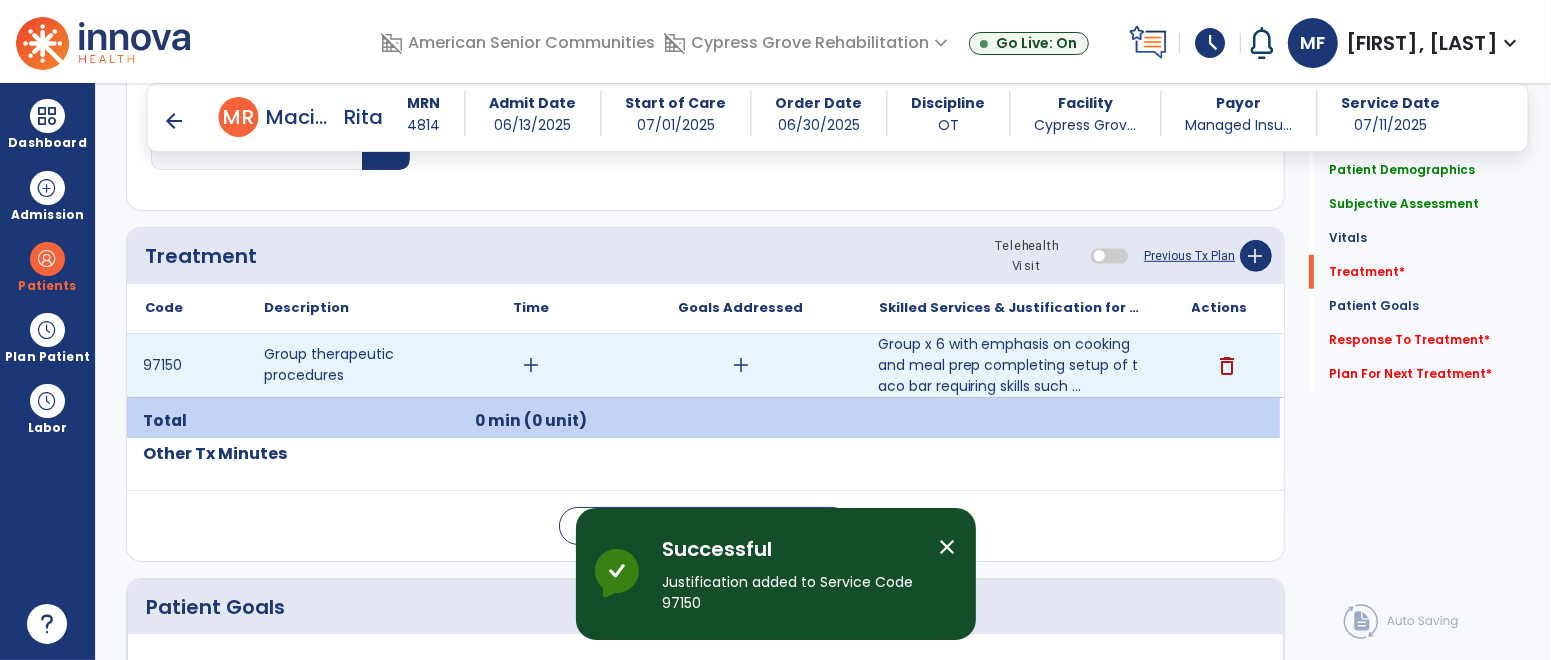 click on "add" at bounding box center [531, 365] 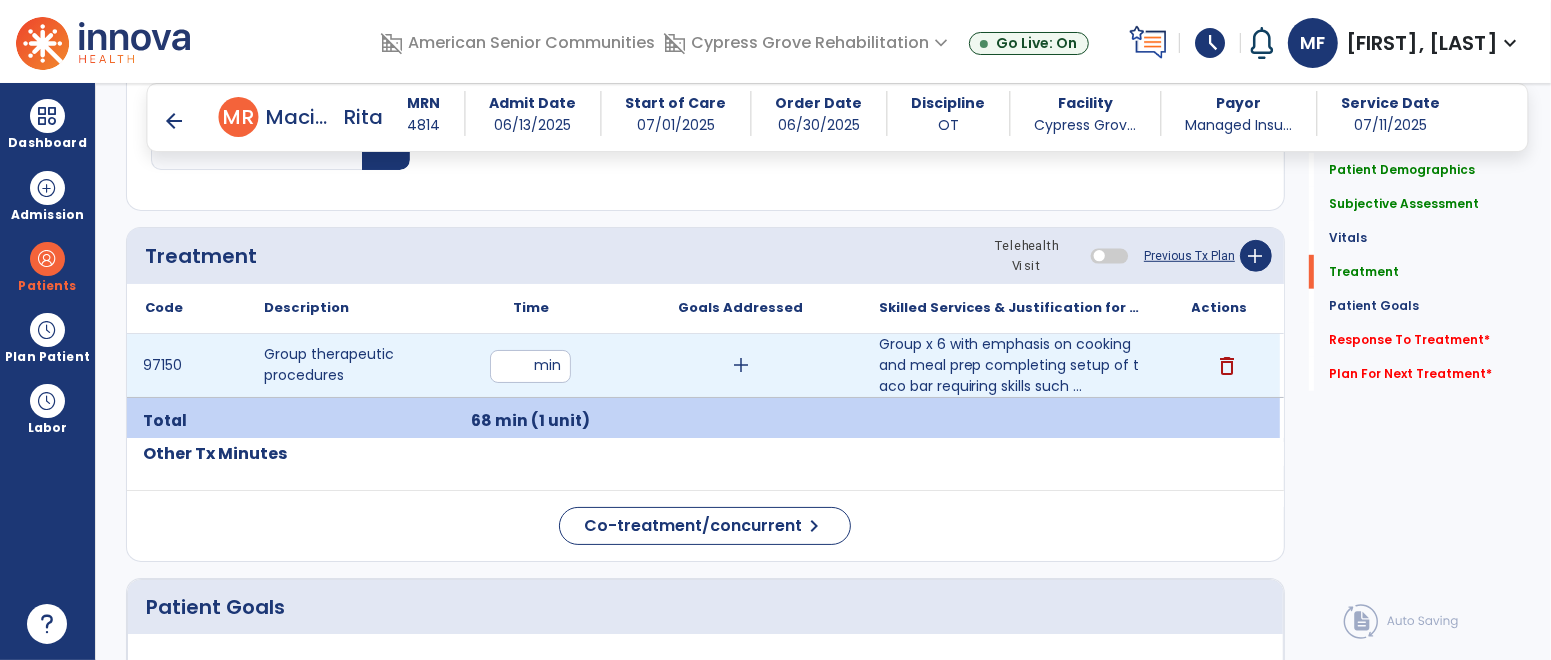 click on "add" at bounding box center [741, 365] 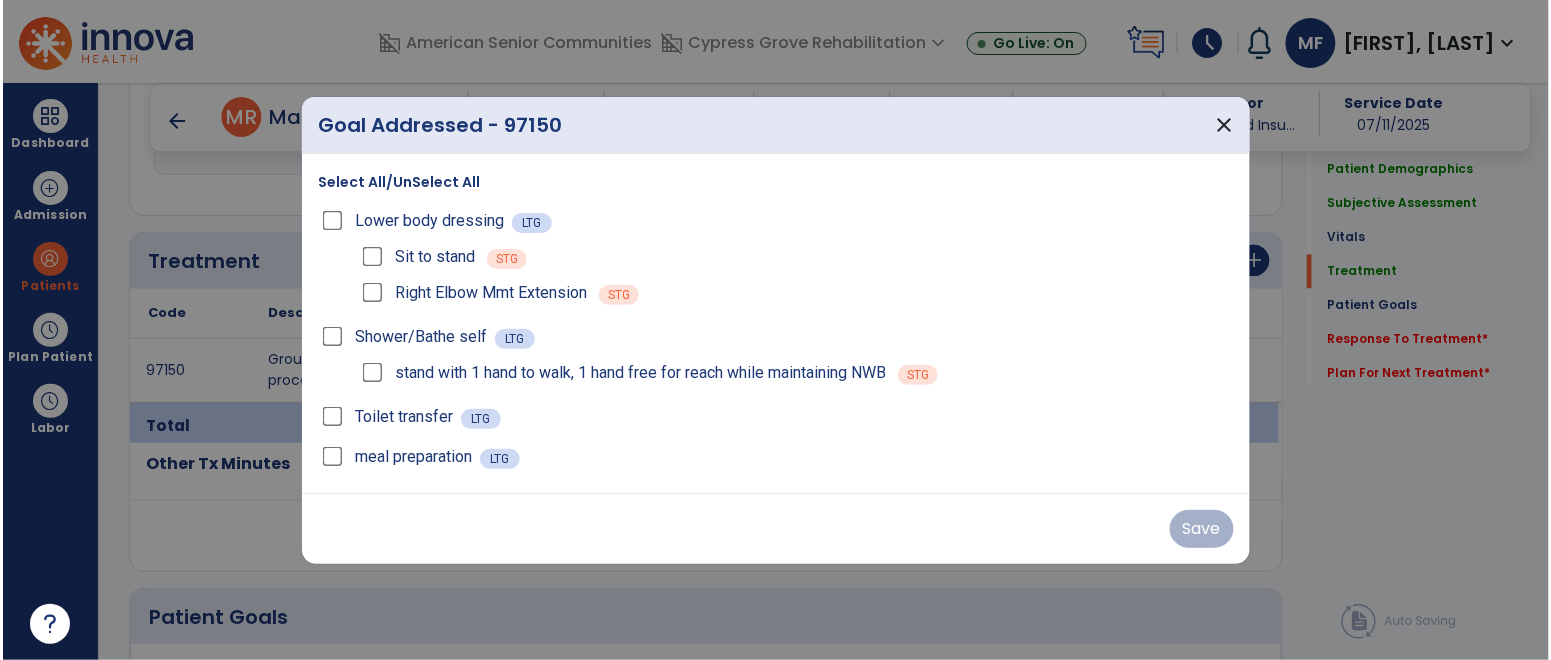 scroll, scrollTop: 1032, scrollLeft: 0, axis: vertical 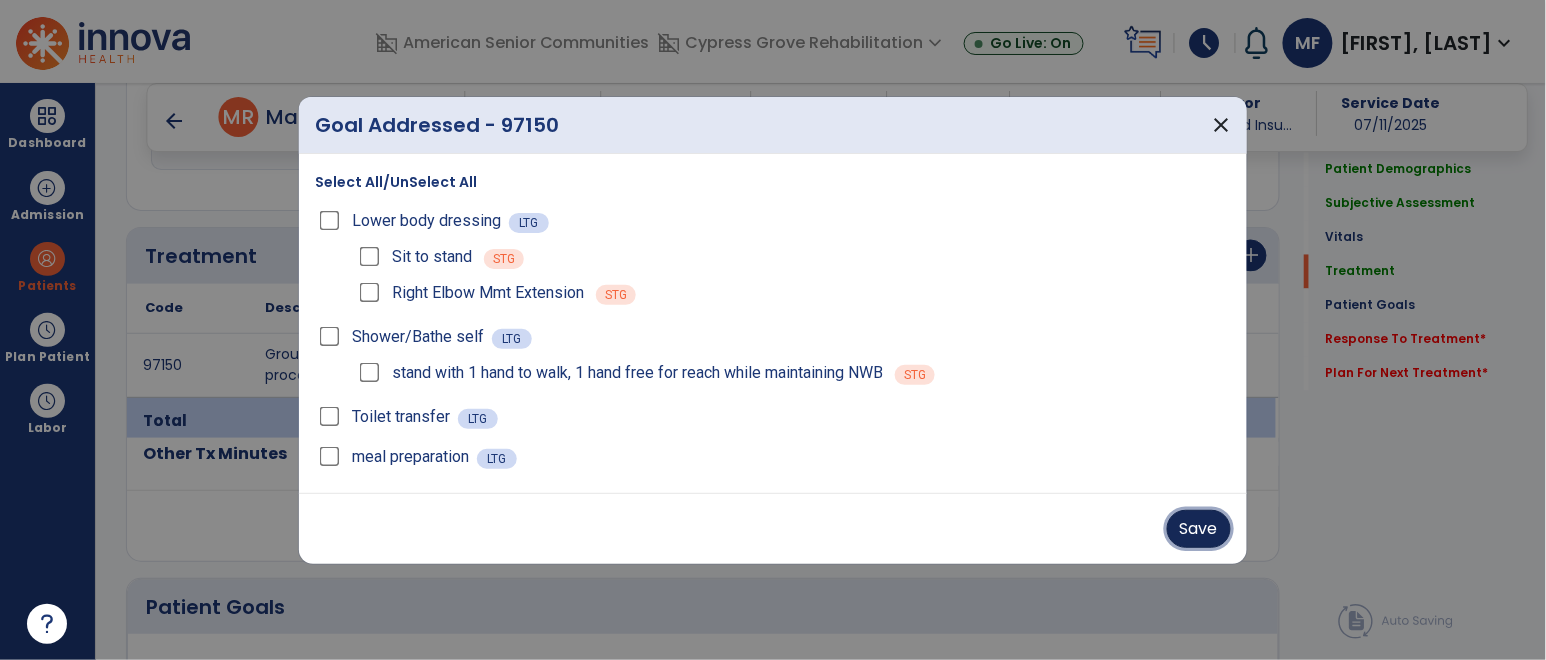 click on "Save" at bounding box center [1199, 529] 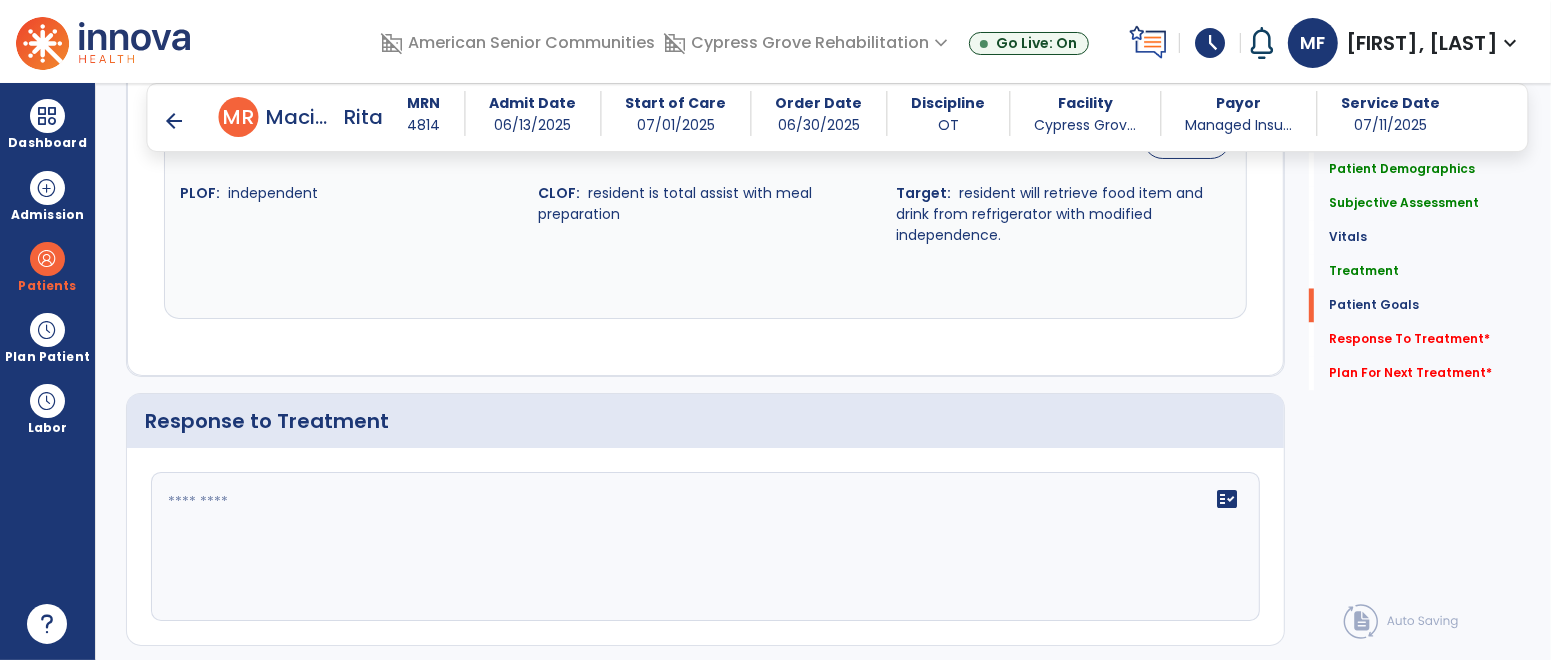 scroll, scrollTop: 3025, scrollLeft: 0, axis: vertical 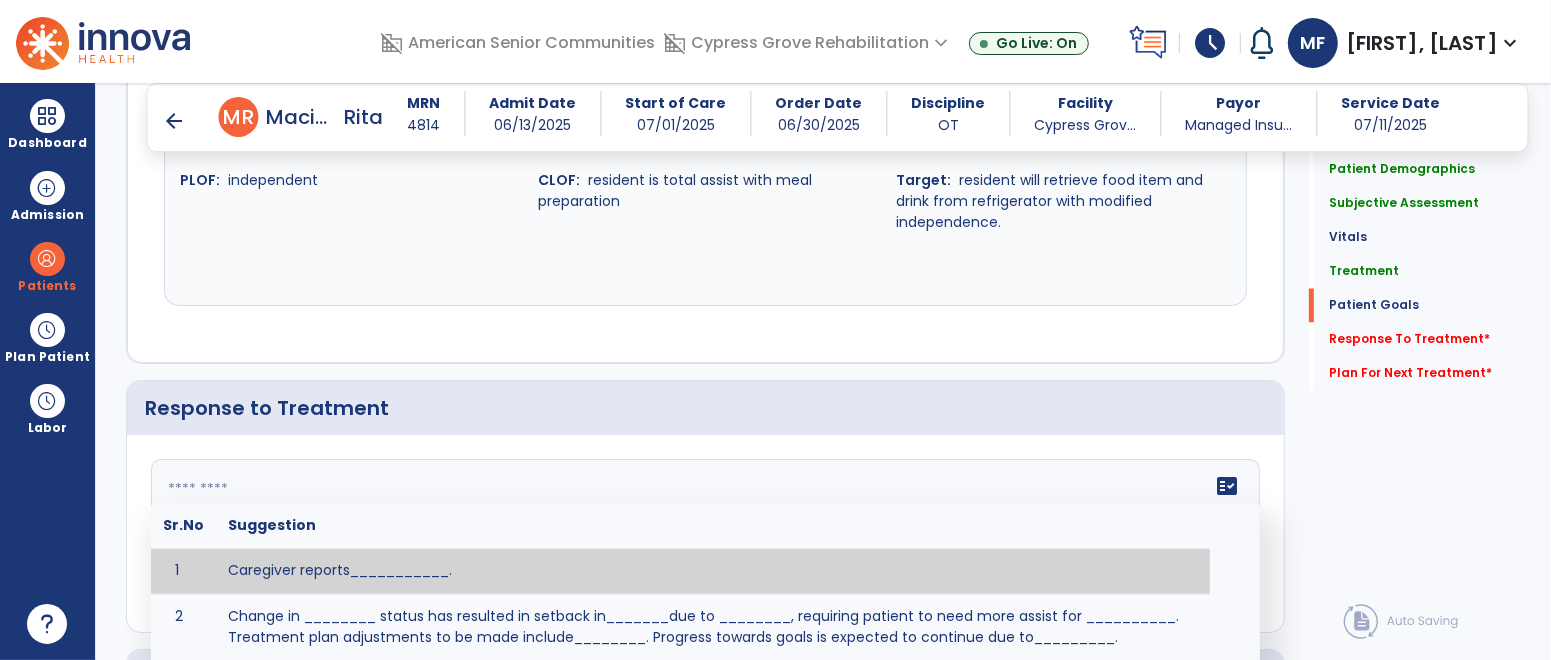 click 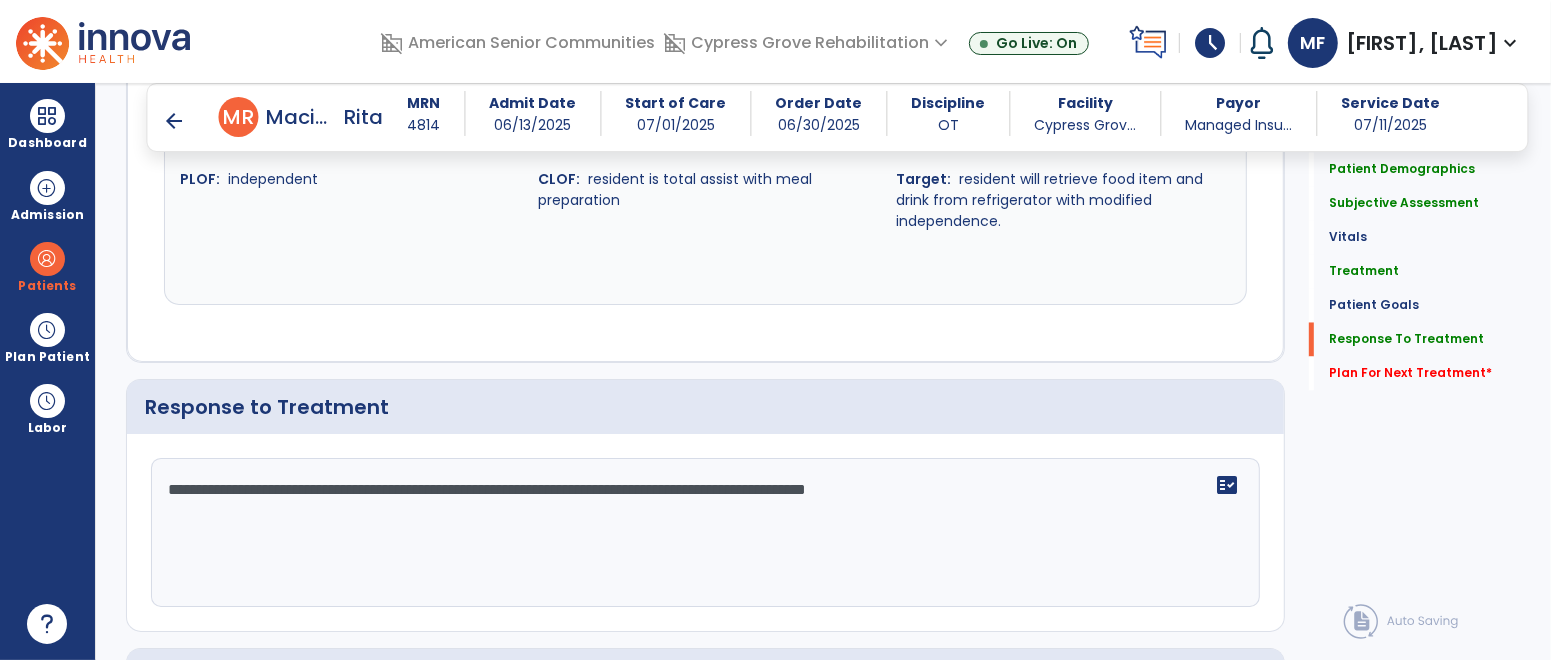 scroll, scrollTop: 3337, scrollLeft: 0, axis: vertical 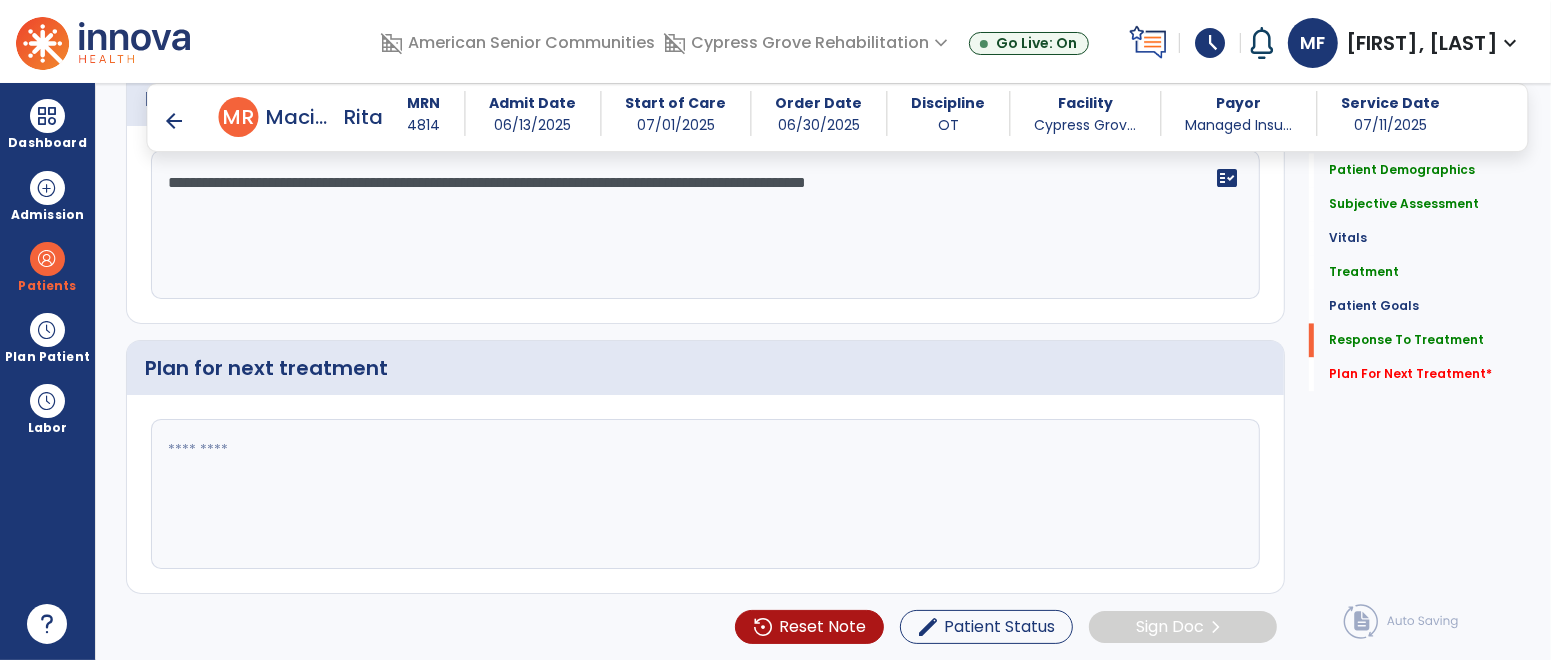 type on "**********" 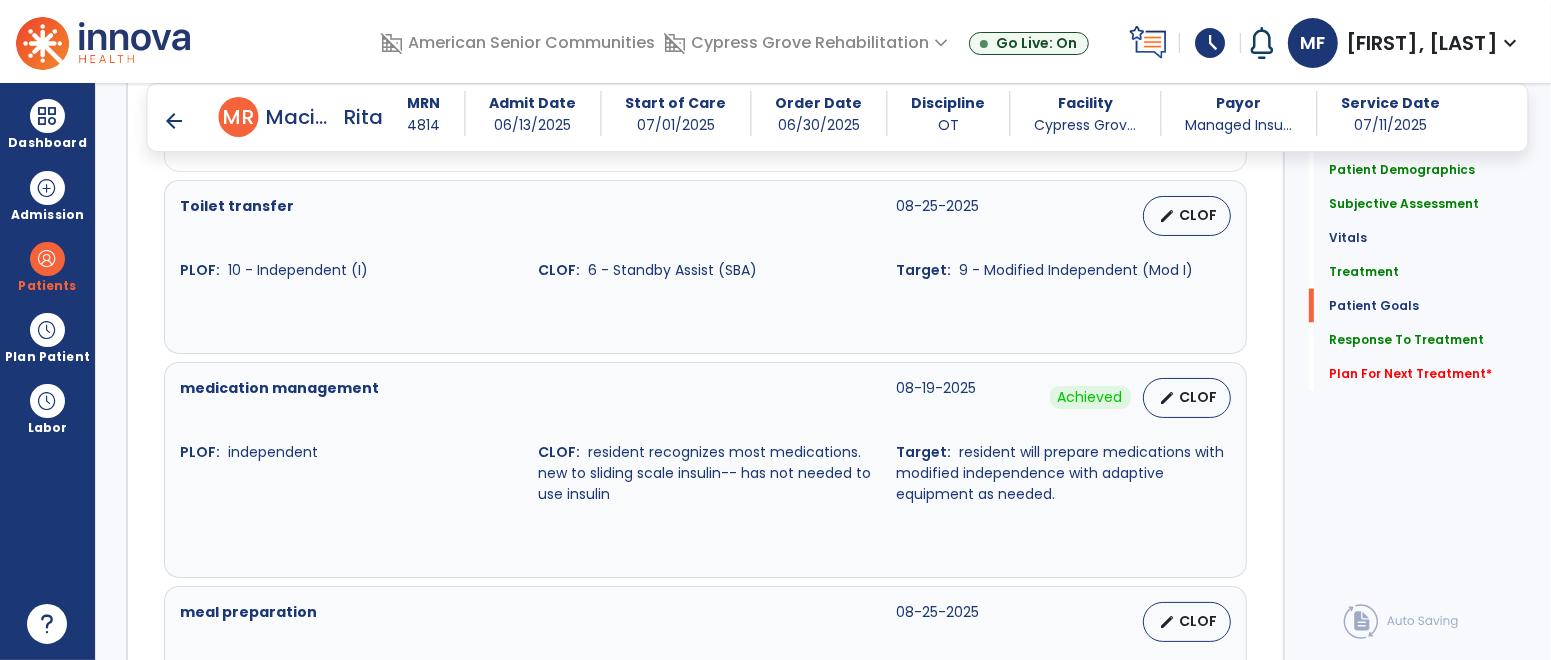 scroll, scrollTop: 2527, scrollLeft: 0, axis: vertical 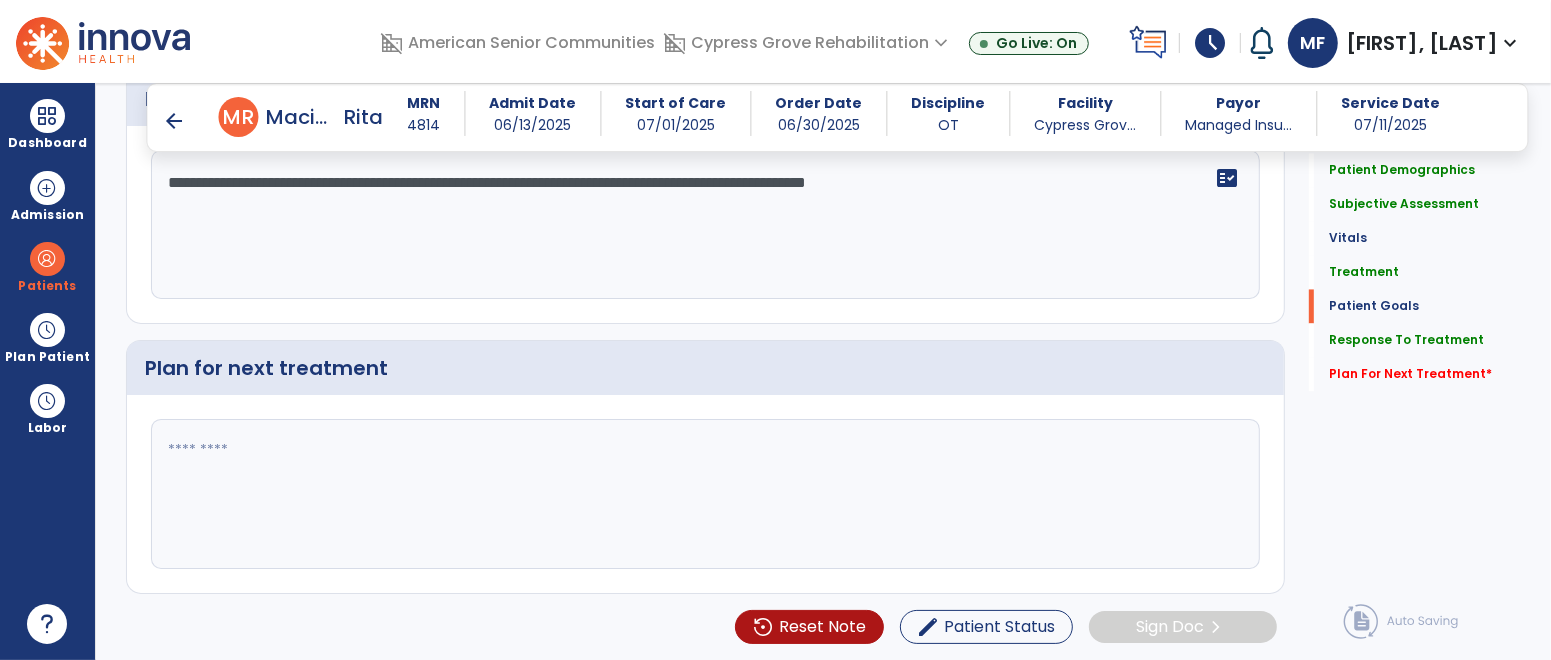 click 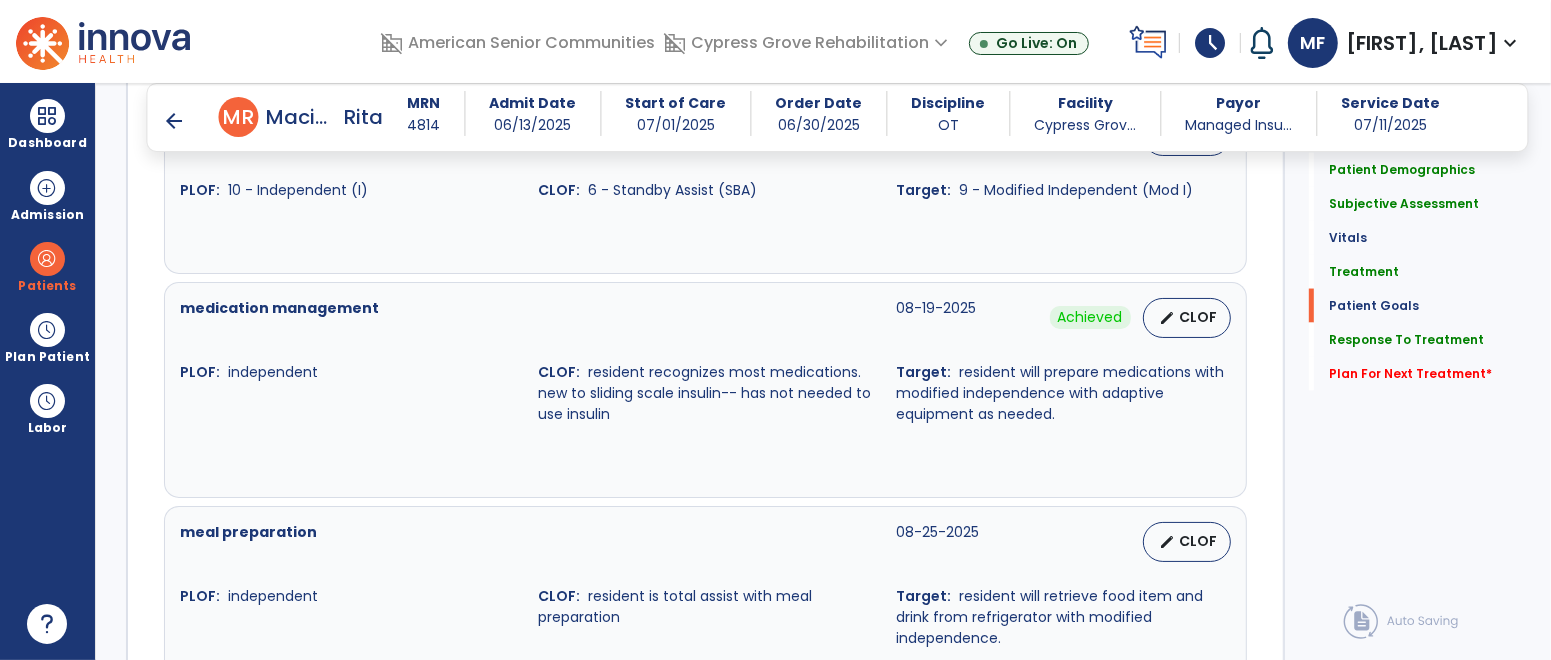 scroll, scrollTop: 3337, scrollLeft: 0, axis: vertical 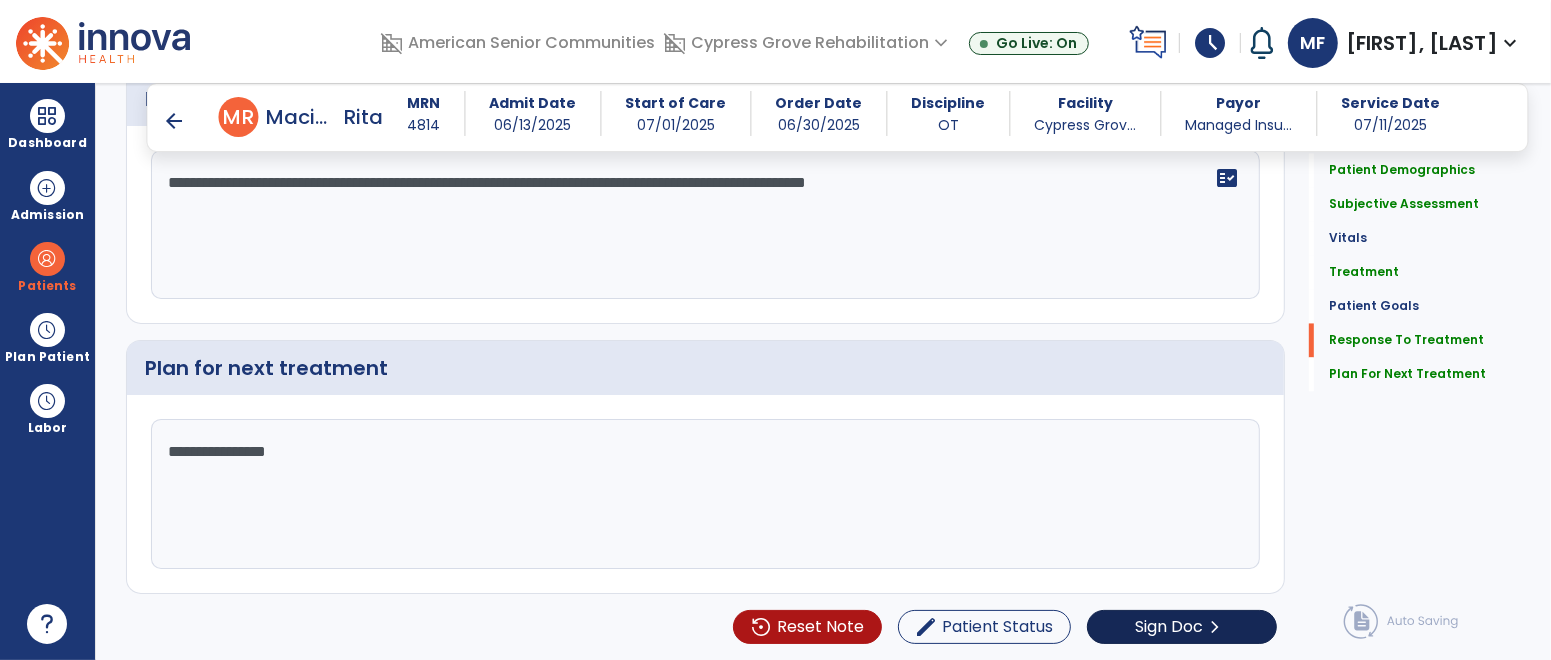 type on "**********" 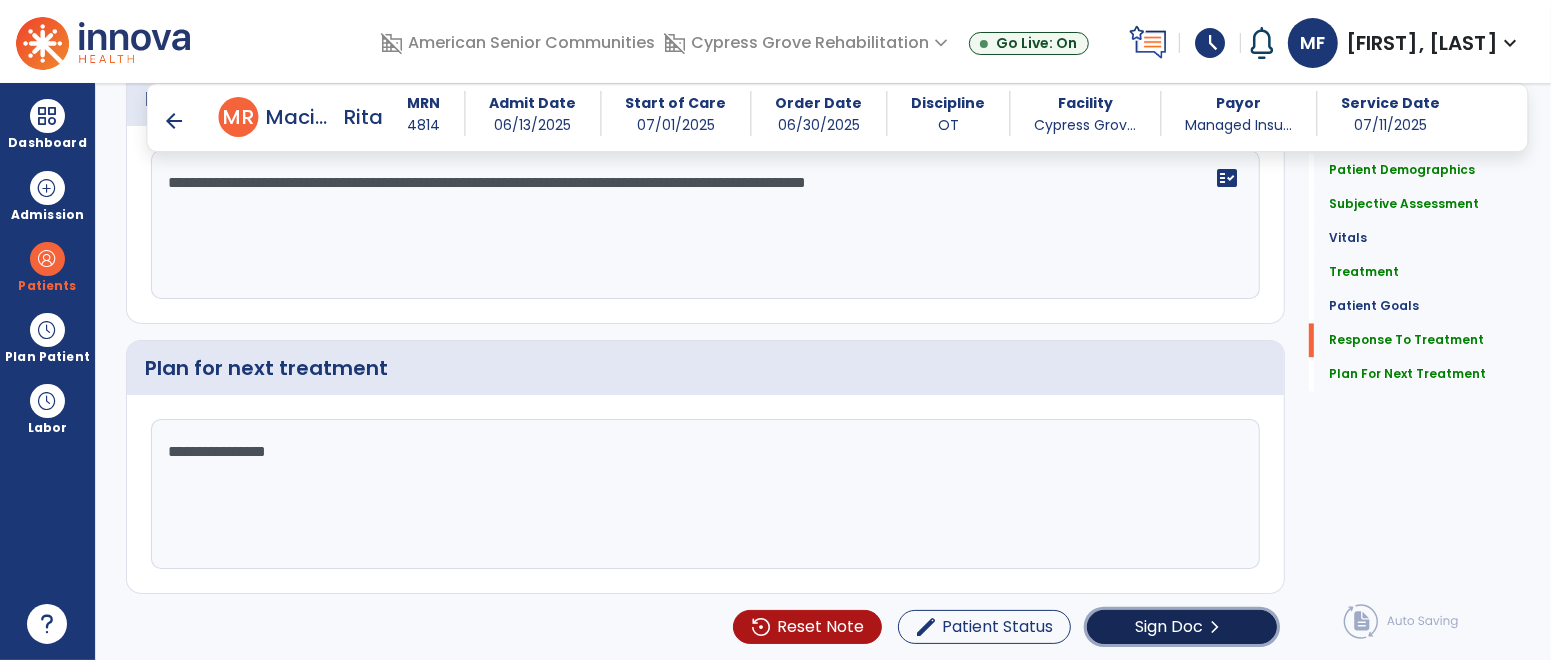 click on "Sign Doc  chevron_right" 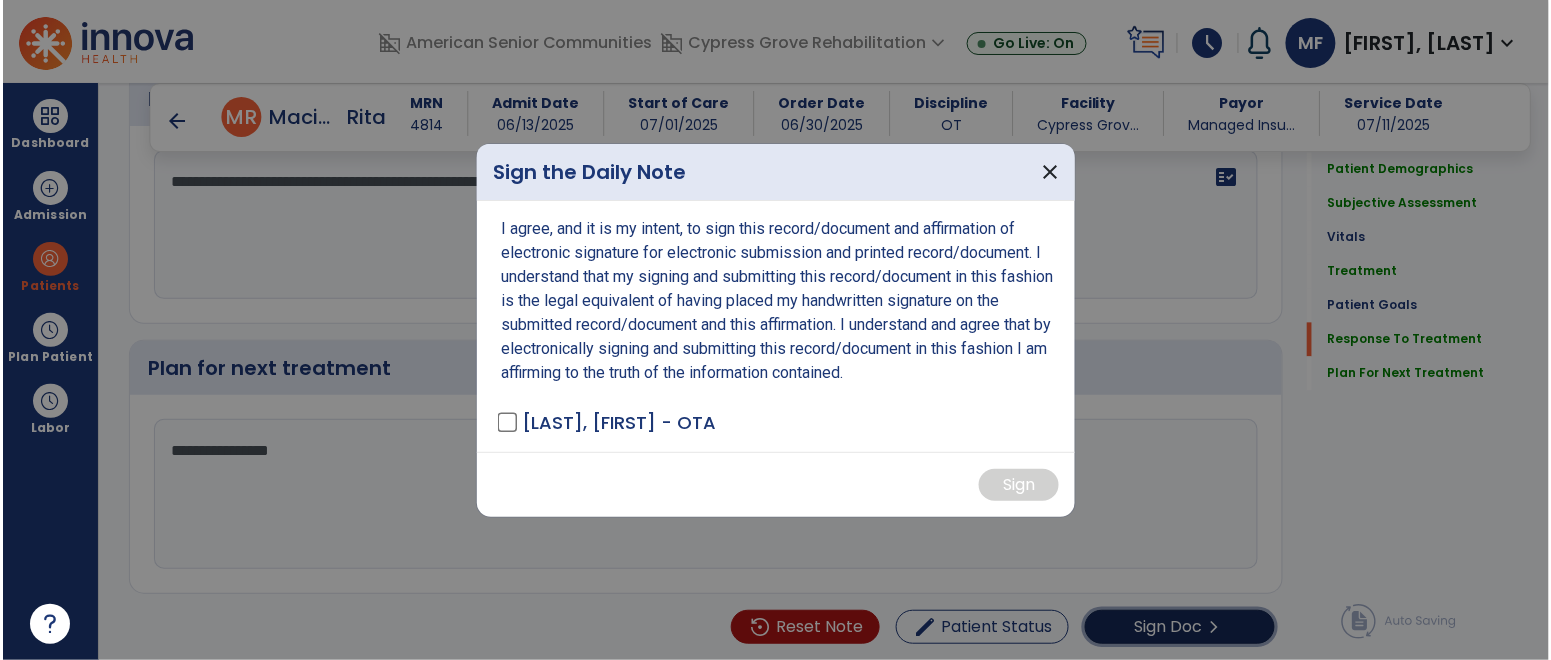 scroll, scrollTop: 3337, scrollLeft: 0, axis: vertical 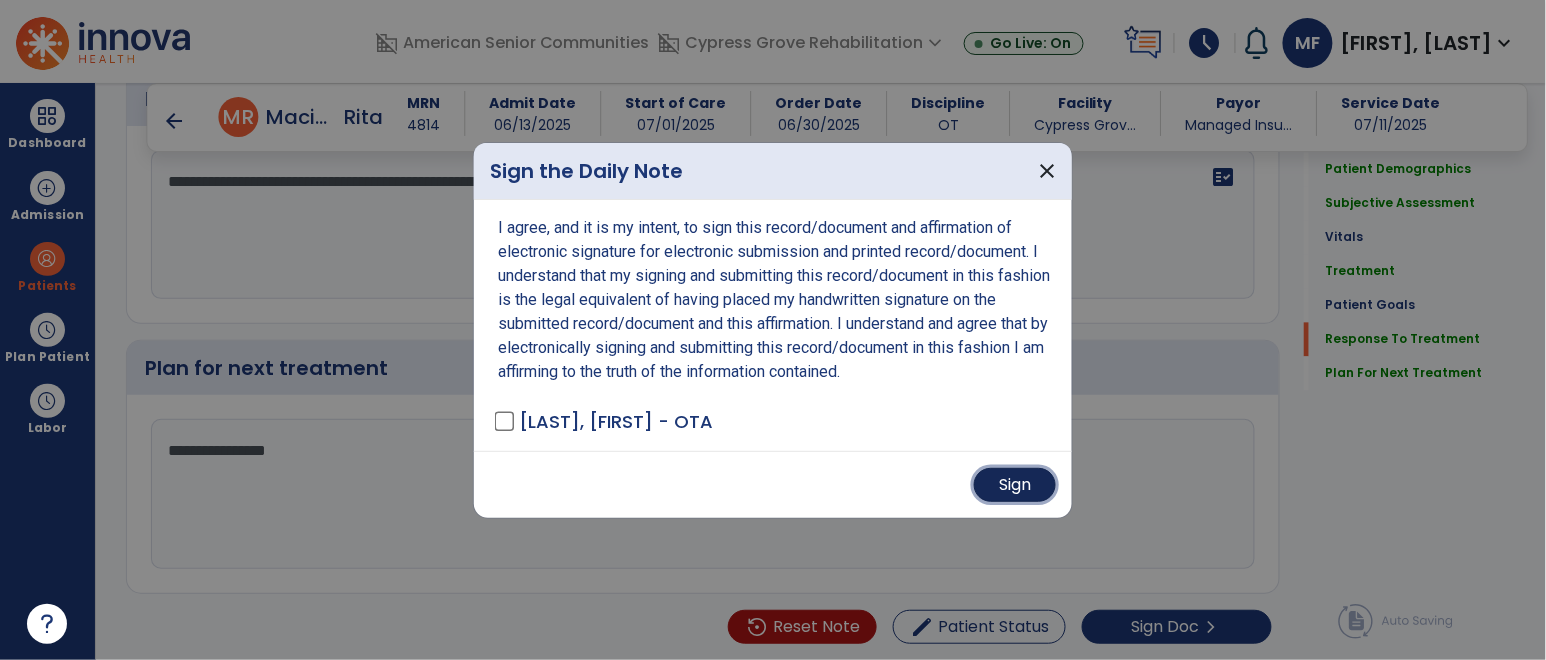 click on "Sign" at bounding box center (1015, 485) 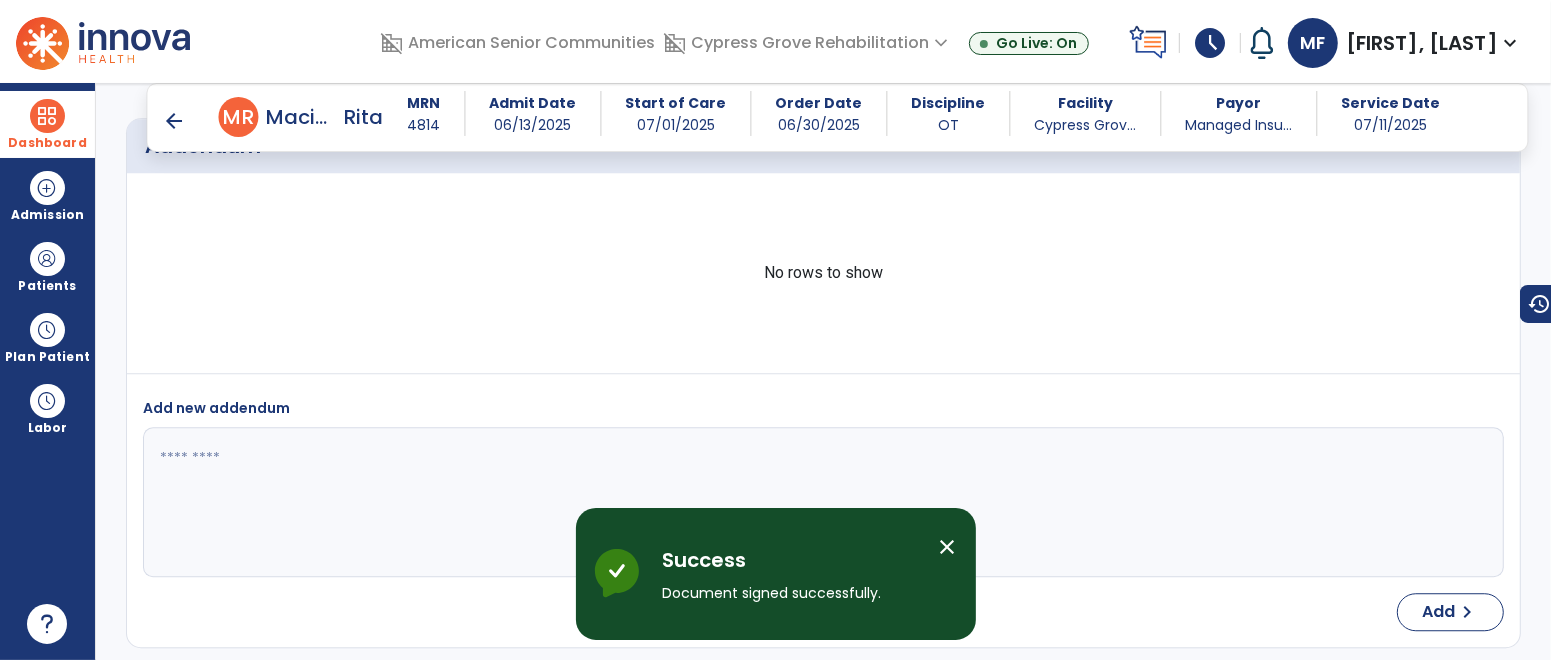 click on "Dashboard" at bounding box center [47, 124] 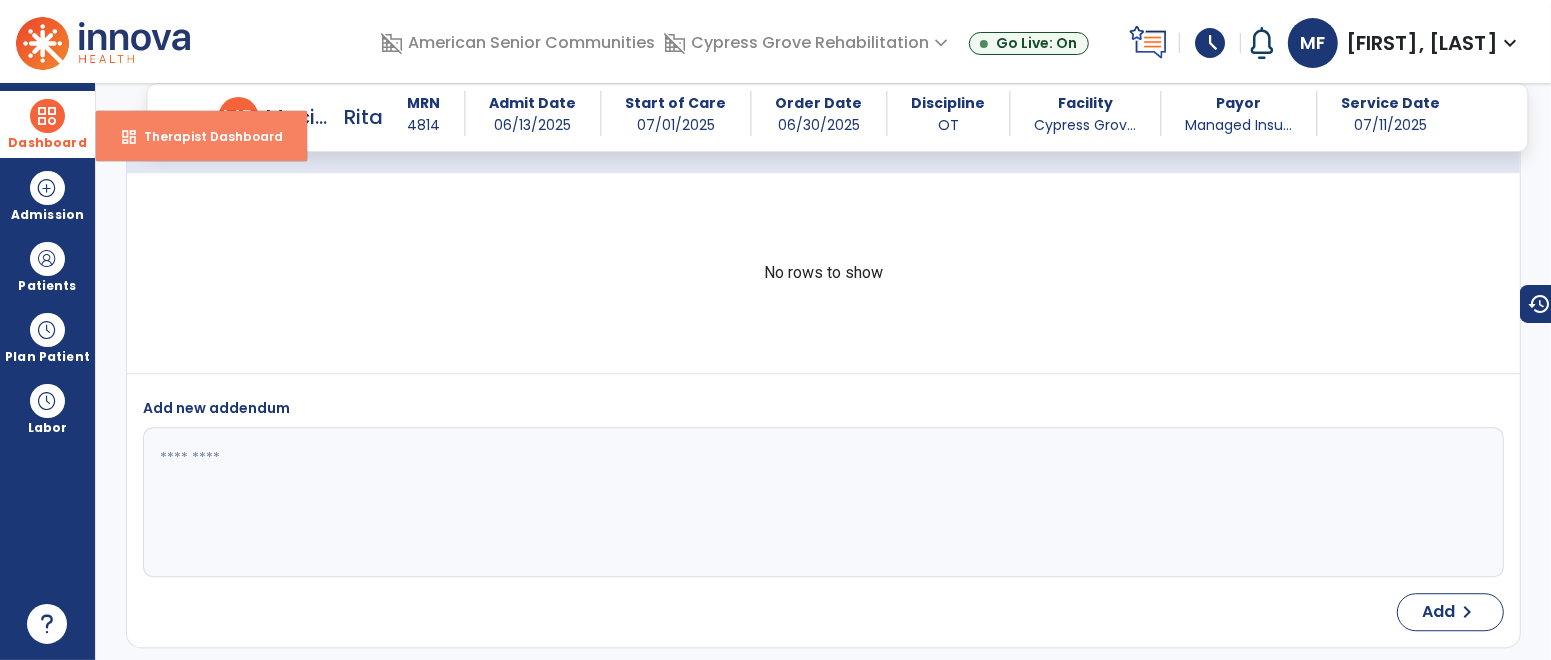 click on "dashboard" at bounding box center [129, 137] 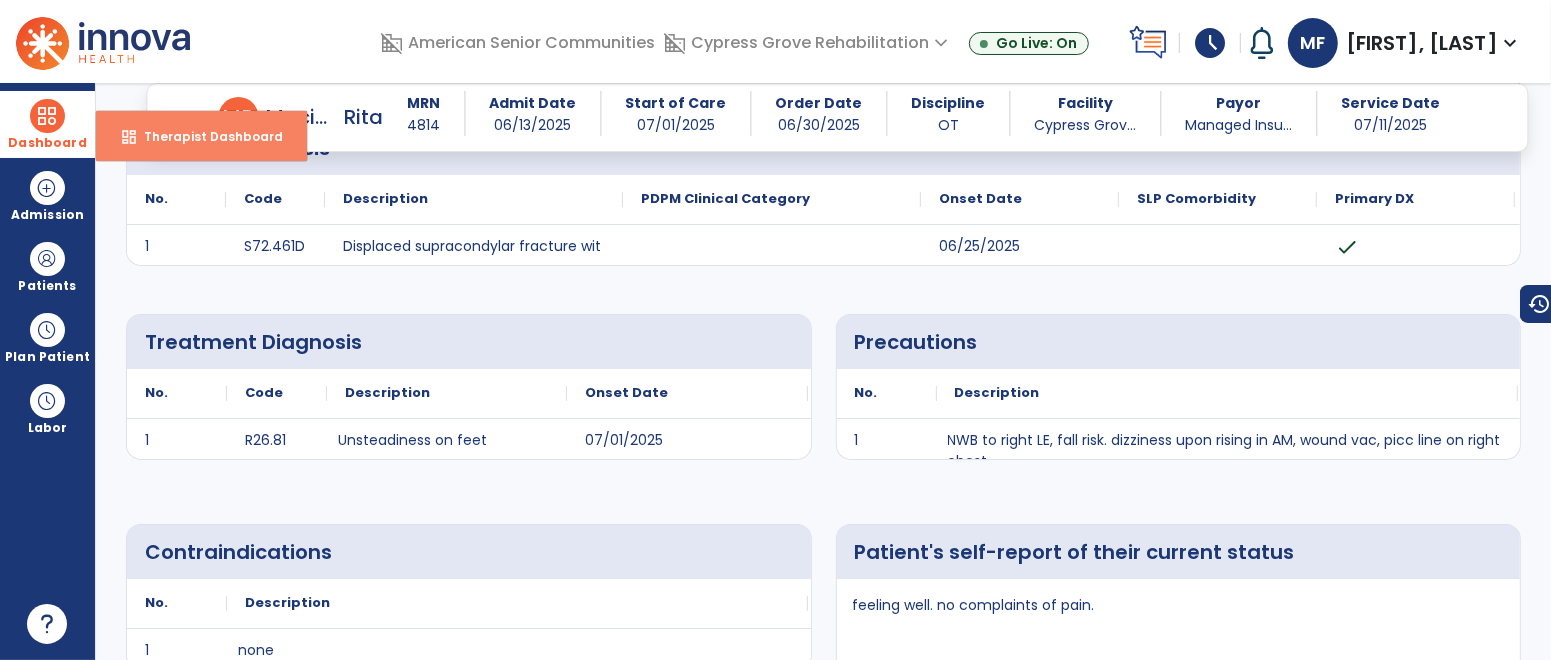 select on "****" 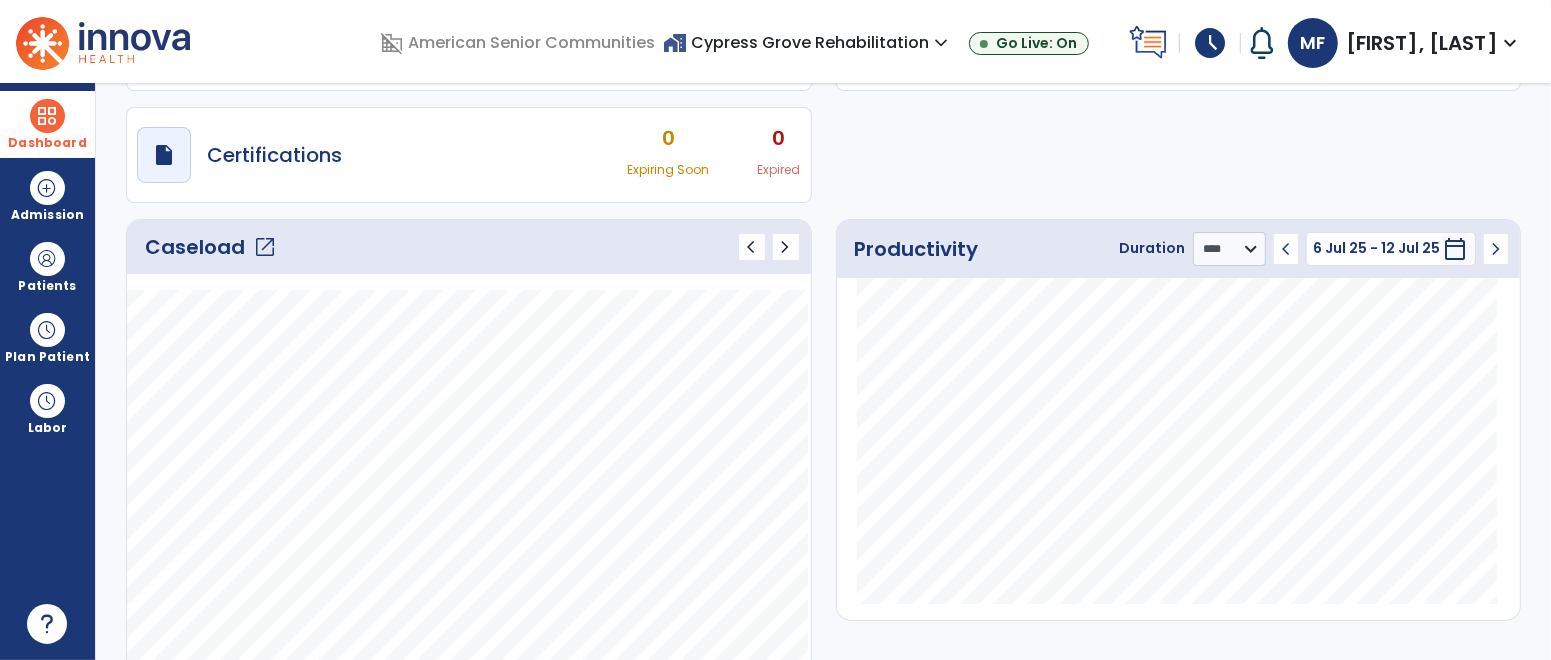 click on "open_in_new" 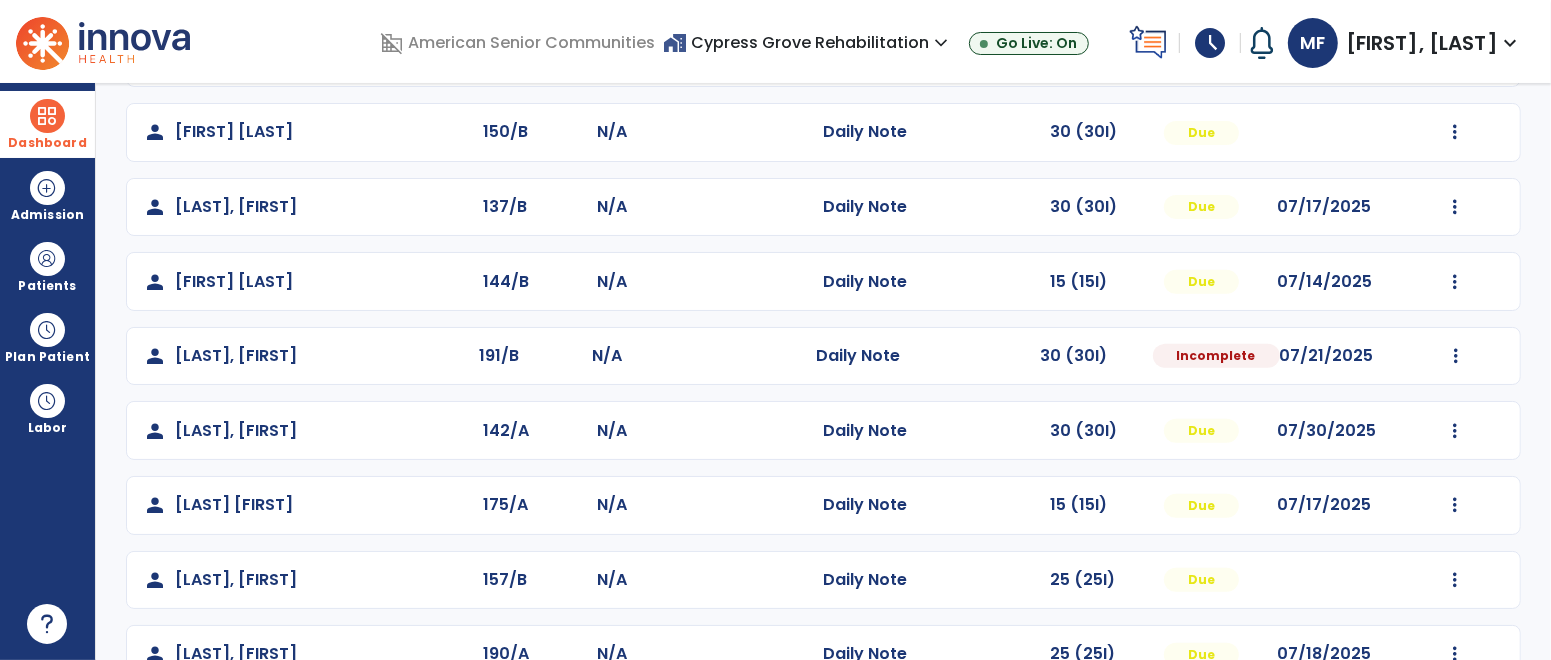 scroll, scrollTop: 663, scrollLeft: 0, axis: vertical 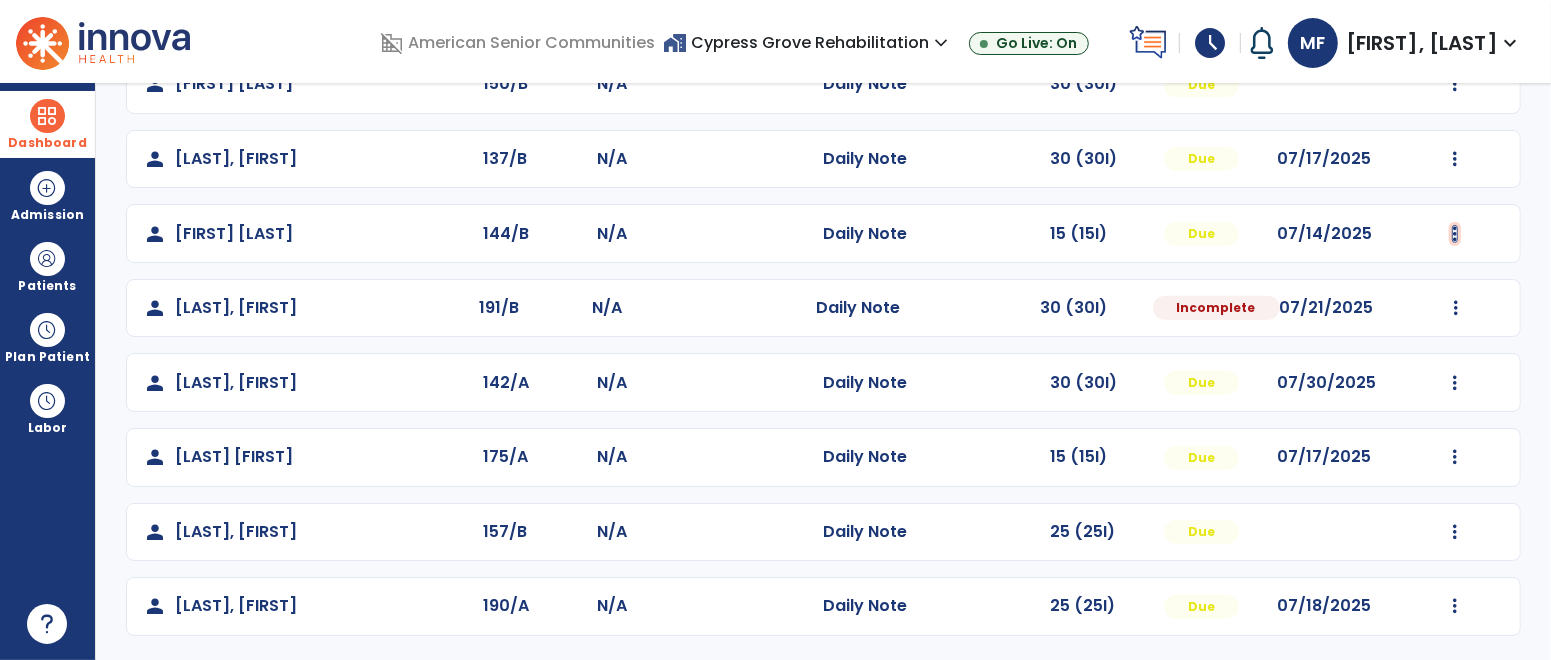 click at bounding box center (1456, -363) 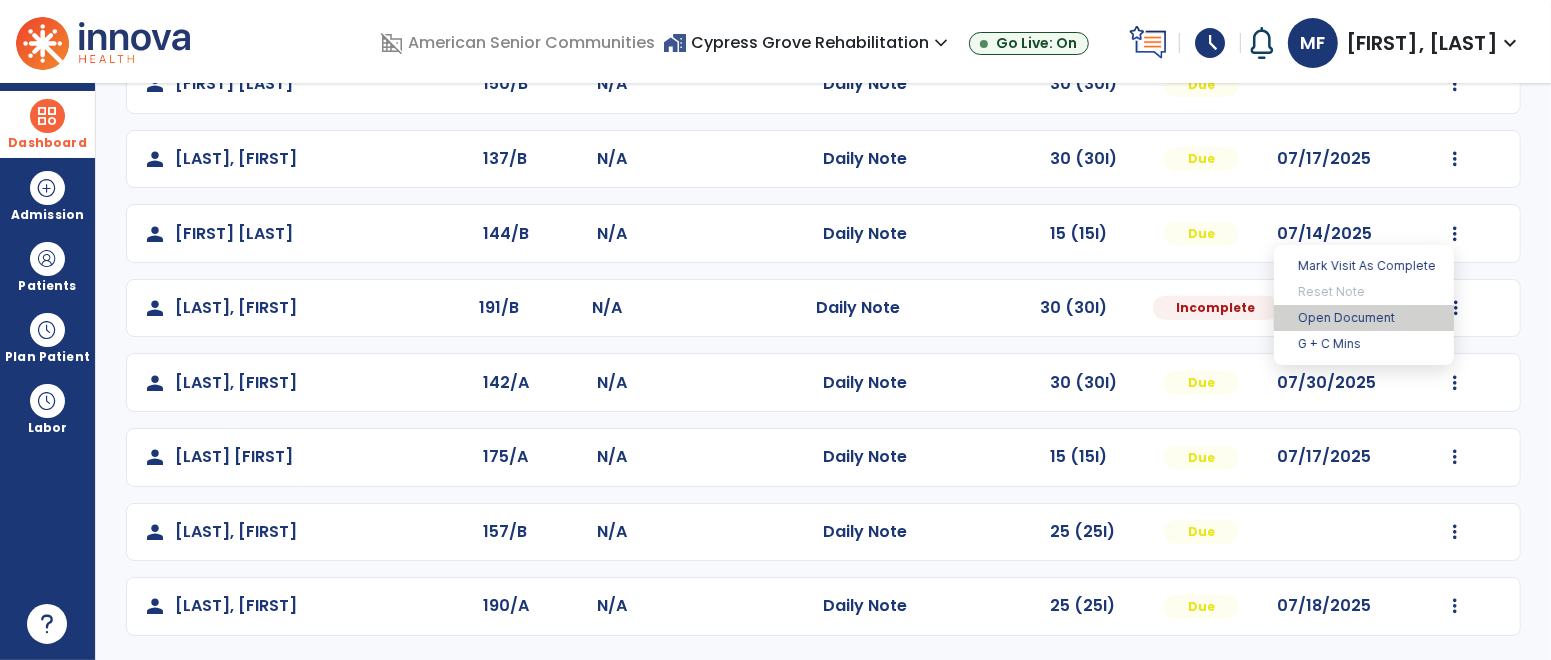 click on "Open Document" at bounding box center [1364, 318] 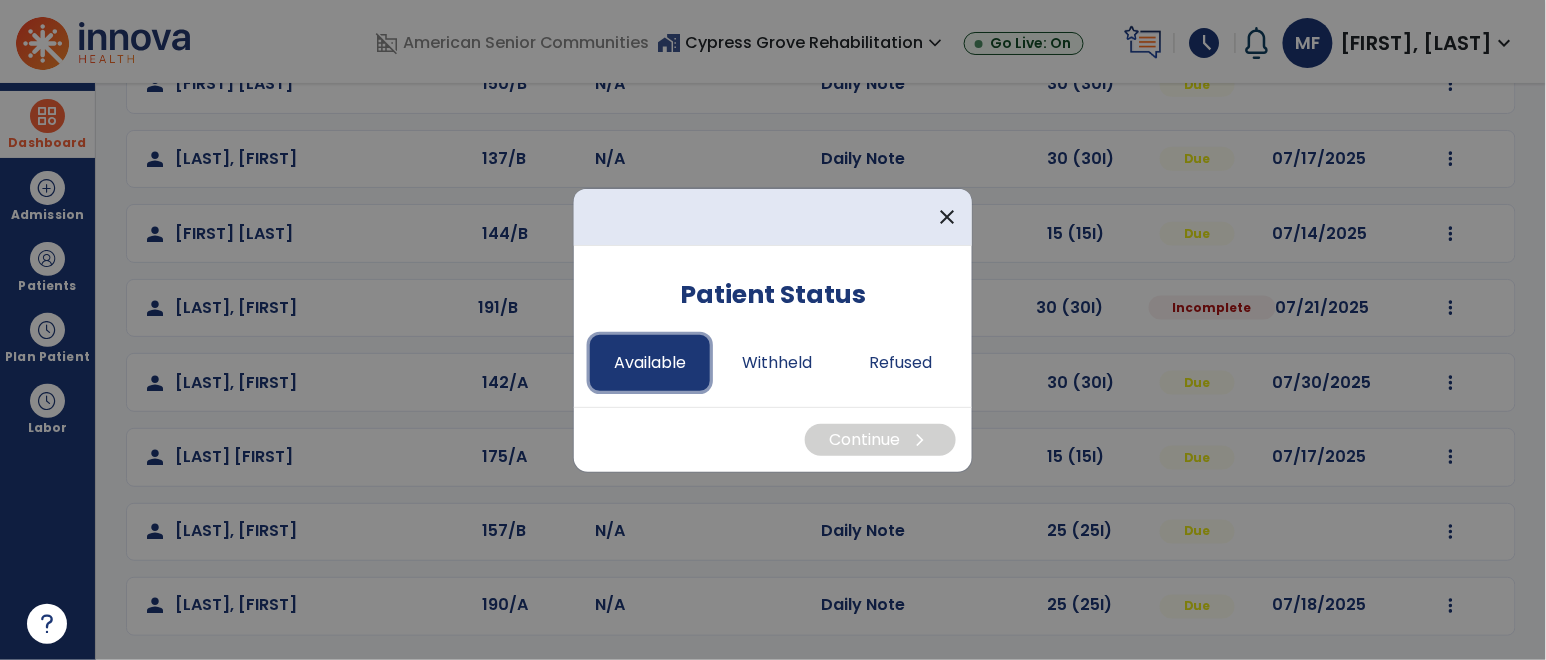 click on "Available" at bounding box center (650, 363) 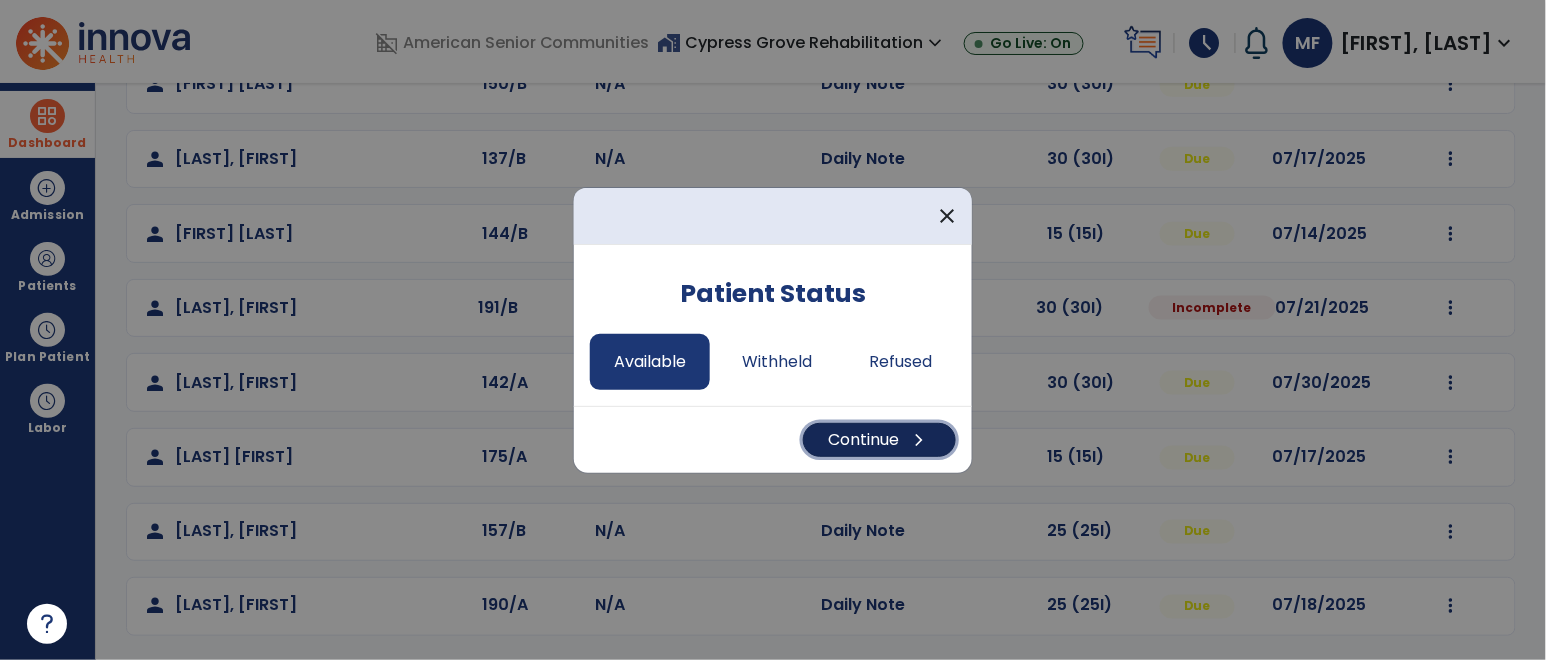 click on "Continue   chevron_right" at bounding box center (879, 440) 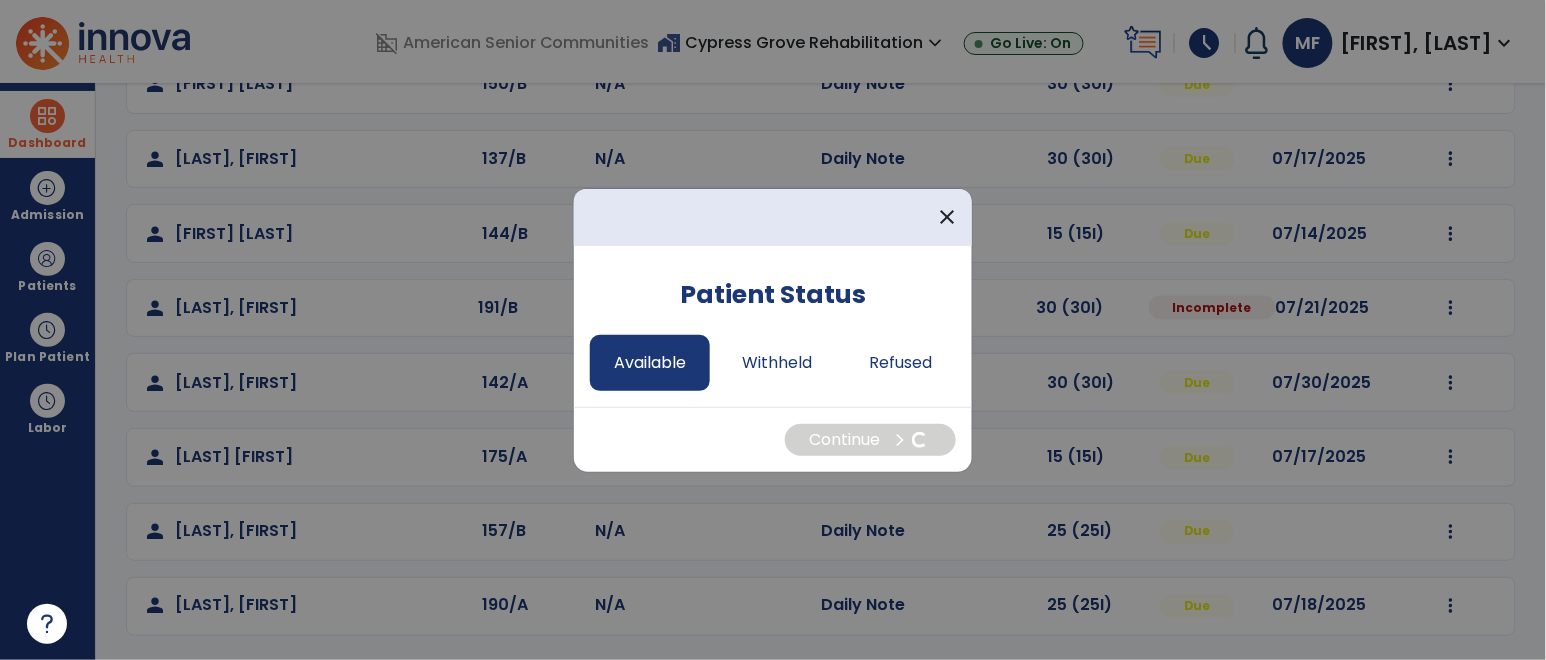 select on "*" 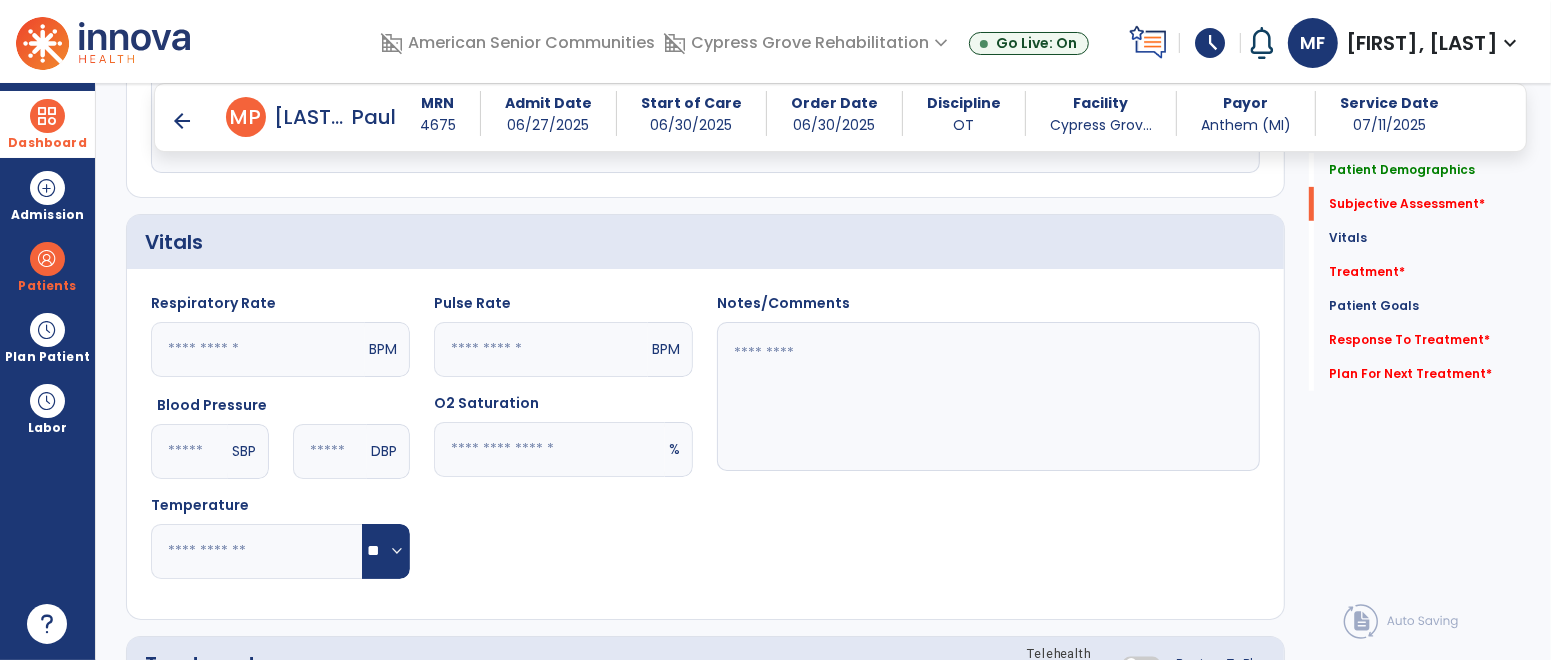 scroll, scrollTop: 313, scrollLeft: 0, axis: vertical 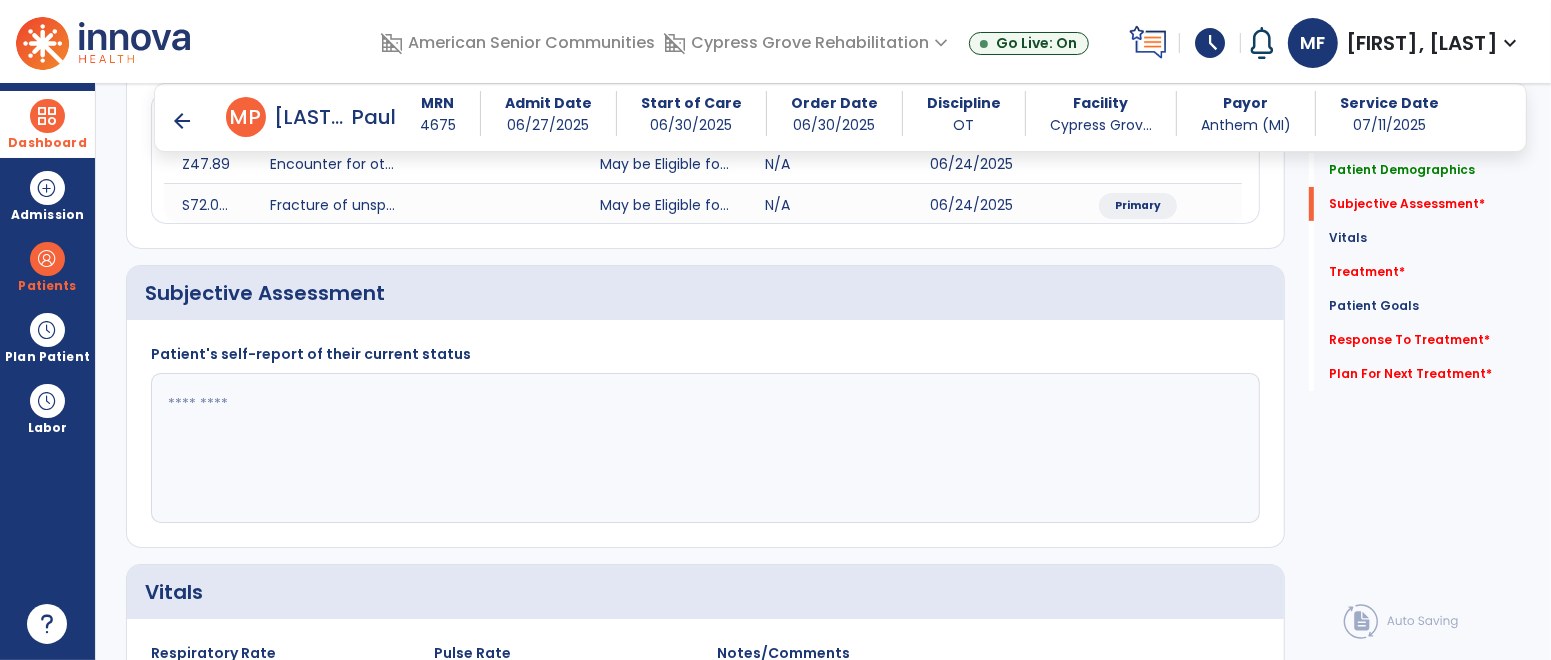 click 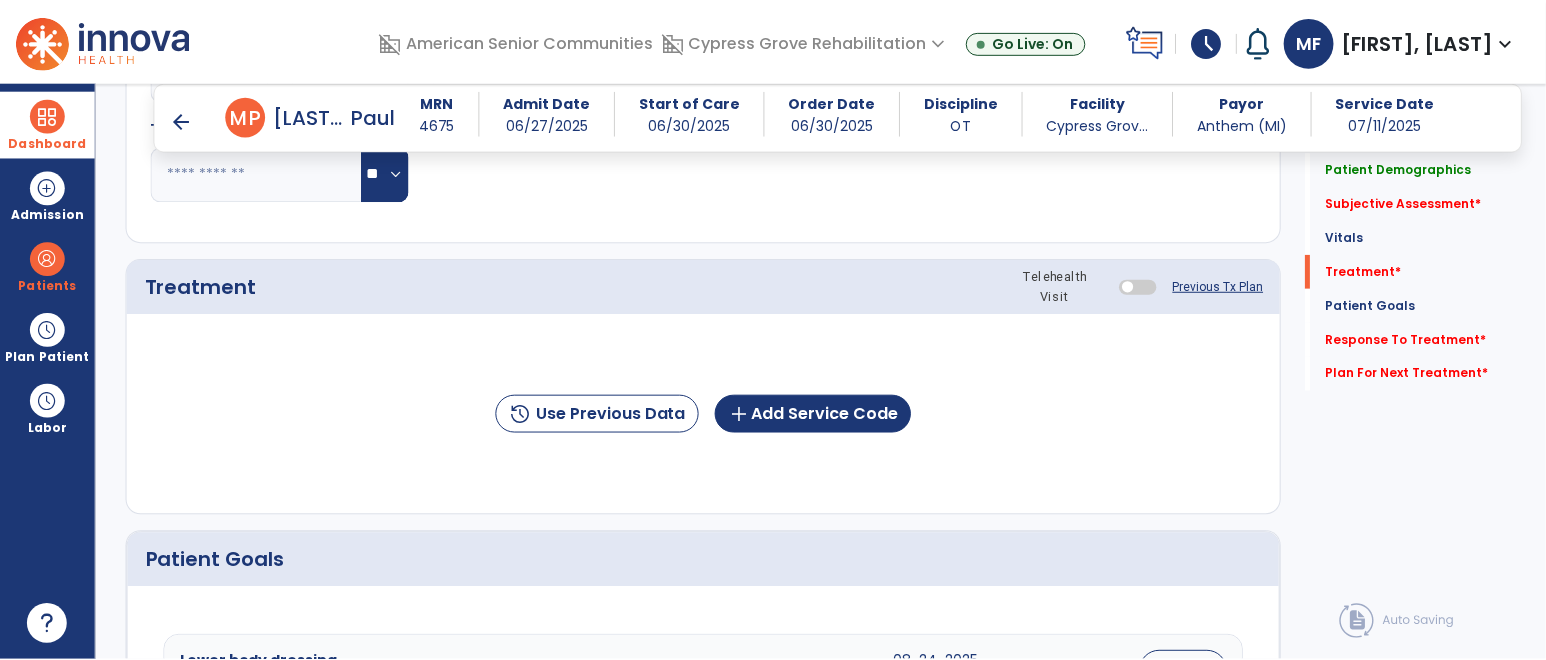 scroll, scrollTop: 1042, scrollLeft: 0, axis: vertical 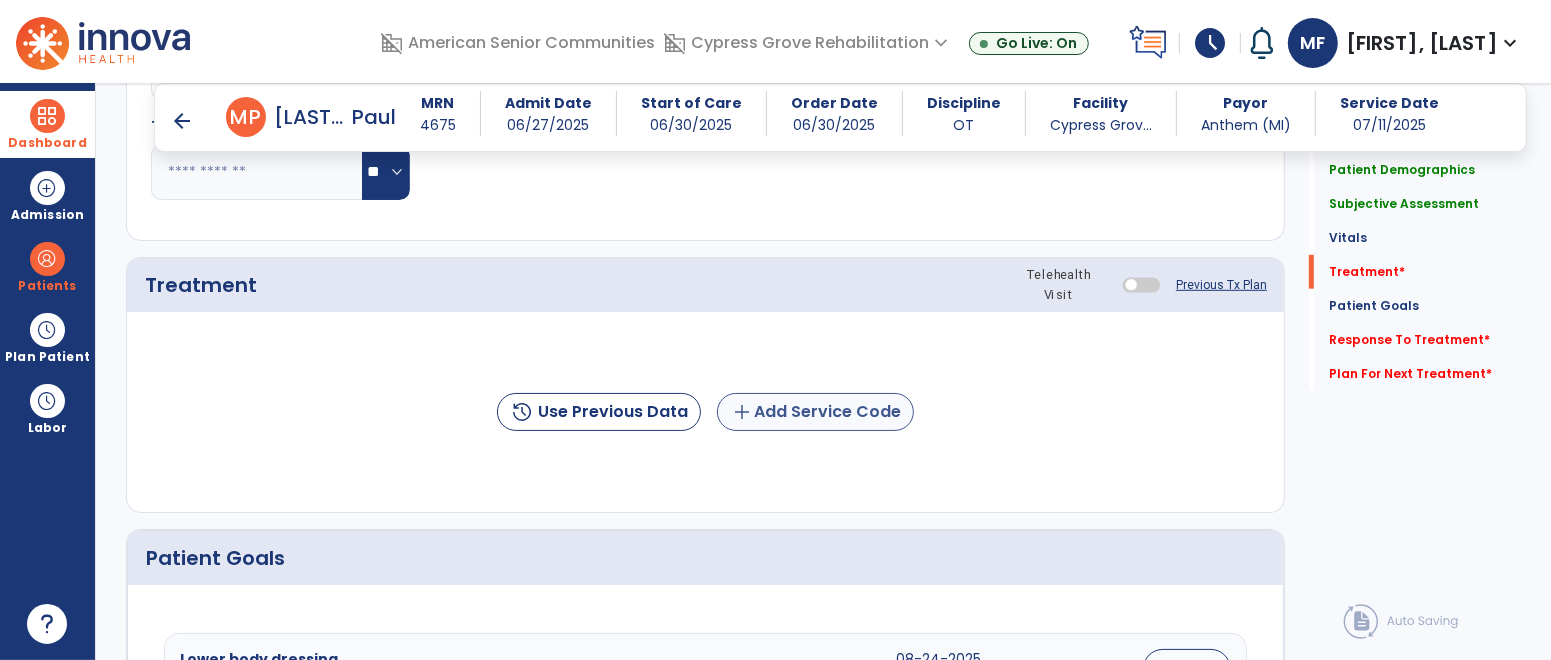 type on "**********" 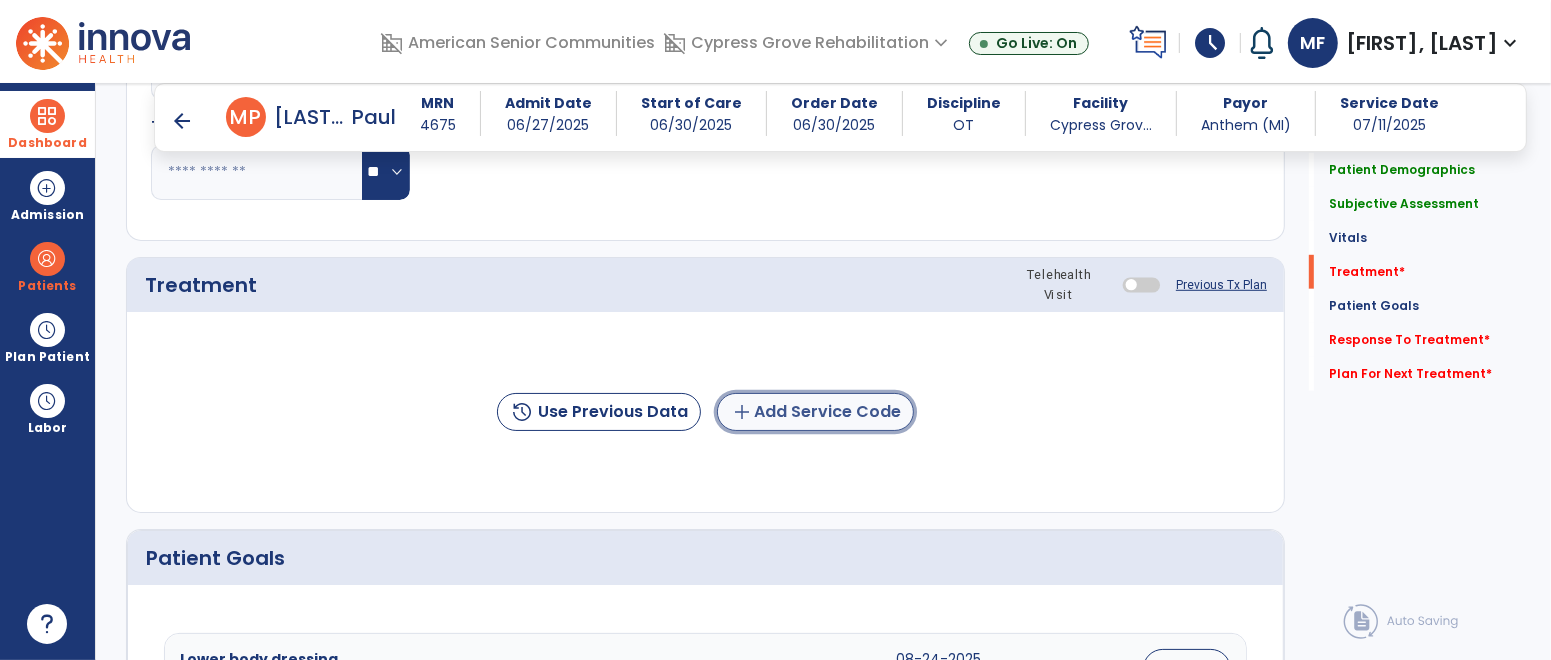 click on "add  Add Service Code" 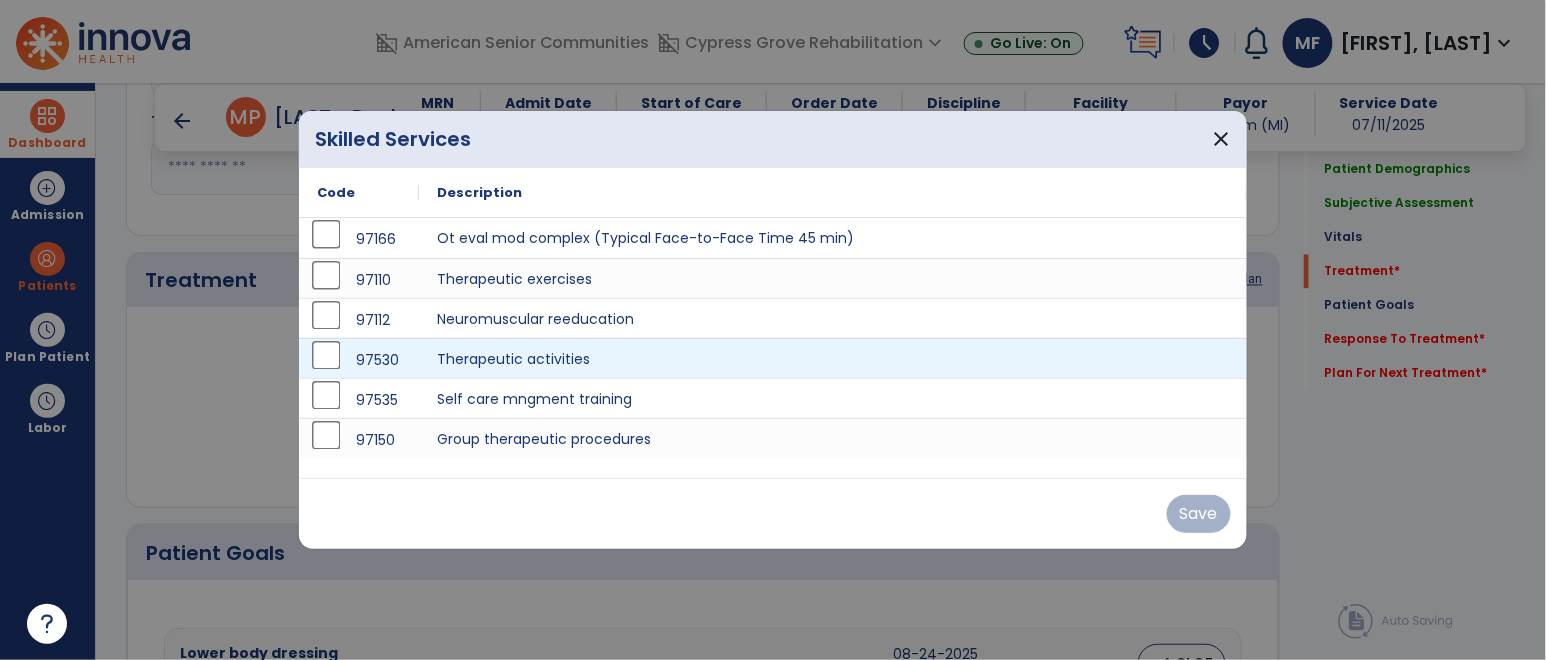 scroll, scrollTop: 1042, scrollLeft: 0, axis: vertical 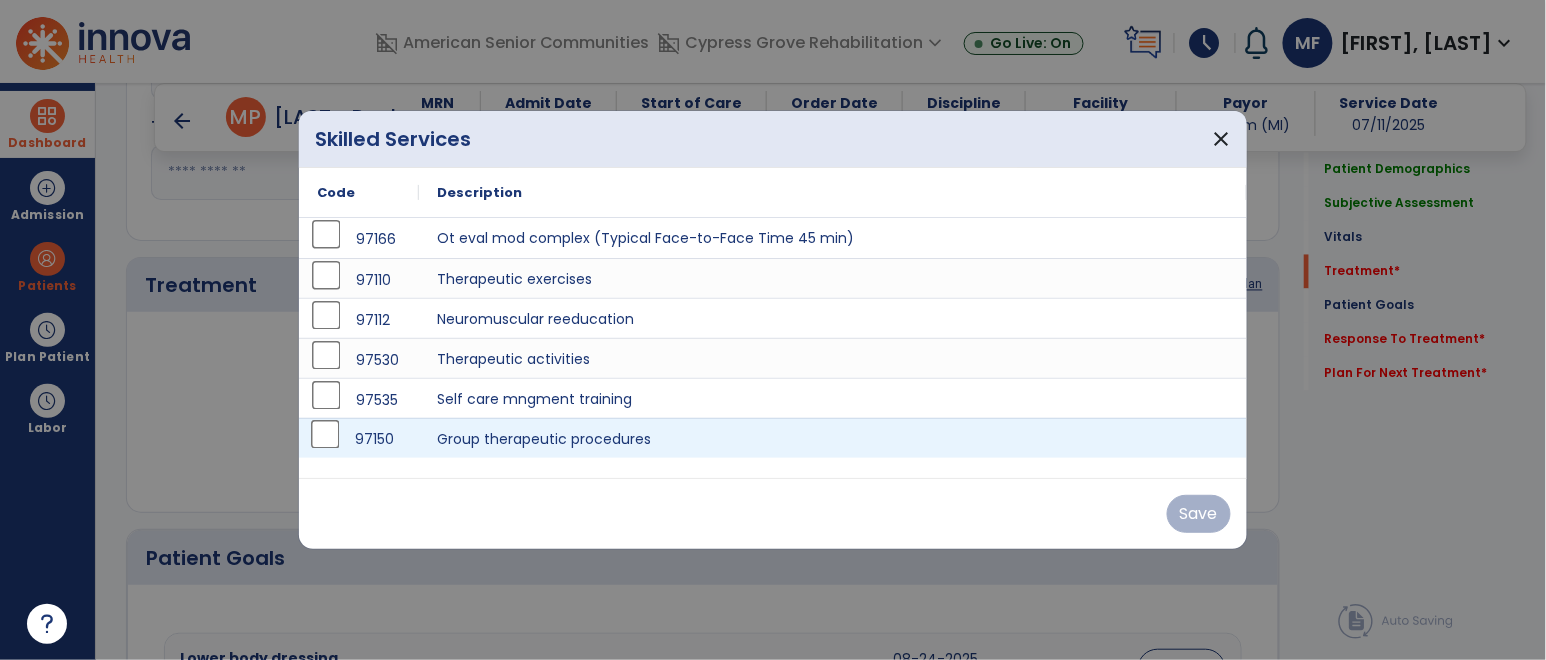 click on "97150" at bounding box center [359, 438] 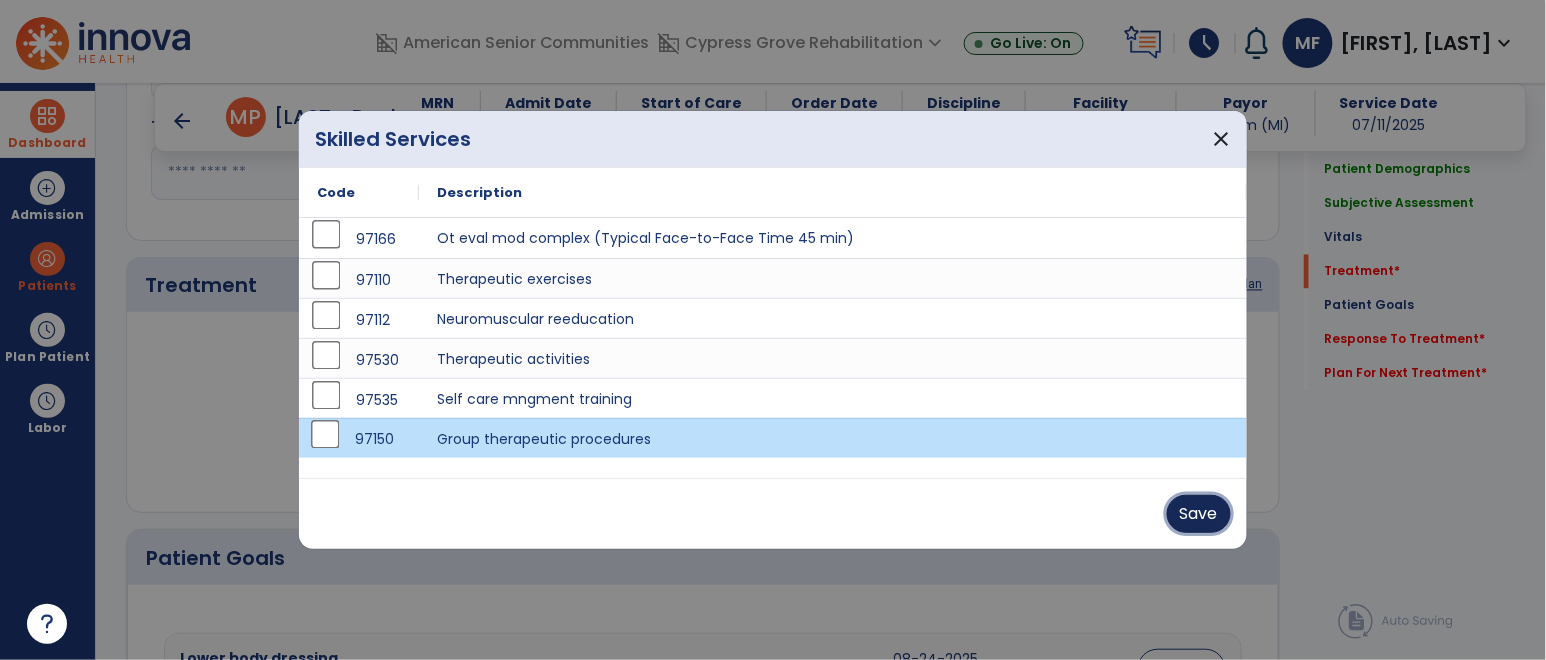 click on "Save" at bounding box center (1199, 514) 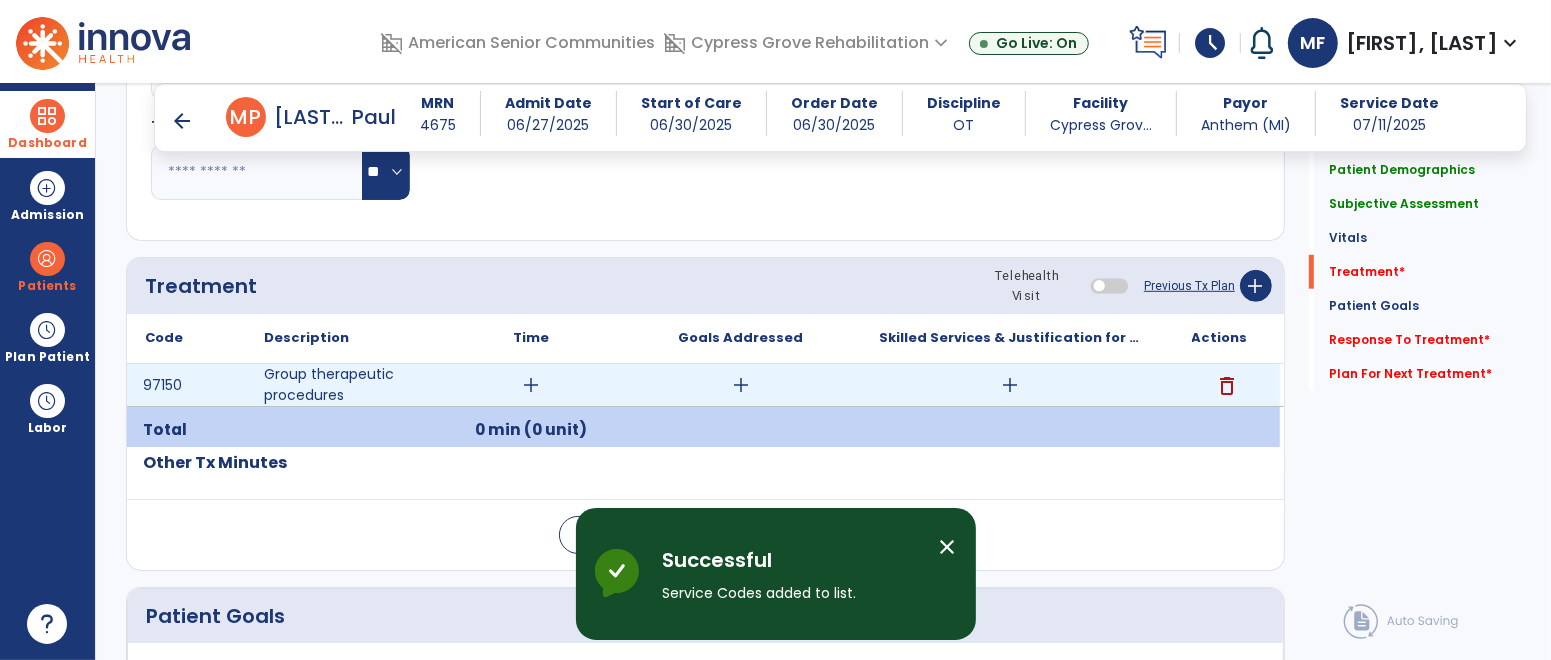 click on "add" at bounding box center [1010, 385] 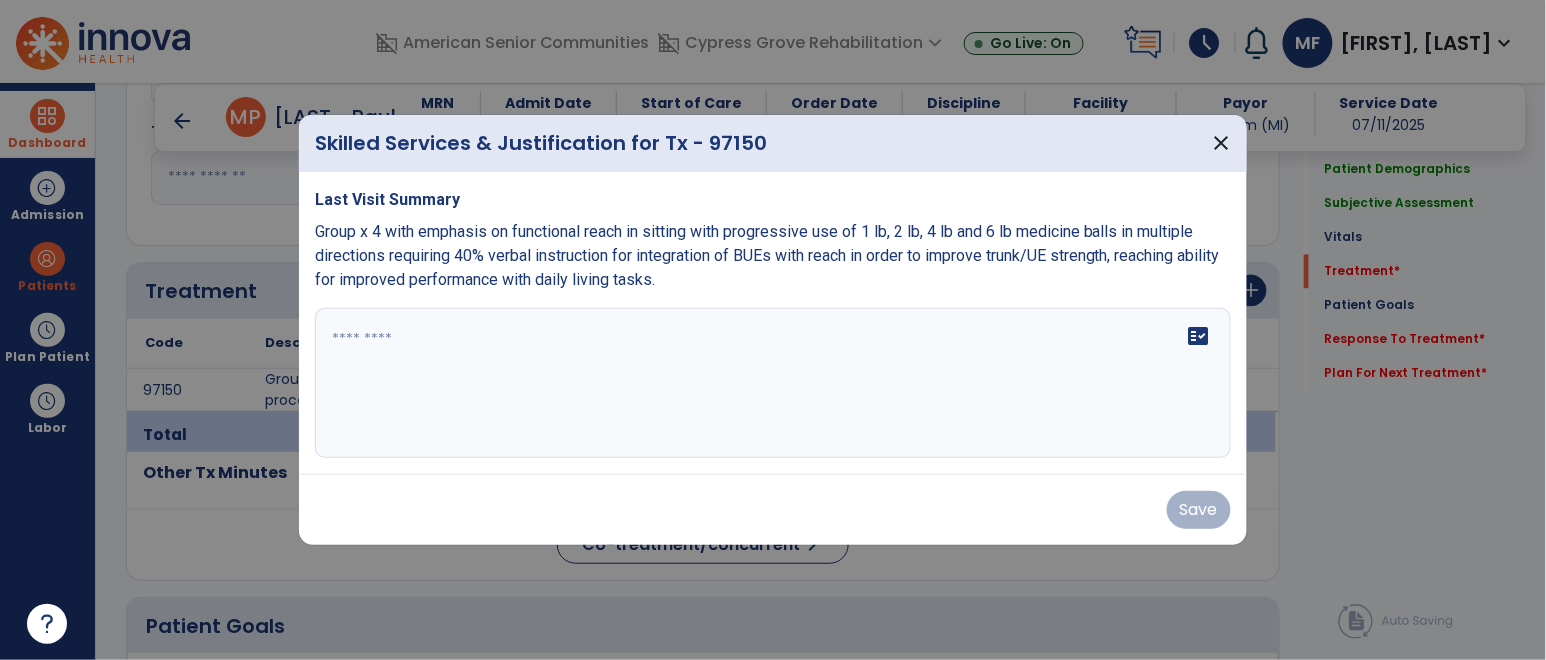 scroll, scrollTop: 1042, scrollLeft: 0, axis: vertical 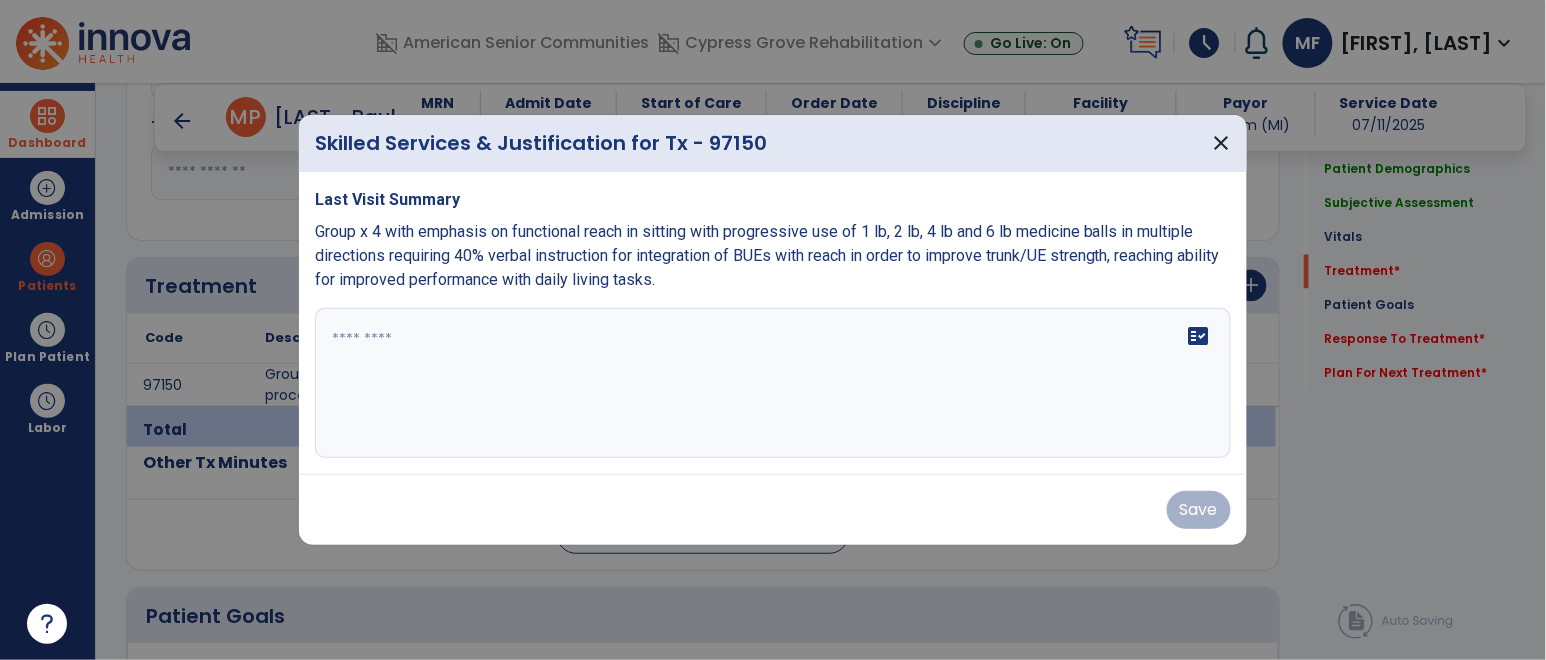 click at bounding box center [772, 383] 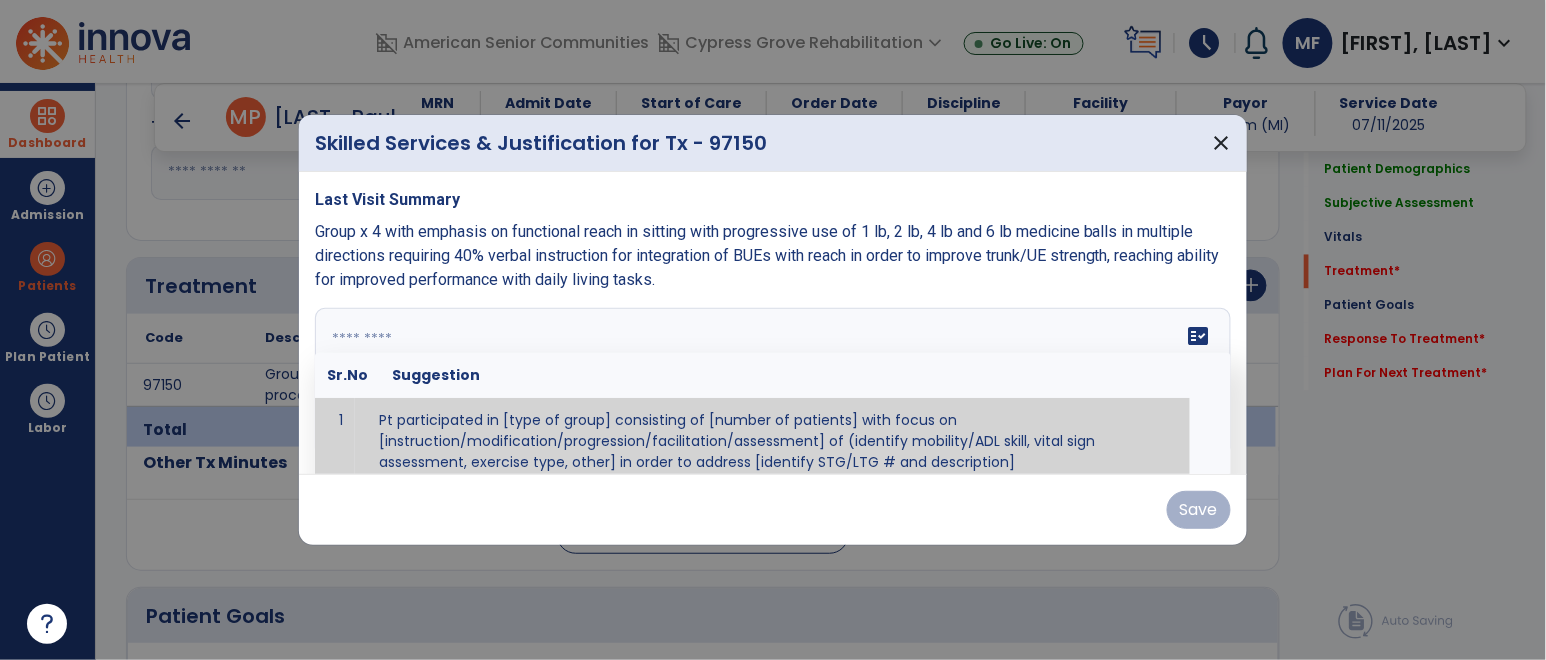 scroll, scrollTop: 11, scrollLeft: 0, axis: vertical 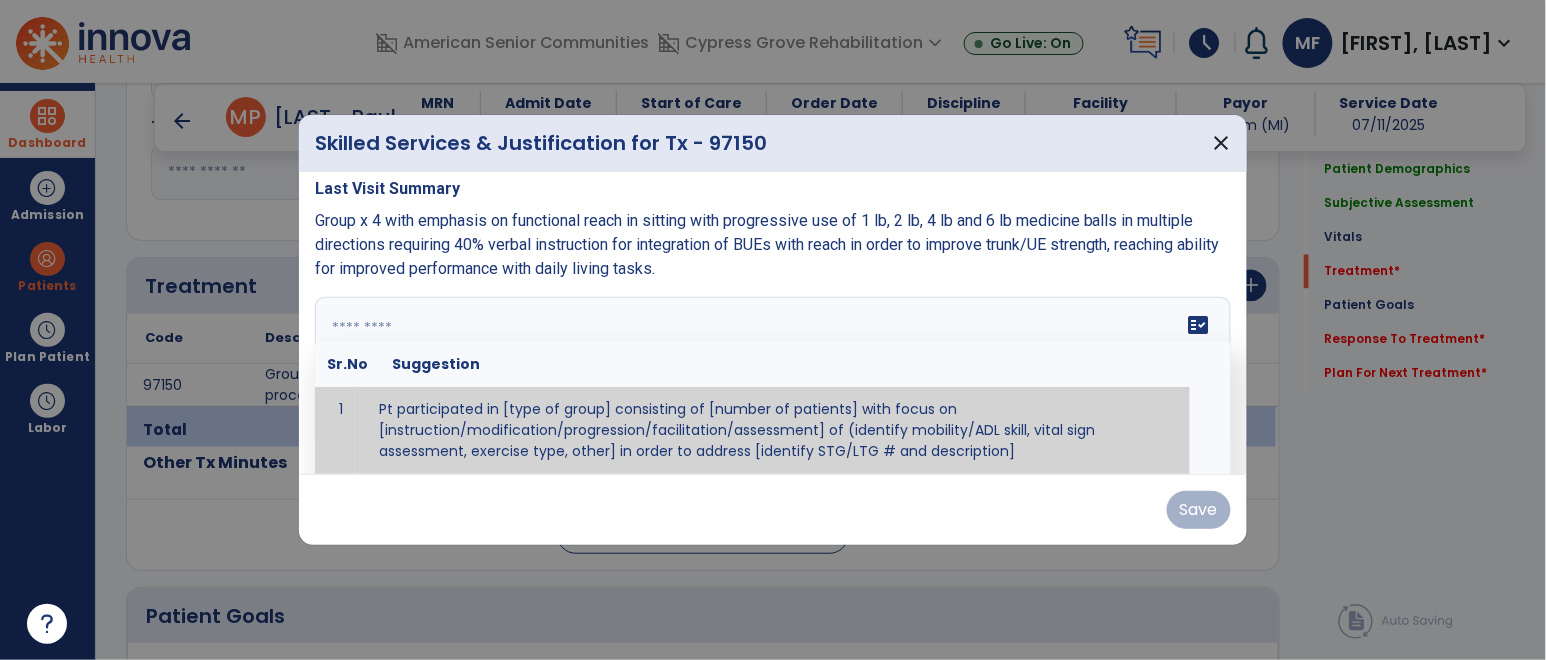 paste on "**********" 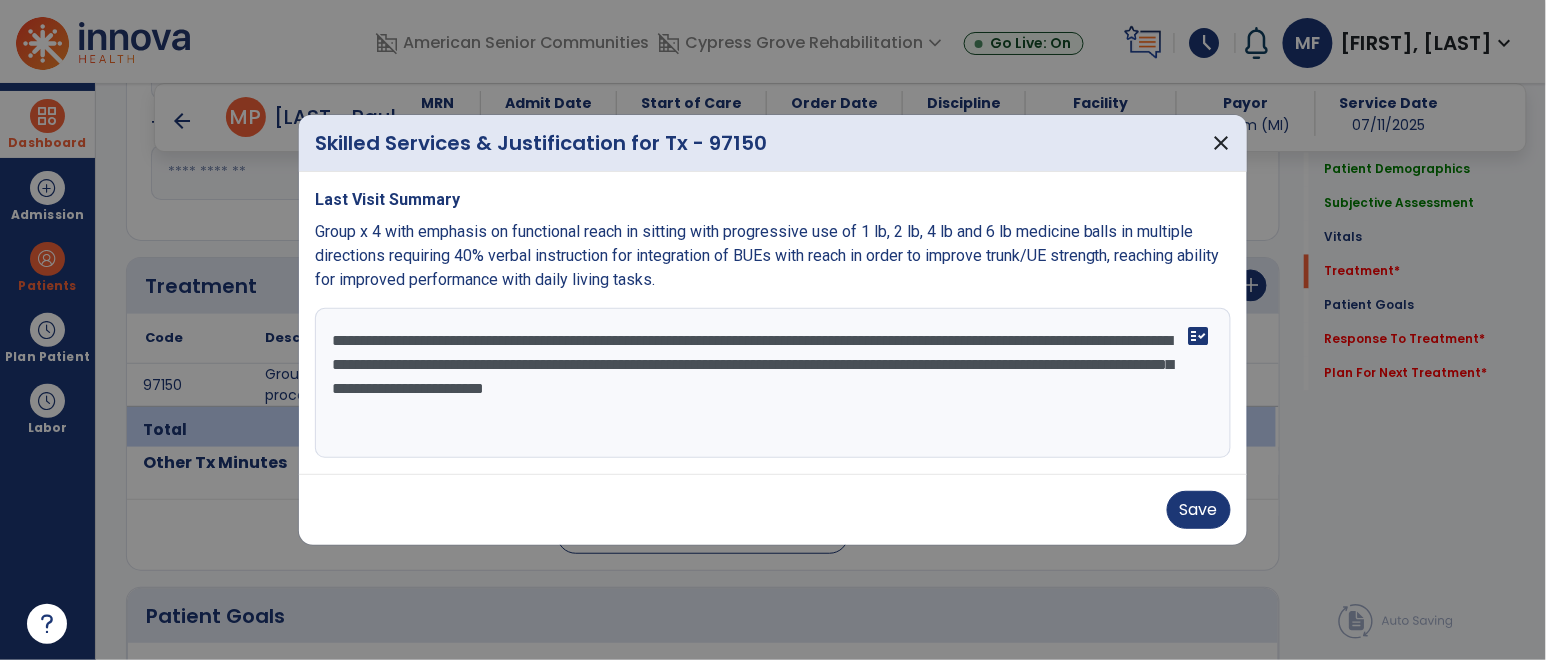scroll, scrollTop: 0, scrollLeft: 0, axis: both 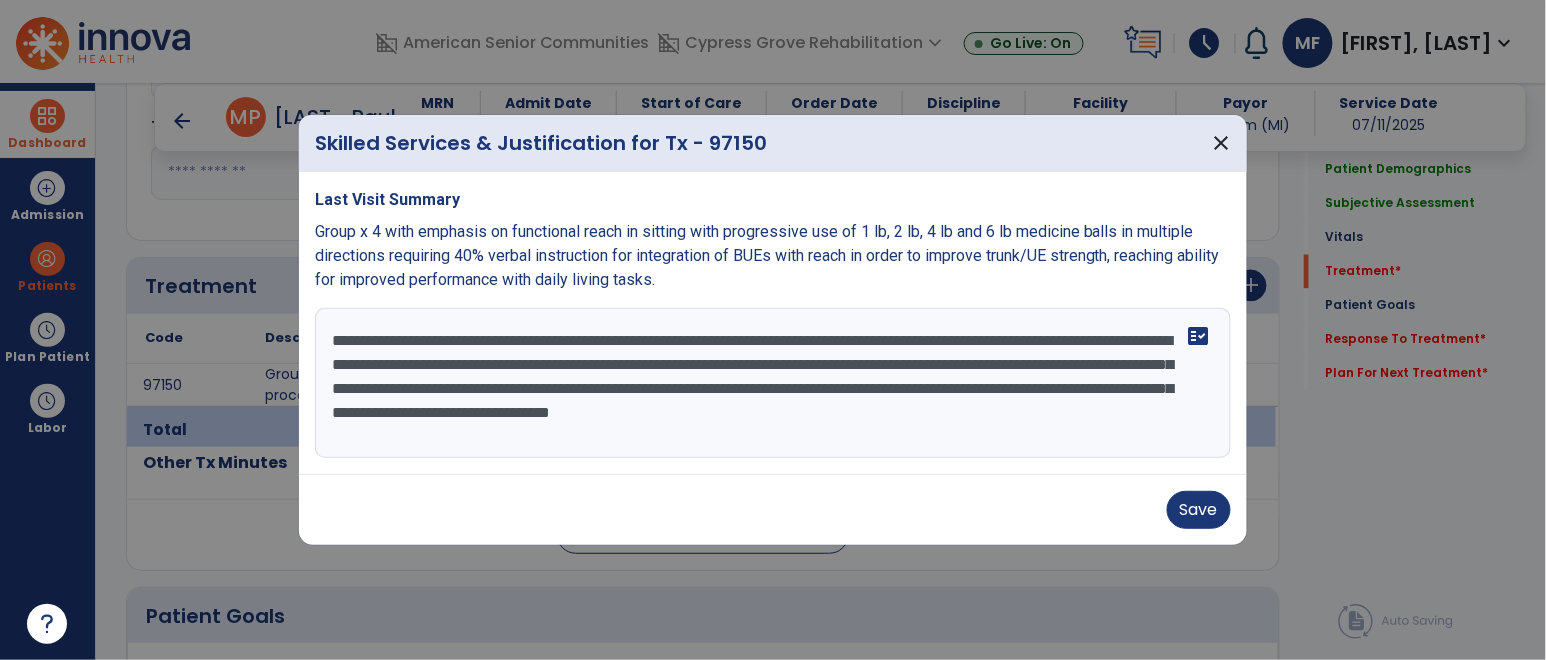 type on "**********" 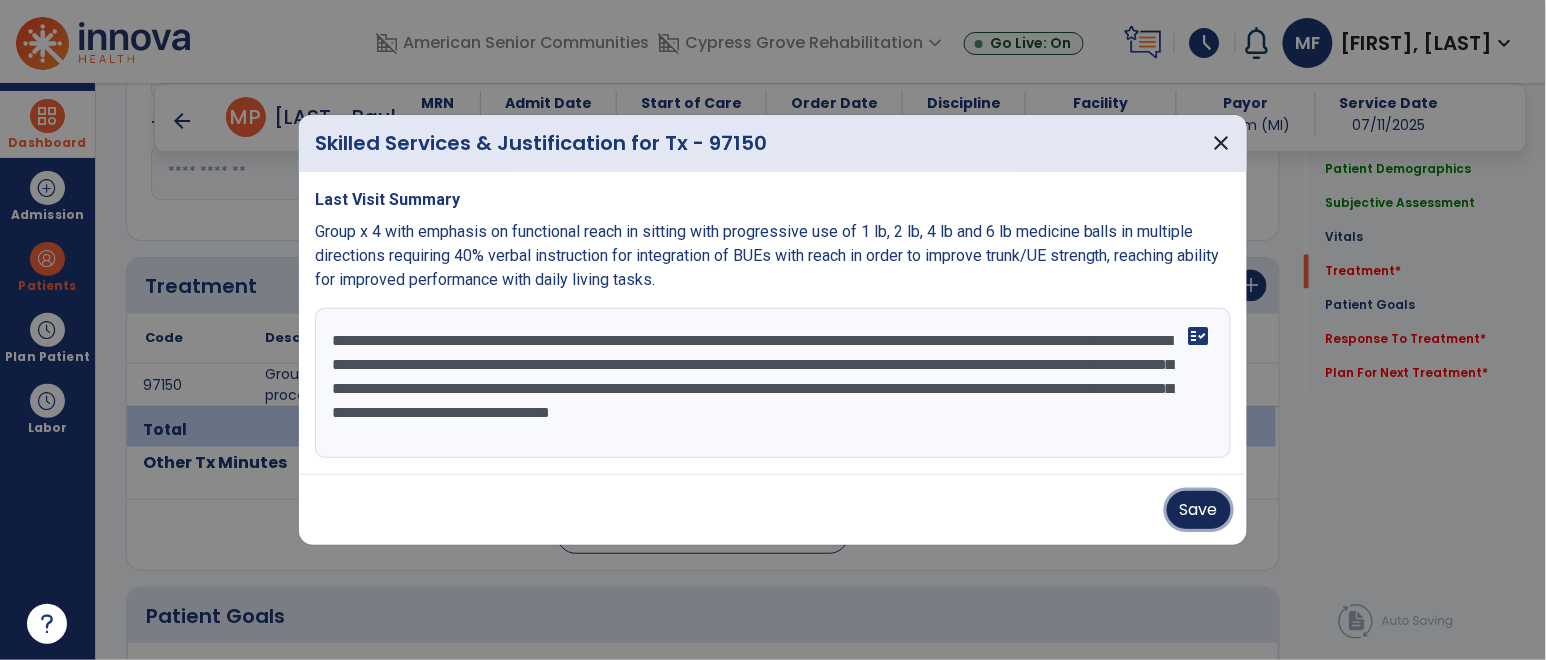 click on "Save" at bounding box center (1199, 510) 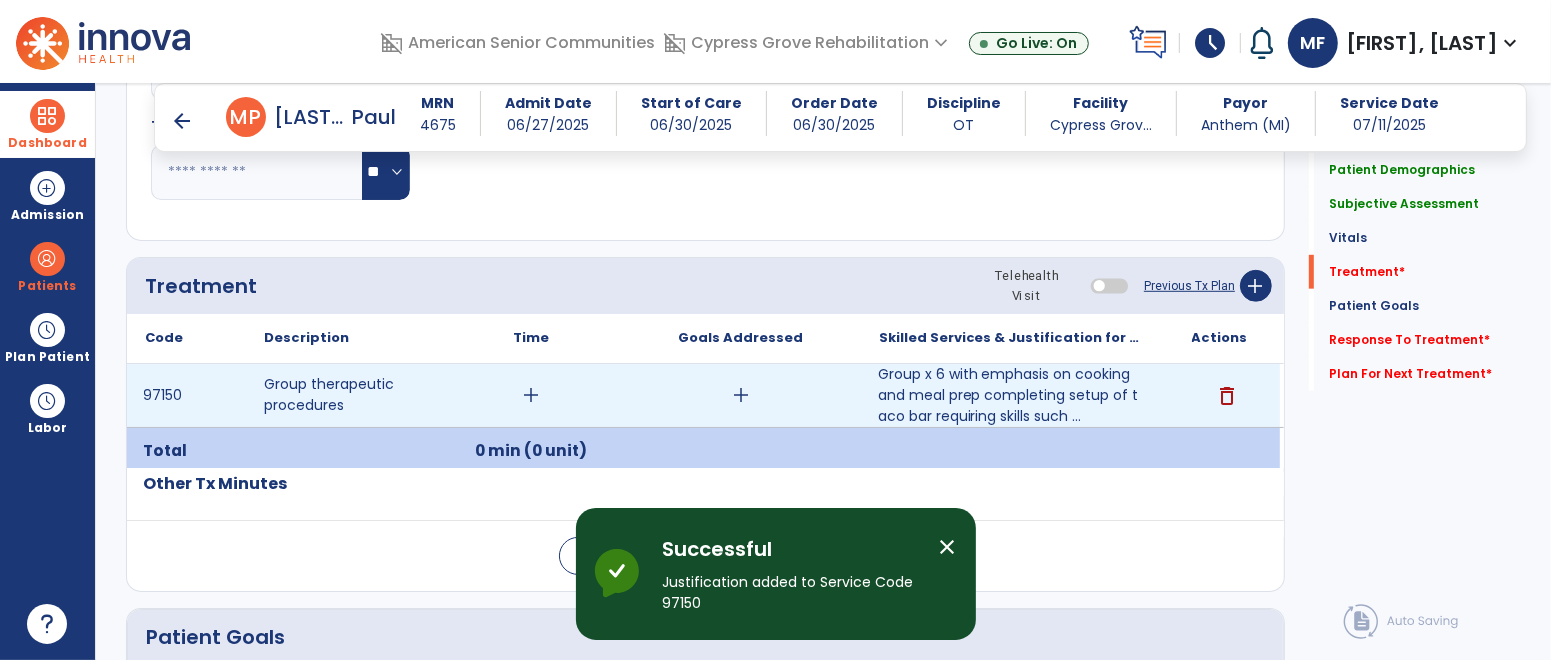 click on "add" at bounding box center (531, 395) 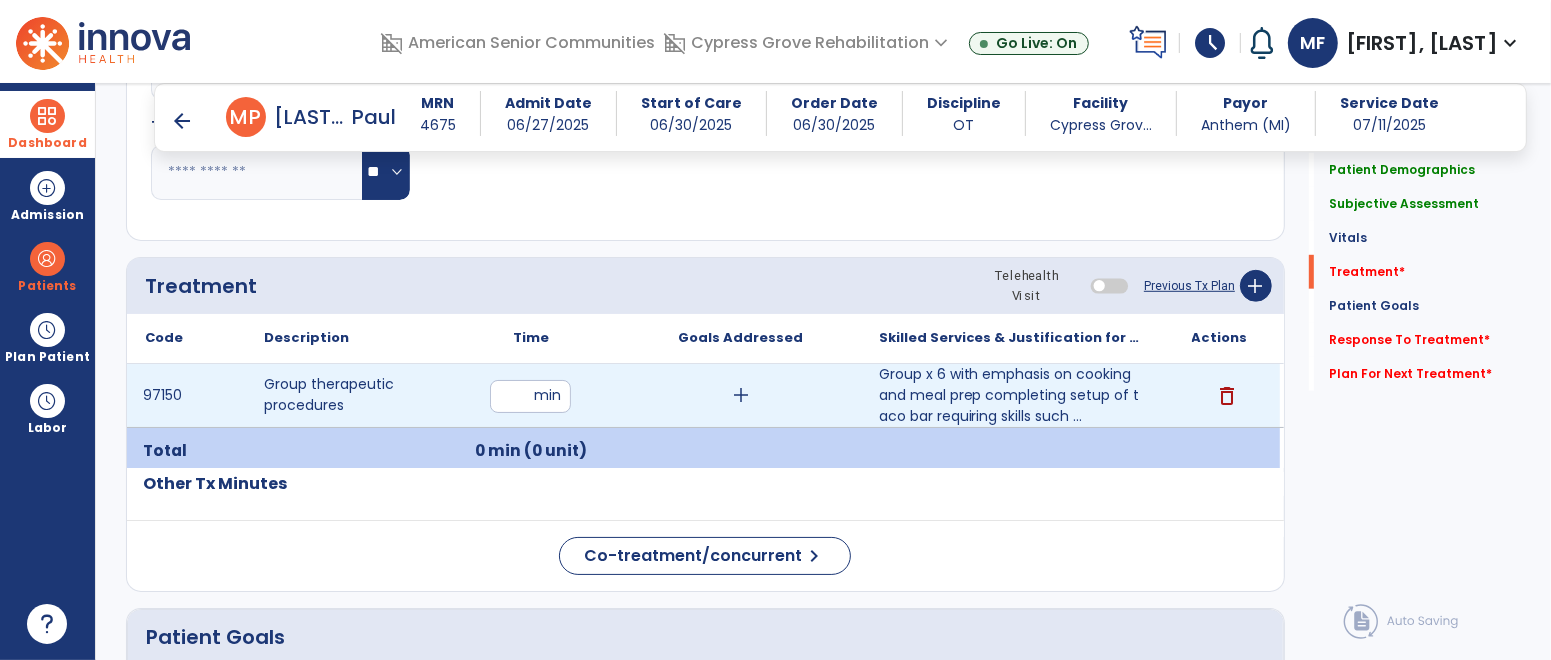 type on "**" 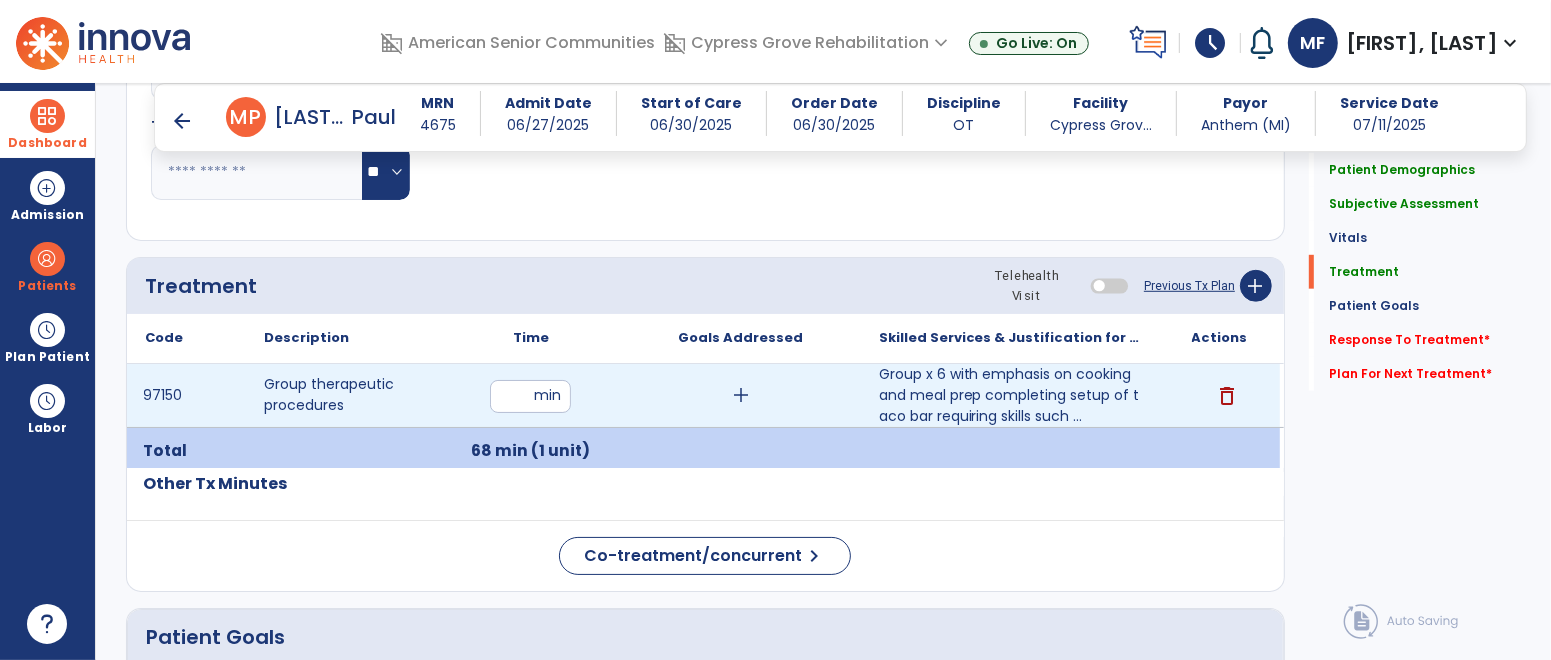 click on "add" at bounding box center [741, 395] 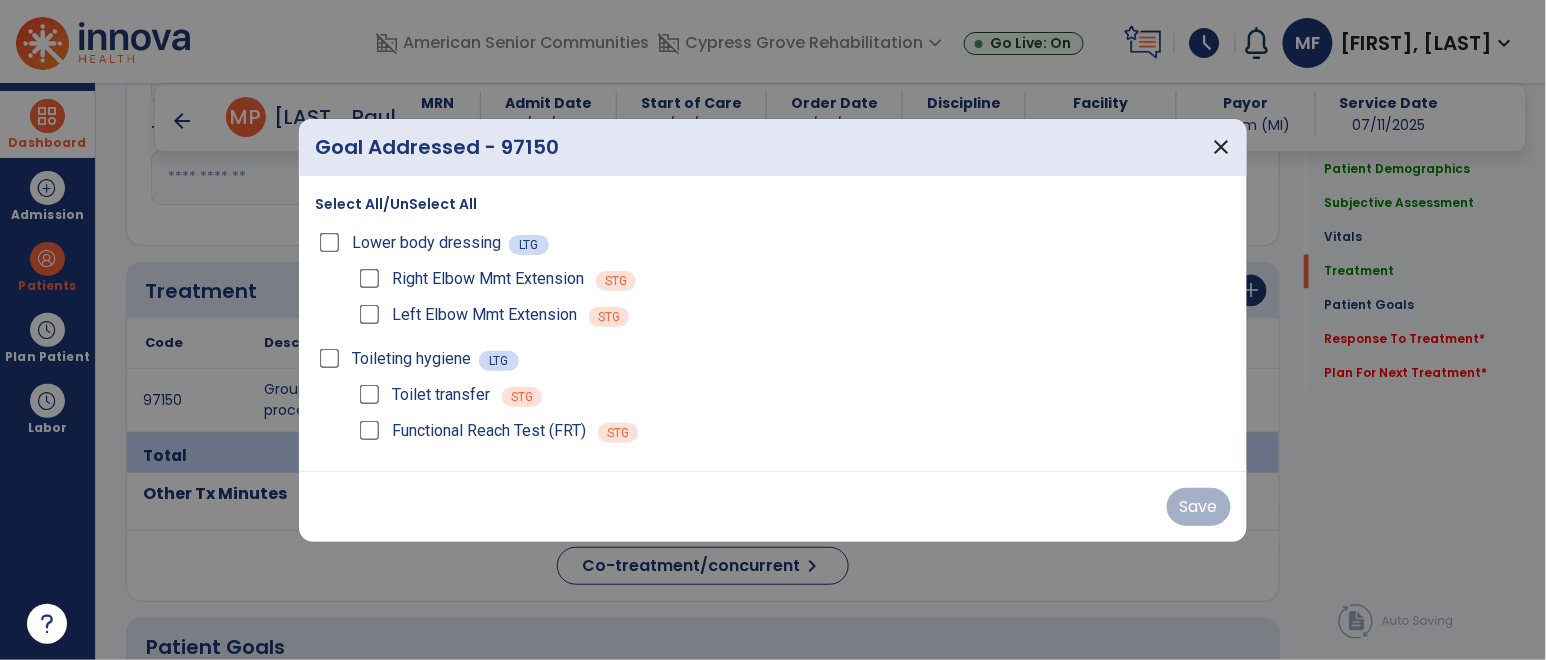 scroll, scrollTop: 1042, scrollLeft: 0, axis: vertical 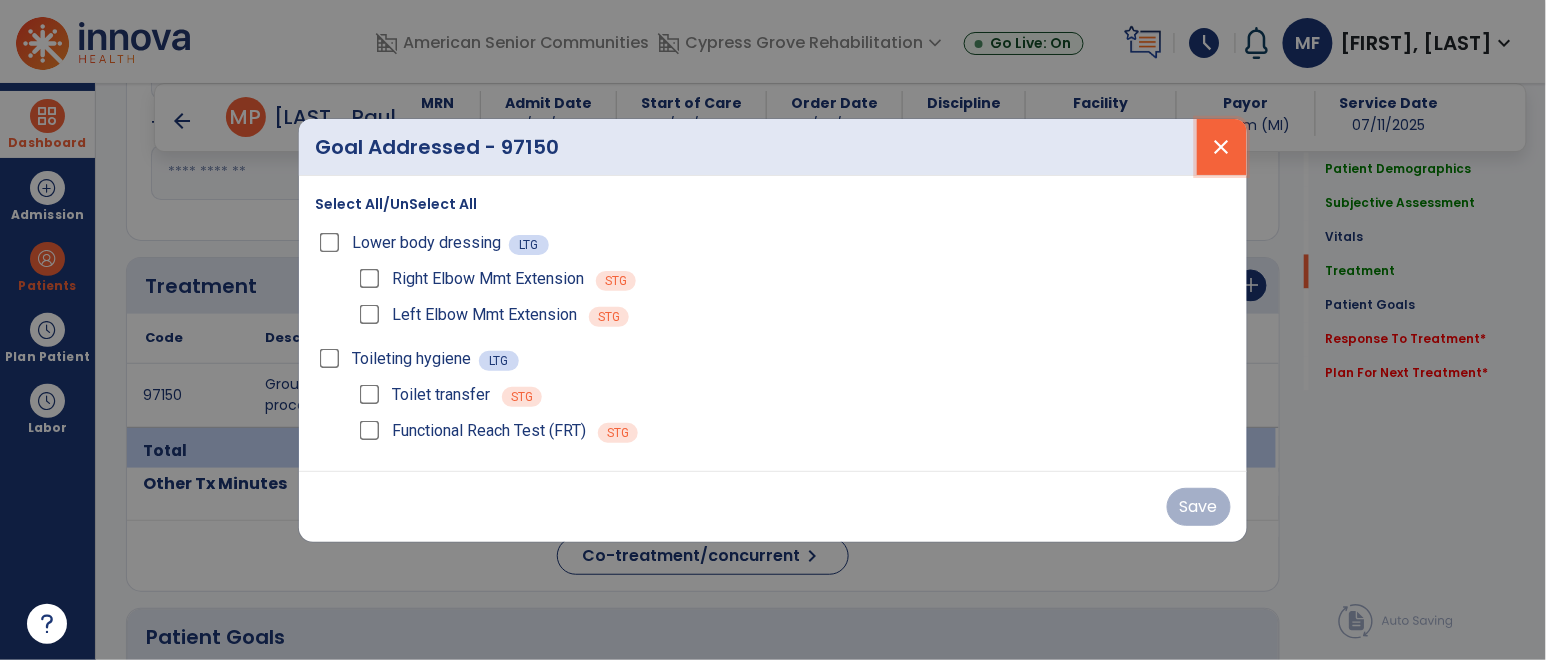 click on "close" at bounding box center (1222, 147) 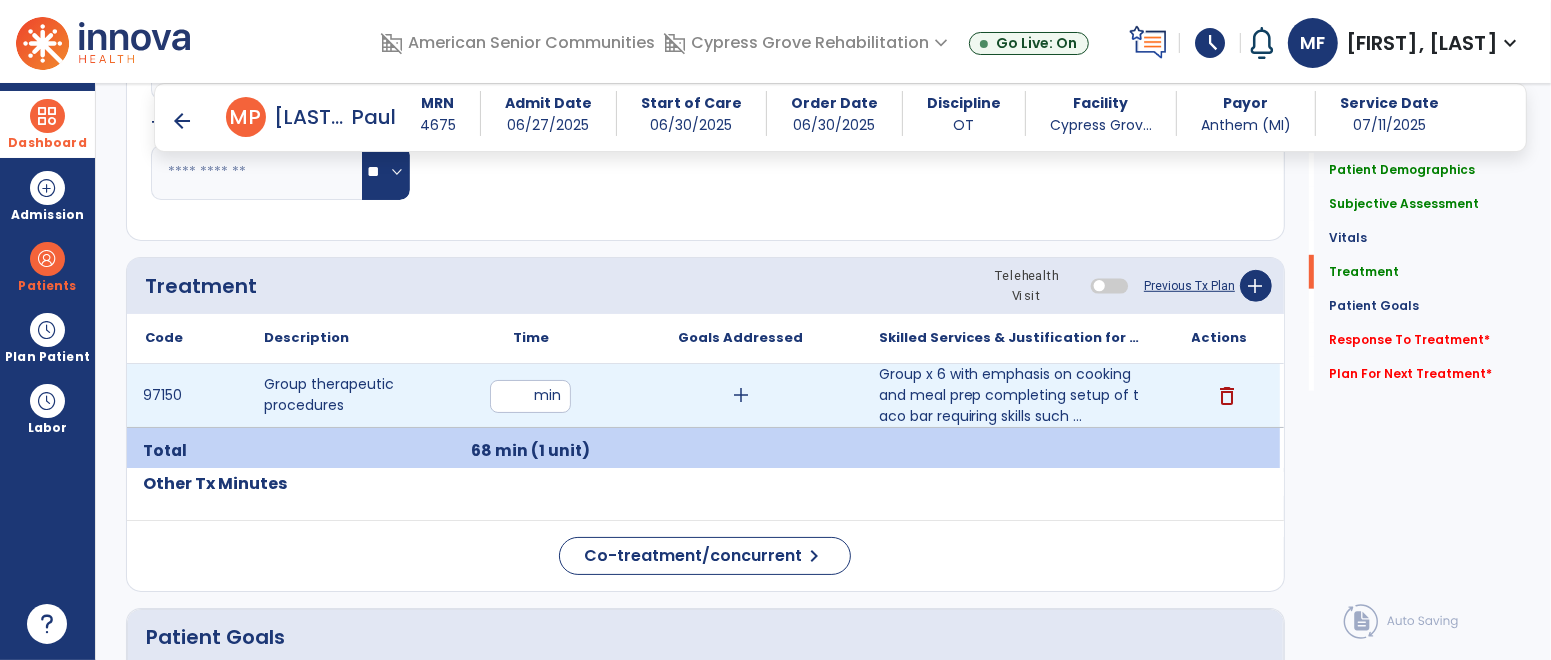 click on "add" at bounding box center (741, 395) 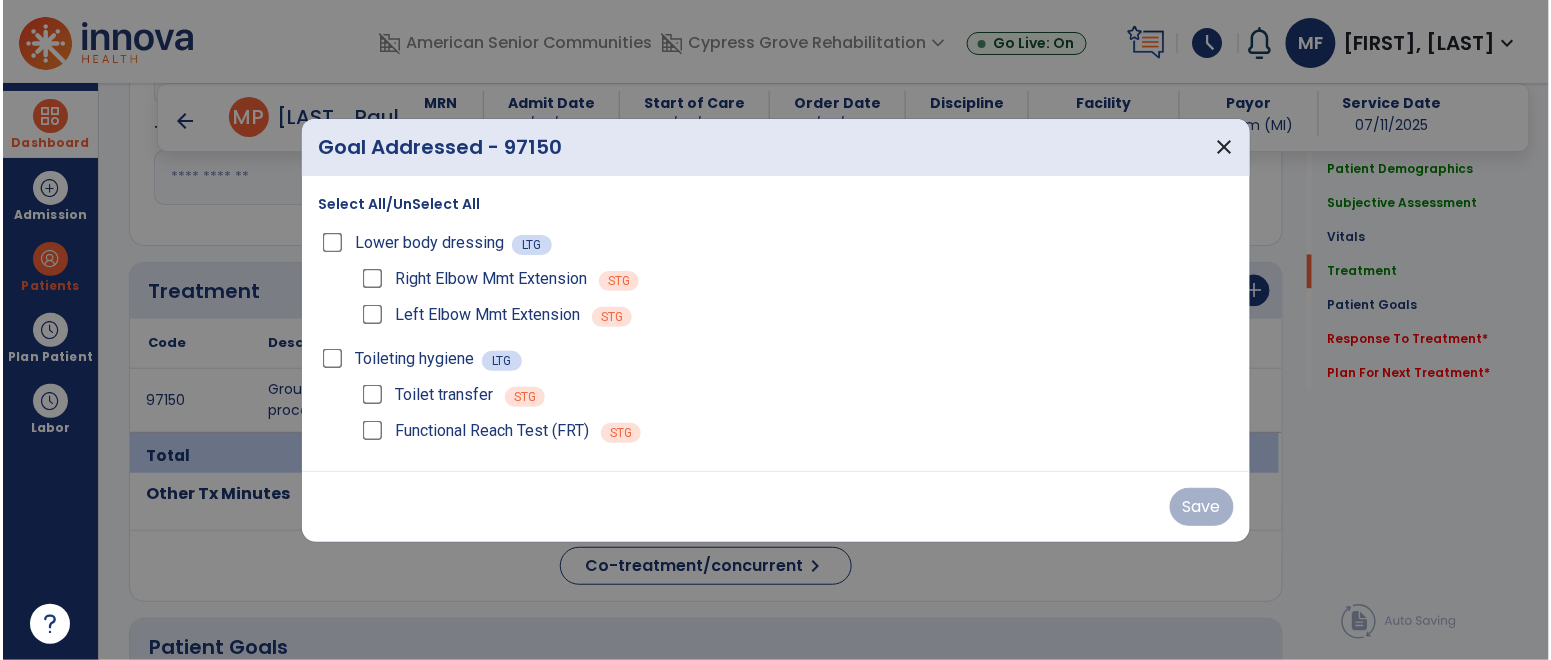 scroll, scrollTop: 1042, scrollLeft: 0, axis: vertical 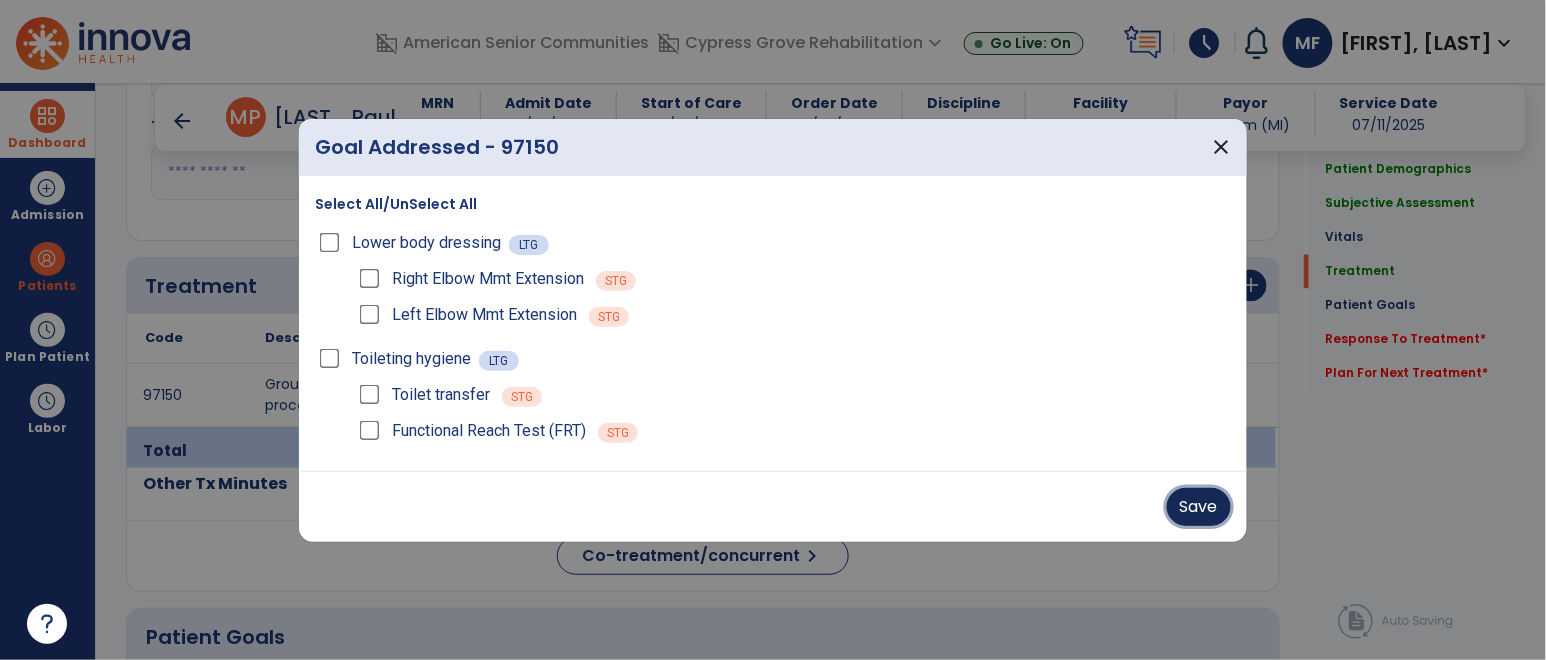click on "Save" at bounding box center [1199, 507] 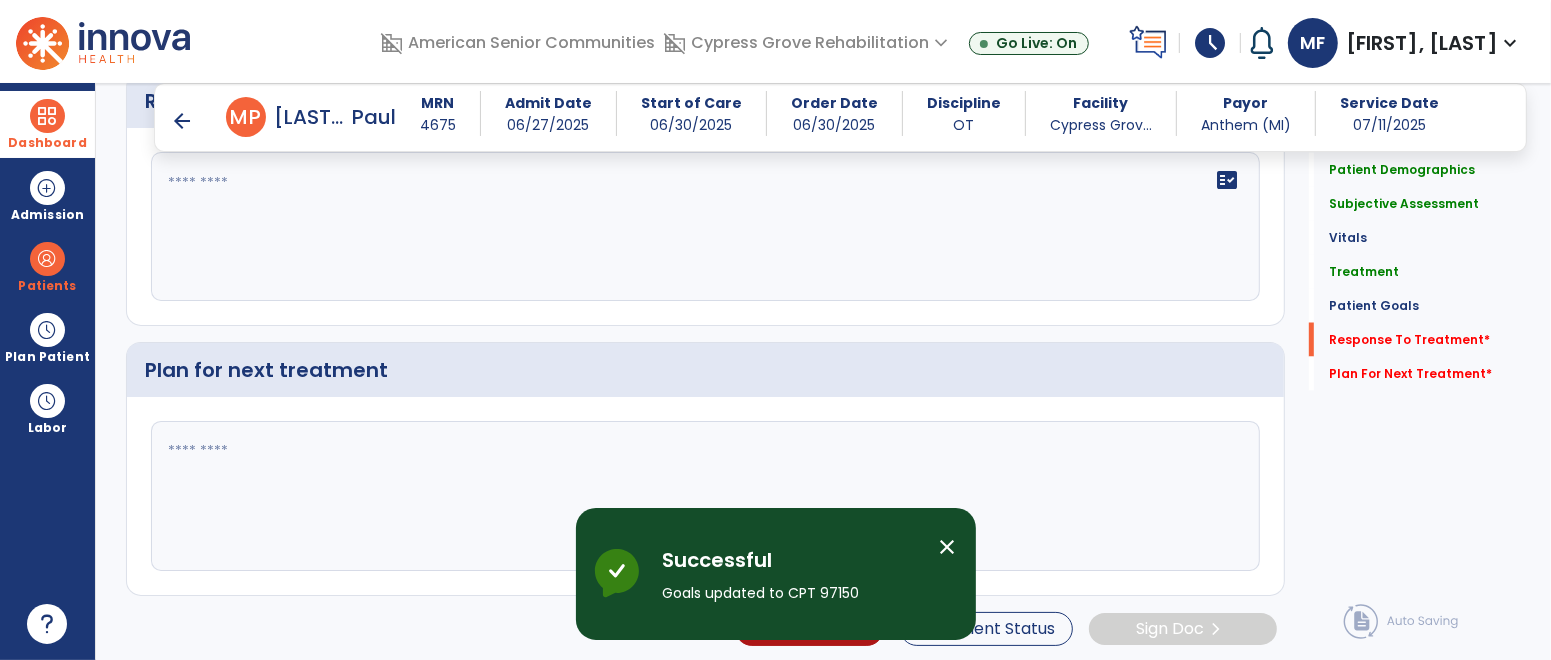 scroll, scrollTop: 2792, scrollLeft: 0, axis: vertical 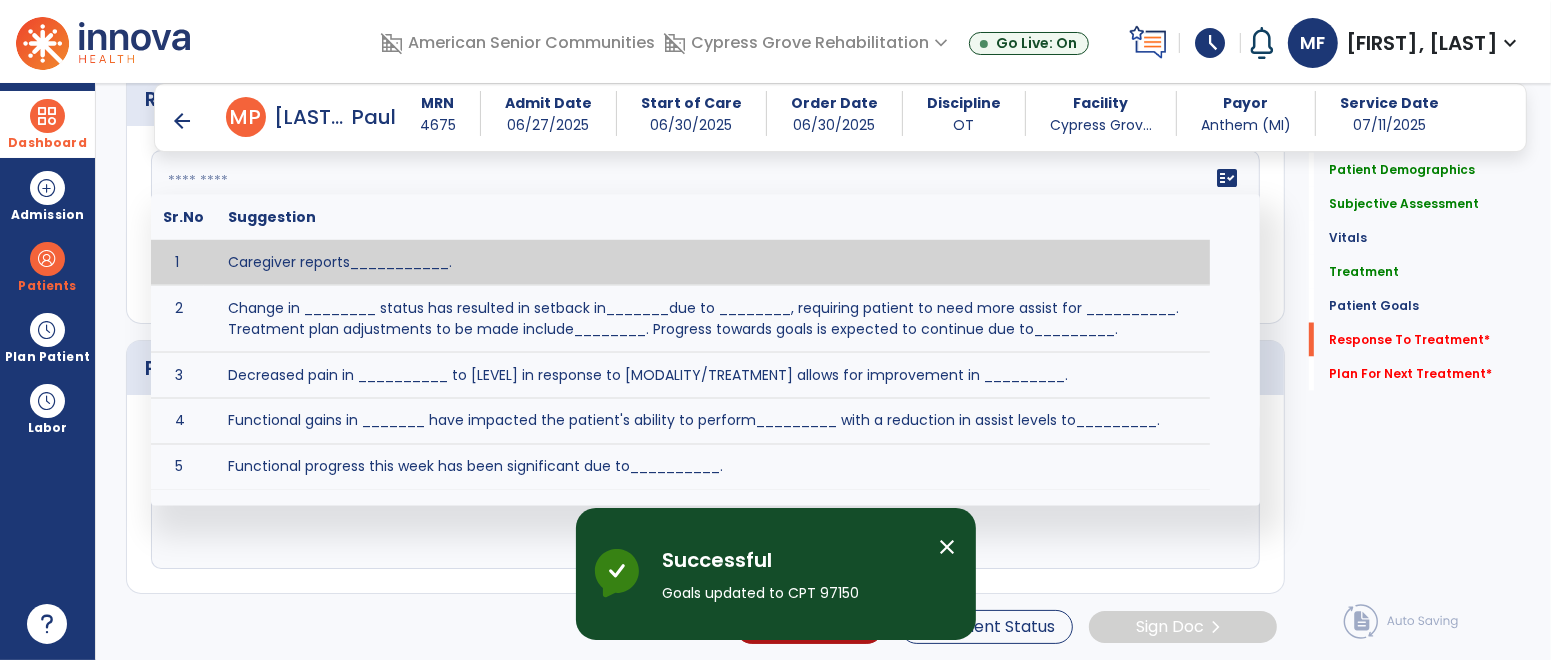 click on "fact_check  Sr.No Suggestion 1 Caregiver reports___________. 2 Change in ________ status has resulted in setback in_______due to ________, requiring patient to need more assist for __________.   Treatment plan adjustments to be made include________.  Progress towards goals is expected to continue due to_________. 3 Decreased pain in __________ to [LEVEL] in response to [MODALITY/TREATMENT] allows for improvement in _________. 4 Functional gains in _______ have impacted the patient's ability to perform_________ with a reduction in assist levels to_________. 5 Functional progress this week has been significant due to__________. 6 Gains in ________ have improved the patient's ability to perform ______with decreased levels of assist to___________. 7 Improvement in ________allows patient to tolerate higher levels of challenges in_________. 8 Pain in [AREA] has decreased to [LEVEL] in response to [TREATMENT/MODALITY], allowing fore ease in completing__________. 9 10 11 12 13 14 15 16 17 18 19 20 21" 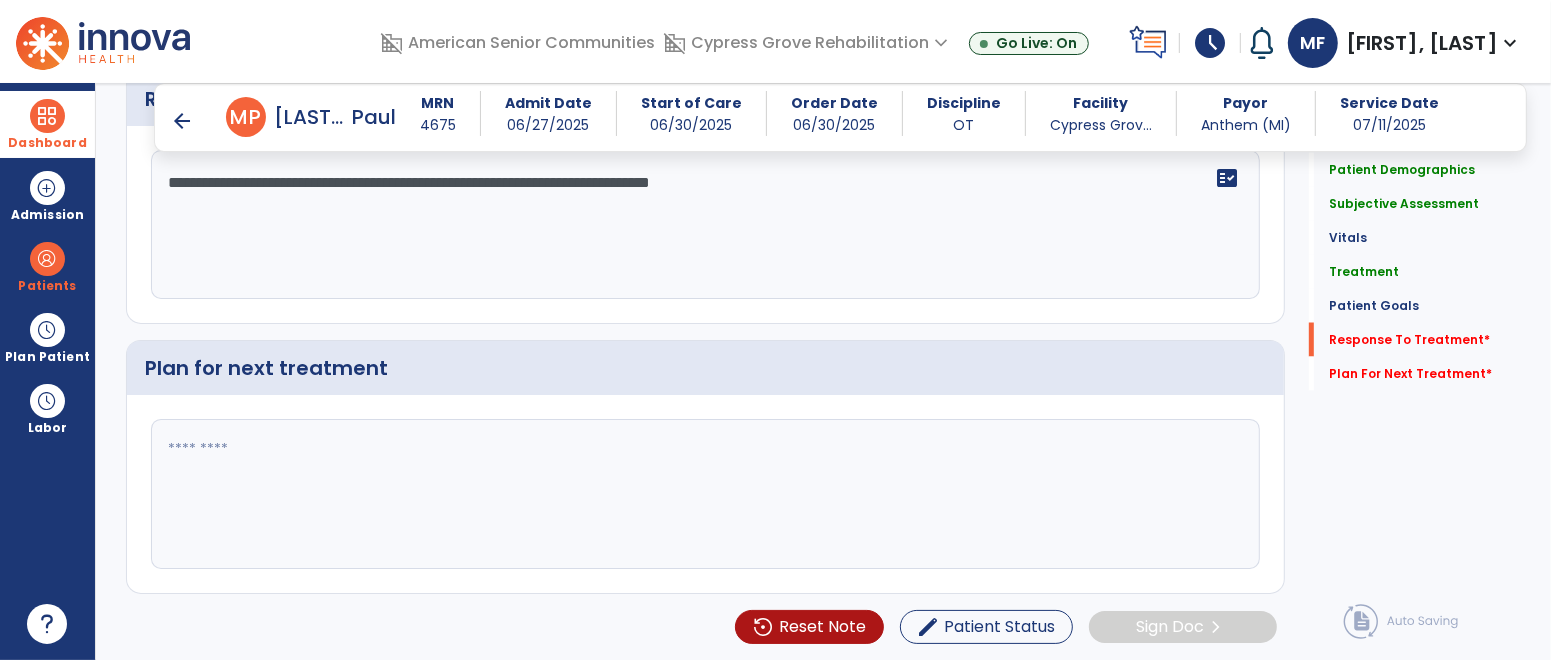 type on "**********" 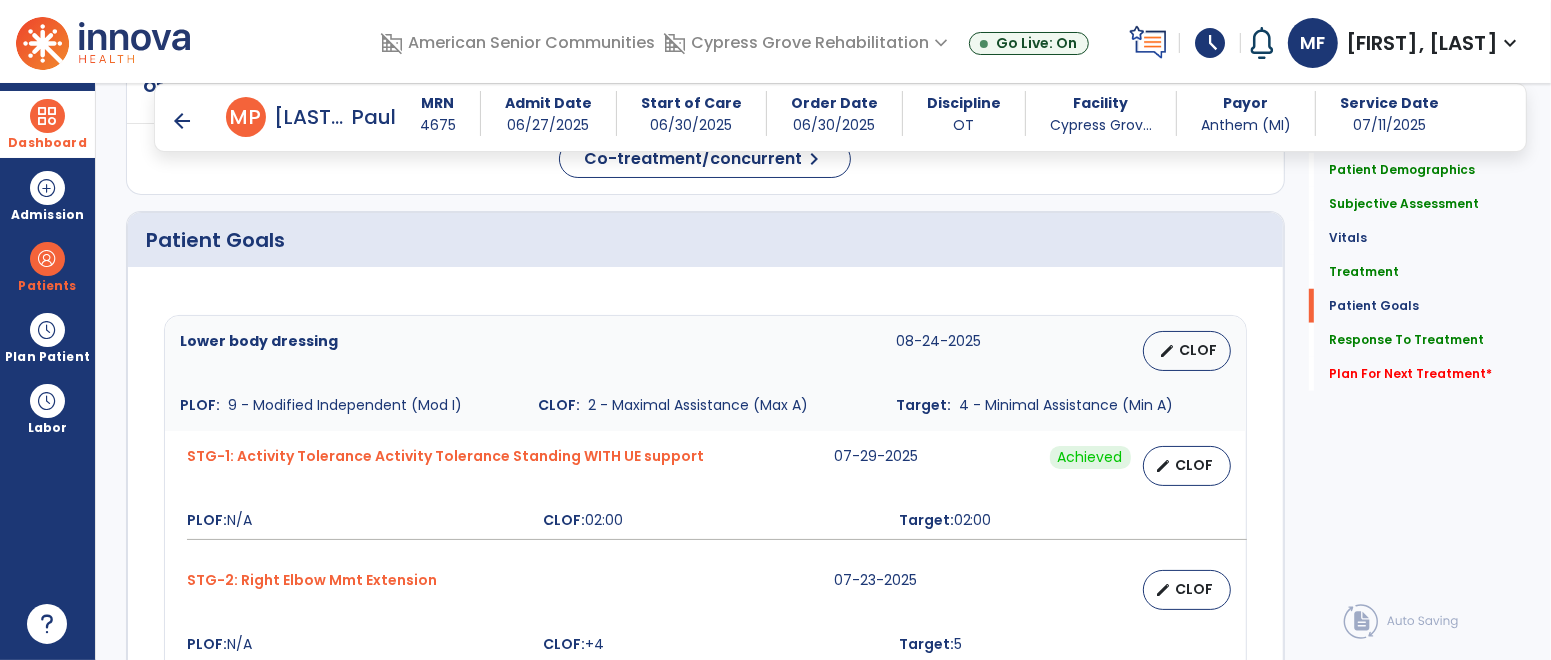 scroll, scrollTop: 2792, scrollLeft: 0, axis: vertical 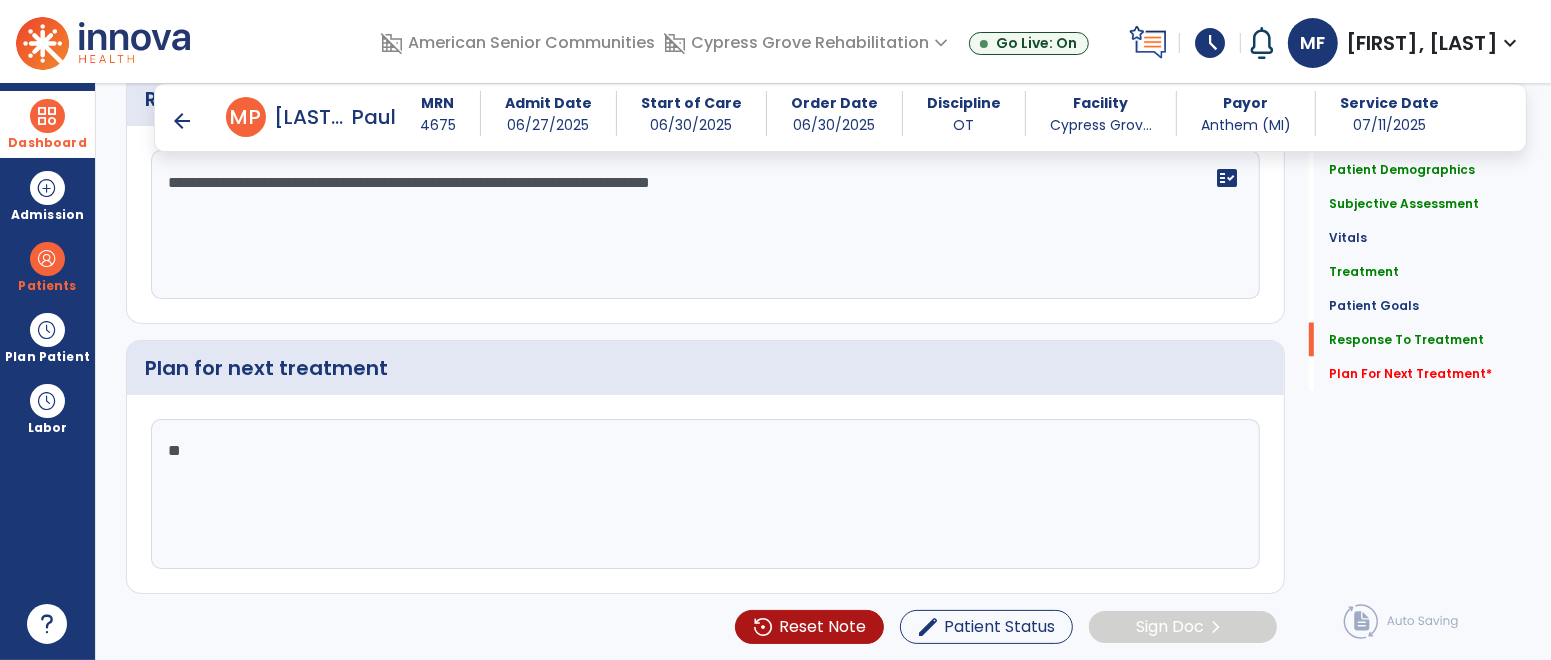 type on "*" 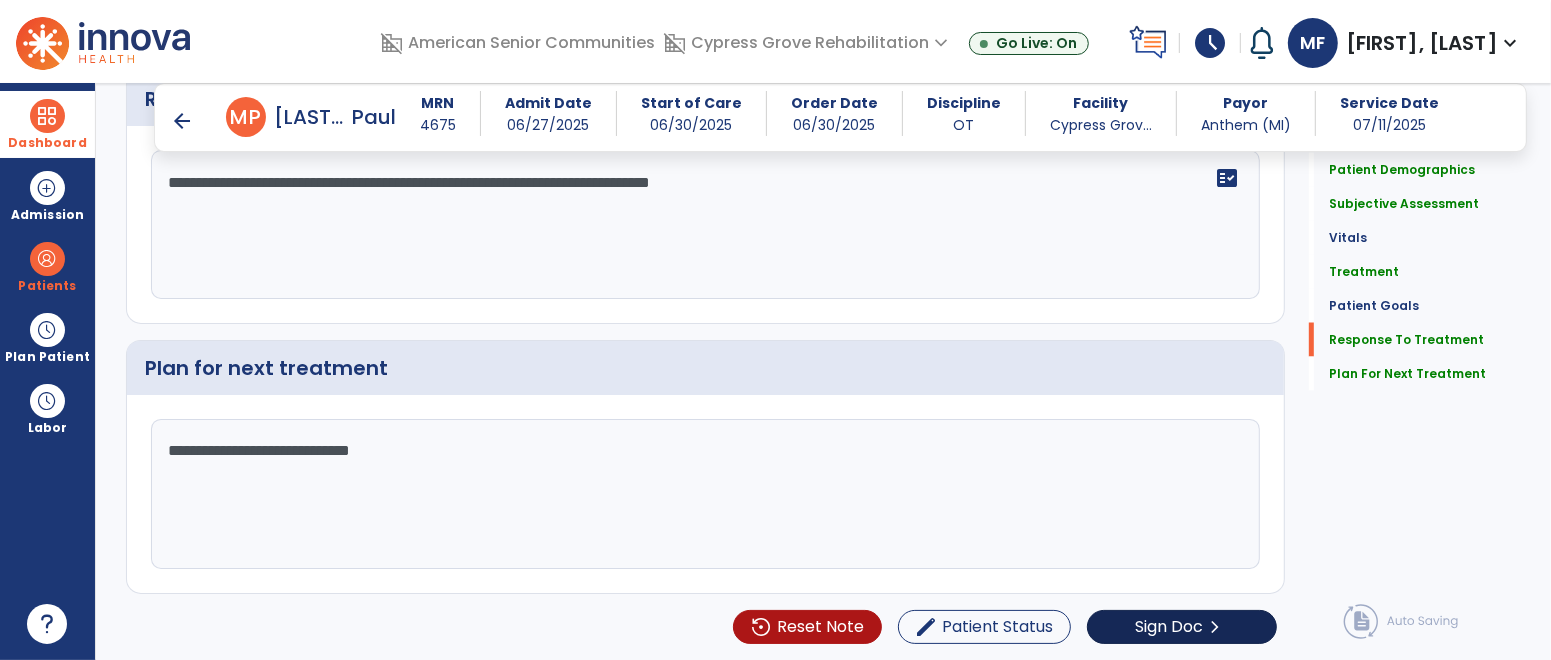 type on "**********" 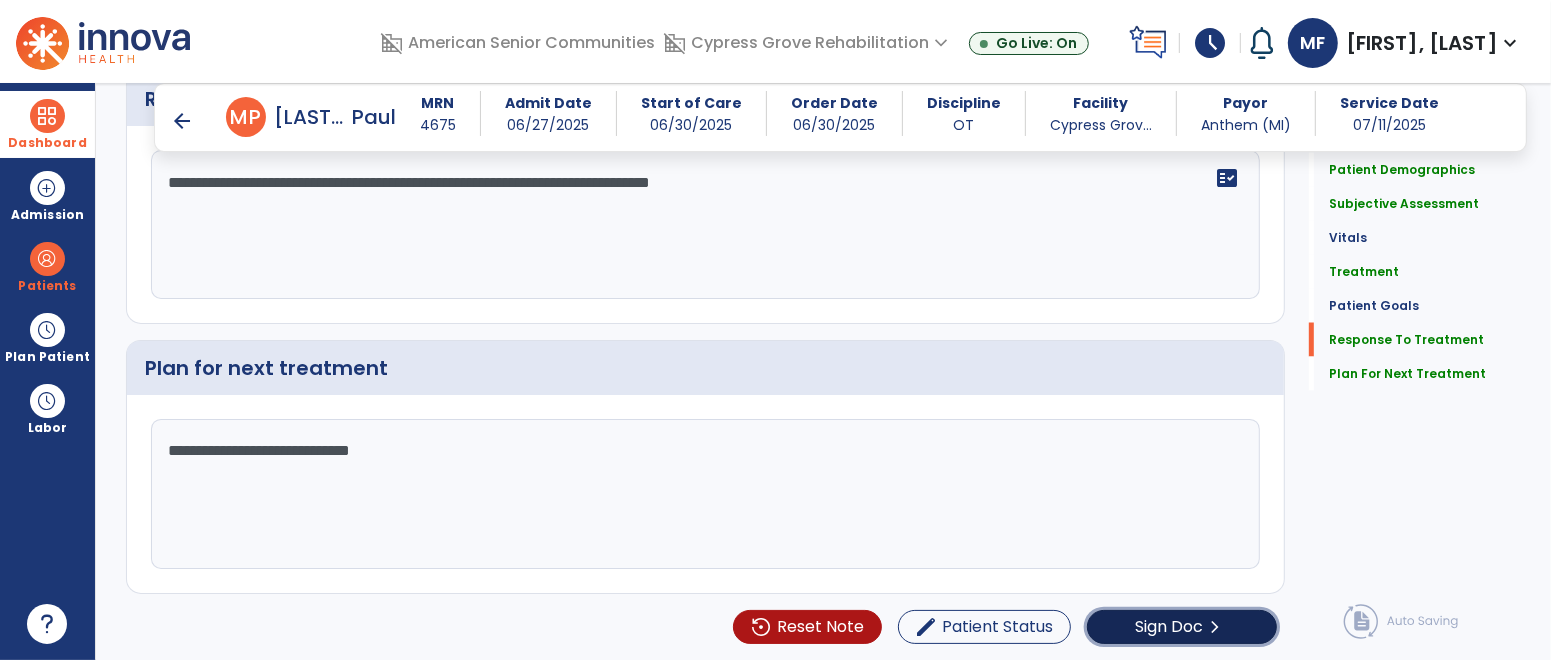 click on "Sign Doc" 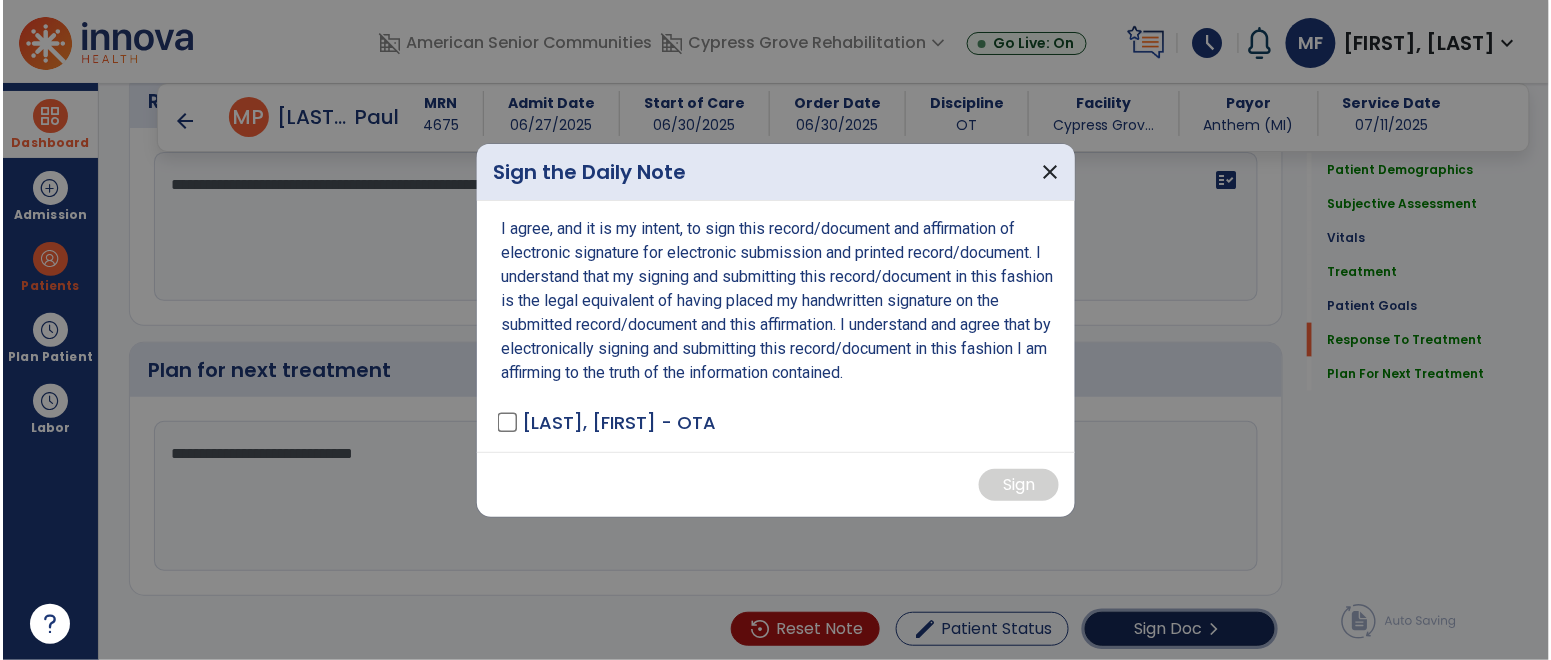 scroll, scrollTop: 2792, scrollLeft: 0, axis: vertical 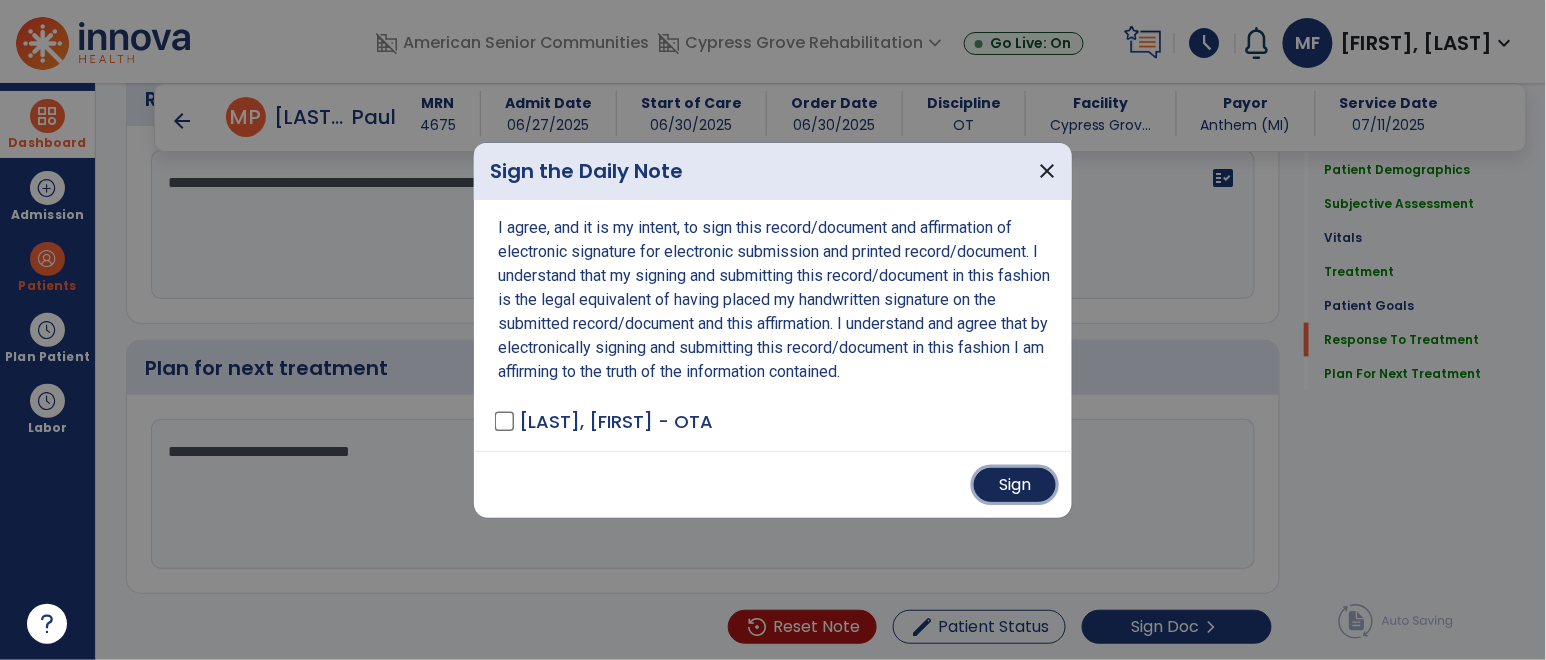 click on "Sign" at bounding box center (1015, 485) 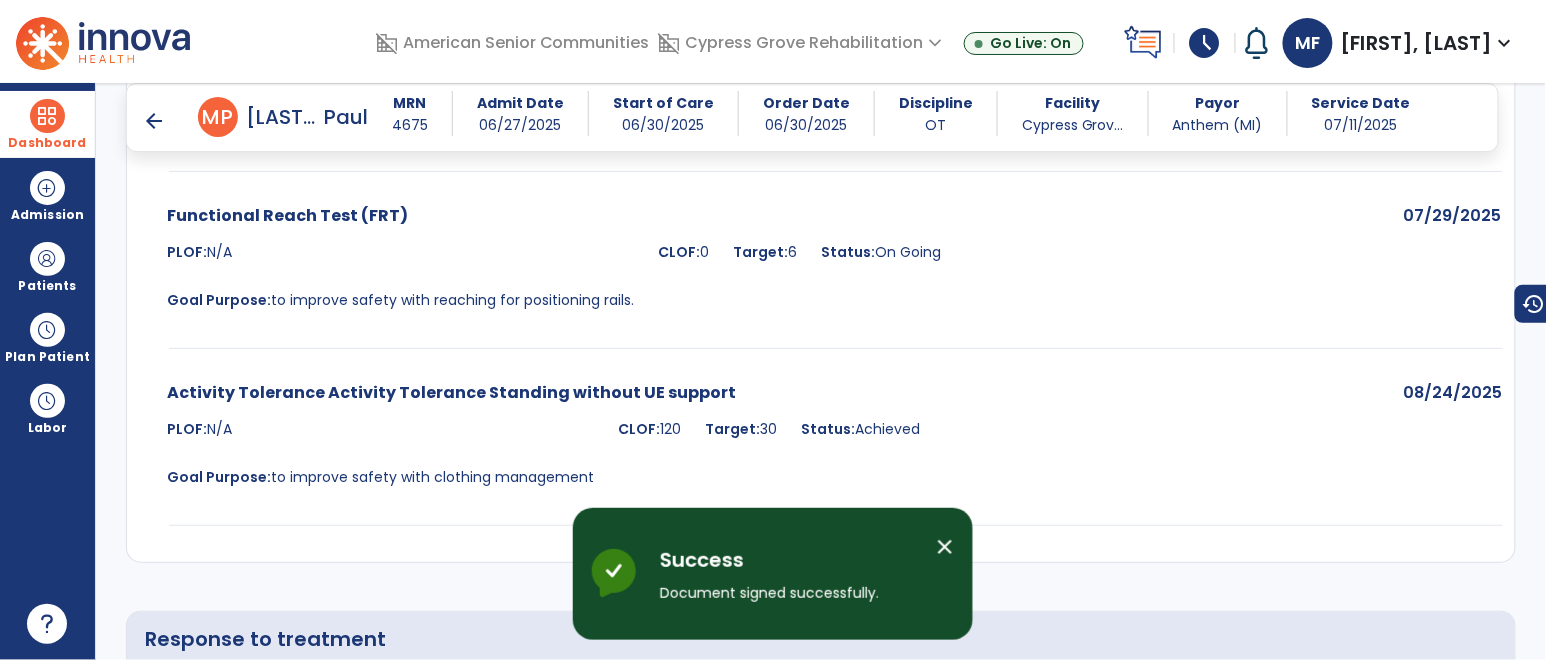 click at bounding box center [47, 116] 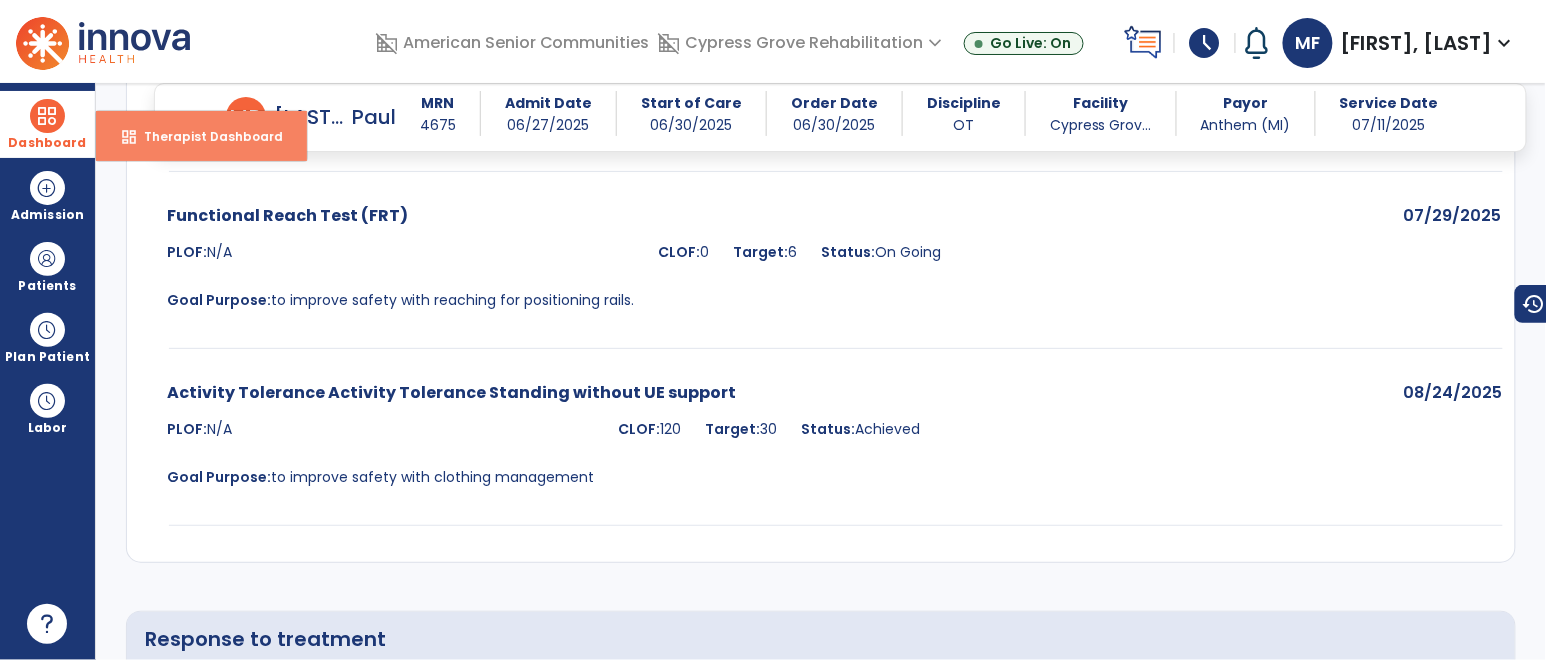 click on "dashboard  Therapist Dashboard" at bounding box center [201, 136] 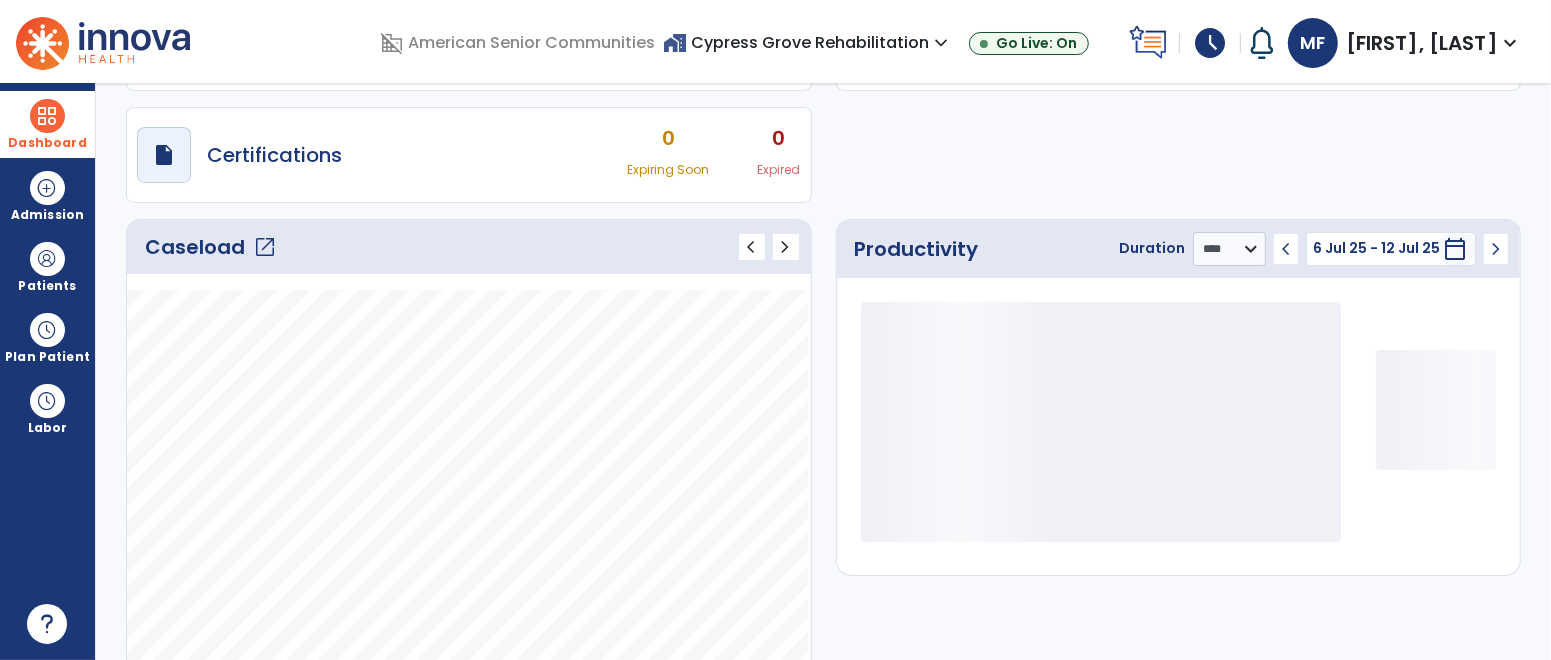 scroll, scrollTop: 158, scrollLeft: 0, axis: vertical 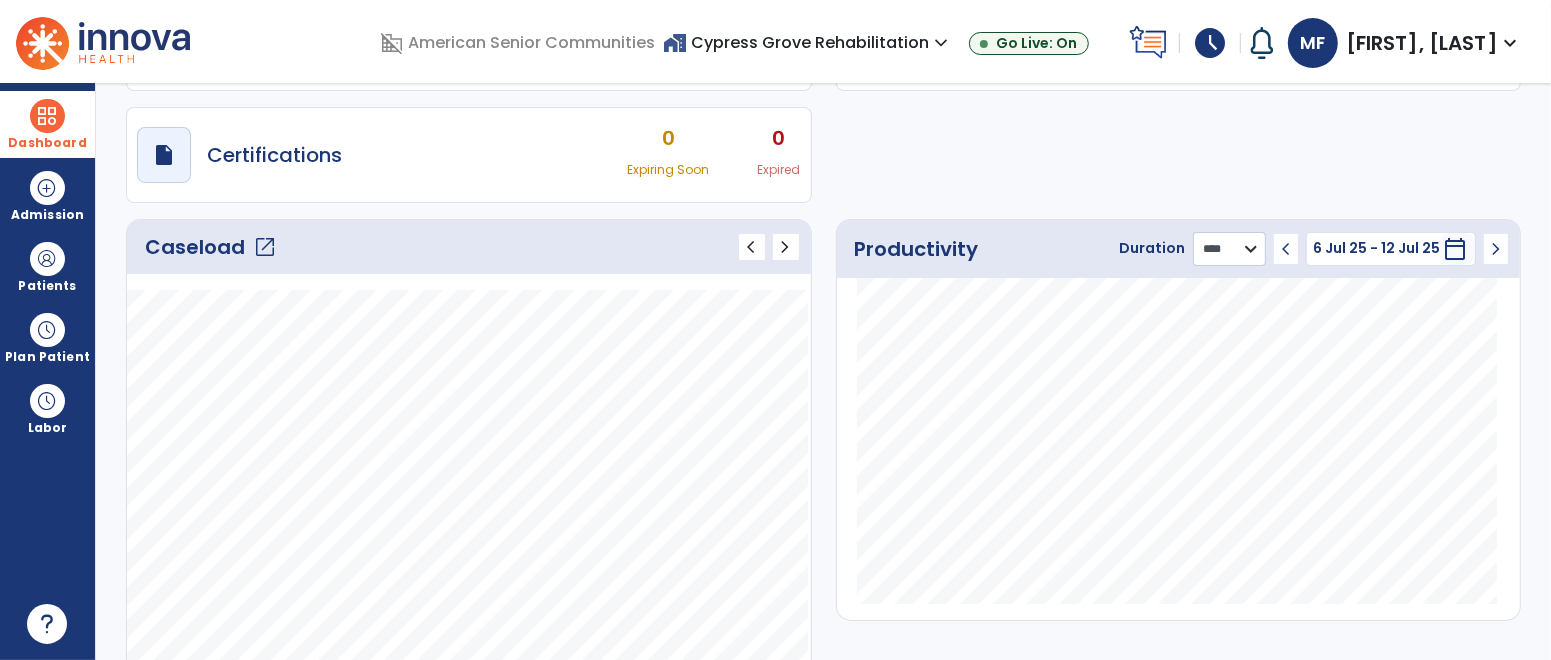 click on "******** **** ***" 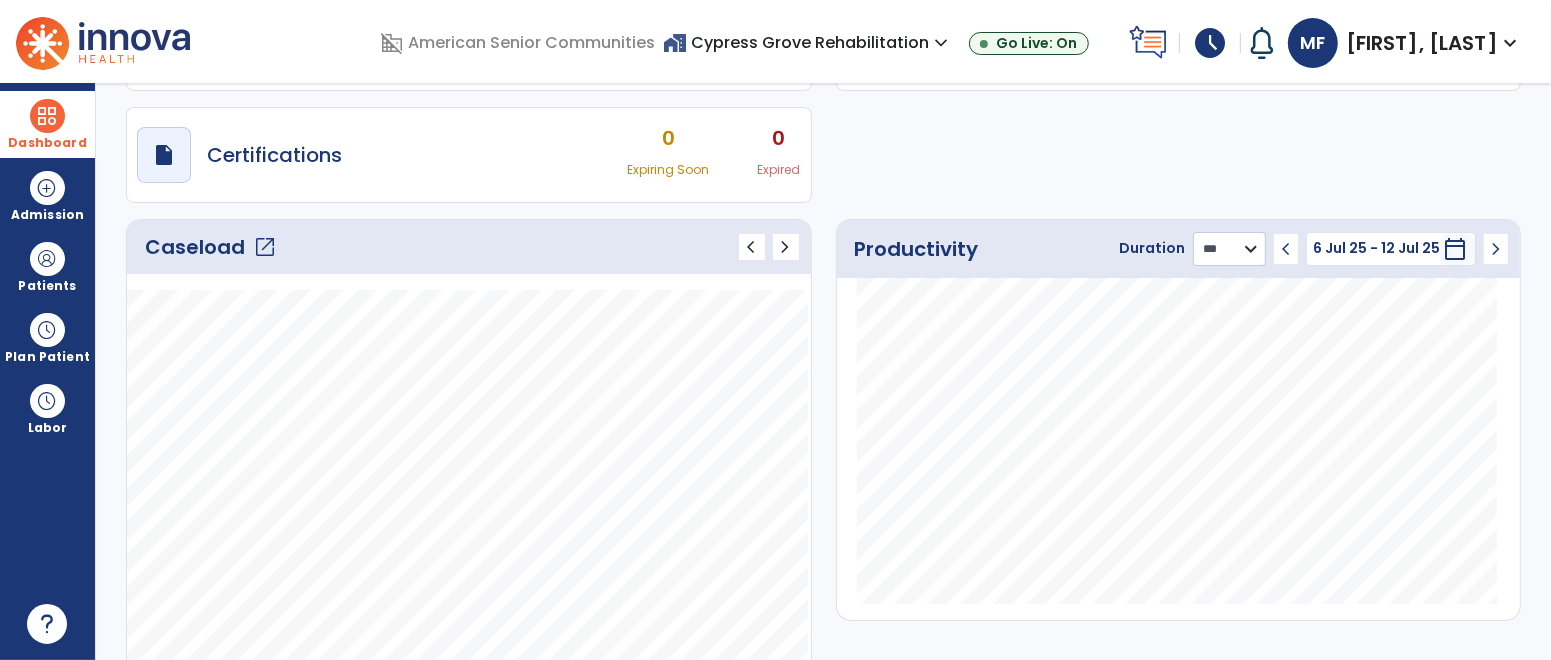 click on "******** **** ***" 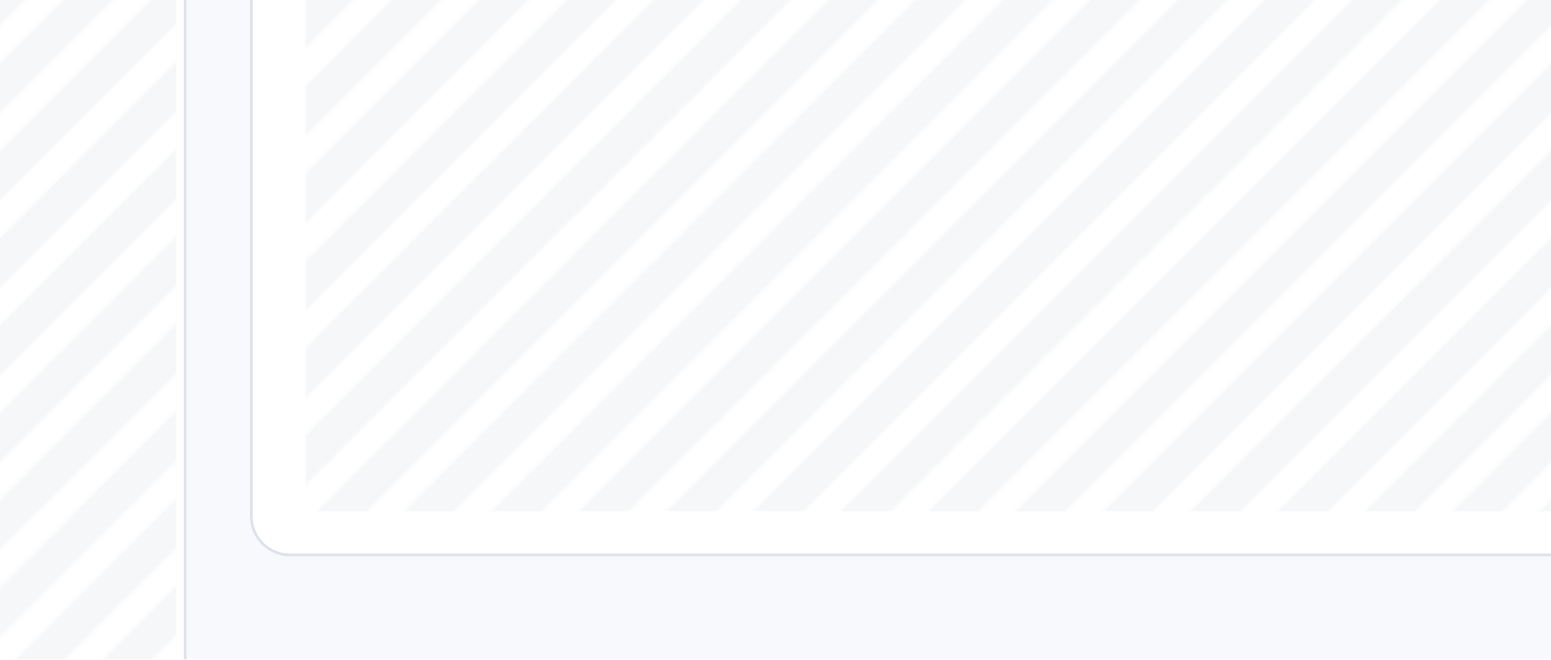 scroll, scrollTop: 0, scrollLeft: 0, axis: both 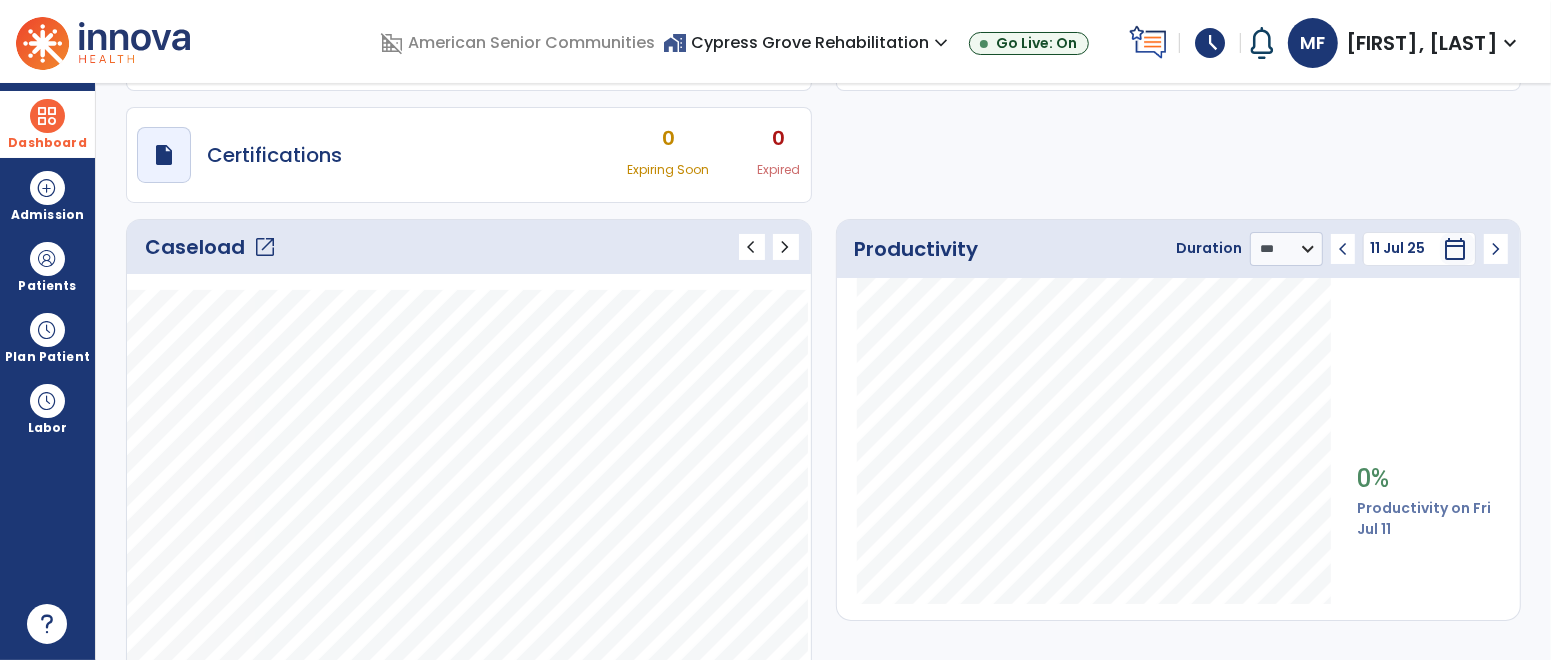 click on "open_in_new" 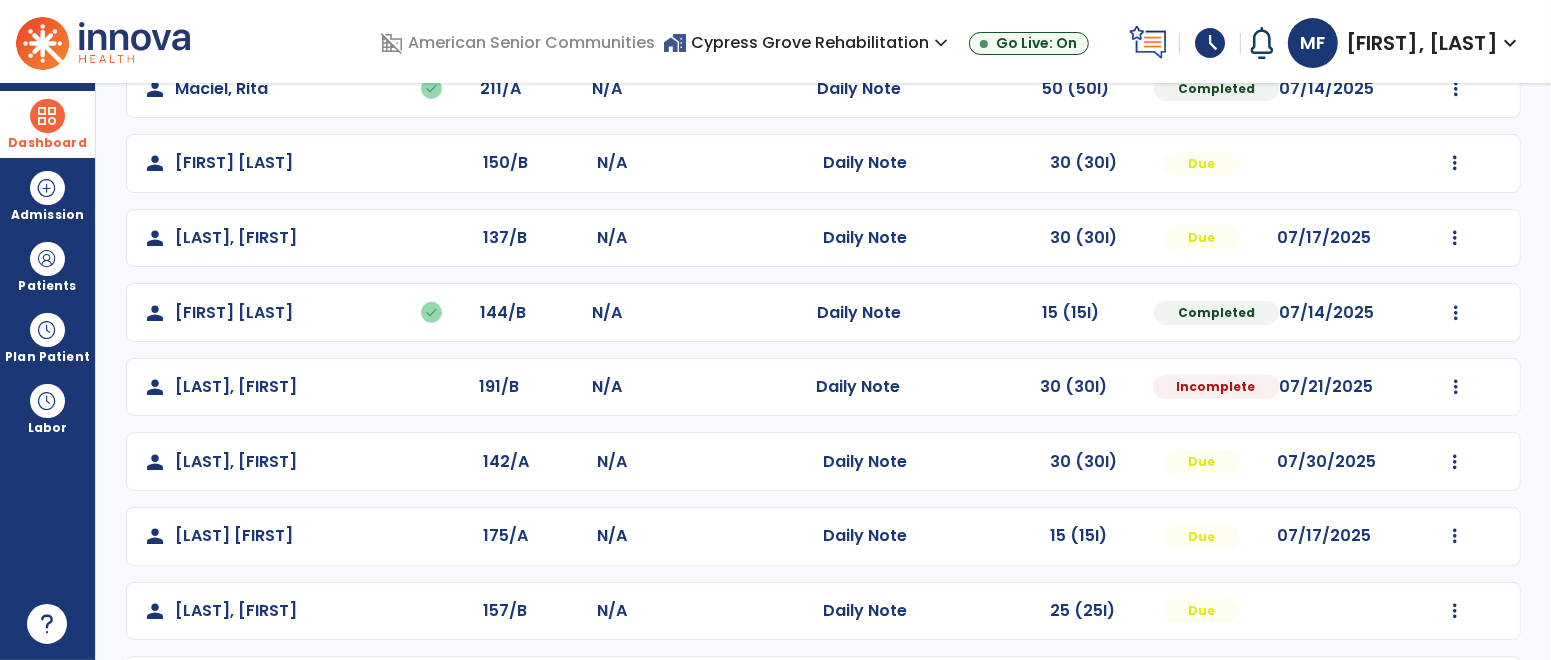 scroll, scrollTop: 663, scrollLeft: 0, axis: vertical 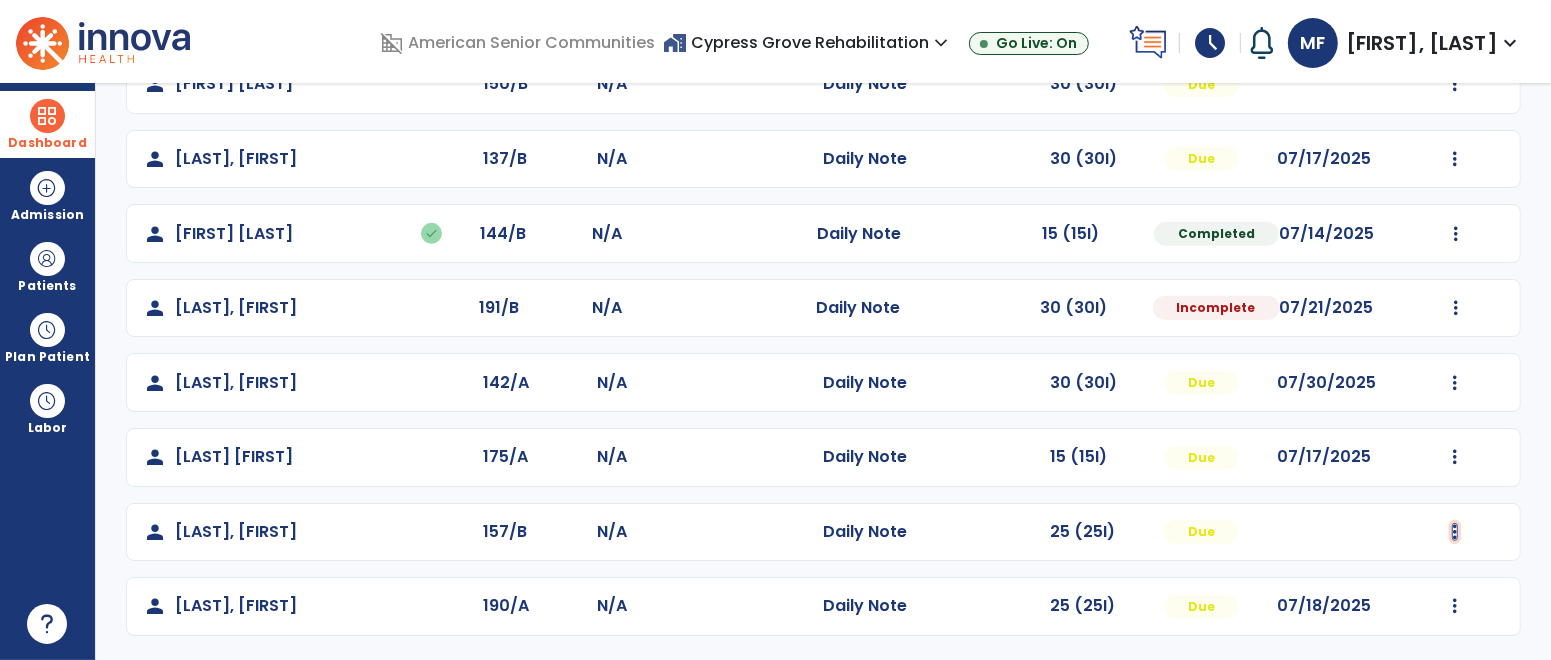 click at bounding box center (1456, -363) 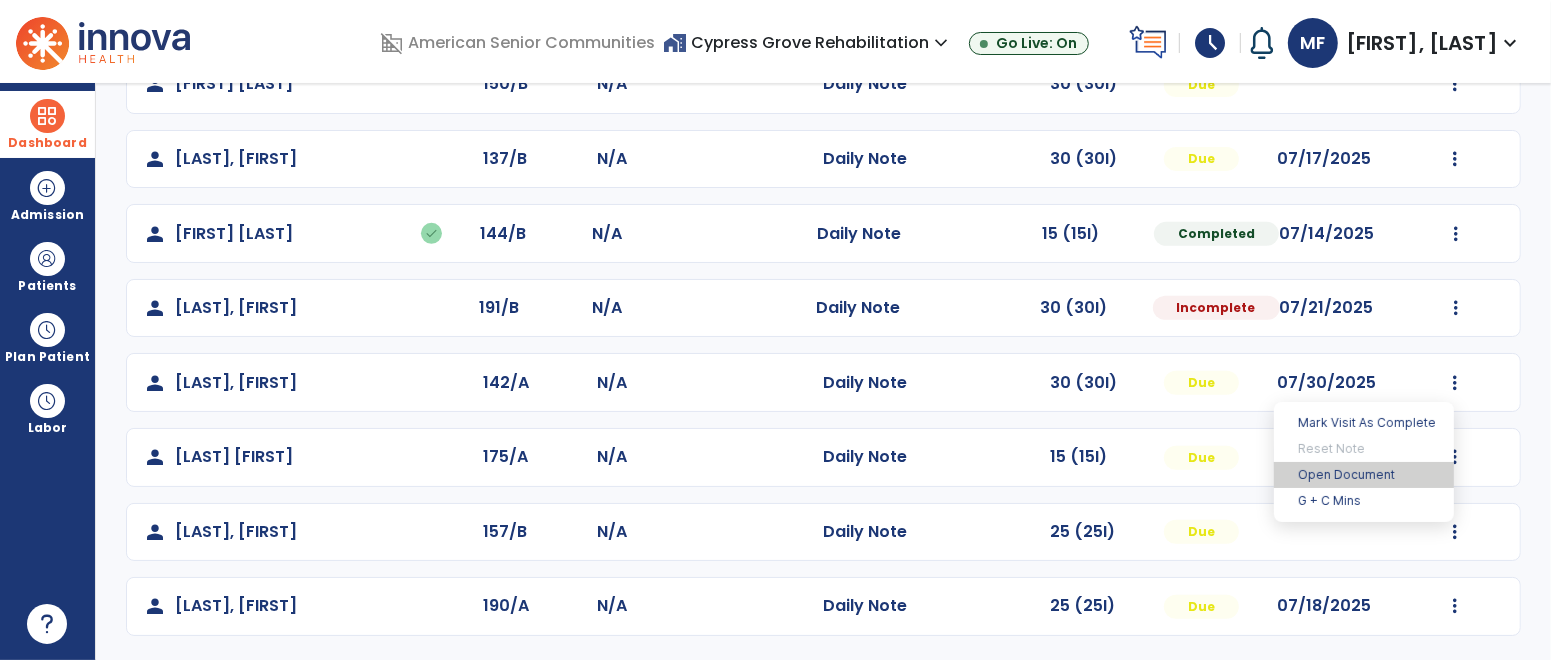 click on "Open Document" at bounding box center (1364, 475) 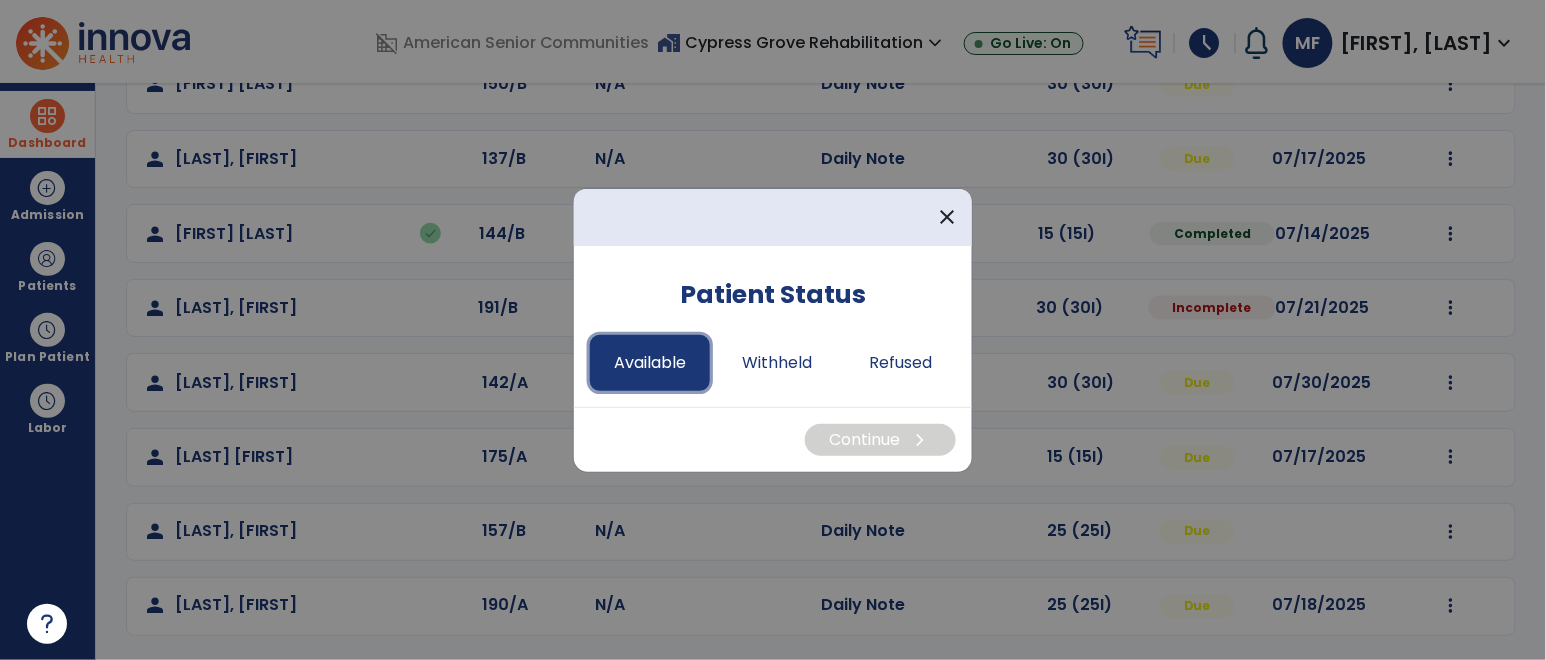 click on "Available" at bounding box center [650, 363] 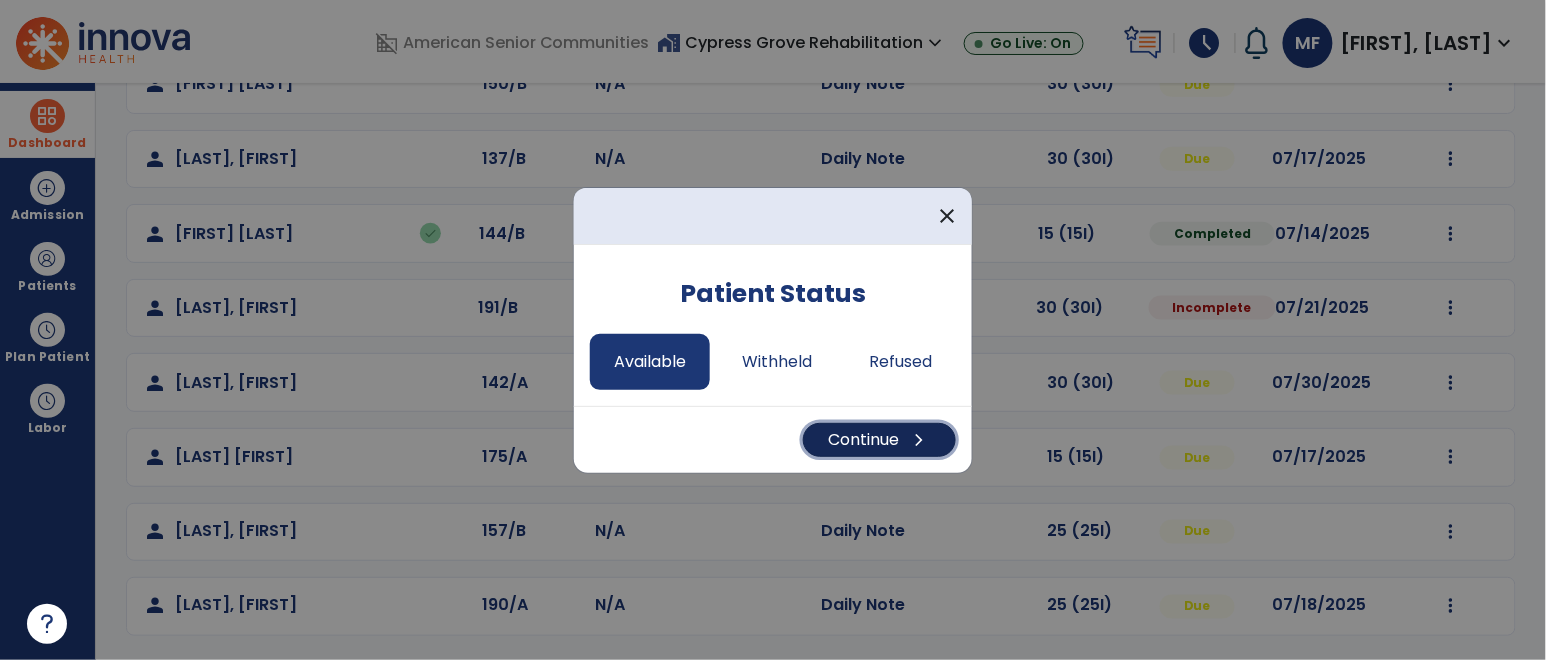 click on "Continue   chevron_right" at bounding box center [879, 440] 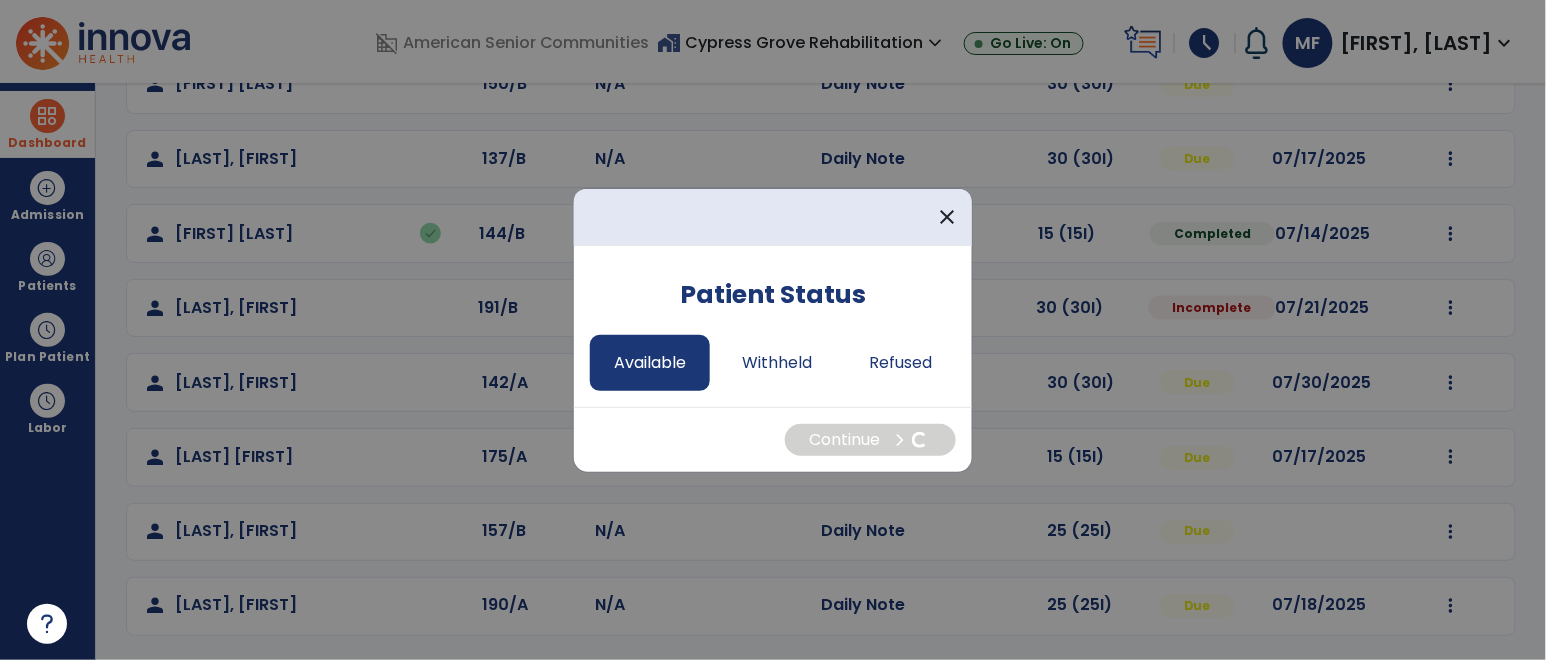 select on "*" 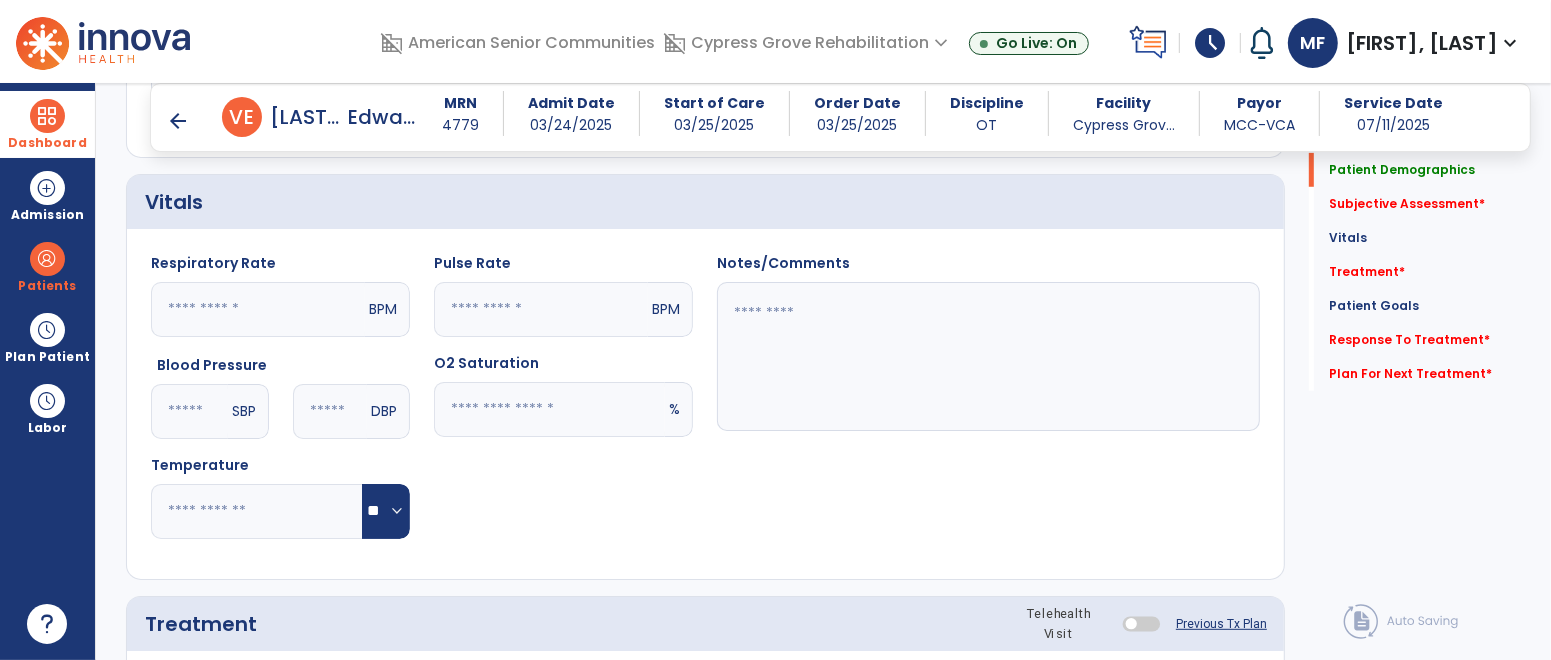 scroll, scrollTop: 86, scrollLeft: 0, axis: vertical 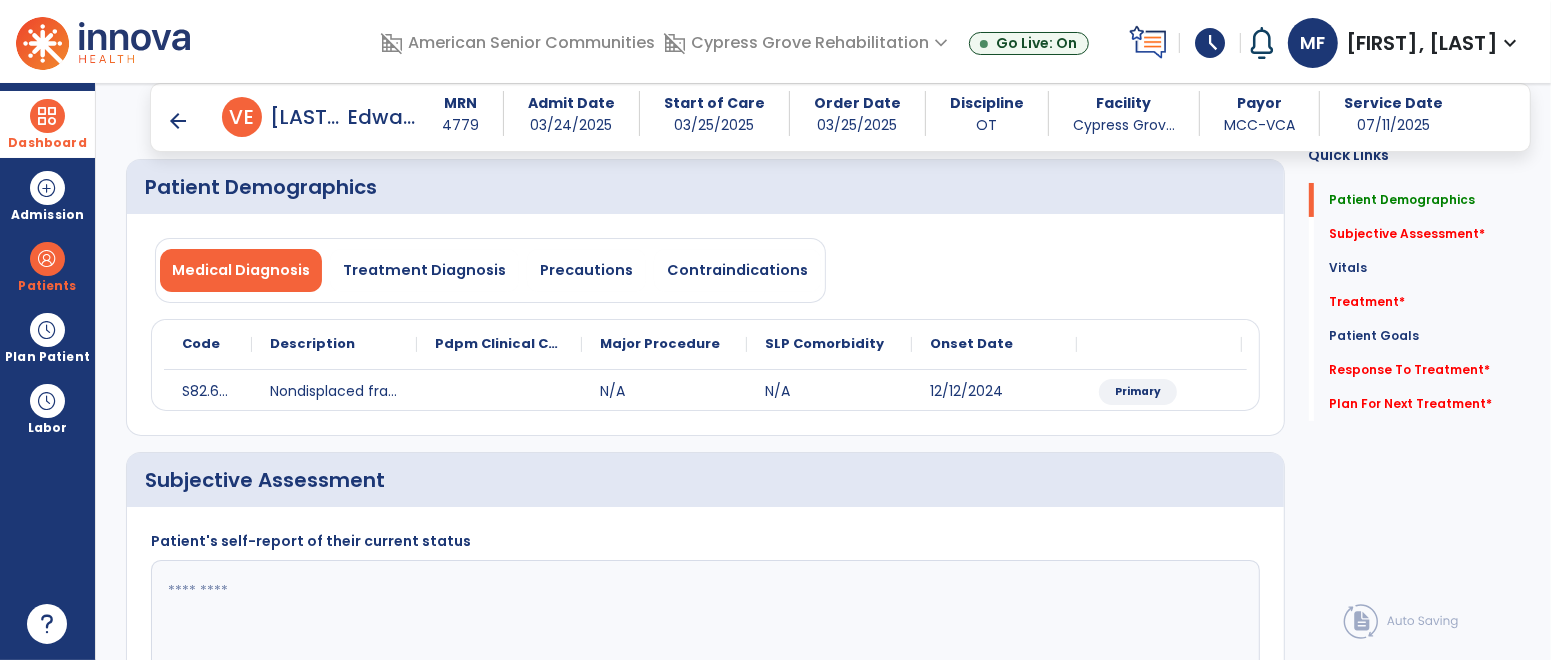 click 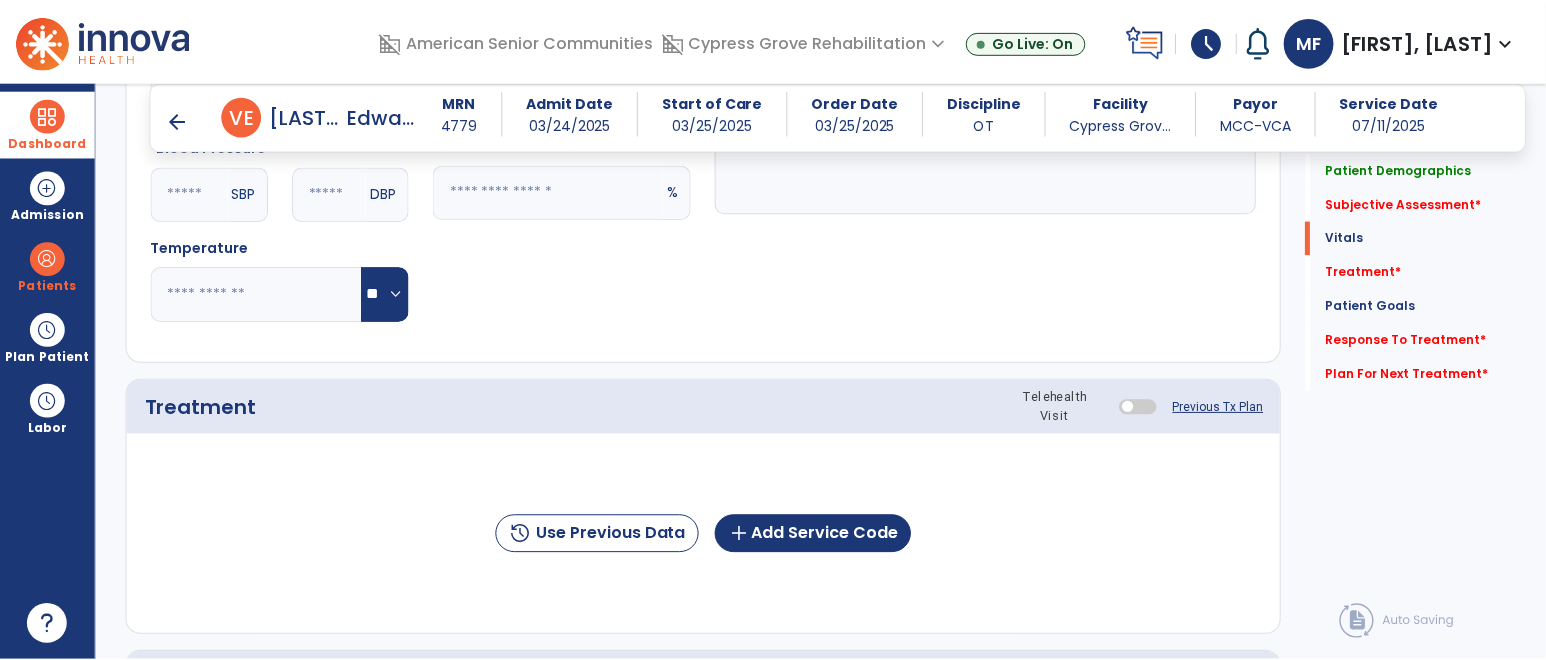scroll, scrollTop: 888, scrollLeft: 0, axis: vertical 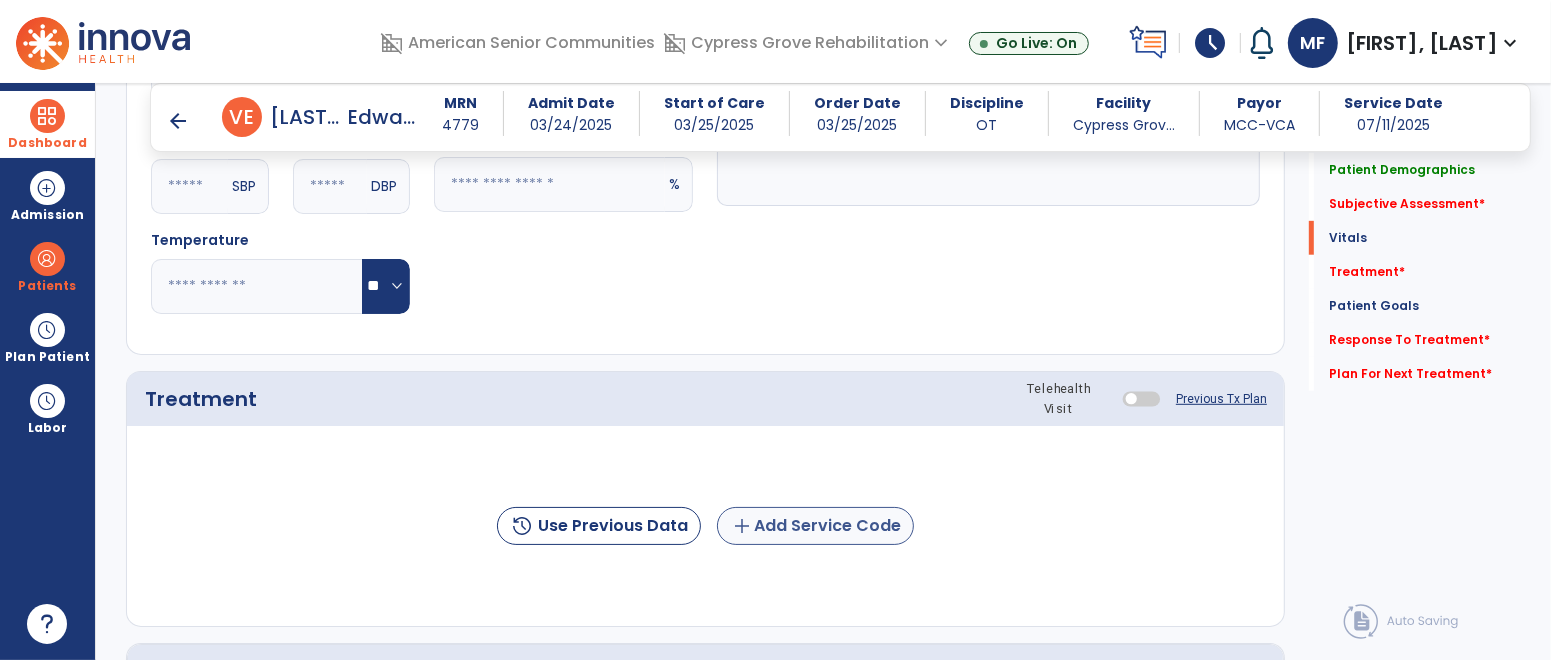 type on "**********" 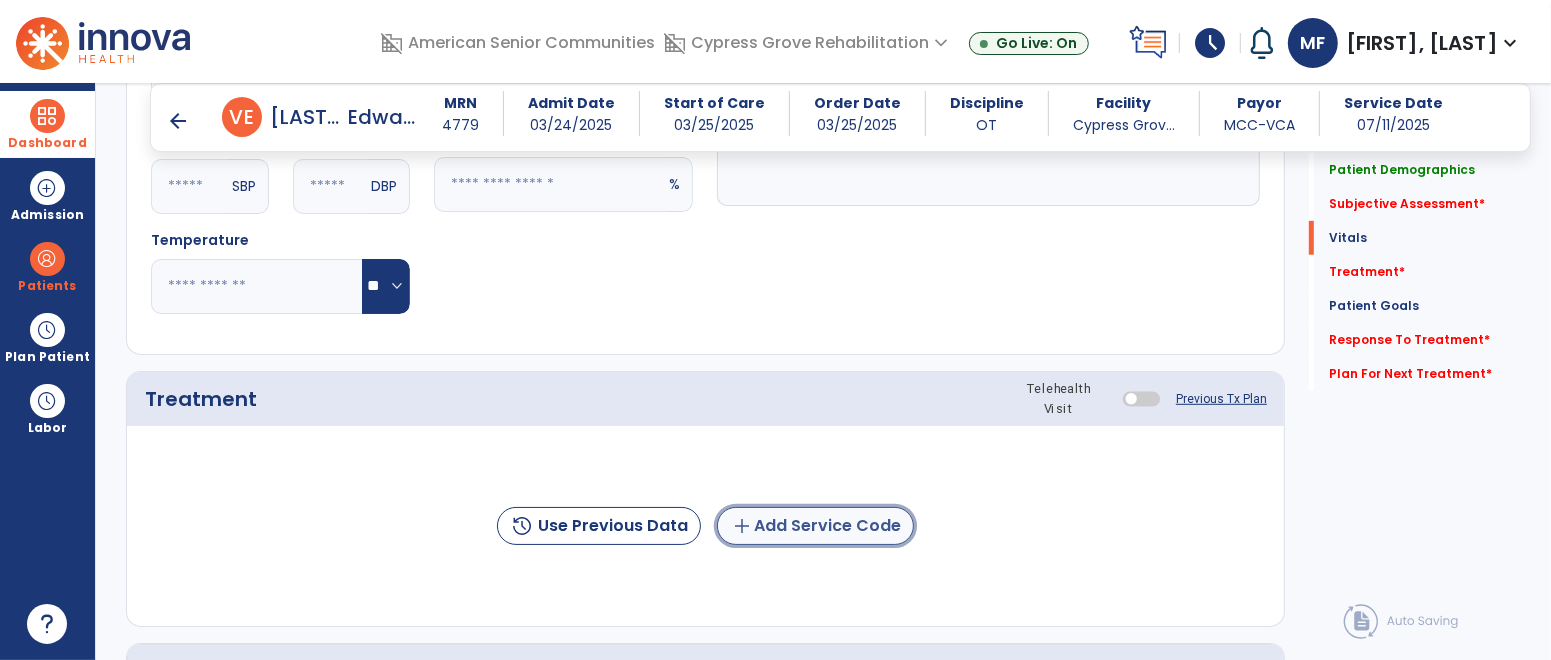 click on "add  Add Service Code" 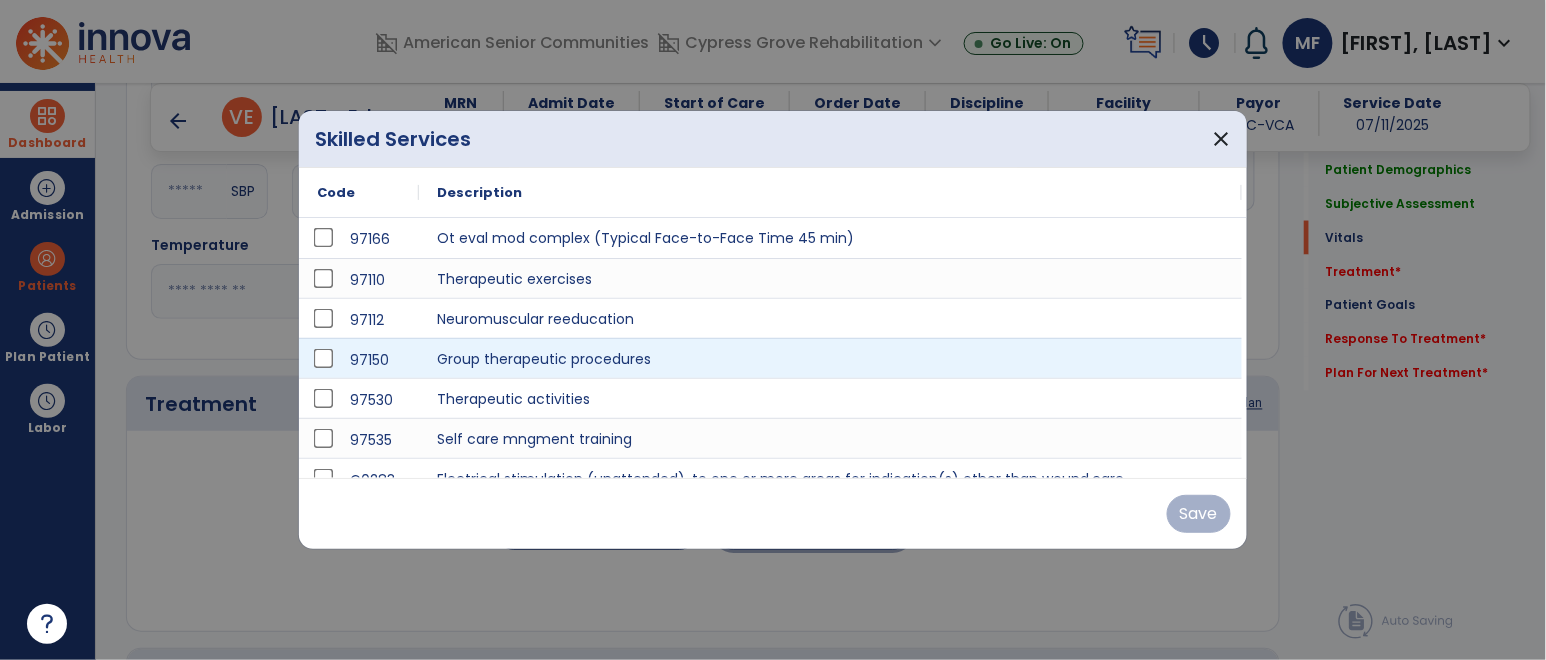 scroll, scrollTop: 888, scrollLeft: 0, axis: vertical 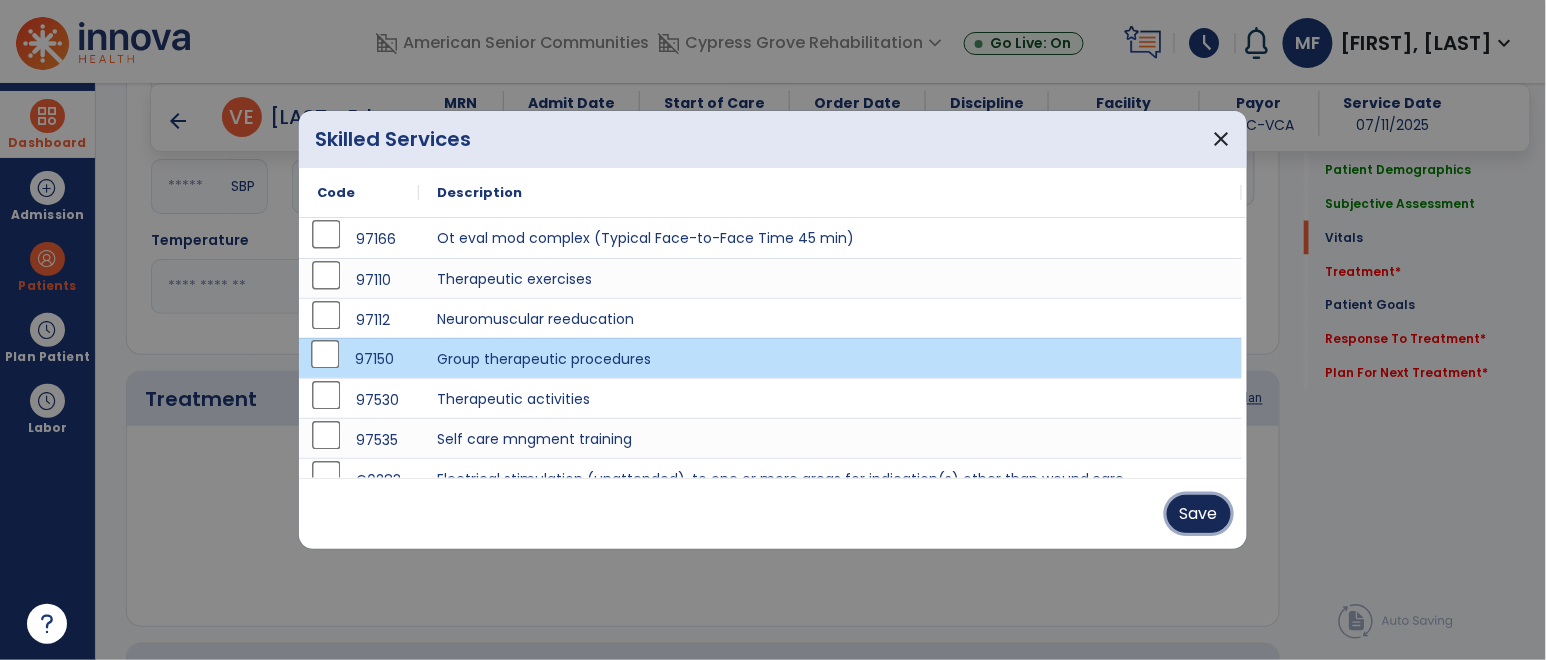 click on "Save" at bounding box center (1199, 514) 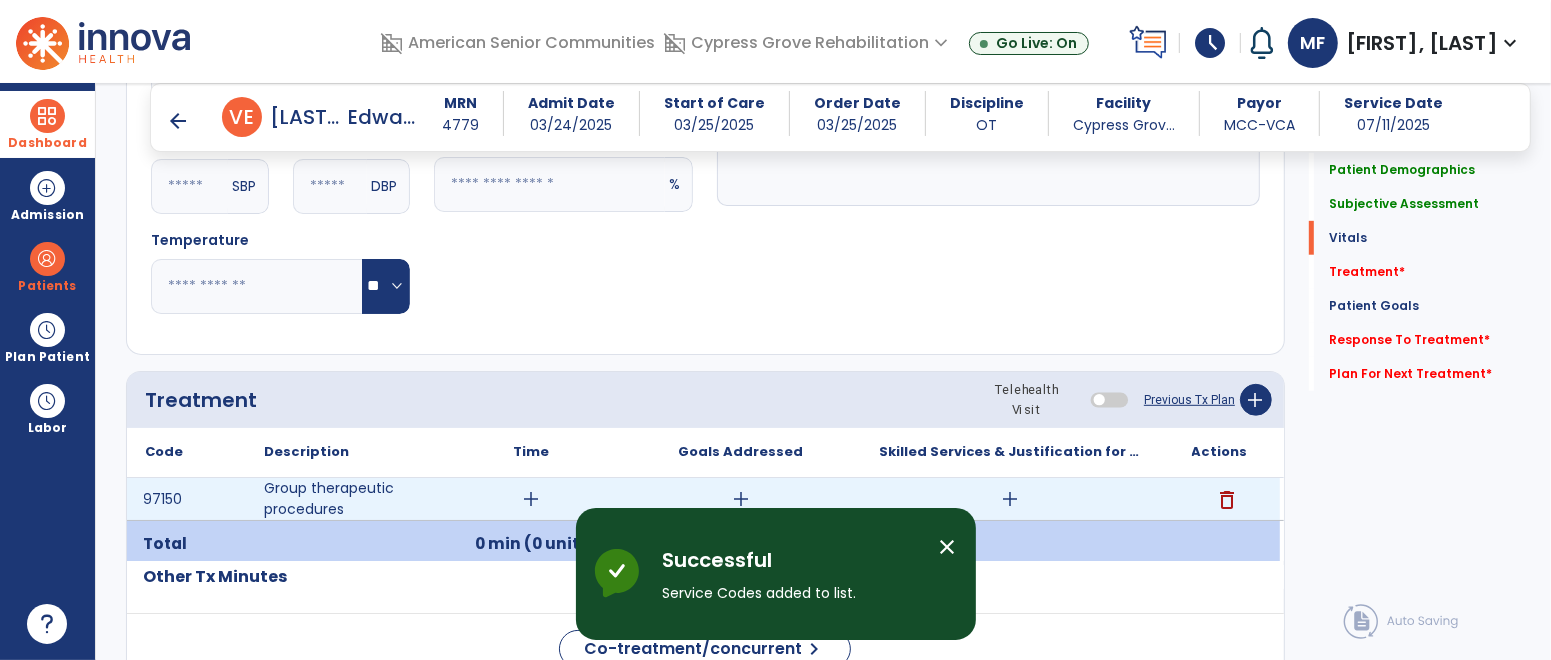 click on "add" at bounding box center [1010, 499] 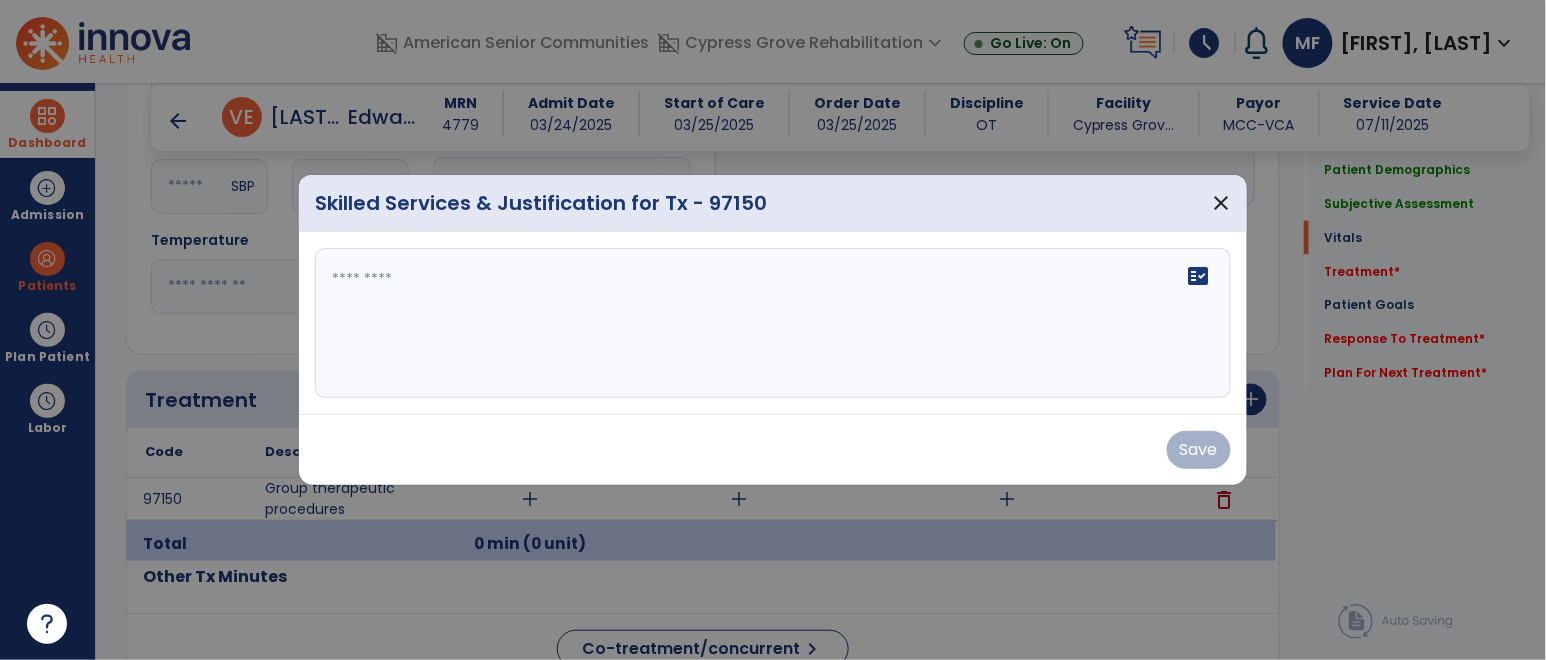 scroll, scrollTop: 888, scrollLeft: 0, axis: vertical 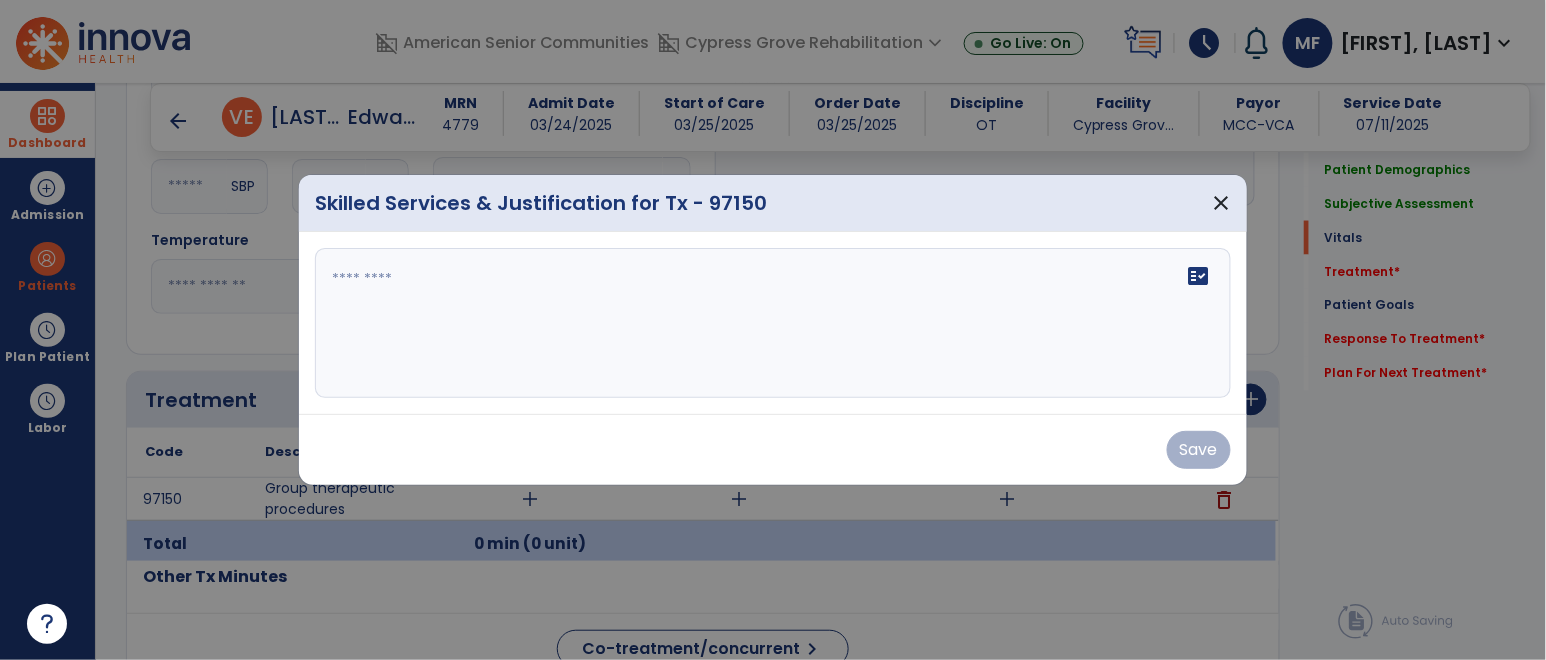 click on "fact_check" at bounding box center [773, 323] 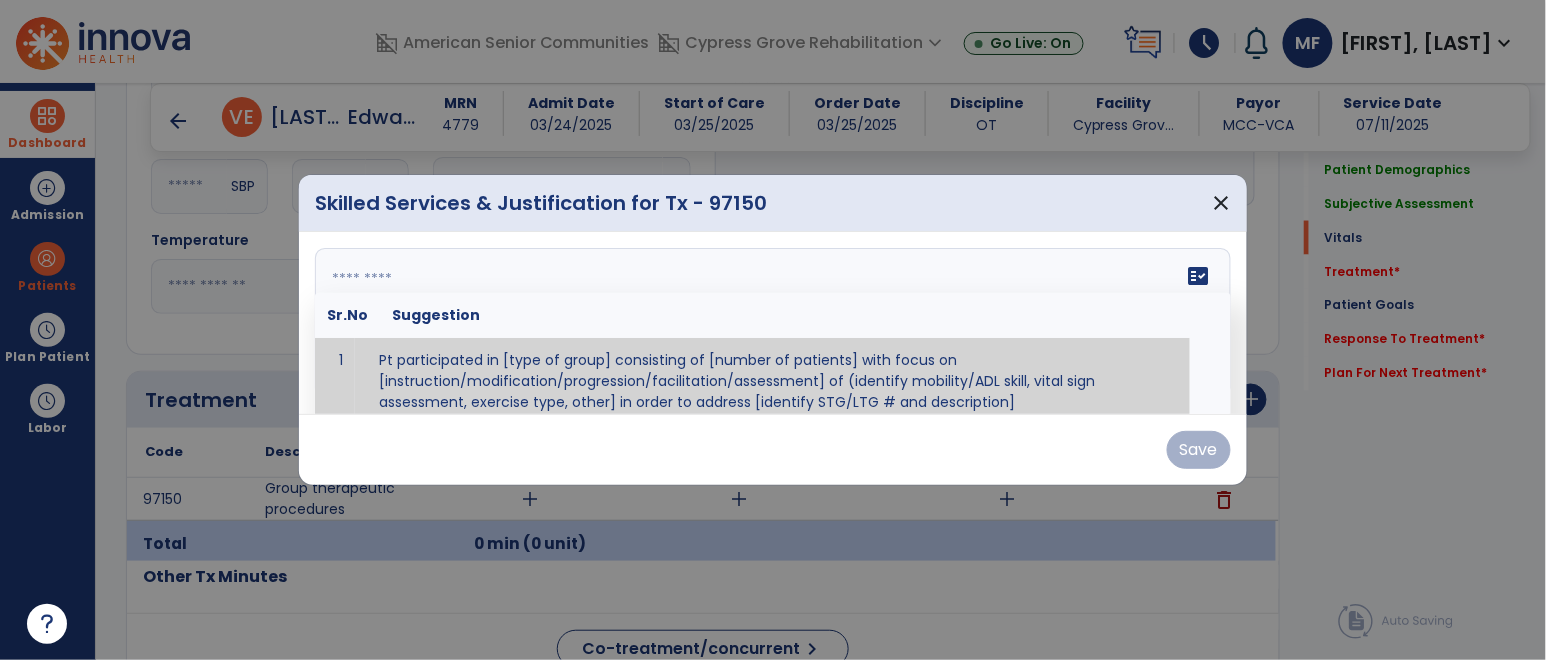 scroll, scrollTop: 11, scrollLeft: 0, axis: vertical 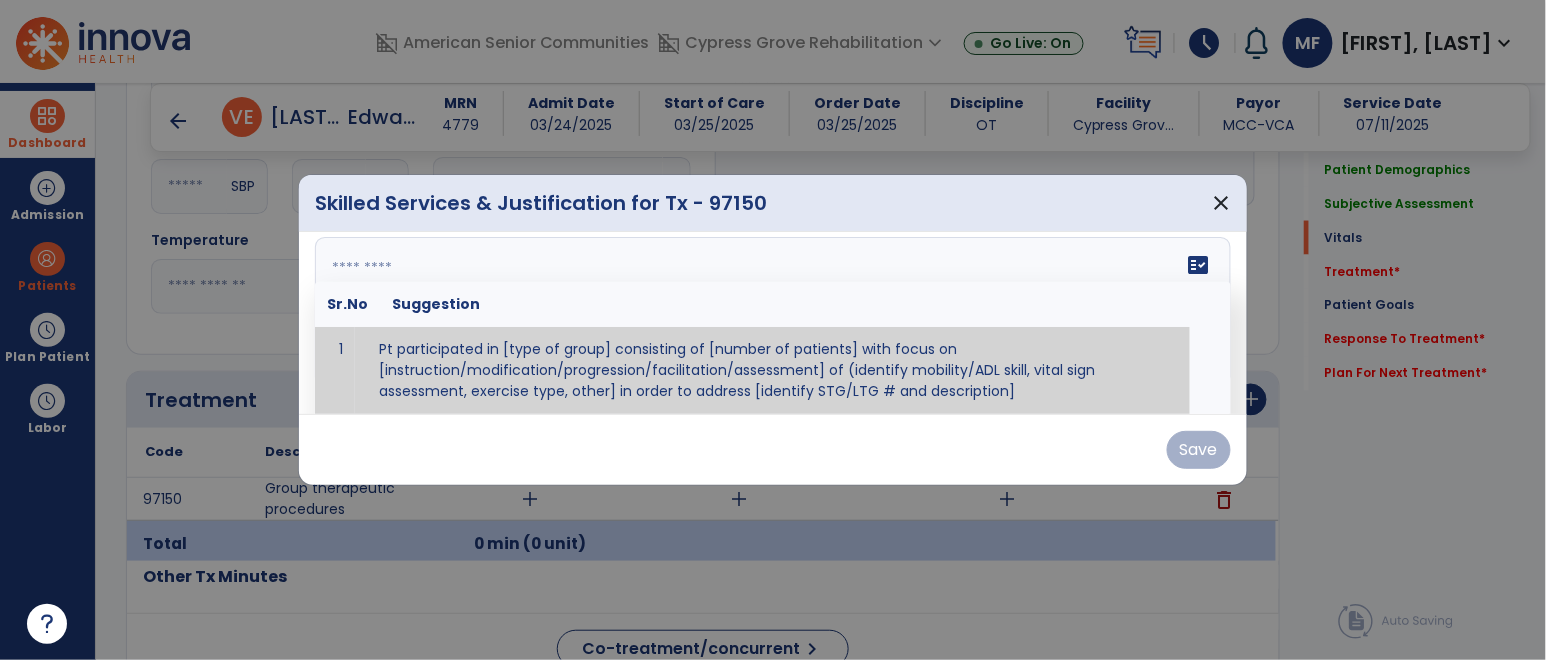 paste on "**********" 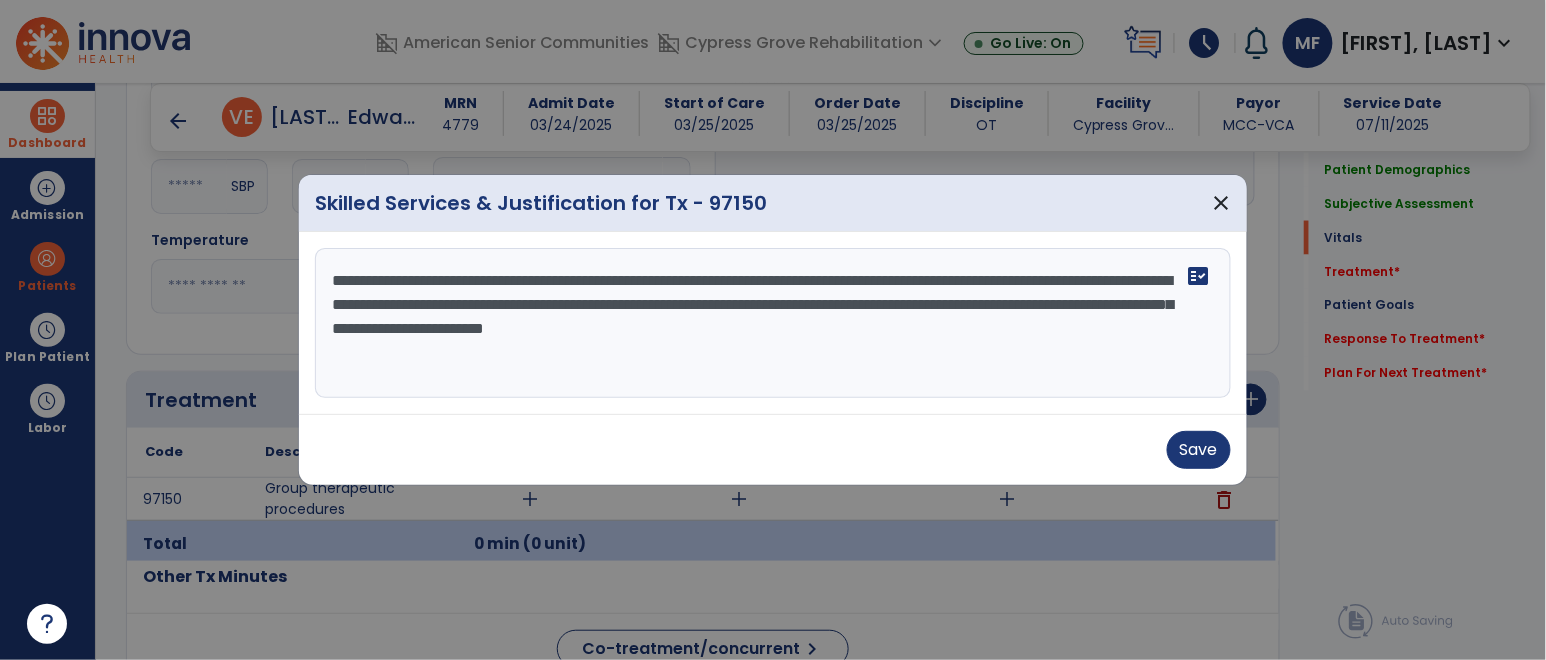scroll, scrollTop: 0, scrollLeft: 0, axis: both 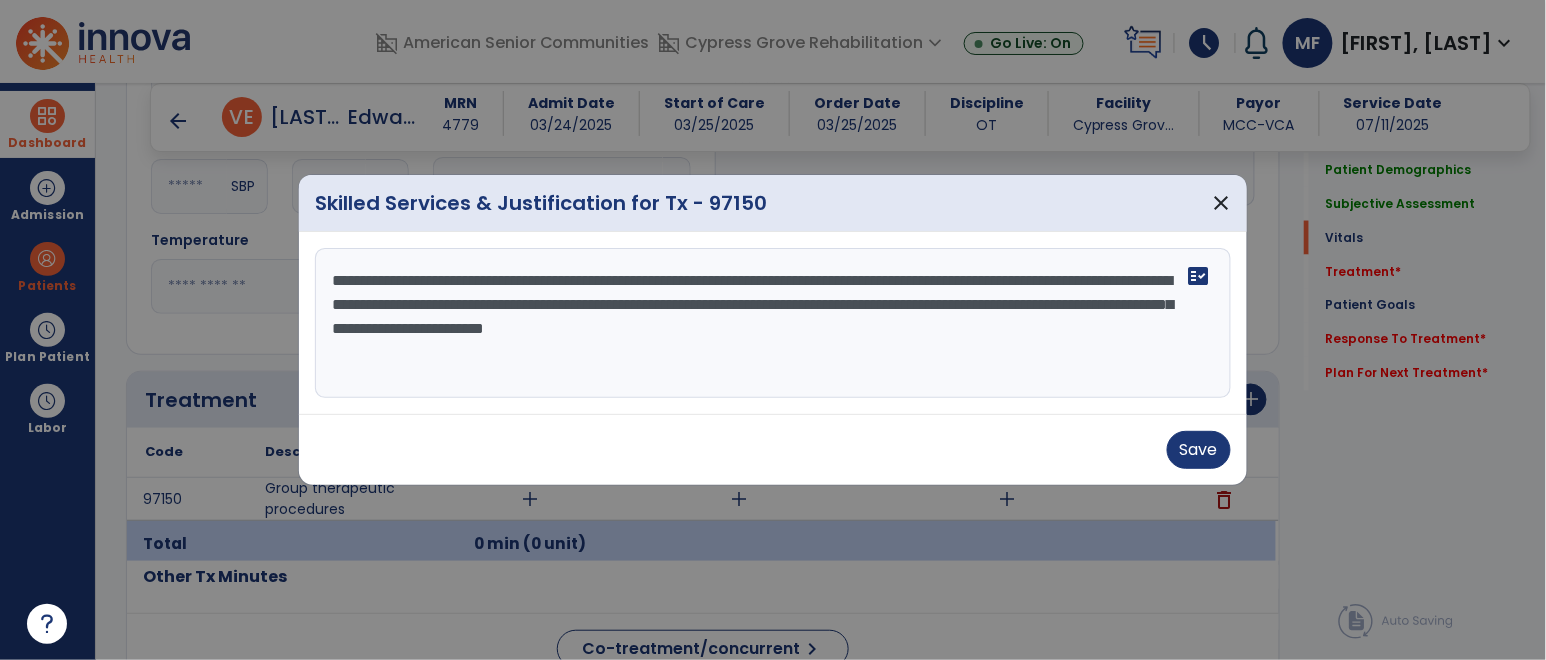 click on "**********" at bounding box center (772, 323) 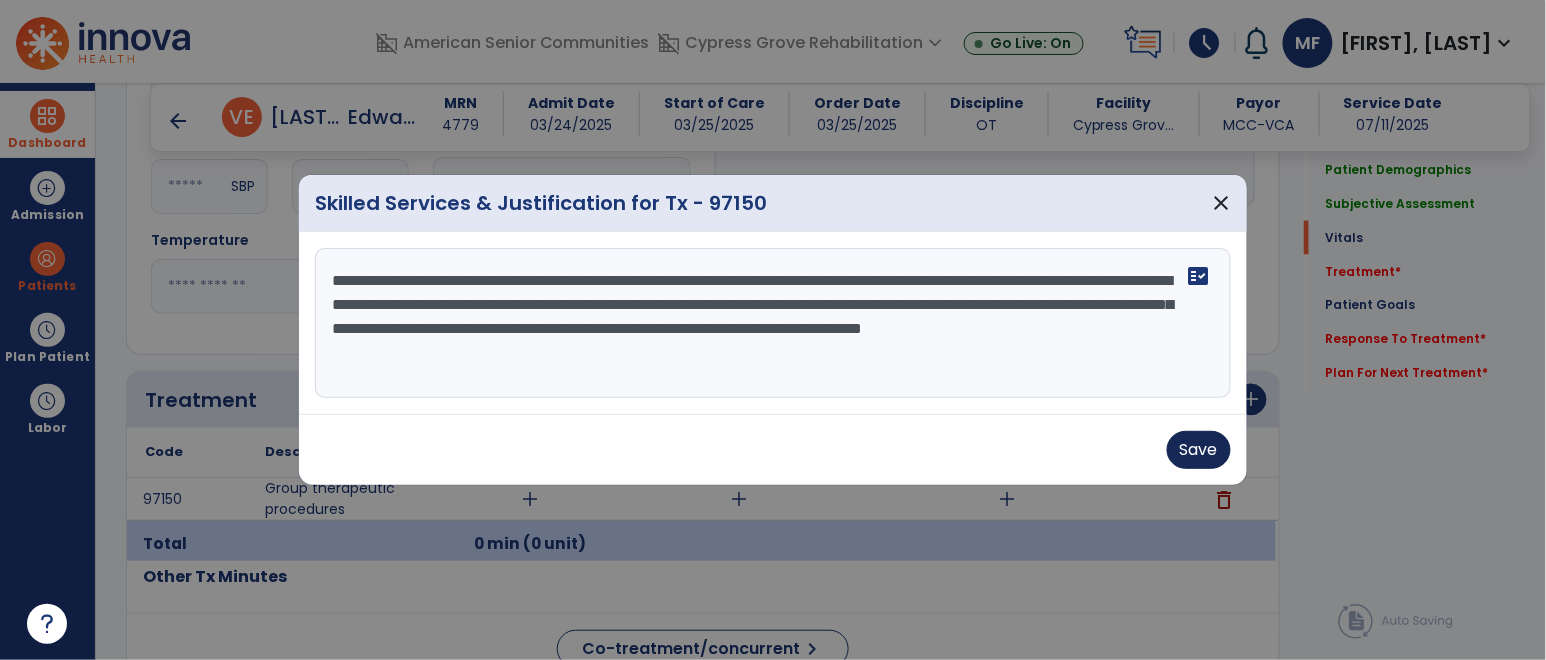 type on "**********" 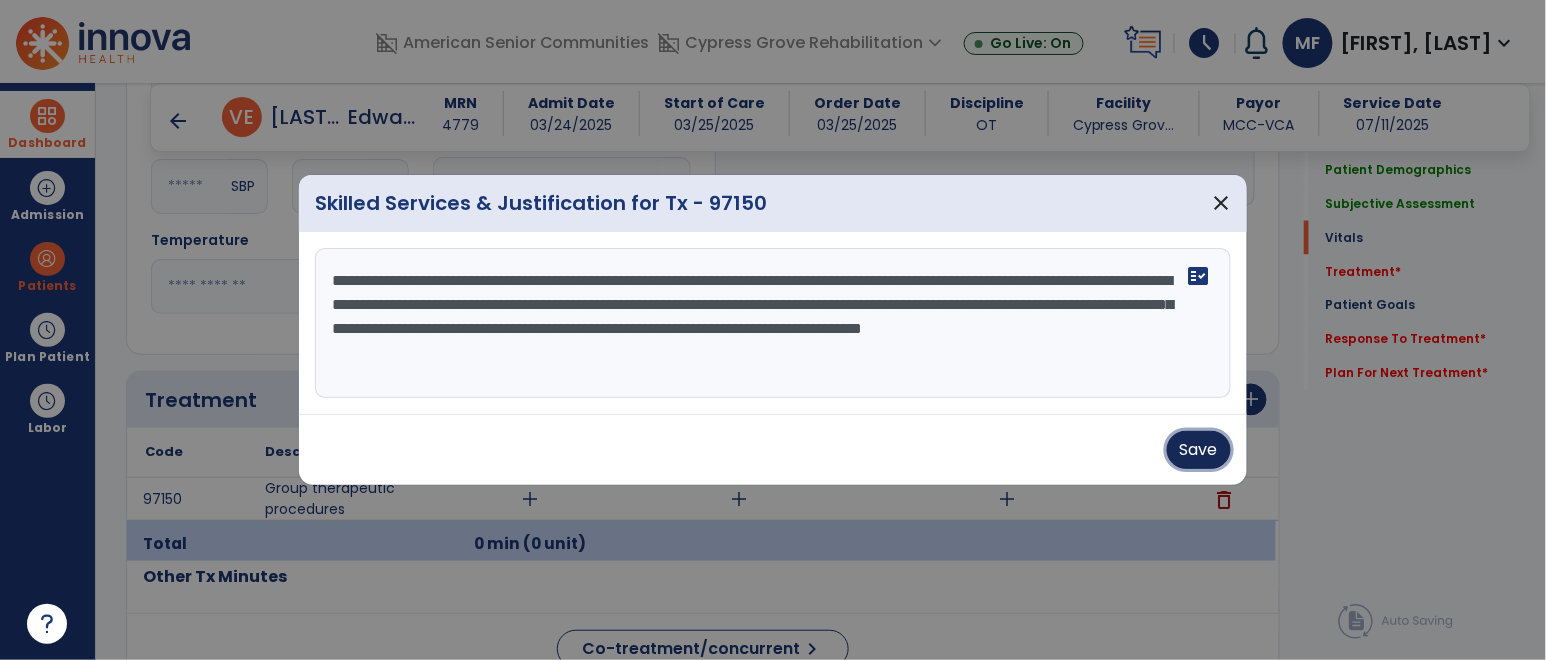 click on "Save" at bounding box center [1199, 450] 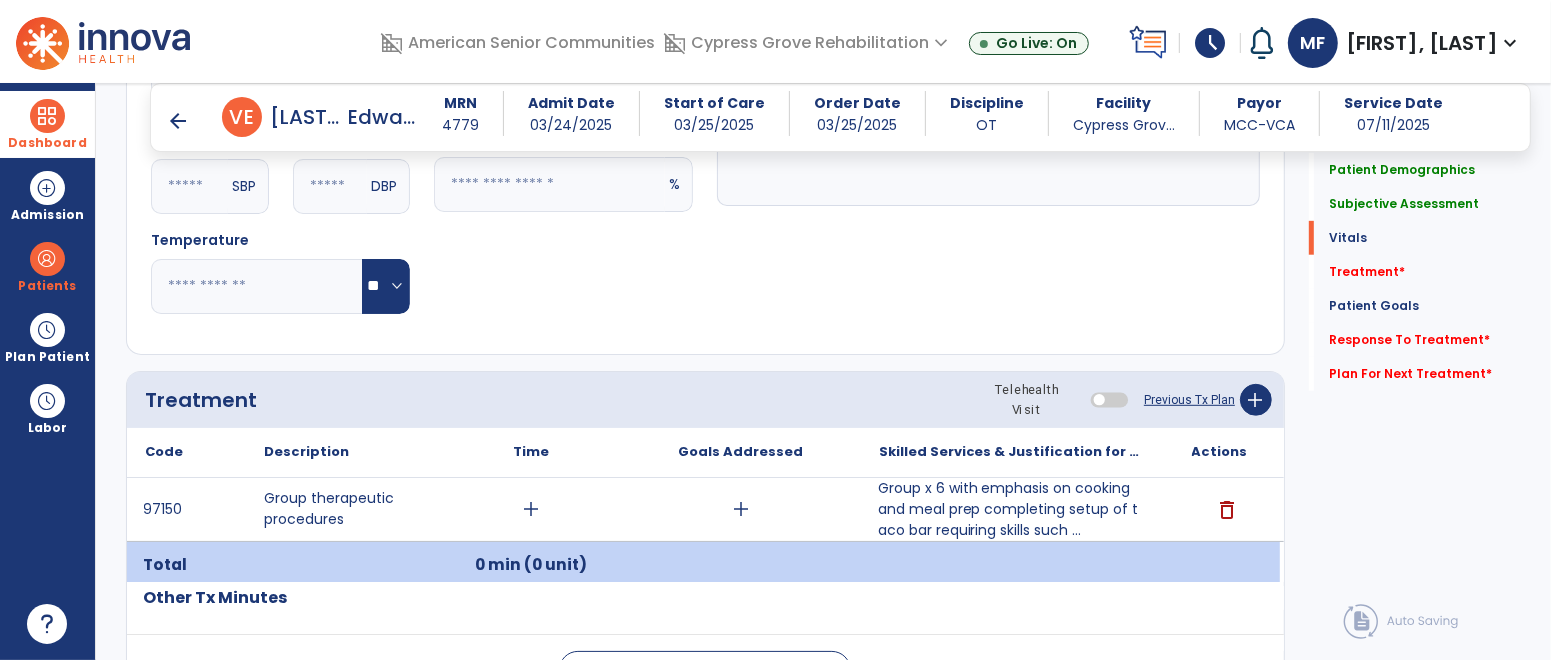 click on "Actions" at bounding box center (1220, 452) 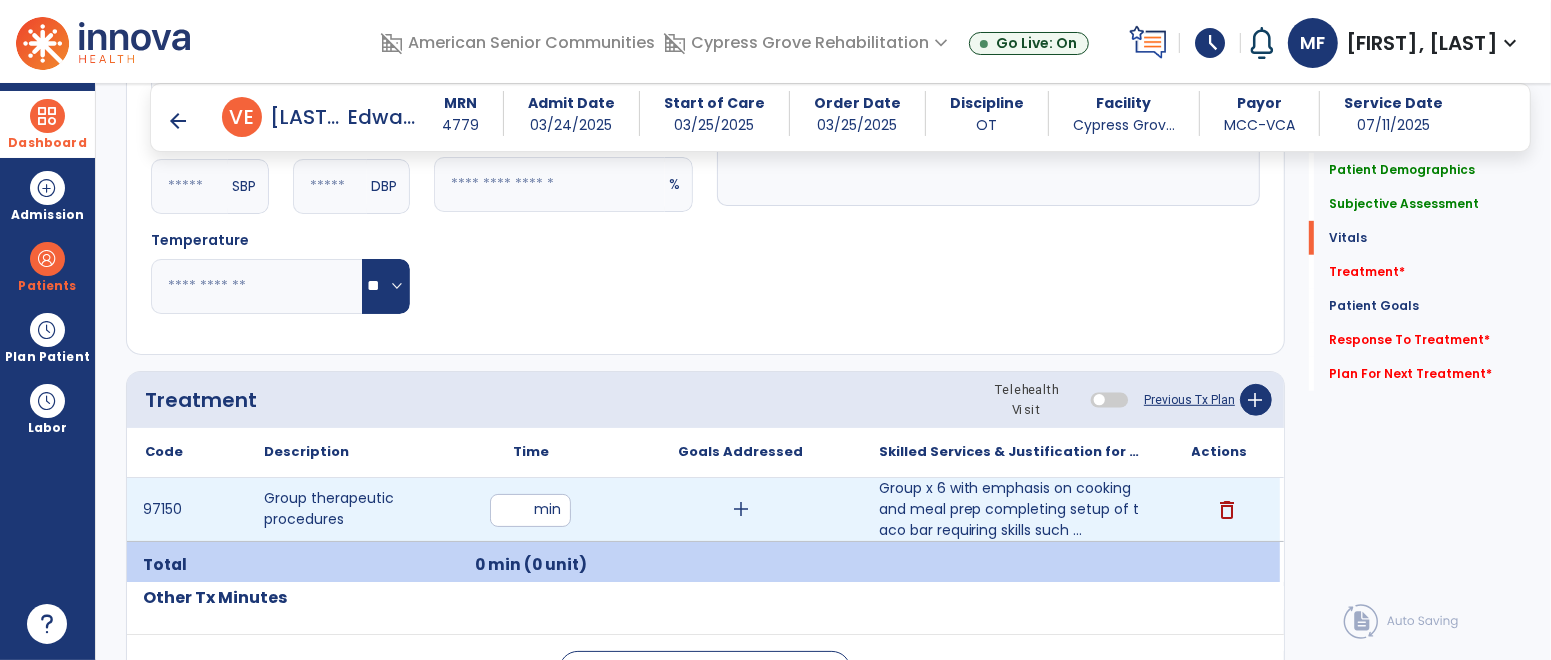 type on "**" 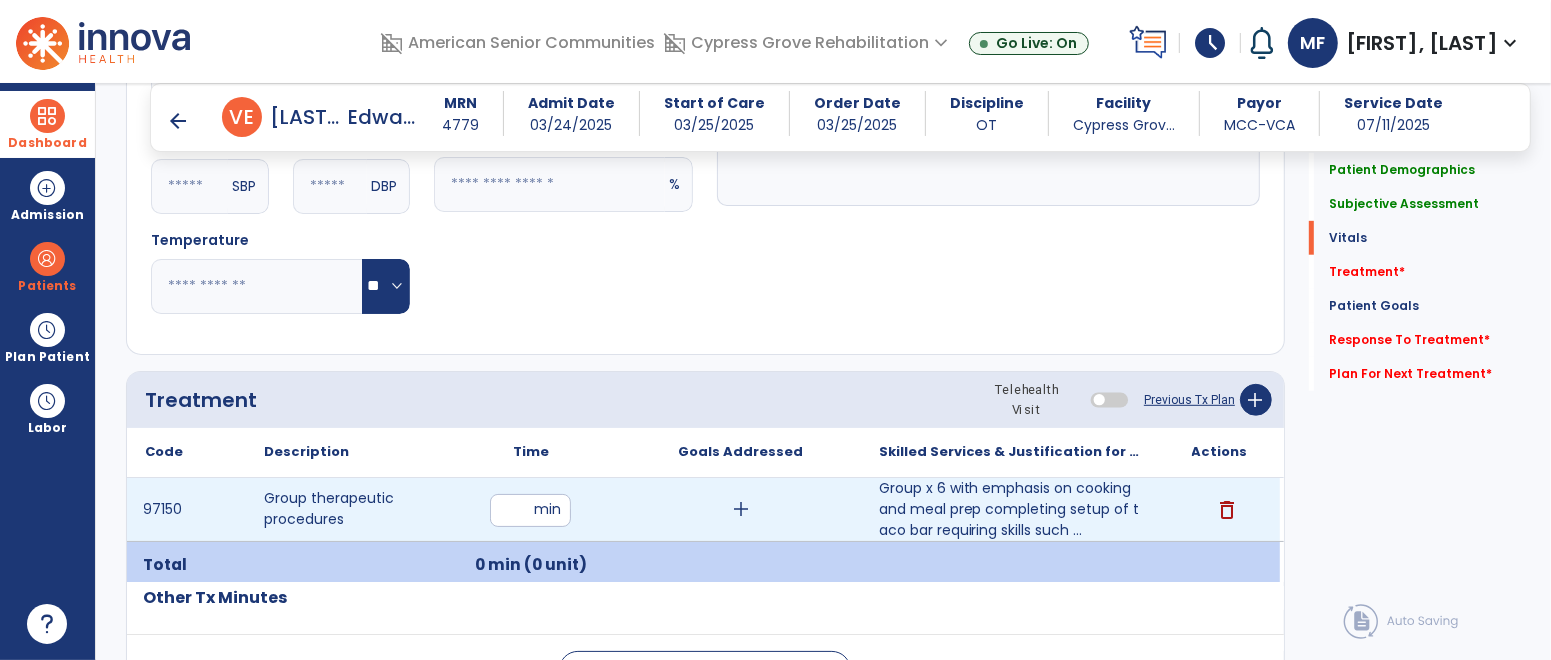 click on "Notes/Comments" 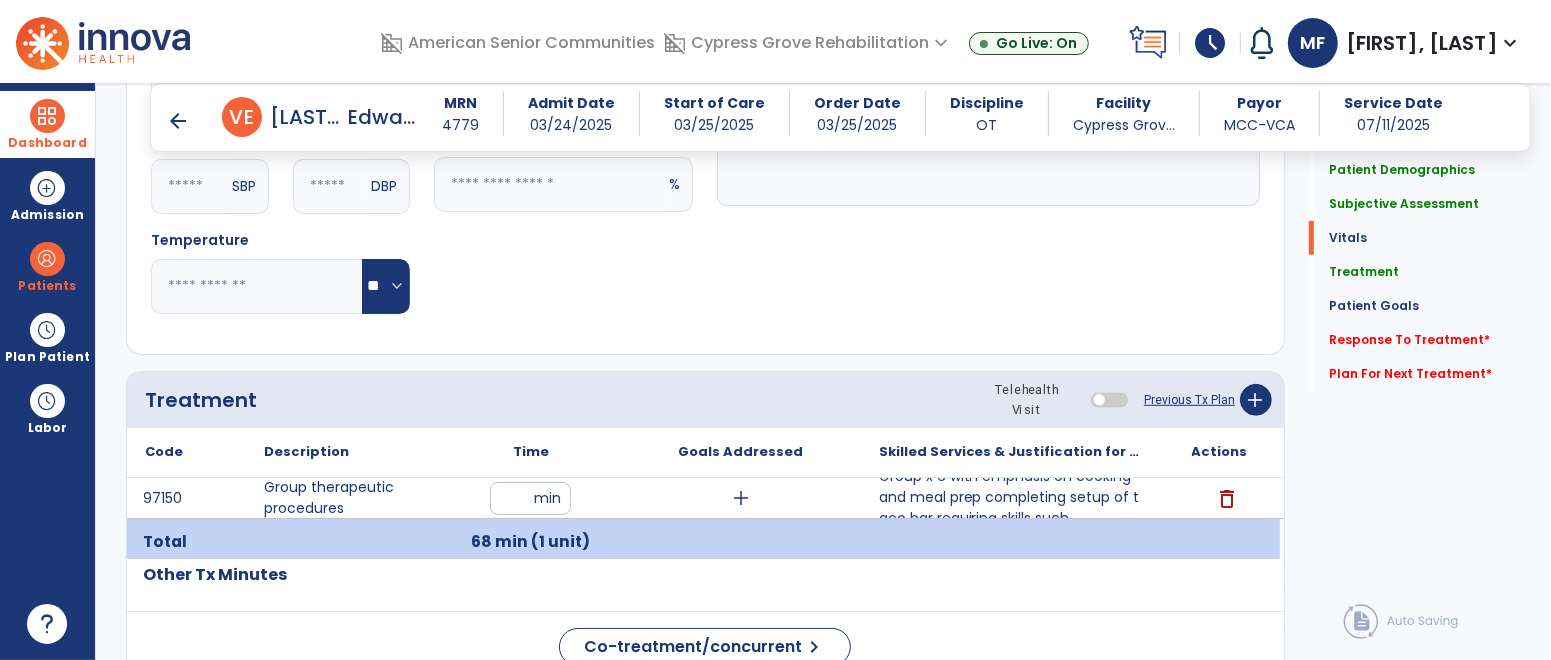 click on "add" at bounding box center (741, 498) 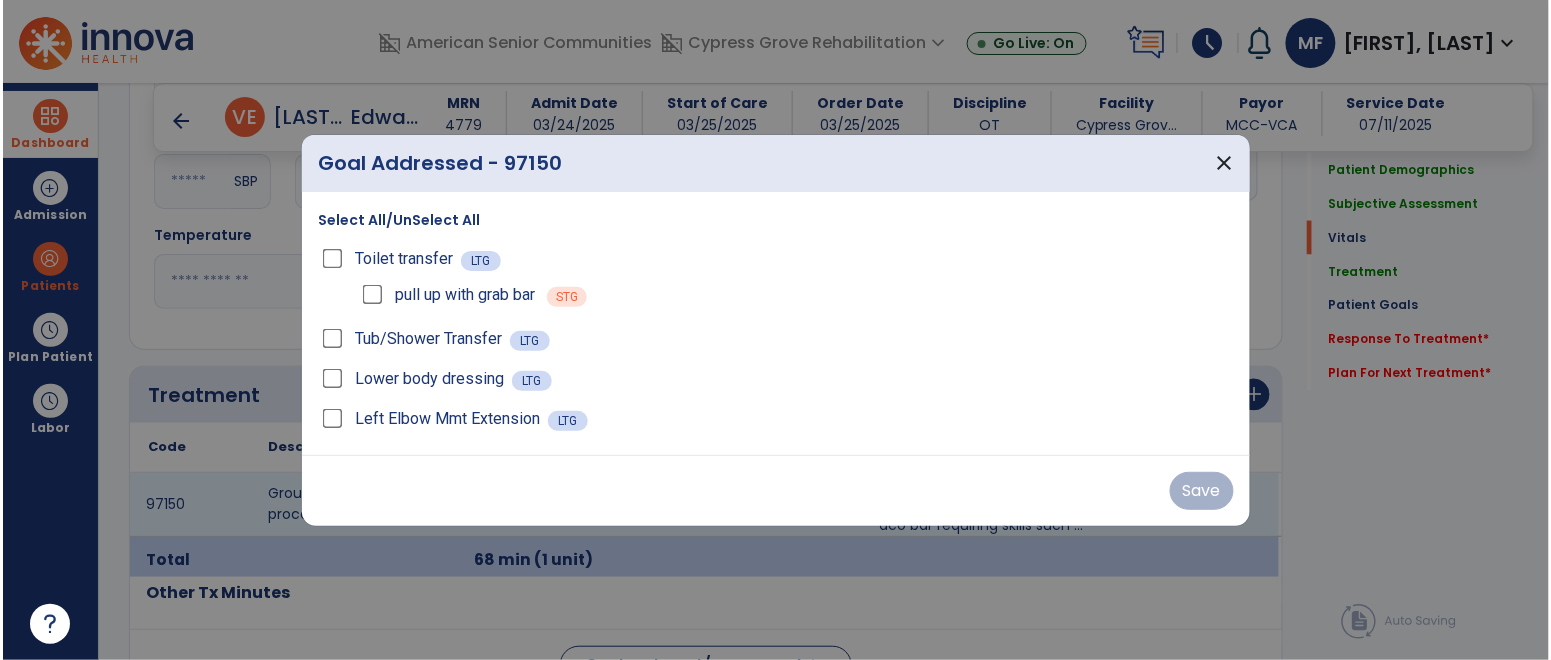 scroll, scrollTop: 888, scrollLeft: 0, axis: vertical 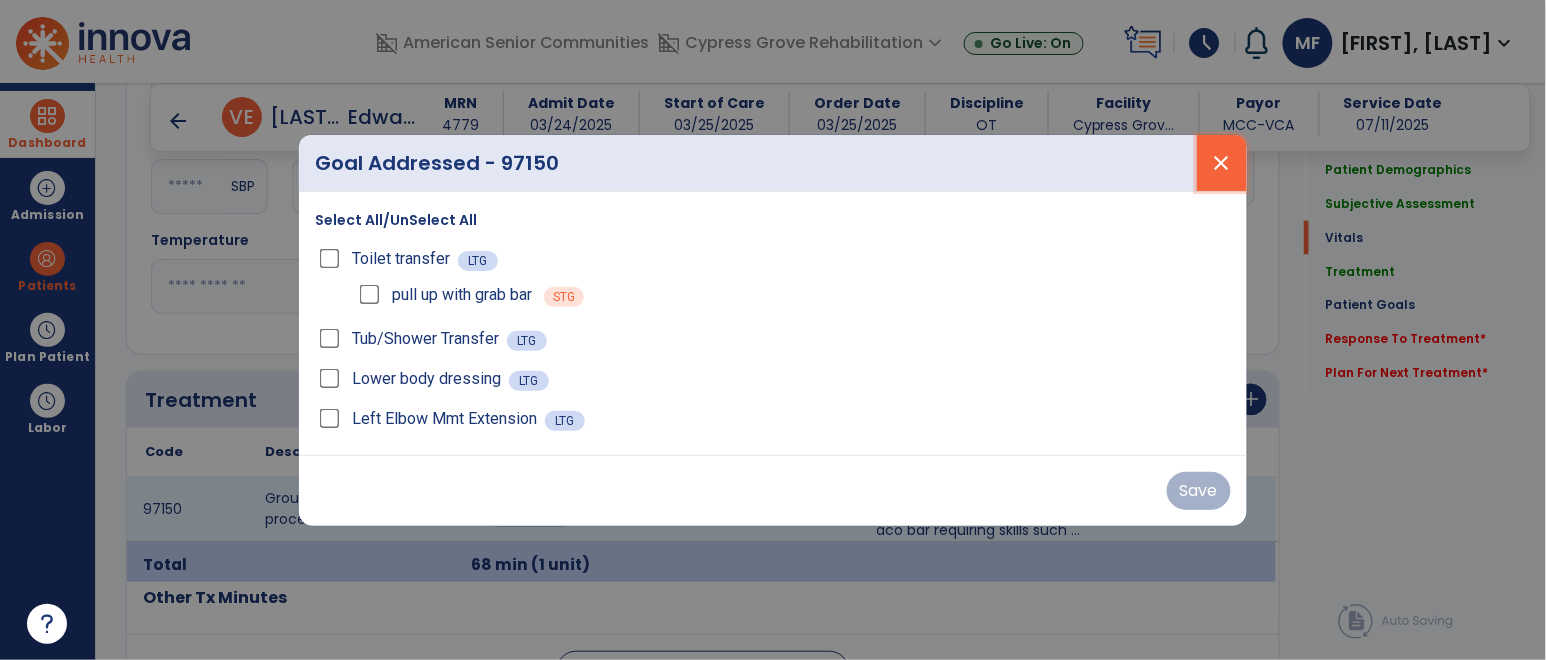 click on "close" at bounding box center [1222, 163] 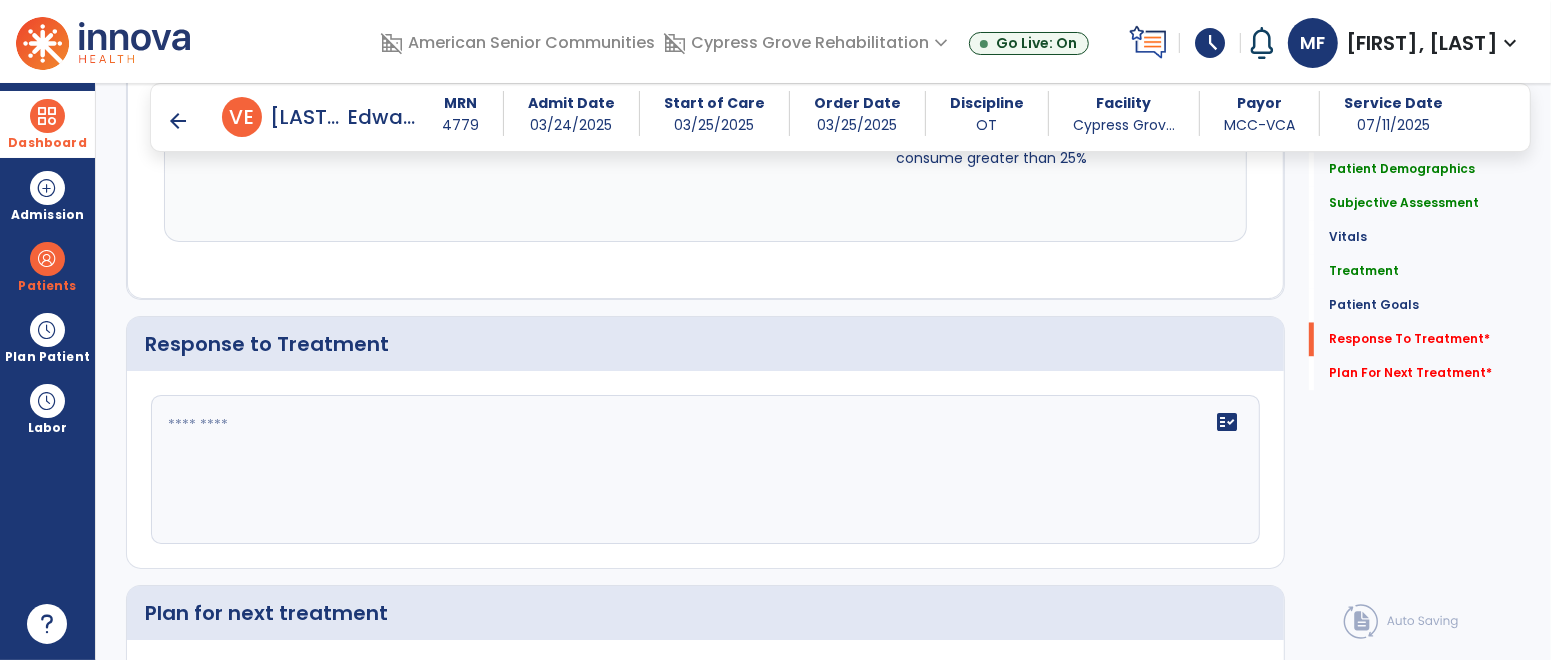 scroll, scrollTop: 3111, scrollLeft: 0, axis: vertical 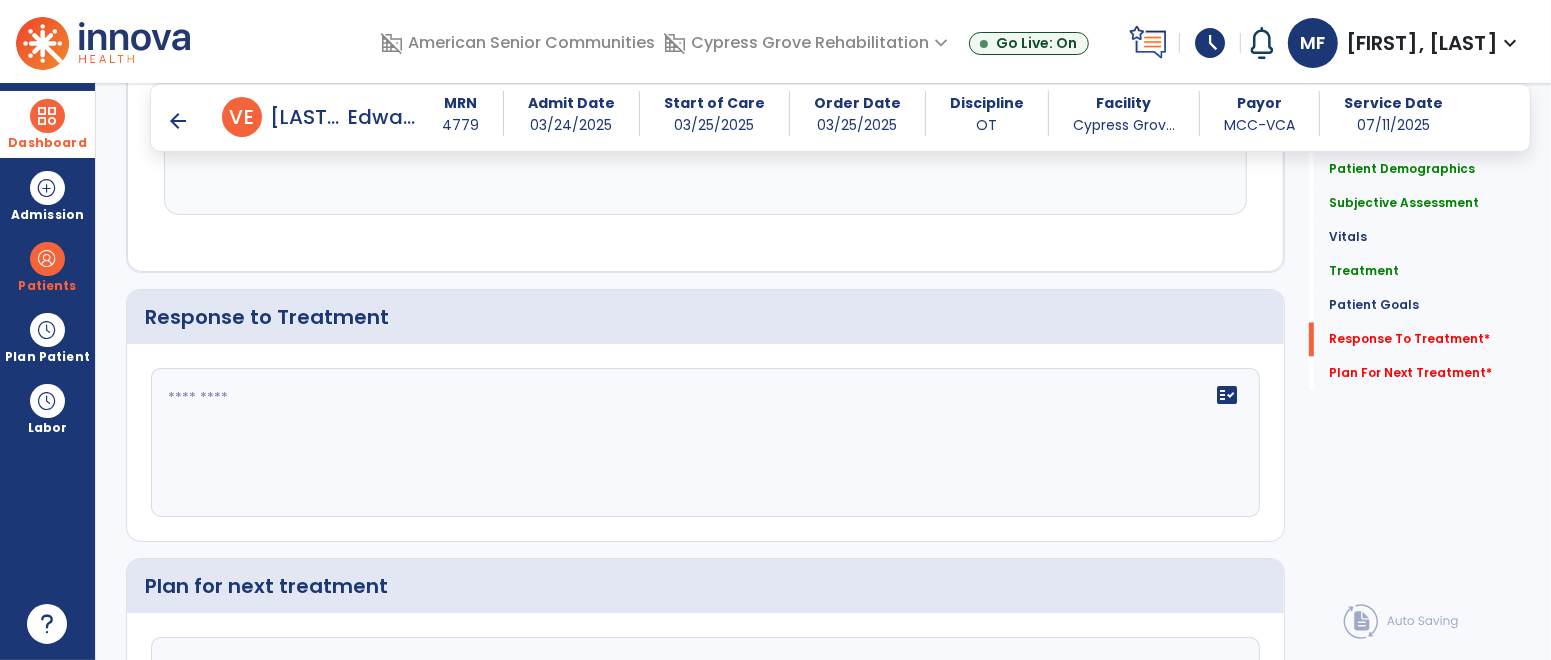 click 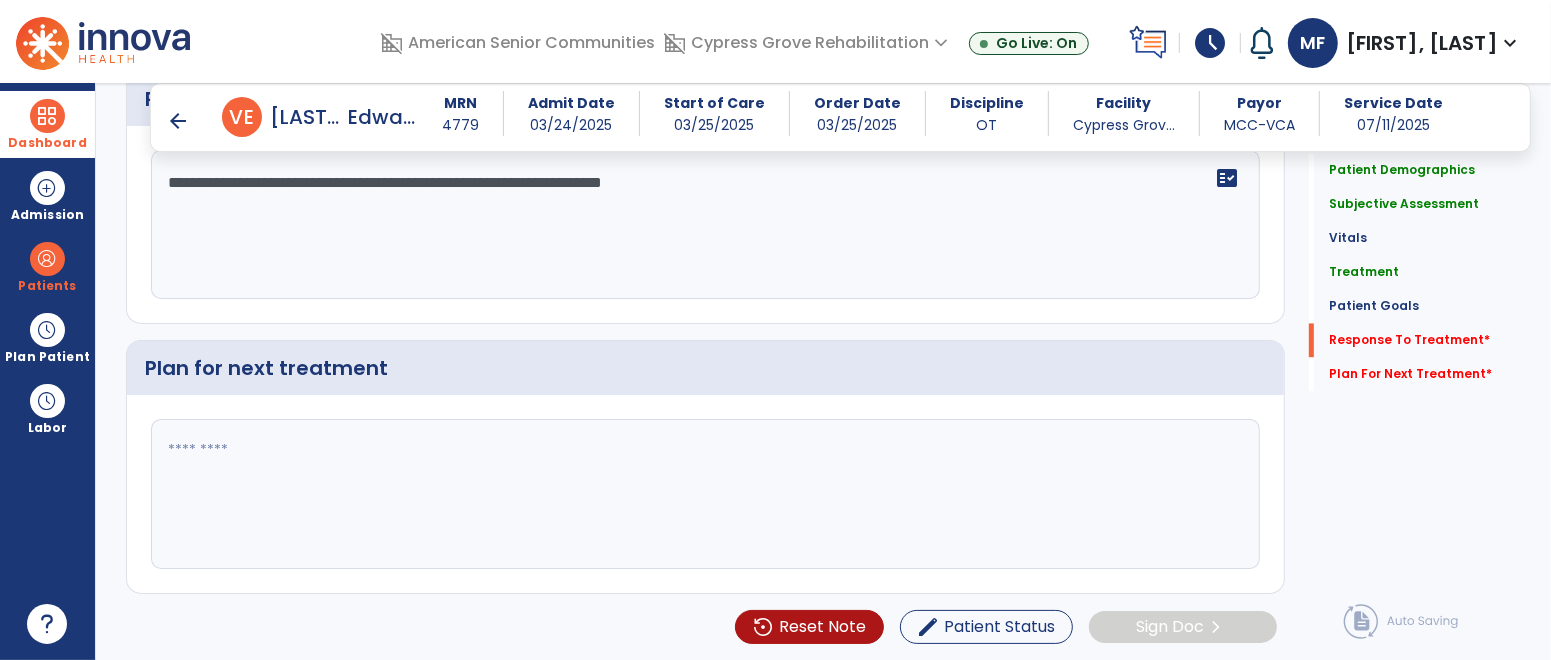scroll, scrollTop: 3330, scrollLeft: 0, axis: vertical 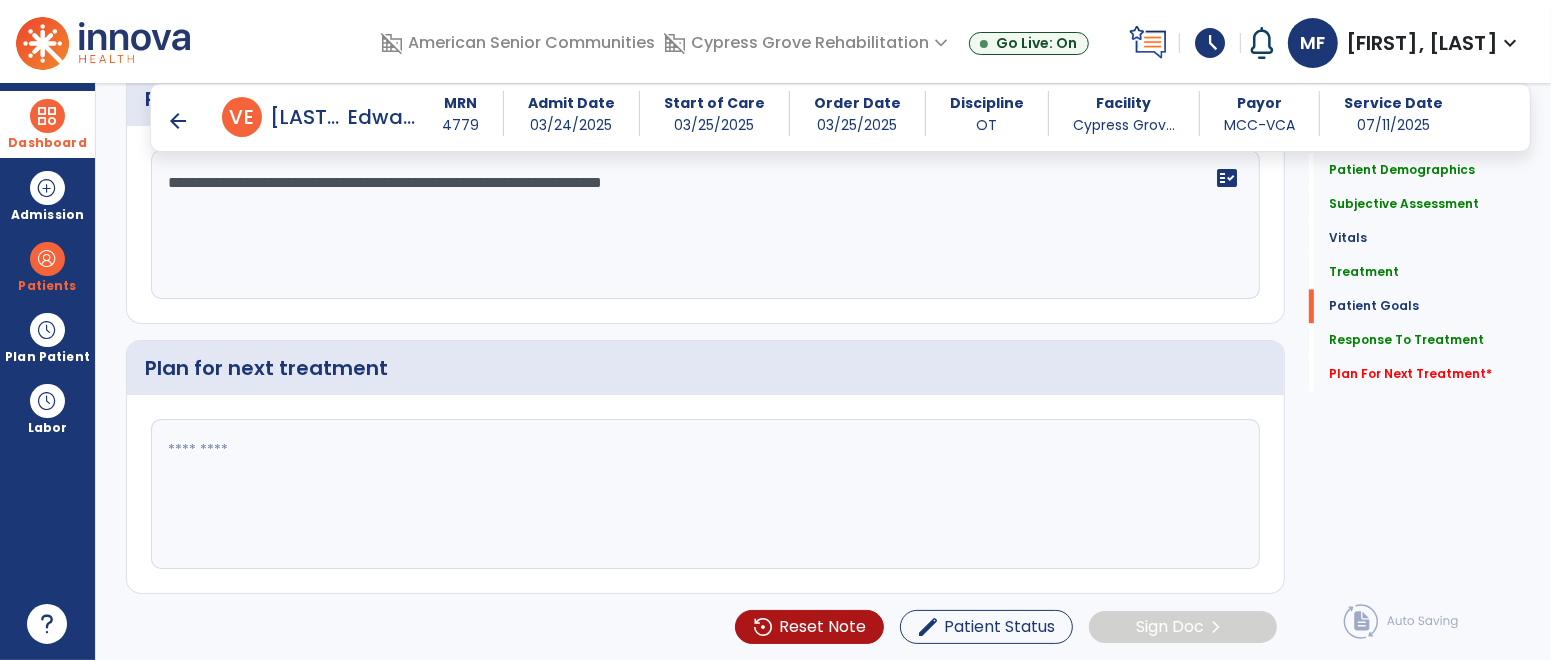 click 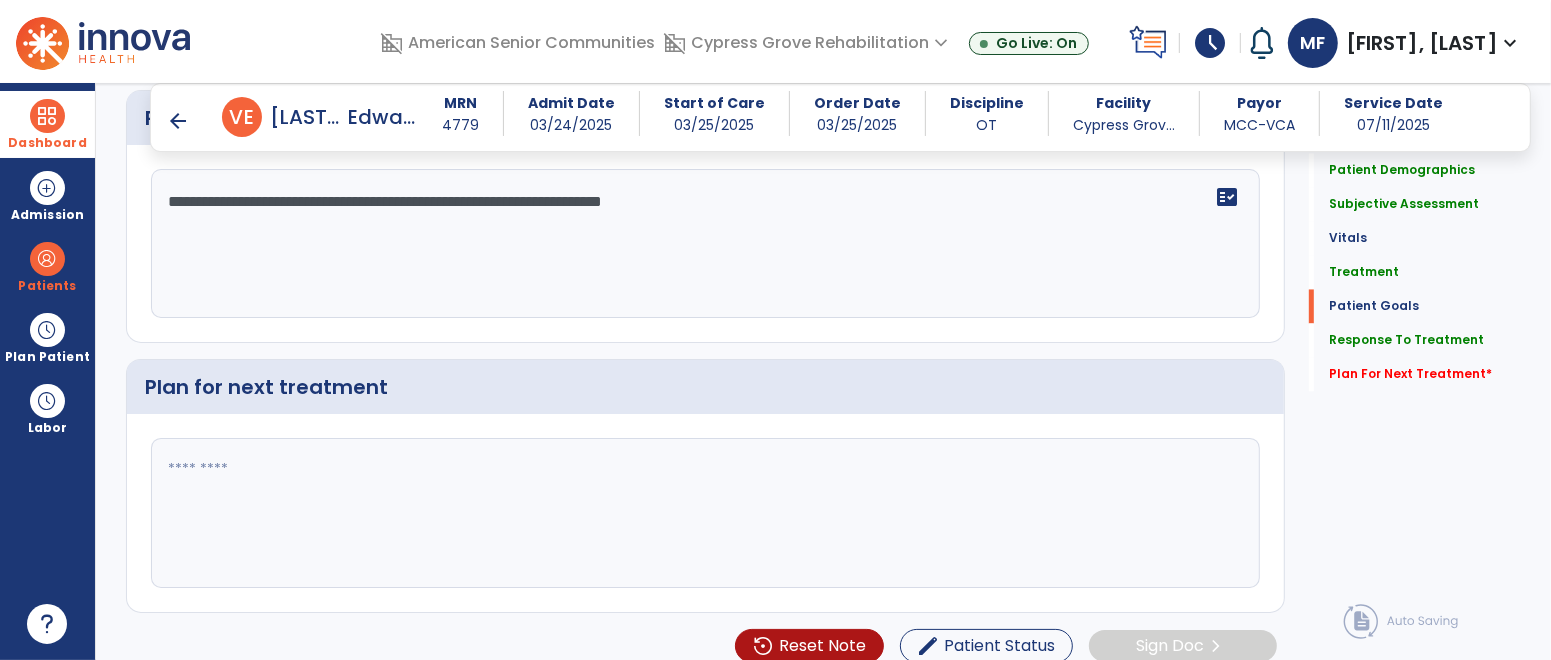 scroll, scrollTop: 3333, scrollLeft: 0, axis: vertical 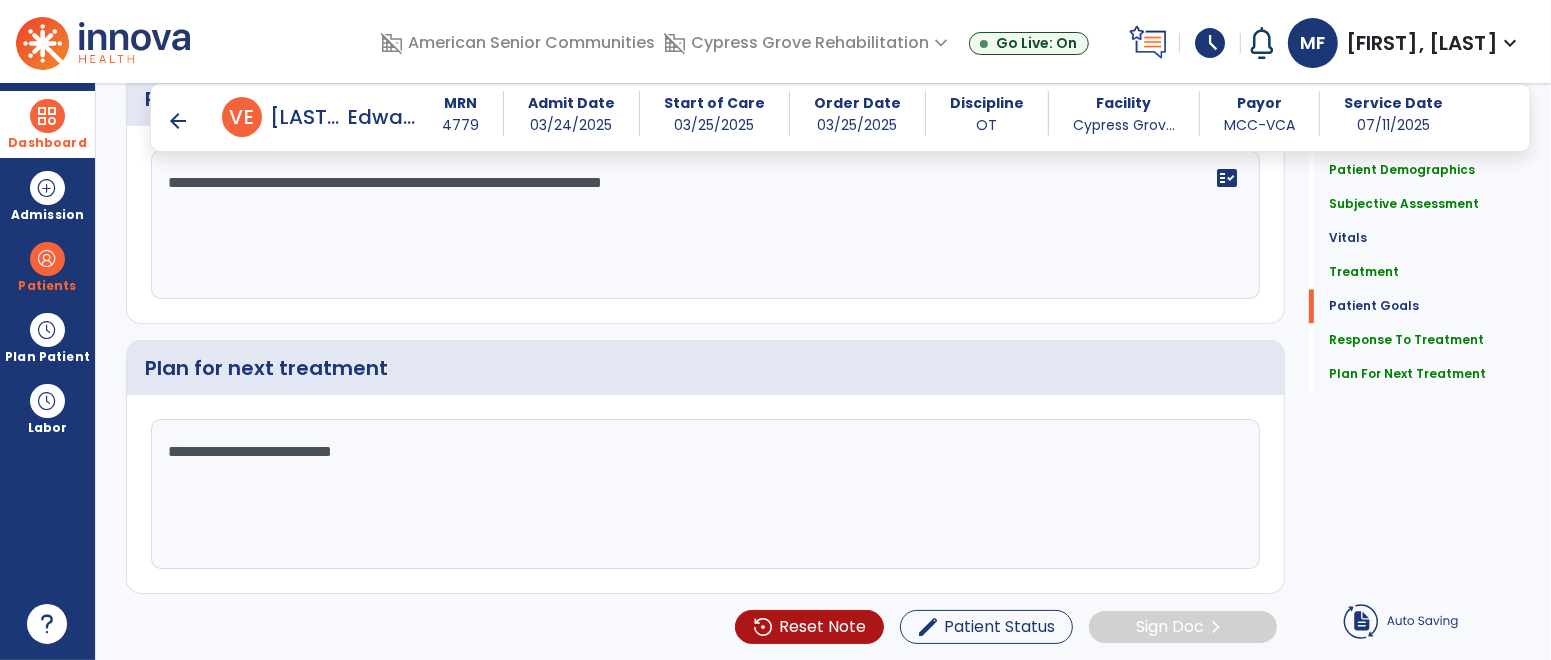 type on "**********" 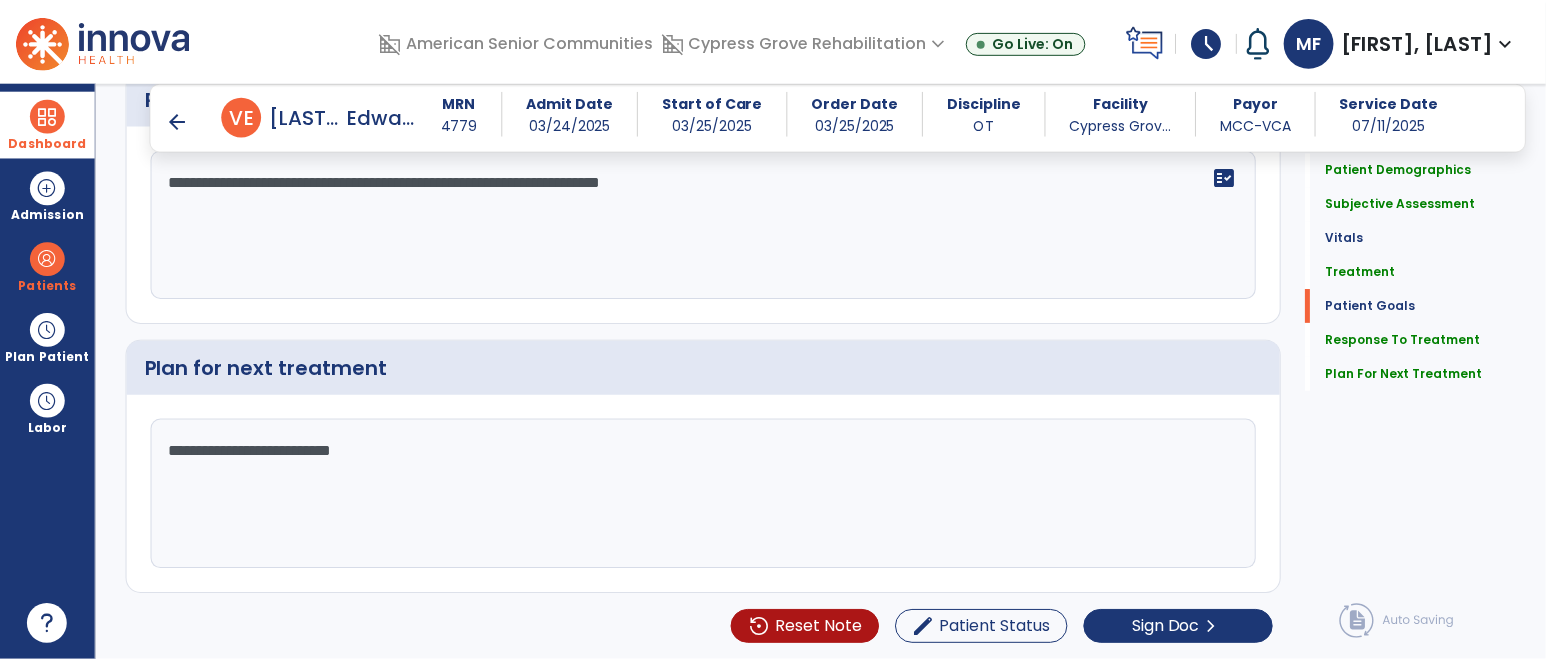 scroll, scrollTop: 3333, scrollLeft: 0, axis: vertical 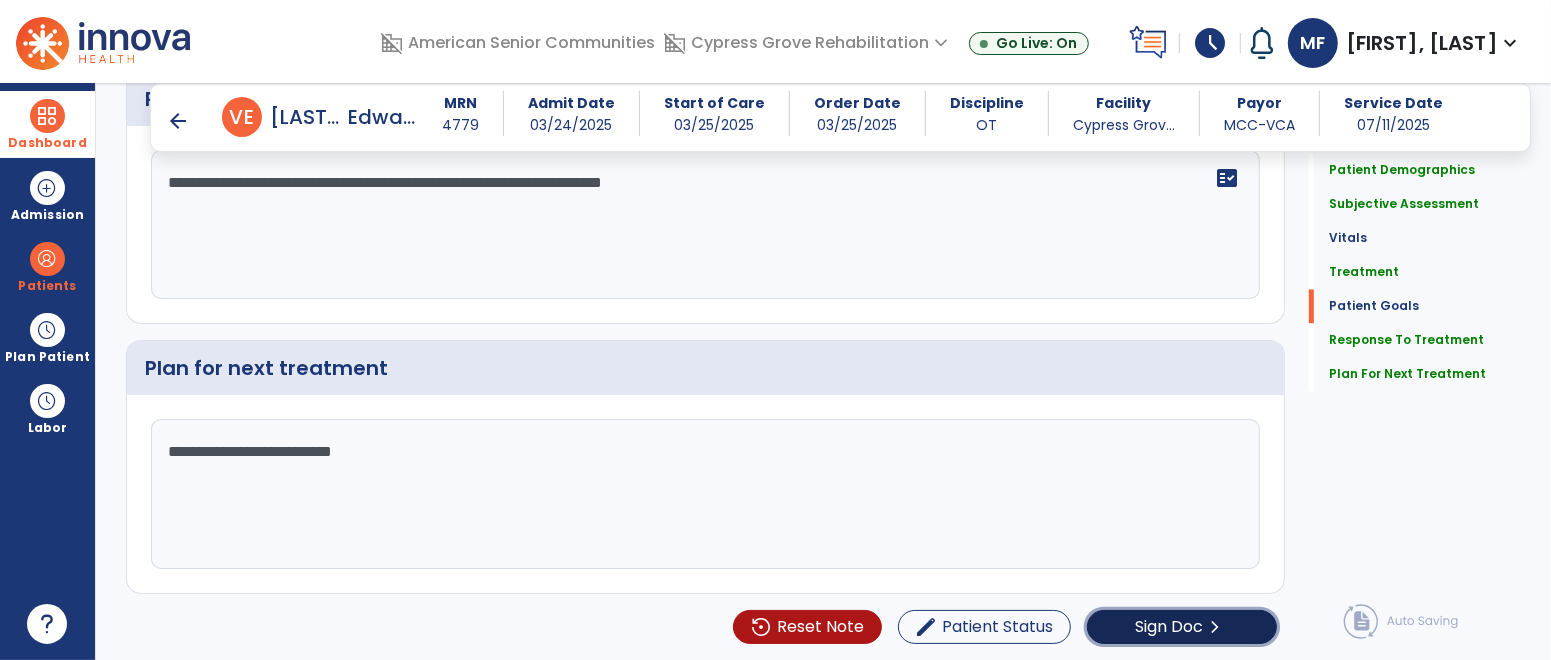 click on "Sign Doc" 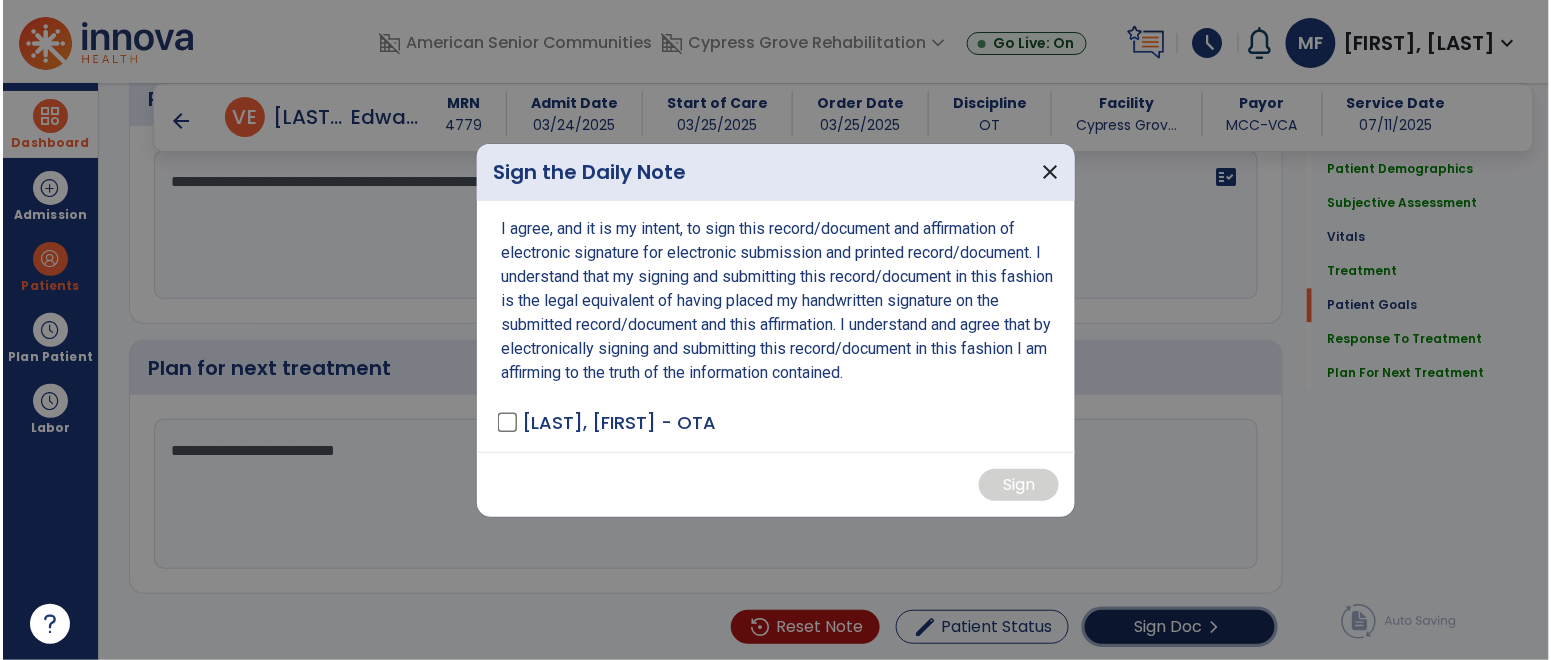 scroll, scrollTop: 3333, scrollLeft: 0, axis: vertical 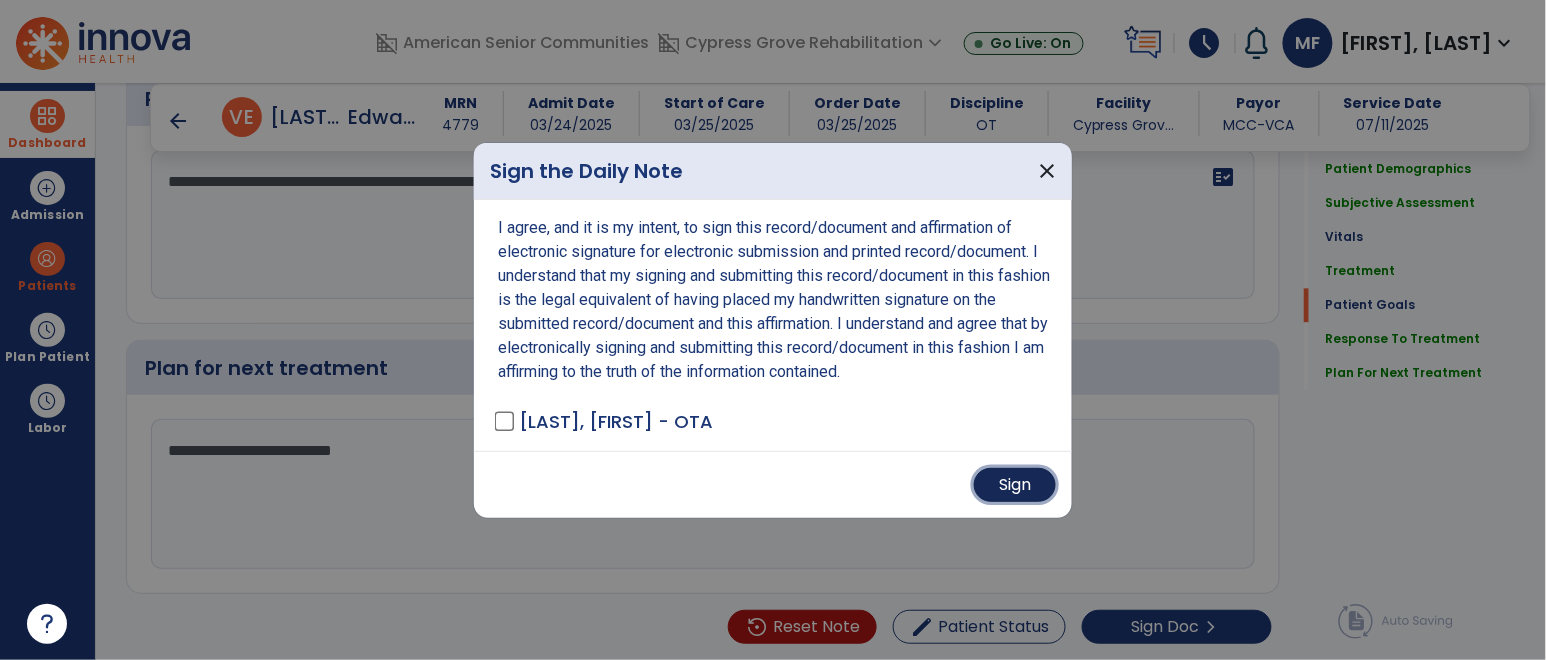 click on "Sign" at bounding box center (1015, 485) 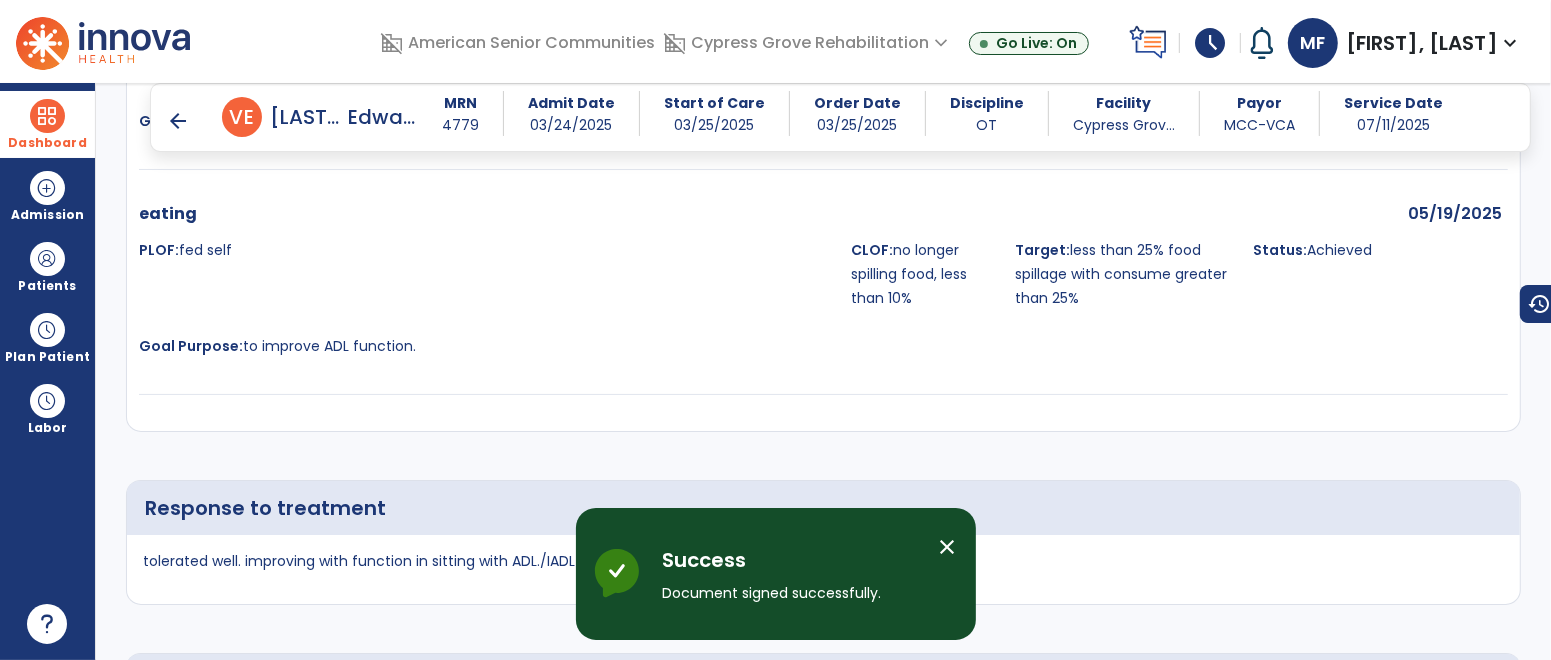 scroll, scrollTop: 4089, scrollLeft: 0, axis: vertical 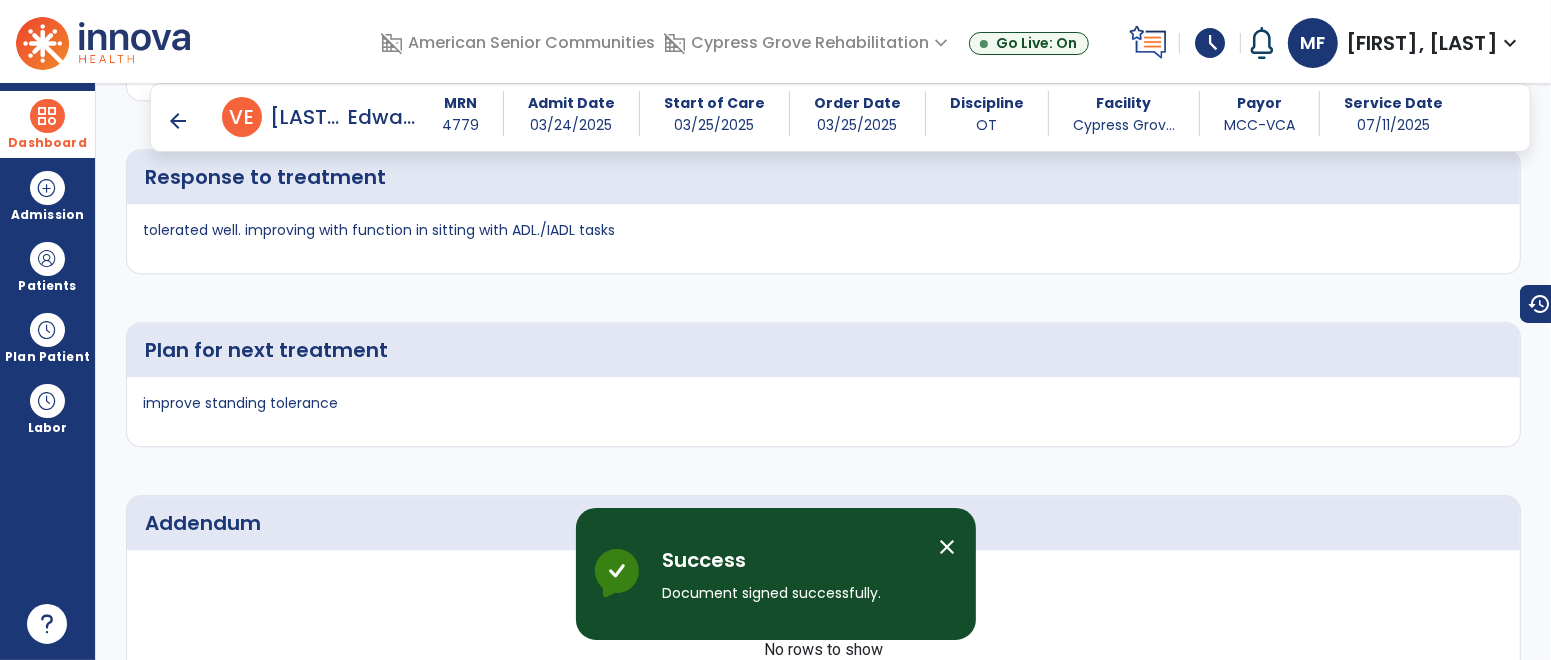 click on "Dashboard" at bounding box center [47, 143] 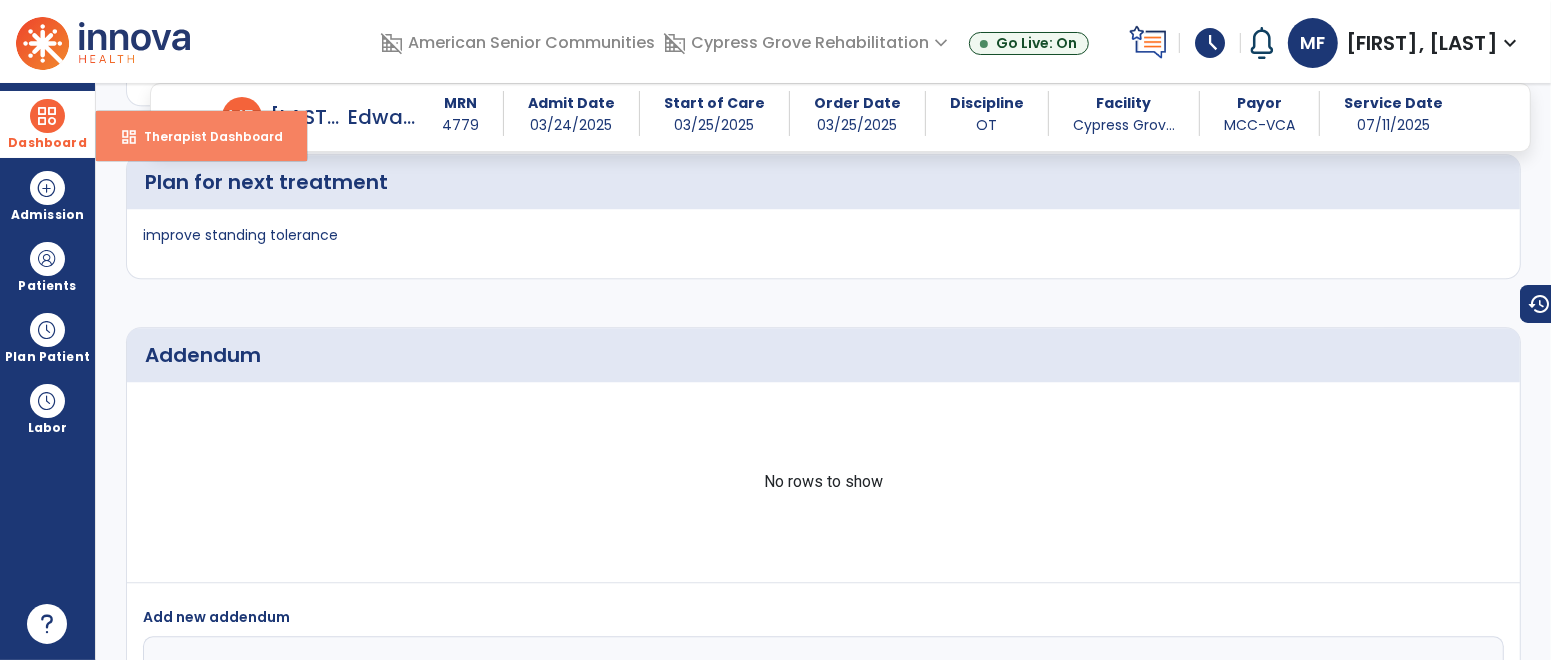 click on "dashboard" at bounding box center (129, 137) 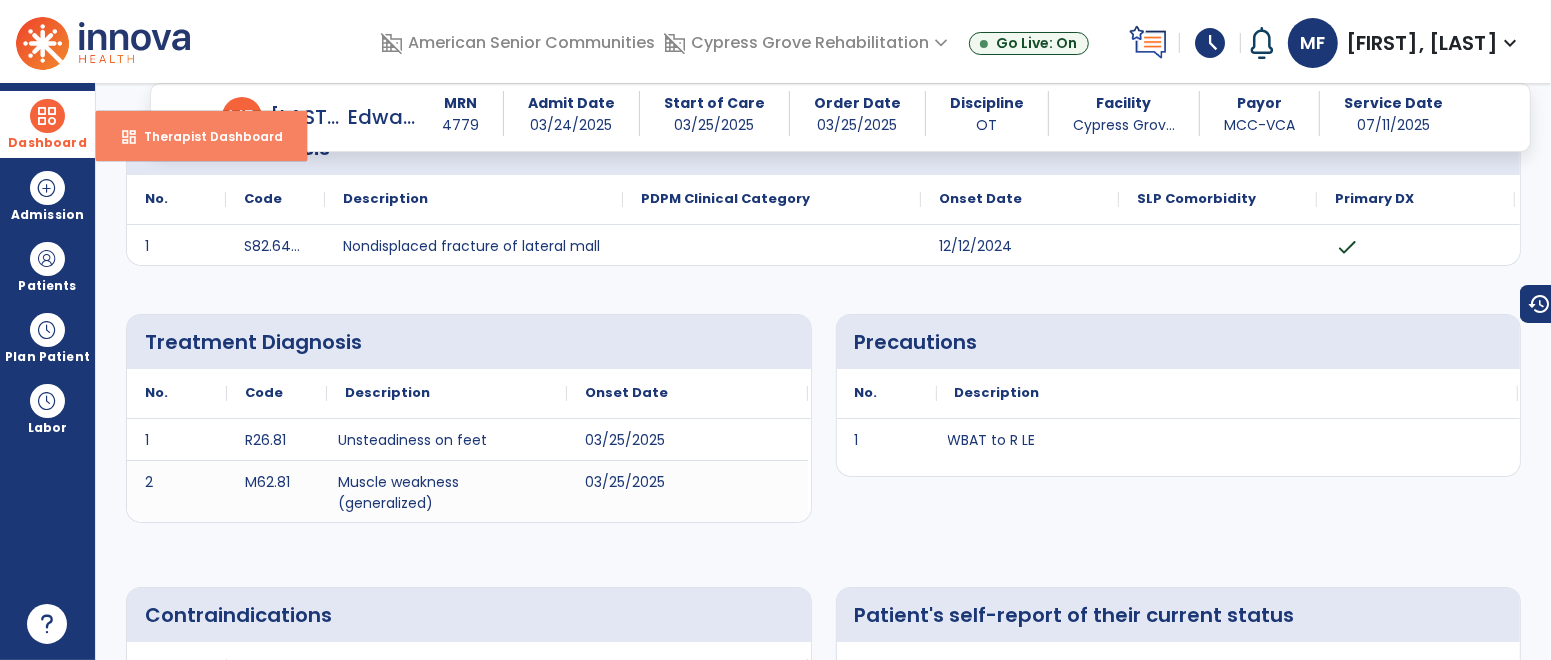 select on "****" 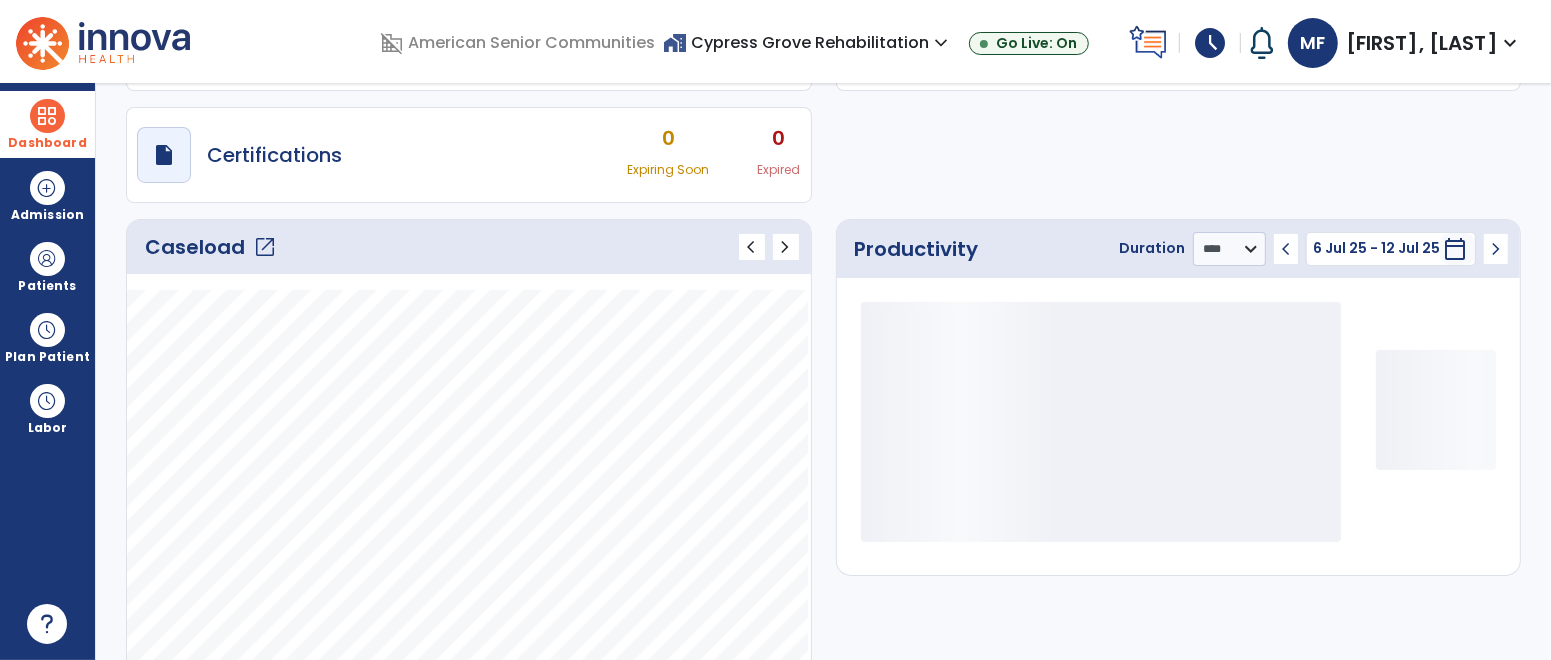 scroll, scrollTop: 158, scrollLeft: 0, axis: vertical 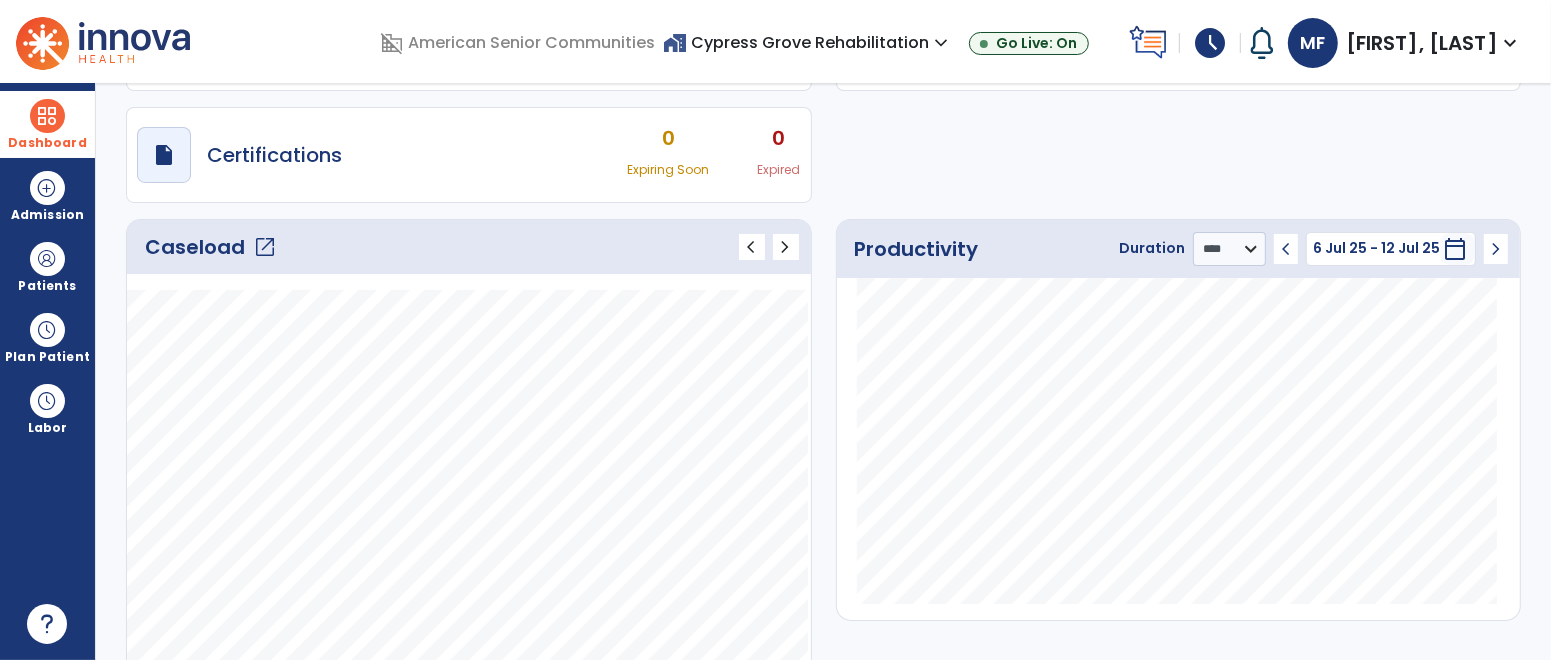 click on "open_in_new" 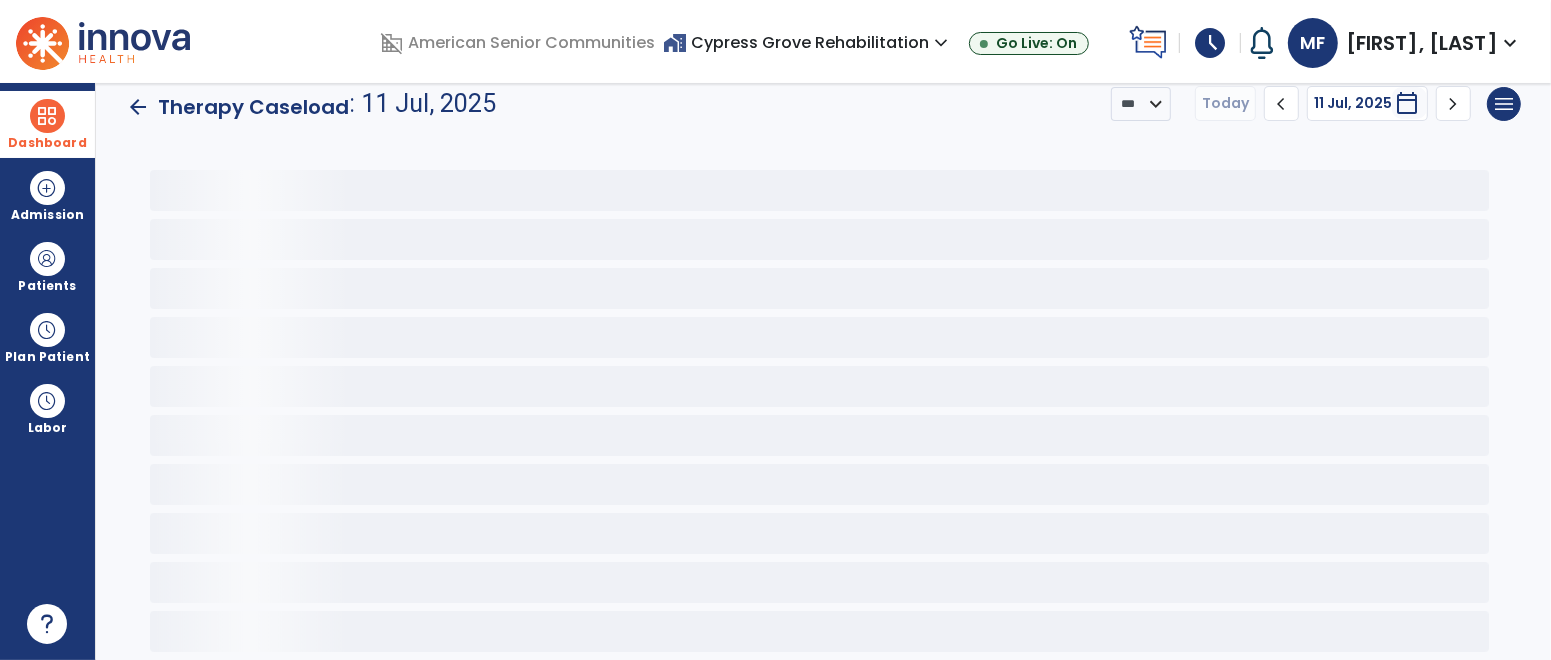 scroll, scrollTop: 36, scrollLeft: 0, axis: vertical 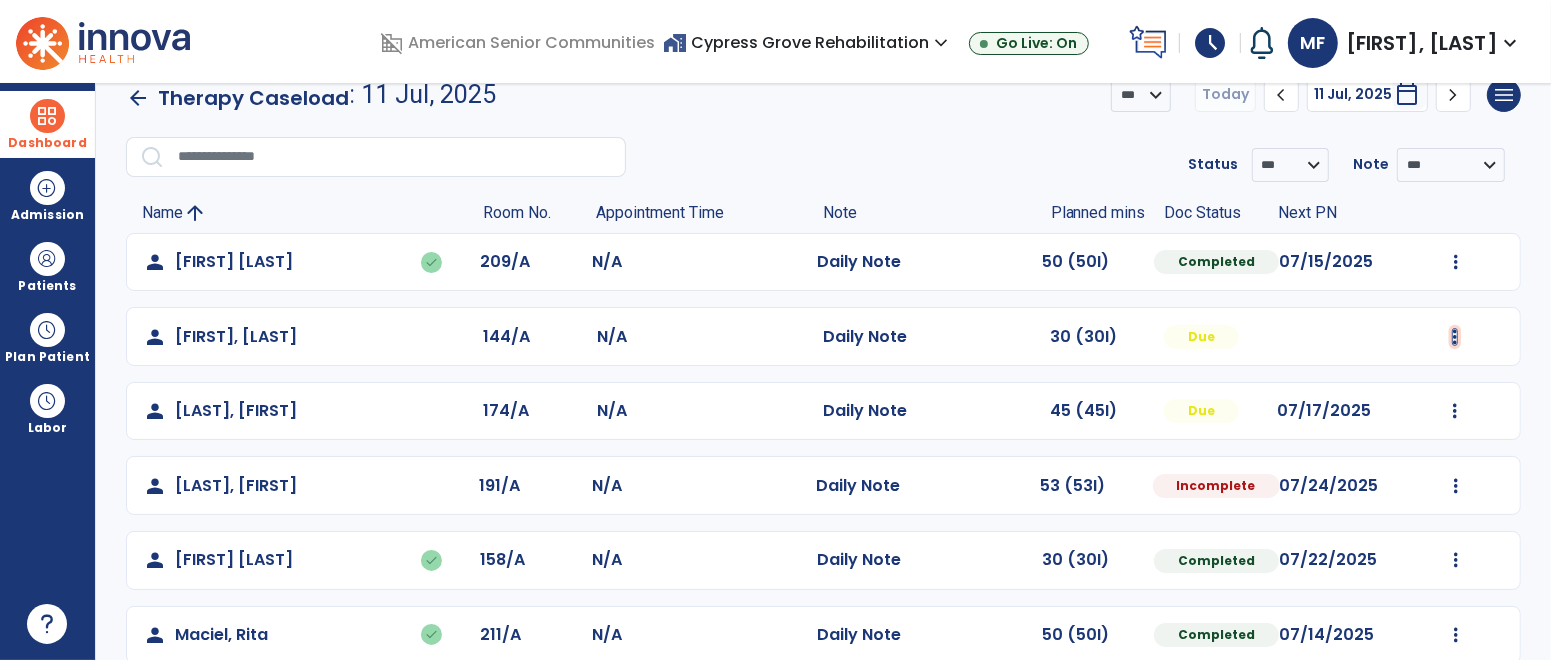 click at bounding box center [1456, 262] 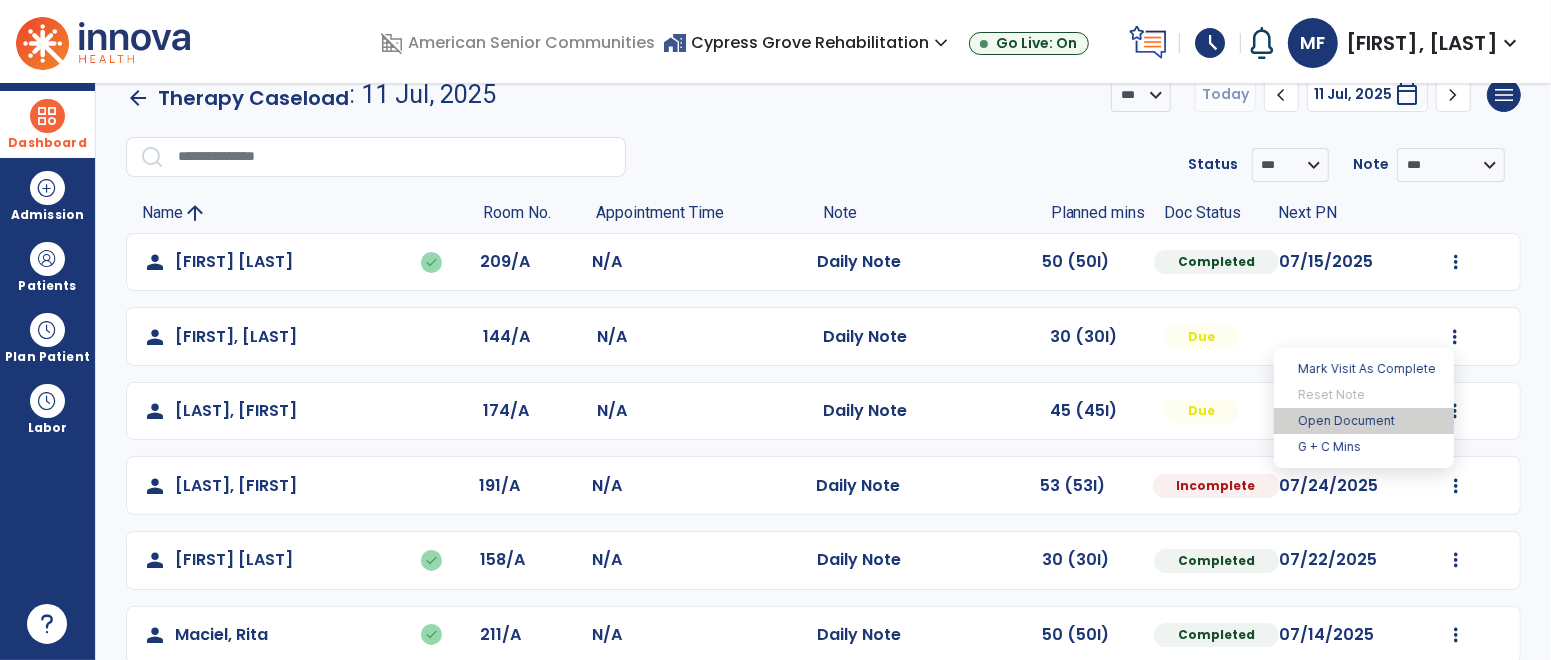 click on "Open Document" at bounding box center [1364, 421] 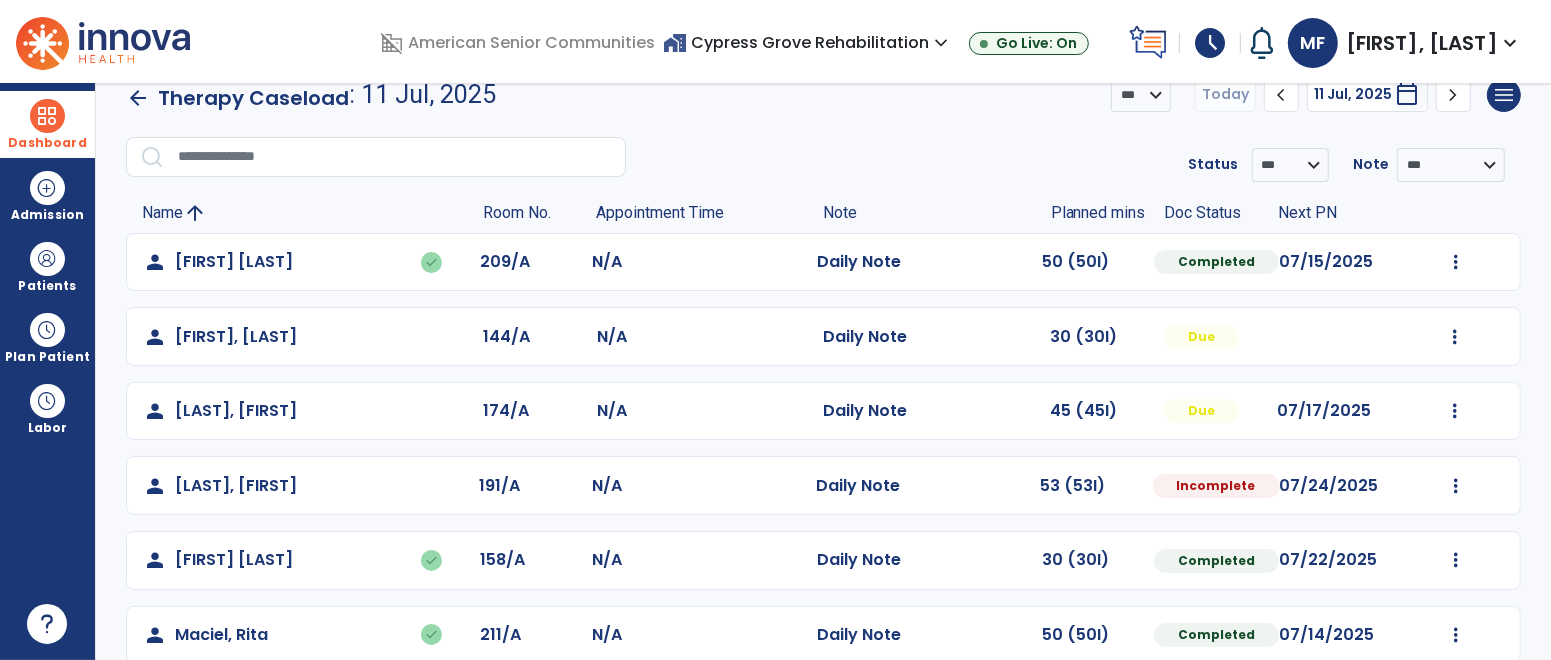 click on "07/17/2025" 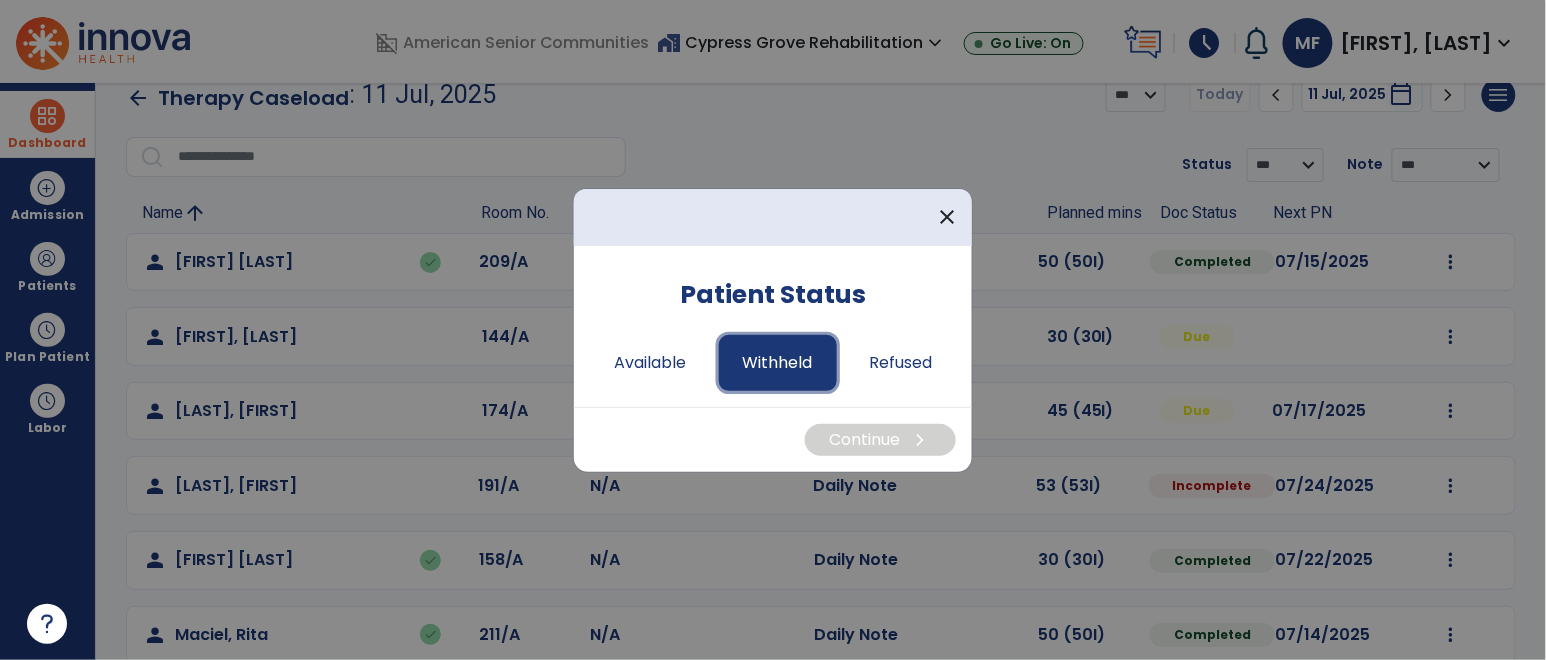 click on "Withheld" at bounding box center [778, 363] 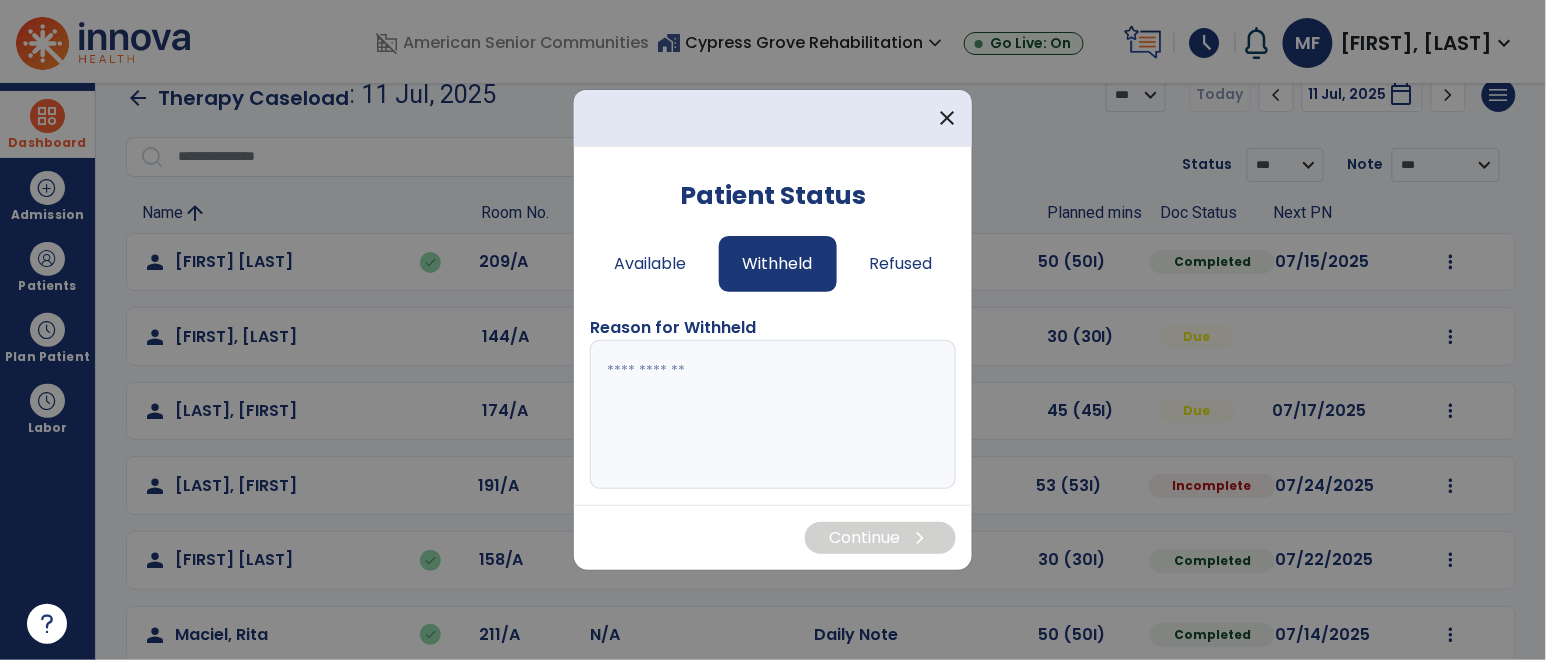click at bounding box center [772, 415] 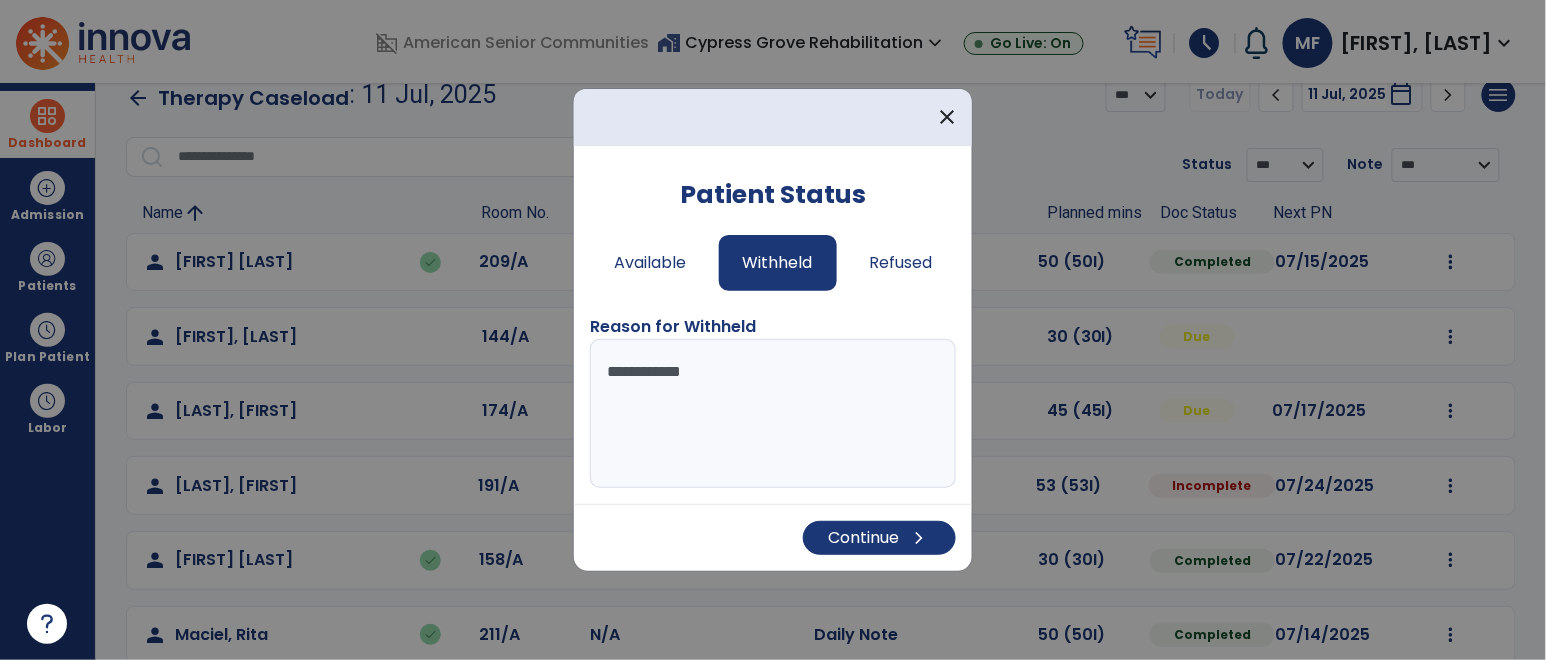 type on "**********" 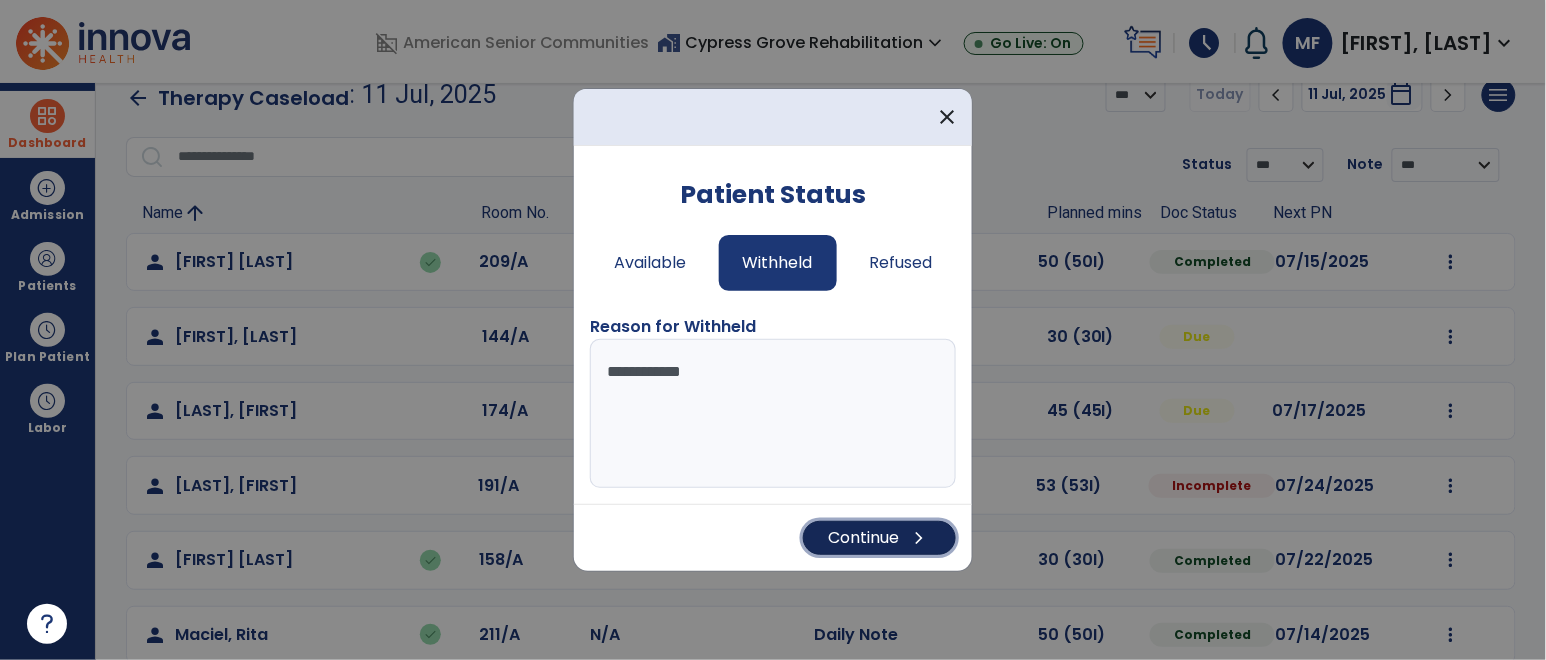 click on "Continue   chevron_right" at bounding box center (879, 538) 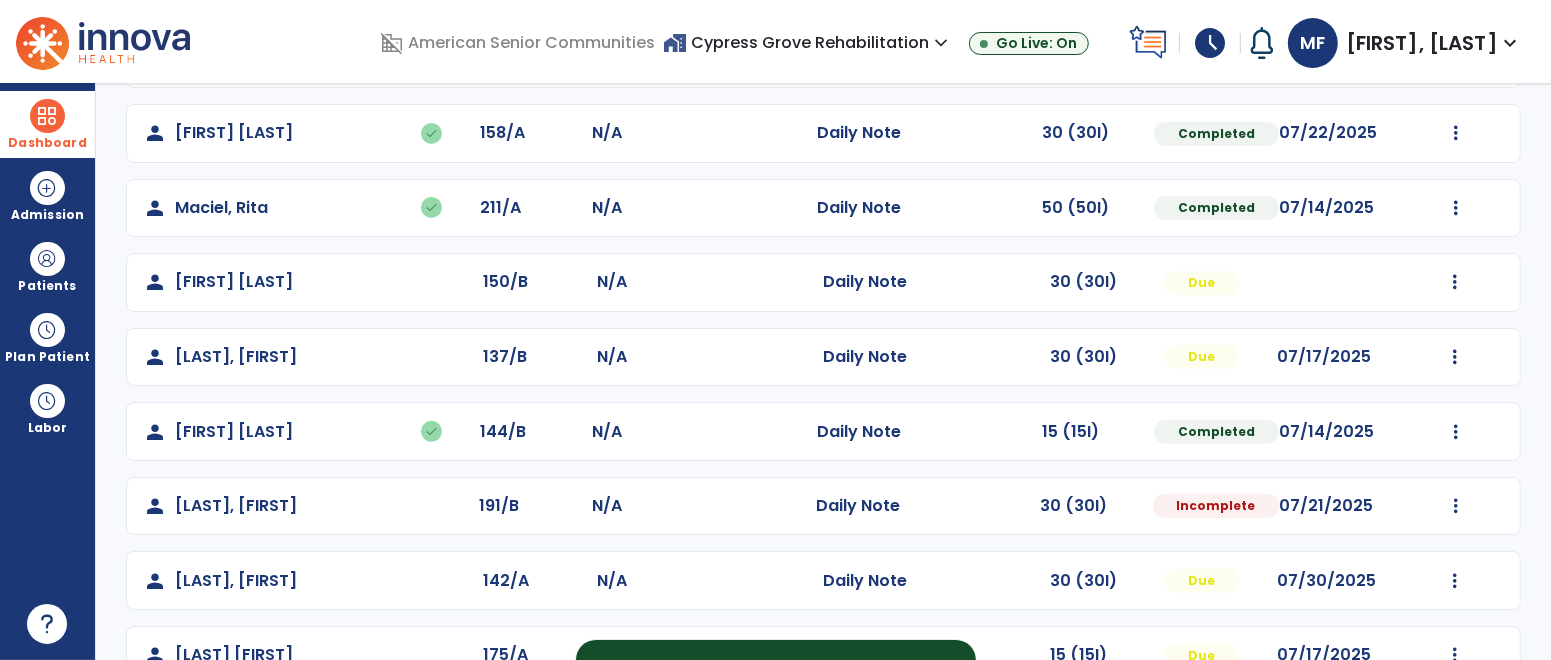 scroll, scrollTop: 464, scrollLeft: 0, axis: vertical 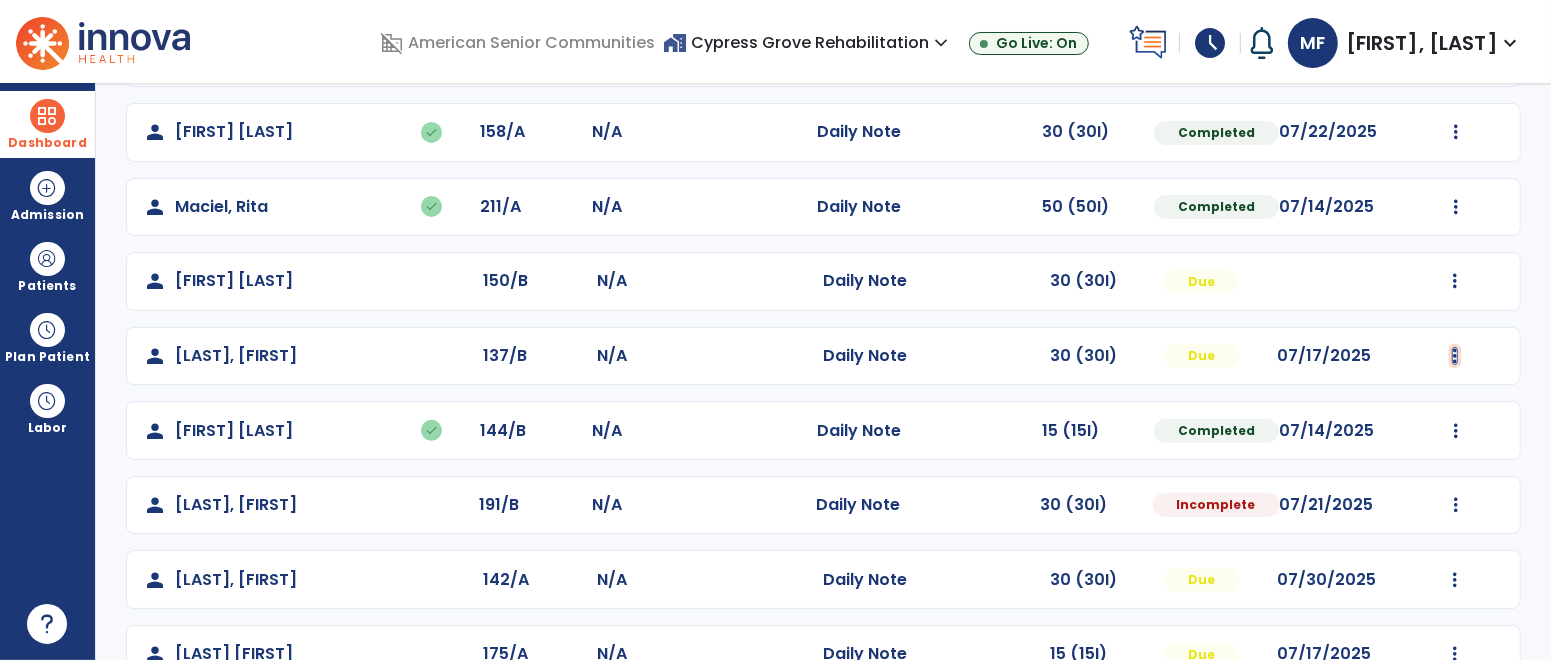 click at bounding box center [1456, -166] 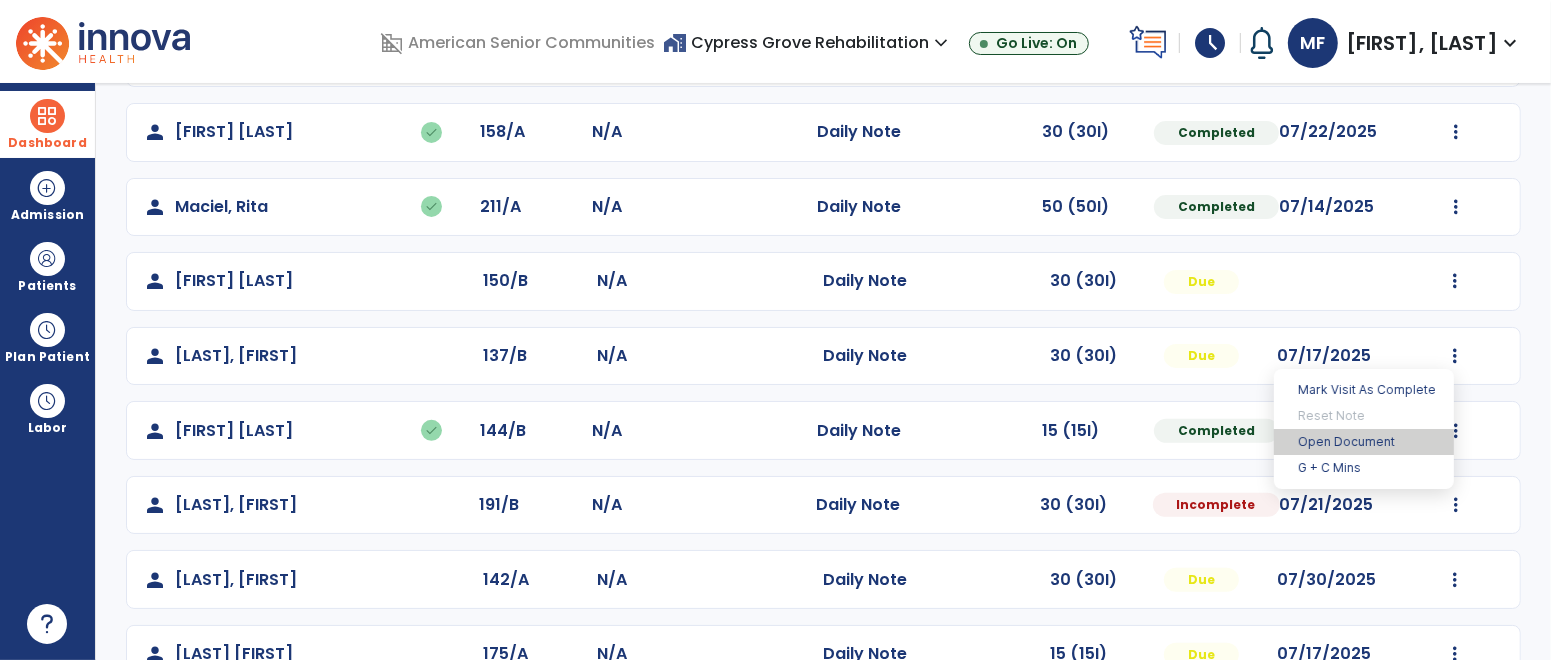click on "Open Document" at bounding box center [1364, 442] 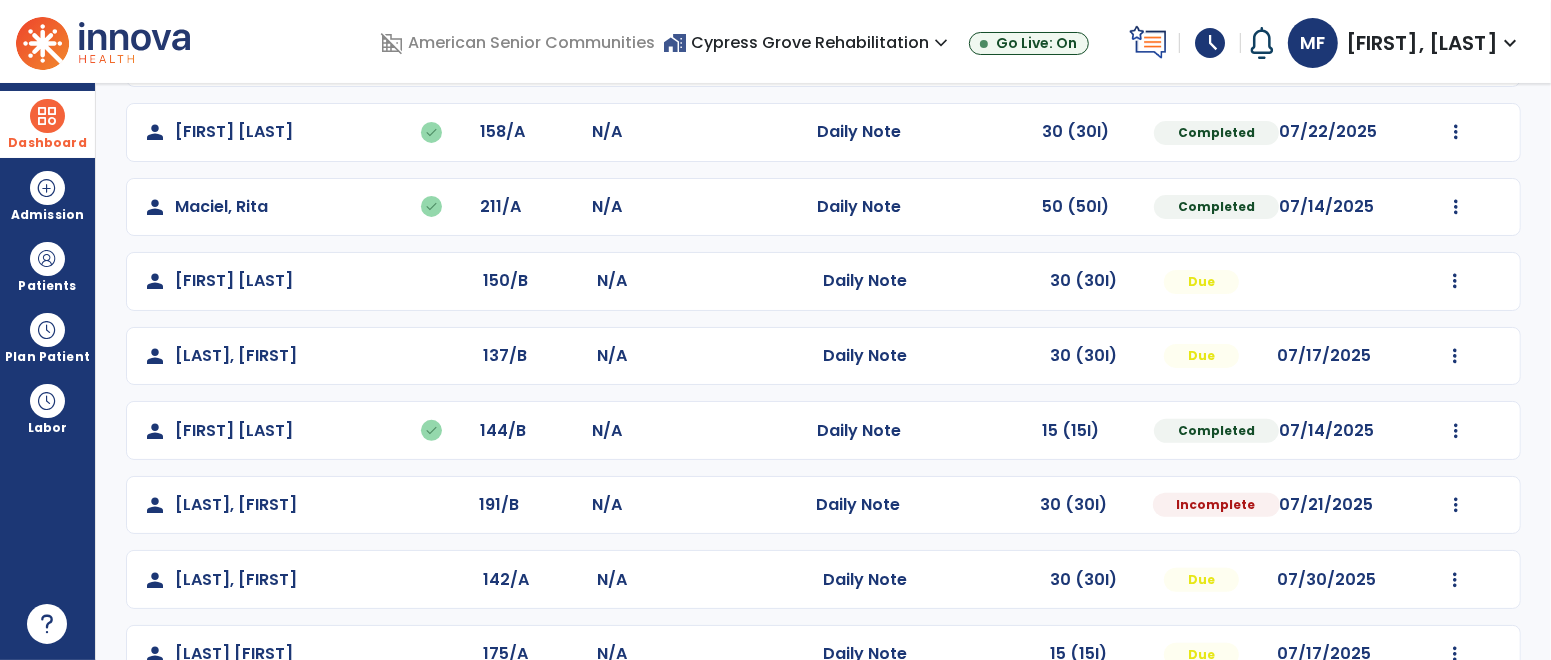 click on "07/14/2025" 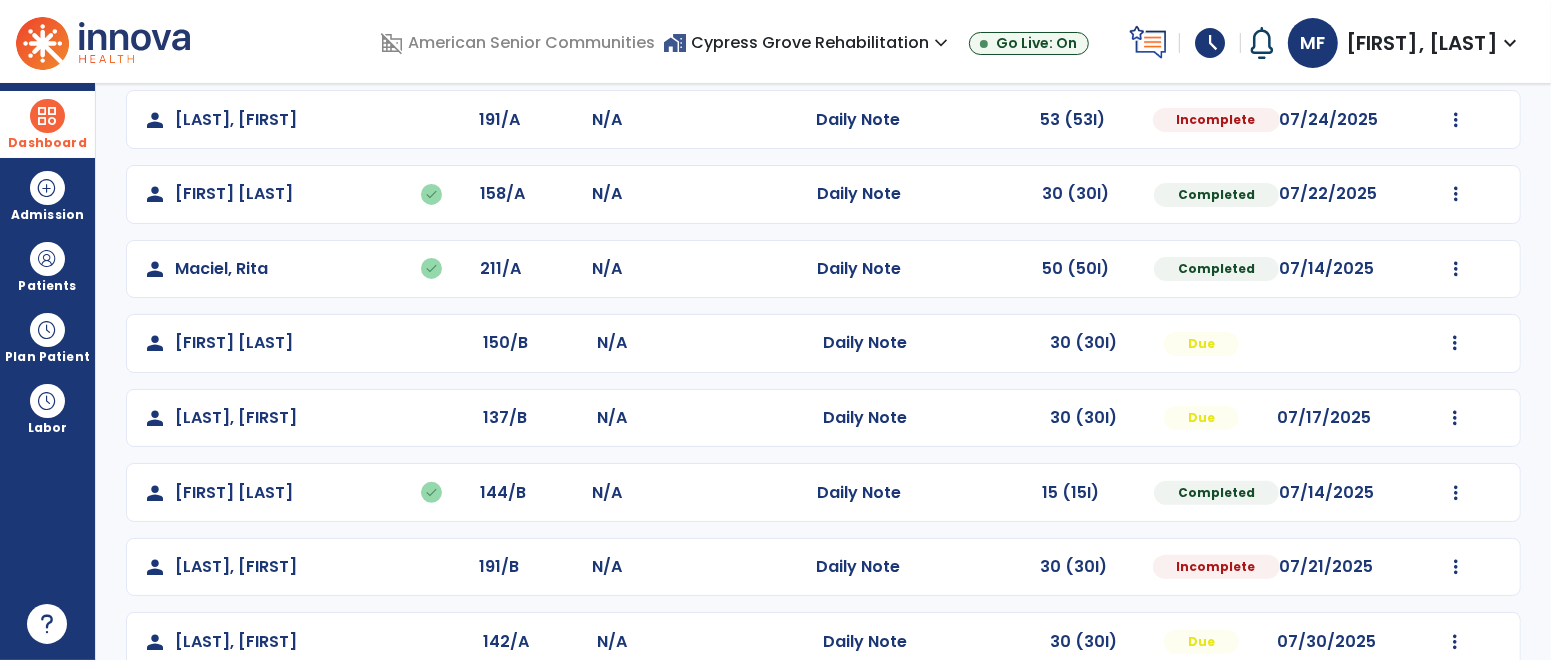 scroll, scrollTop: 403, scrollLeft: 0, axis: vertical 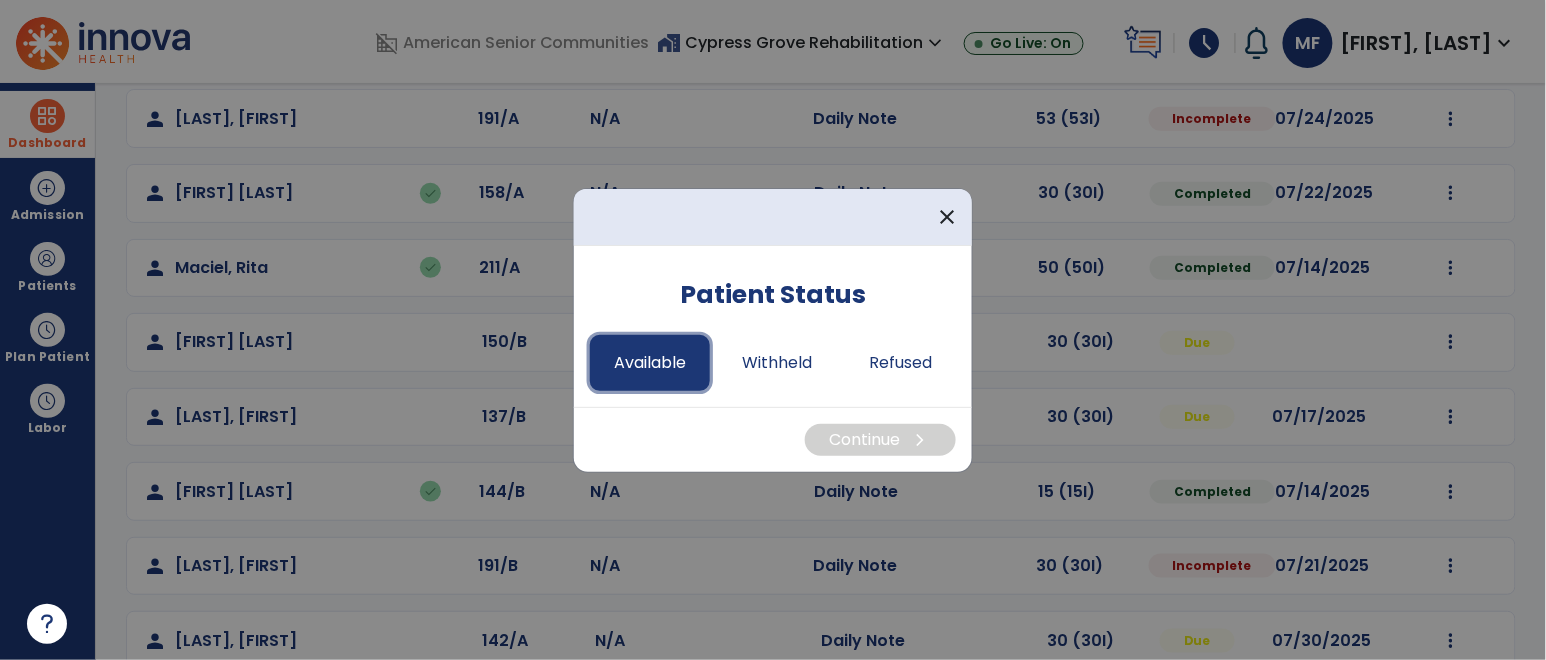 click on "Available" at bounding box center [650, 363] 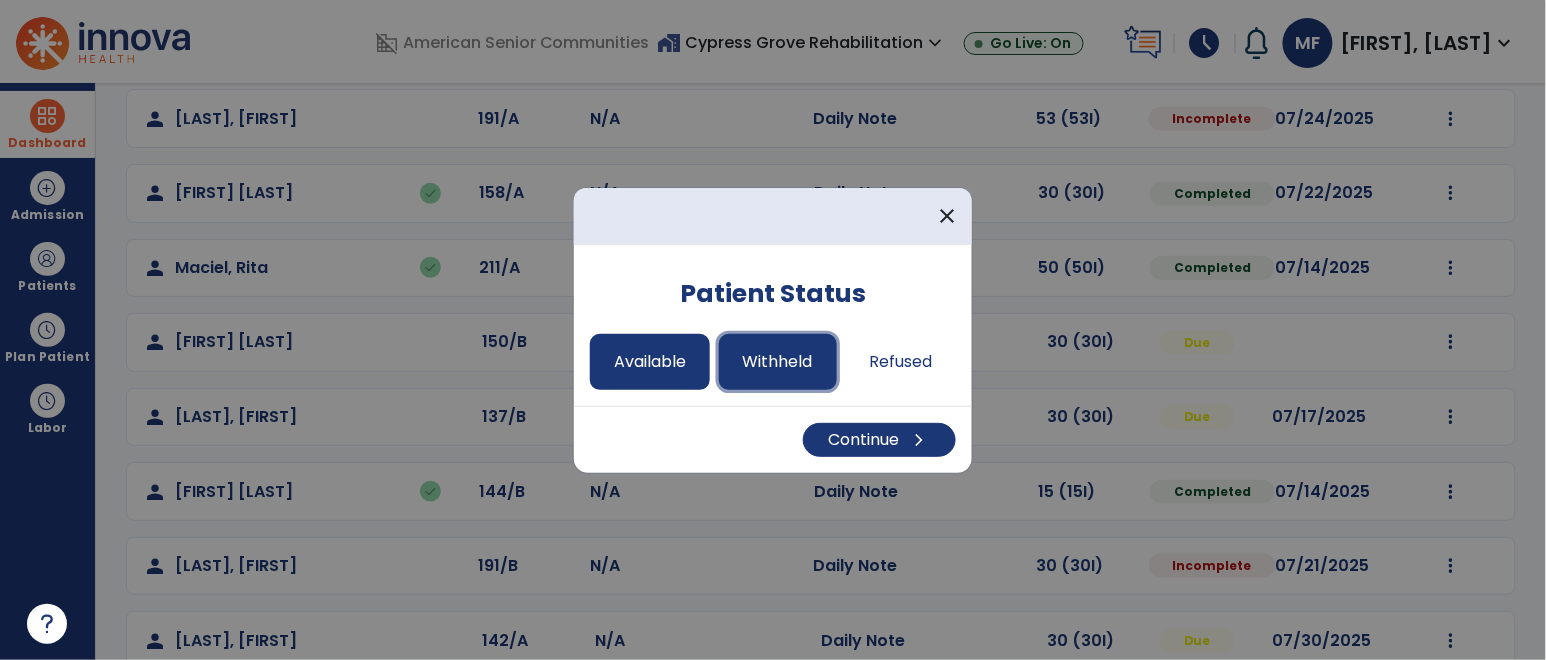 click on "Withheld" at bounding box center [778, 362] 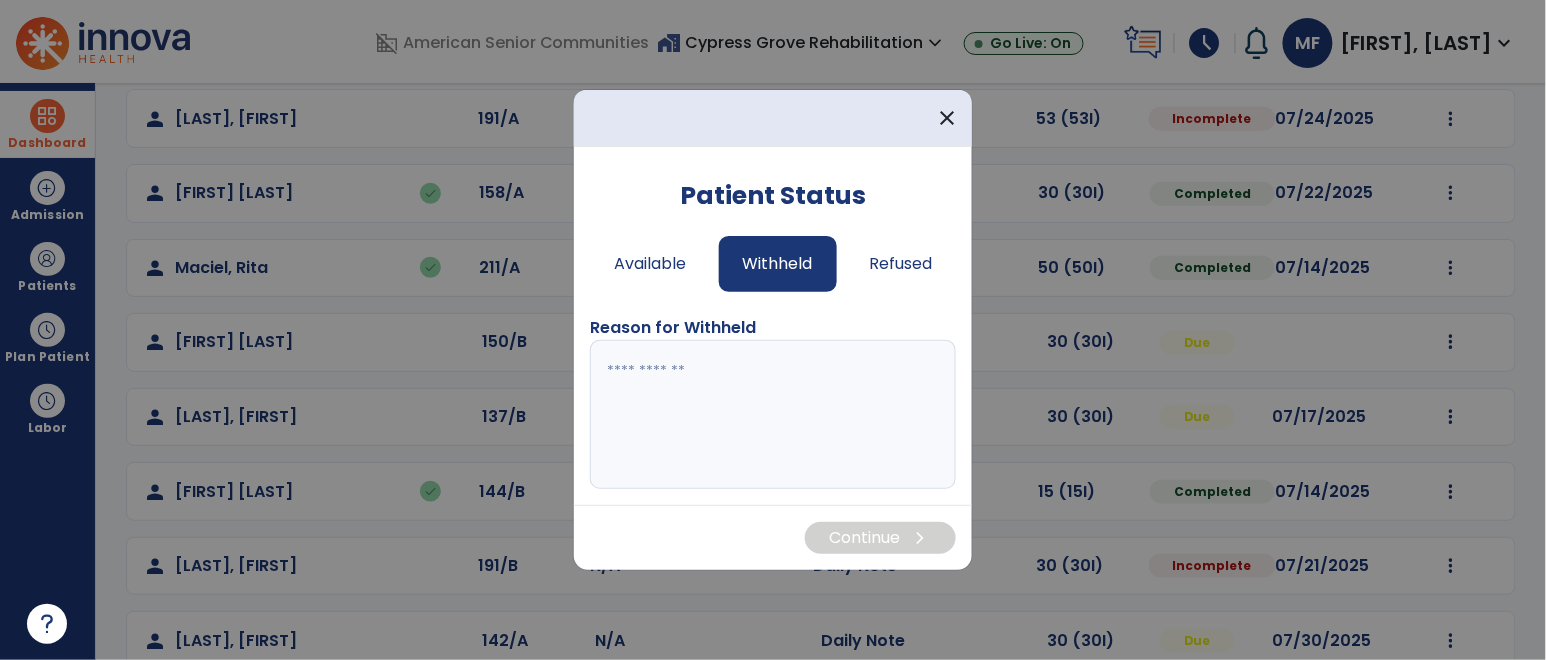 click at bounding box center (772, 415) 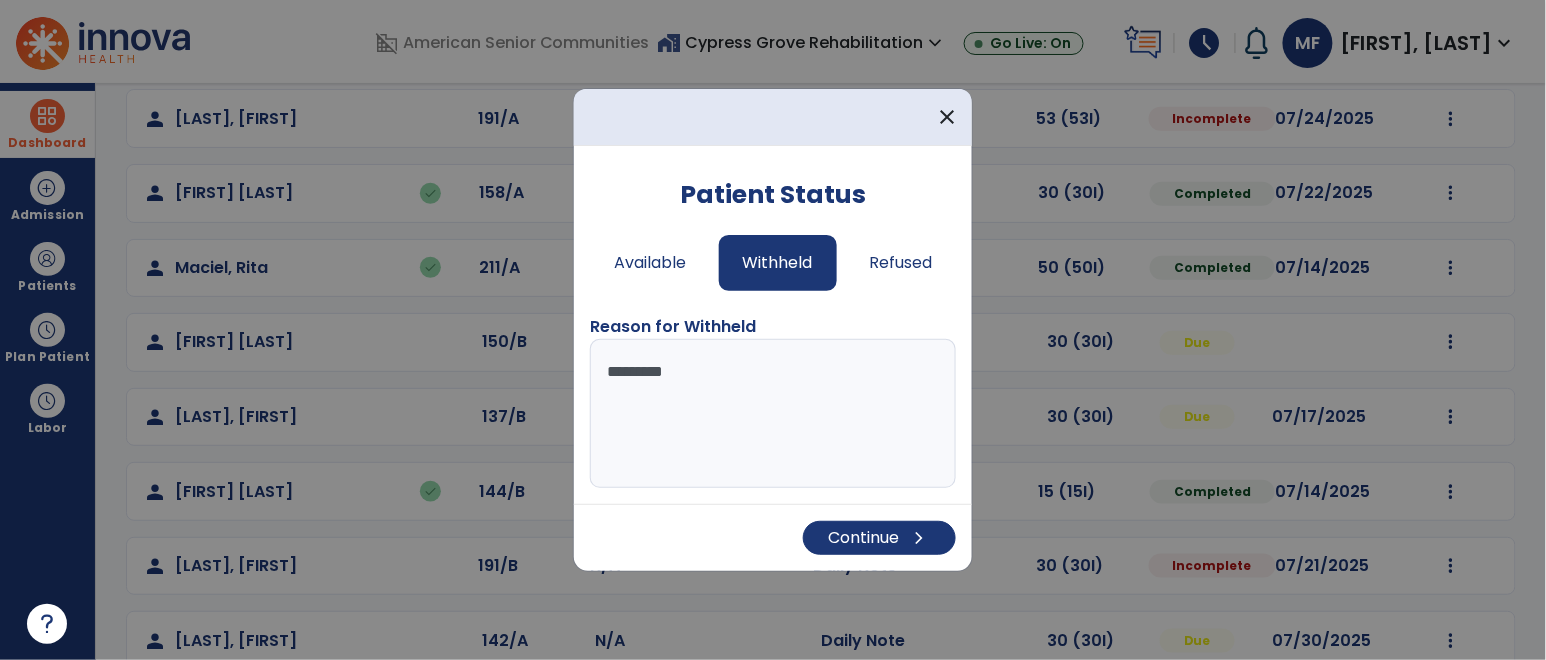 type on "**********" 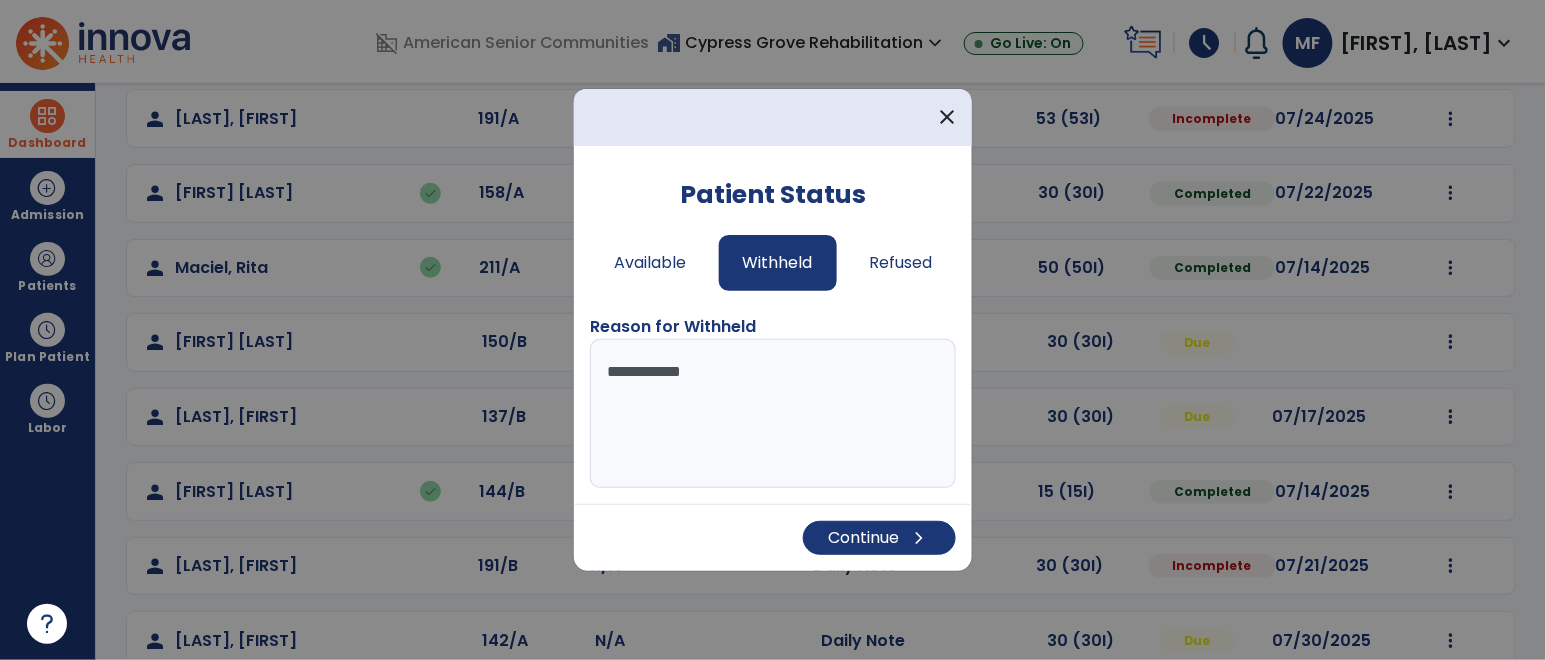 type on "**********" 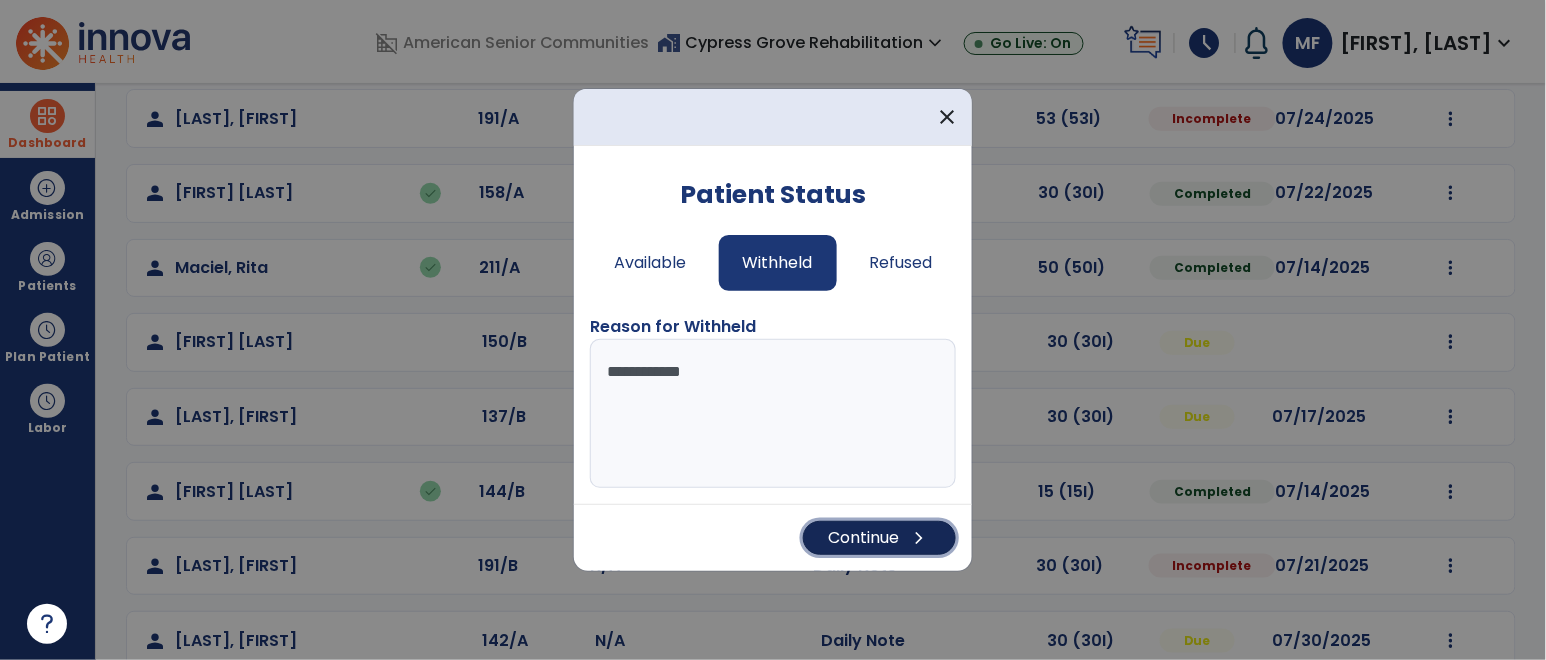 click on "chevron_right" at bounding box center (919, 538) 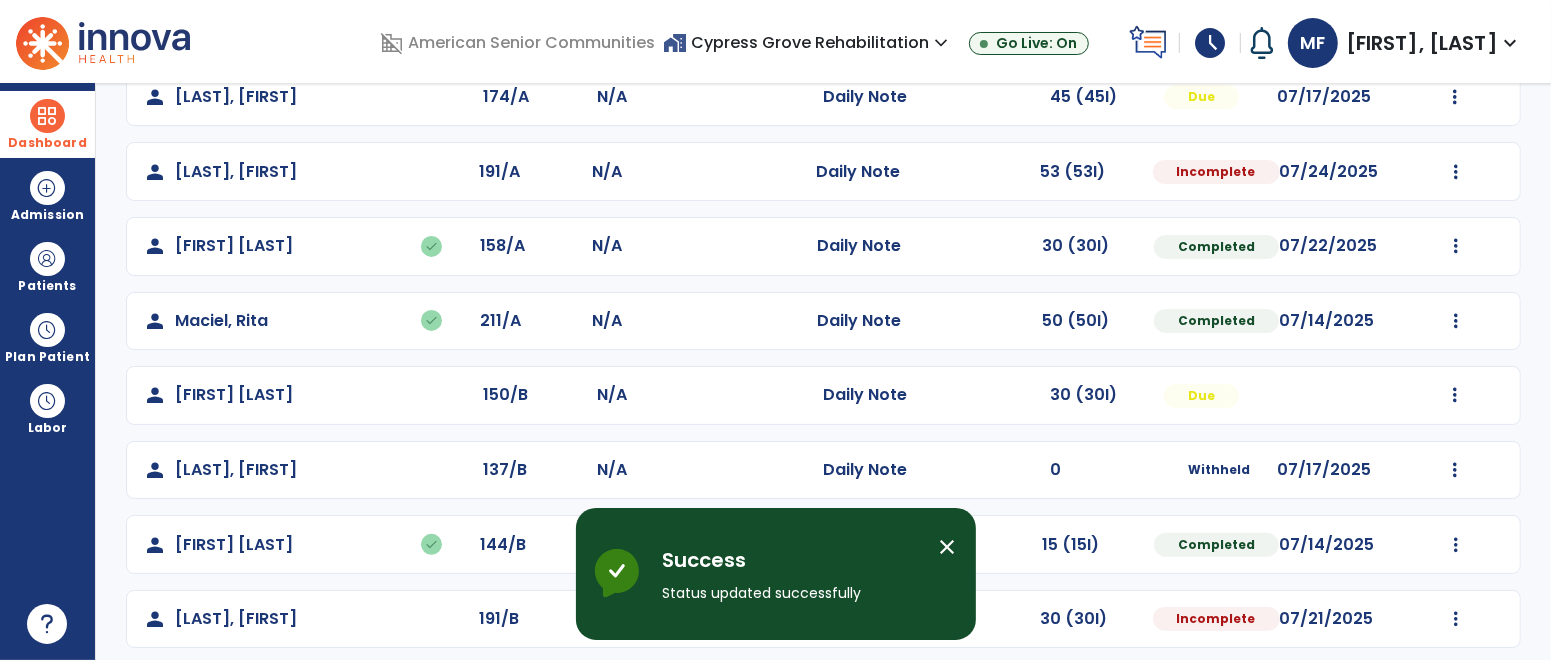 scroll, scrollTop: 352, scrollLeft: 0, axis: vertical 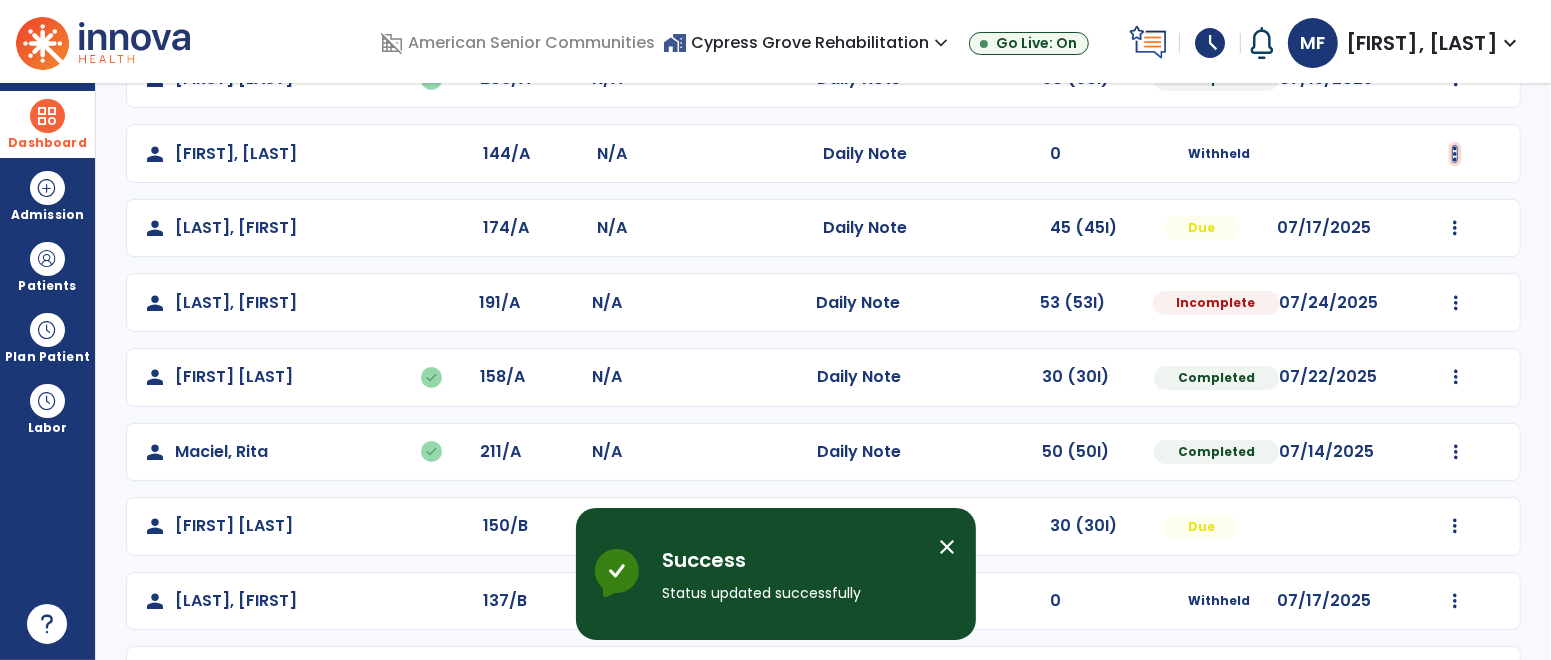 click at bounding box center [1456, 79] 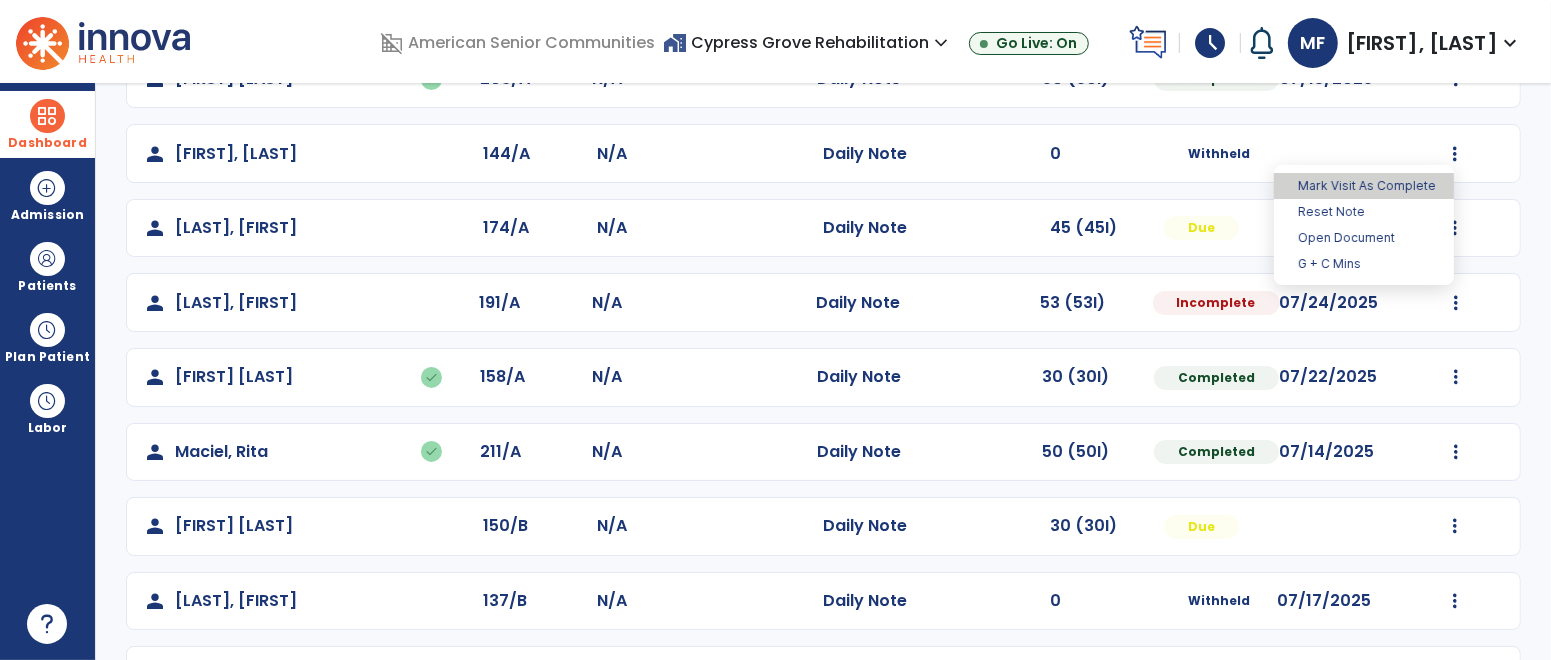 click on "Mark Visit As Complete" at bounding box center [1364, 186] 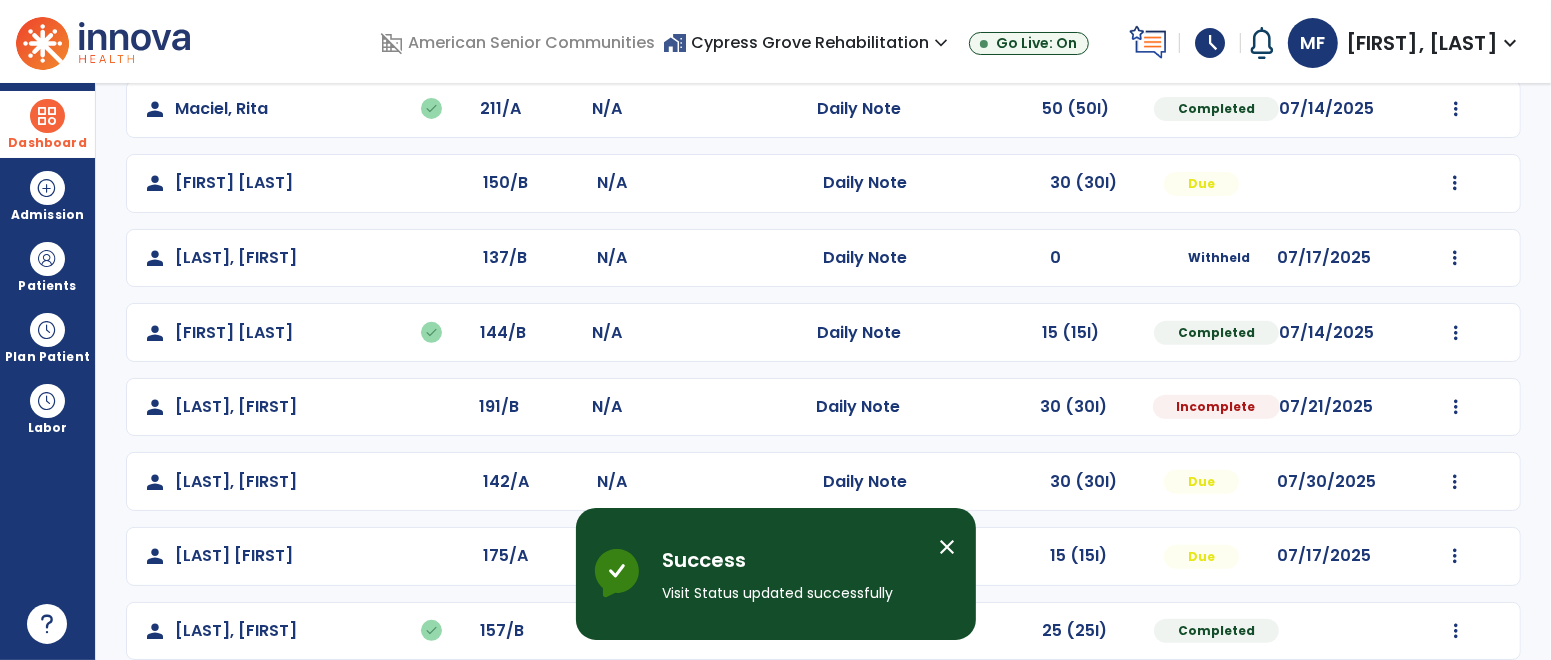 scroll, scrollTop: 563, scrollLeft: 0, axis: vertical 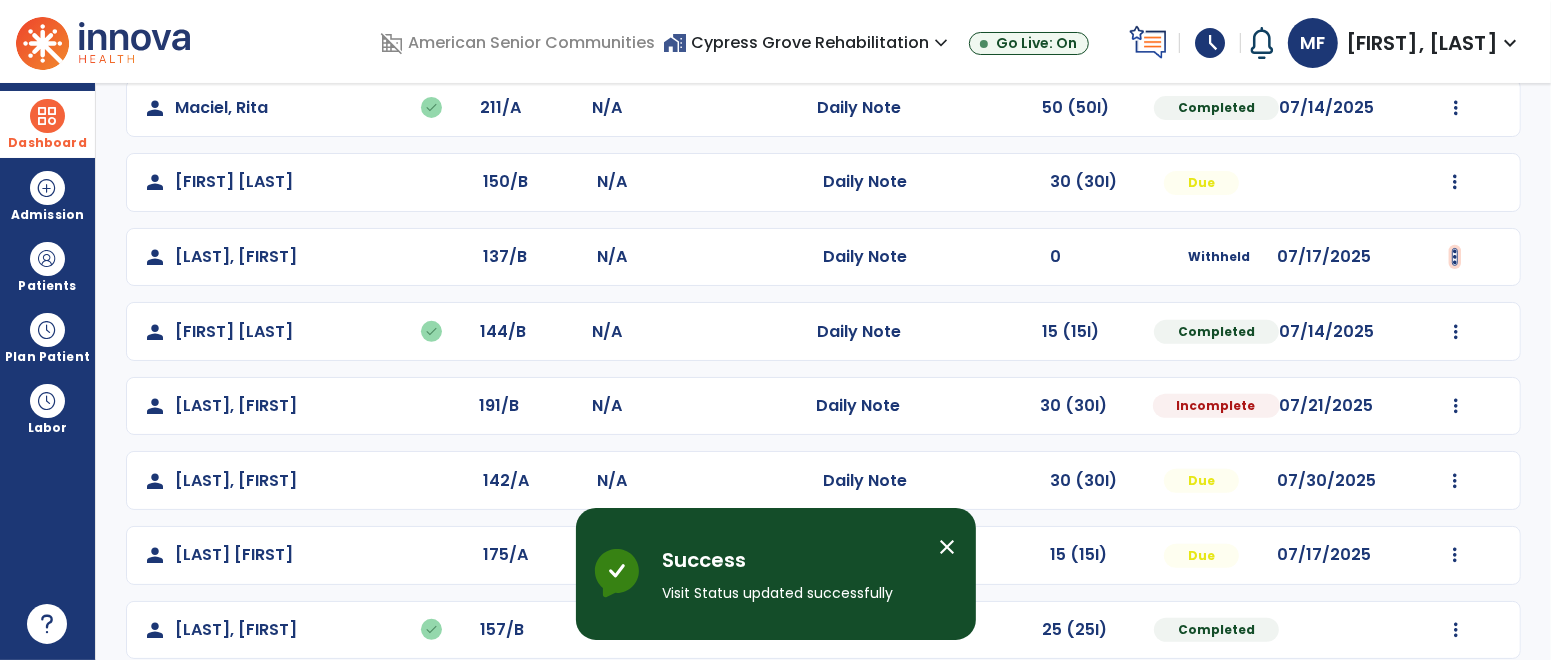 click at bounding box center [1456, -265] 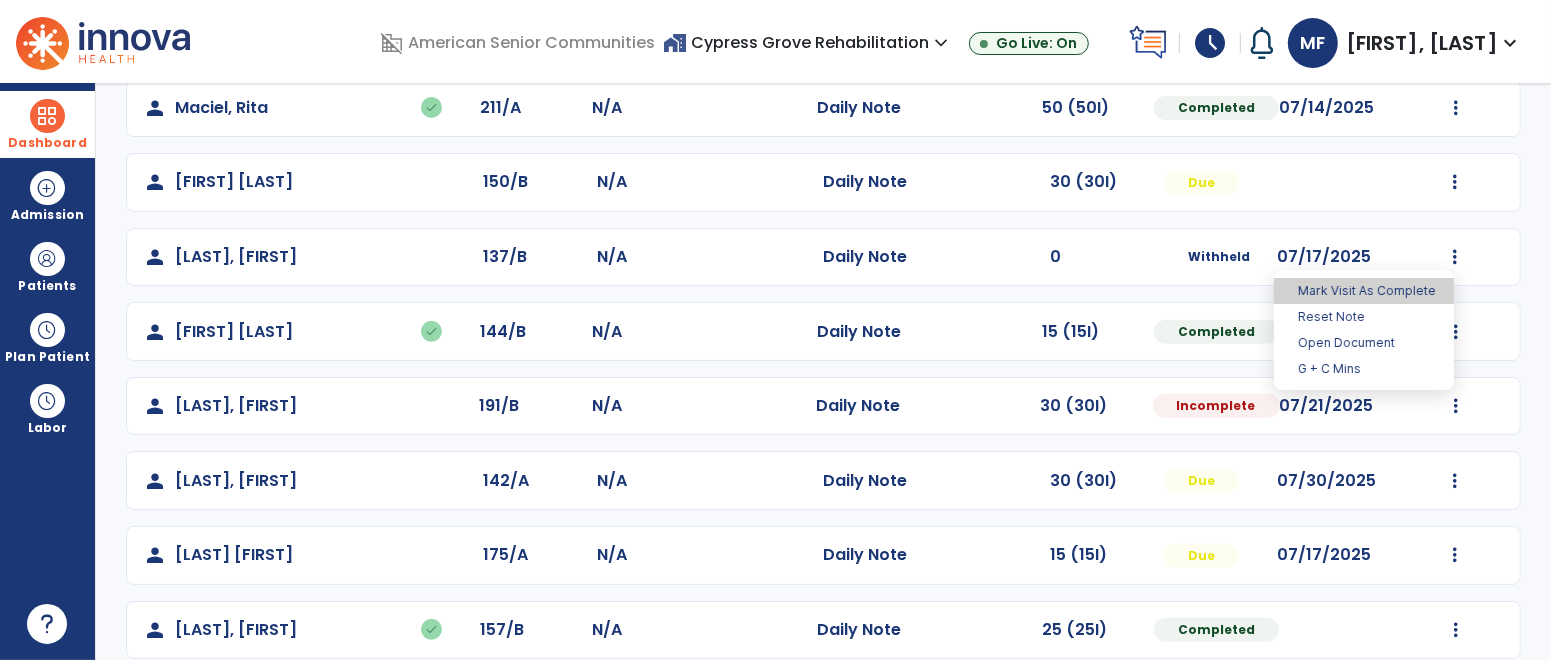 click on "Mark Visit As Complete" at bounding box center [1364, 291] 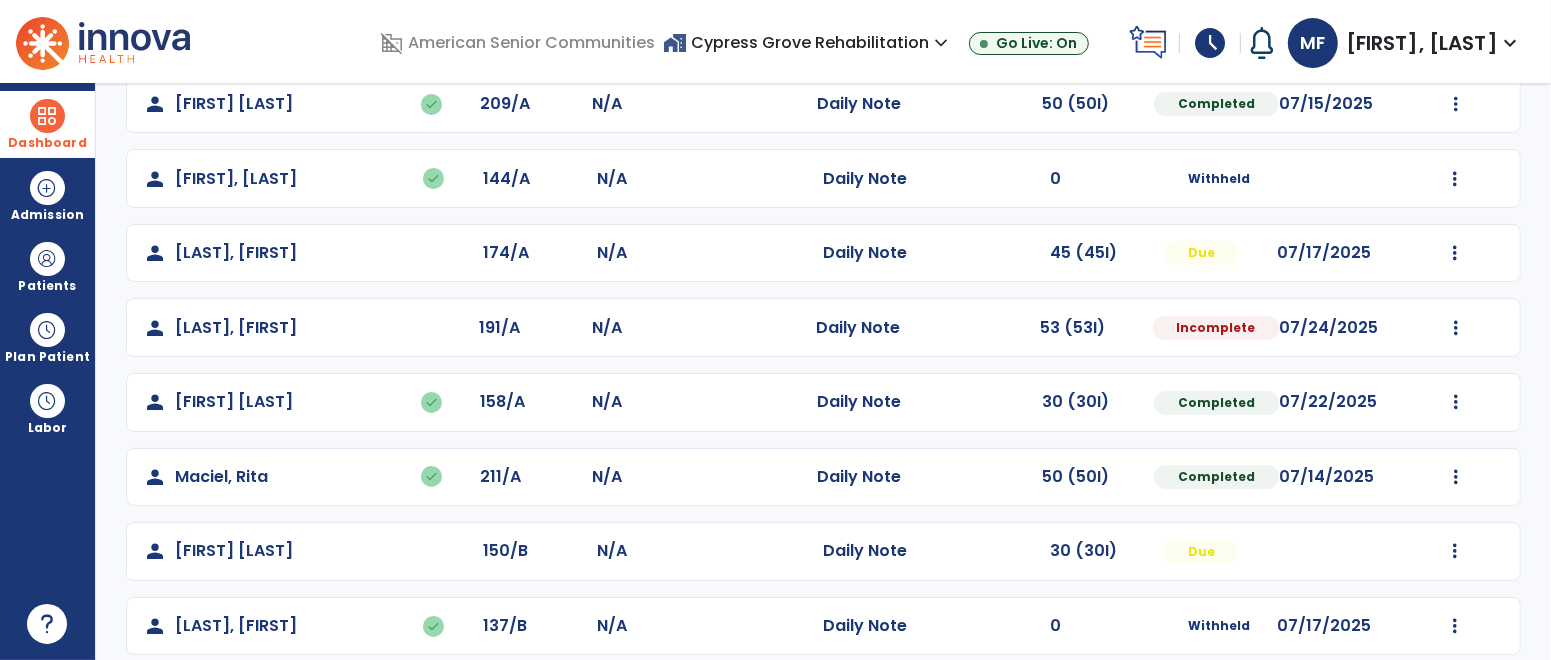 scroll, scrollTop: 204, scrollLeft: 0, axis: vertical 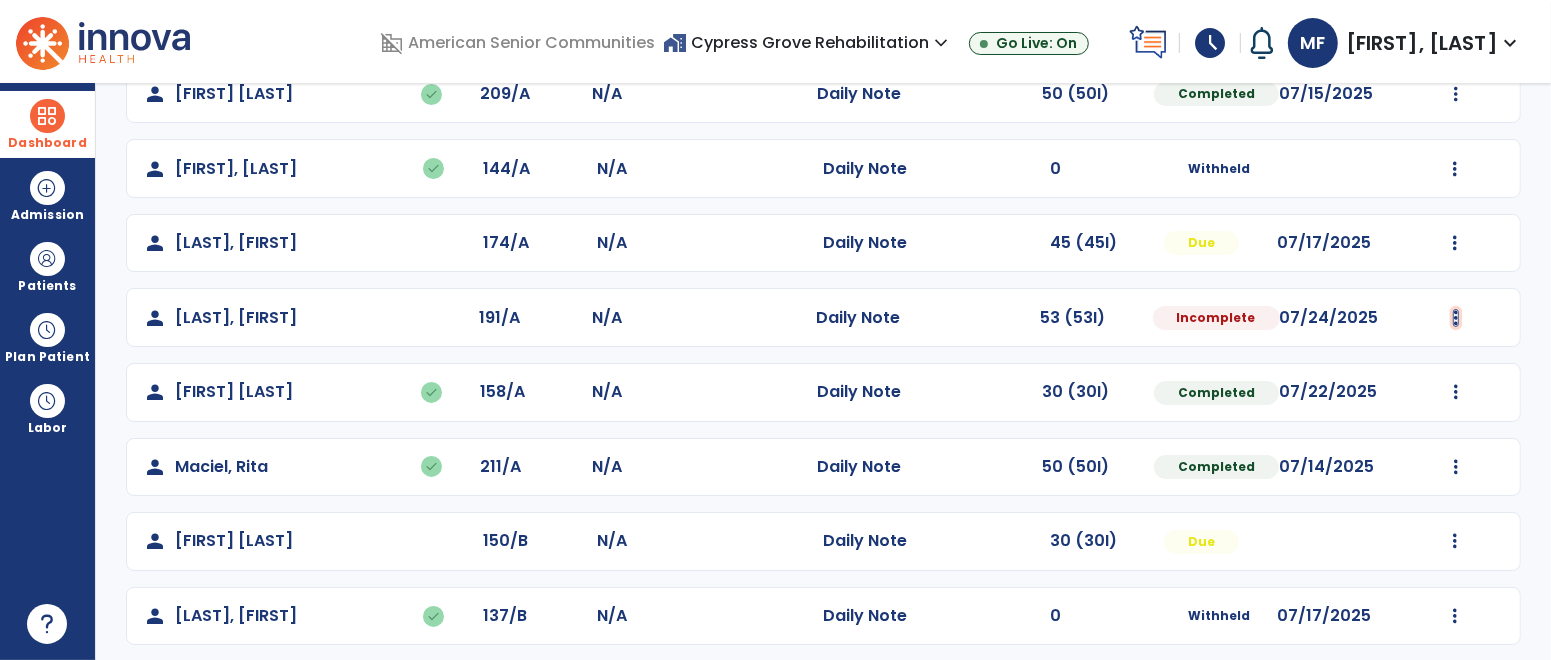 click at bounding box center [1456, 94] 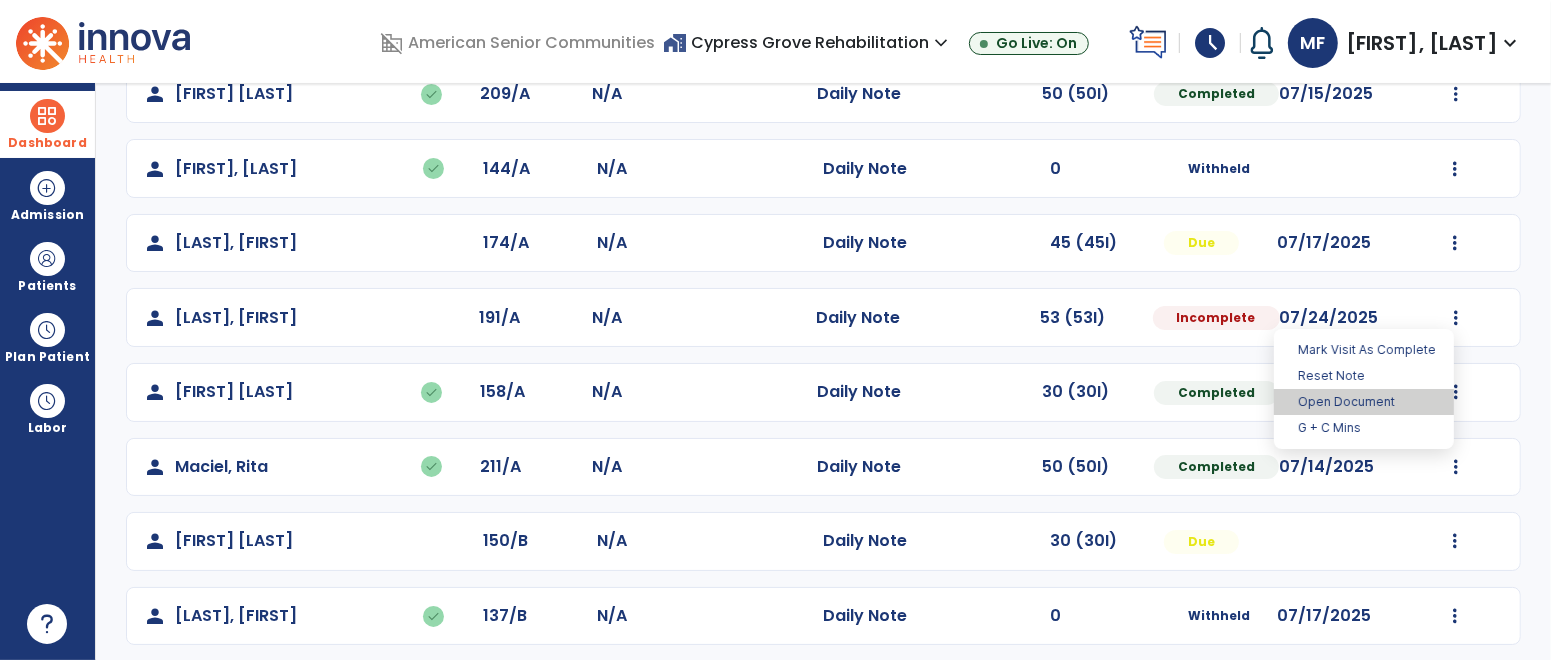 click on "Open Document" at bounding box center (1364, 402) 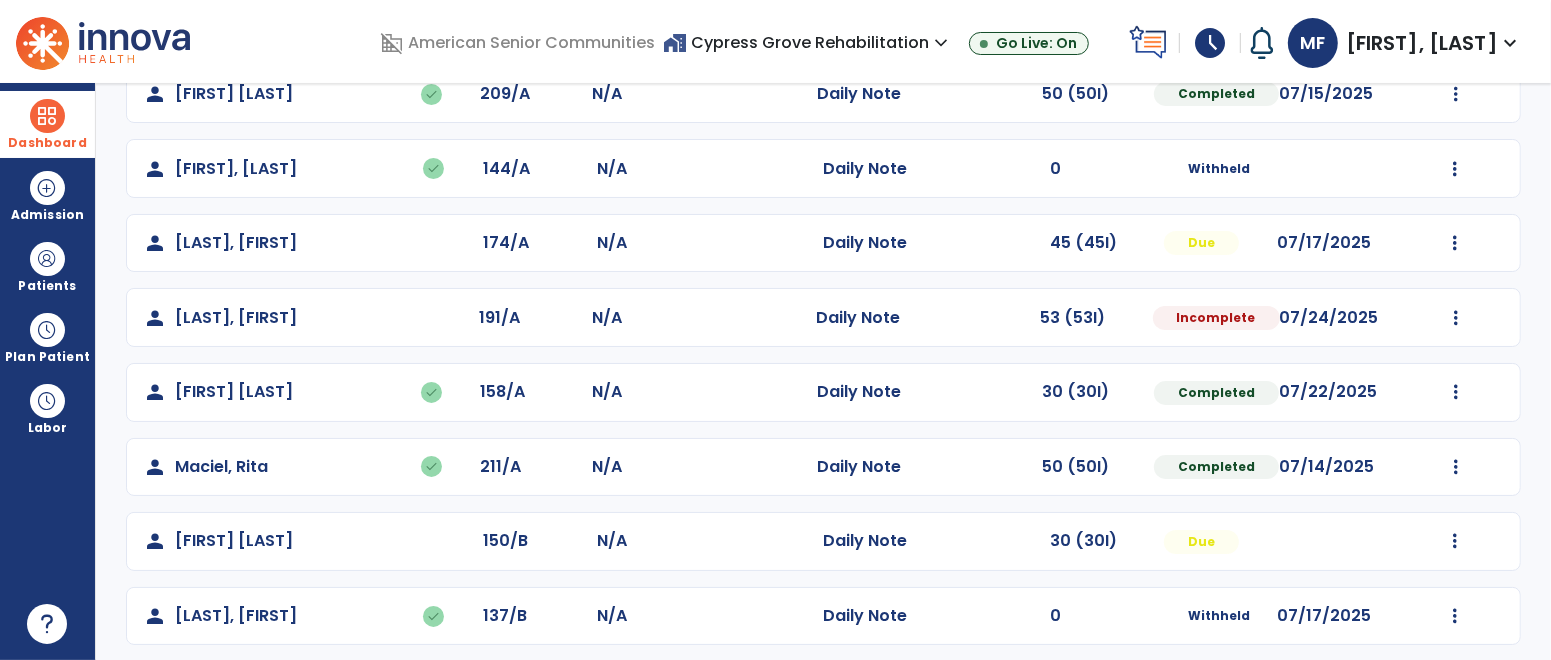 select on "*" 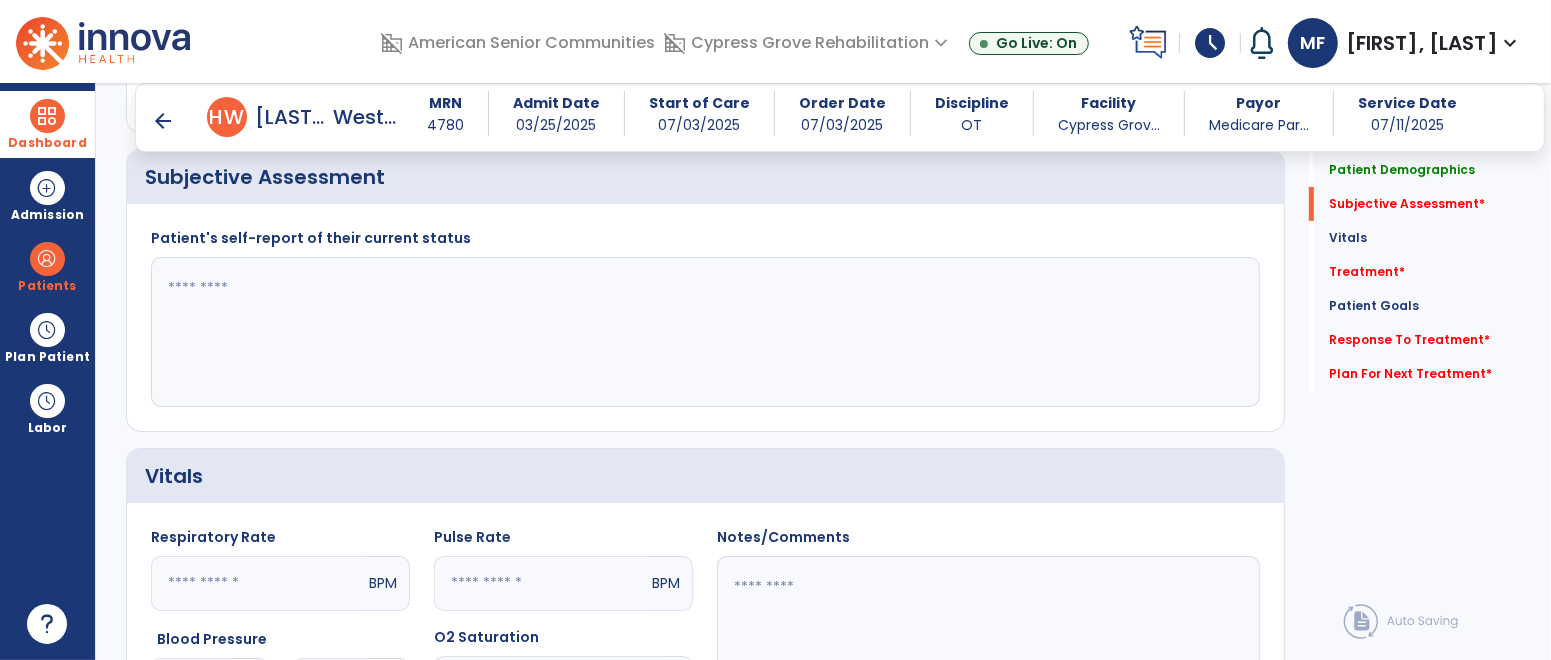scroll, scrollTop: 428, scrollLeft: 0, axis: vertical 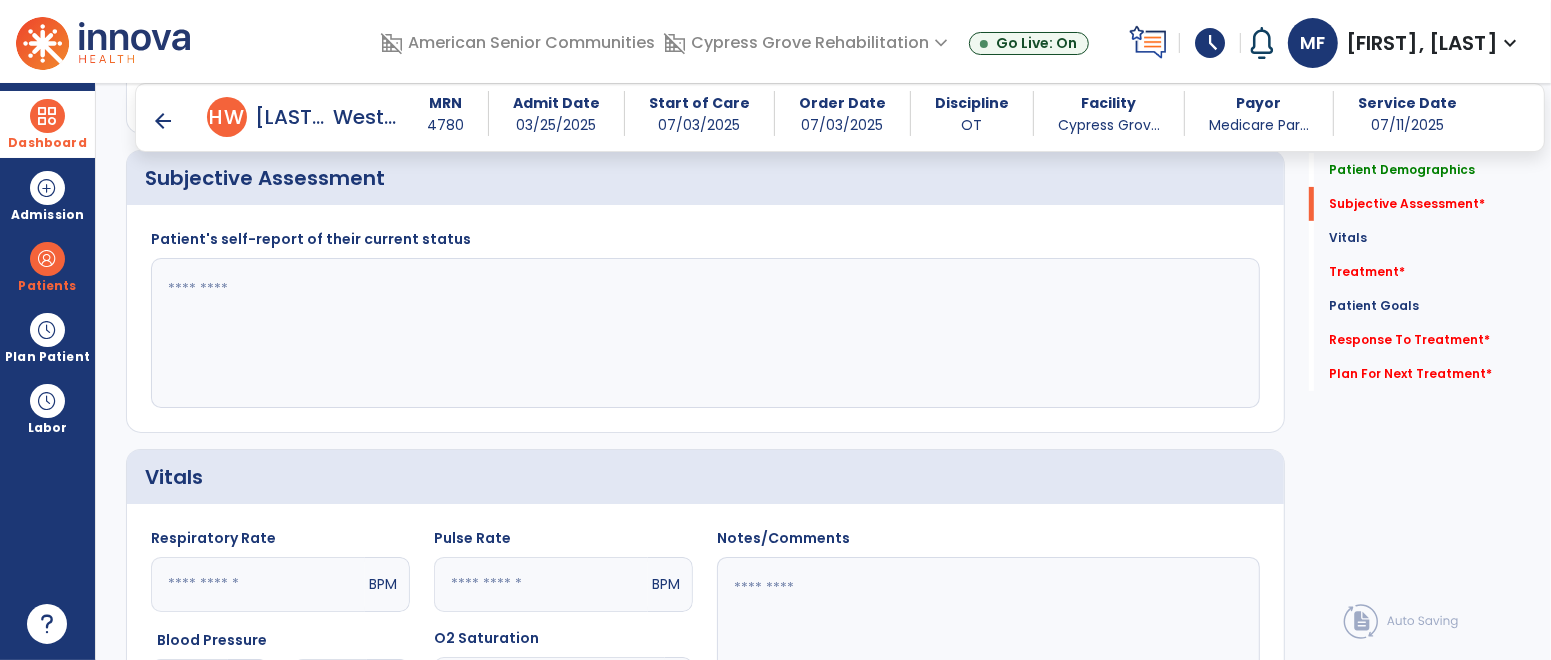click 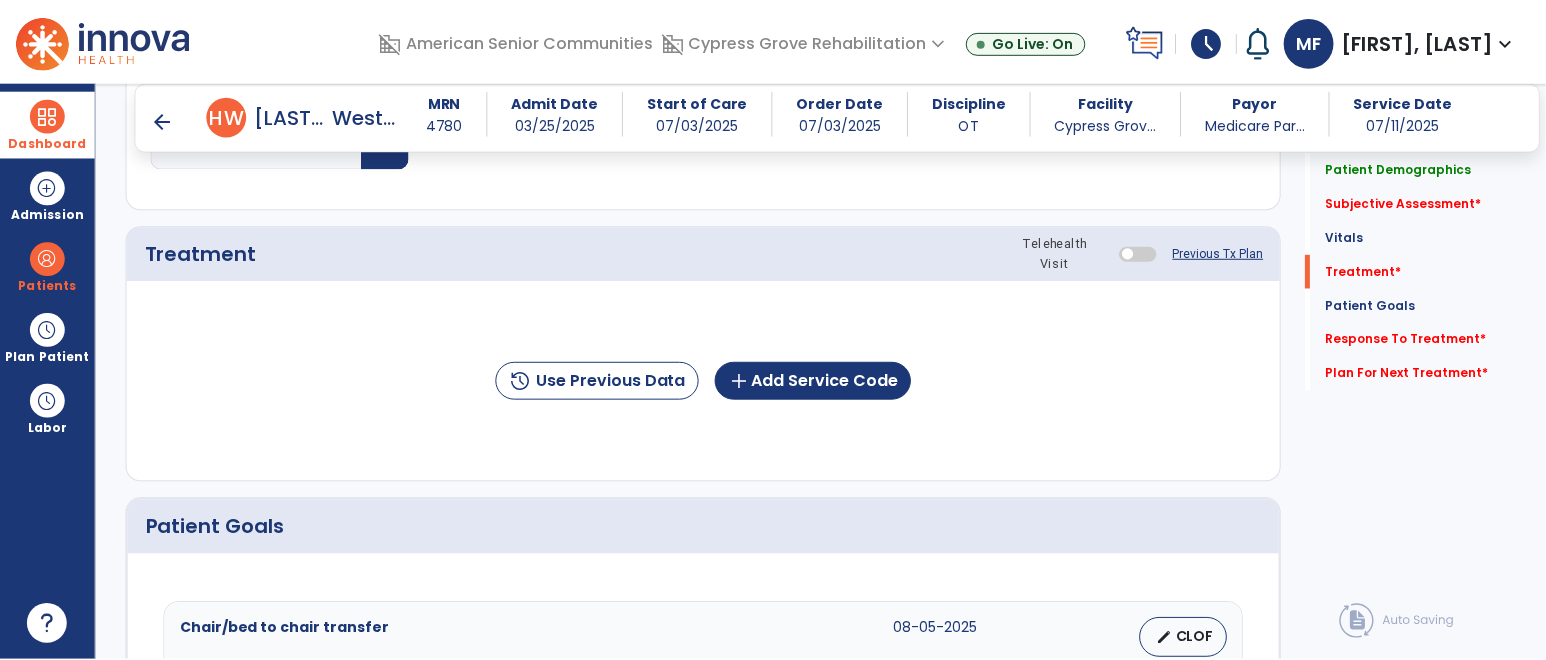 scroll, scrollTop: 1084, scrollLeft: 0, axis: vertical 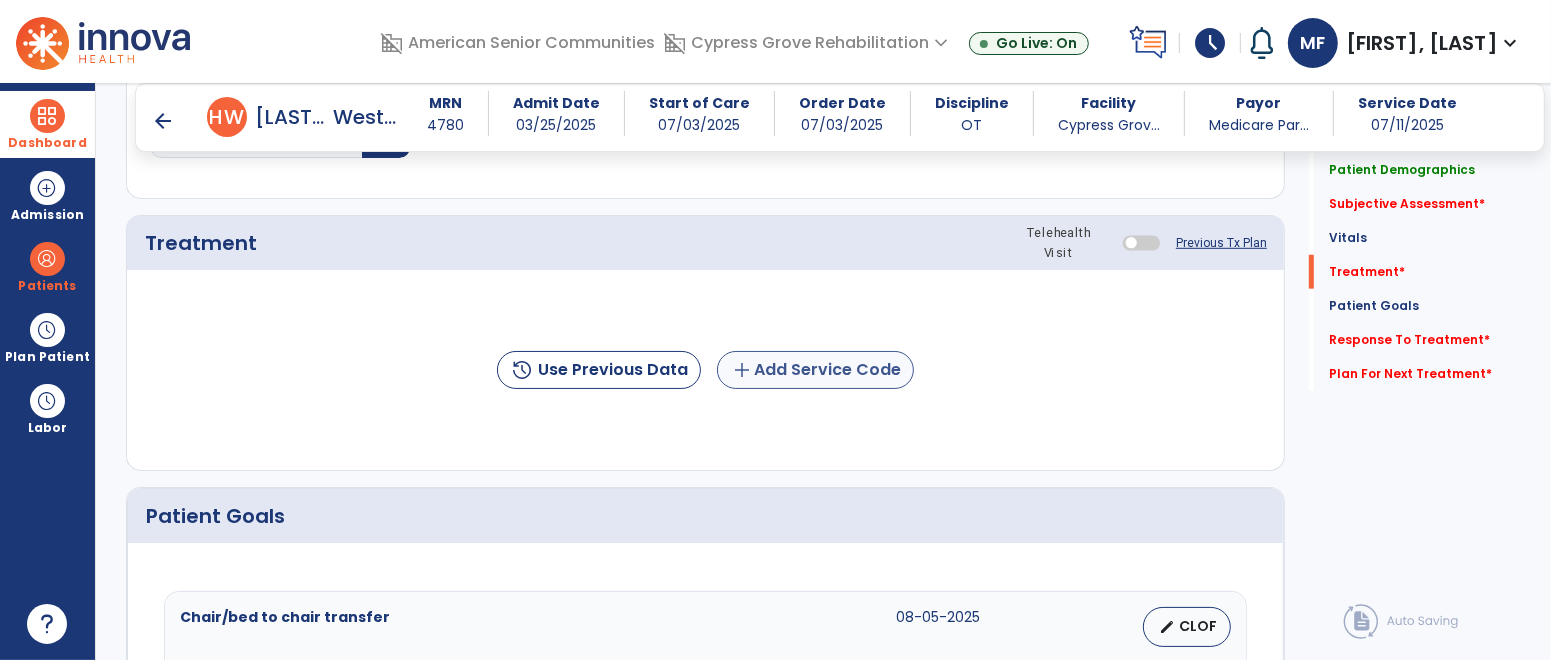 type on "**********" 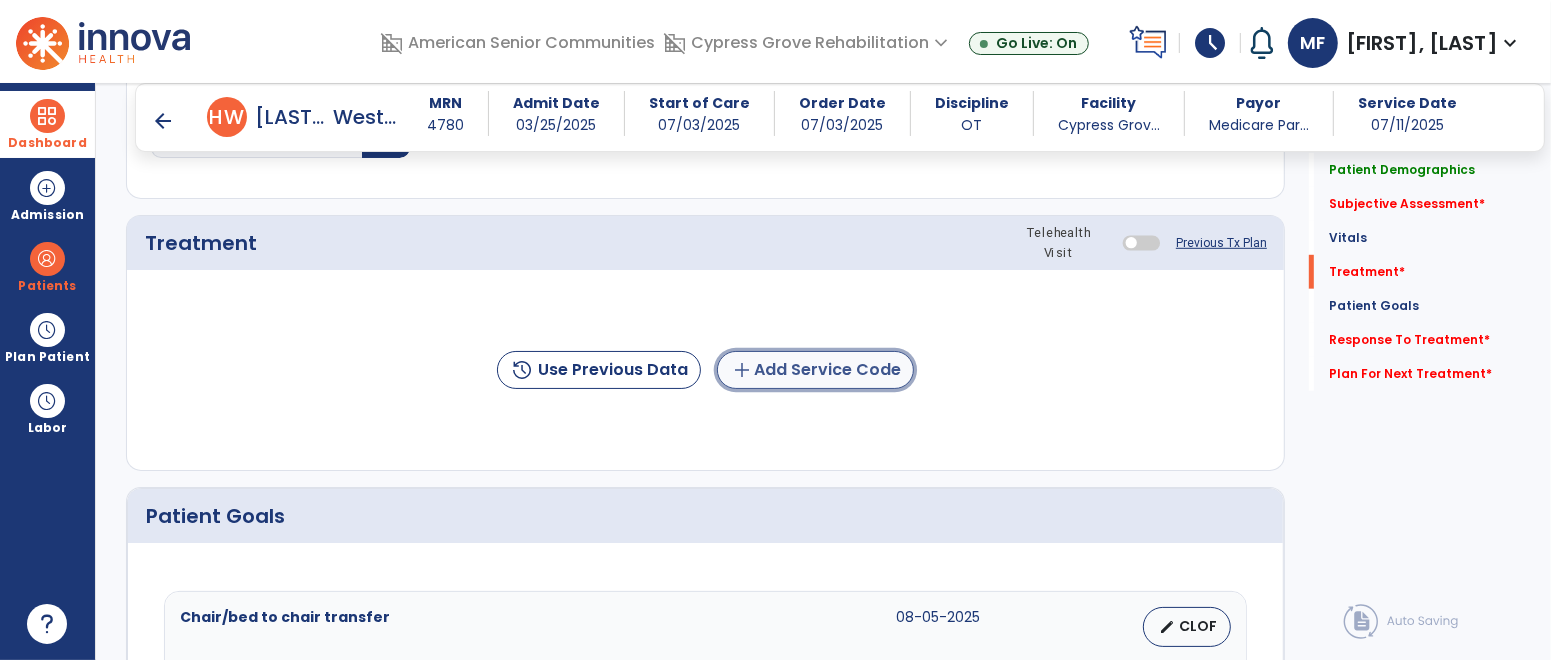 click on "add  Add Service Code" 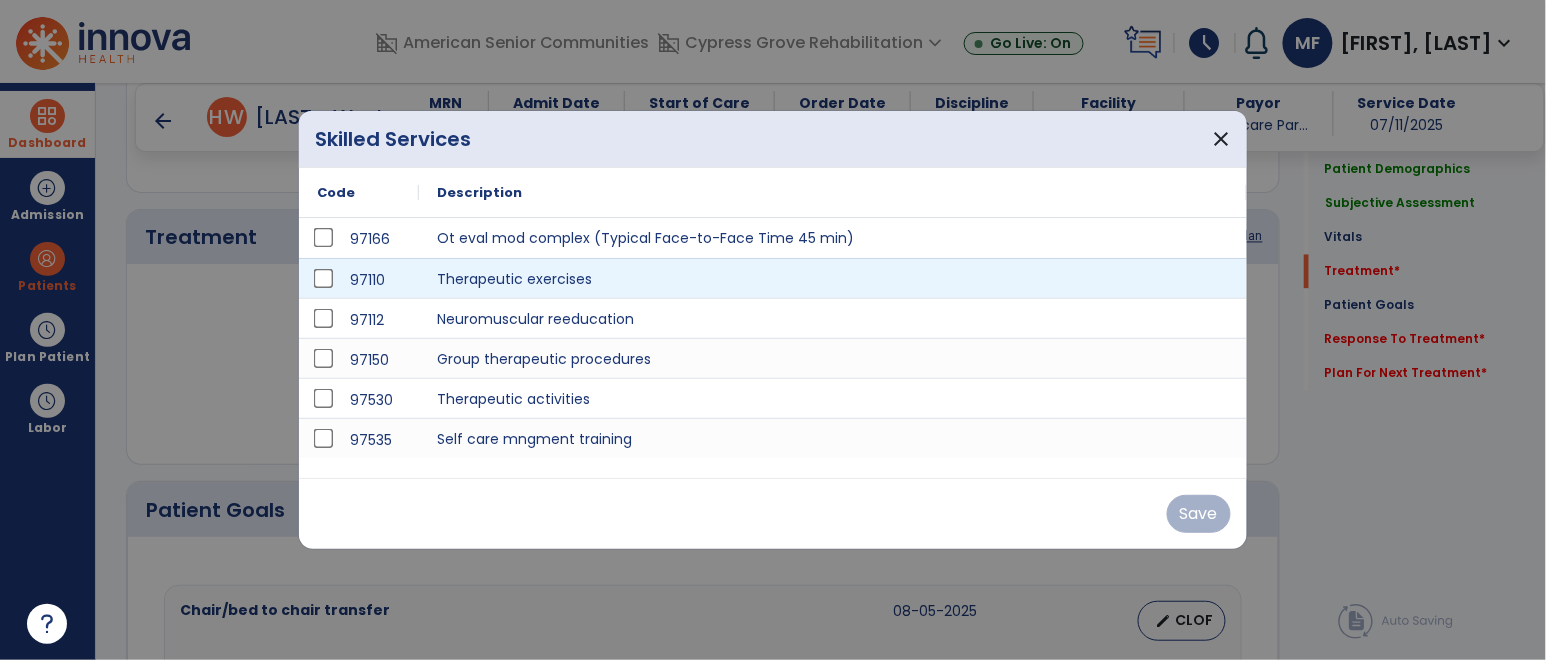 scroll, scrollTop: 1084, scrollLeft: 0, axis: vertical 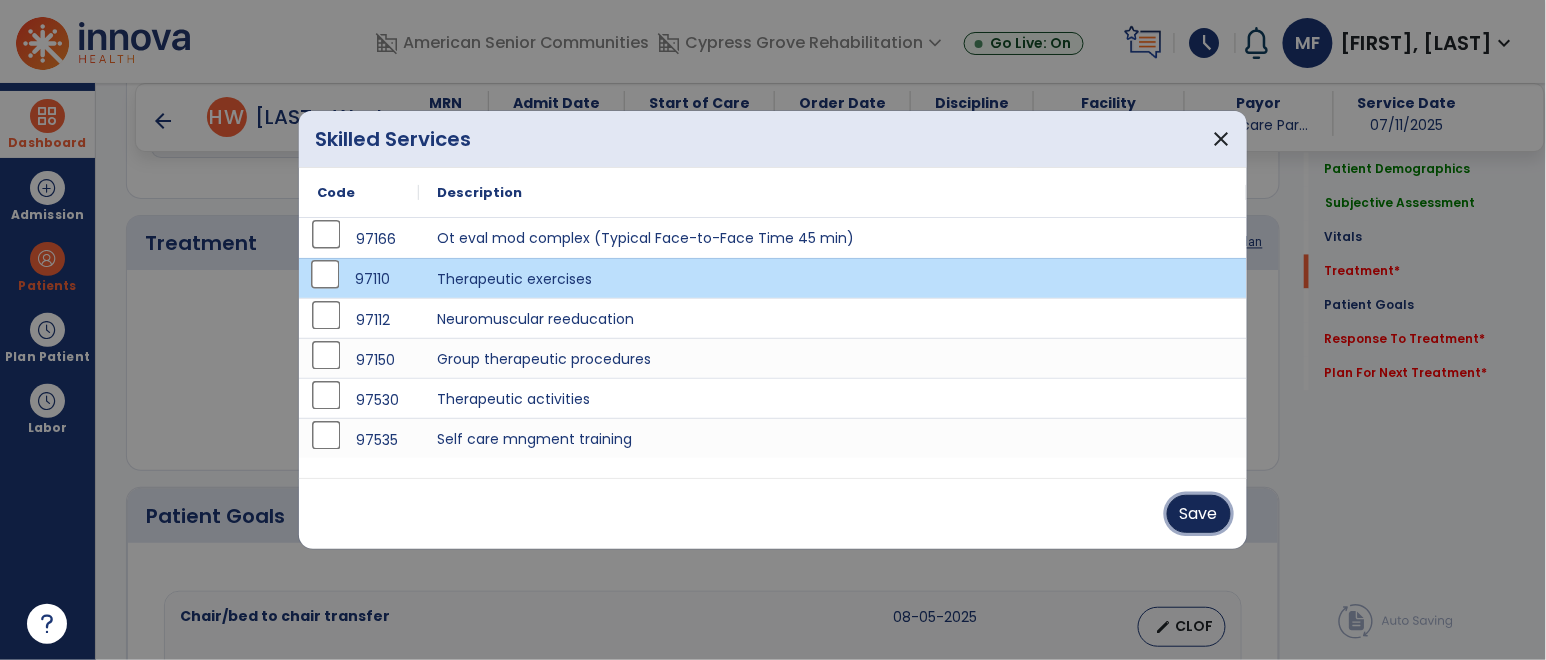 click on "Save" at bounding box center (1199, 514) 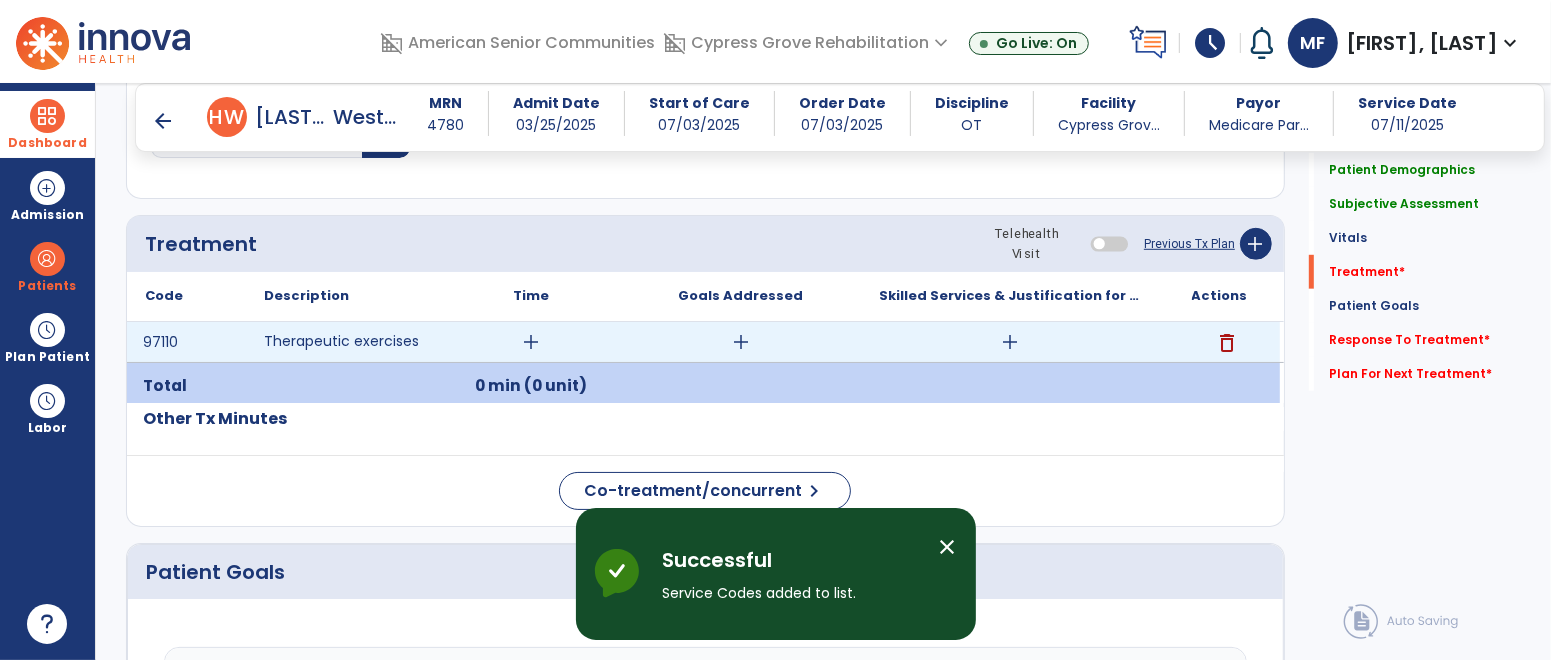 click on "add" at bounding box center [1010, 342] 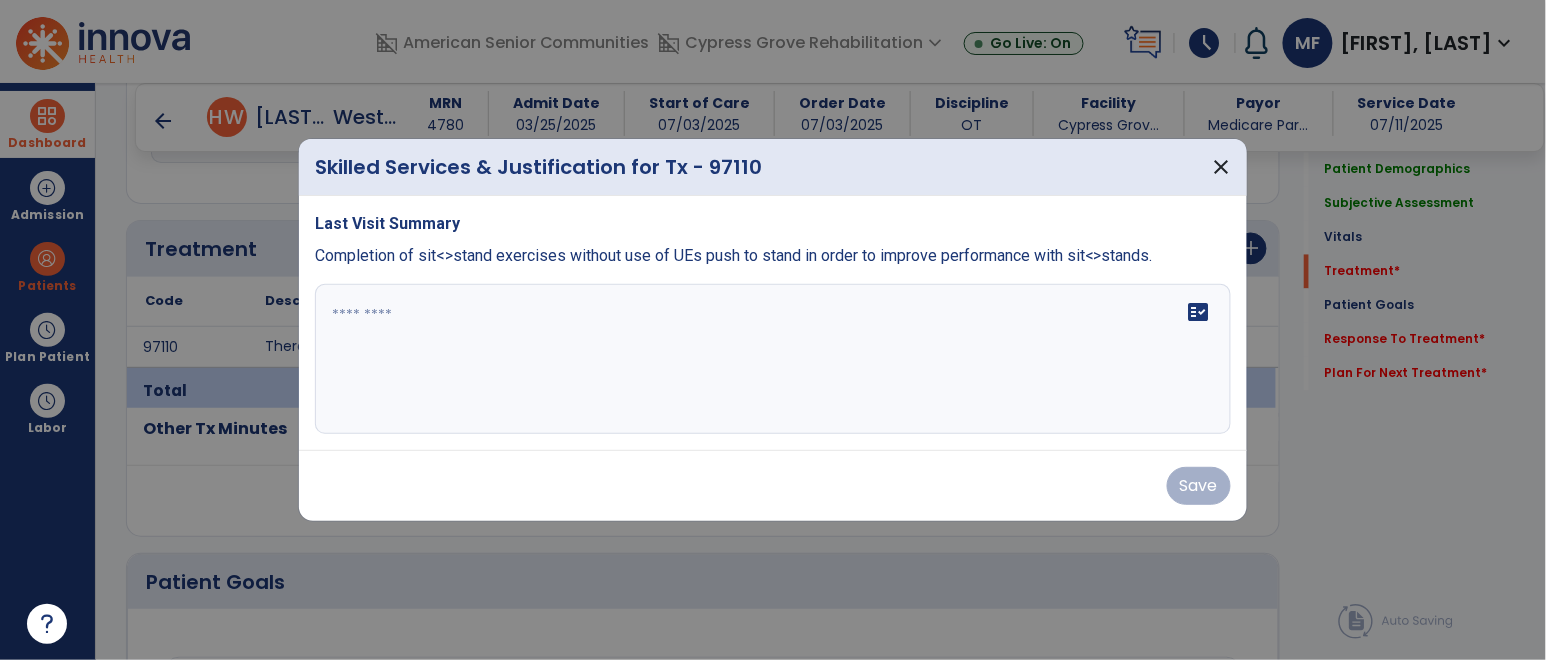 scroll, scrollTop: 1084, scrollLeft: 0, axis: vertical 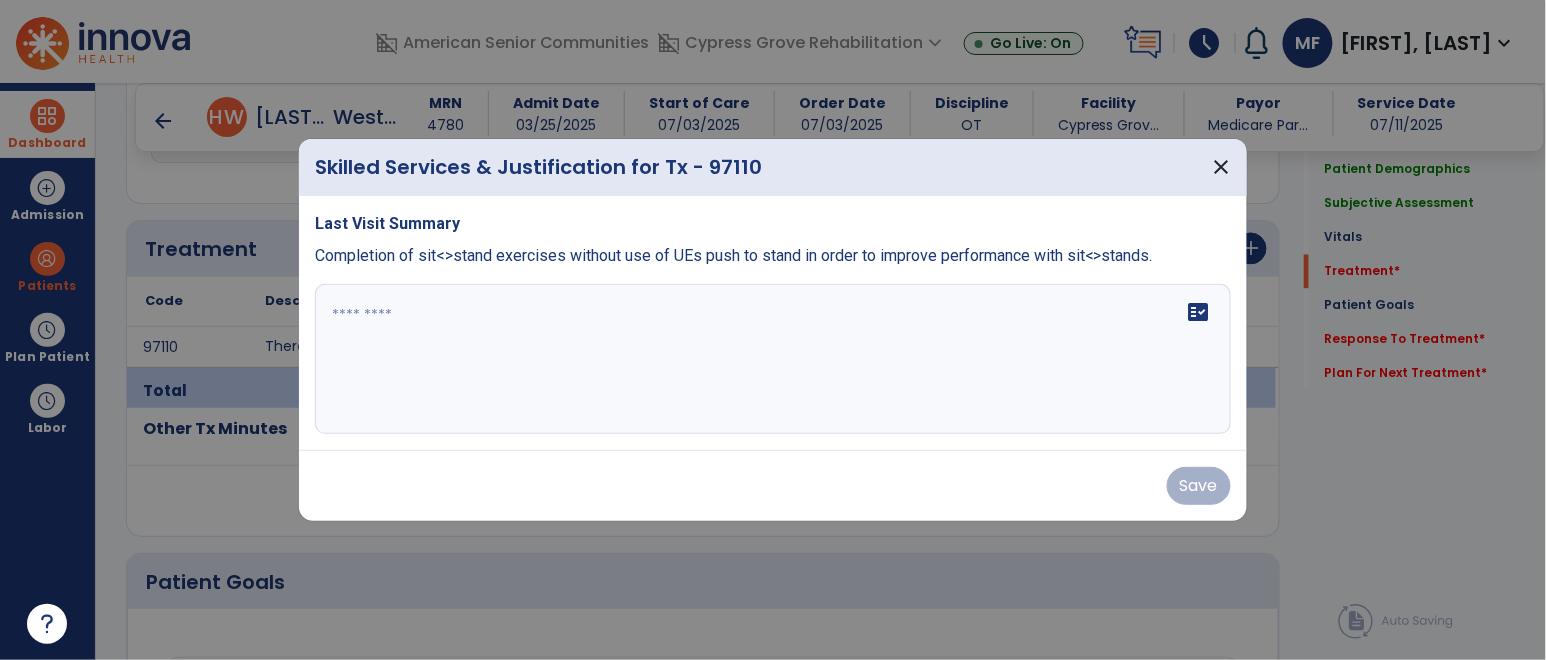 click on "fact_check" at bounding box center (773, 359) 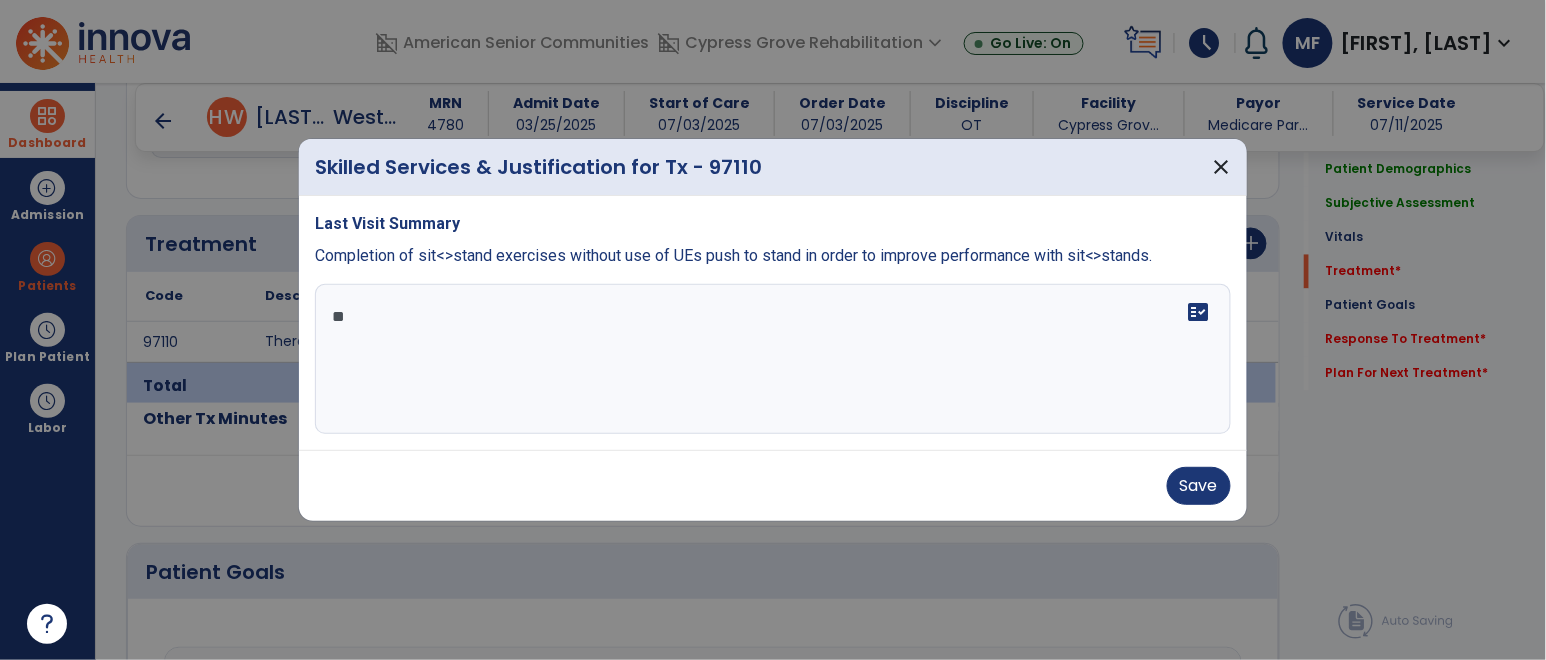 type on "*" 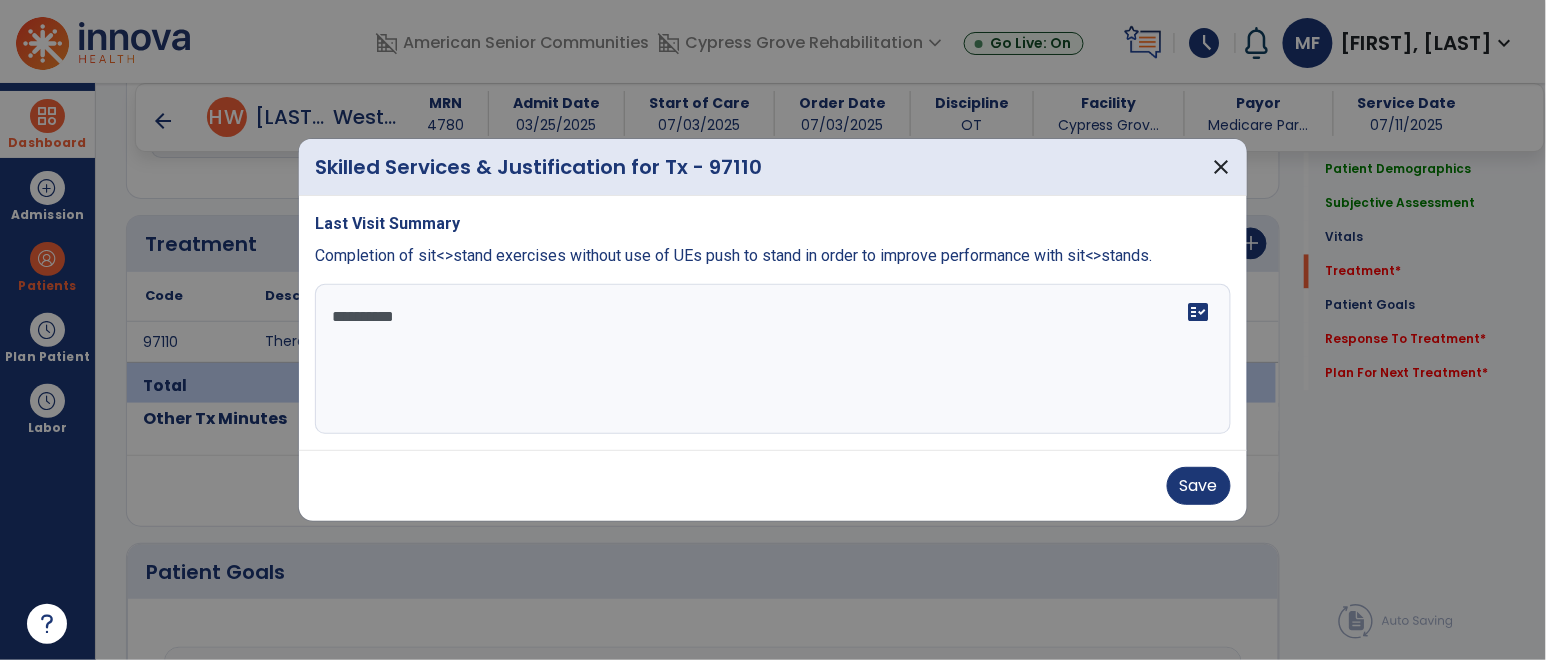 type on "**********" 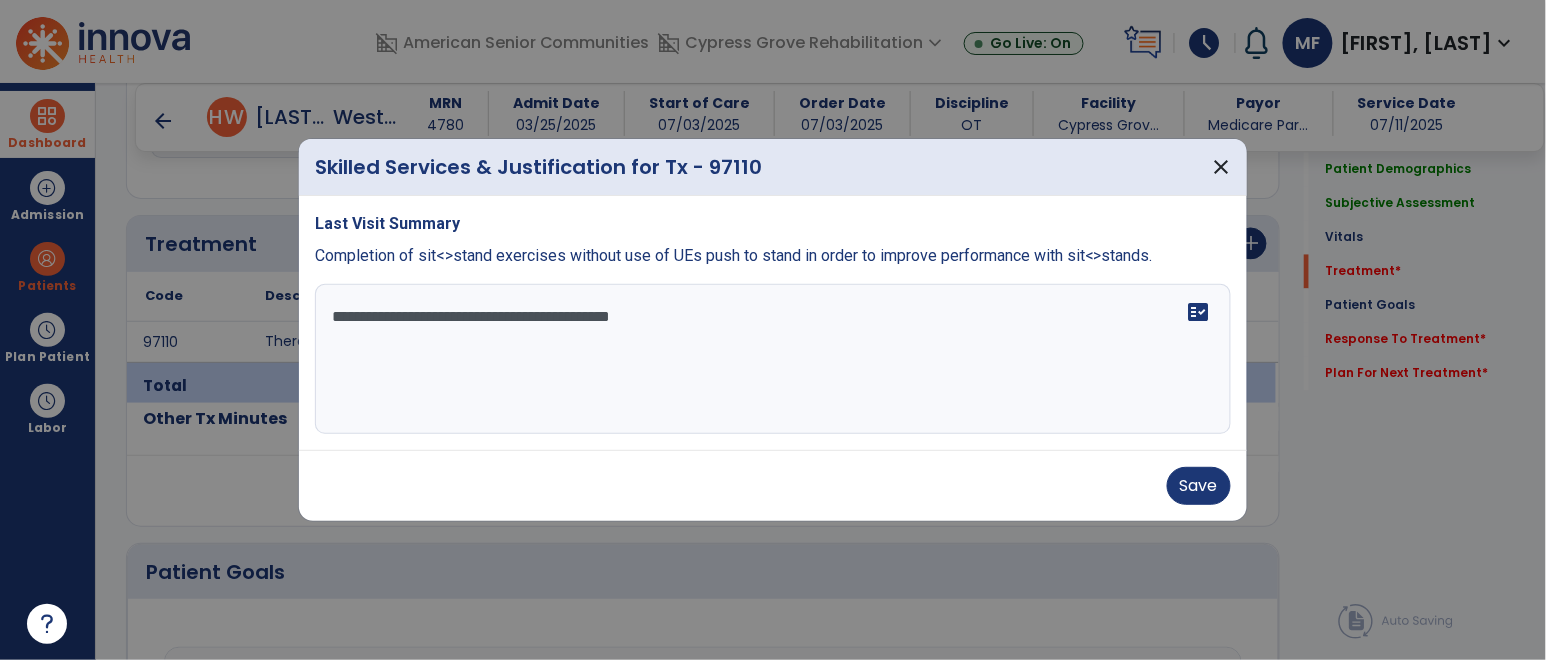 click on "**********" at bounding box center (772, 359) 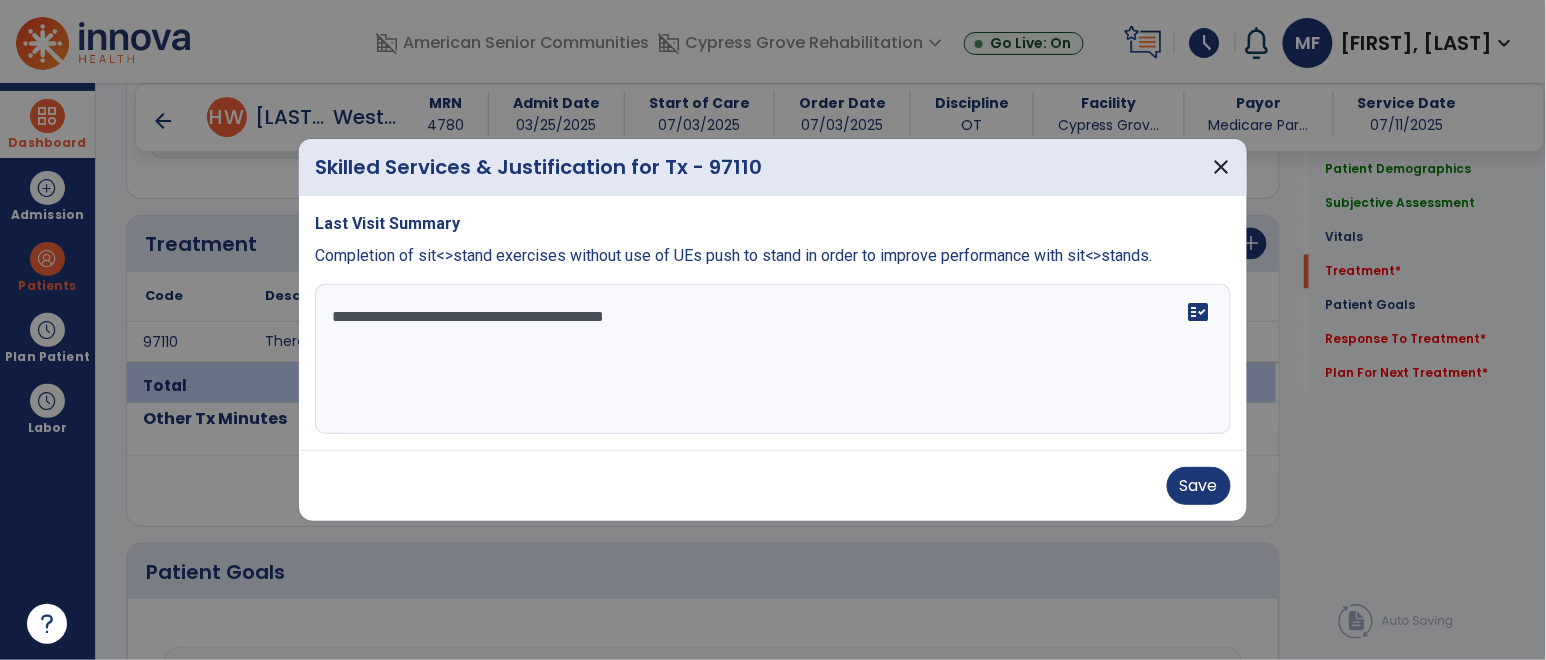 click on "**********" at bounding box center [772, 359] 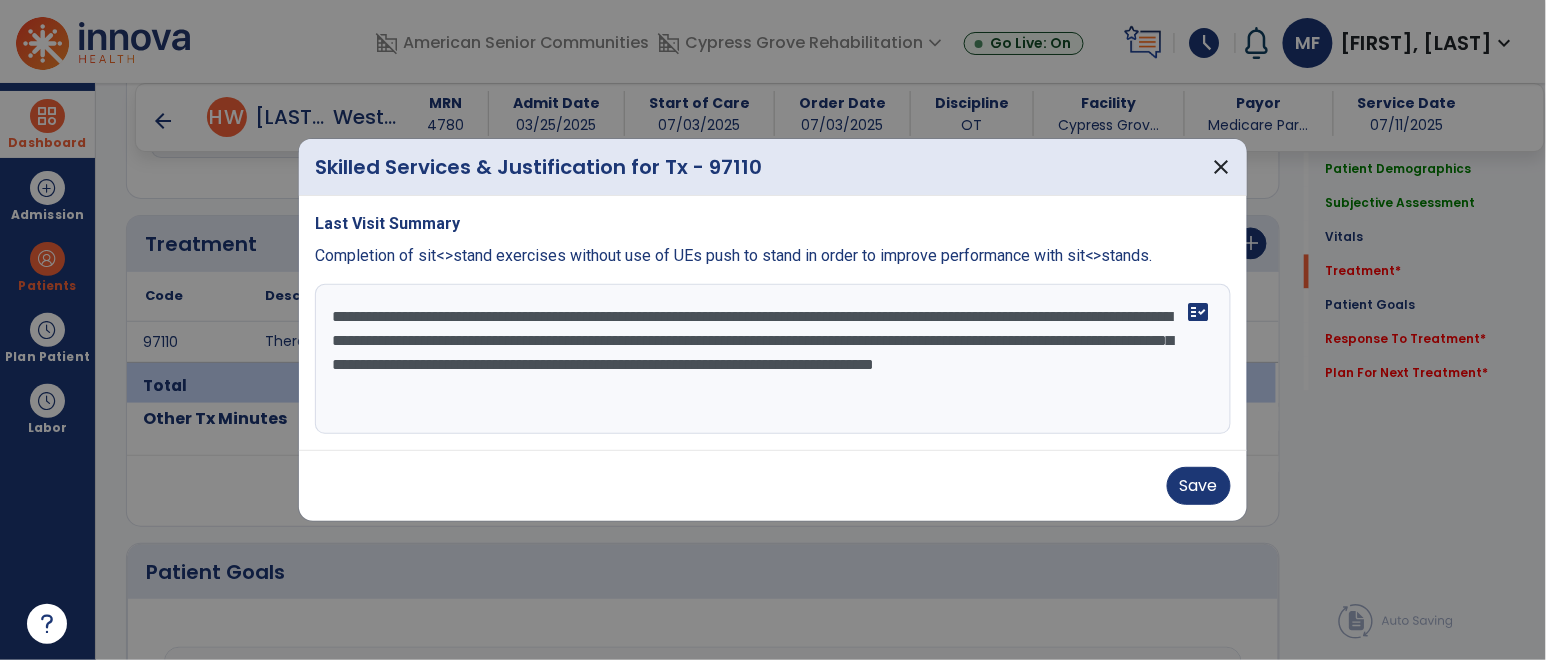 click on "**********" at bounding box center (772, 359) 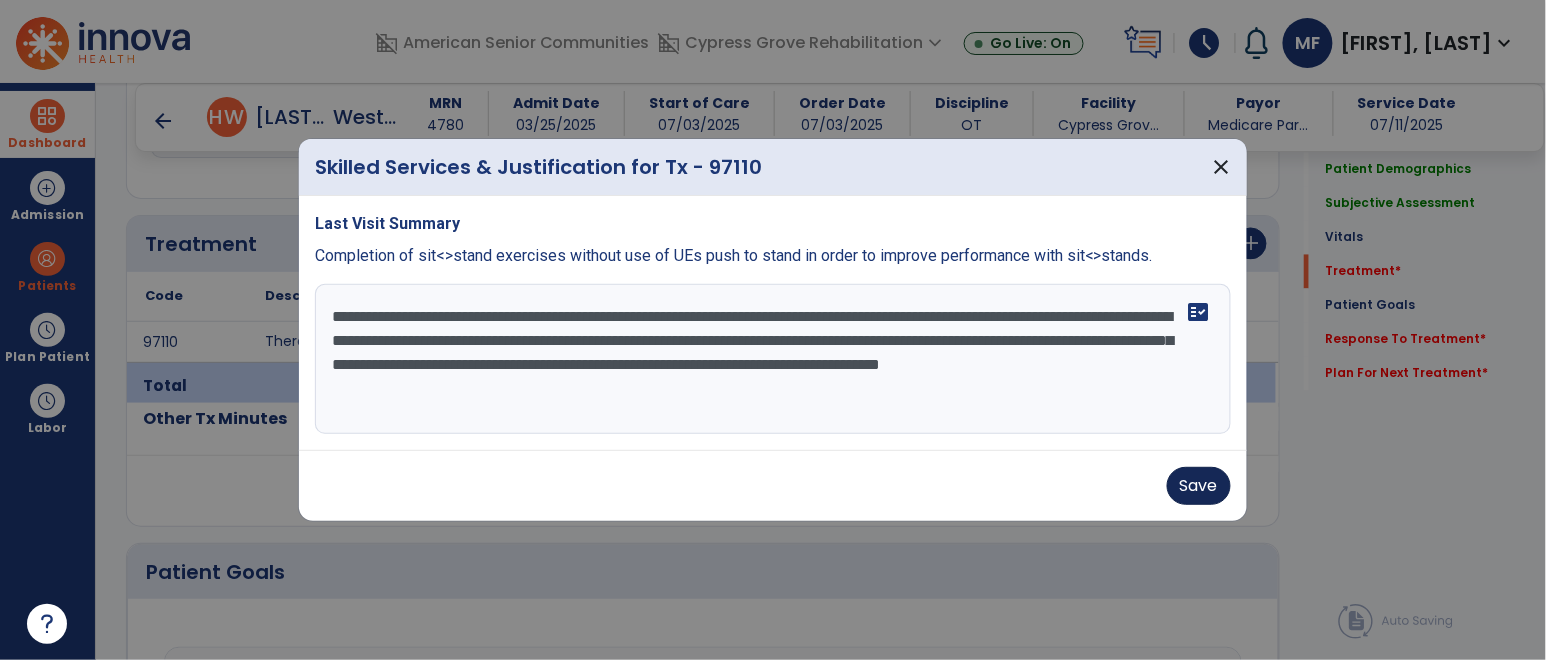 type on "**********" 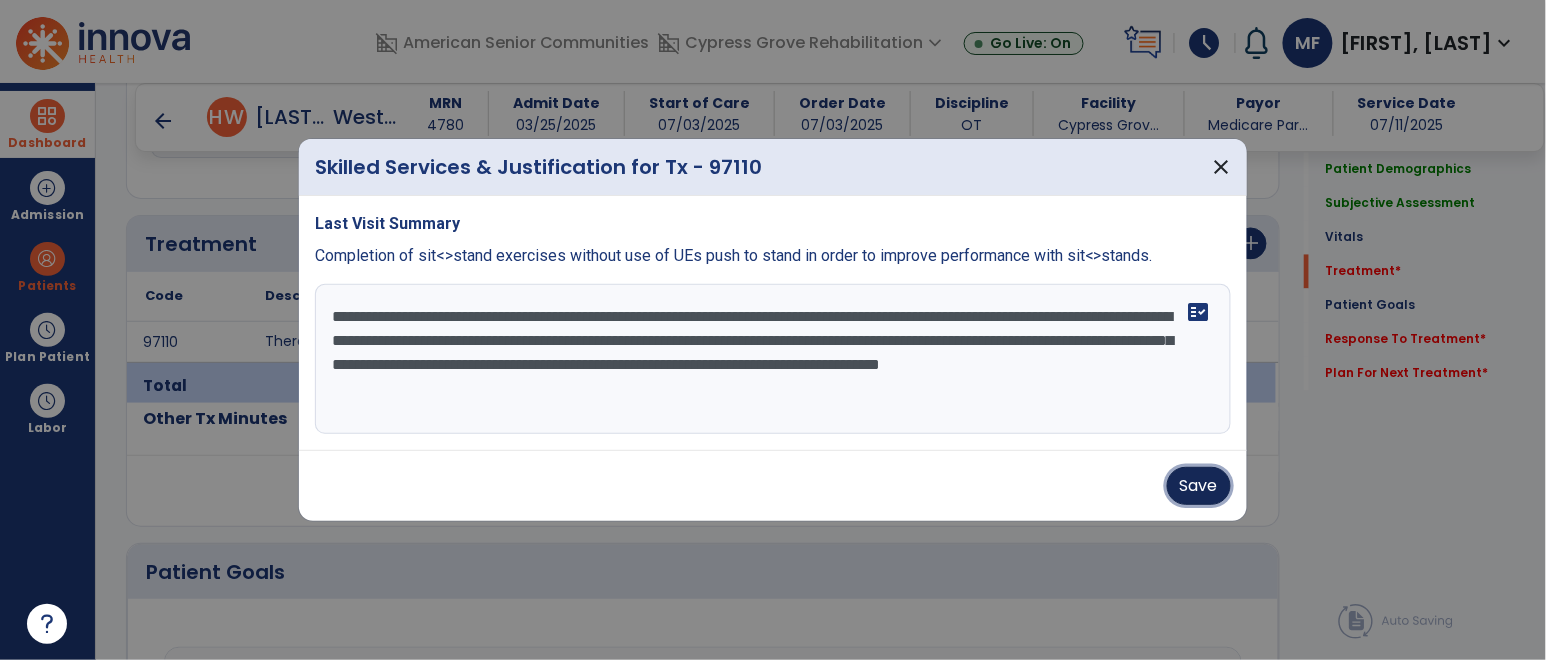 click on "Save" at bounding box center [1199, 486] 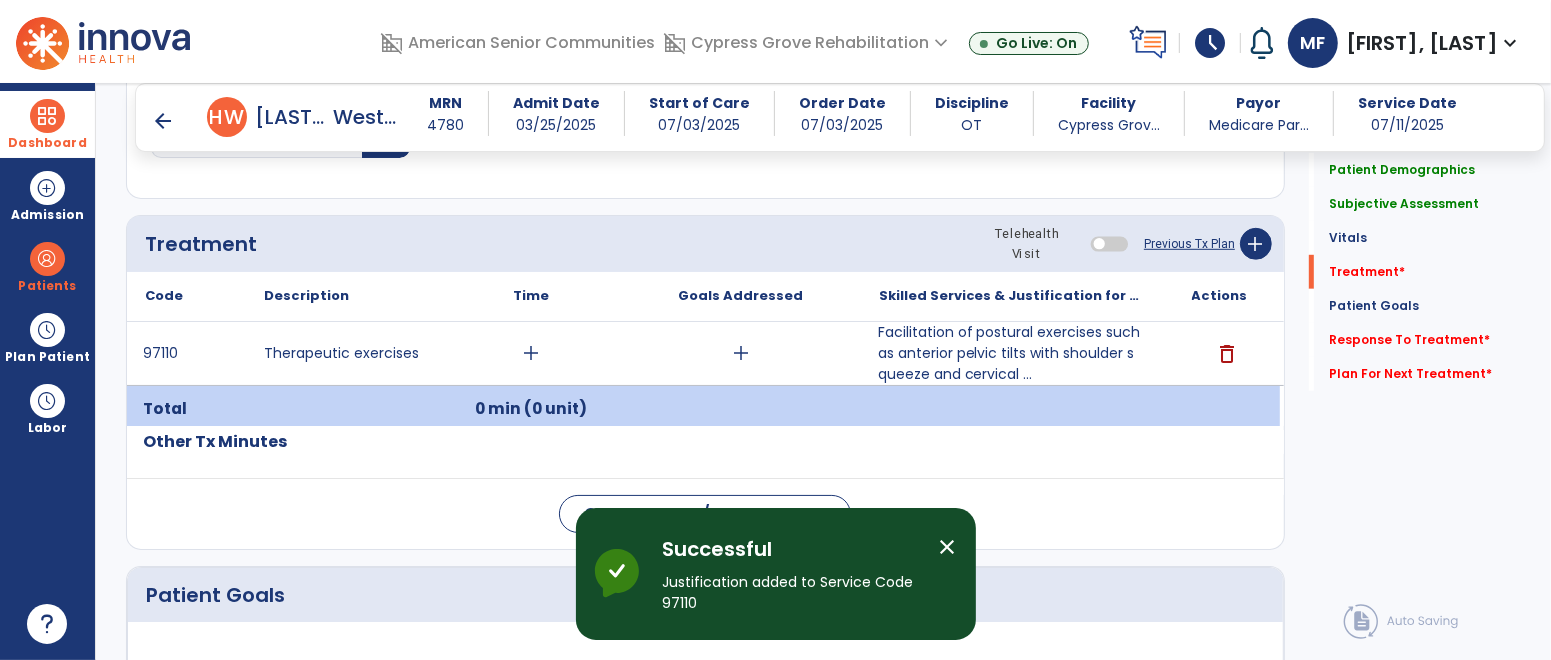 click on "add" at bounding box center (531, 353) 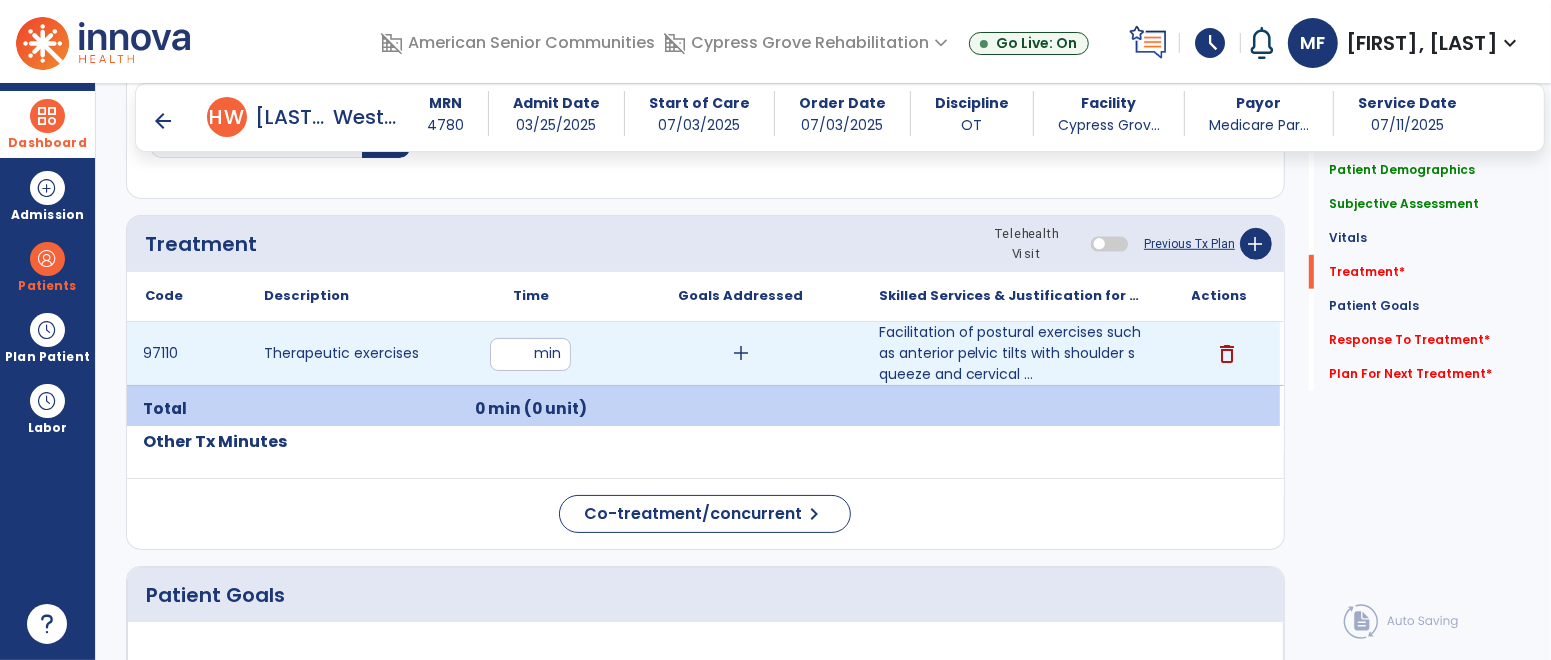 type on "**" 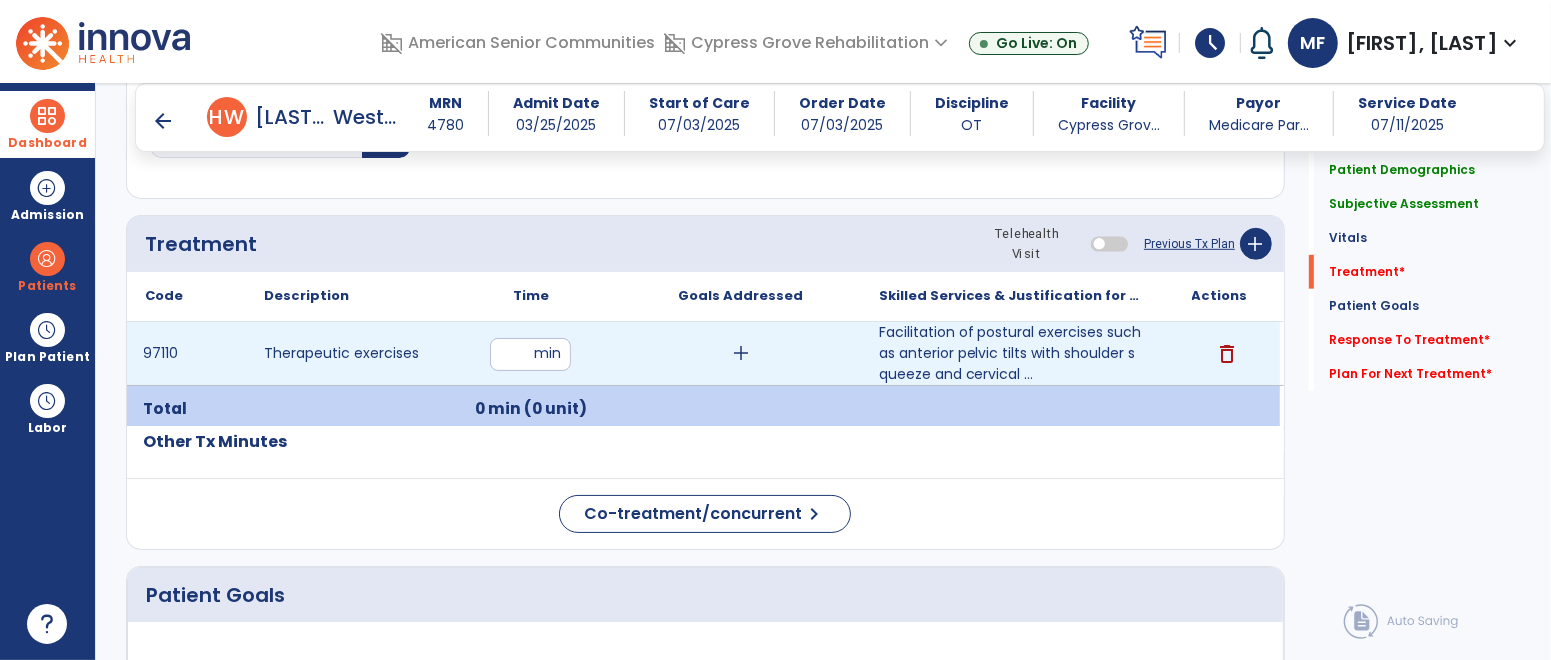 click on "Code
Description
Time" 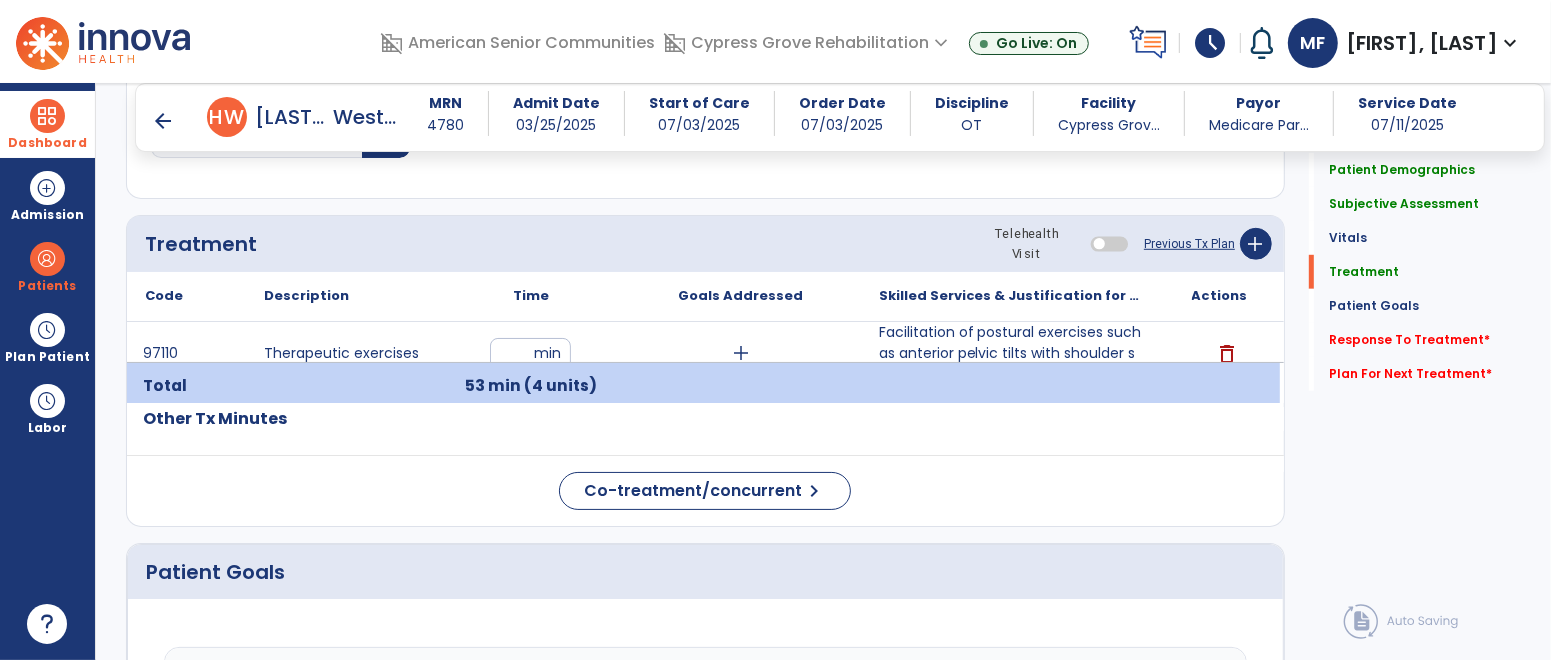 click on "add" at bounding box center (741, 353) 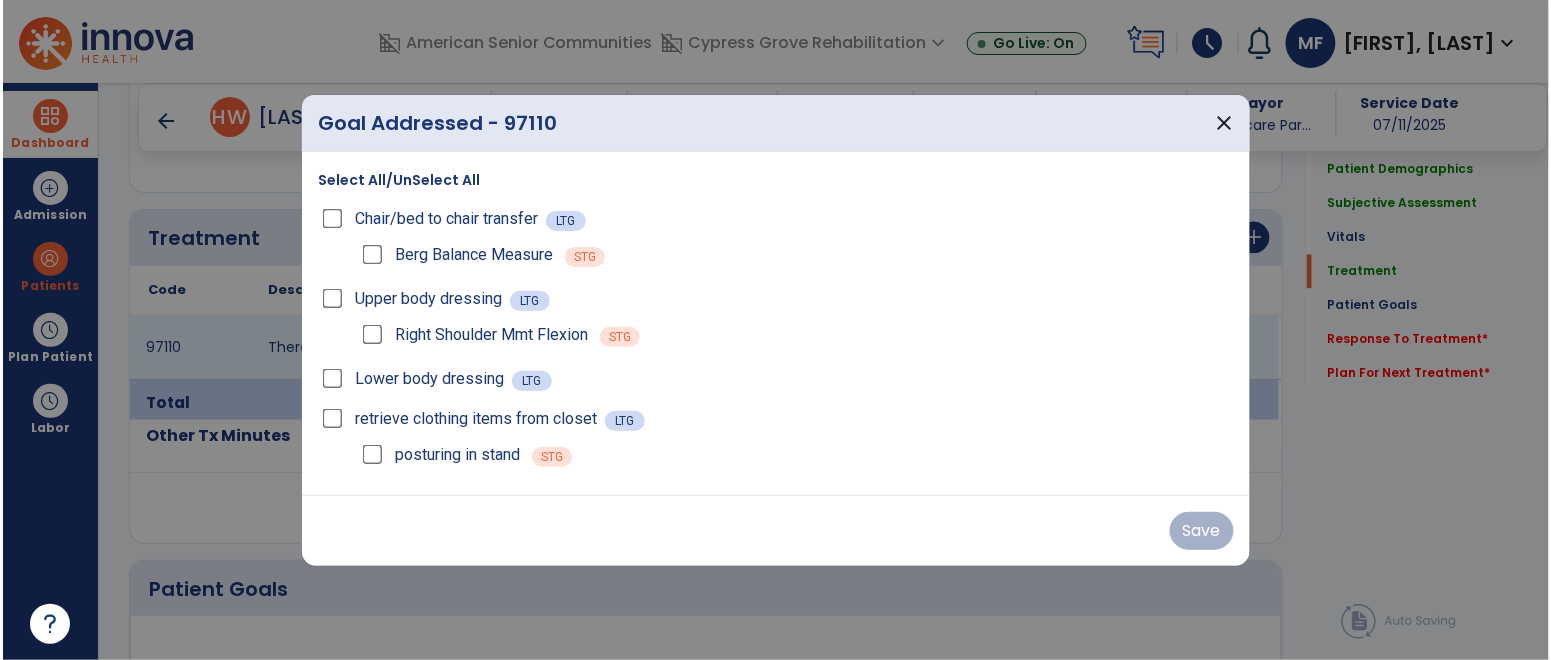 scroll, scrollTop: 1084, scrollLeft: 0, axis: vertical 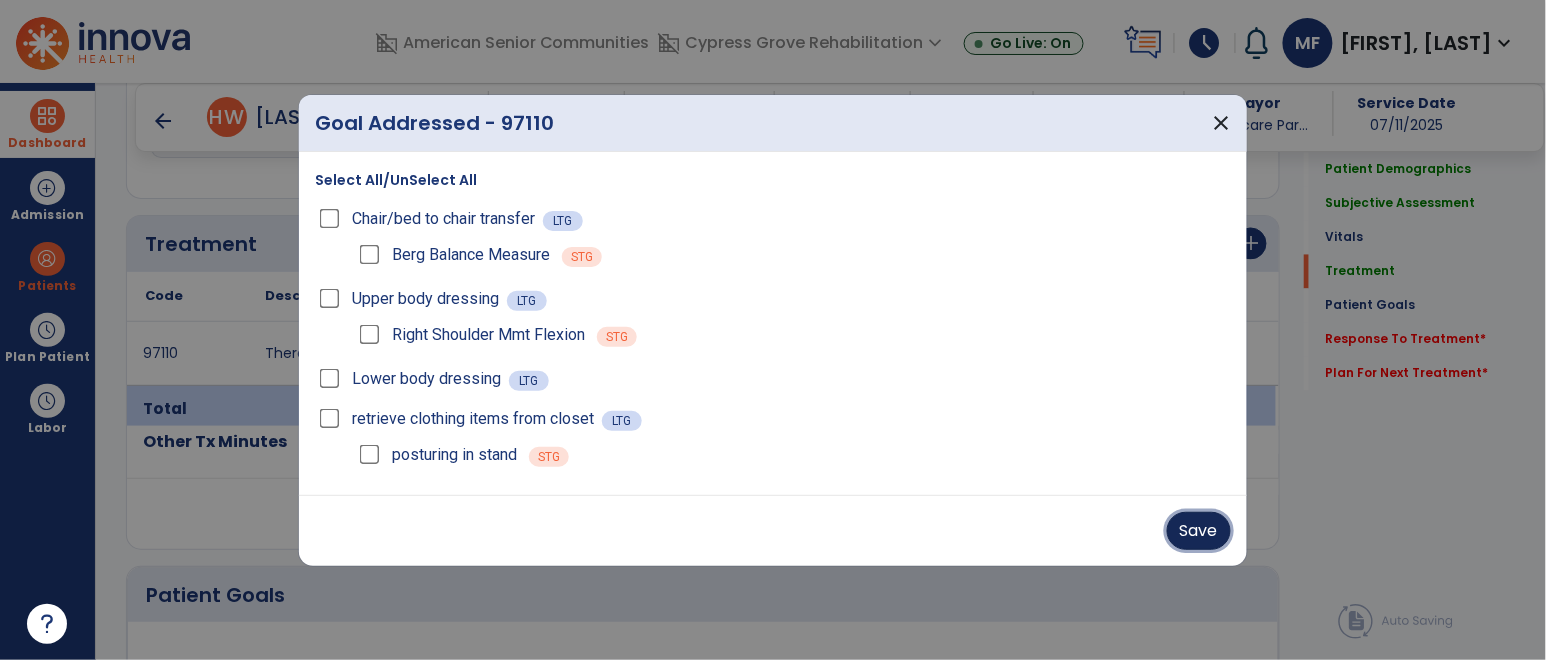 click on "Save" at bounding box center (1199, 531) 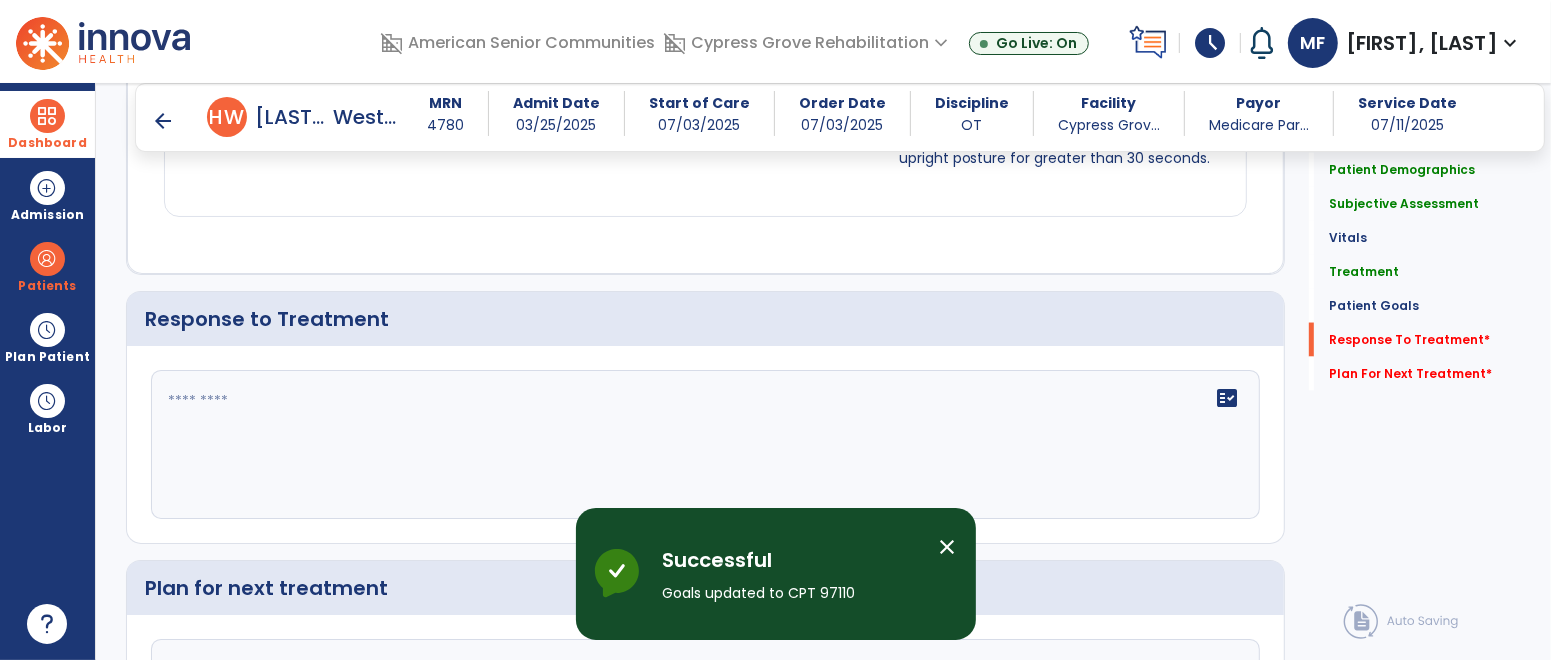 scroll, scrollTop: 2814, scrollLeft: 0, axis: vertical 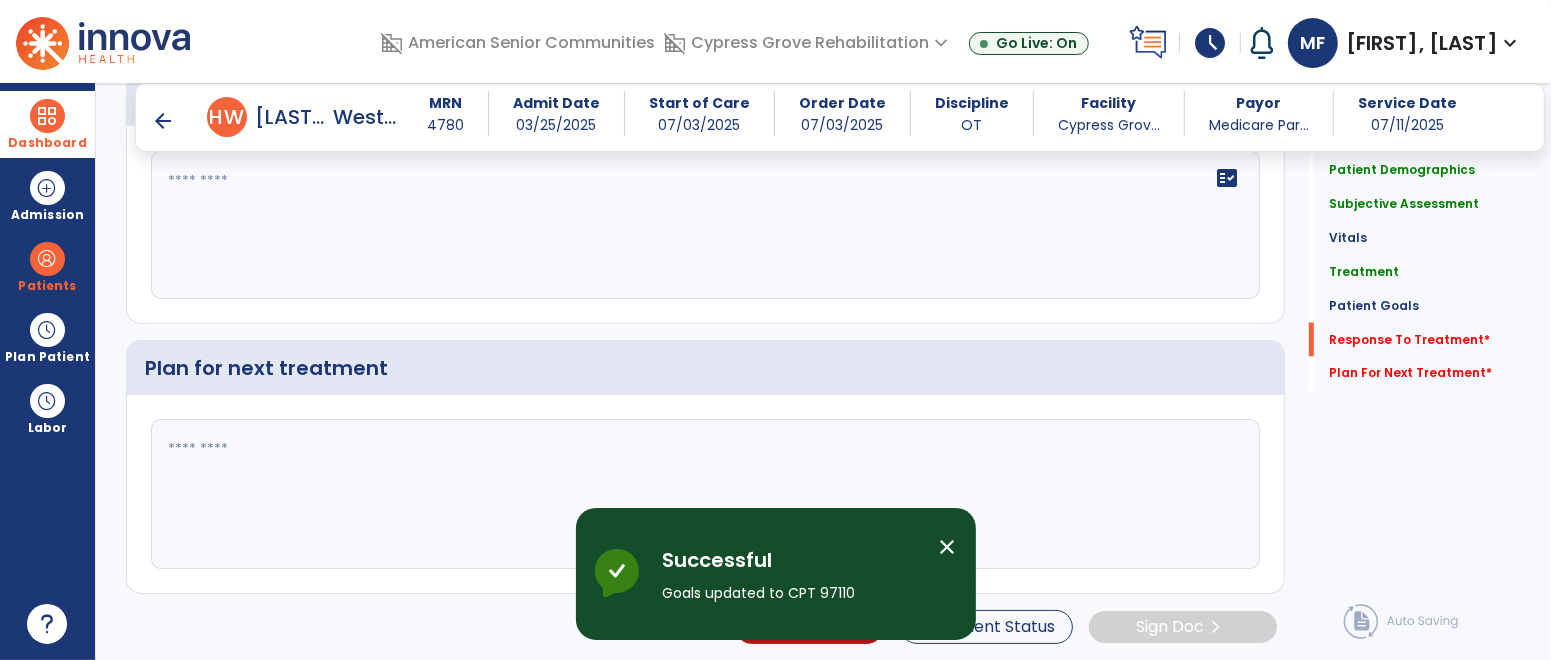 click on "fact_check" 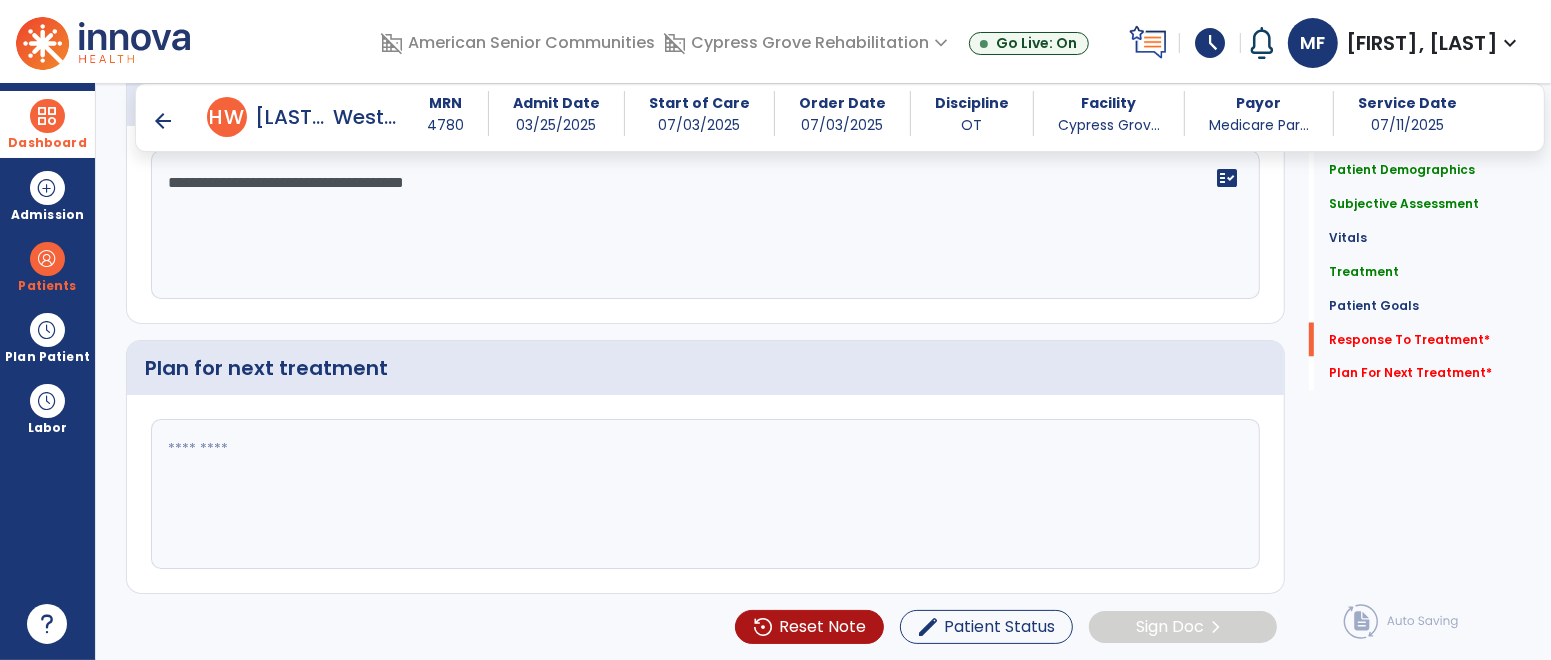 type on "**********" 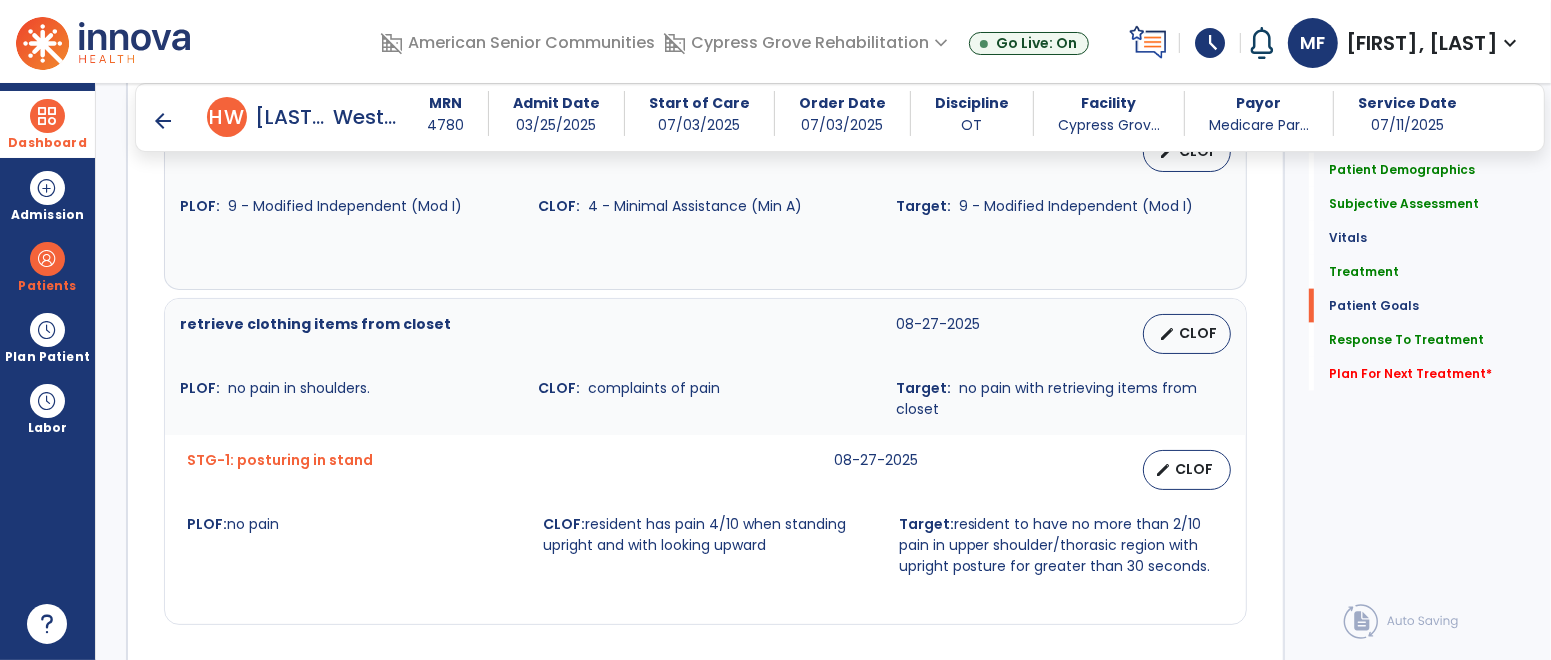 scroll, scrollTop: 2187, scrollLeft: 0, axis: vertical 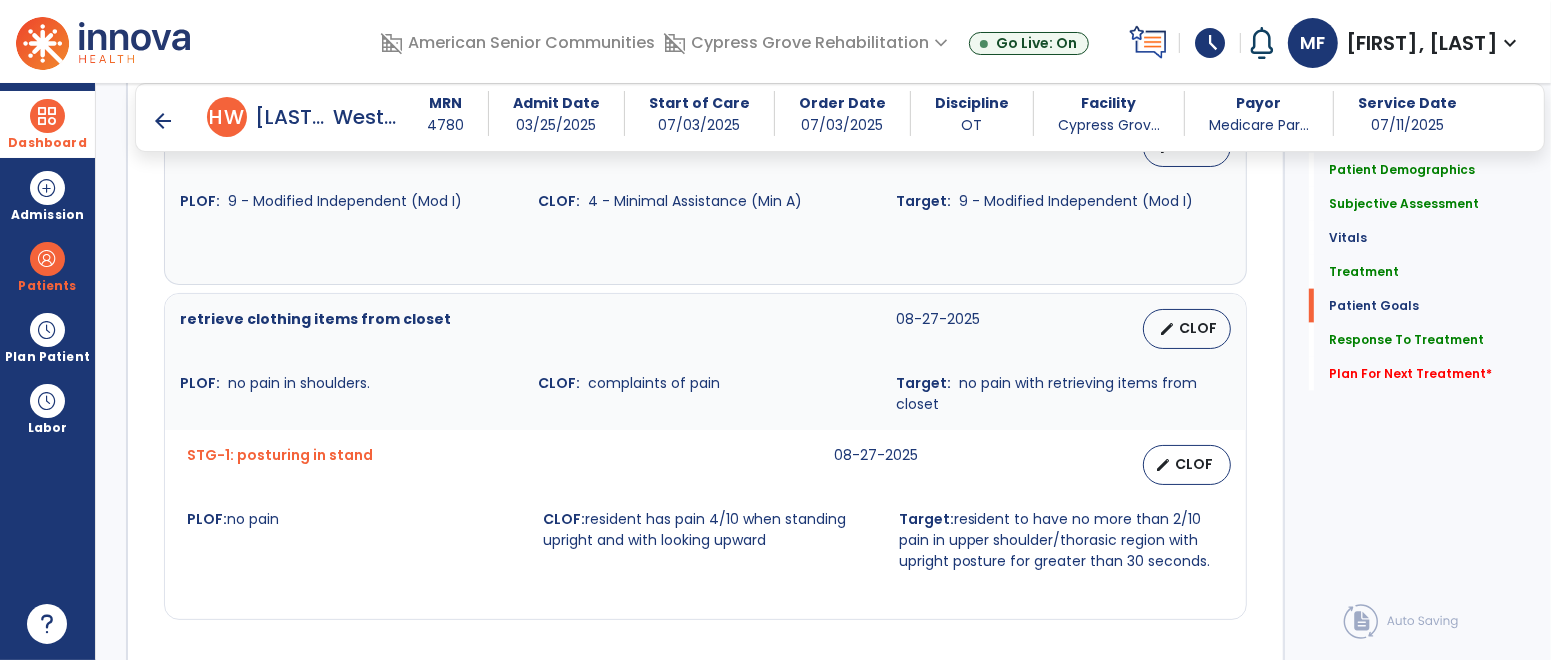 click at bounding box center (47, 116) 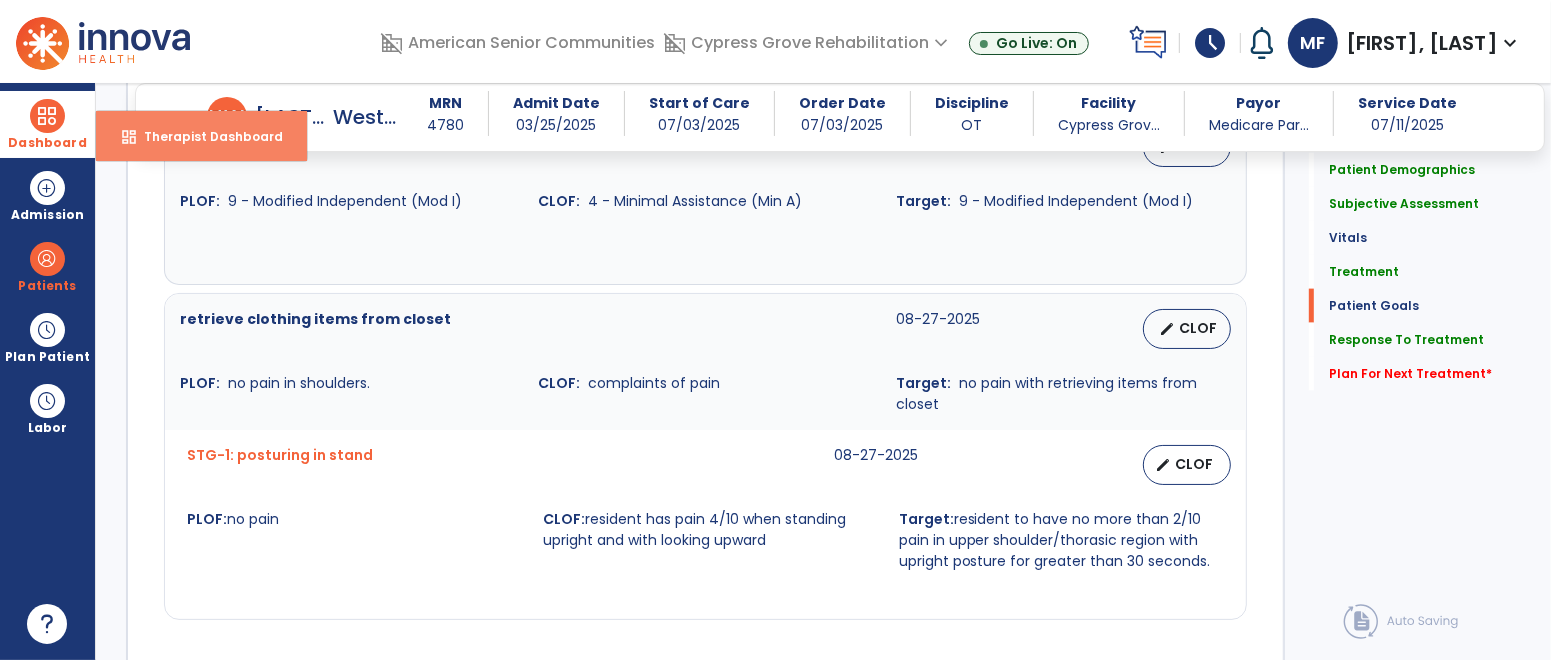 click on "Therapist Dashboard" at bounding box center [205, 136] 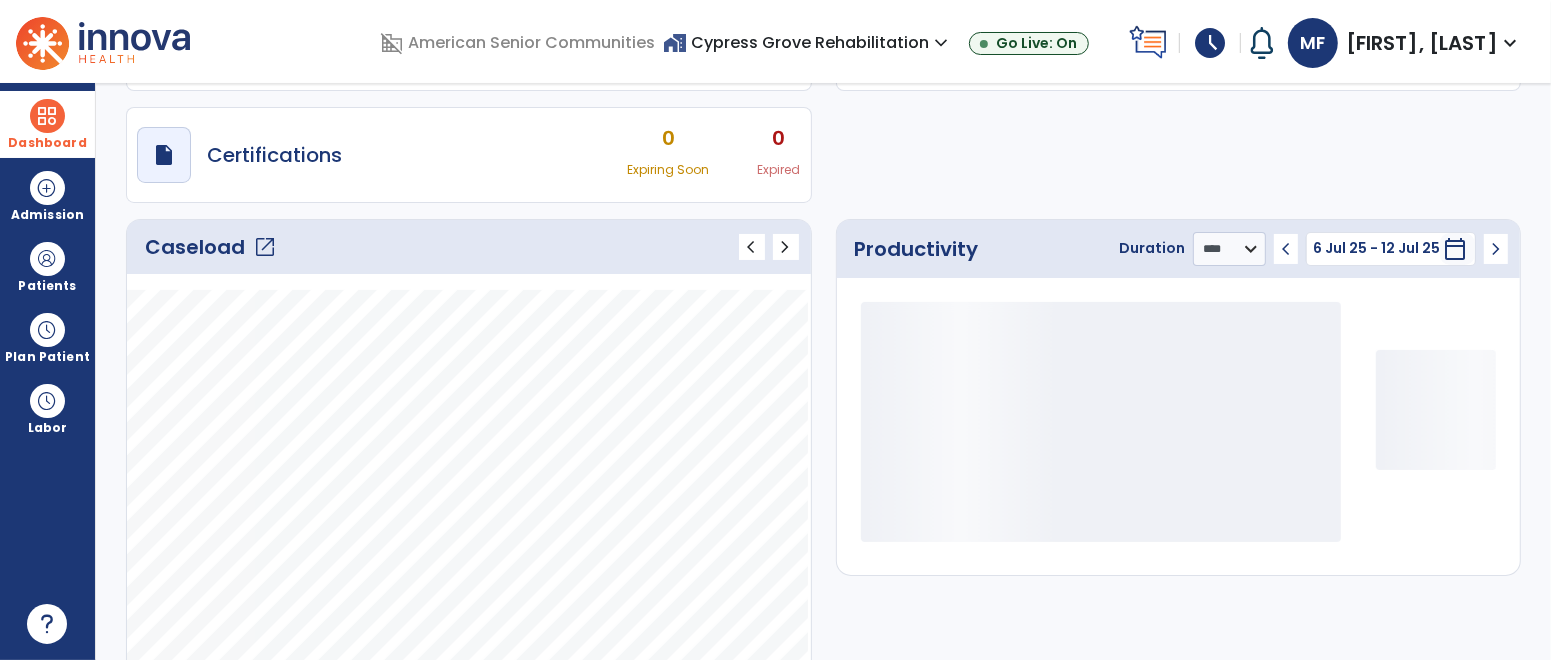 scroll, scrollTop: 158, scrollLeft: 0, axis: vertical 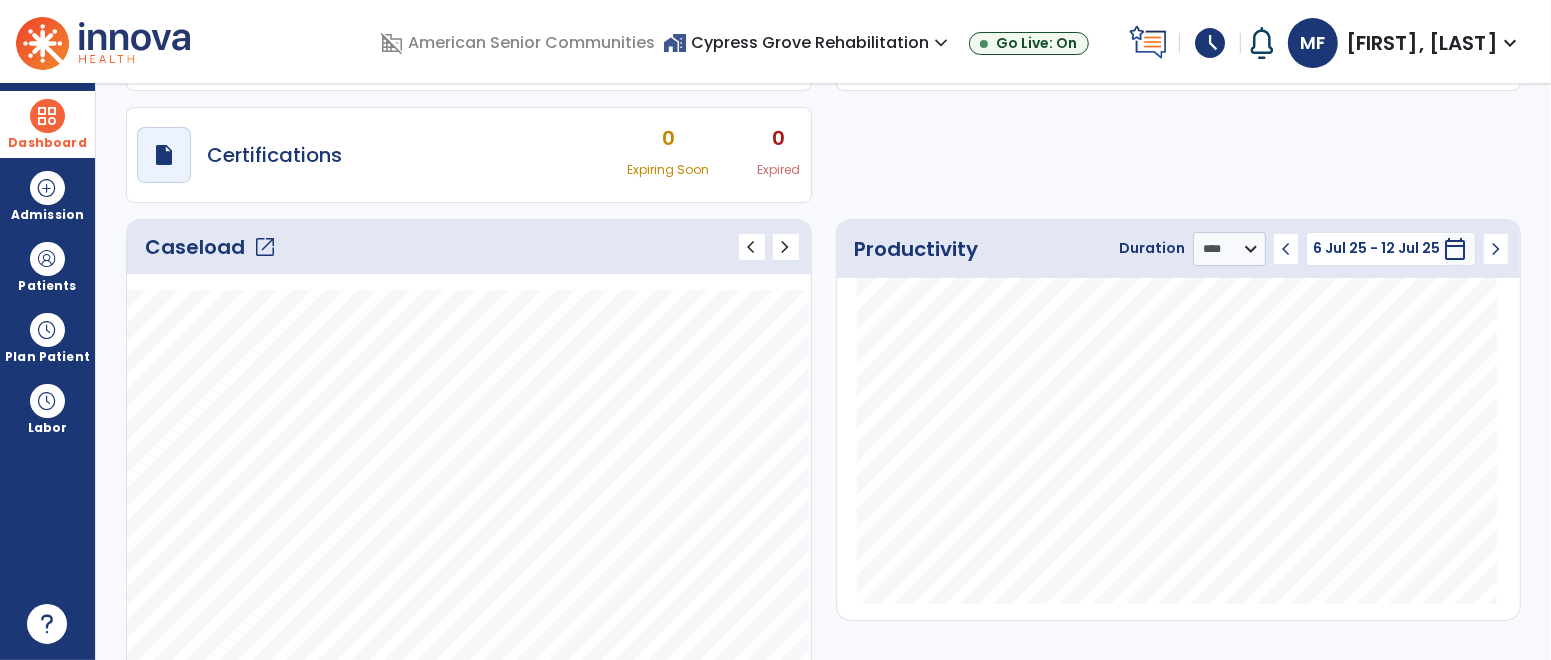 click on "open_in_new" 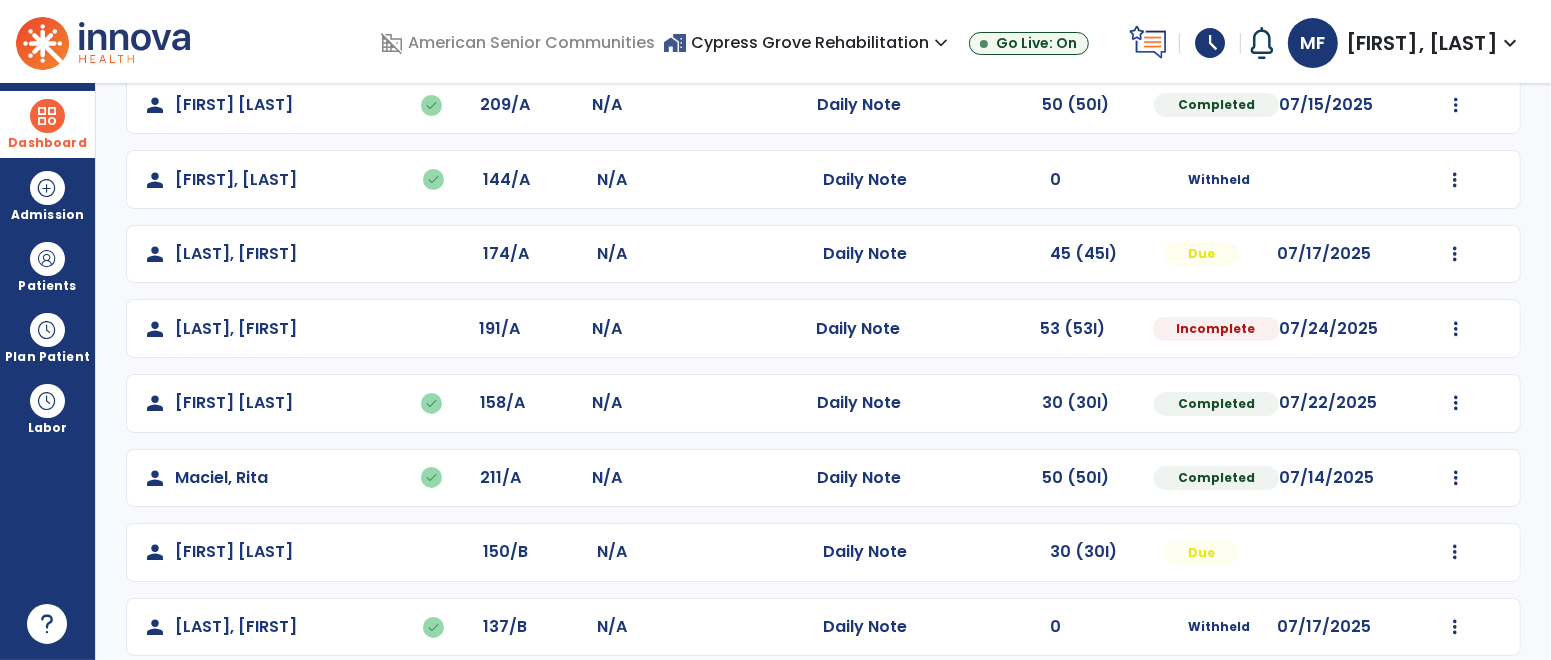 scroll, scrollTop: 195, scrollLeft: 0, axis: vertical 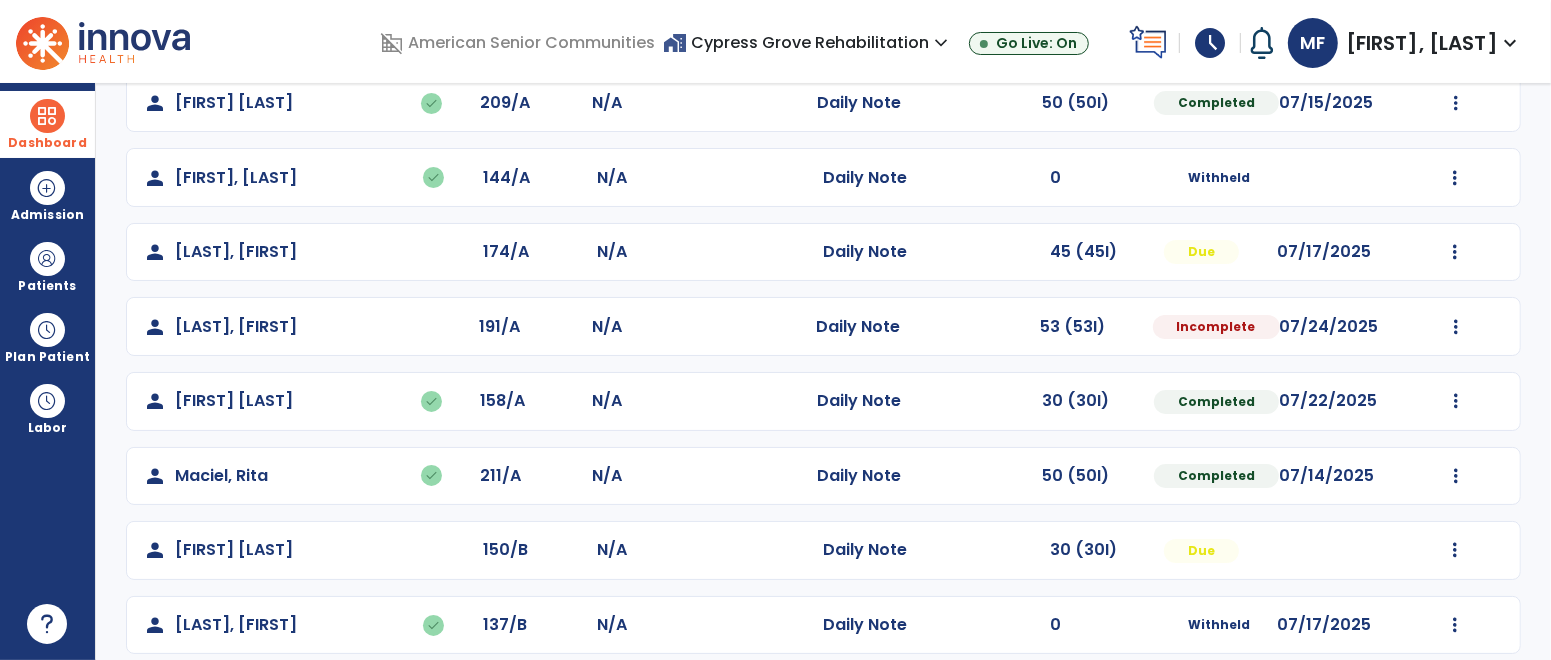 click on "Mark Visit As Complete   Reset Note   Open Document   G + C Mins" 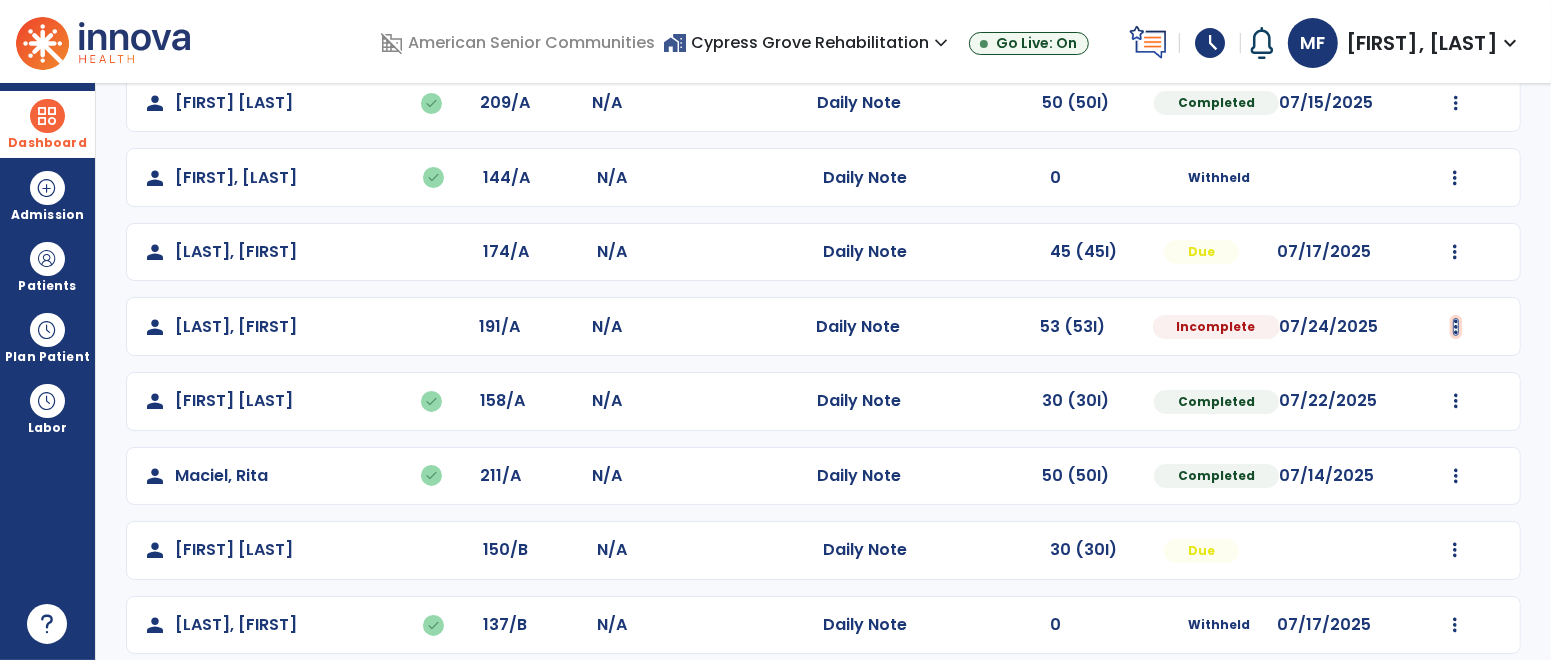 click at bounding box center (1456, 103) 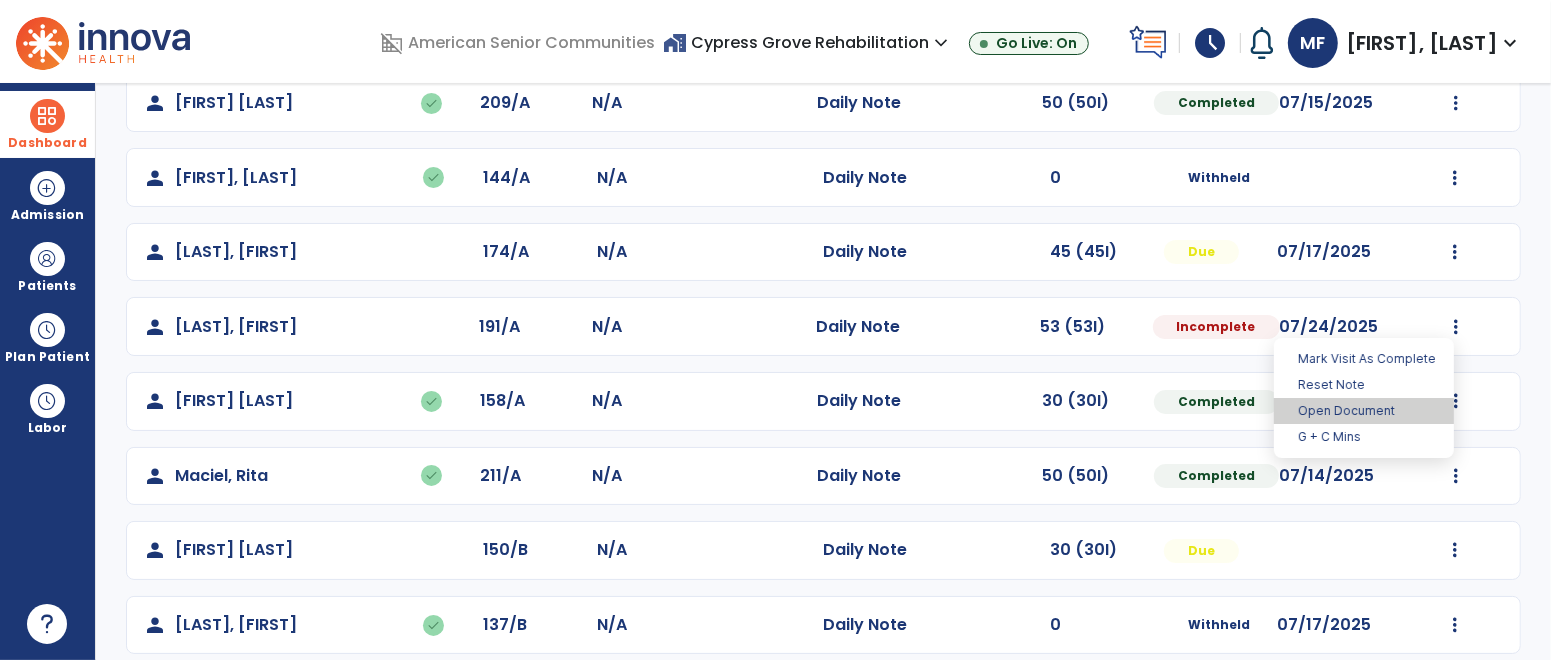 click on "Open Document" at bounding box center (1364, 411) 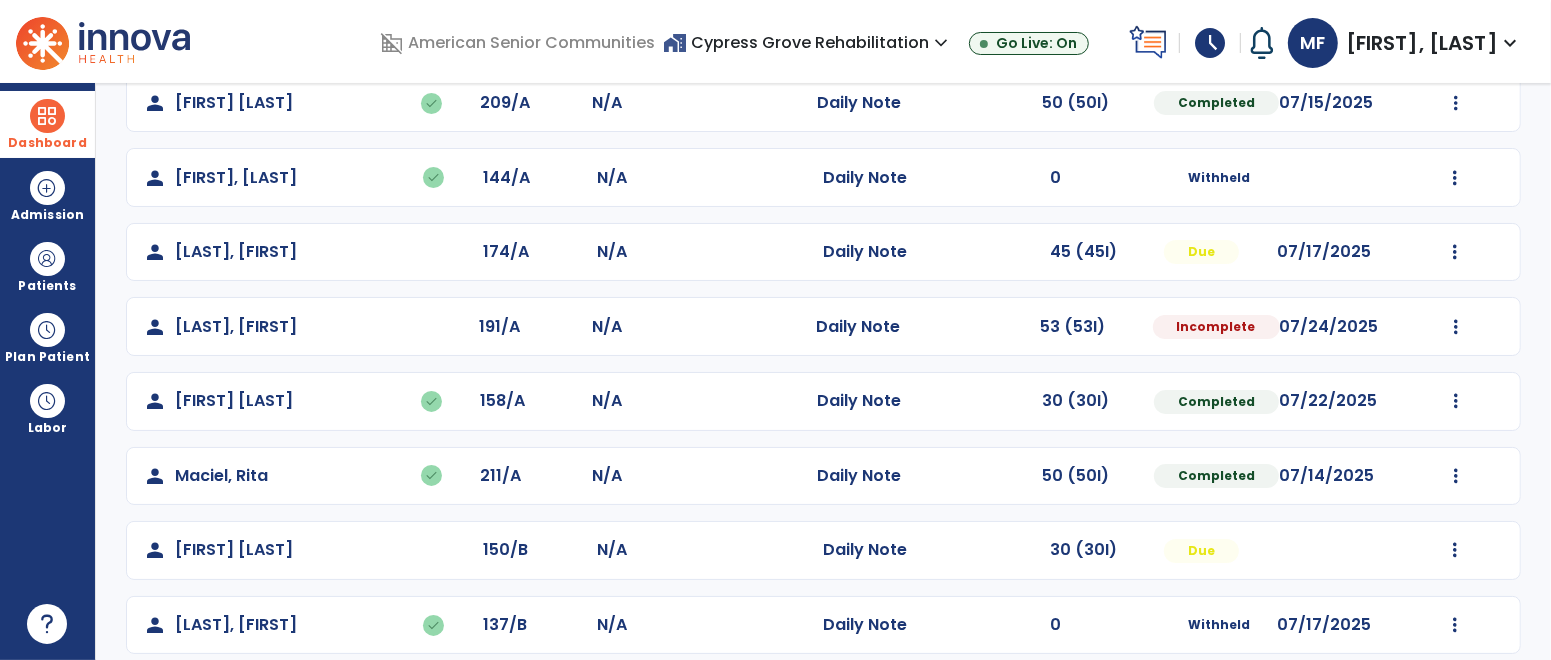 select on "*" 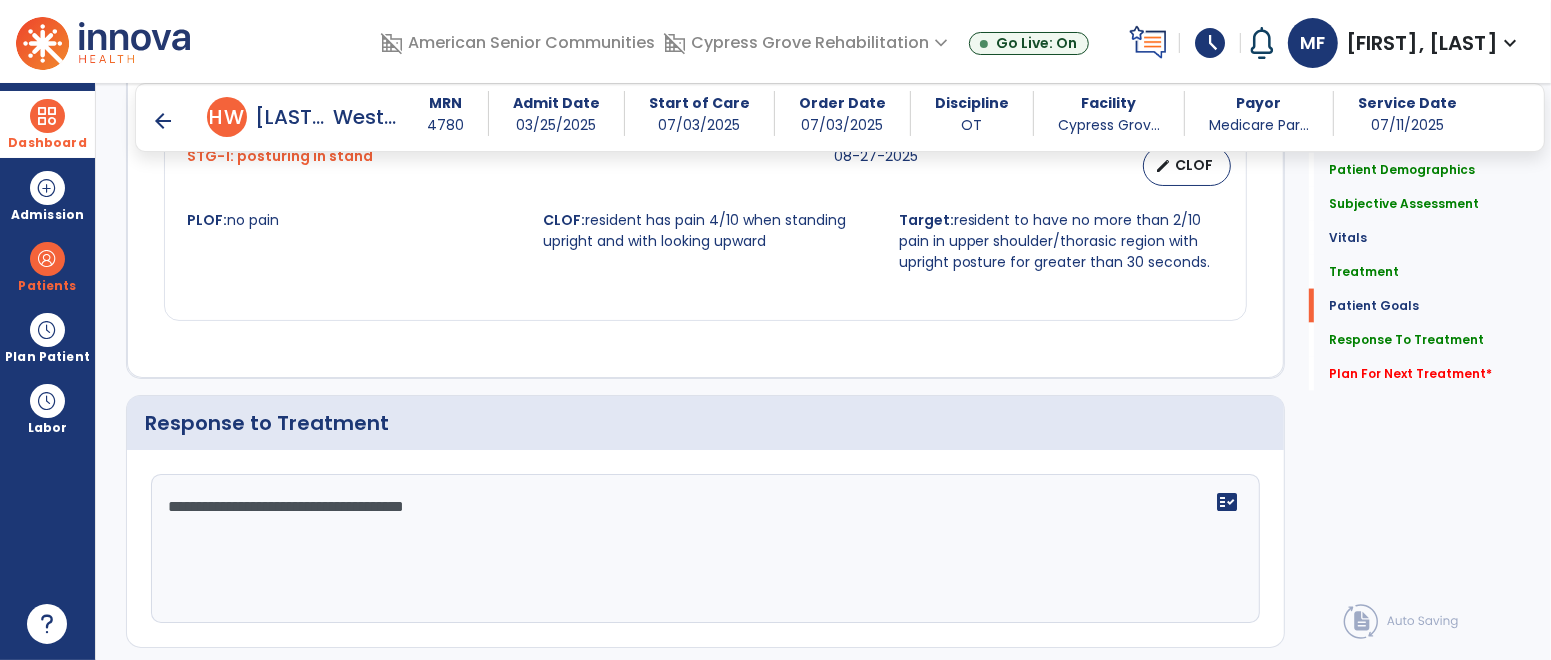 scroll, scrollTop: 2814, scrollLeft: 0, axis: vertical 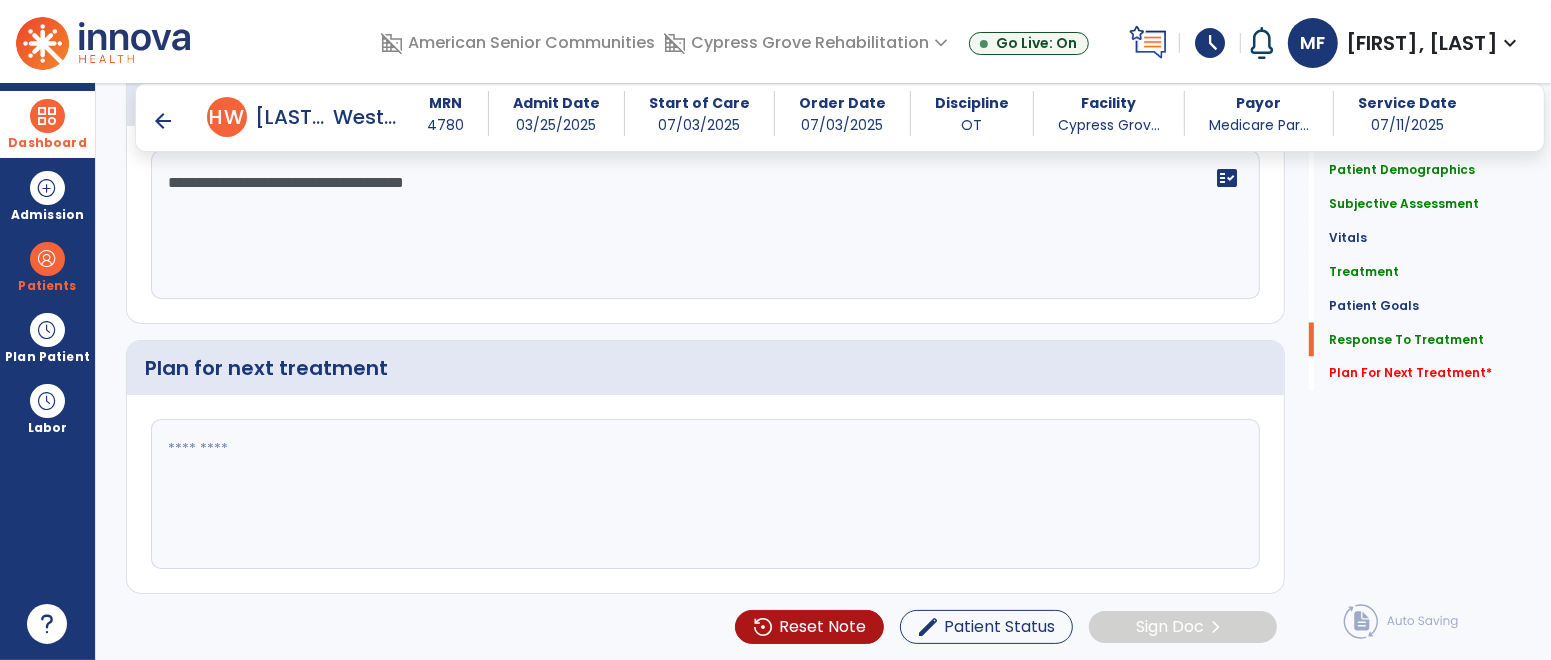 click 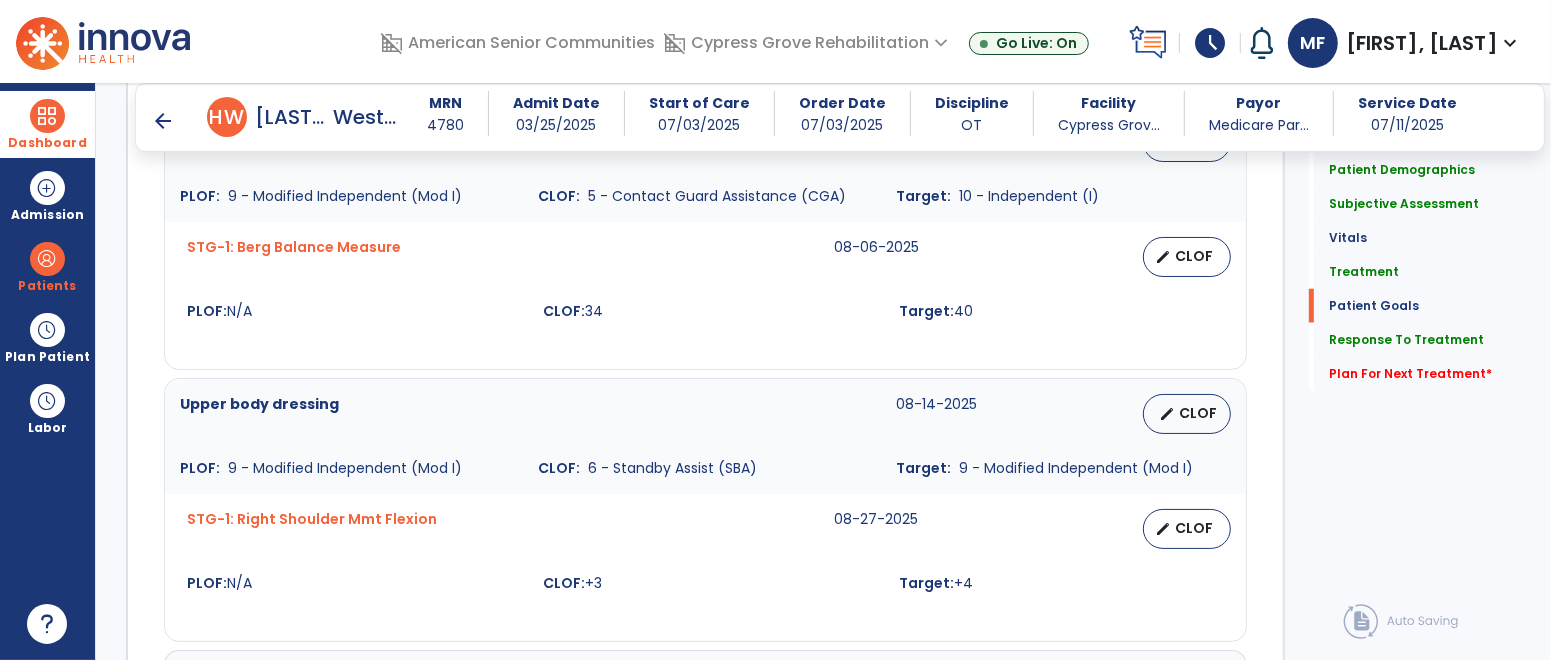 scroll, scrollTop: 2814, scrollLeft: 0, axis: vertical 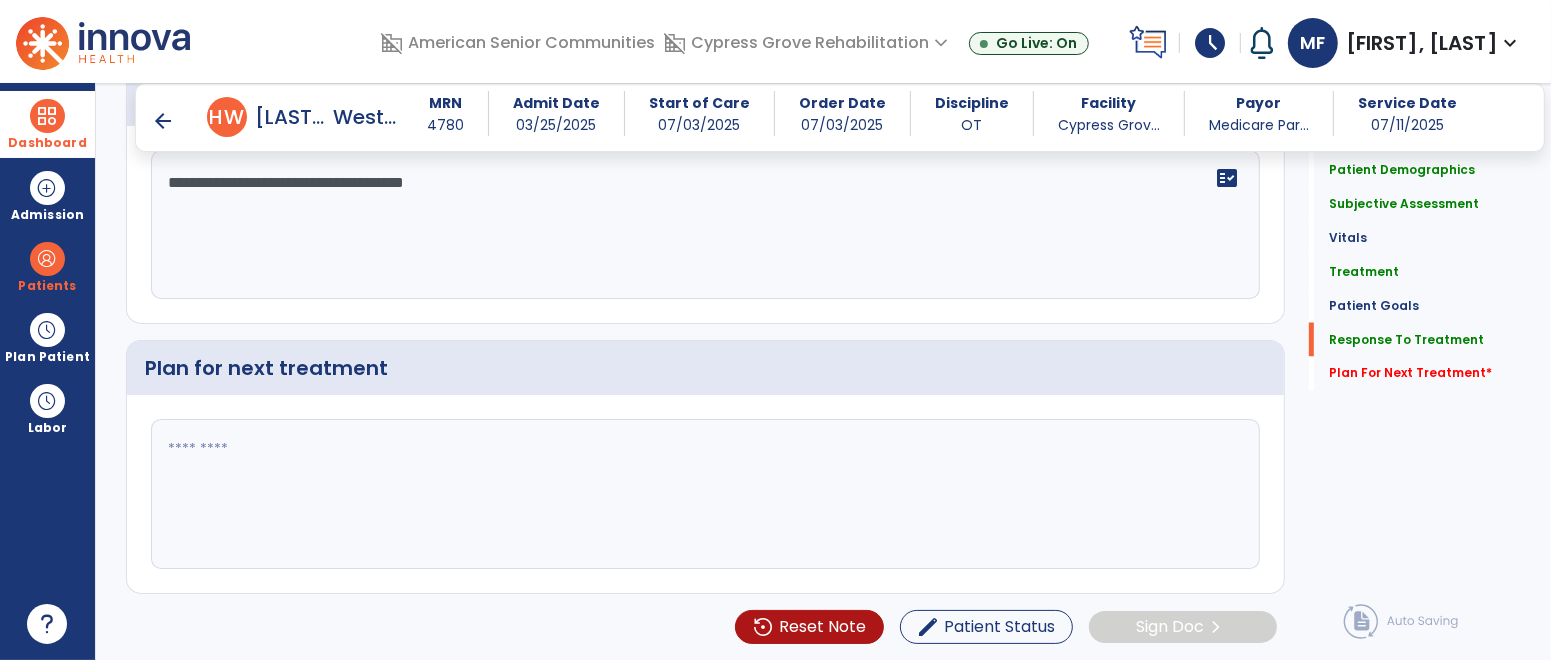 click 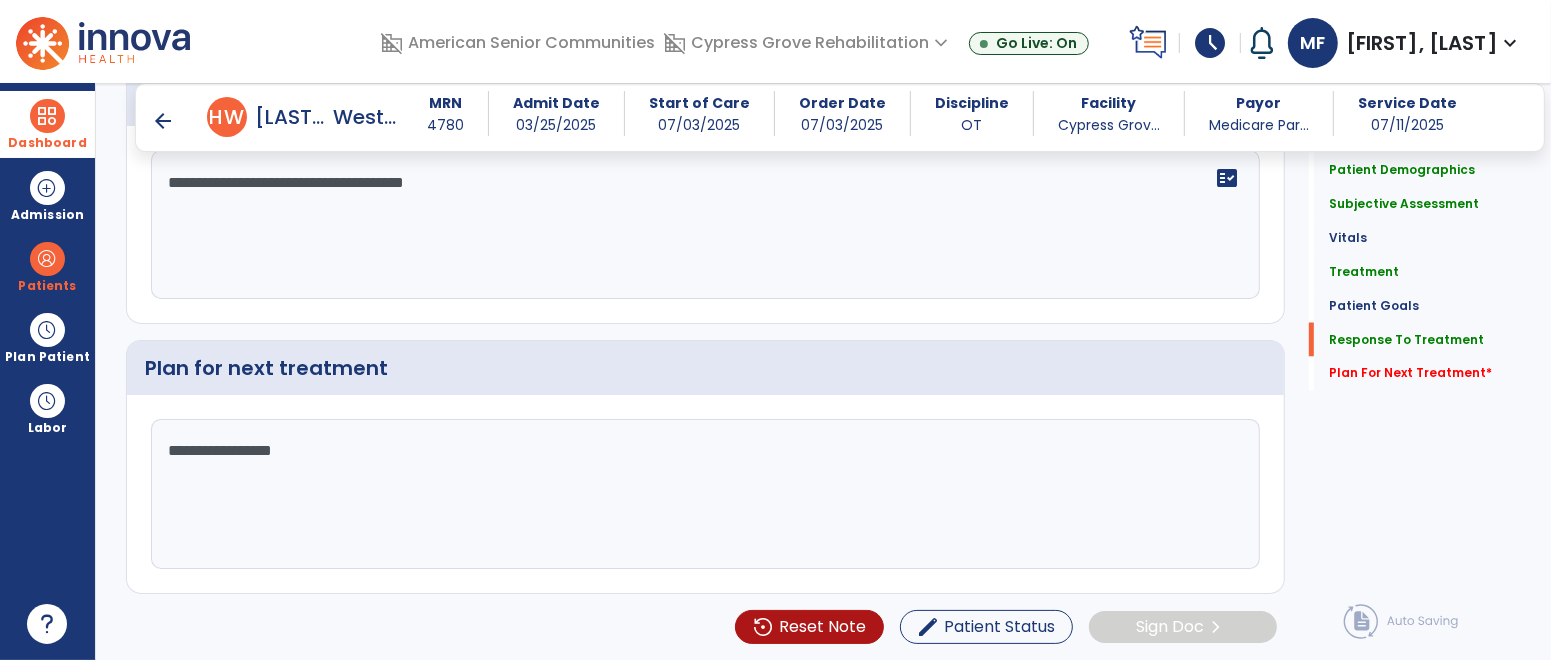 click on "**********" 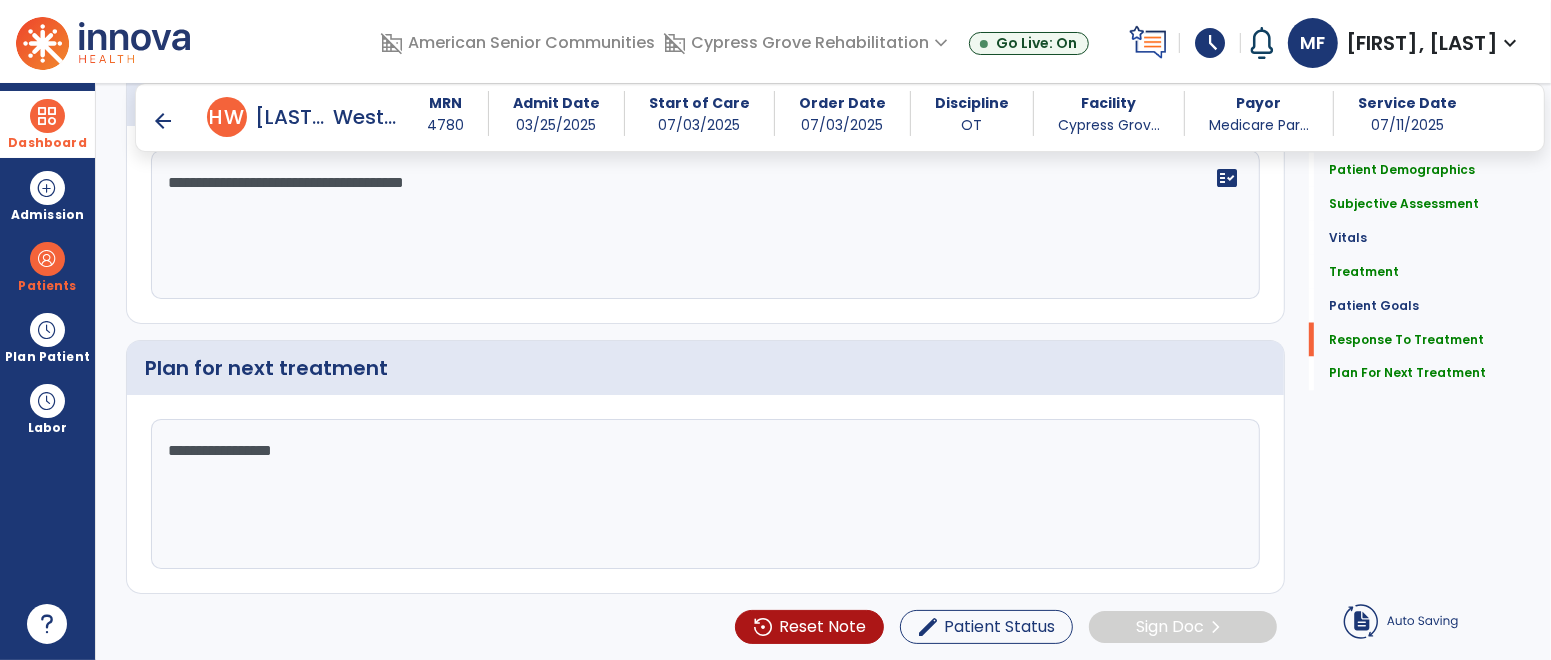 click on "**********" 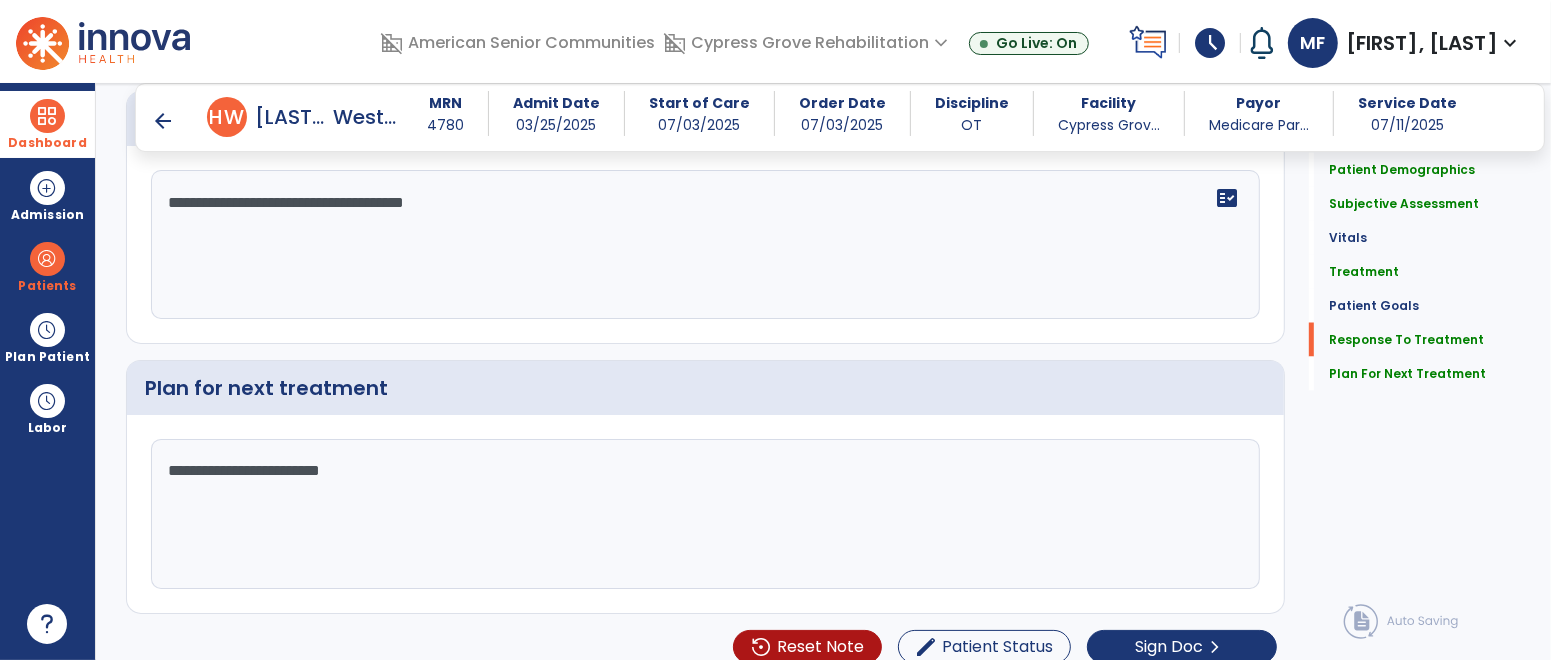 scroll, scrollTop: 2814, scrollLeft: 0, axis: vertical 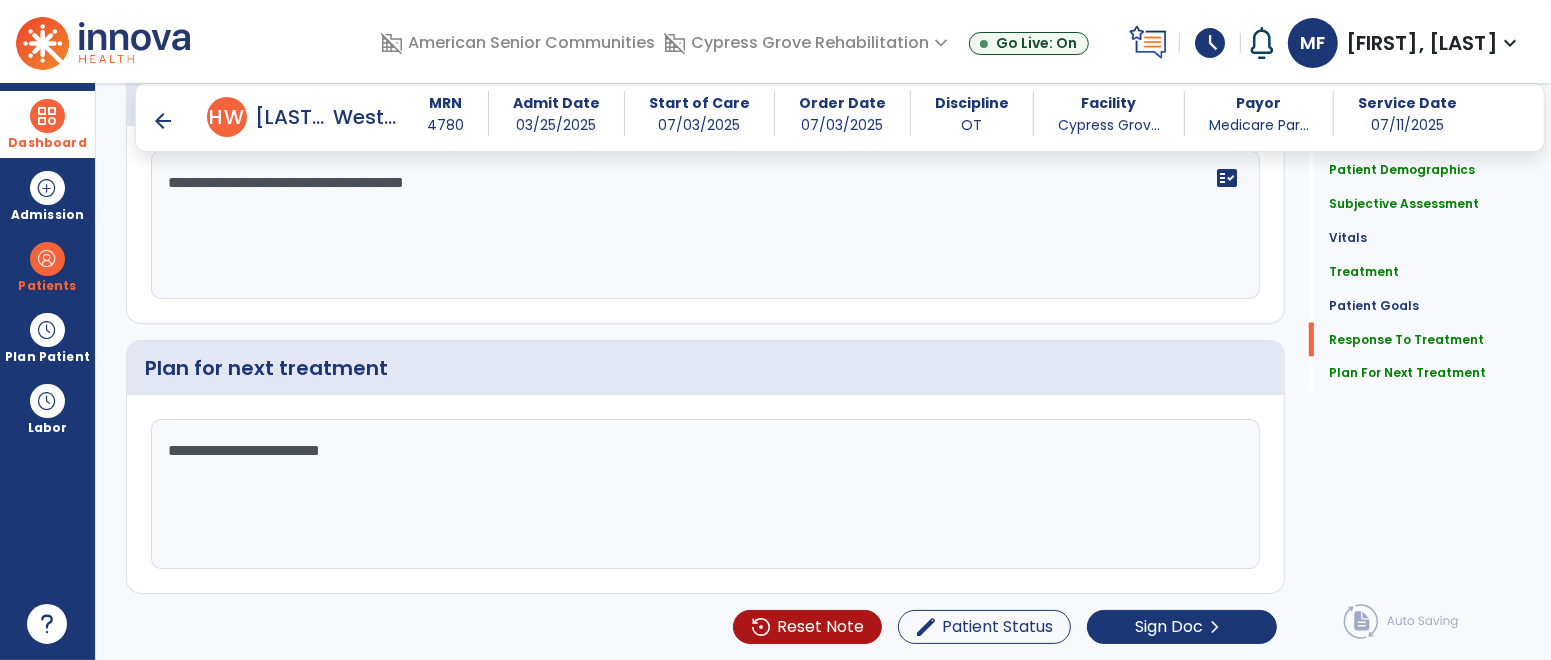 click on "**********" 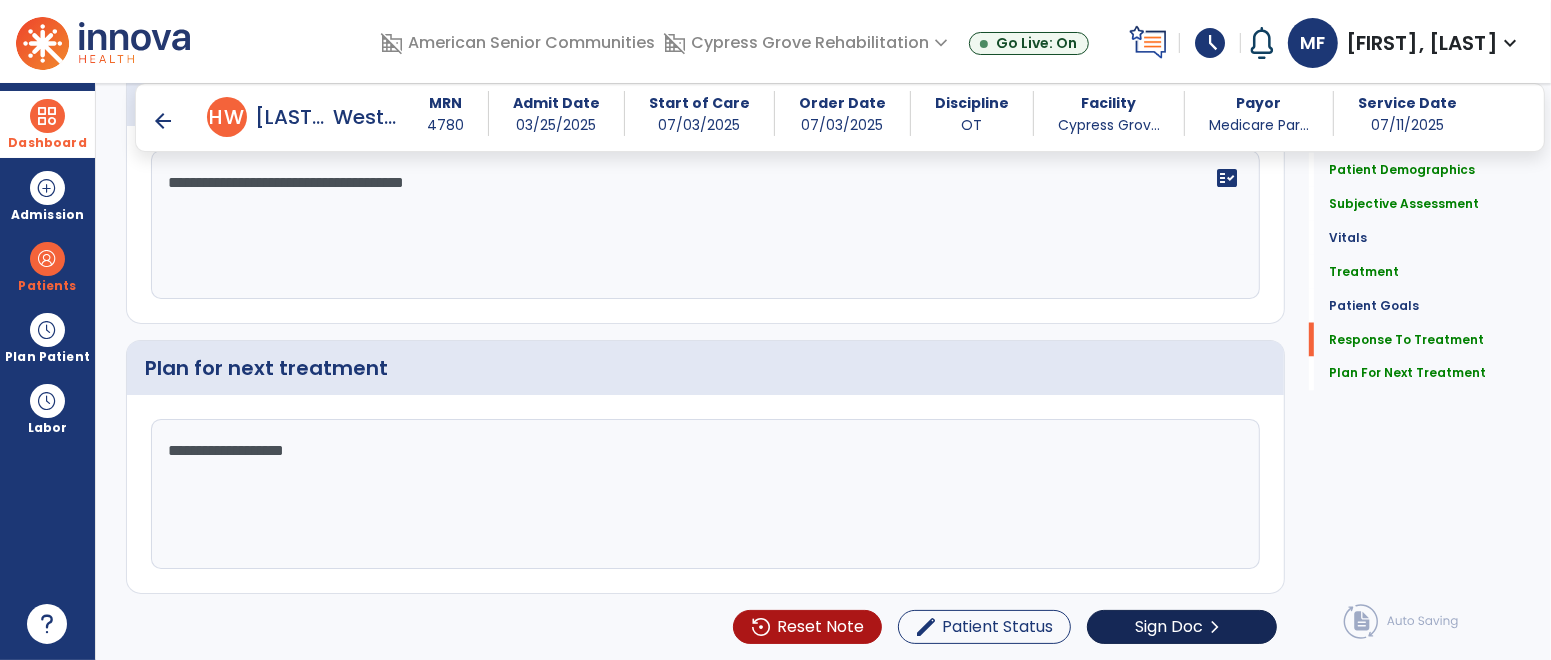 type on "**********" 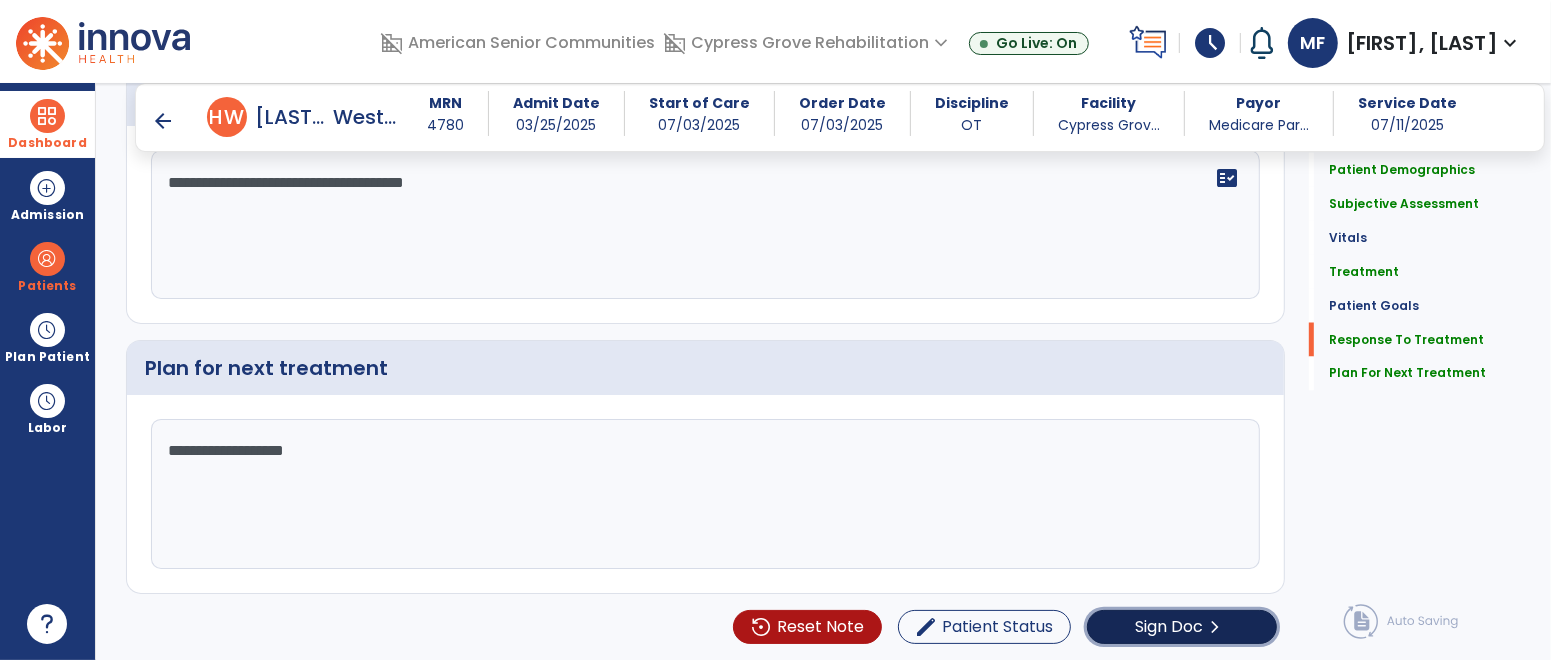 click on "Sign Doc" 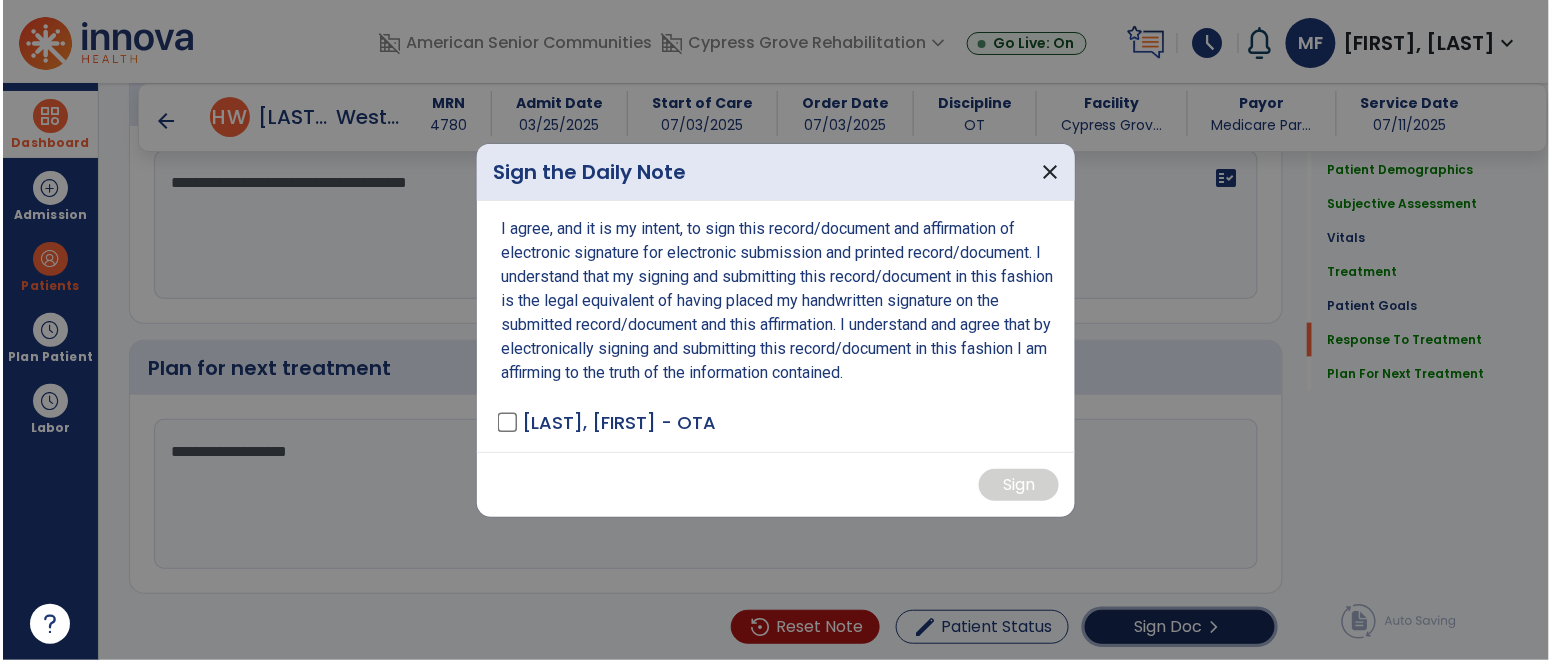 scroll, scrollTop: 2814, scrollLeft: 0, axis: vertical 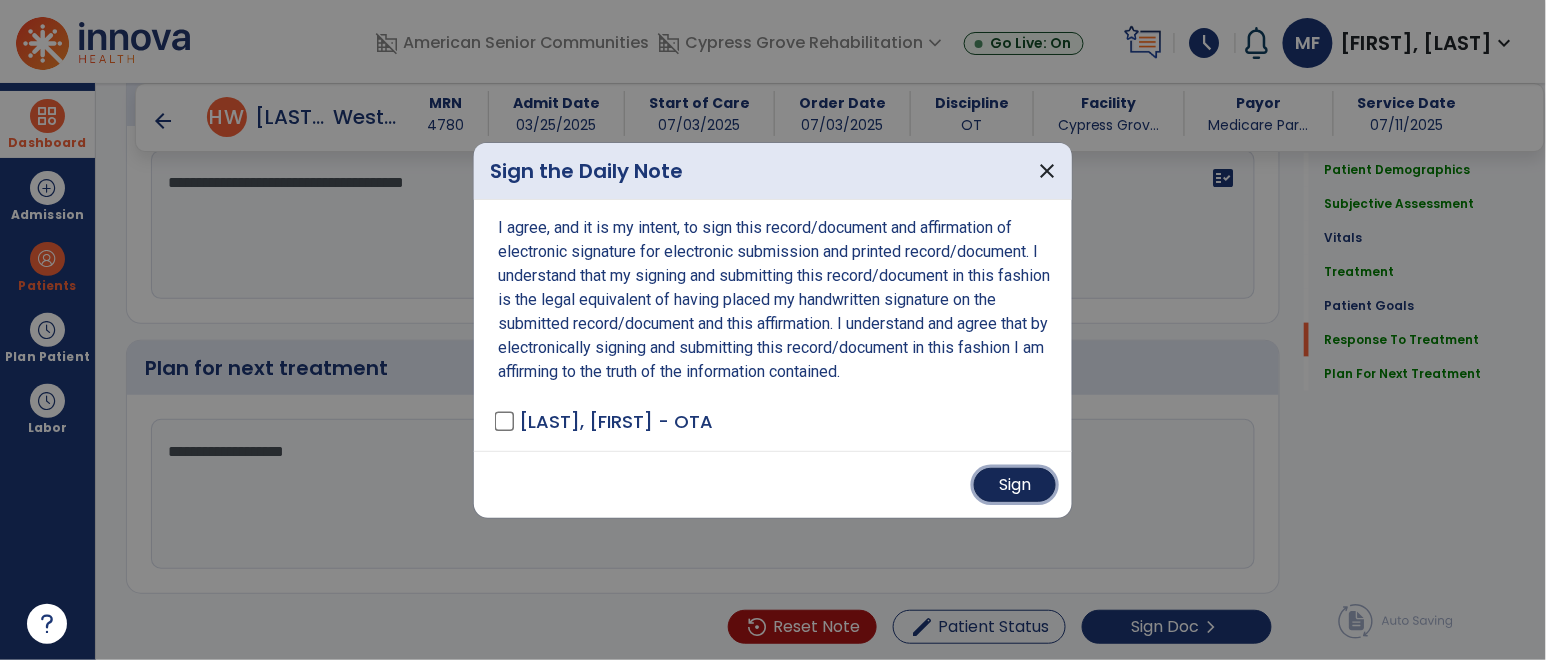 click on "Sign" at bounding box center [1015, 485] 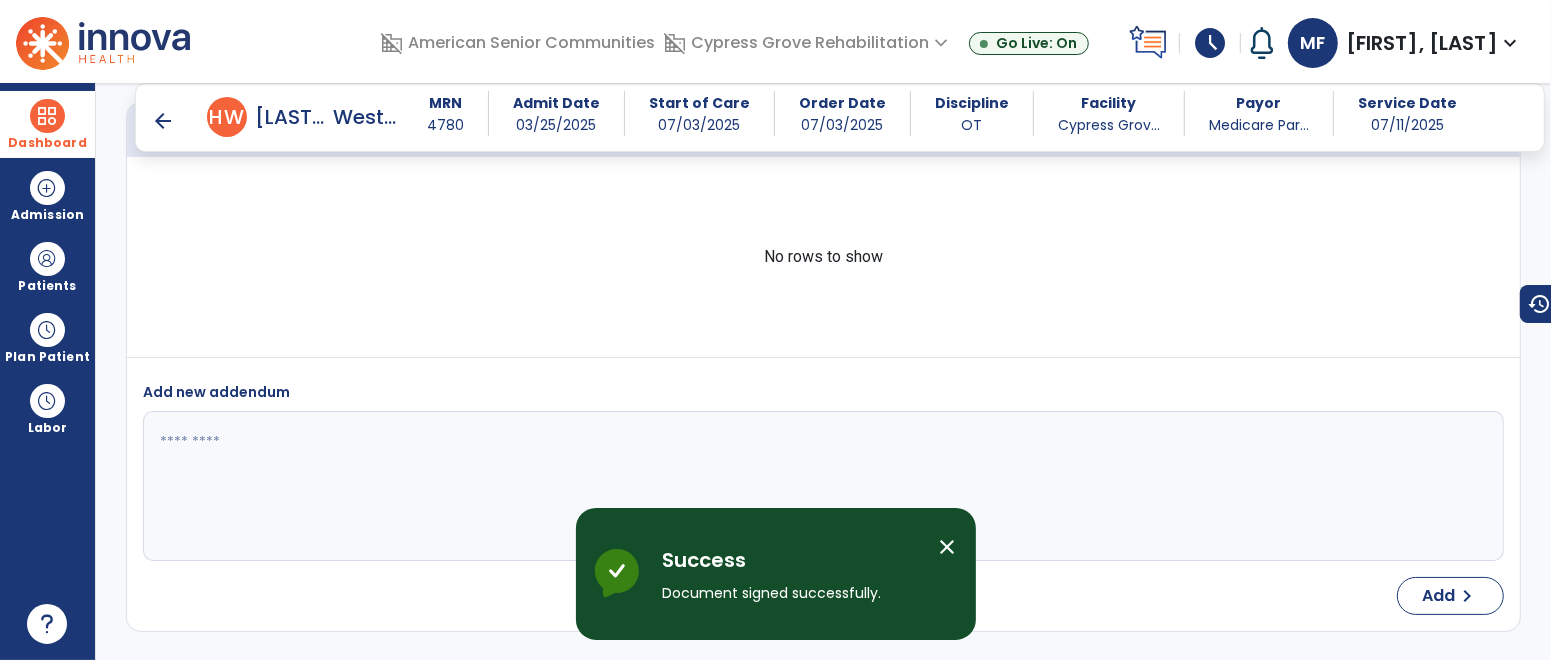 click on "Dashboard" at bounding box center (47, 143) 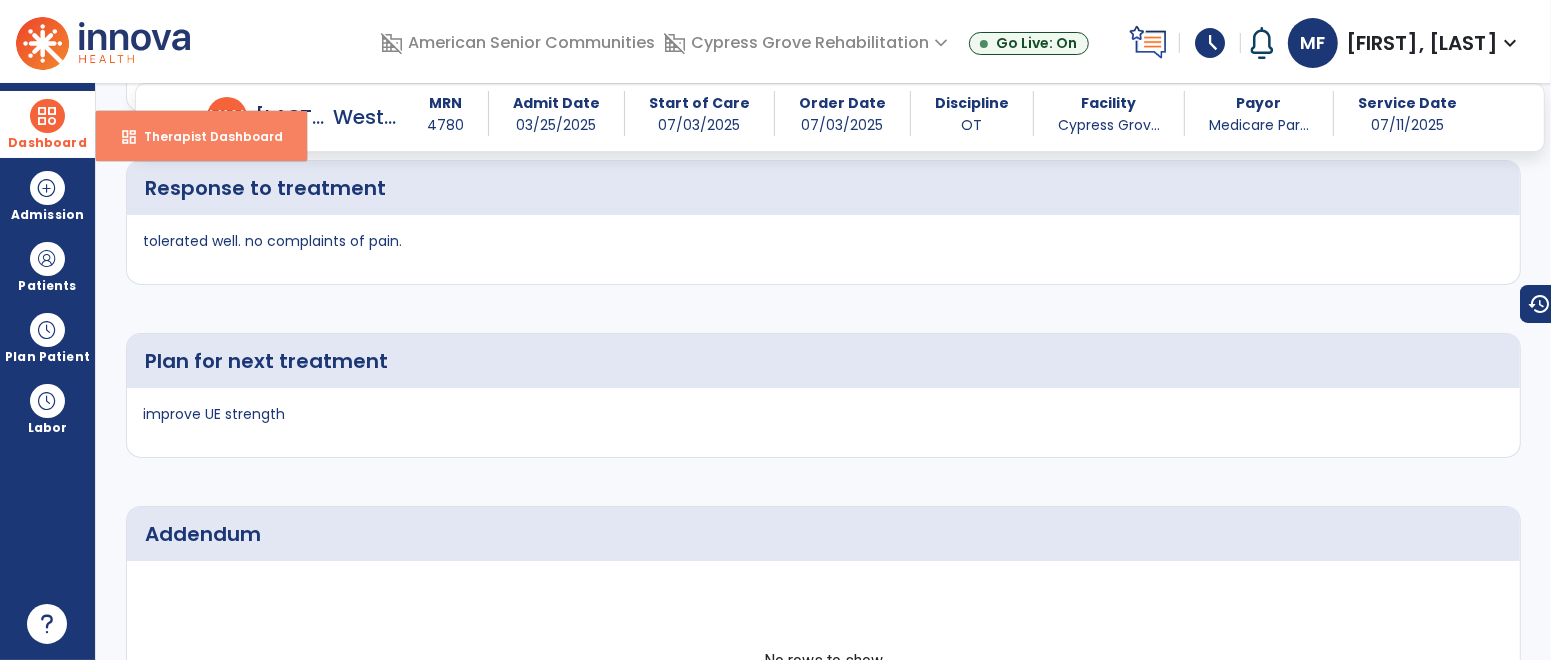 click on "dashboard  Therapist Dashboard" at bounding box center [201, 136] 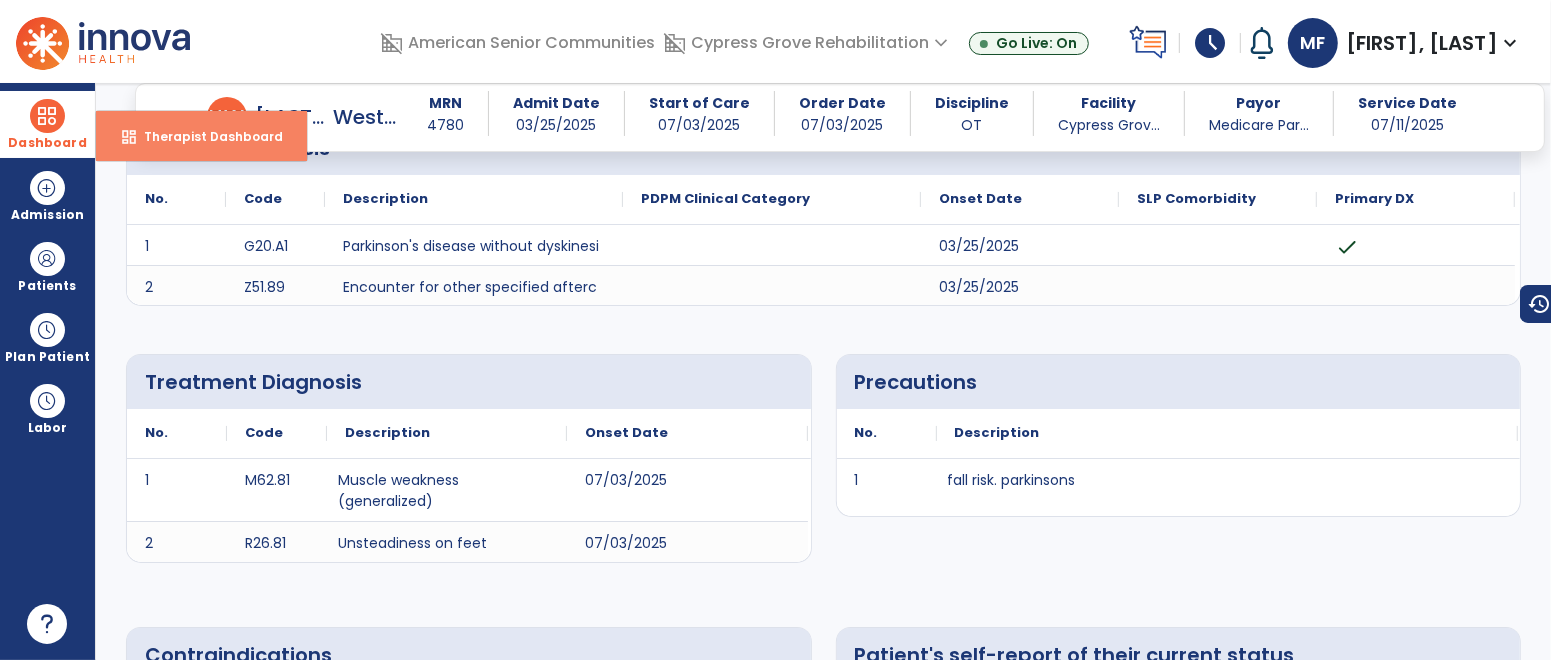 select on "****" 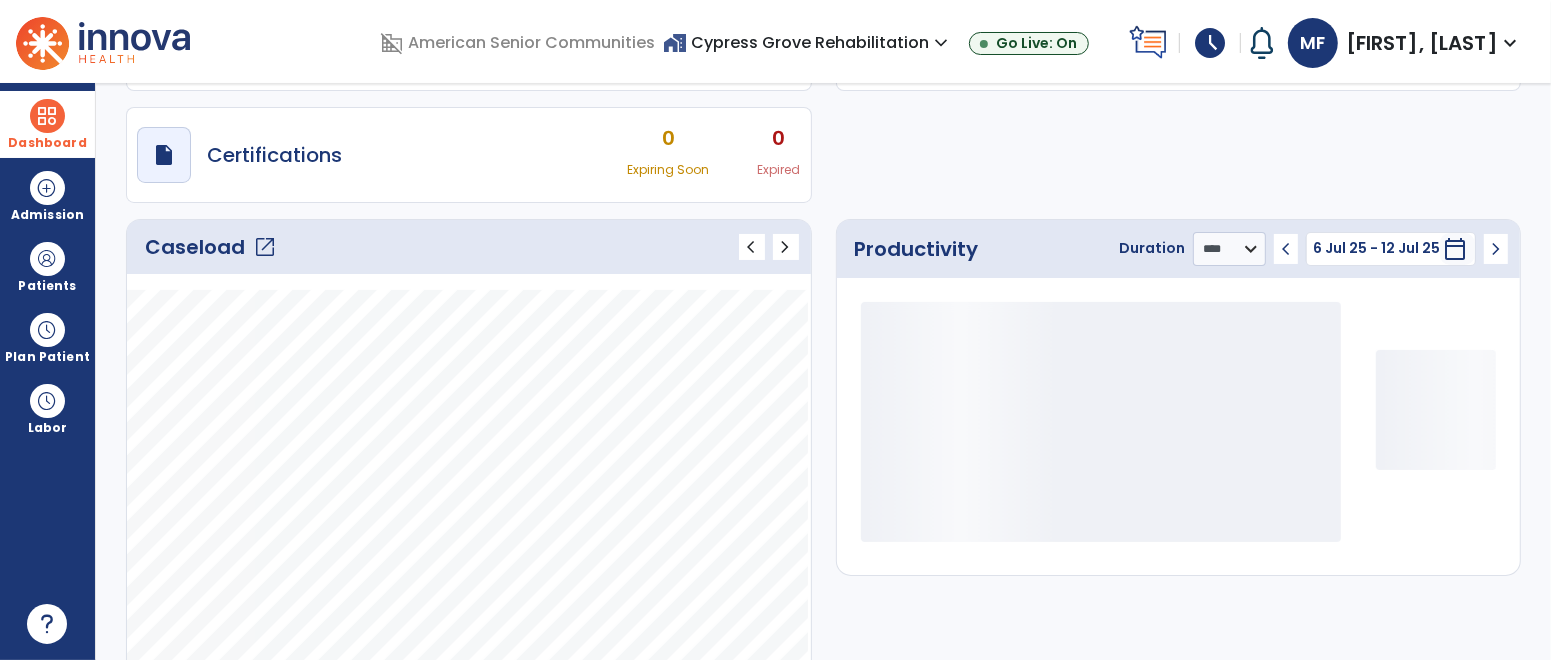 scroll, scrollTop: 158, scrollLeft: 0, axis: vertical 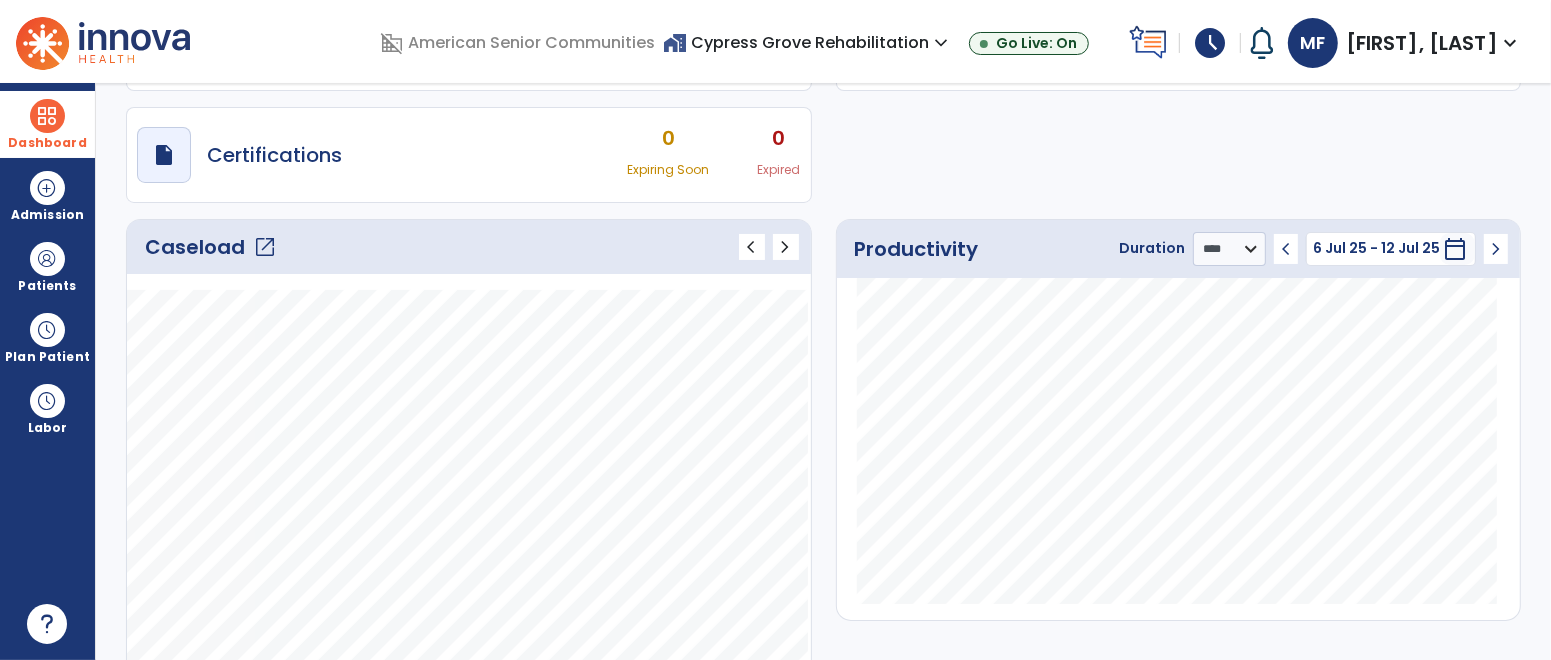 click on "open_in_new" 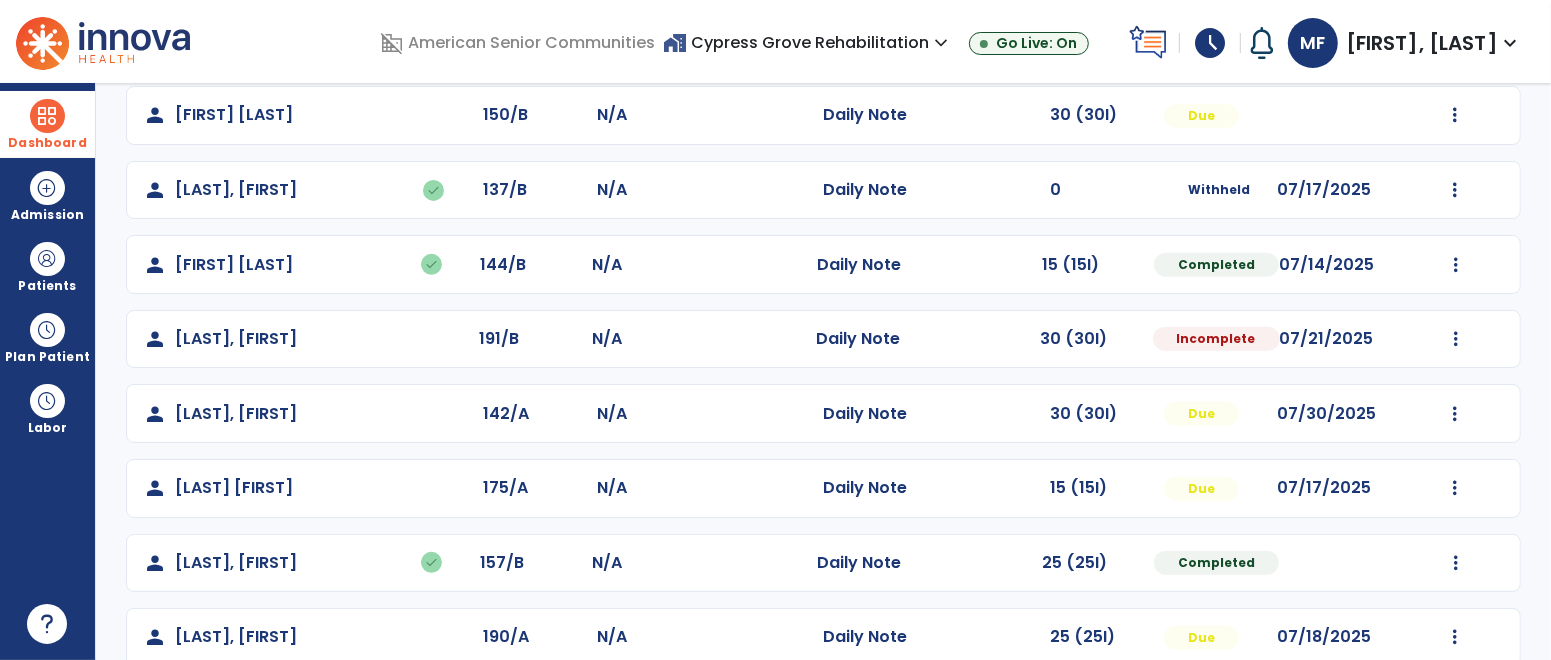 scroll, scrollTop: 663, scrollLeft: 0, axis: vertical 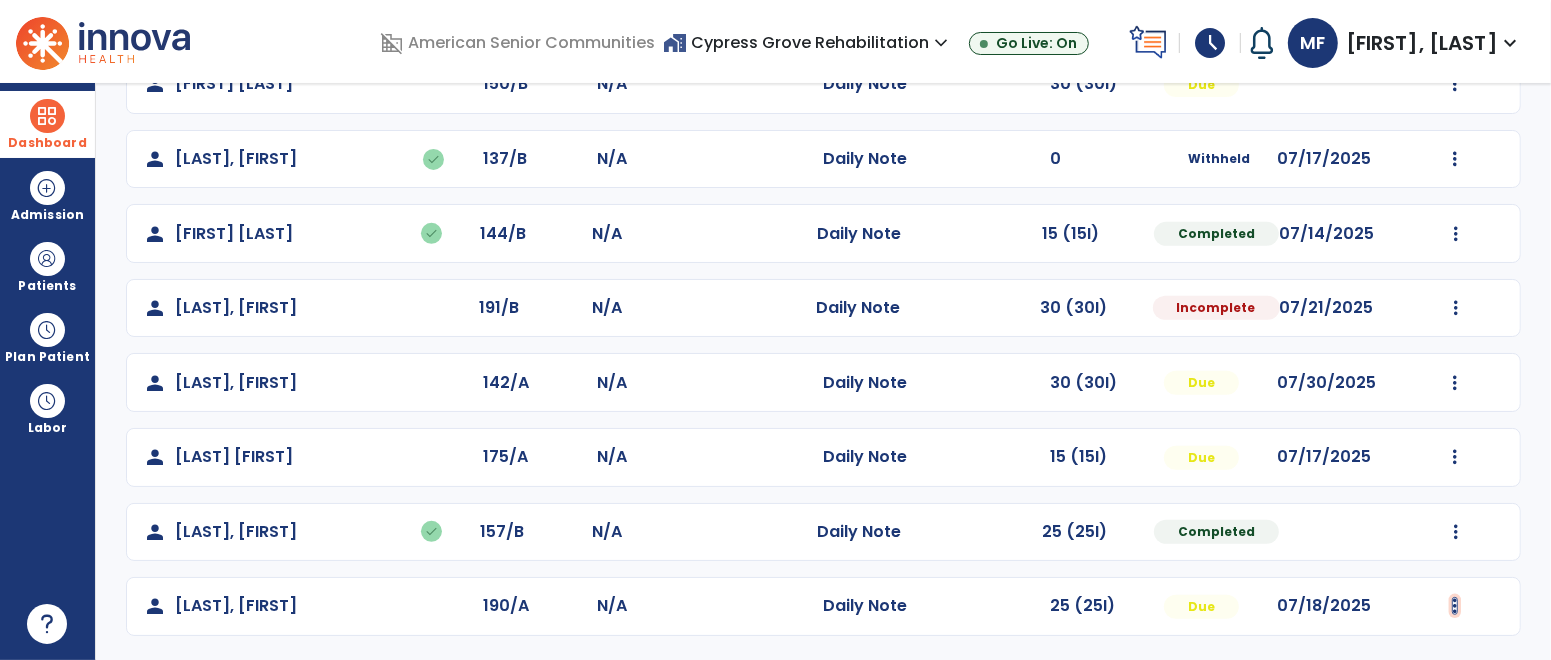 click at bounding box center [1456, -363] 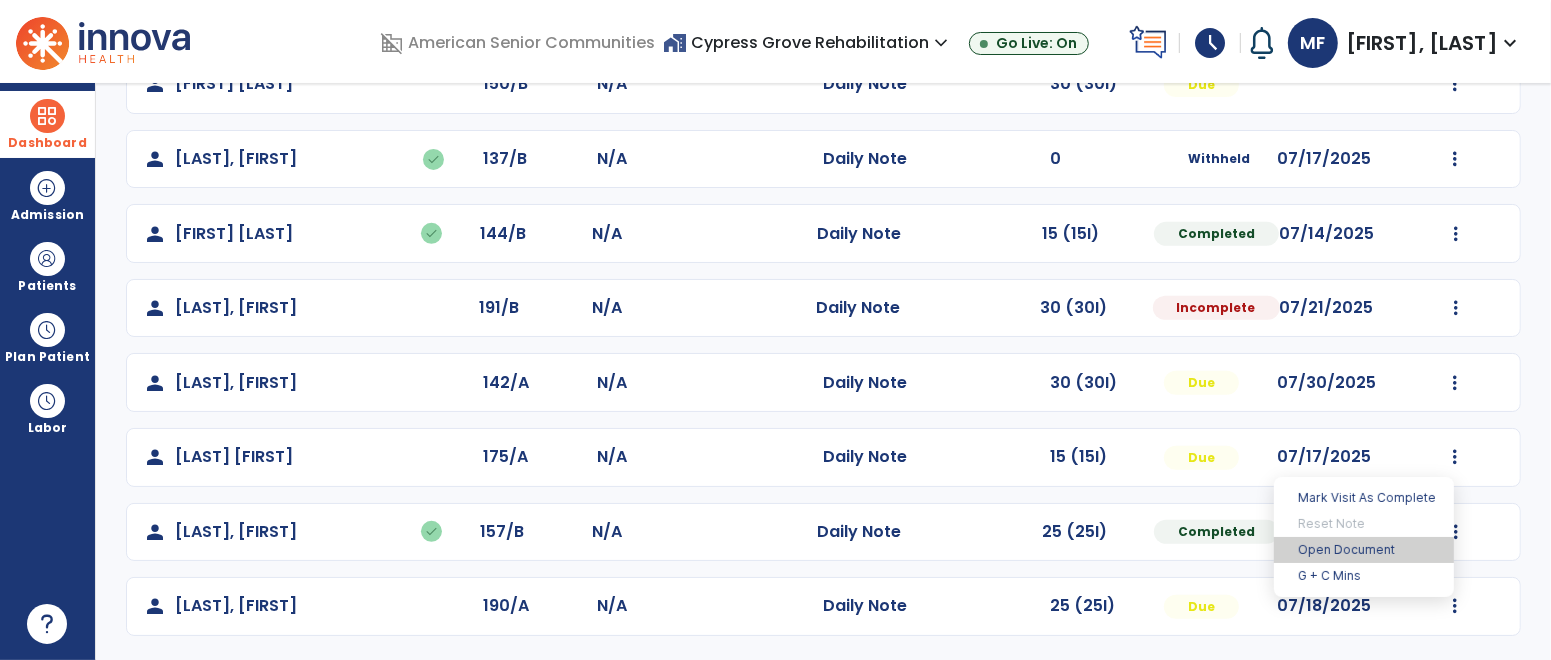 click on "Open Document" at bounding box center (1364, 550) 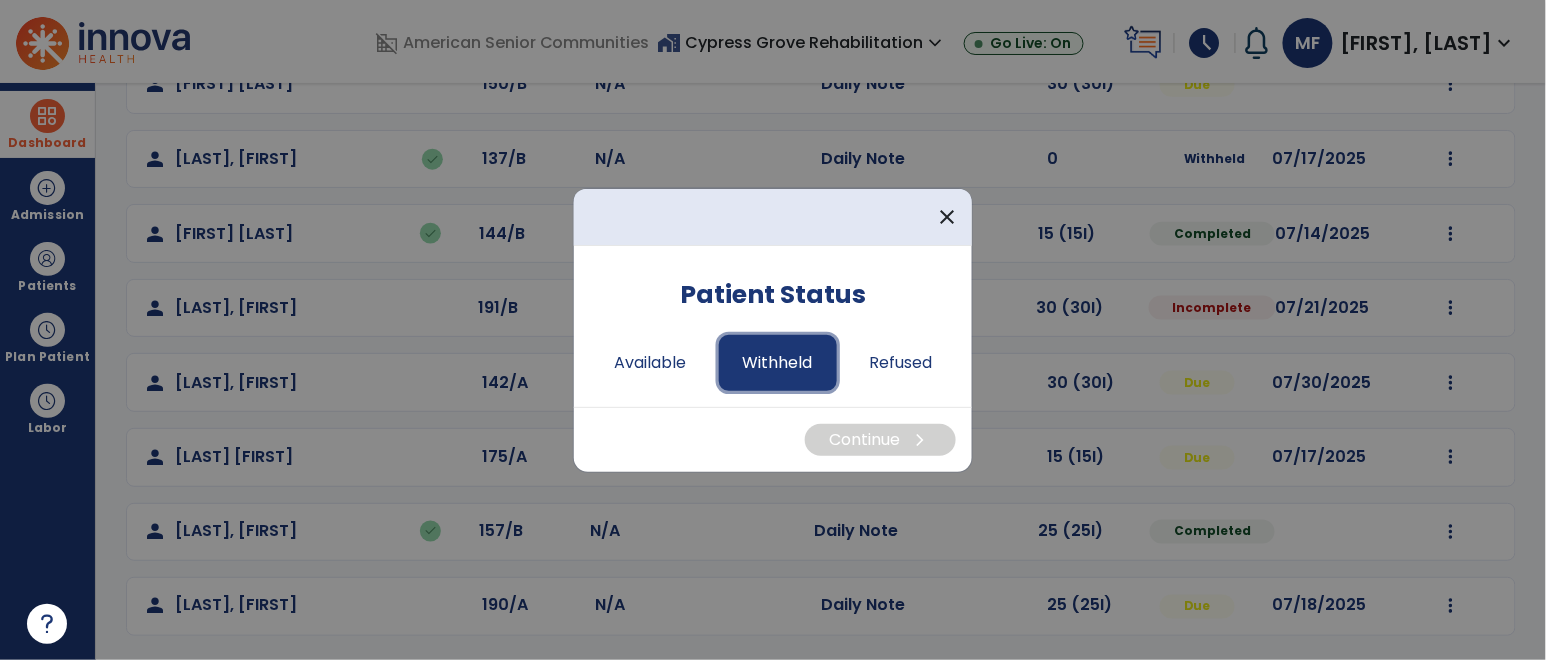click on "Withheld" at bounding box center (778, 363) 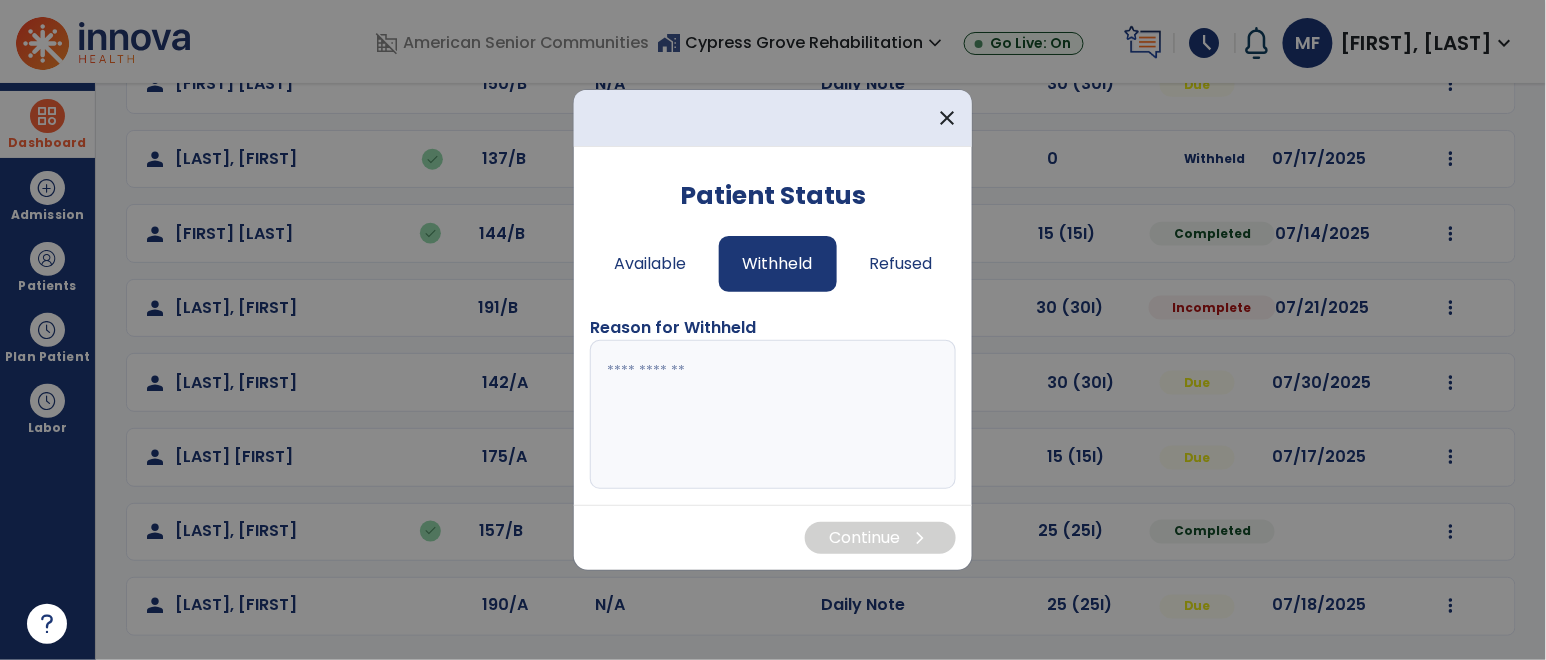 click at bounding box center [772, 415] 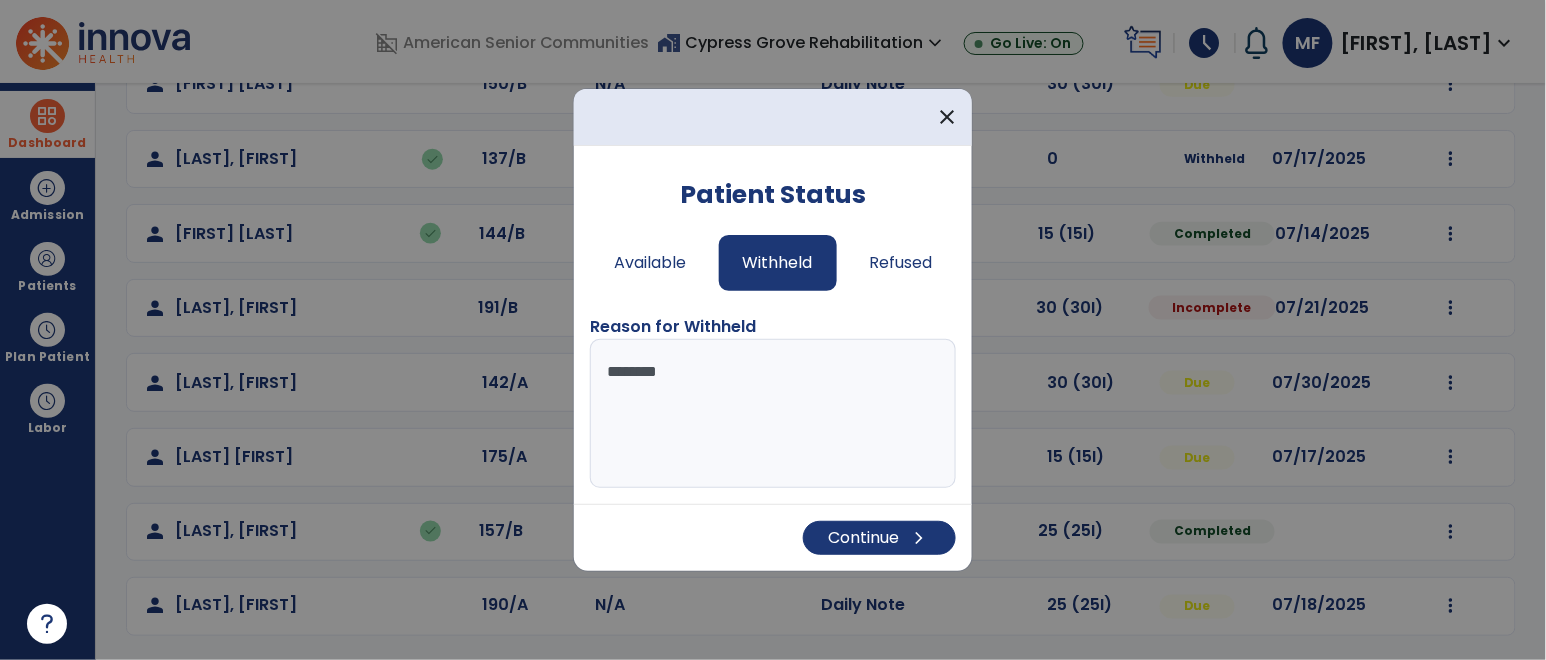type on "*********" 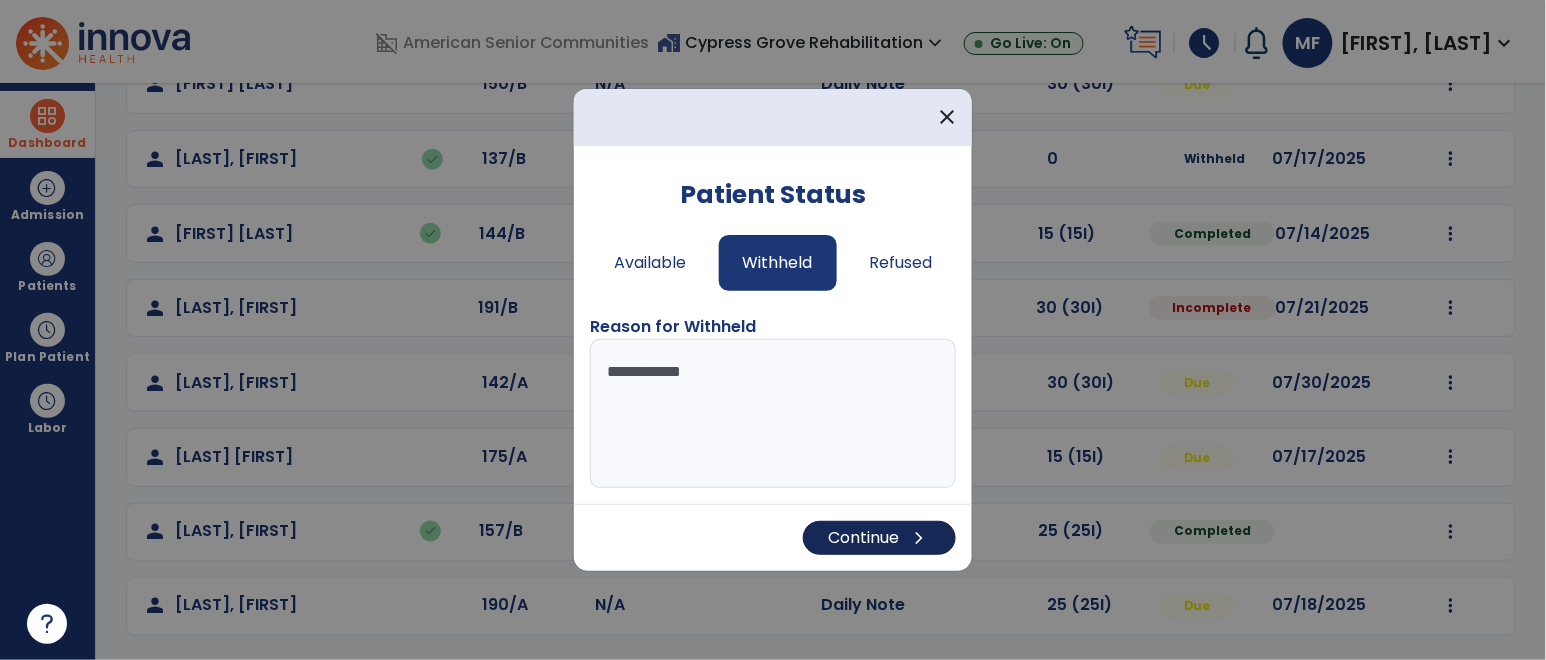 type on "**********" 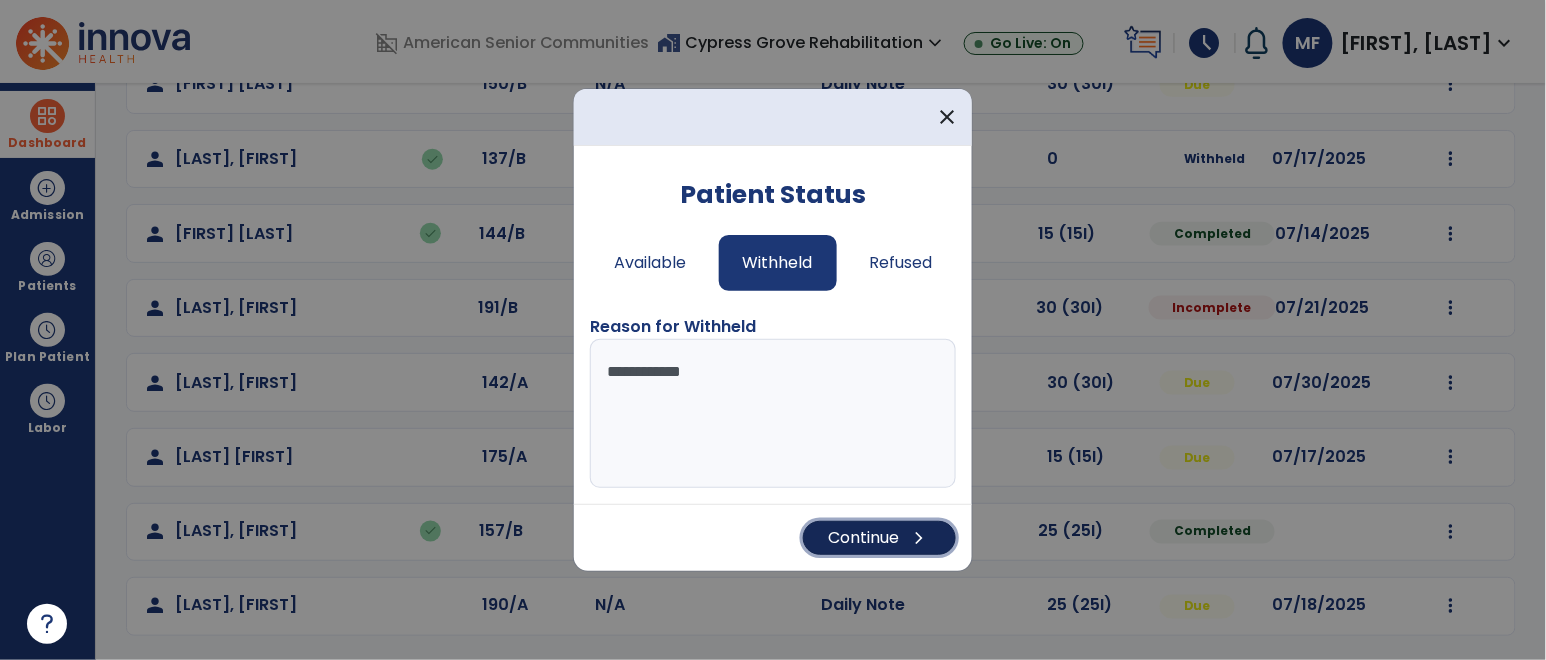 click on "chevron_right" at bounding box center [919, 538] 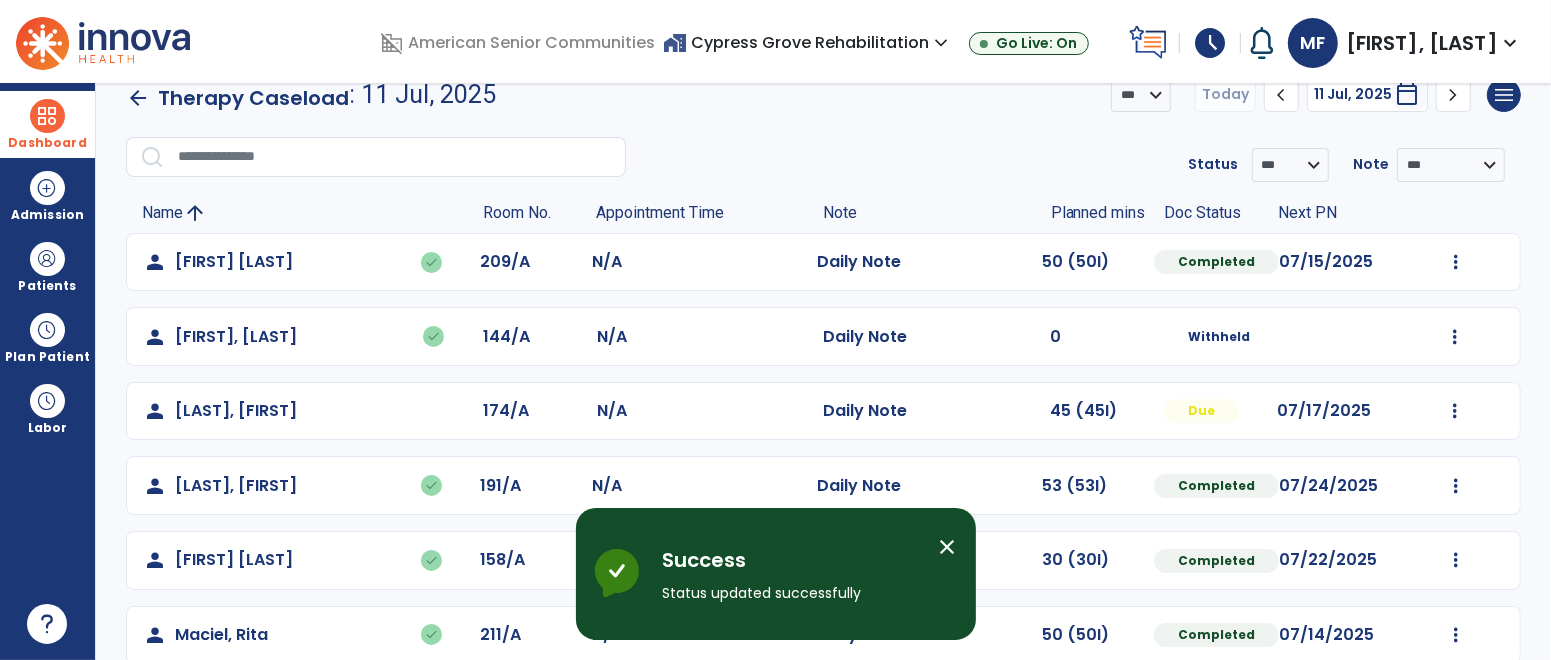 scroll, scrollTop: 663, scrollLeft: 0, axis: vertical 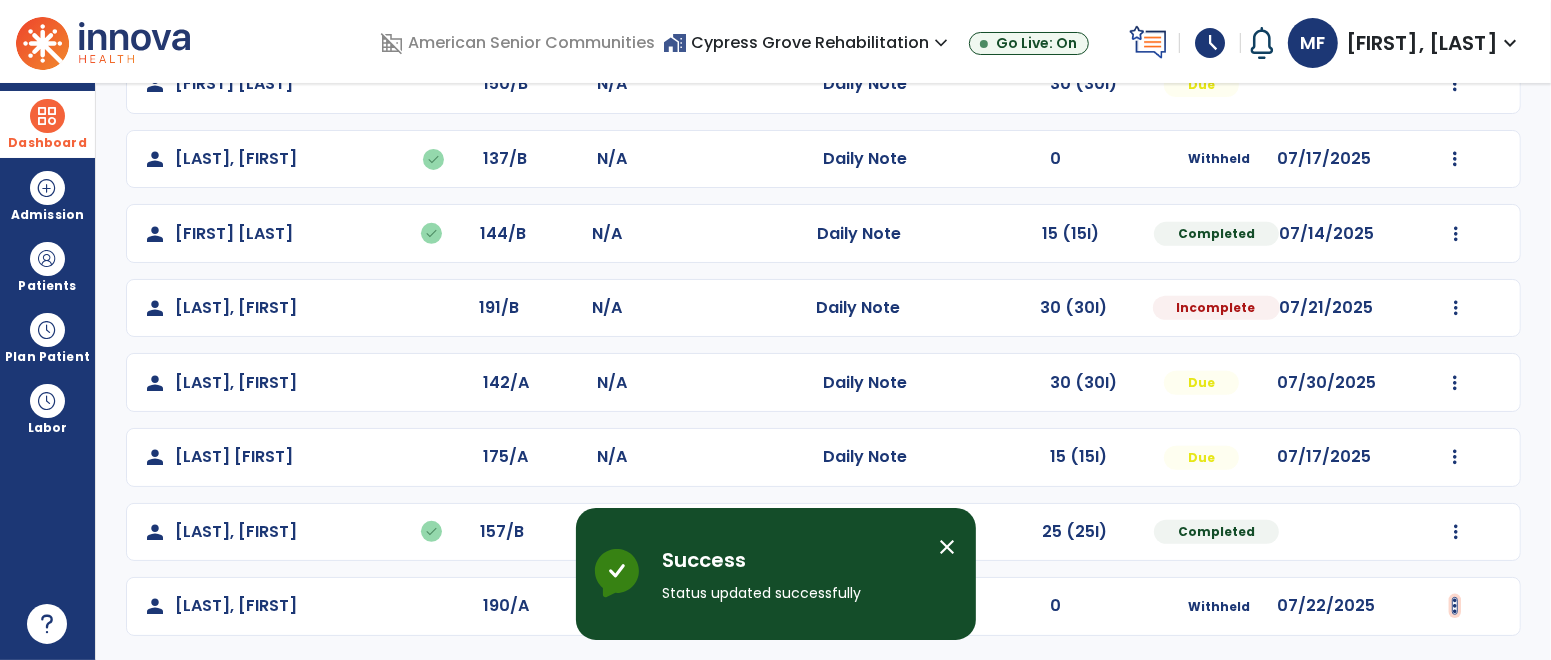 click at bounding box center [1456, -363] 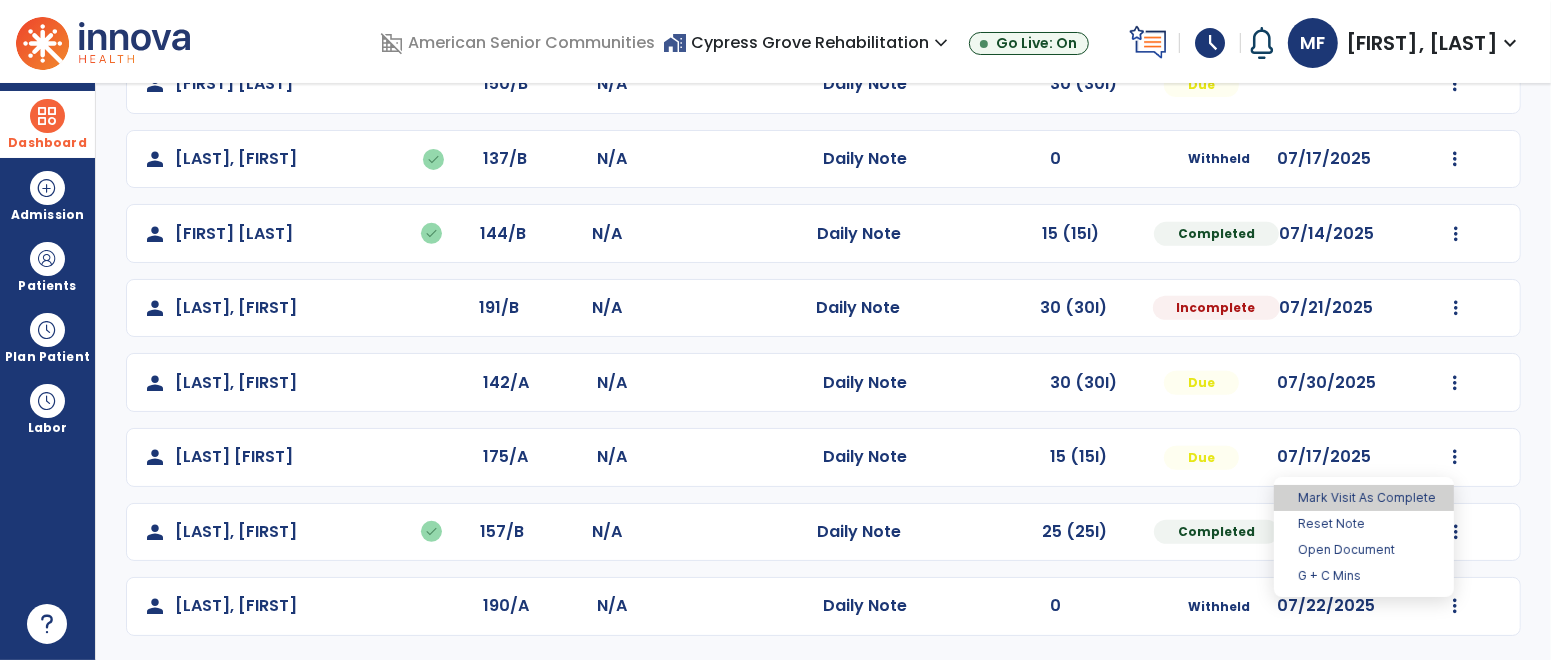 click on "Mark Visit As Complete" at bounding box center [1364, 498] 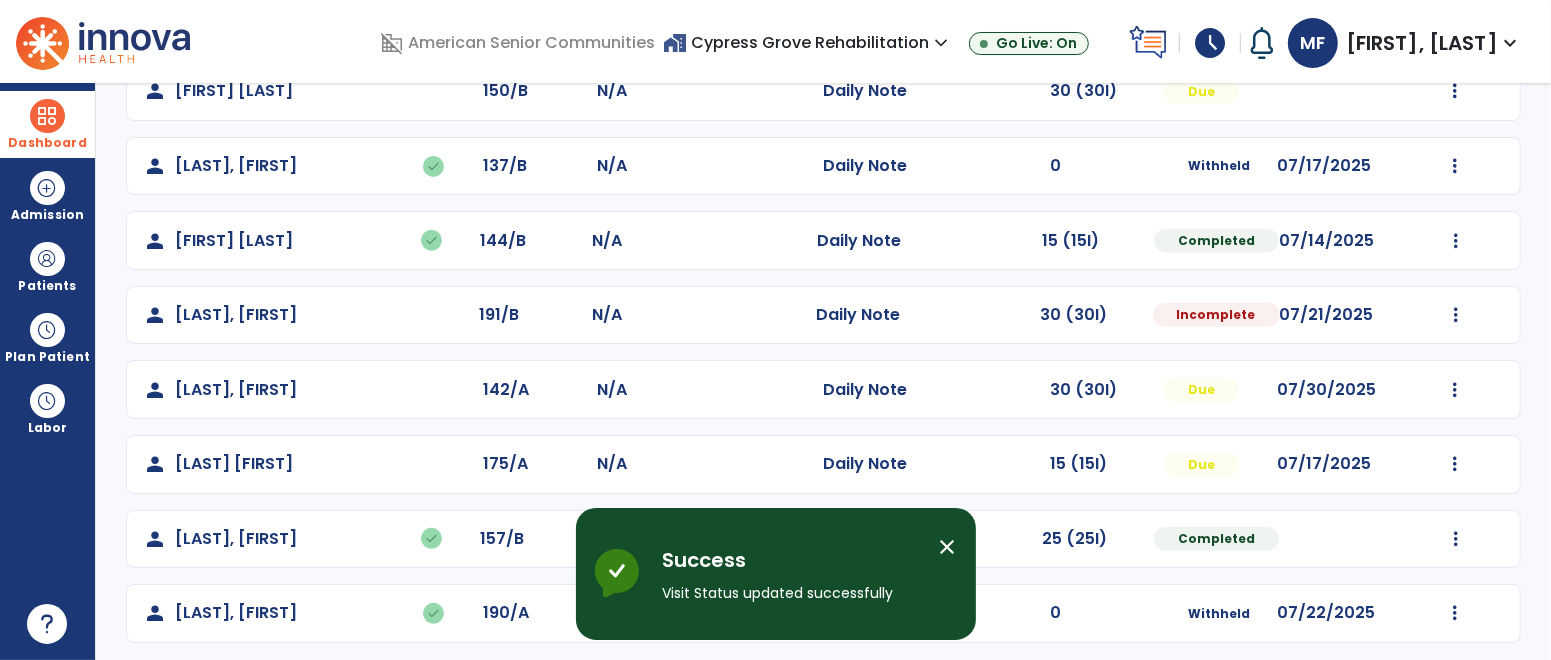 scroll, scrollTop: 663, scrollLeft: 0, axis: vertical 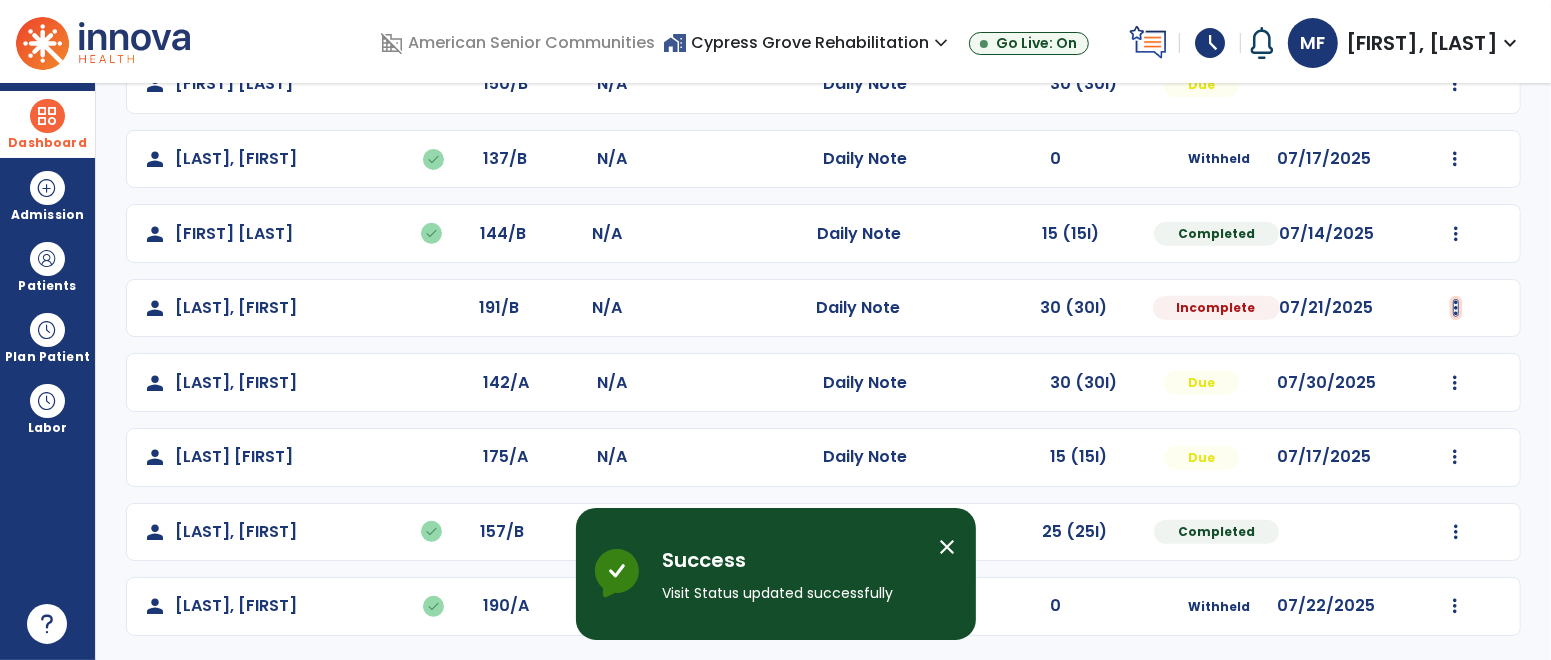 click at bounding box center [1456, -363] 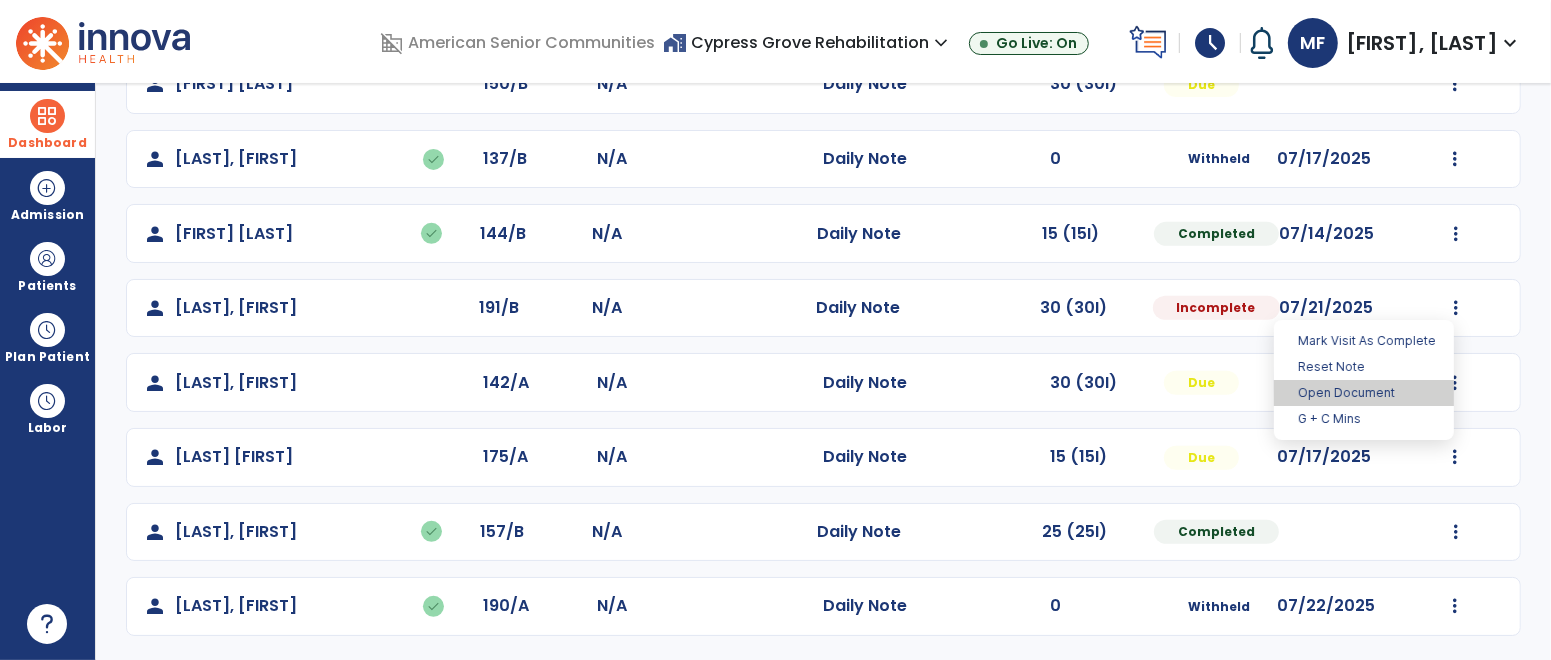 click on "Open Document" at bounding box center [1364, 393] 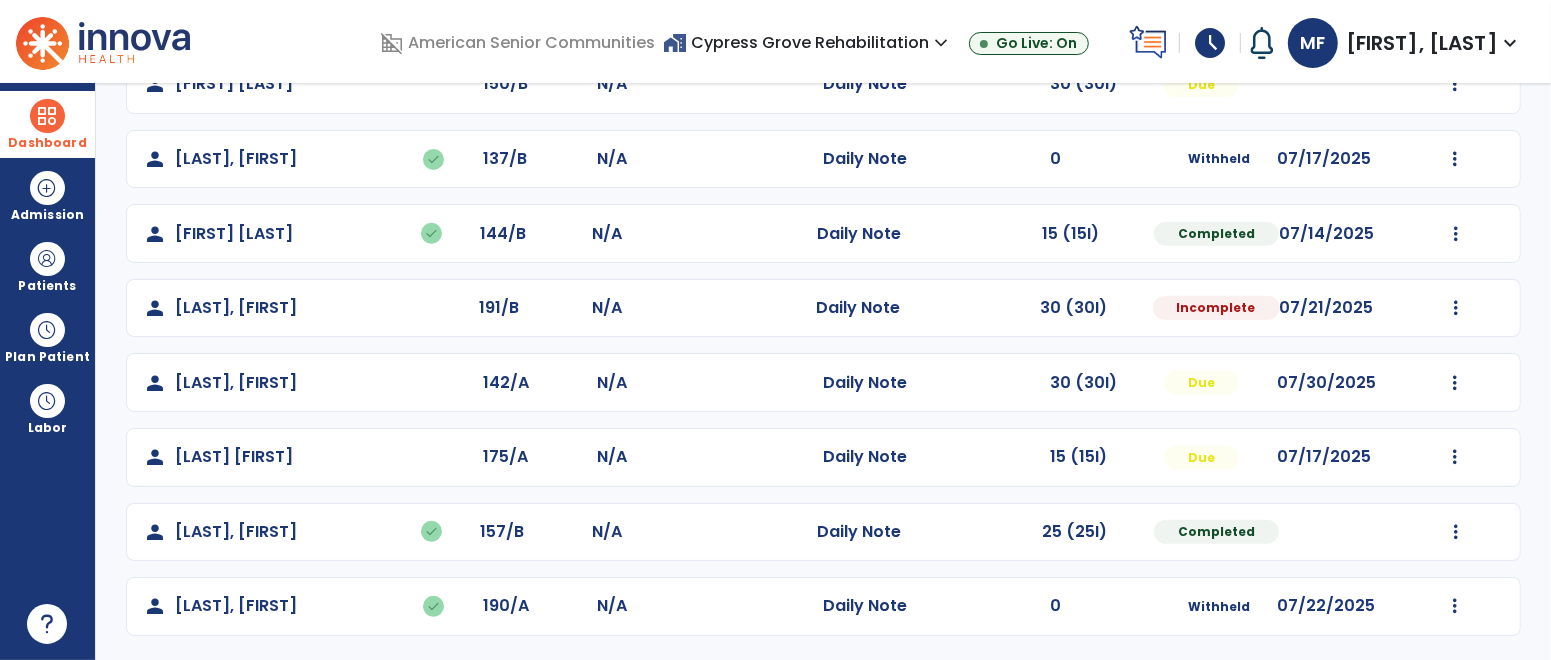 select on "*" 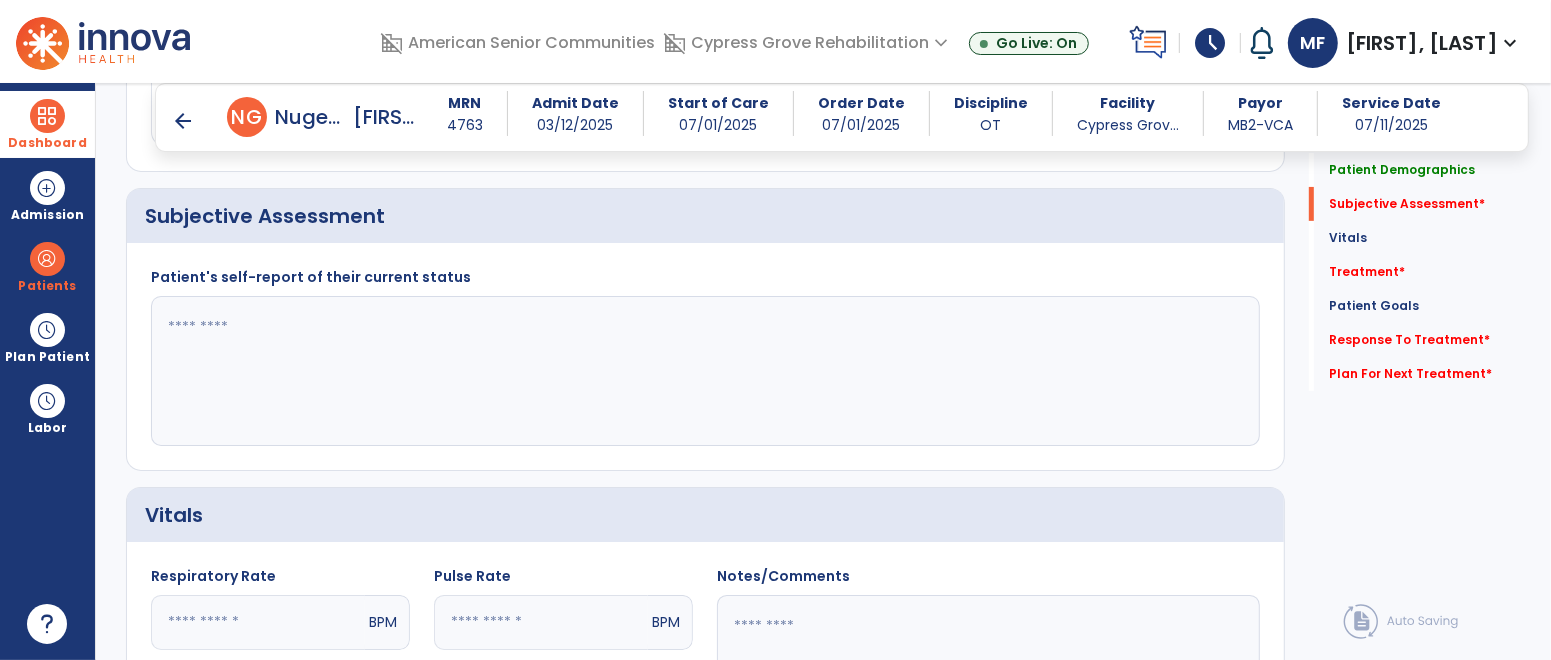 scroll, scrollTop: 352, scrollLeft: 0, axis: vertical 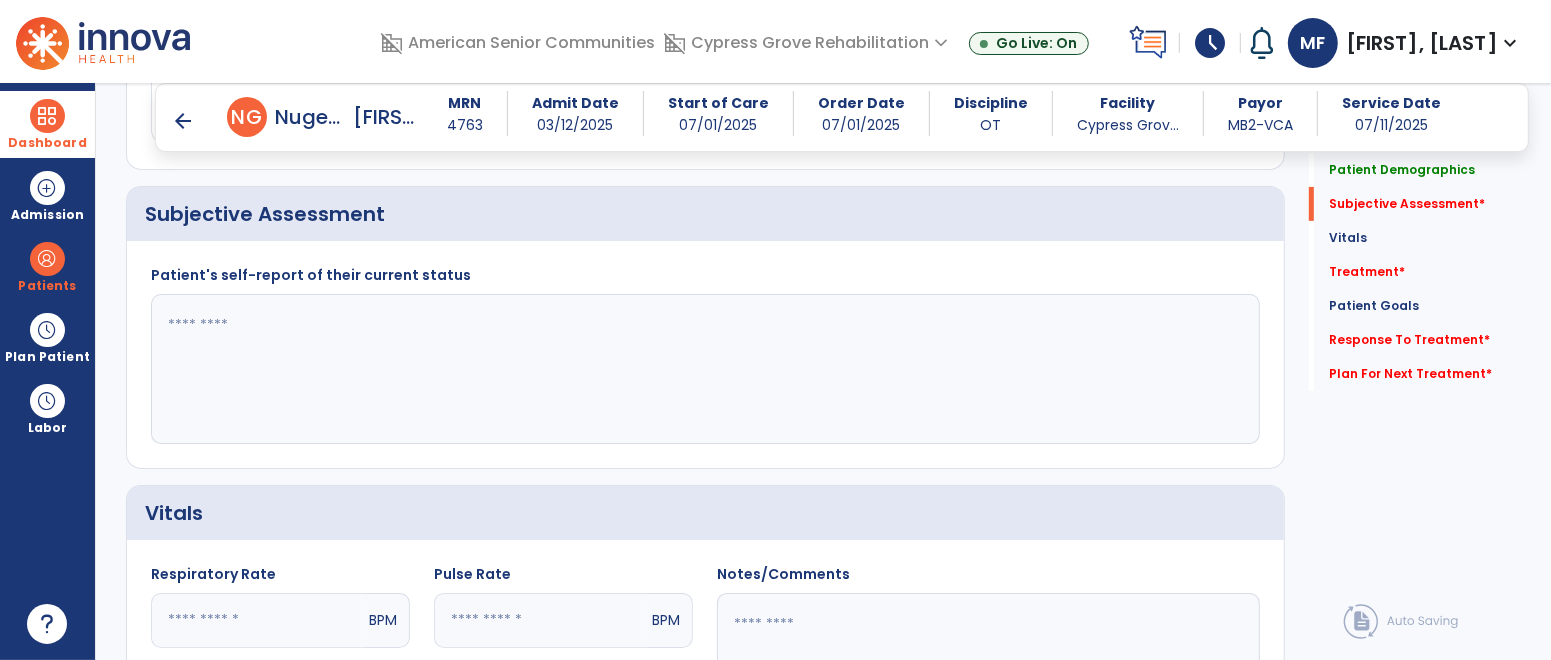 click 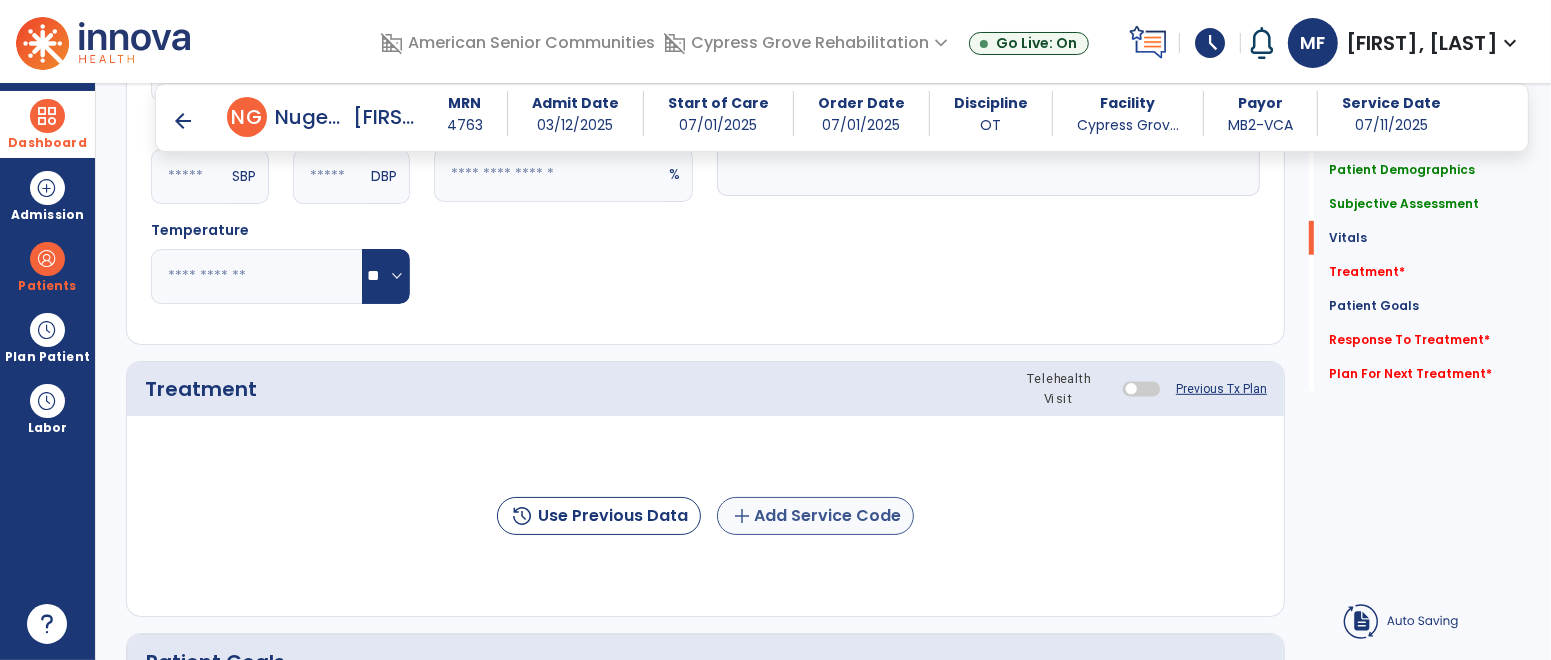 type on "**********" 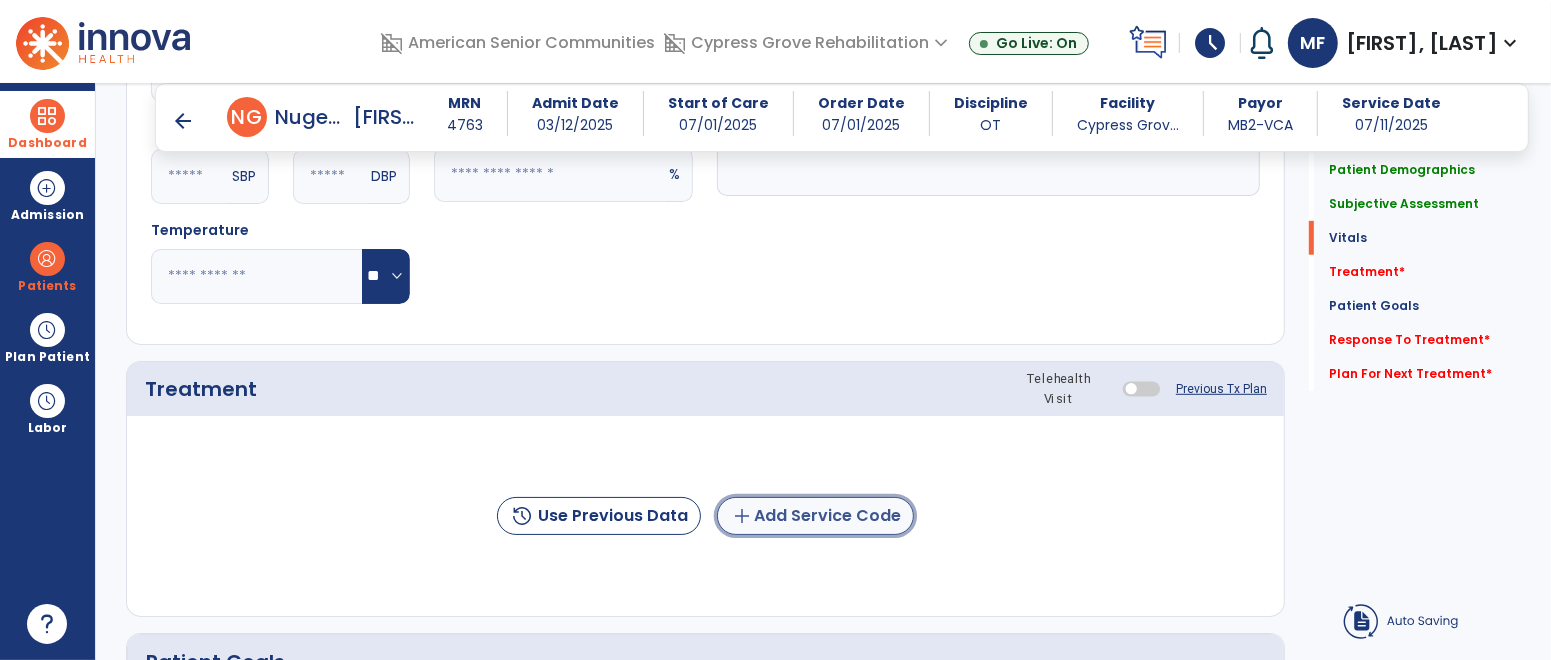 click on "add  Add Service Code" 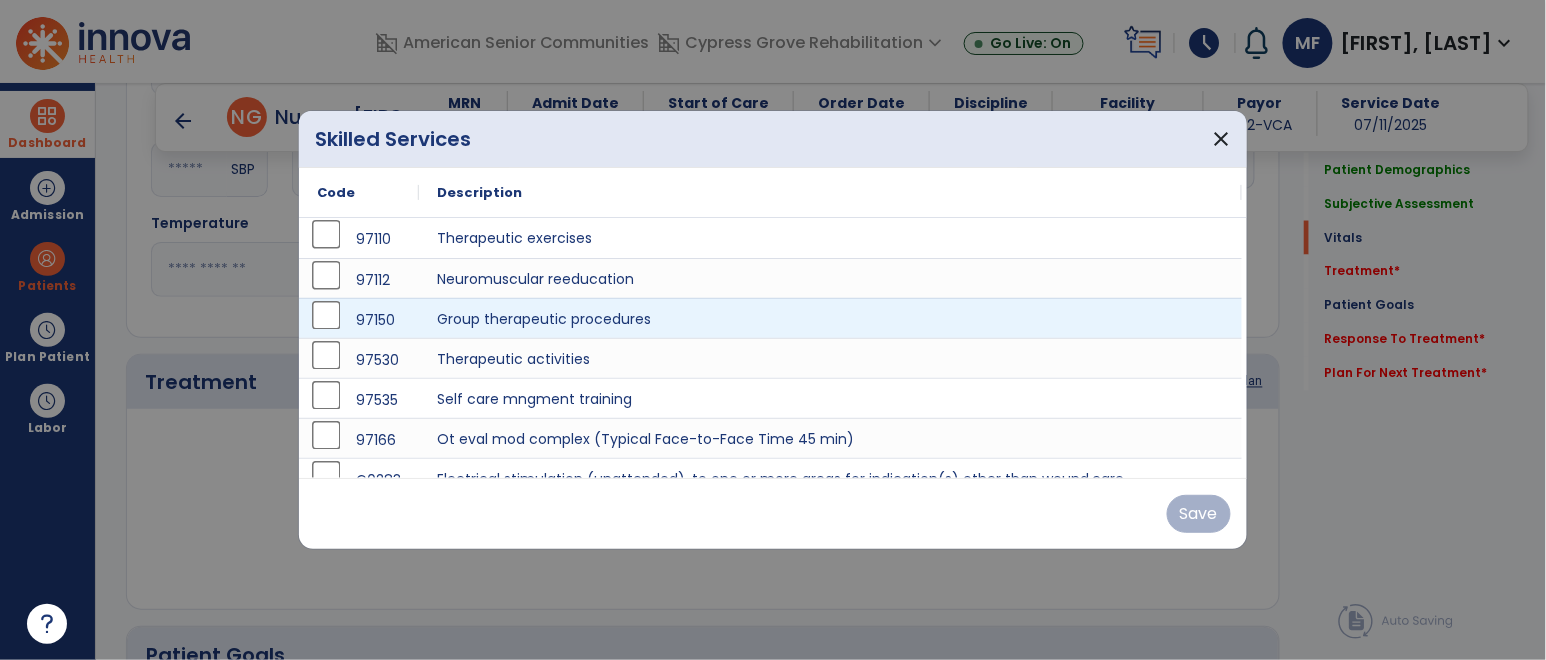 scroll, scrollTop: 899, scrollLeft: 0, axis: vertical 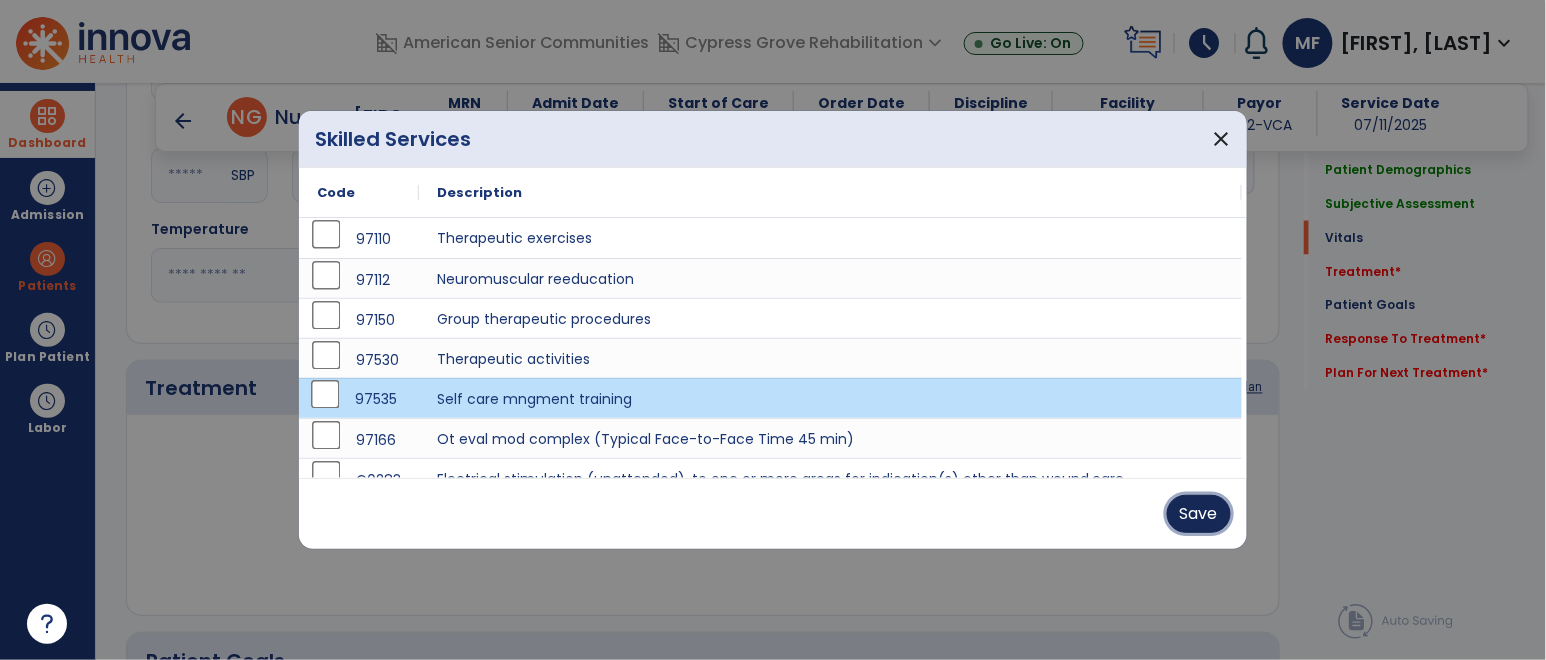 click on "Save" at bounding box center [1199, 514] 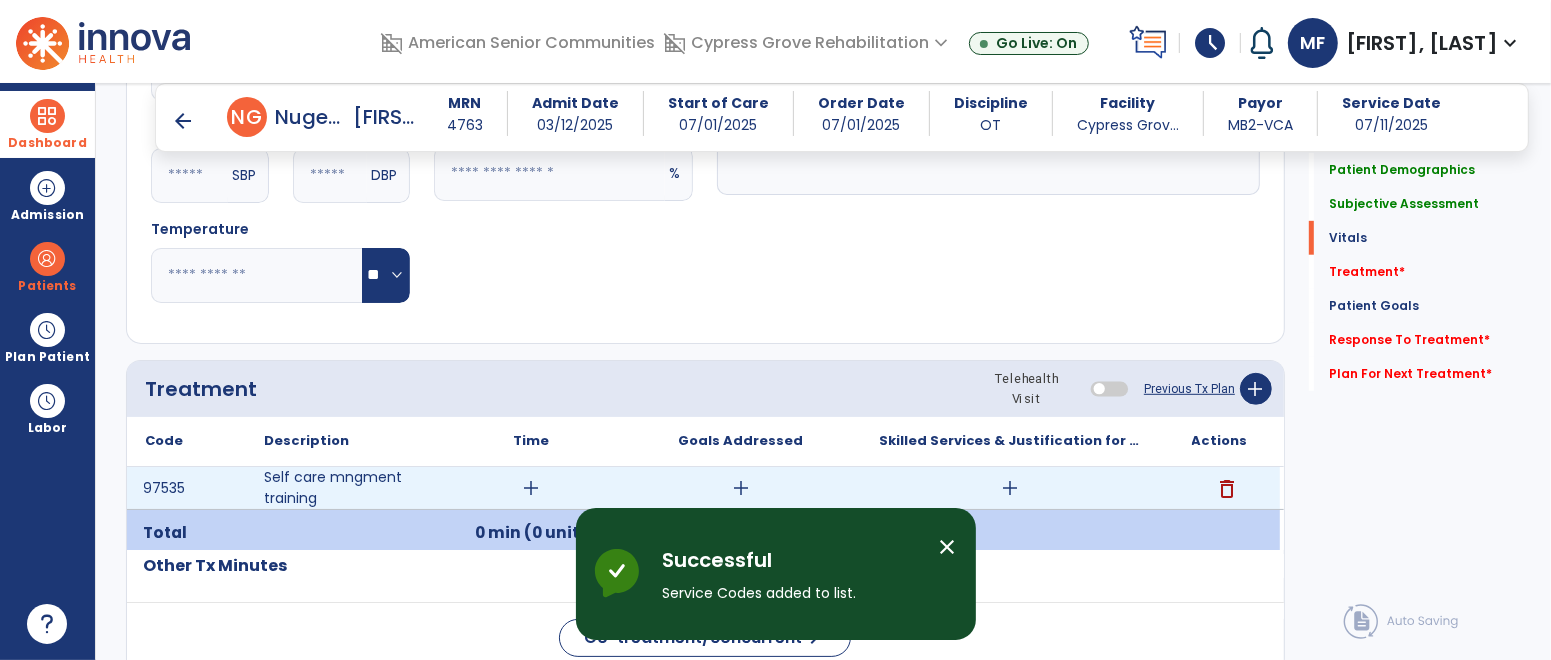 click on "add" at bounding box center [1010, 488] 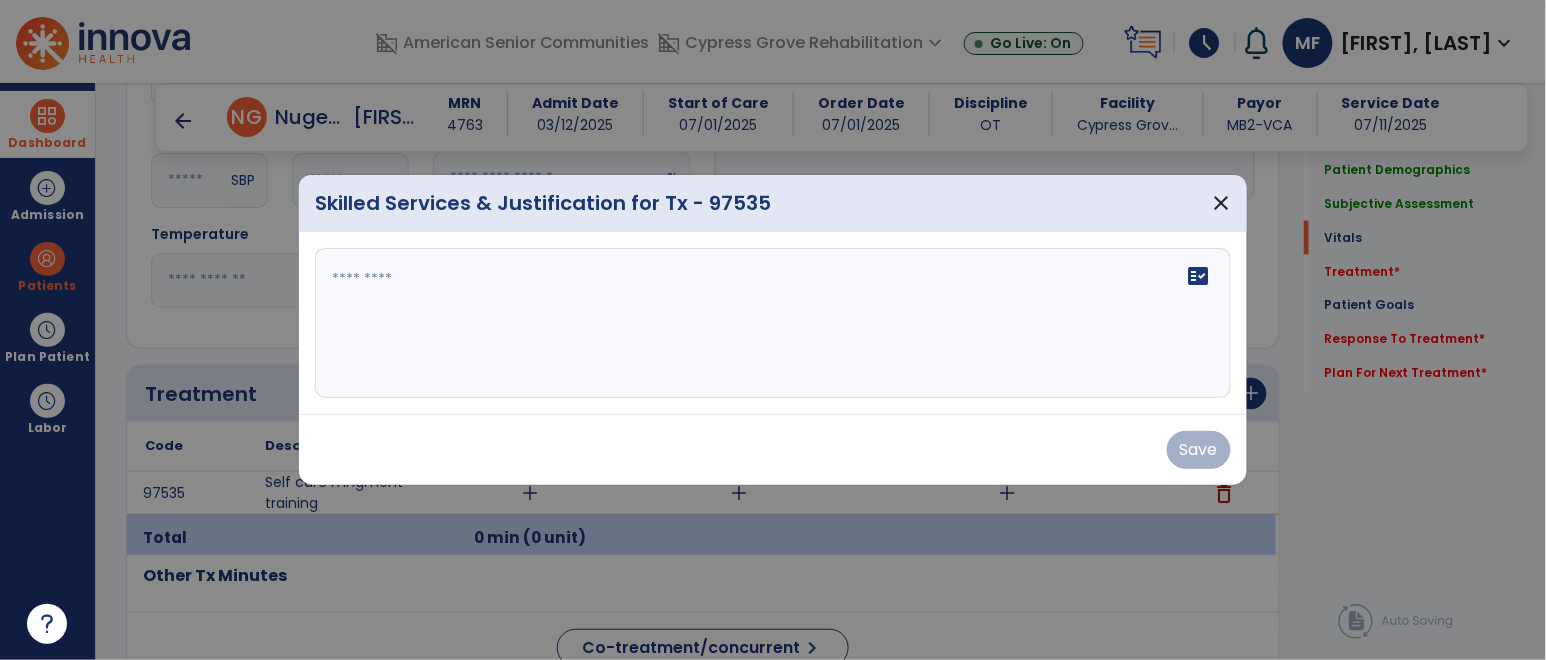 click on "fact_check" at bounding box center (773, 323) 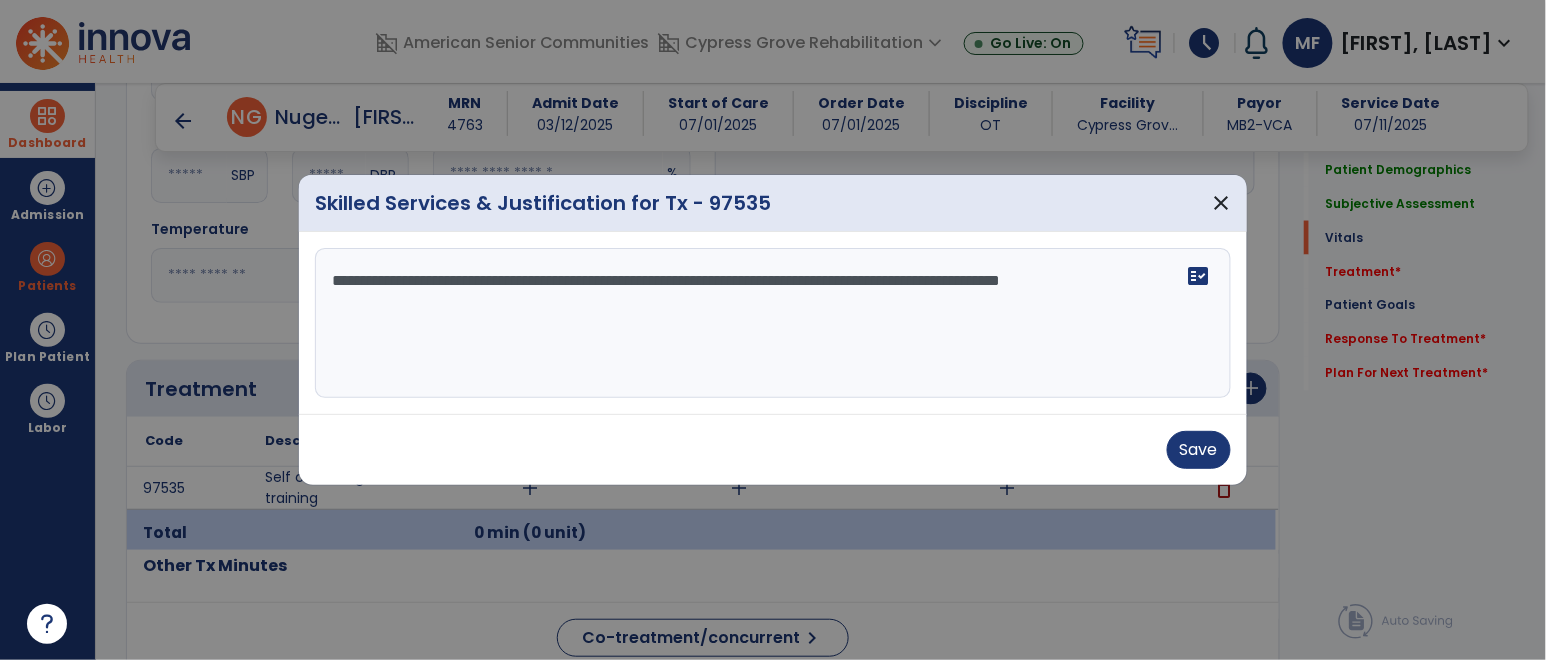 click on "**********" at bounding box center (772, 323) 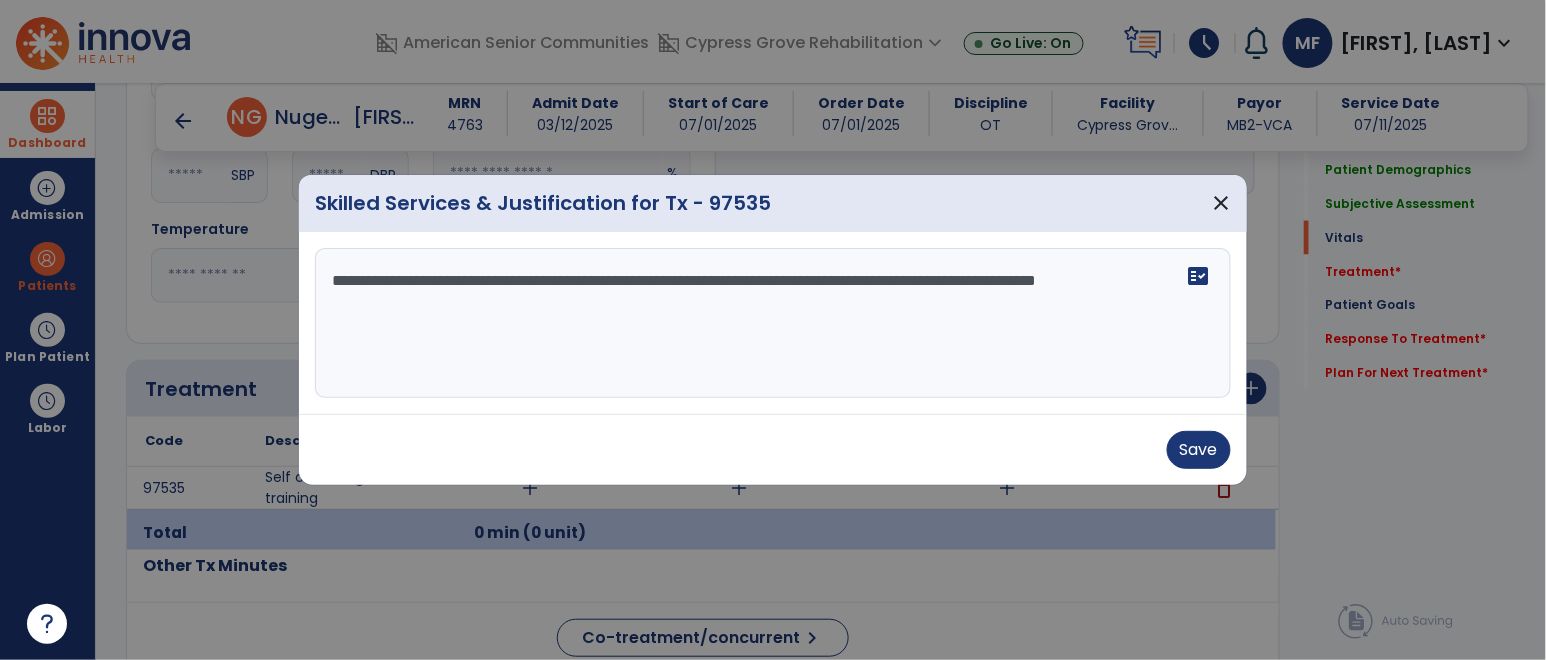 click on "**********" at bounding box center [772, 323] 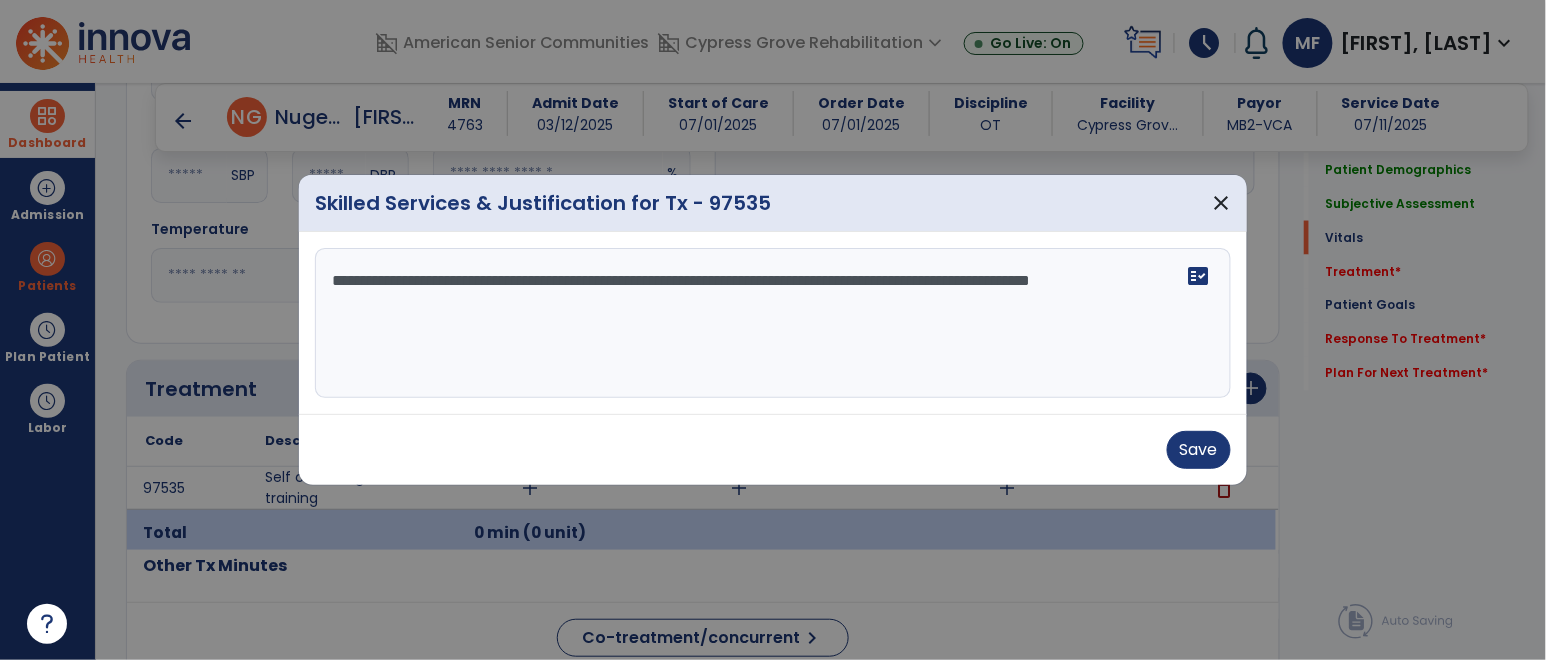 click on "**********" at bounding box center [772, 323] 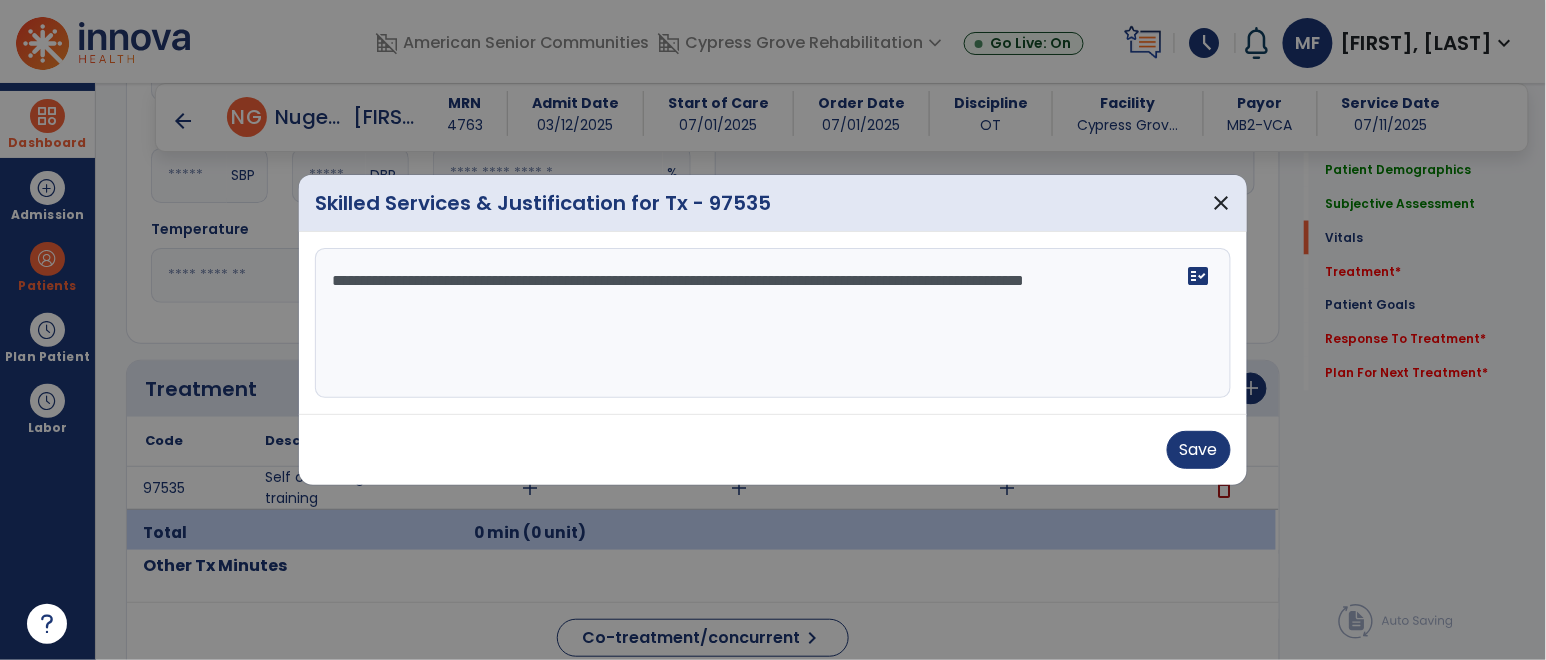 click on "**********" at bounding box center (772, 323) 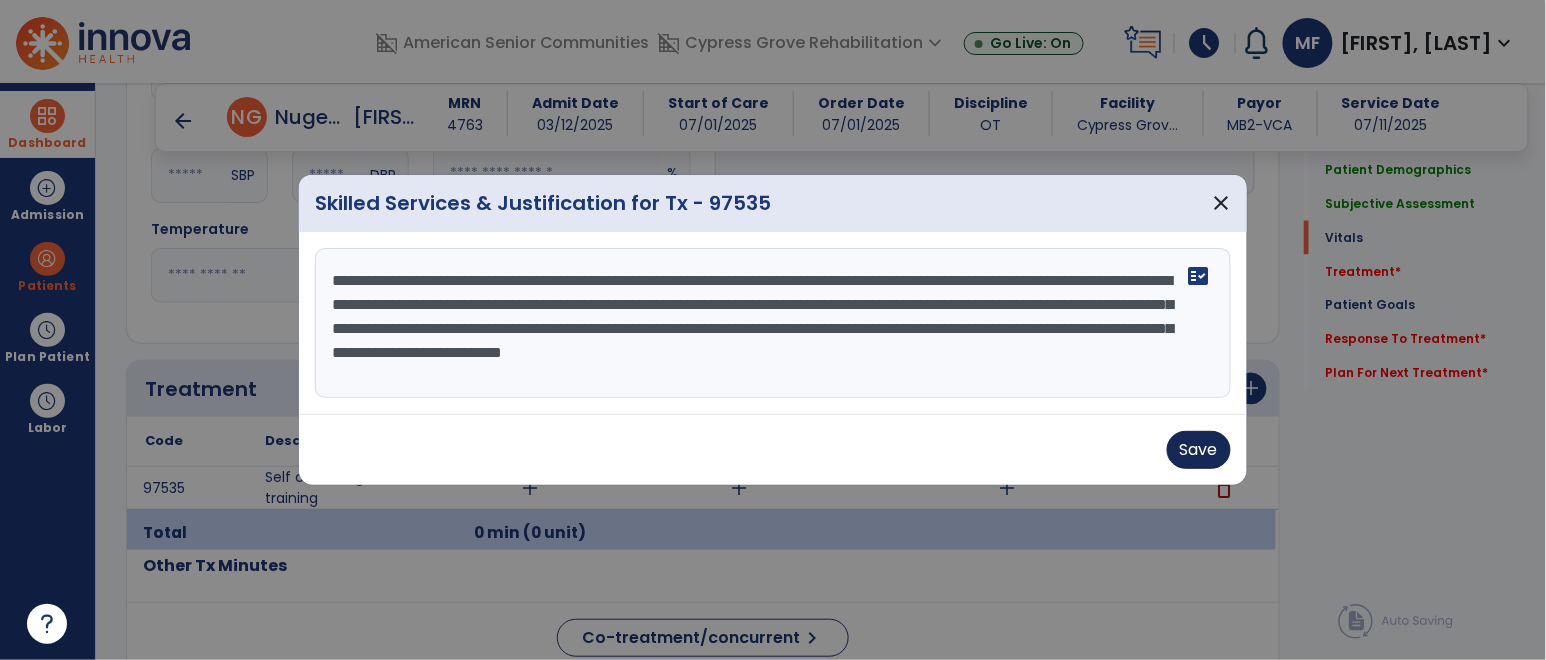 type on "**********" 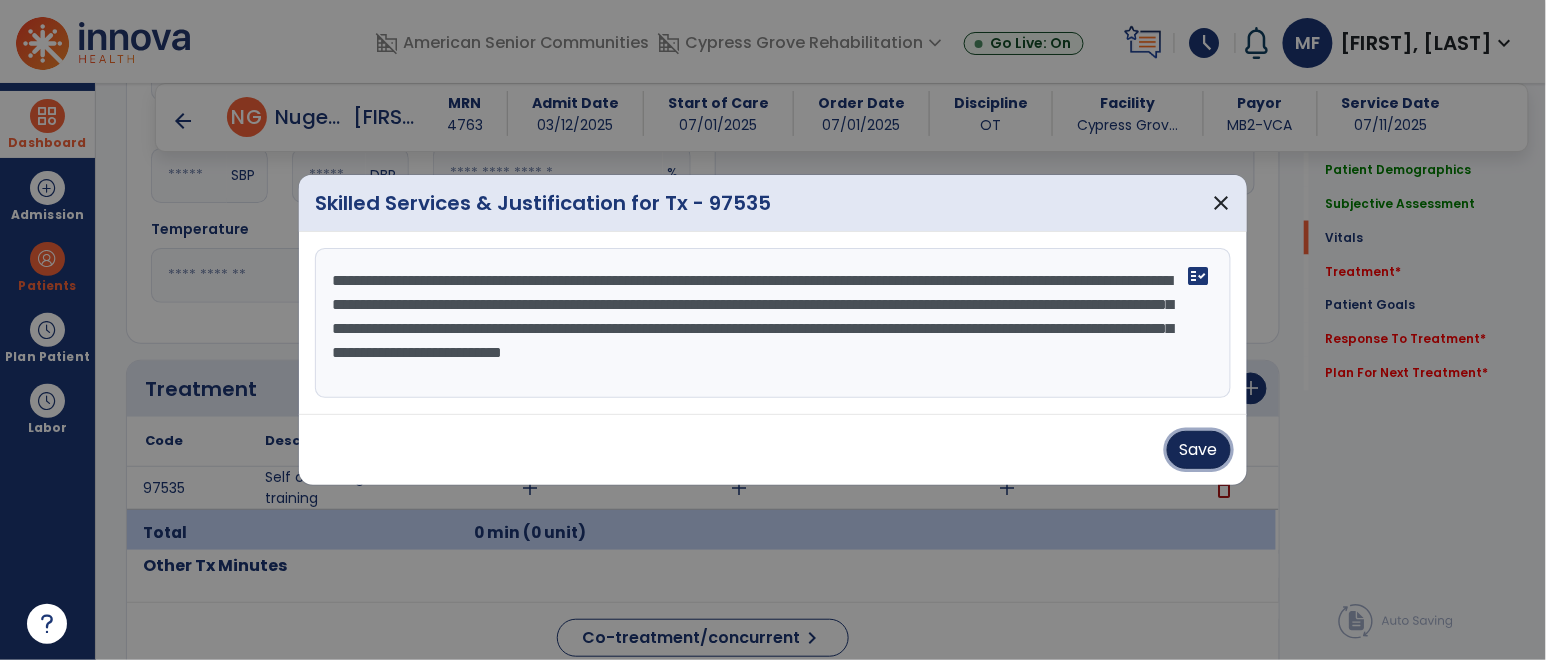 click on "Save" at bounding box center (1199, 450) 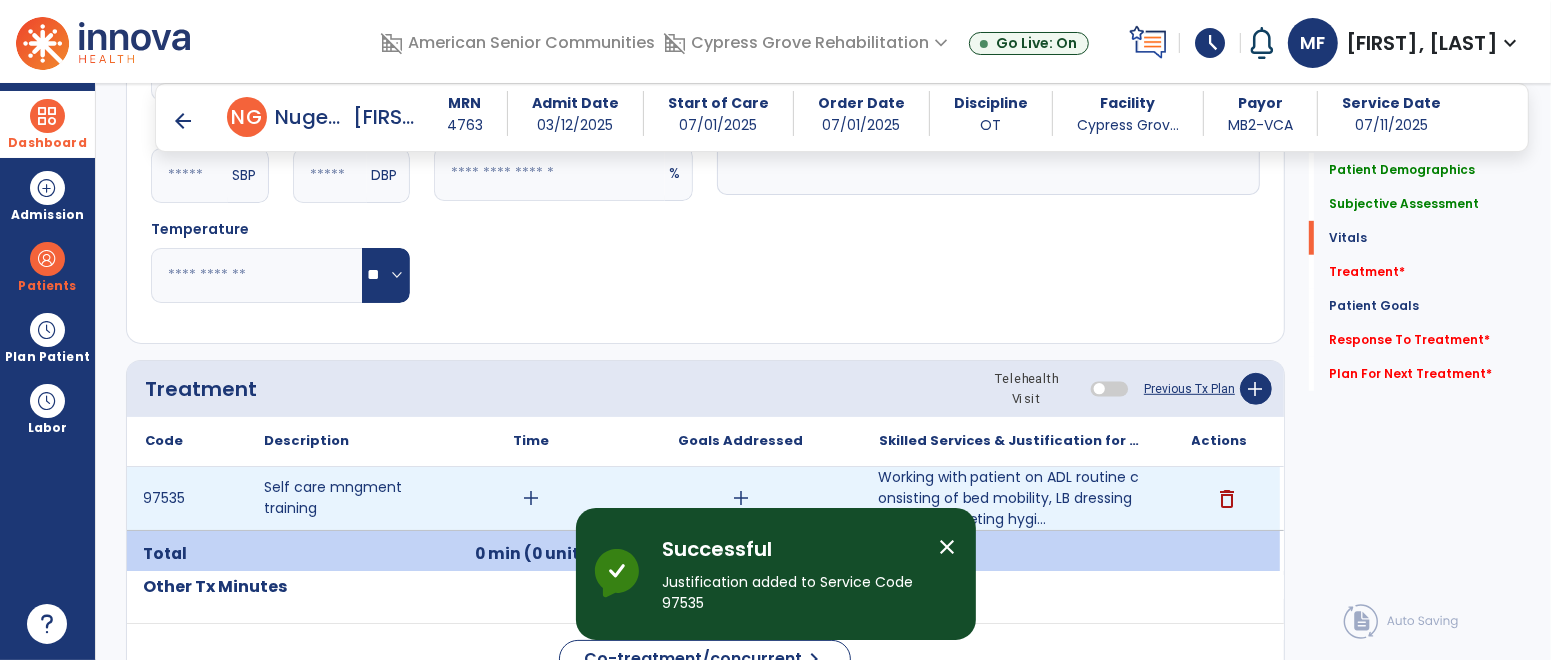 click on "add" at bounding box center (531, 498) 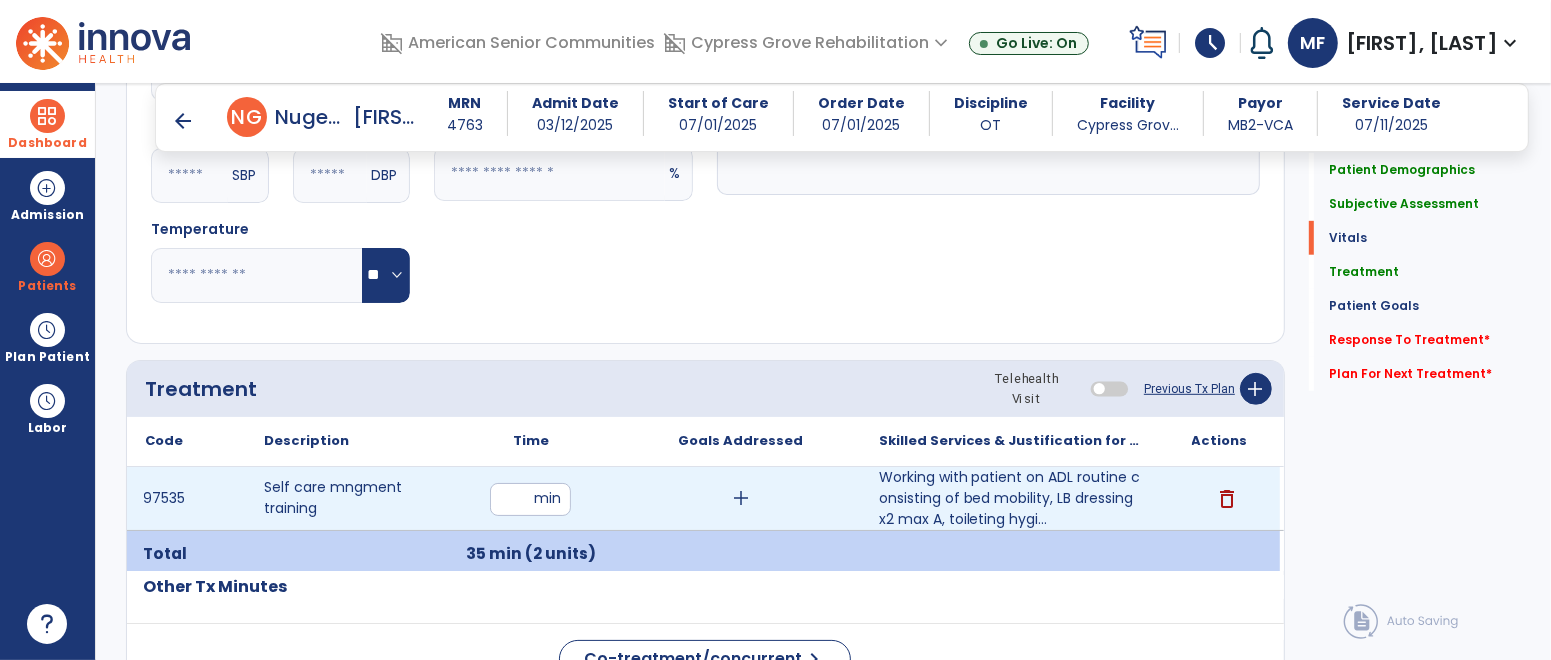 click on "add" at bounding box center [741, 498] 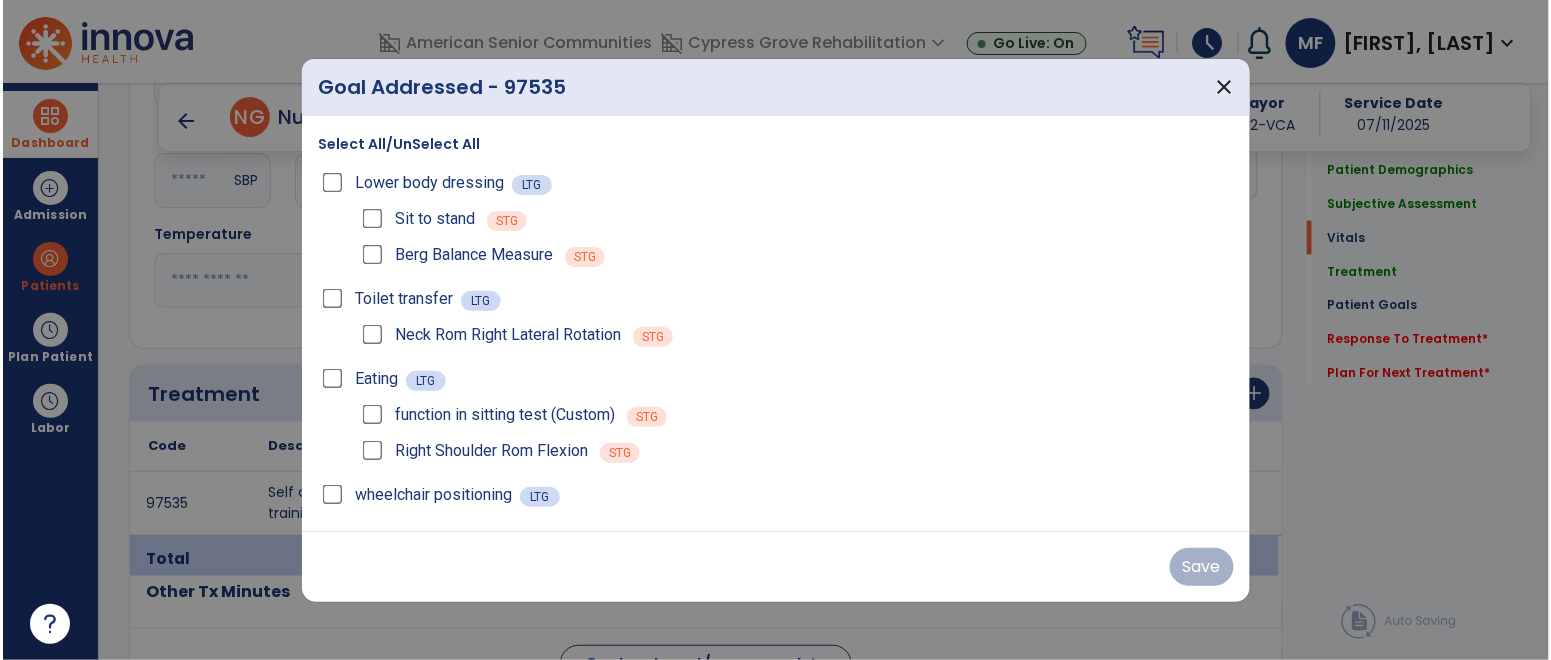 scroll, scrollTop: 899, scrollLeft: 0, axis: vertical 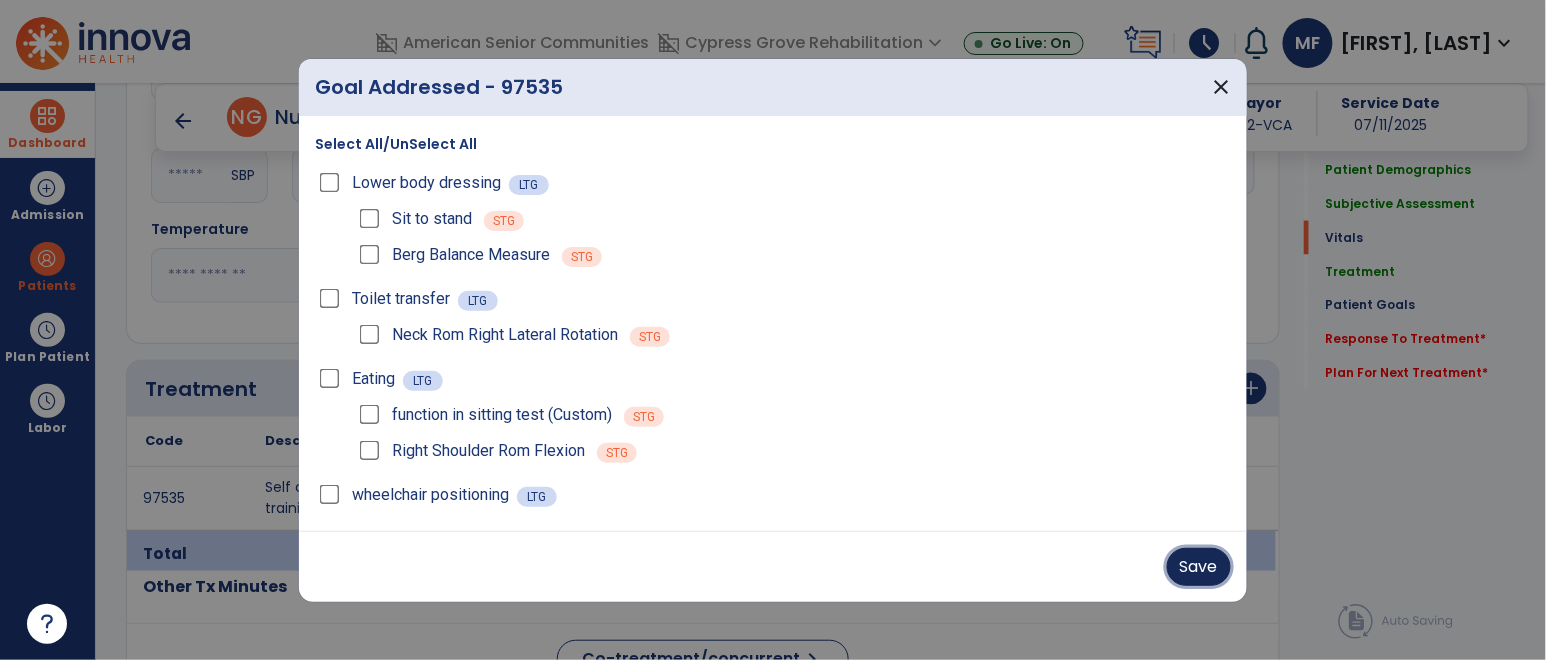 click on "Save" at bounding box center [1199, 567] 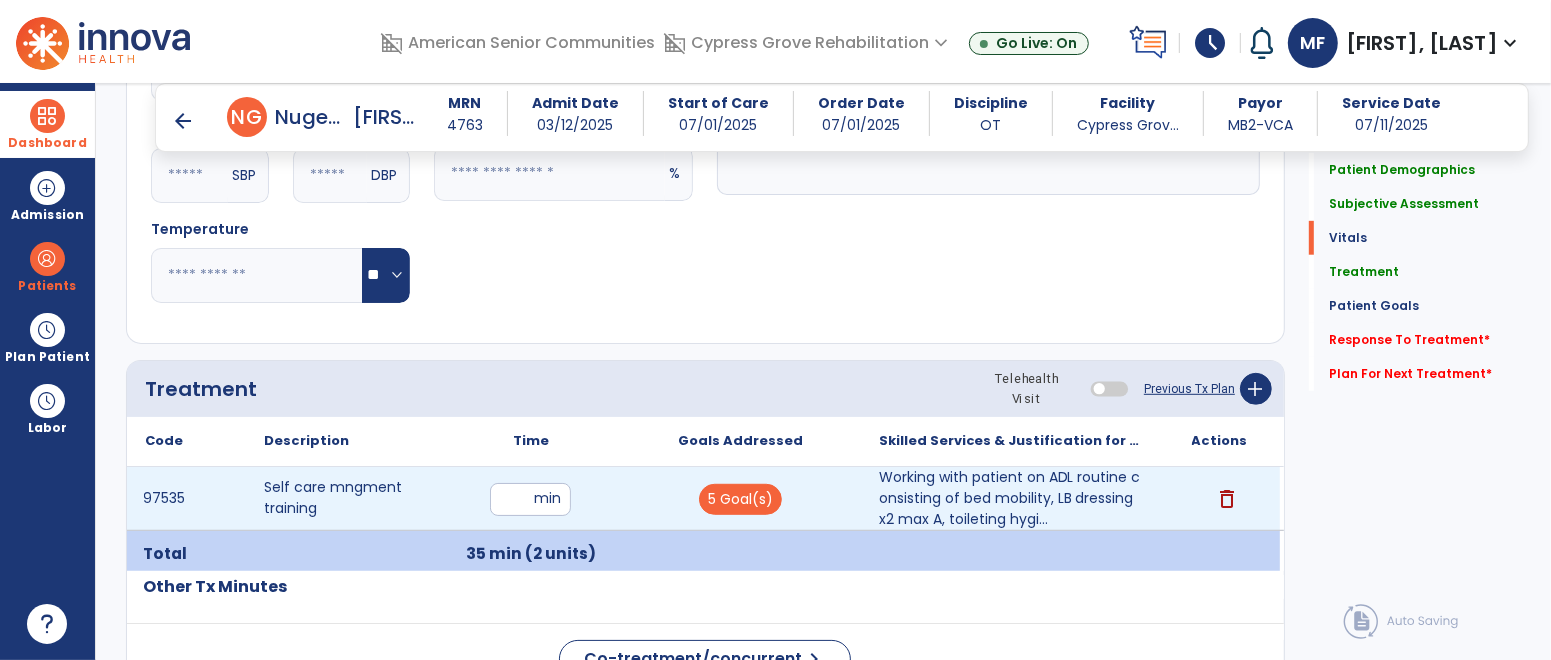 click on "**" at bounding box center [530, 499] 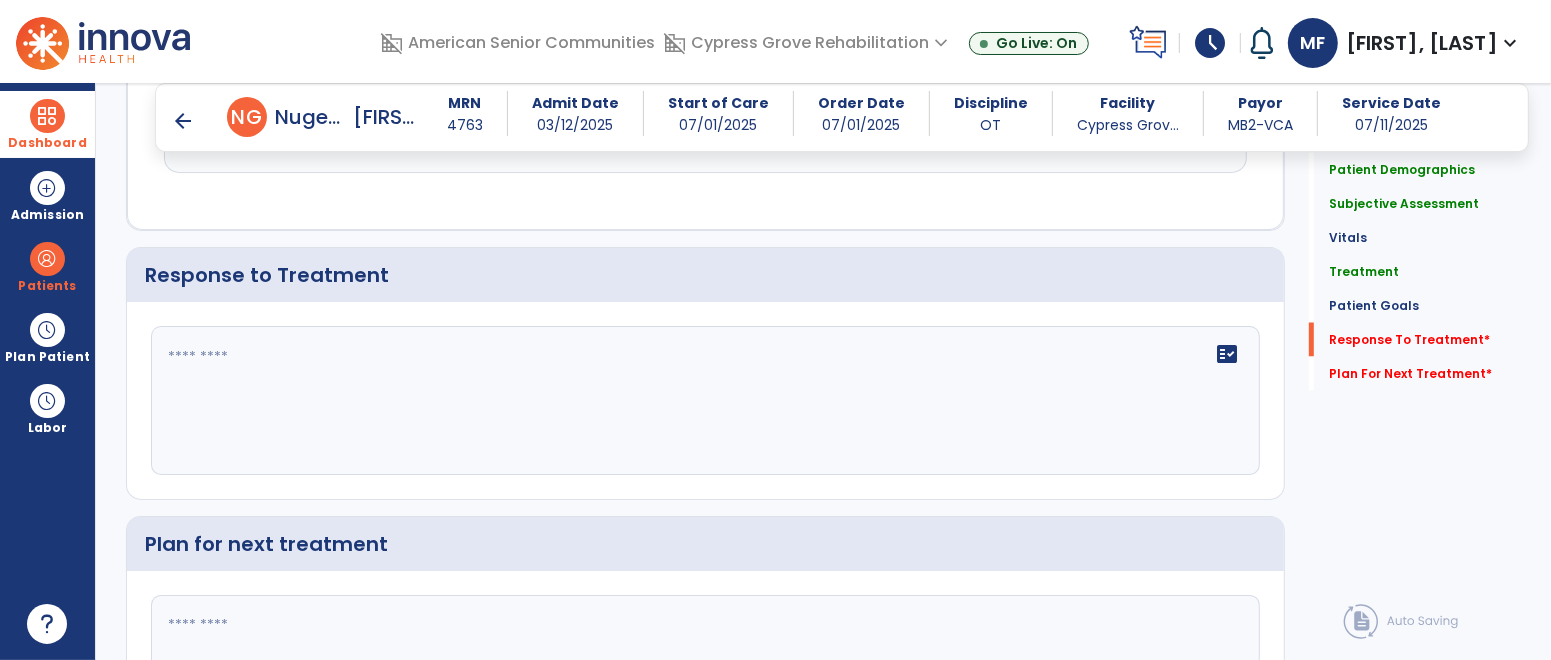 scroll, scrollTop: 2801, scrollLeft: 0, axis: vertical 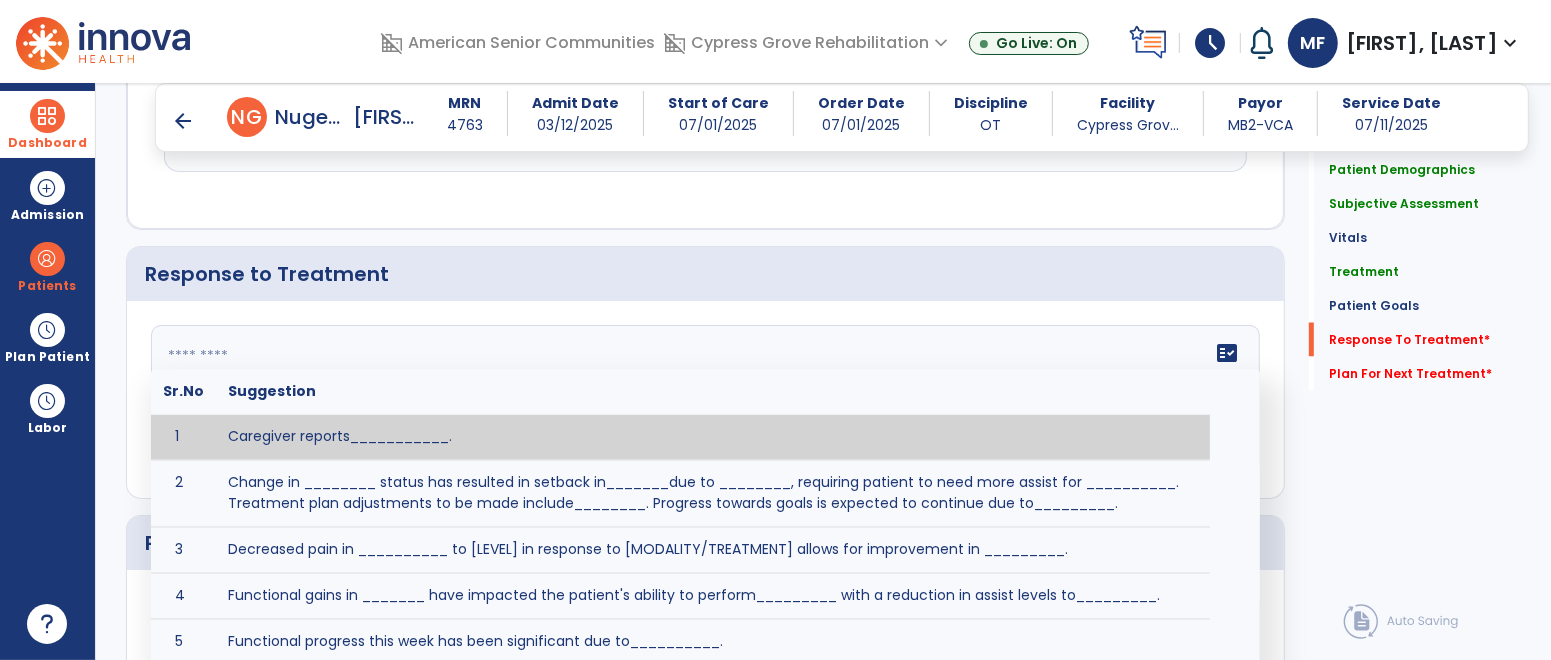 click 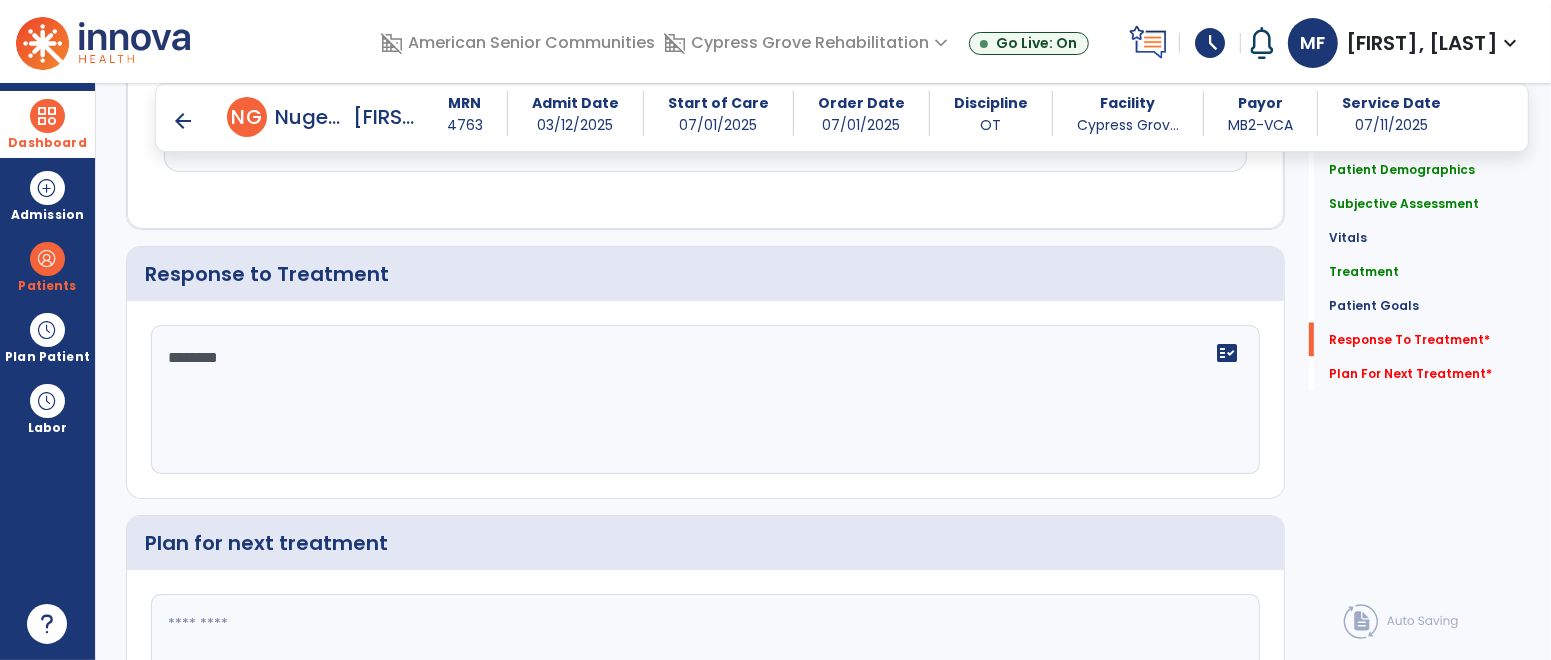 type on "*********" 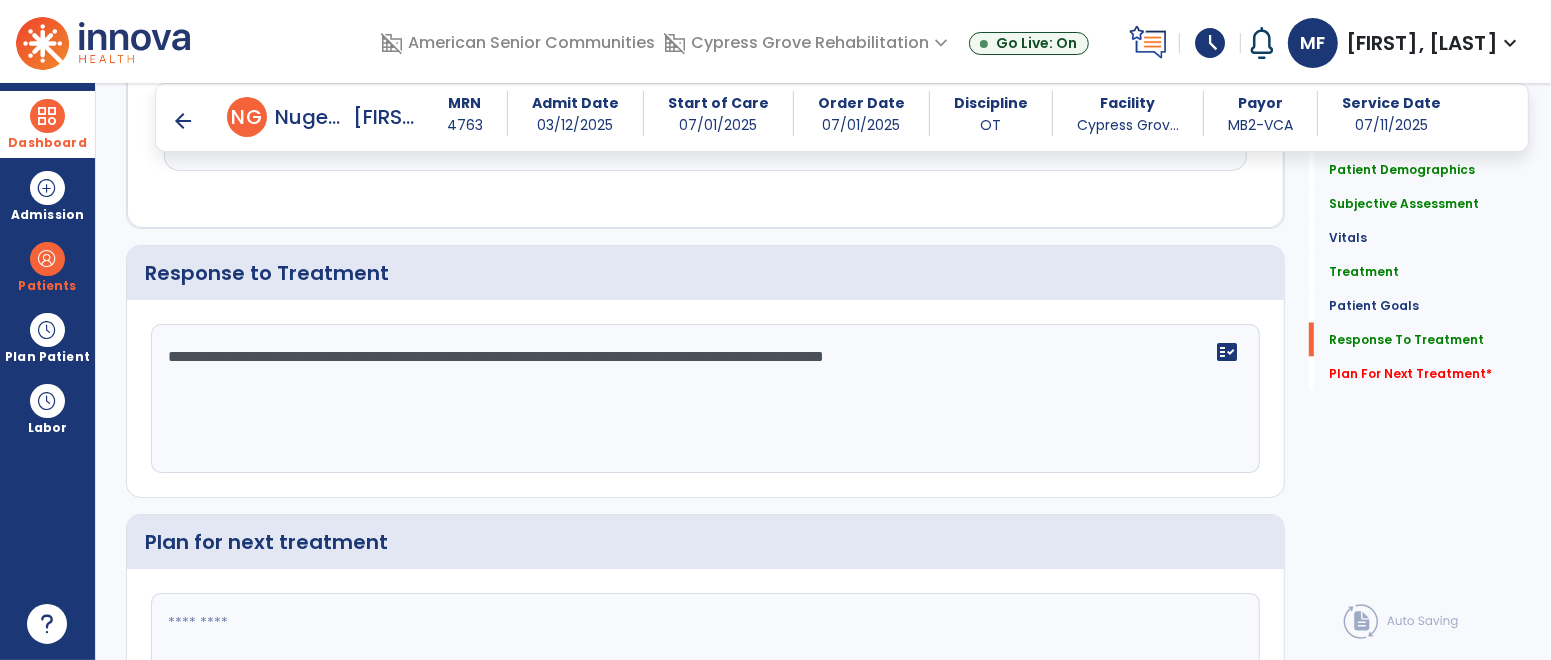 scroll, scrollTop: 2913, scrollLeft: 0, axis: vertical 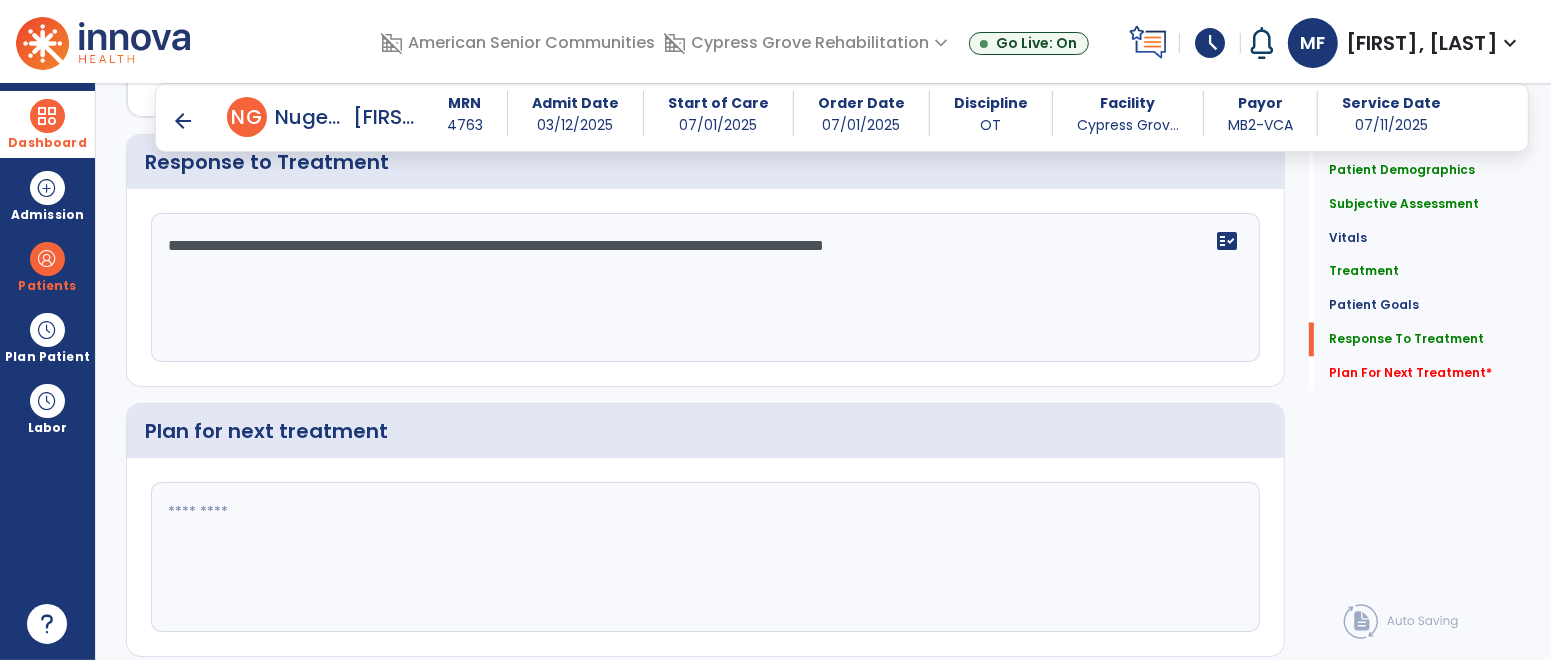 type on "**********" 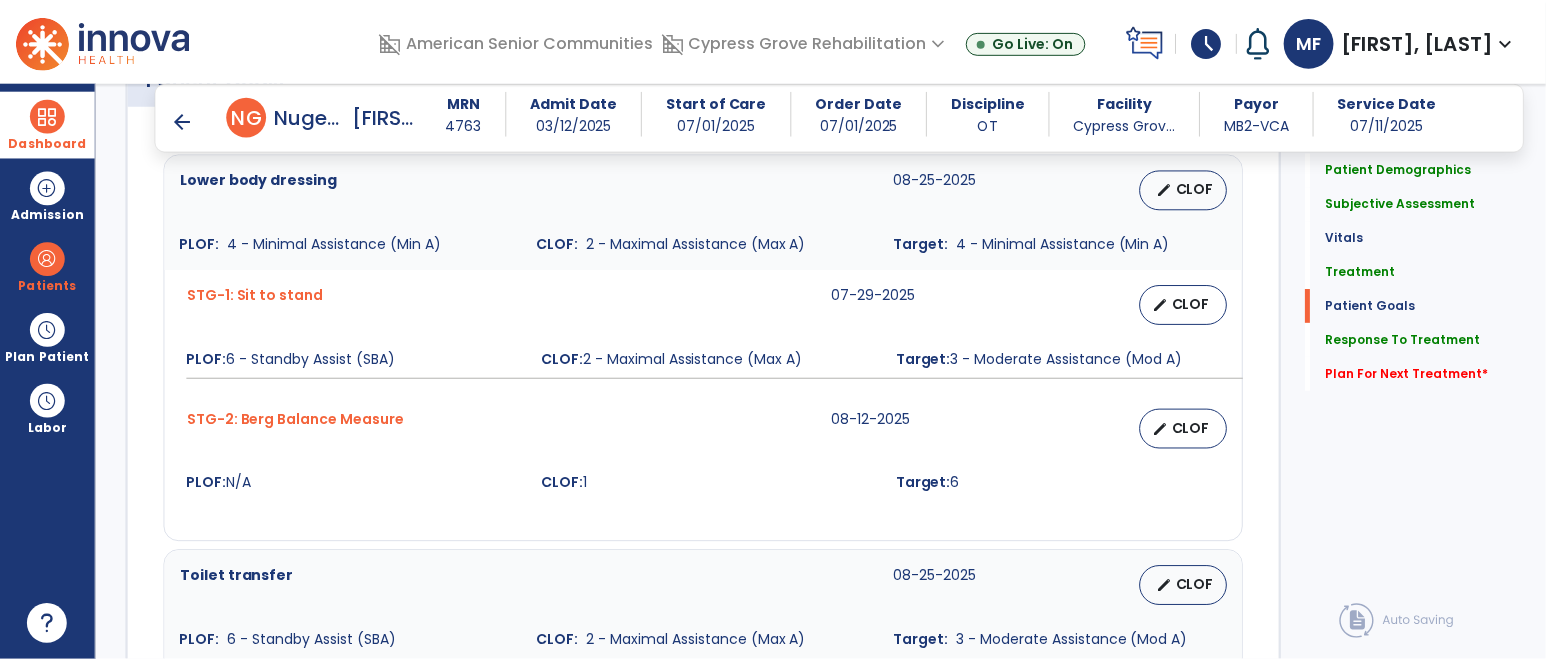 scroll, scrollTop: 1573, scrollLeft: 0, axis: vertical 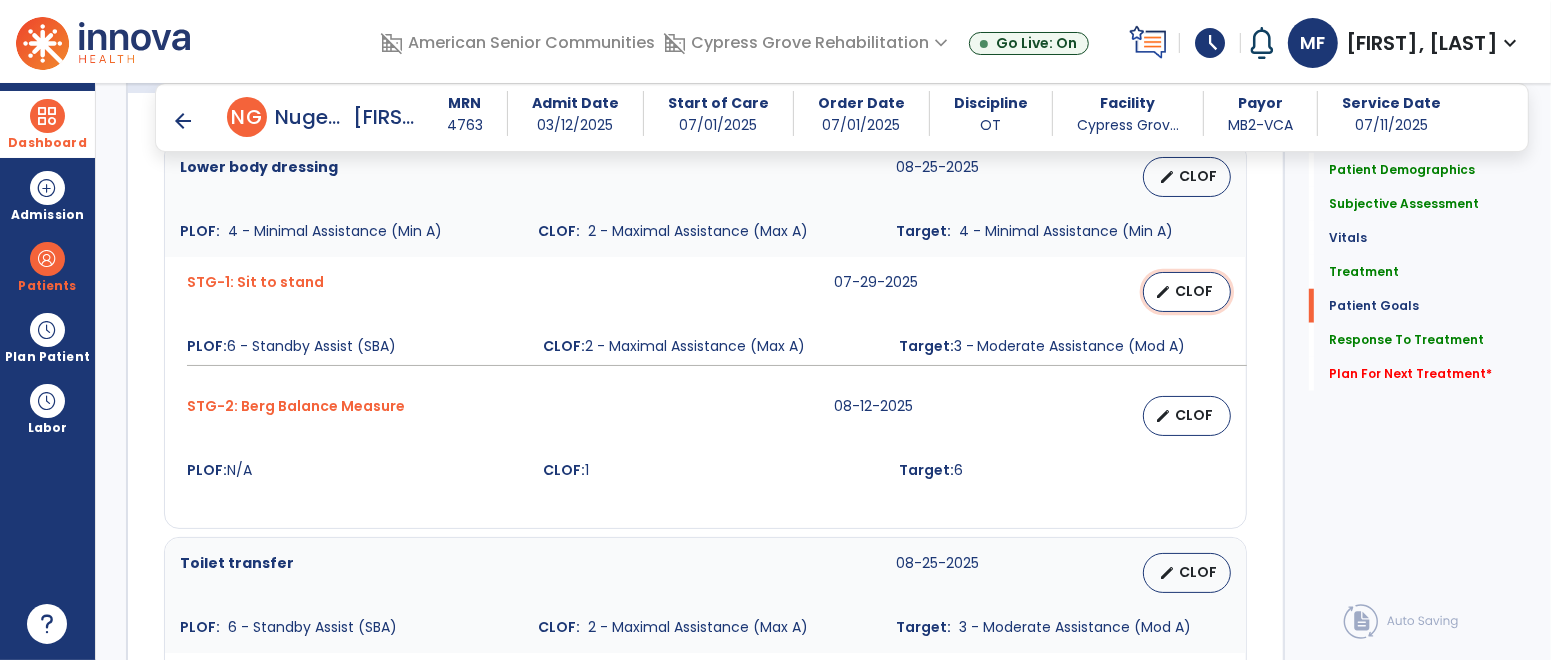 click on "CLOF" at bounding box center (1195, 291) 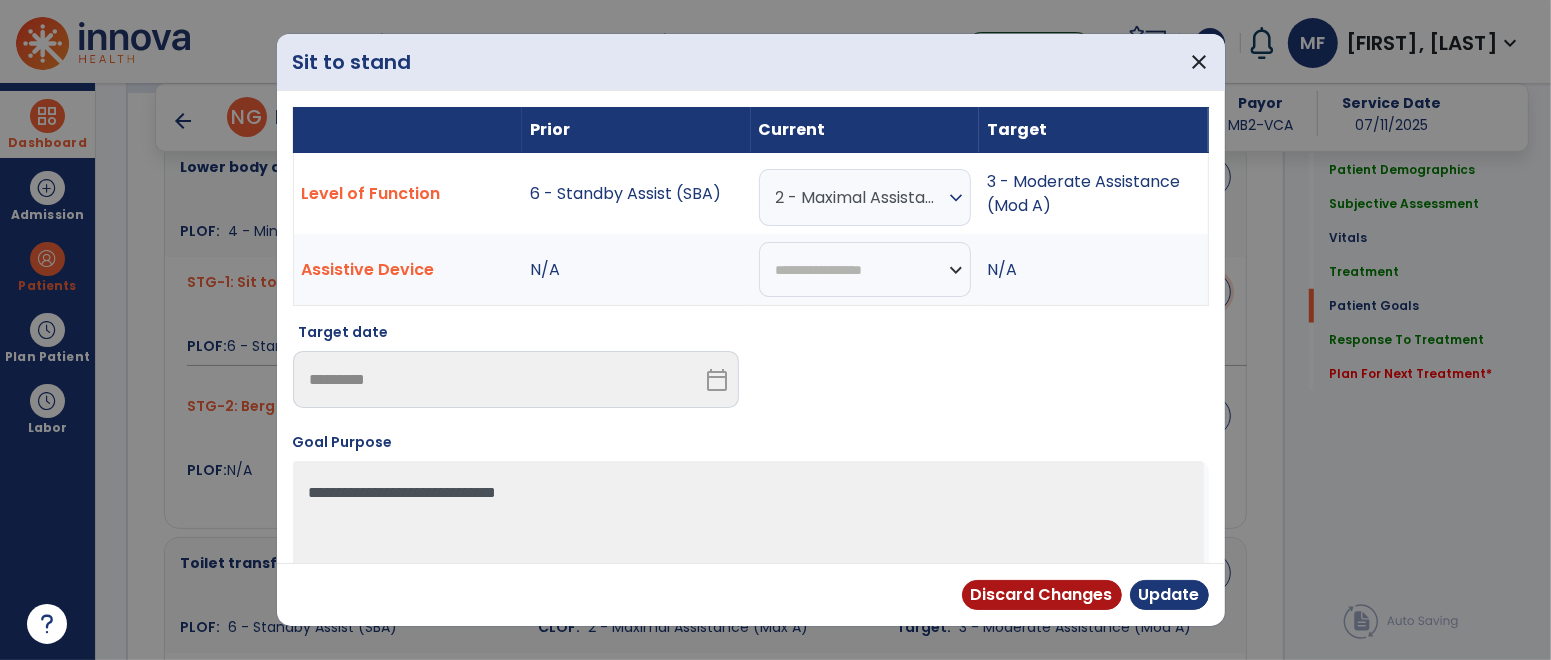 scroll, scrollTop: 1573, scrollLeft: 0, axis: vertical 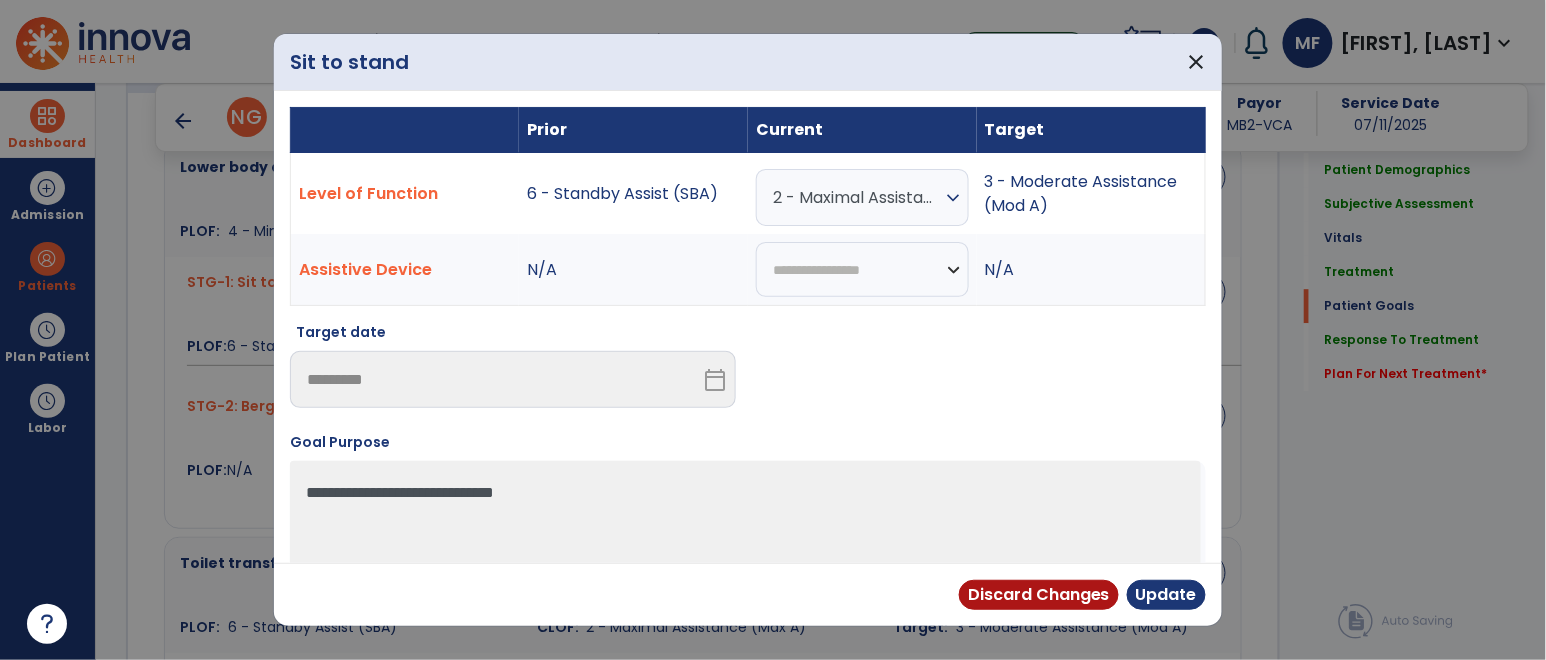 click on "2 - Maximal Assistance (Max A)" at bounding box center [857, 197] 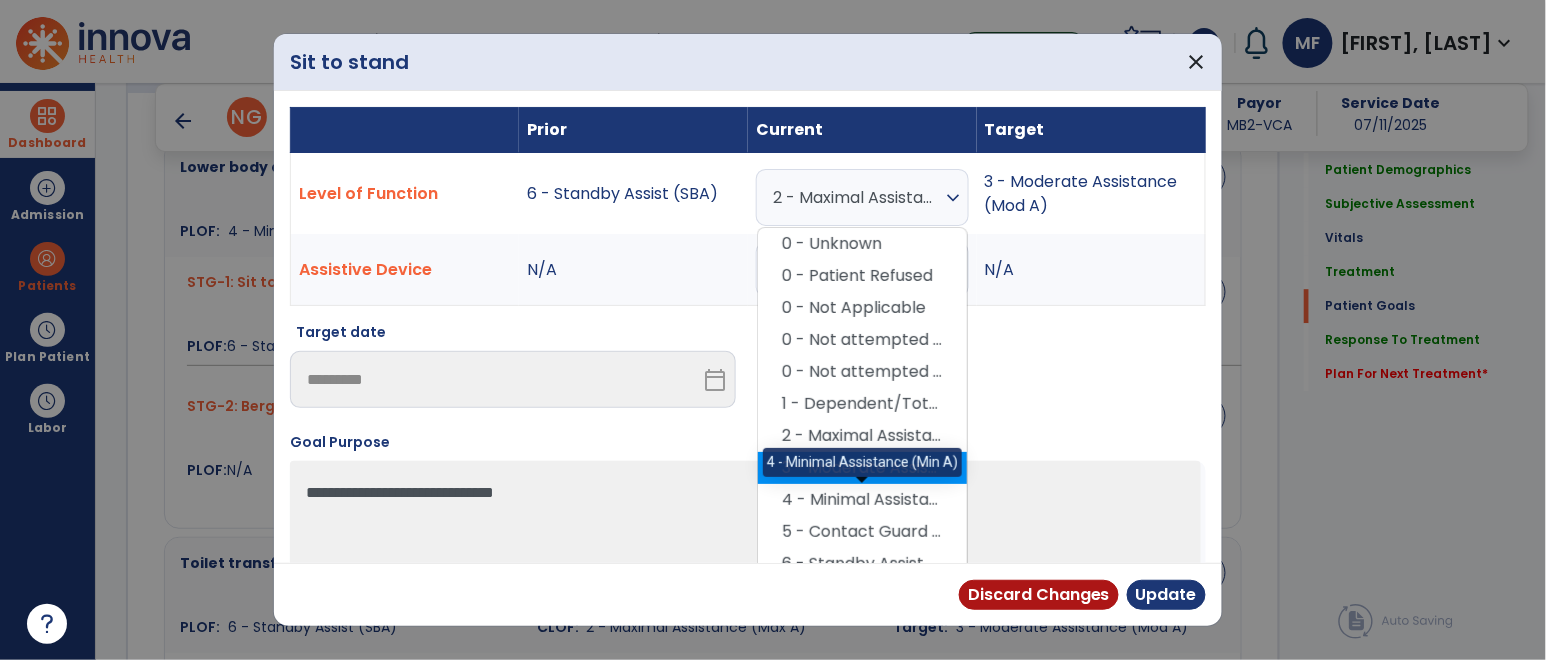 click on "3 - Moderate Assistance (Mod A)" at bounding box center [862, 468] 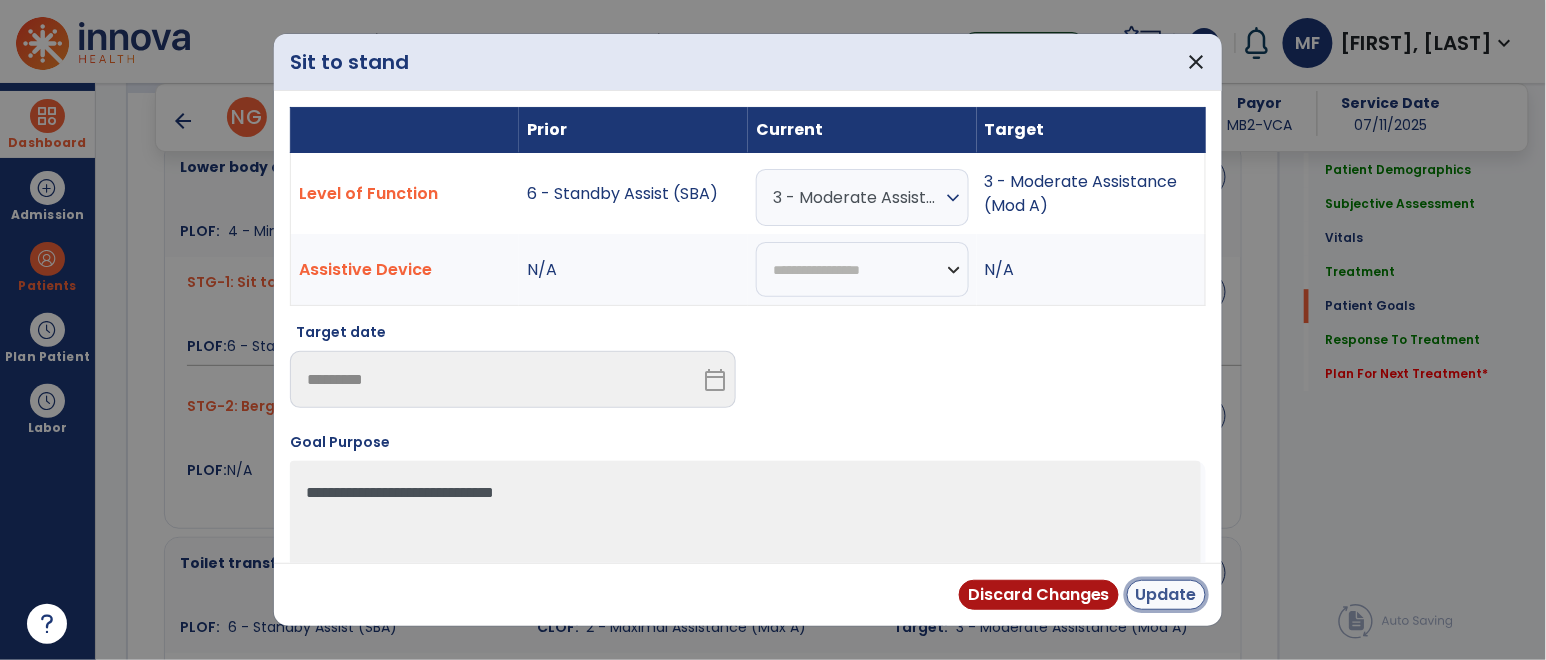 click on "Update" at bounding box center [1166, 595] 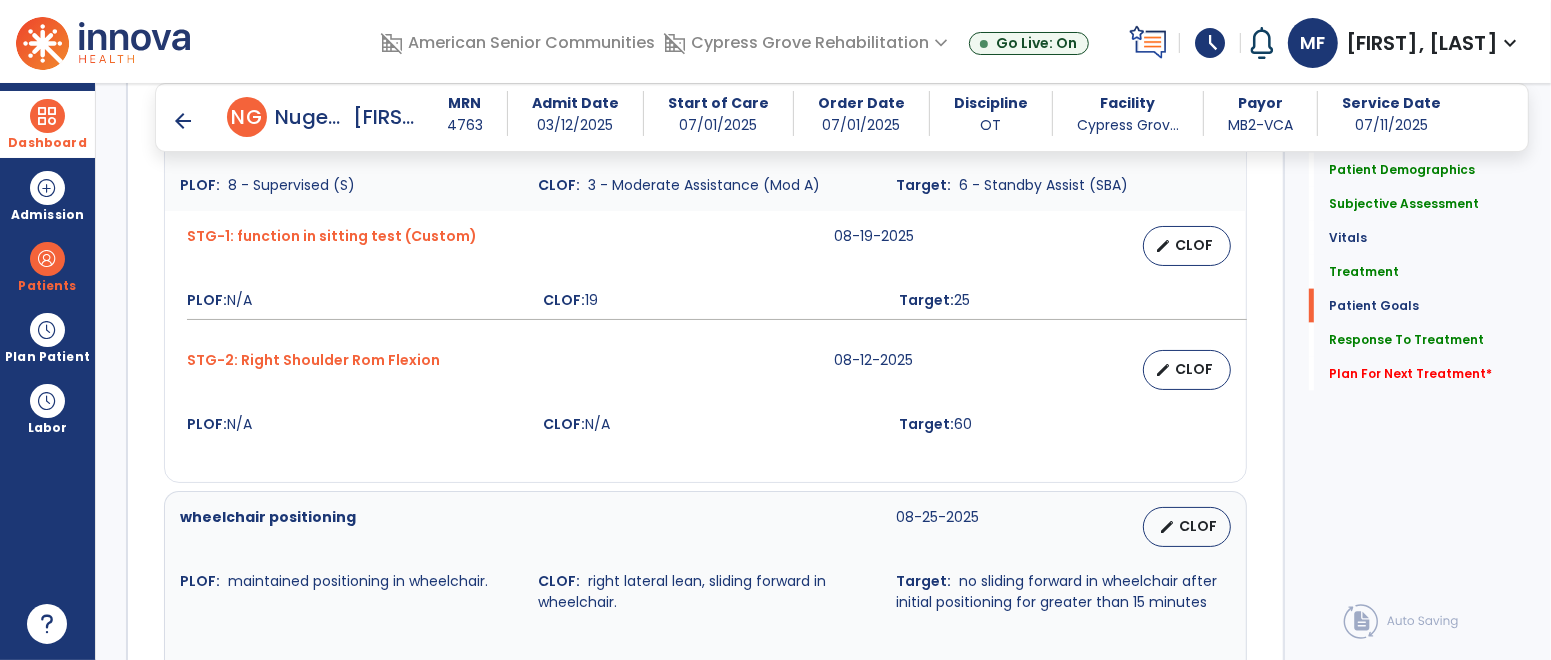 scroll, scrollTop: 2979, scrollLeft: 0, axis: vertical 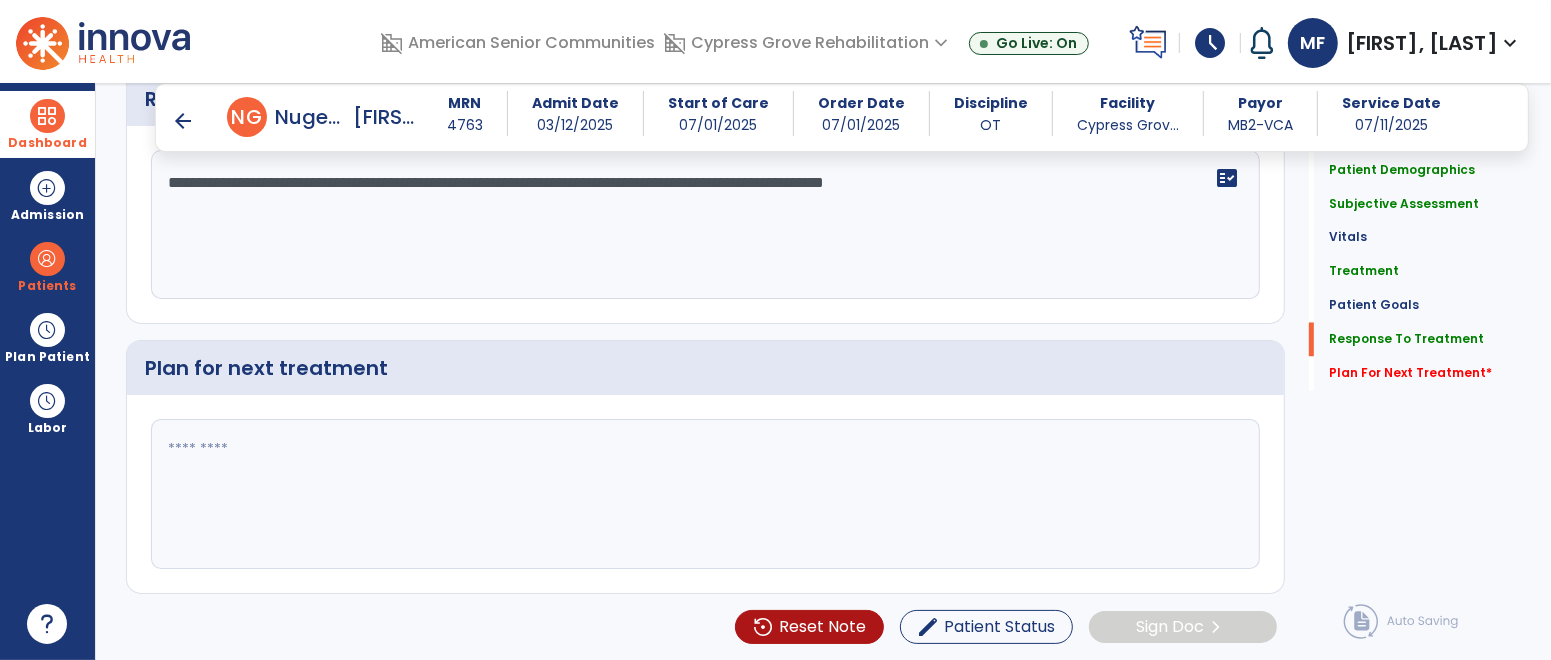 click 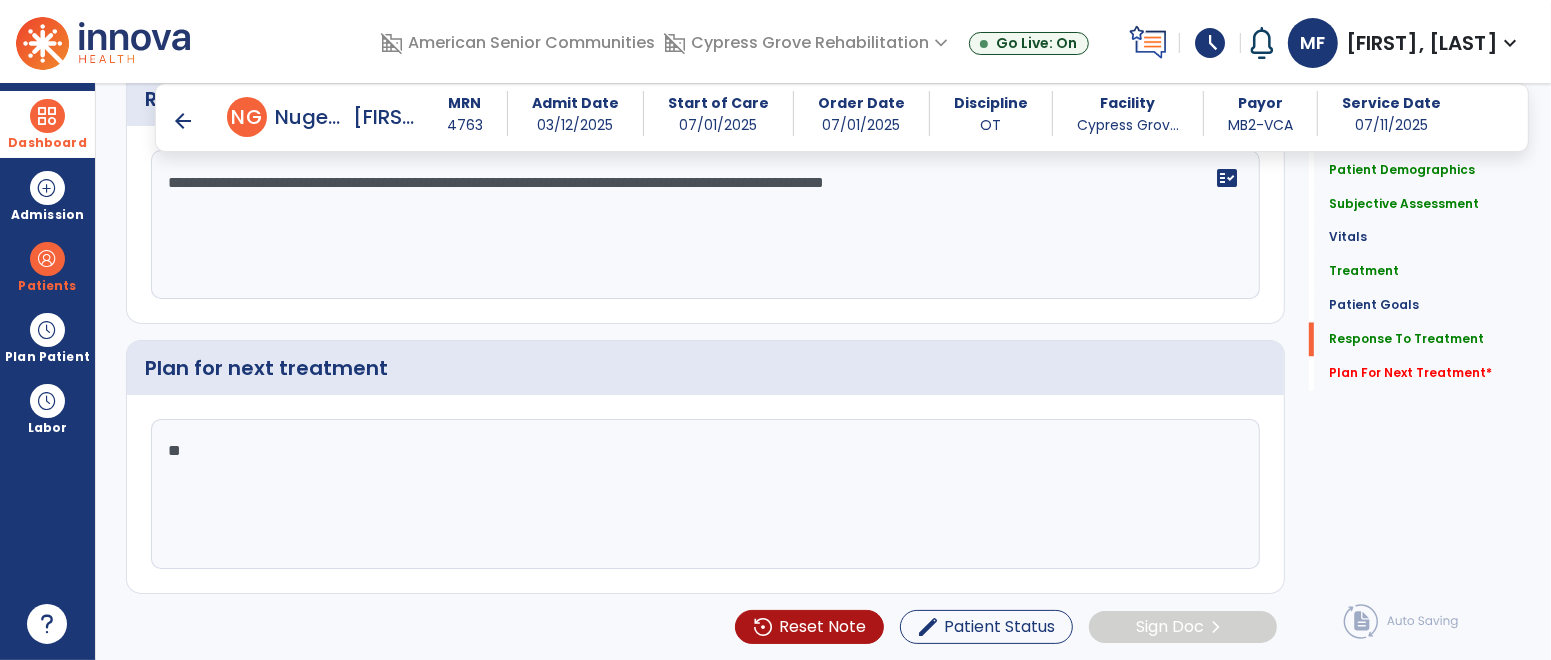 type on "*" 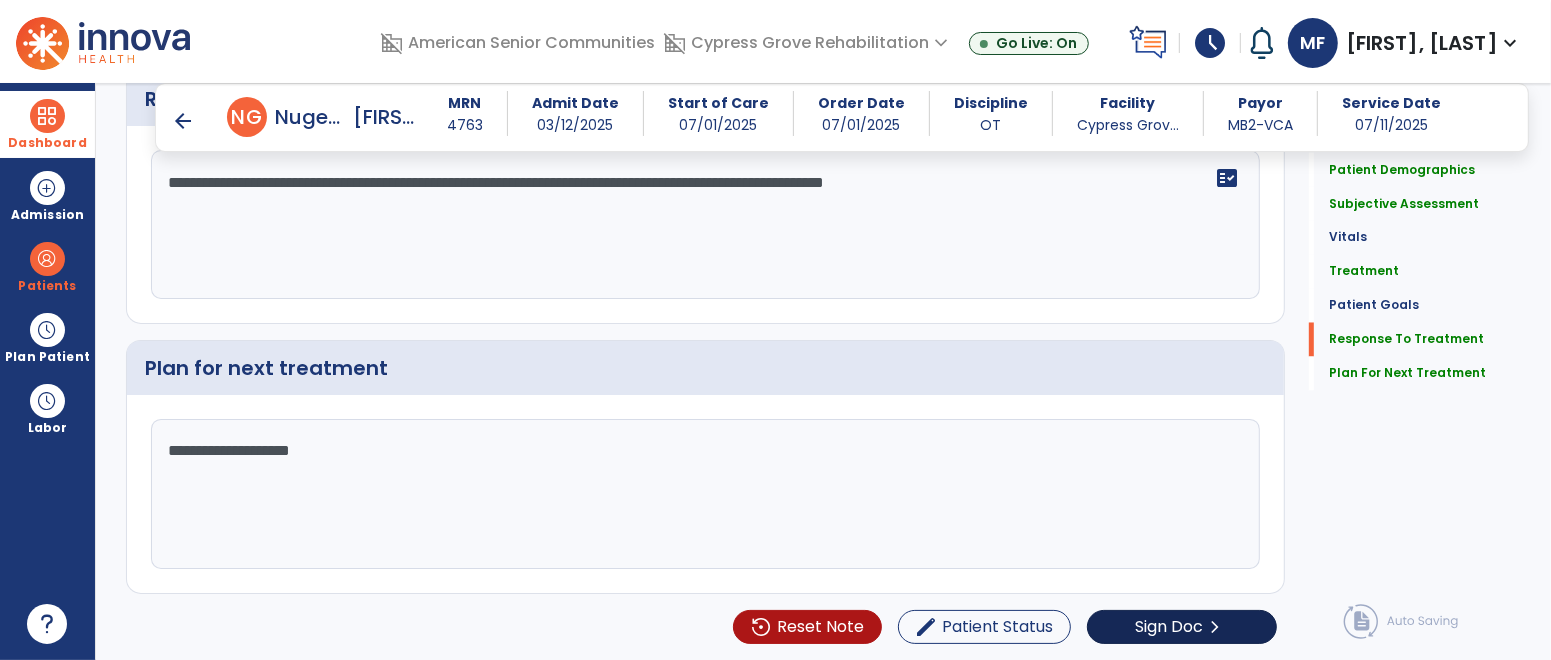 type on "**********" 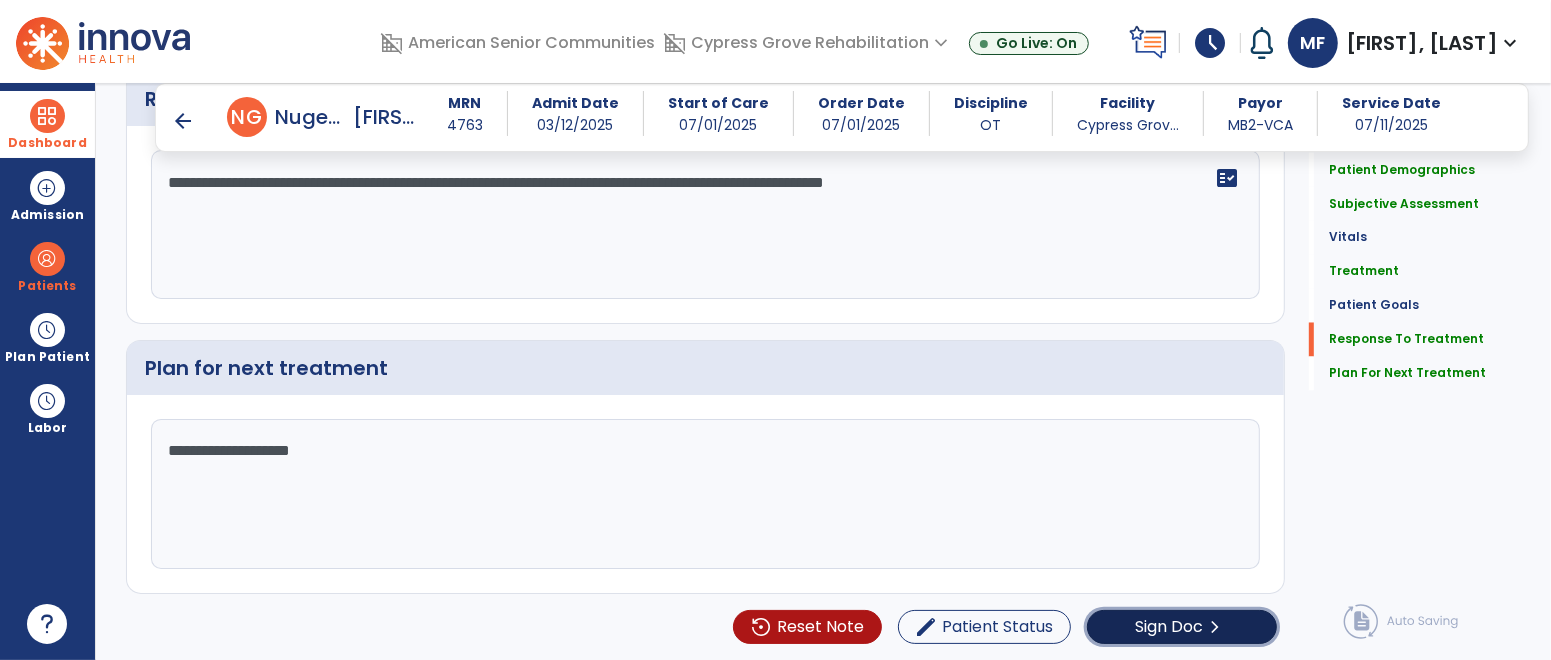 click on "Sign Doc" 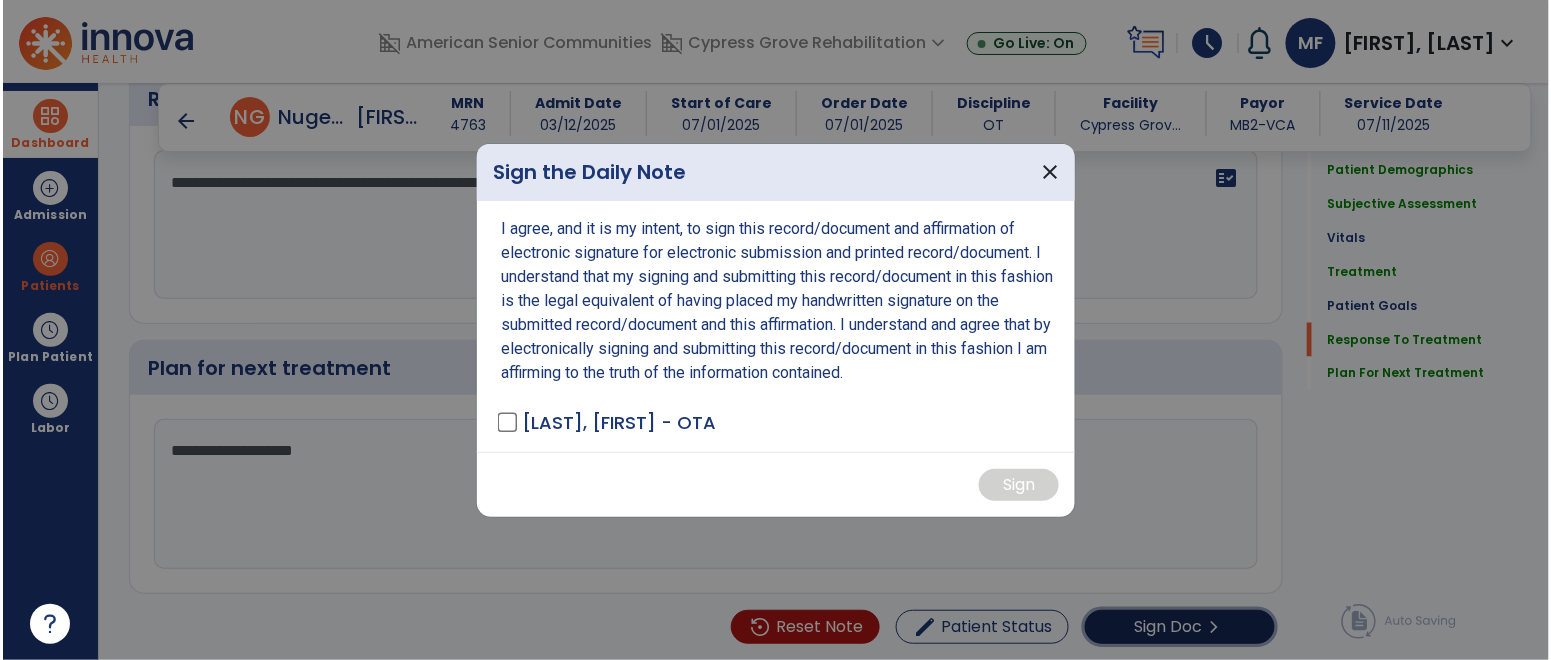 scroll, scrollTop: 2979, scrollLeft: 0, axis: vertical 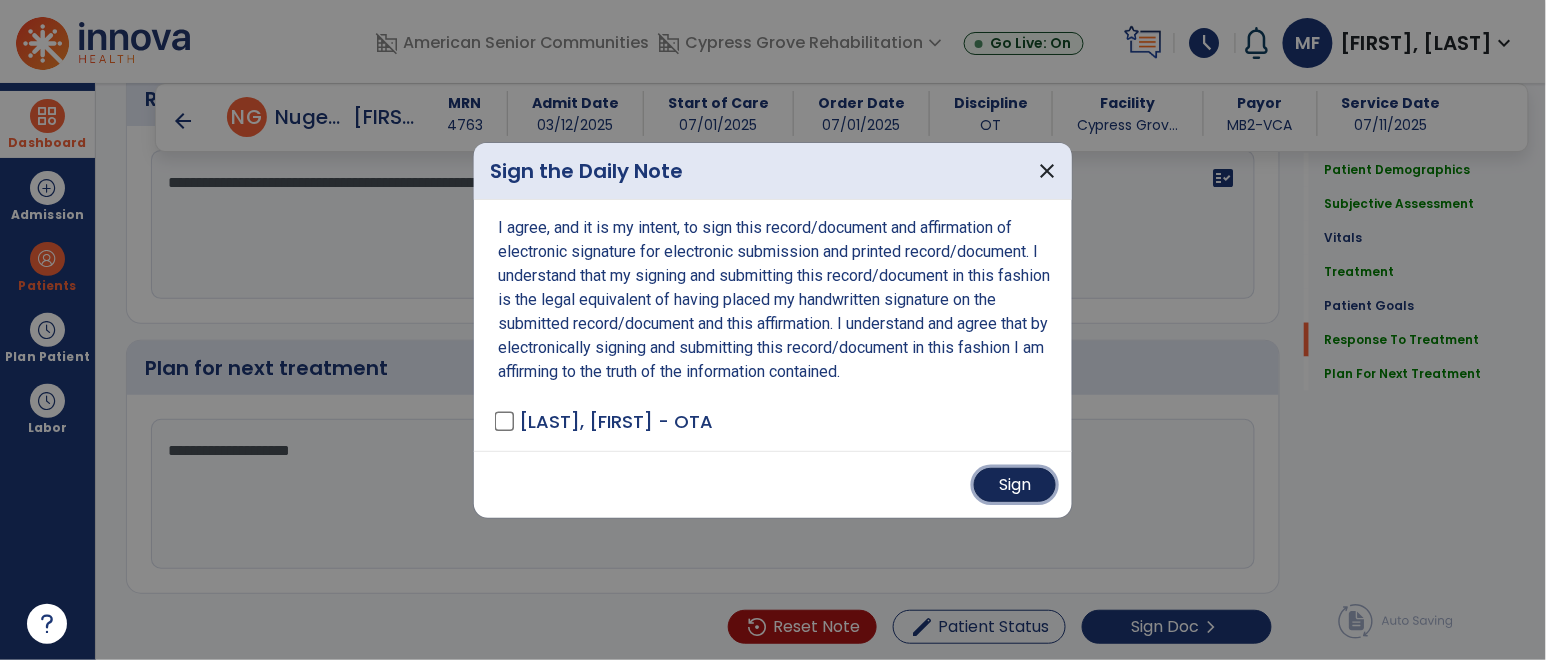 click on "Sign" at bounding box center [1015, 485] 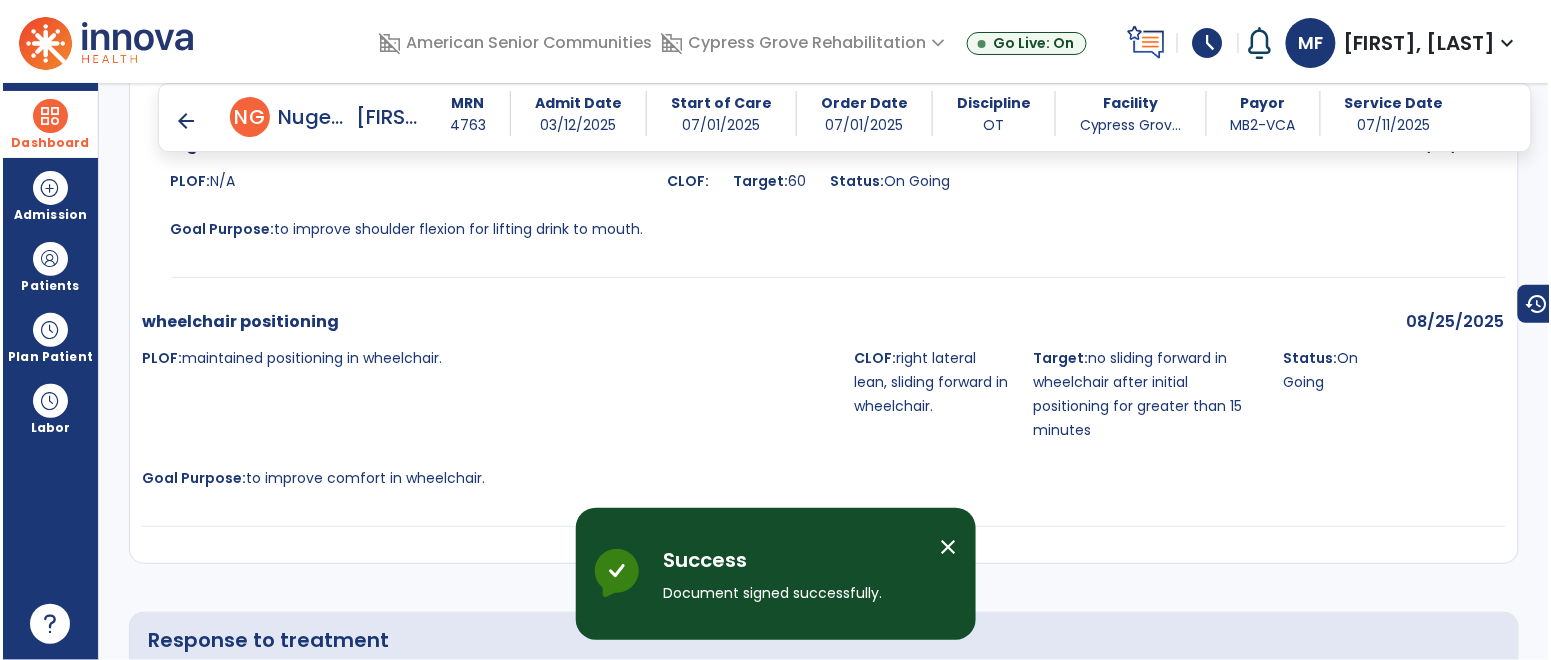 scroll, scrollTop: 3842, scrollLeft: 0, axis: vertical 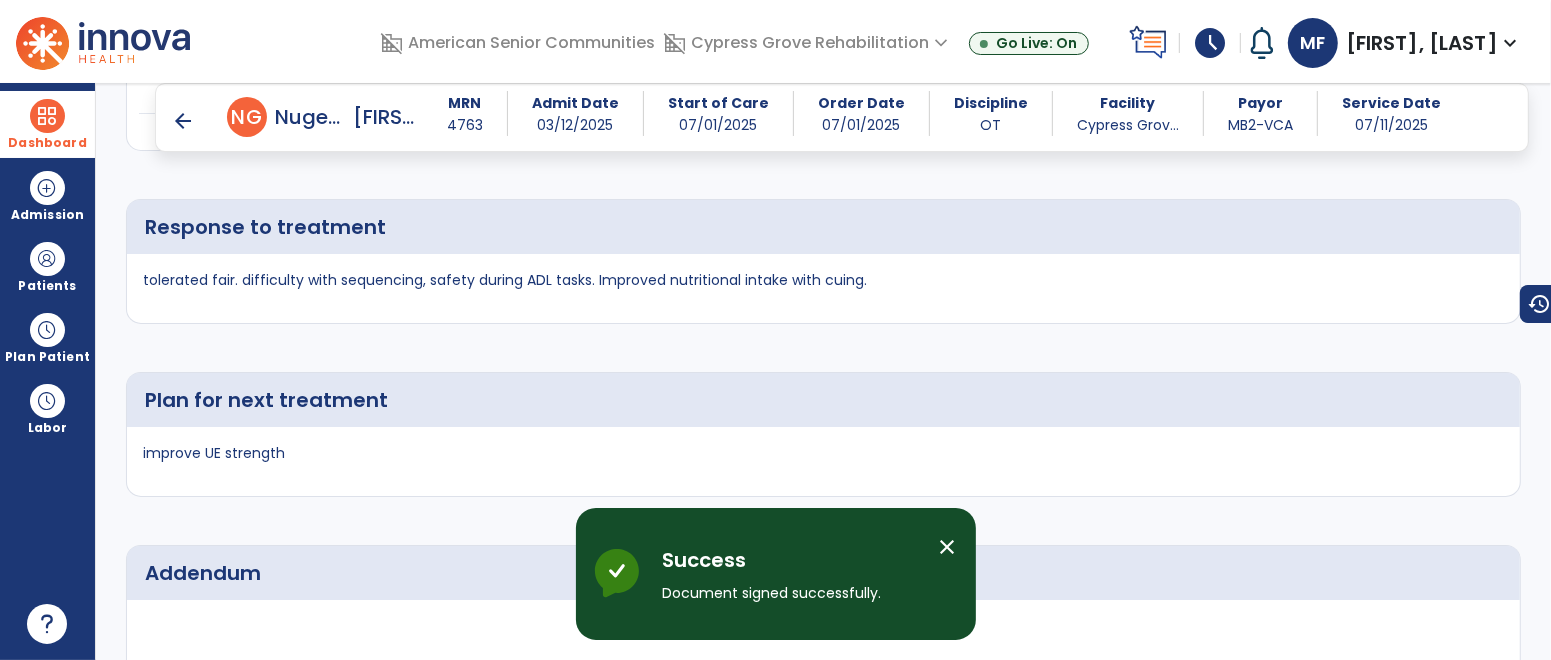 click at bounding box center (47, 116) 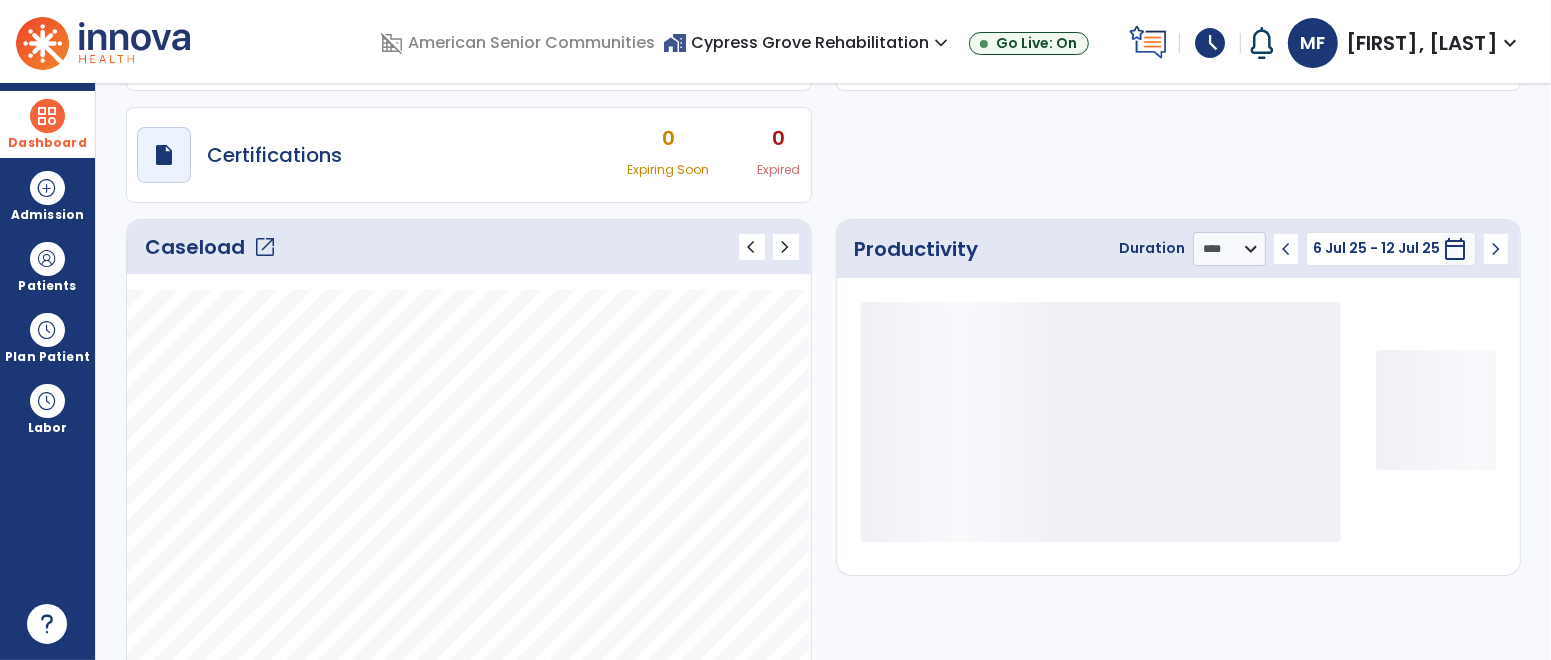 scroll, scrollTop: 158, scrollLeft: 0, axis: vertical 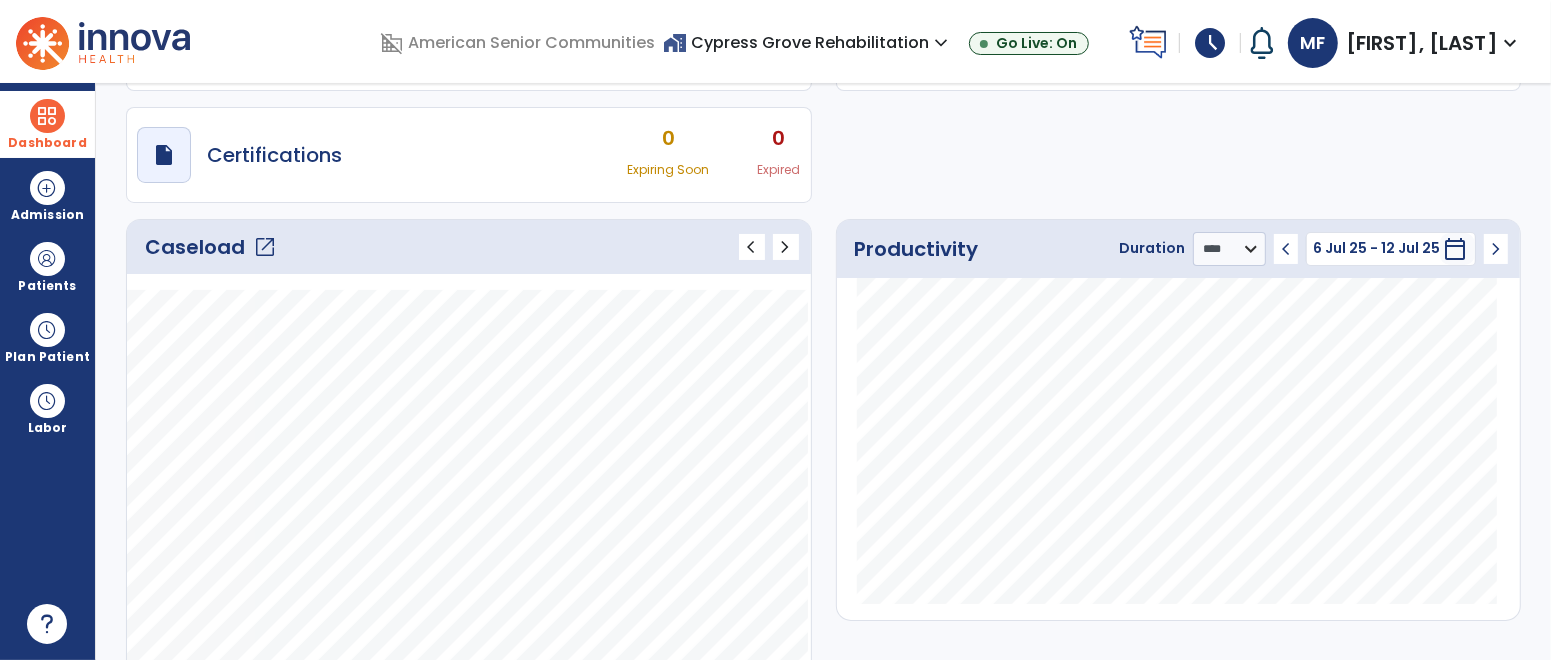 click on "open_in_new" 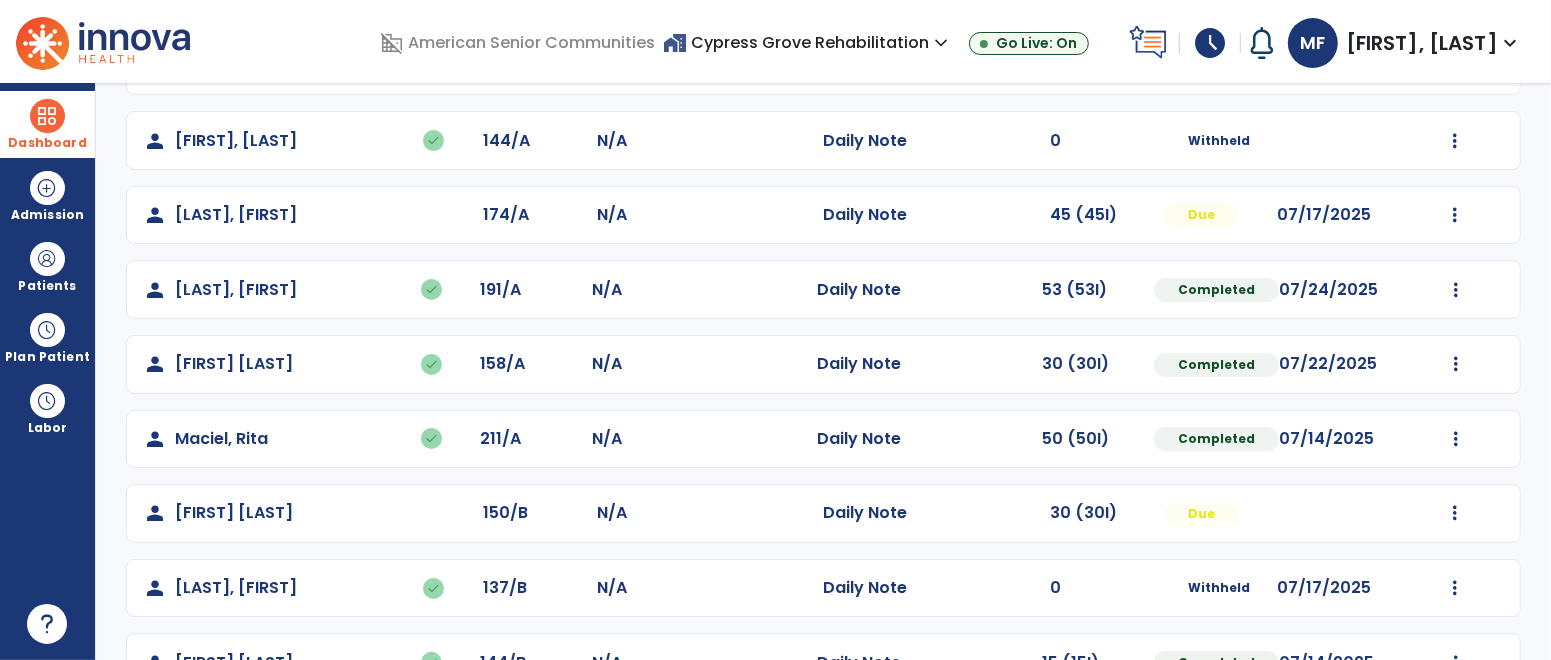 scroll, scrollTop: 139, scrollLeft: 0, axis: vertical 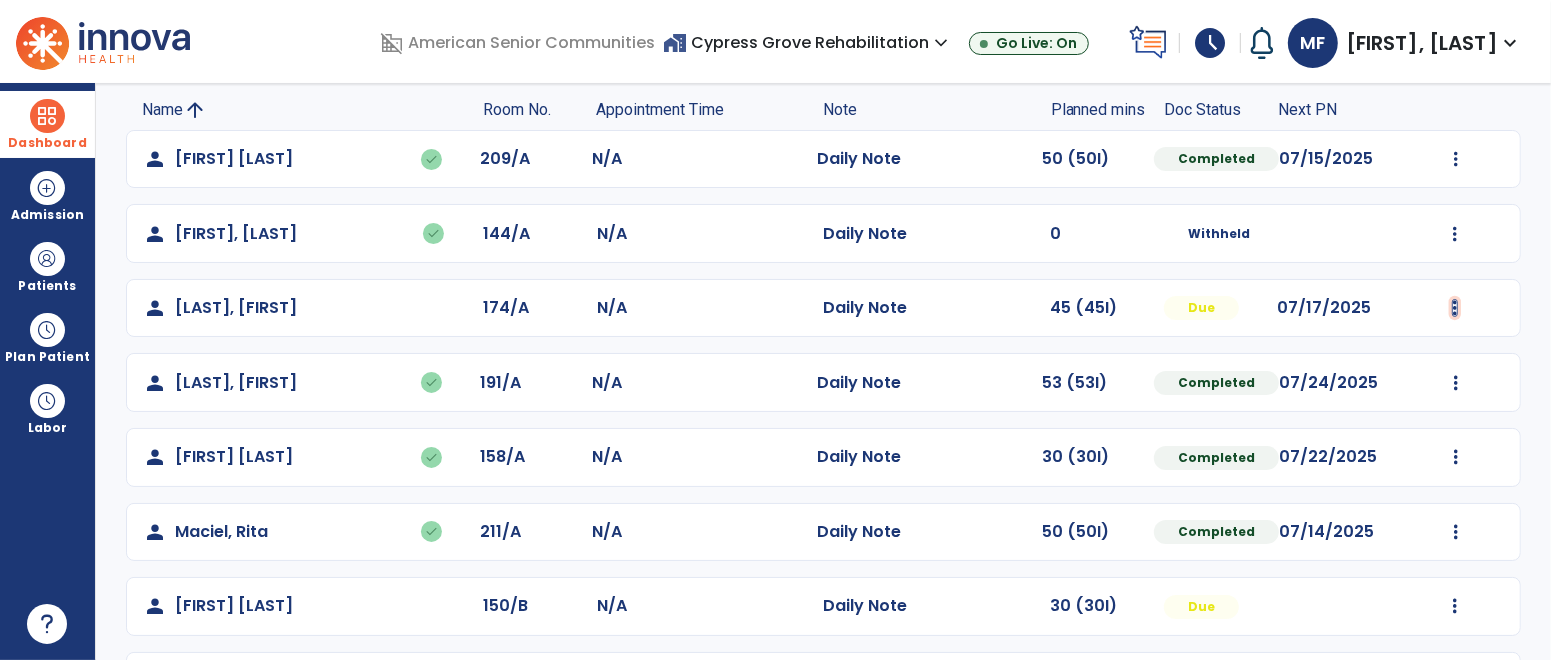 click at bounding box center (1456, 159) 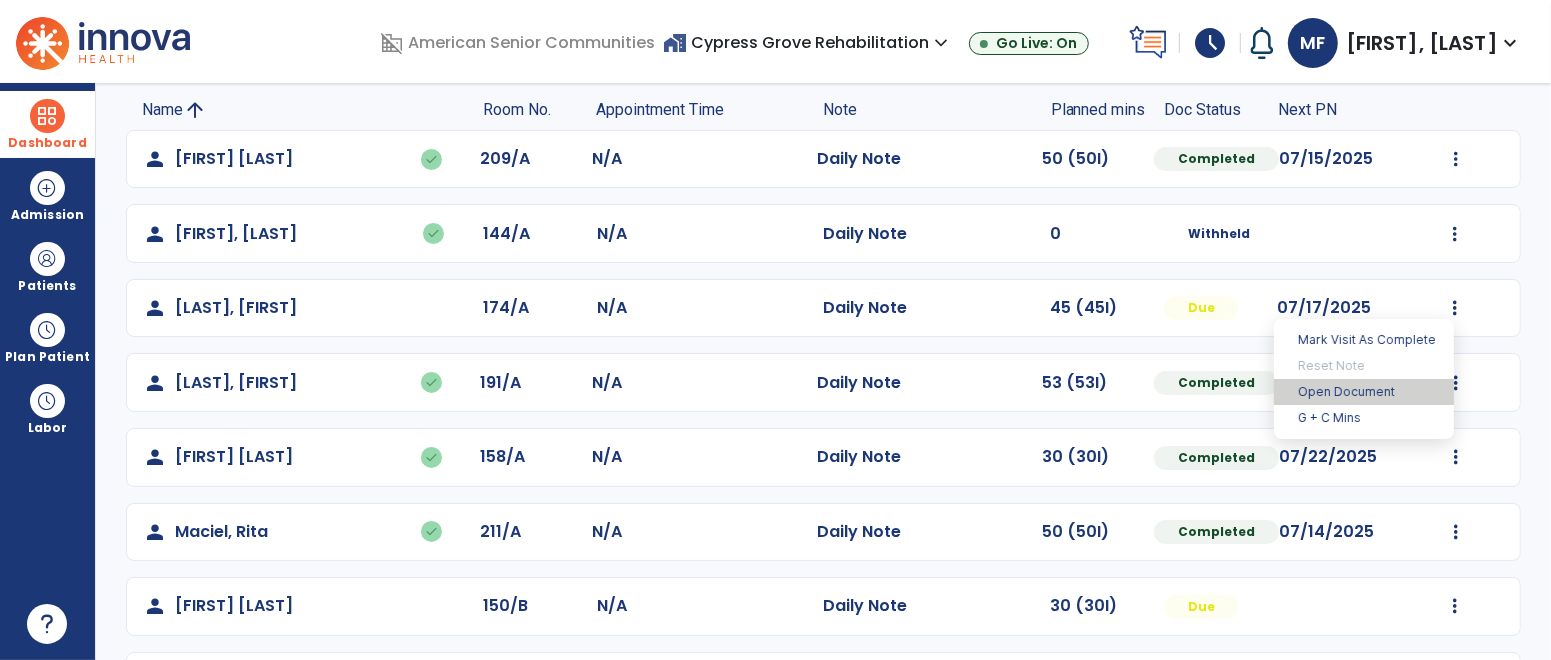 click on "Open Document" at bounding box center (1364, 392) 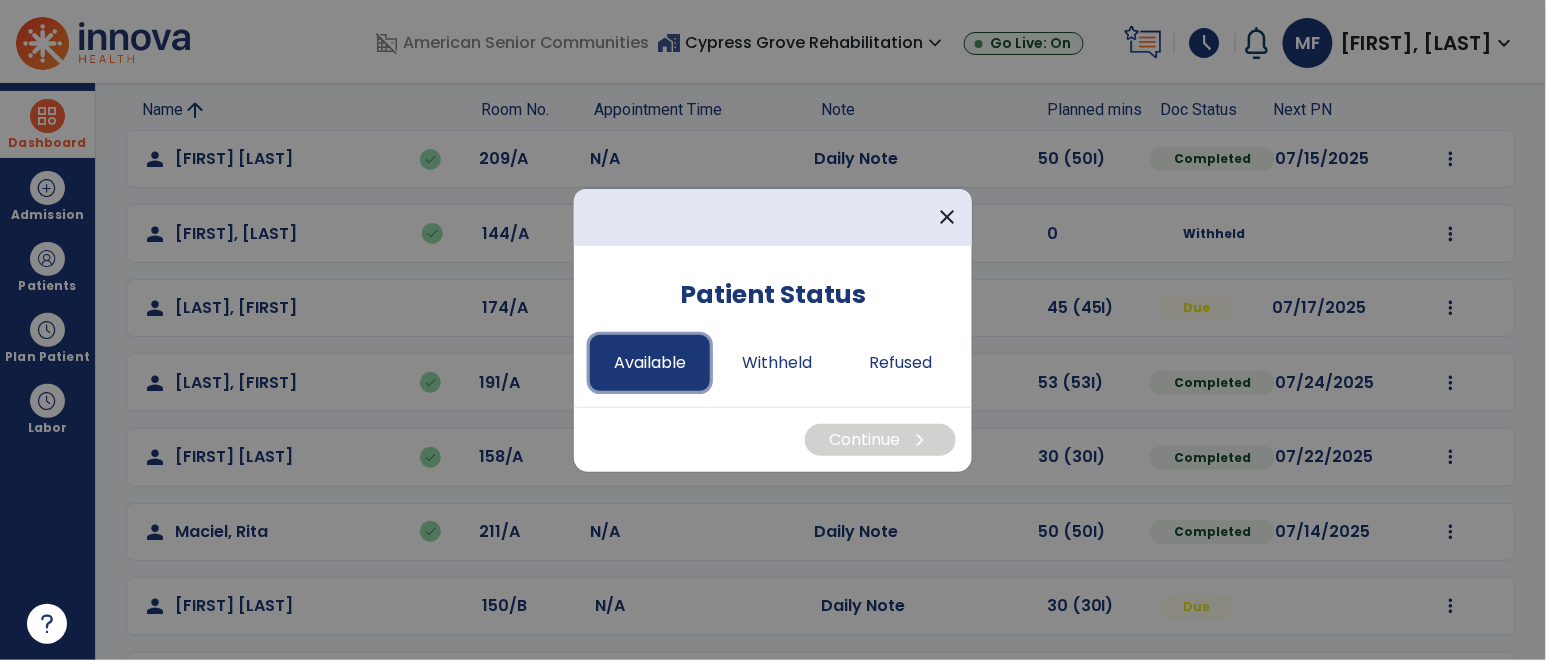 click on "Available" at bounding box center [650, 363] 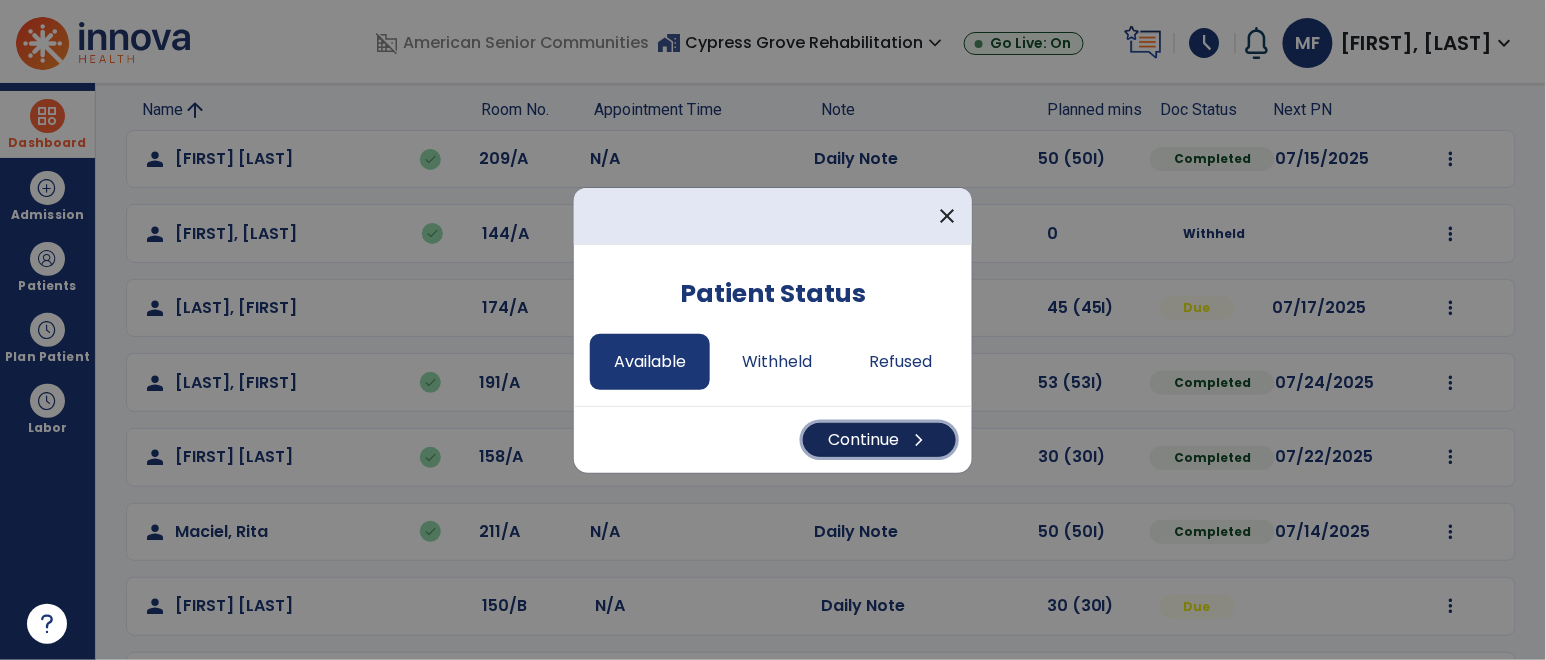 click on "Continue   chevron_right" at bounding box center (879, 440) 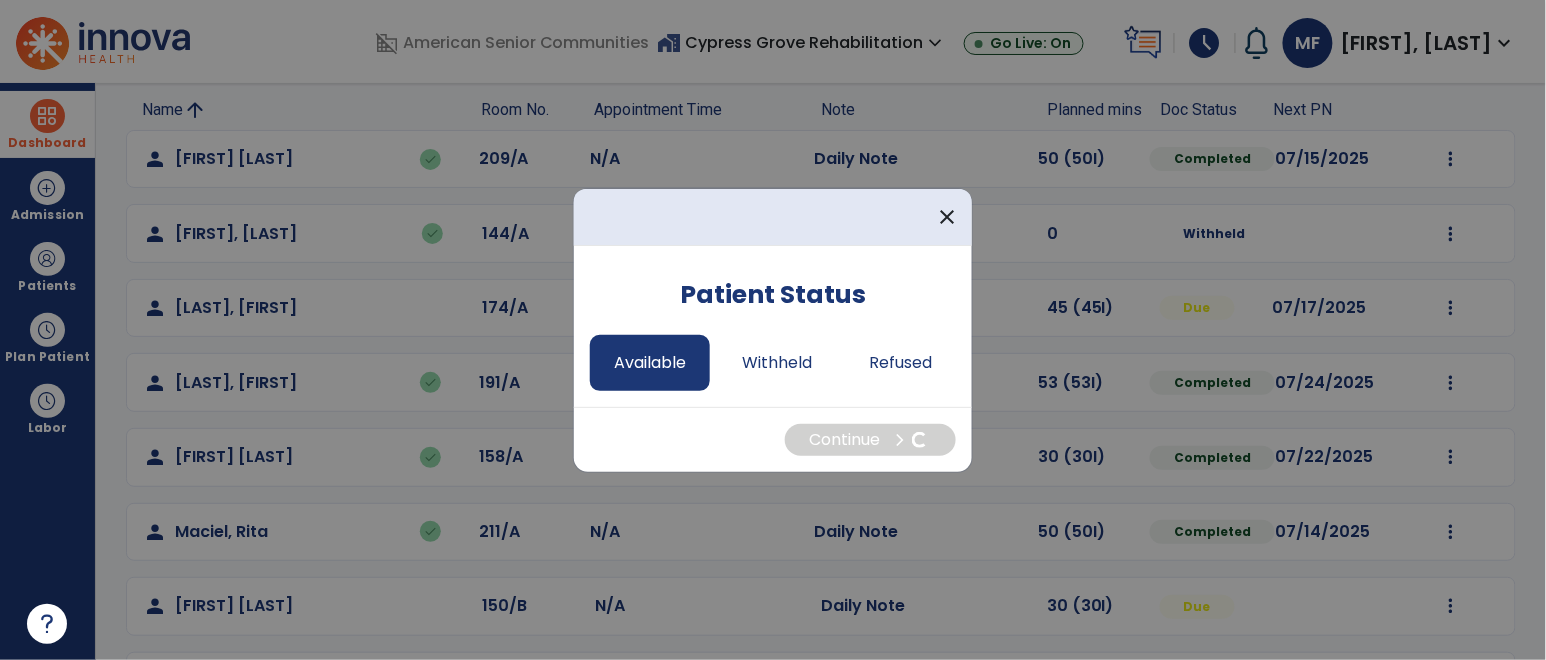 select on "*" 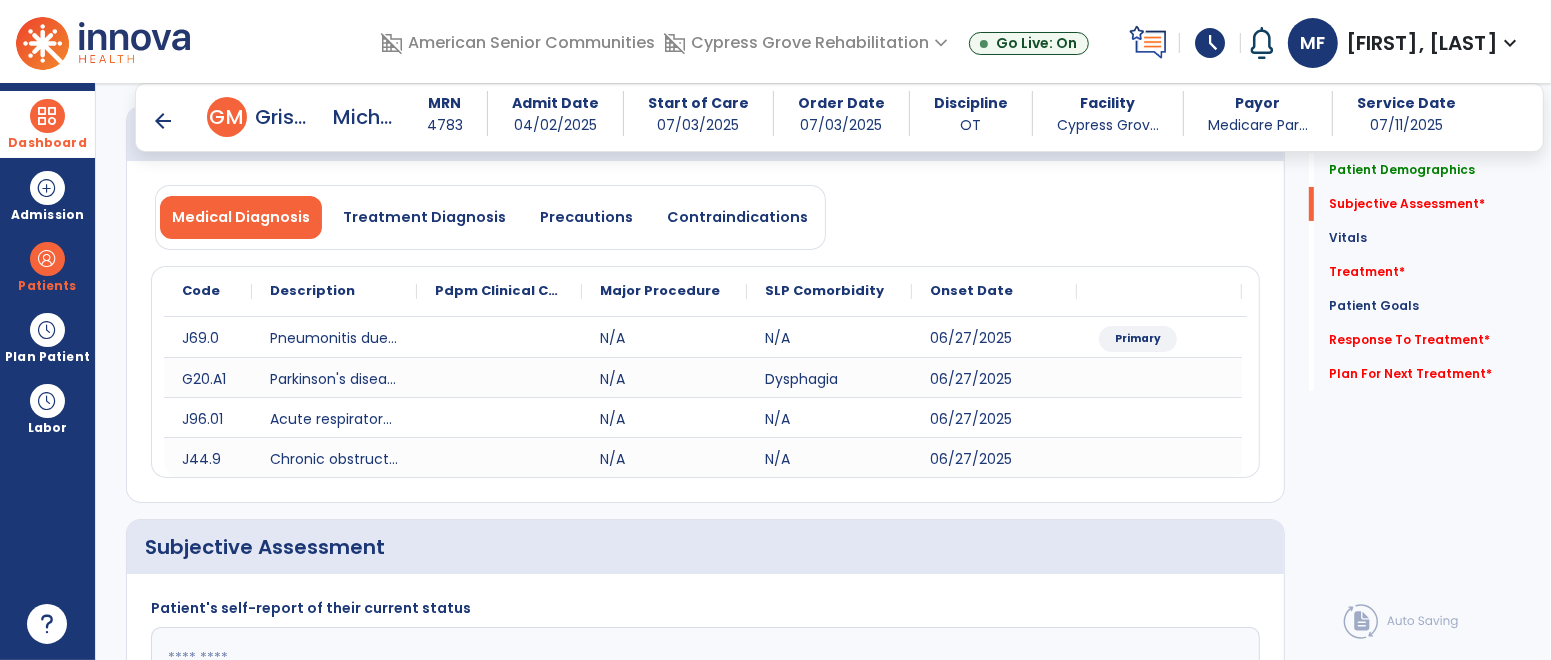 scroll, scrollTop: 380, scrollLeft: 0, axis: vertical 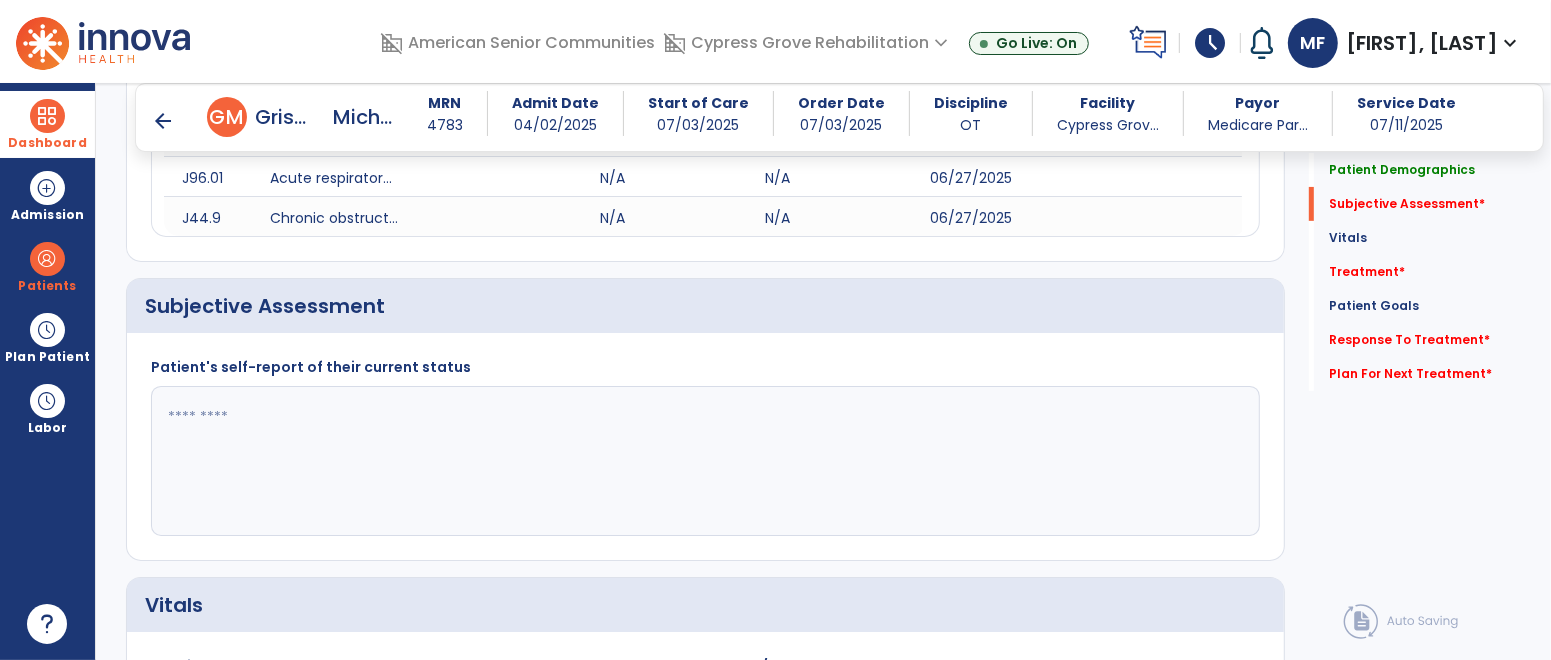 click 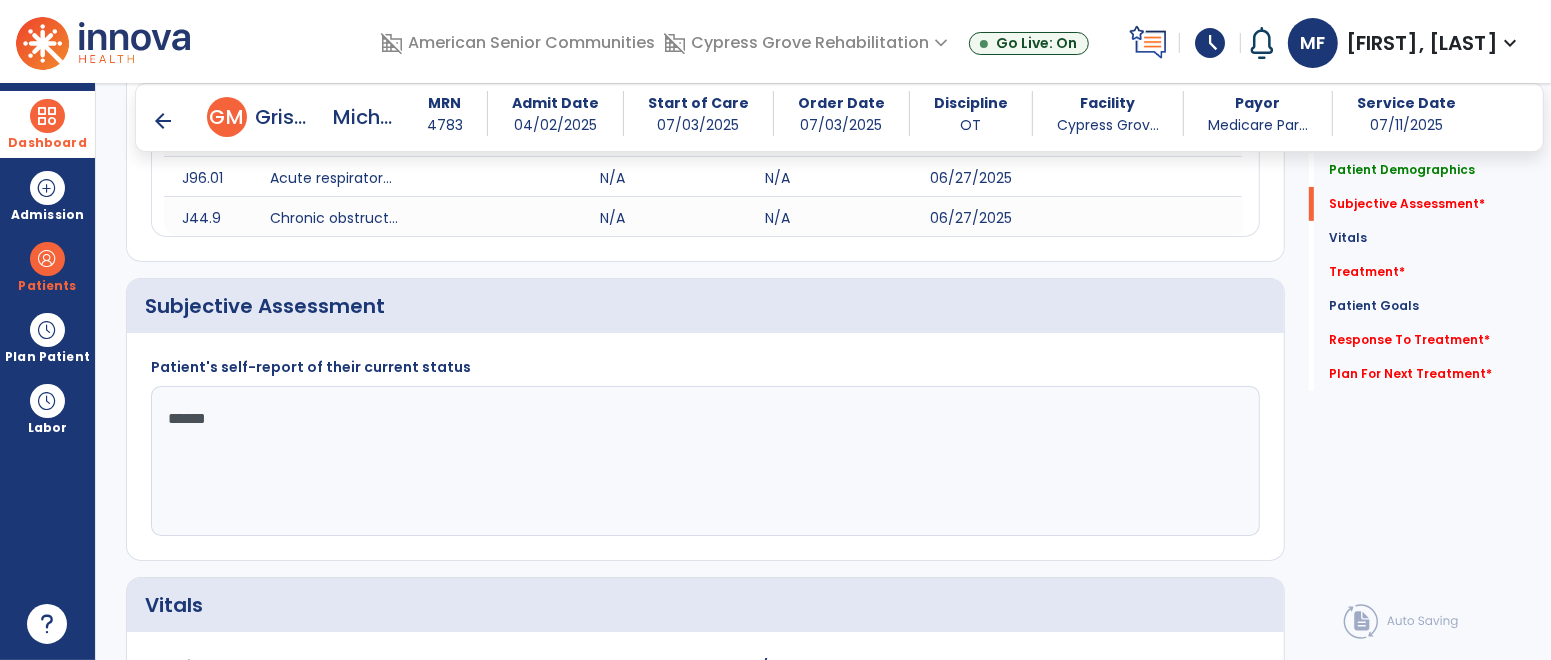 type on "*******" 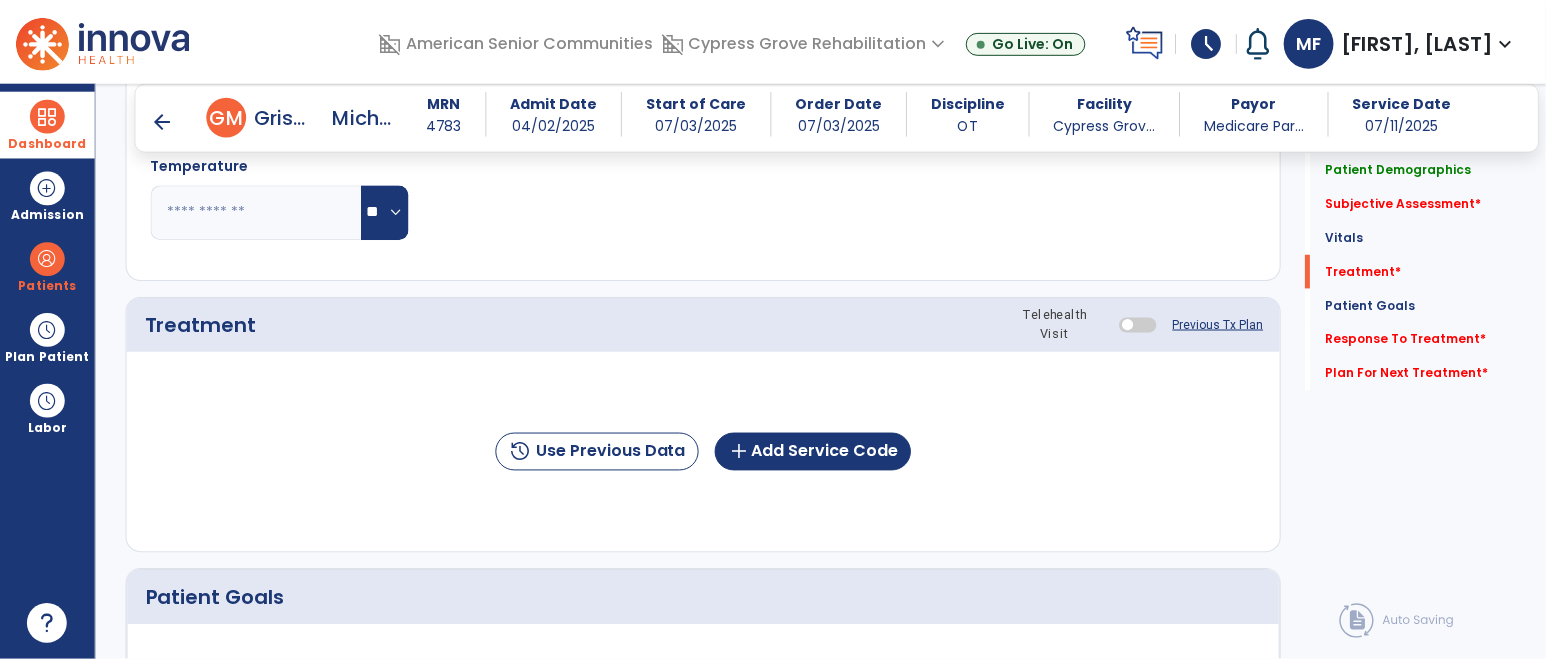 scroll, scrollTop: 1089, scrollLeft: 0, axis: vertical 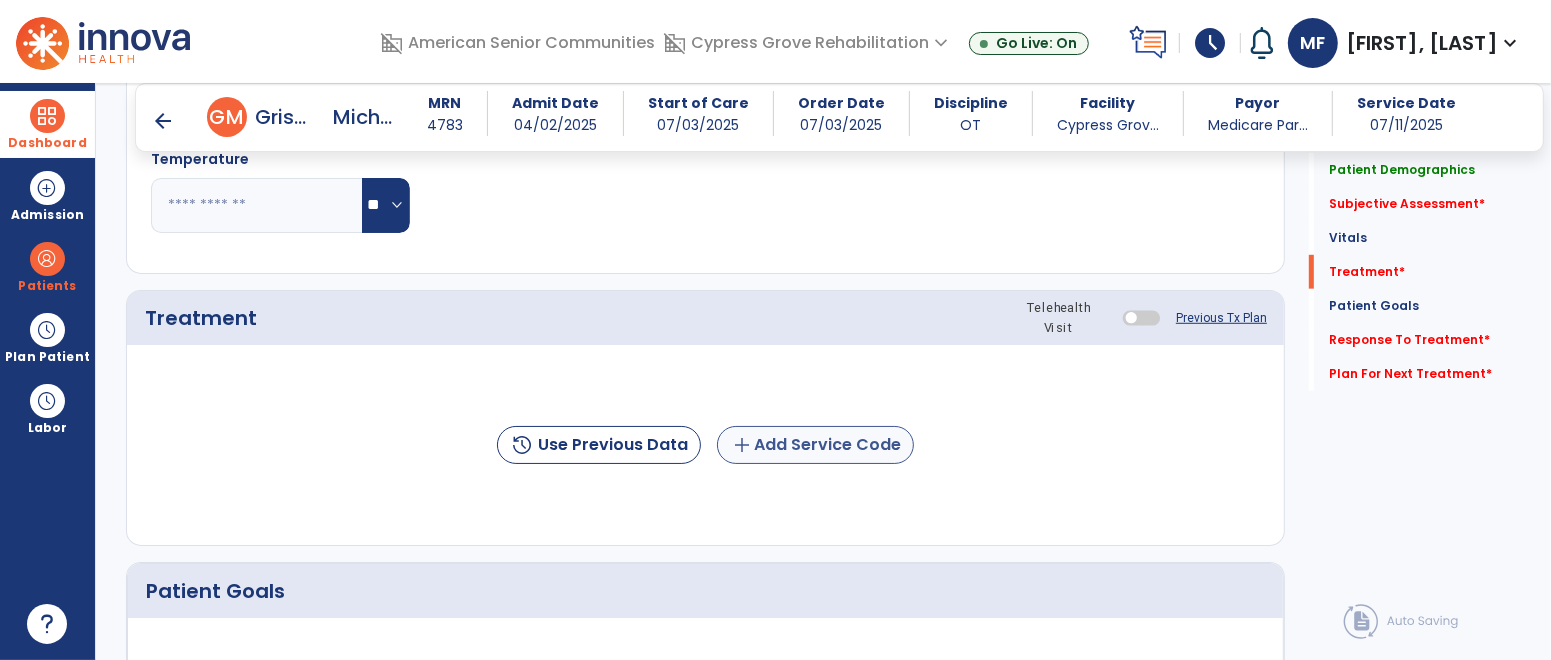 type on "**********" 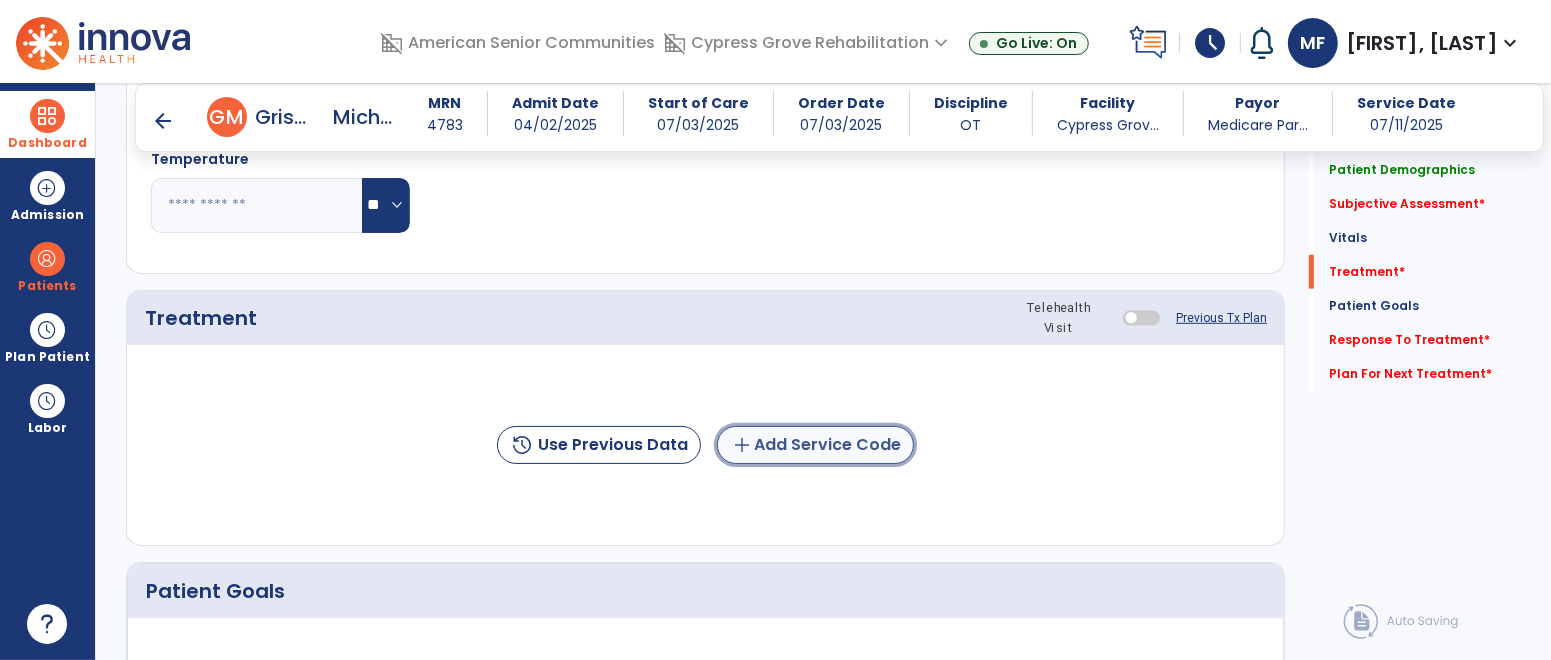 click on "add" 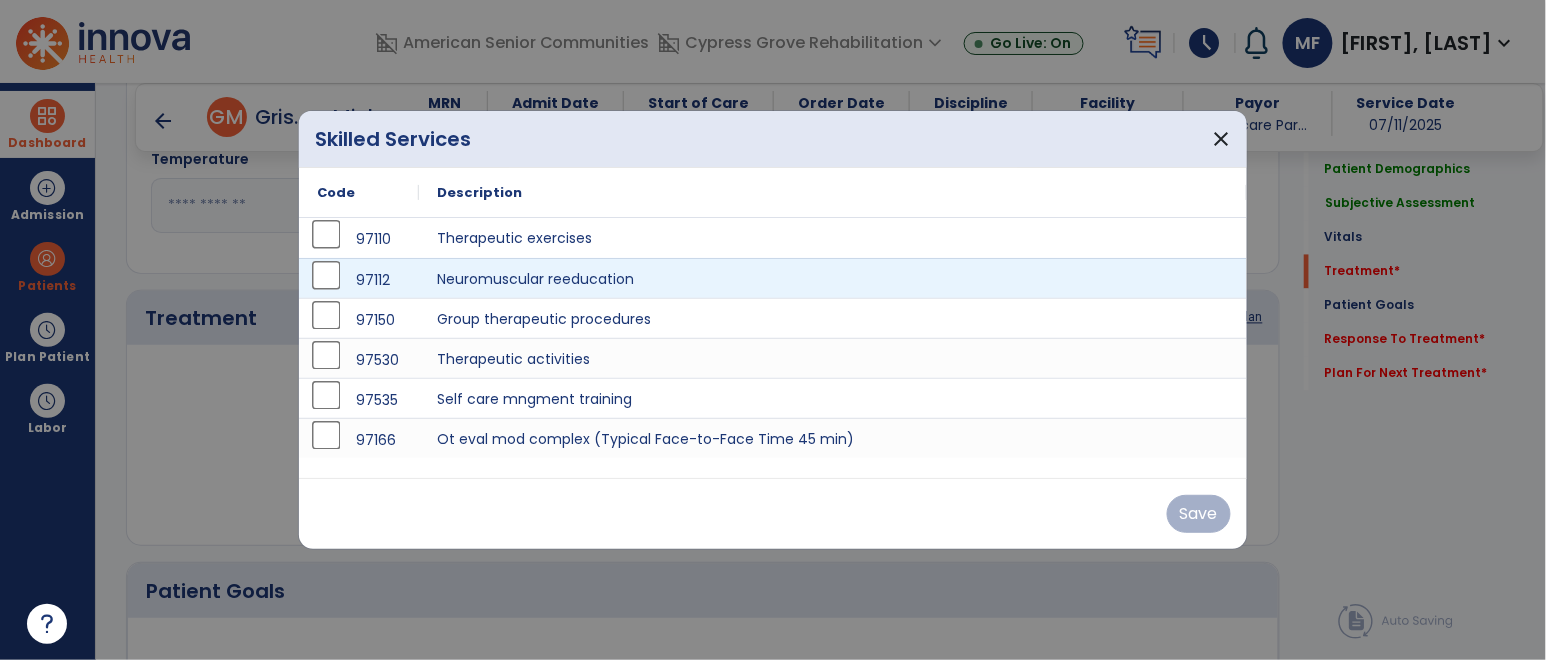 scroll, scrollTop: 1089, scrollLeft: 0, axis: vertical 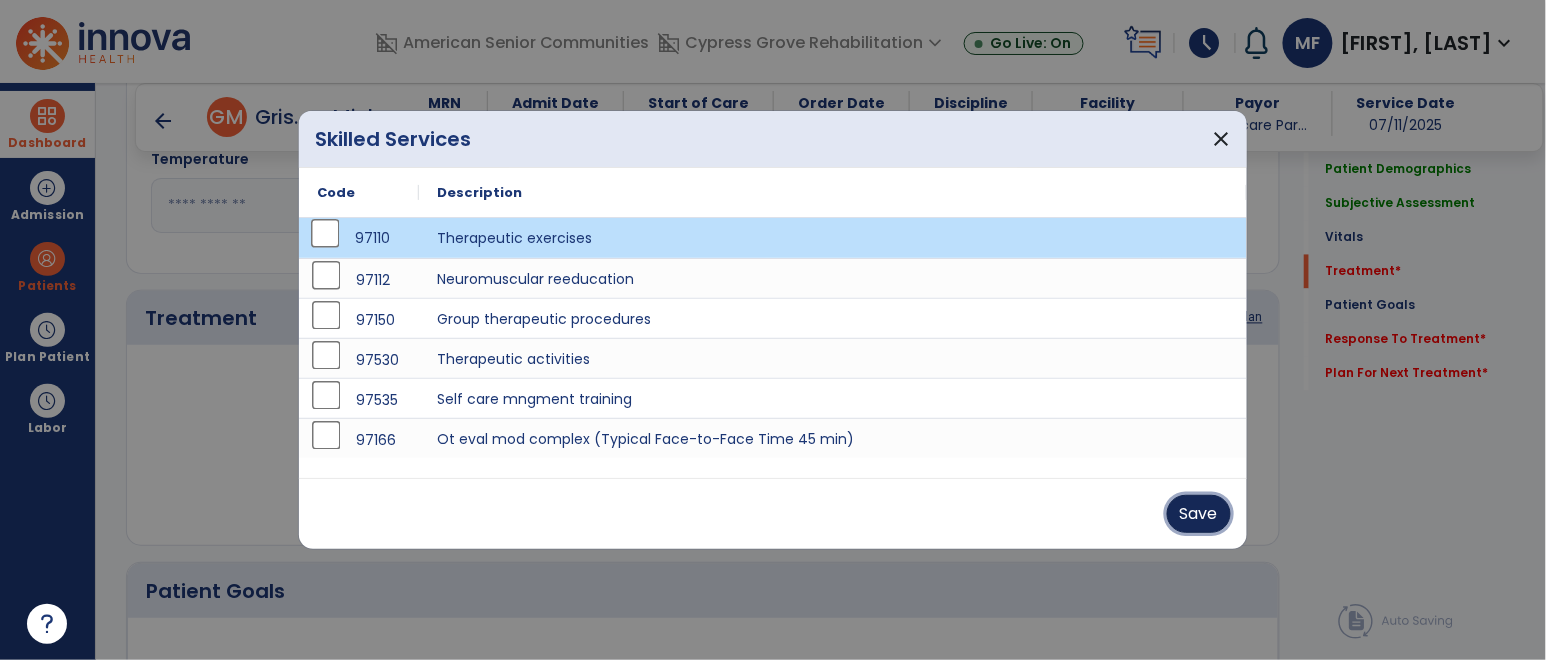 click on "Save" at bounding box center (1199, 514) 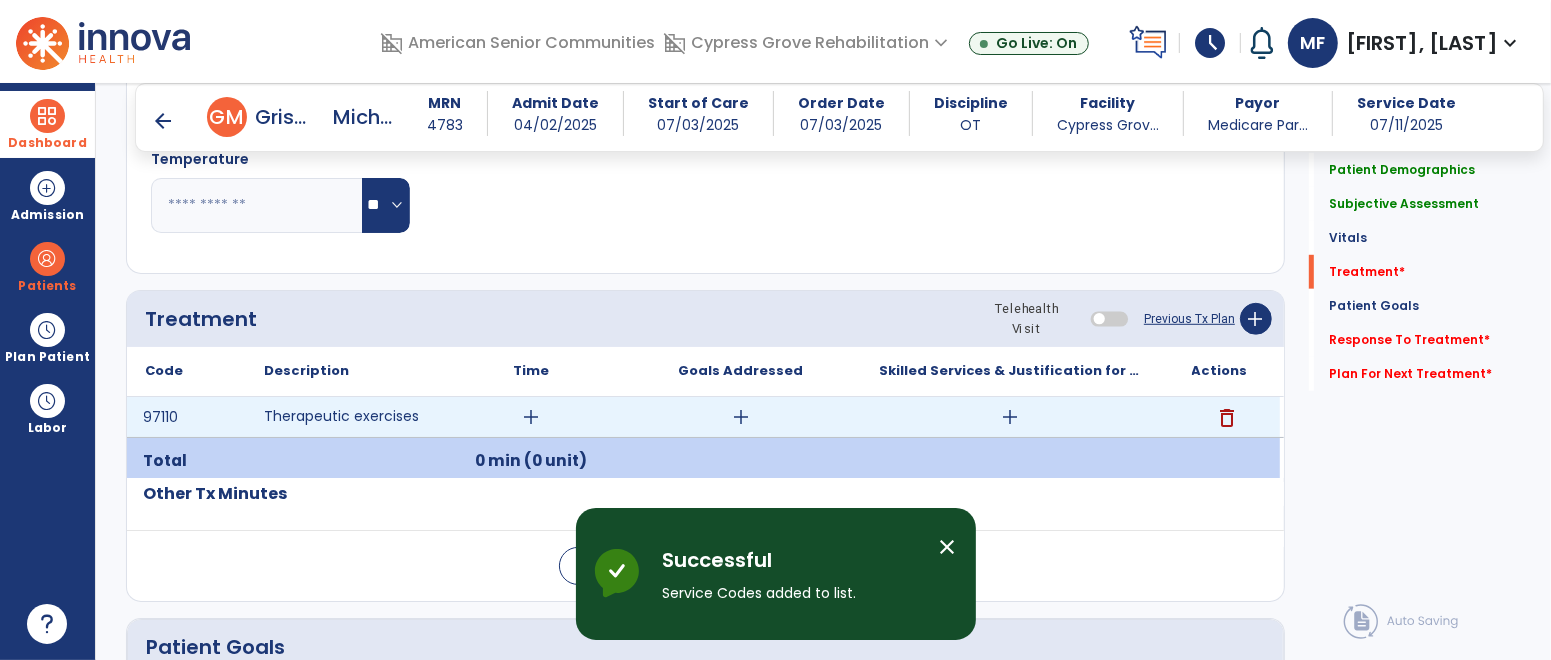 click on "add" at bounding box center (531, 417) 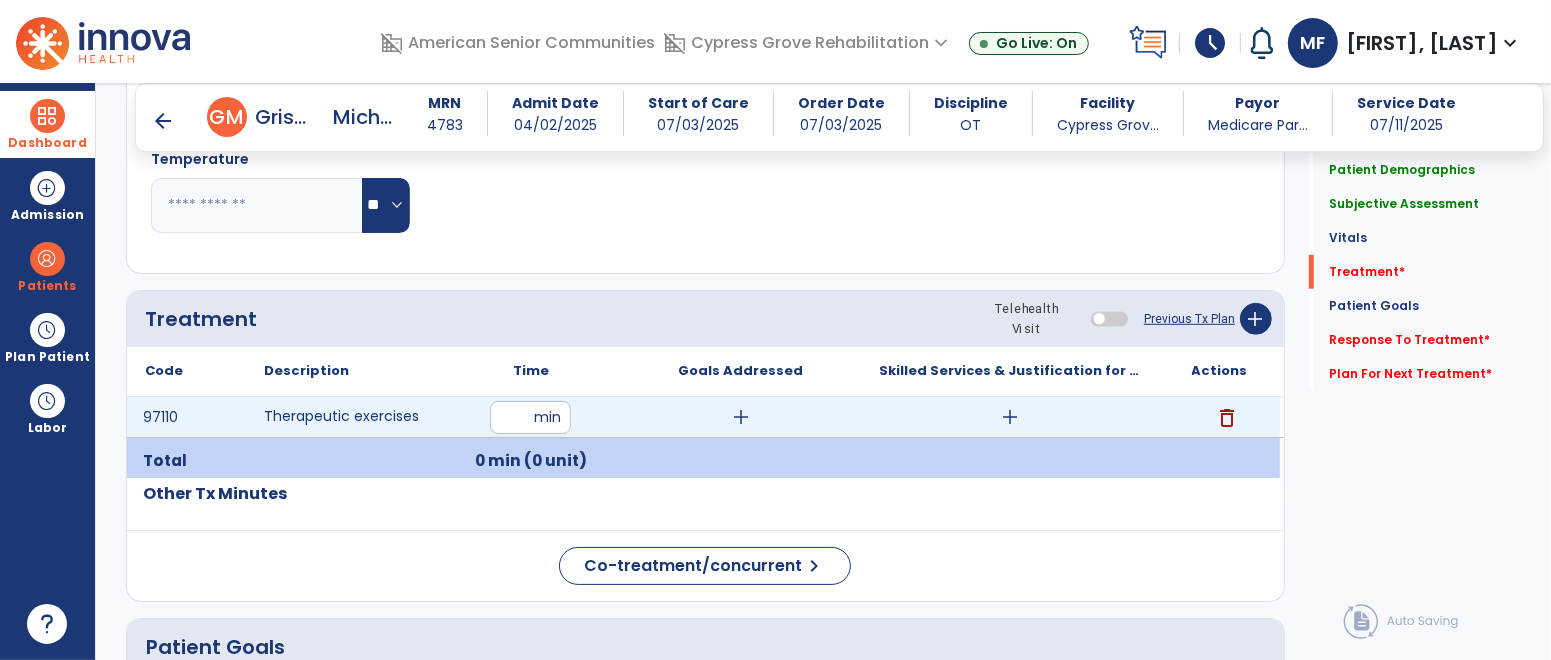 type on "**" 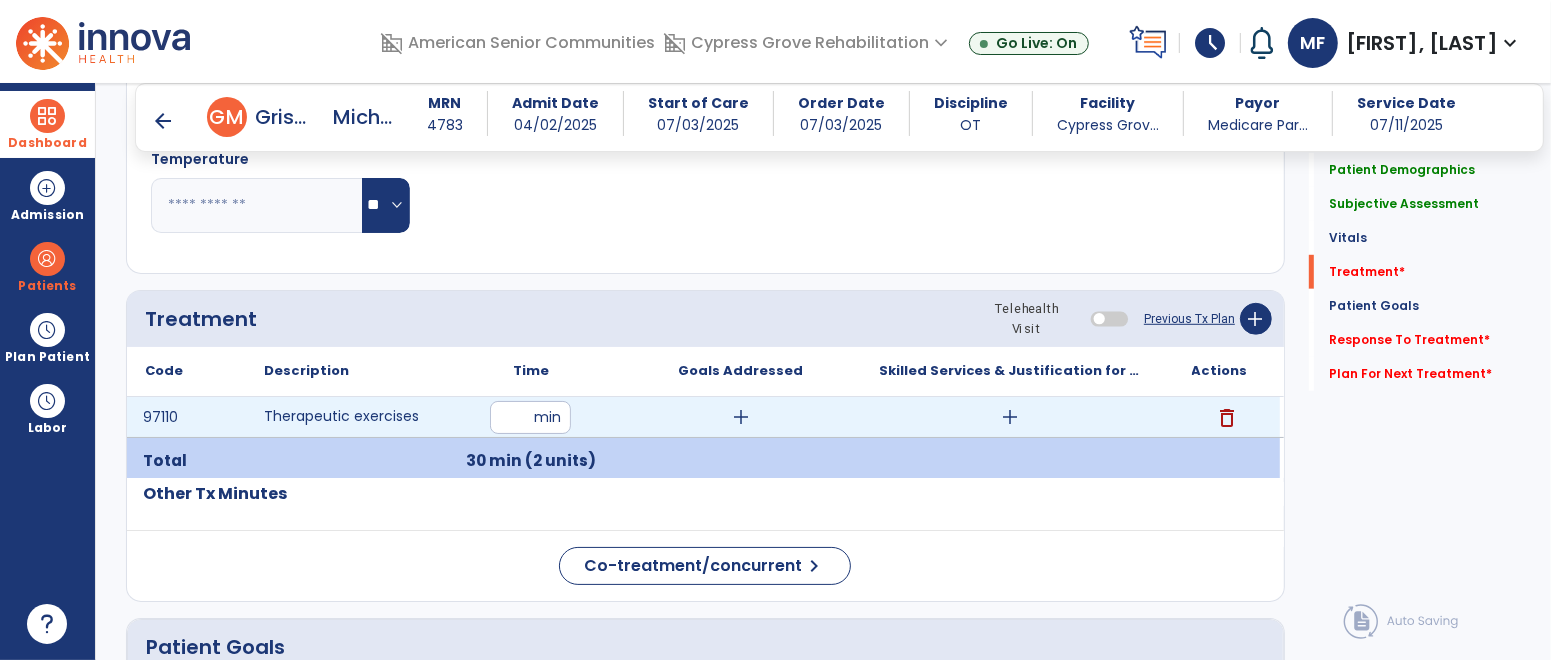 click on "add" at bounding box center (741, 417) 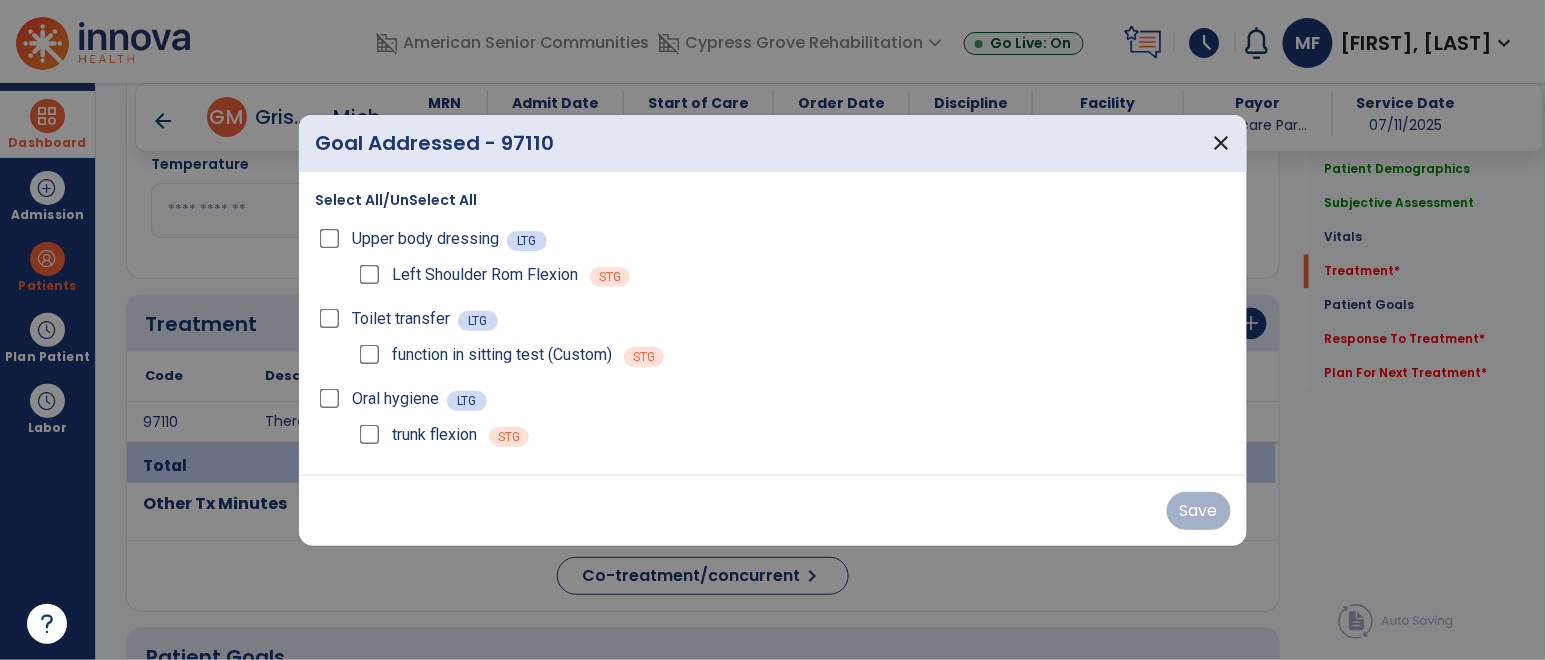 scroll, scrollTop: 1089, scrollLeft: 0, axis: vertical 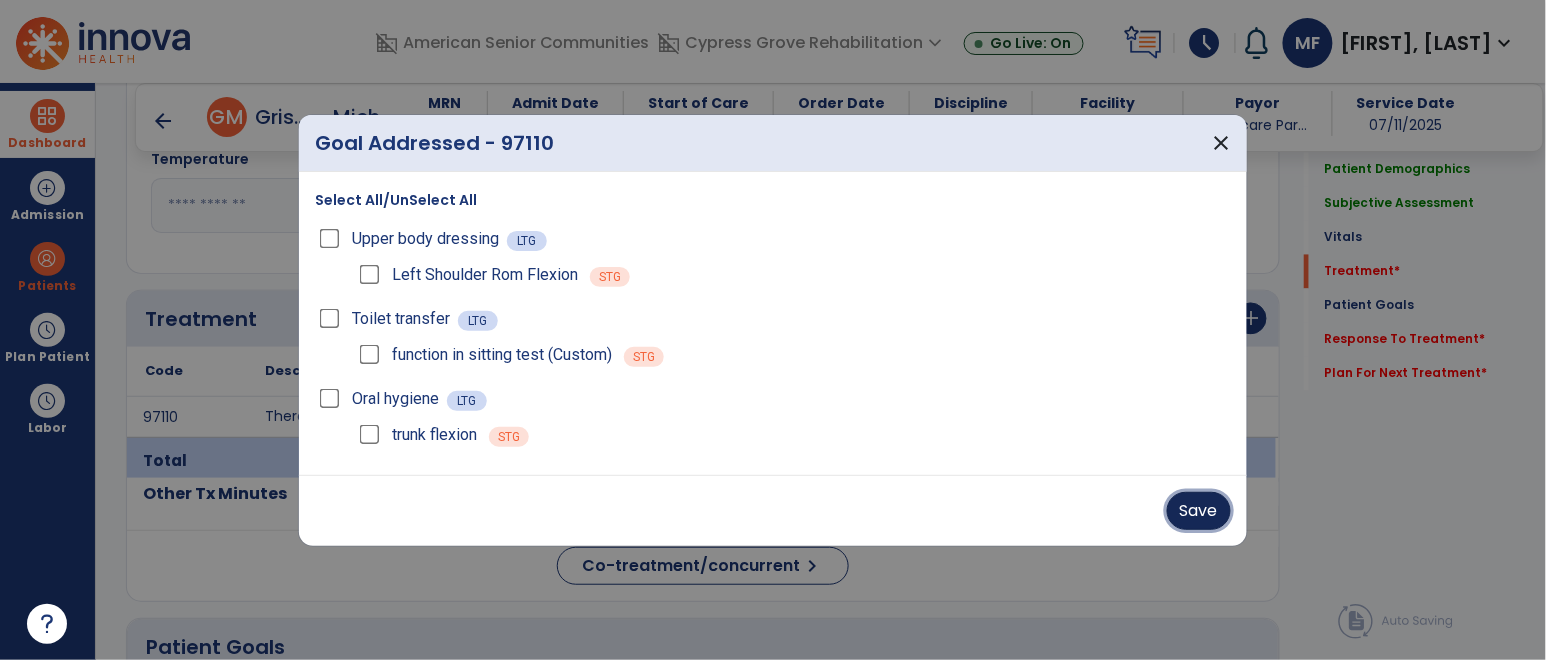click on "Save" at bounding box center (1199, 511) 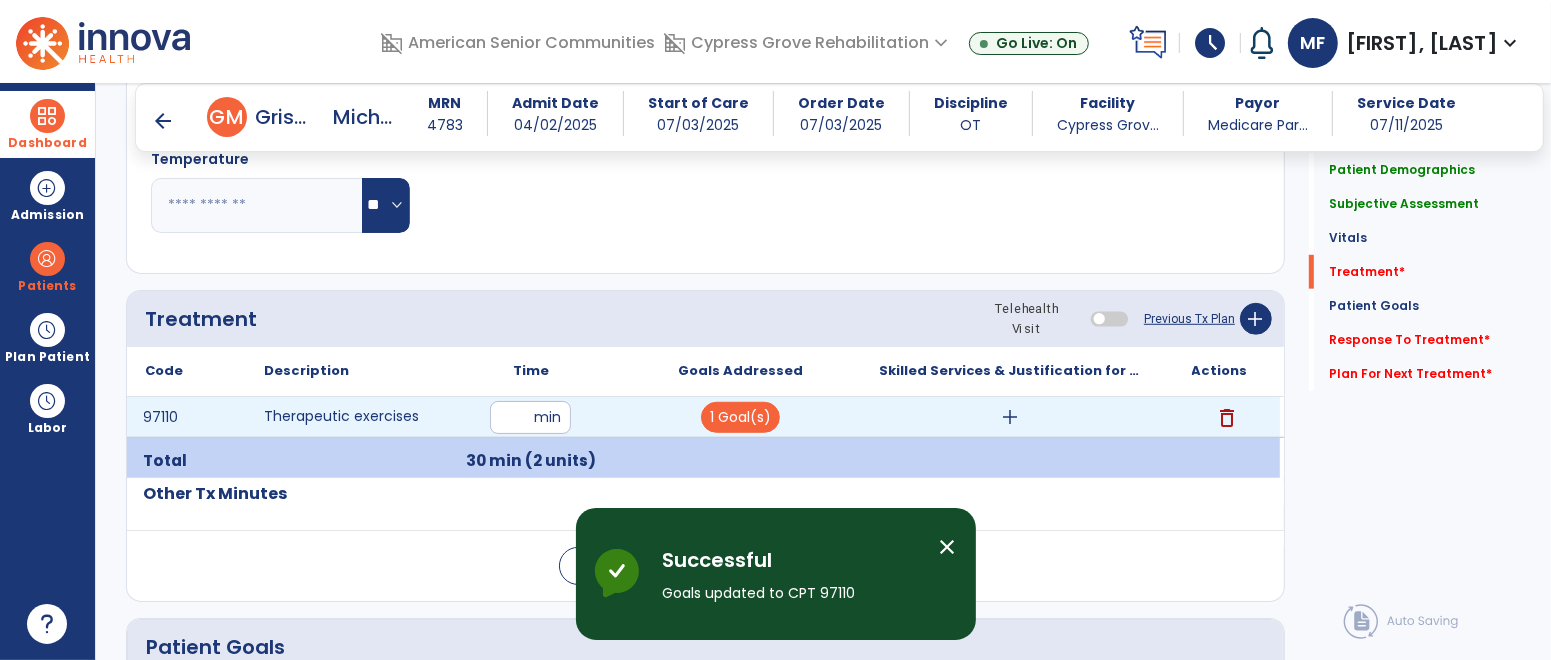 click on "add" at bounding box center [1010, 417] 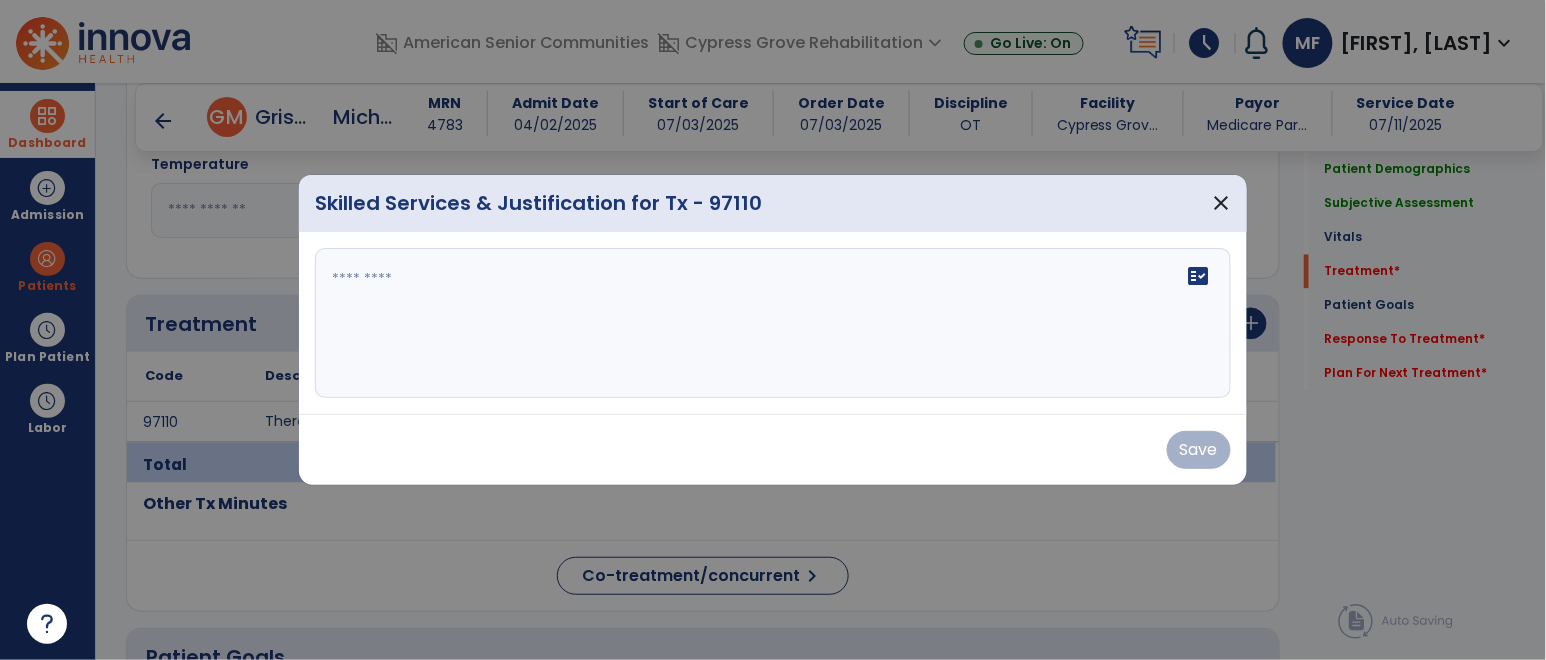 click on "fact_check" at bounding box center [773, 323] 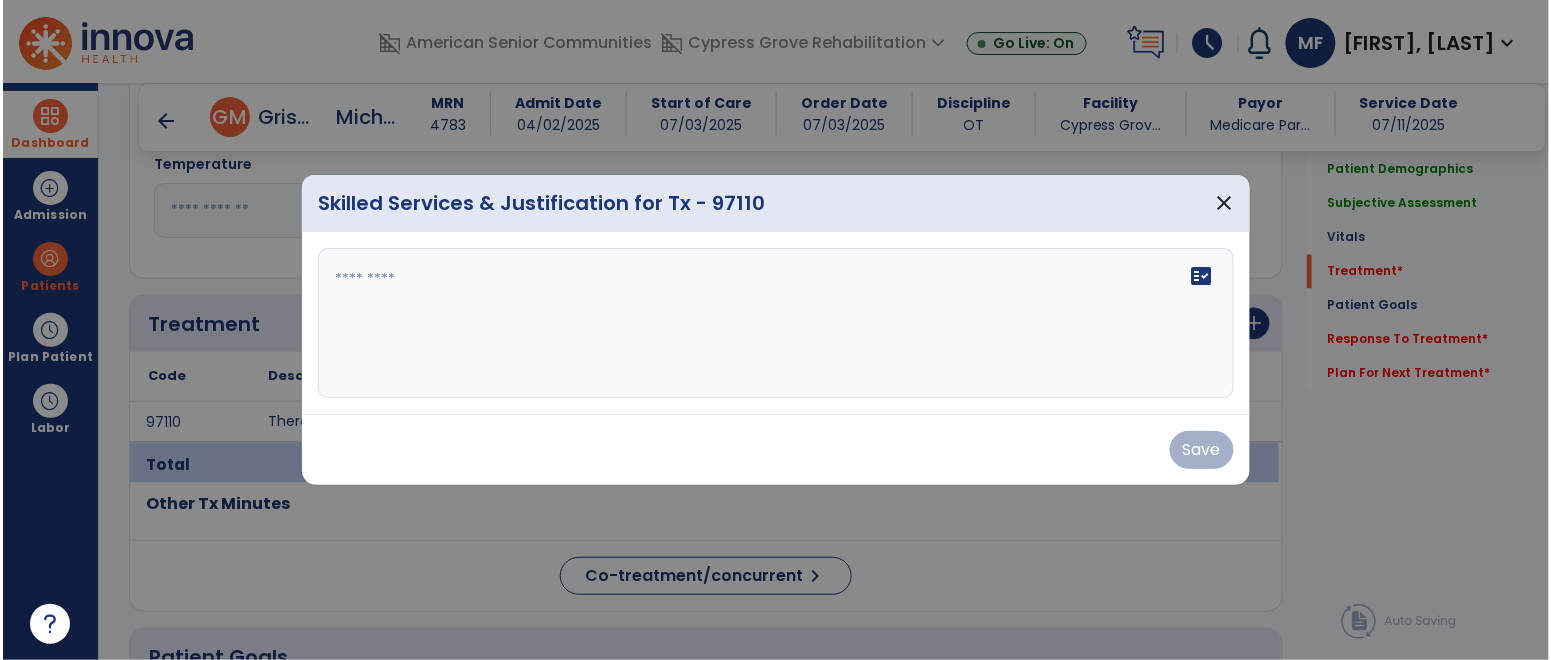 scroll, scrollTop: 1089, scrollLeft: 0, axis: vertical 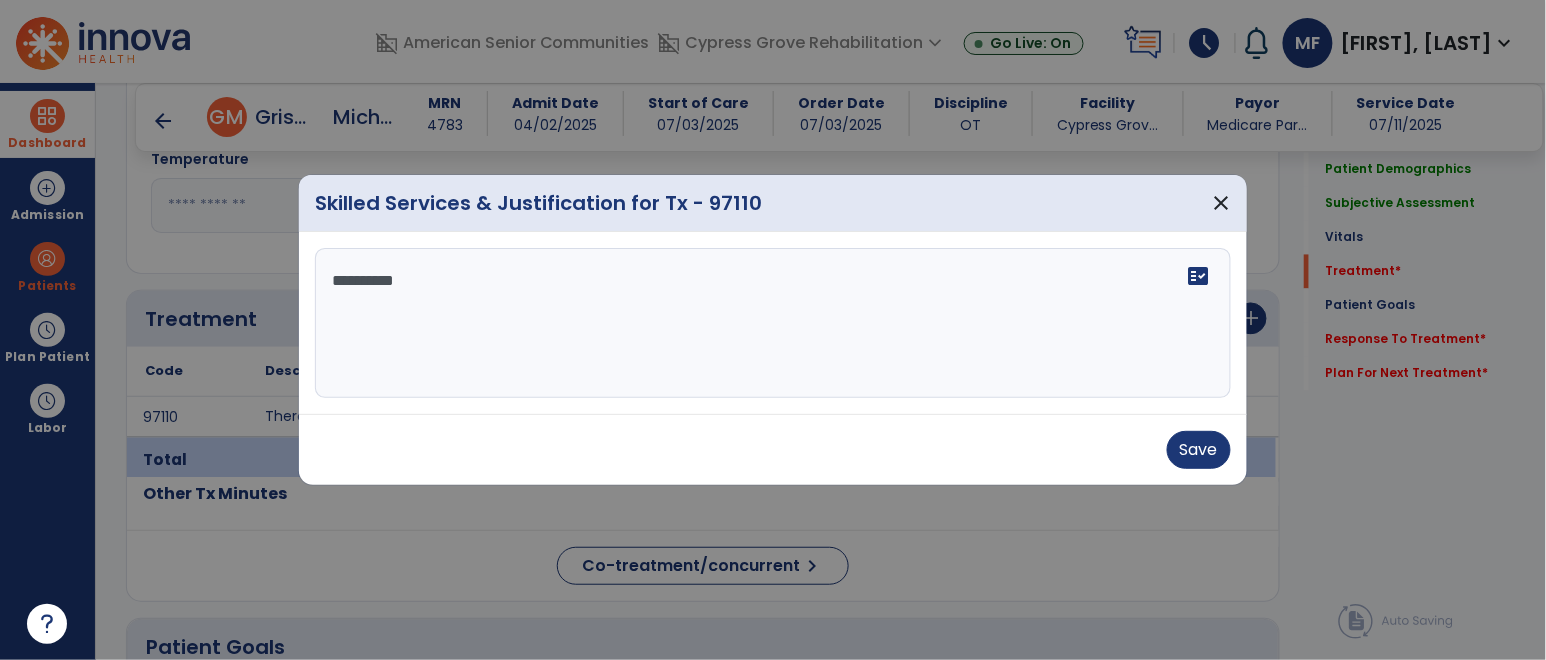 type on "**********" 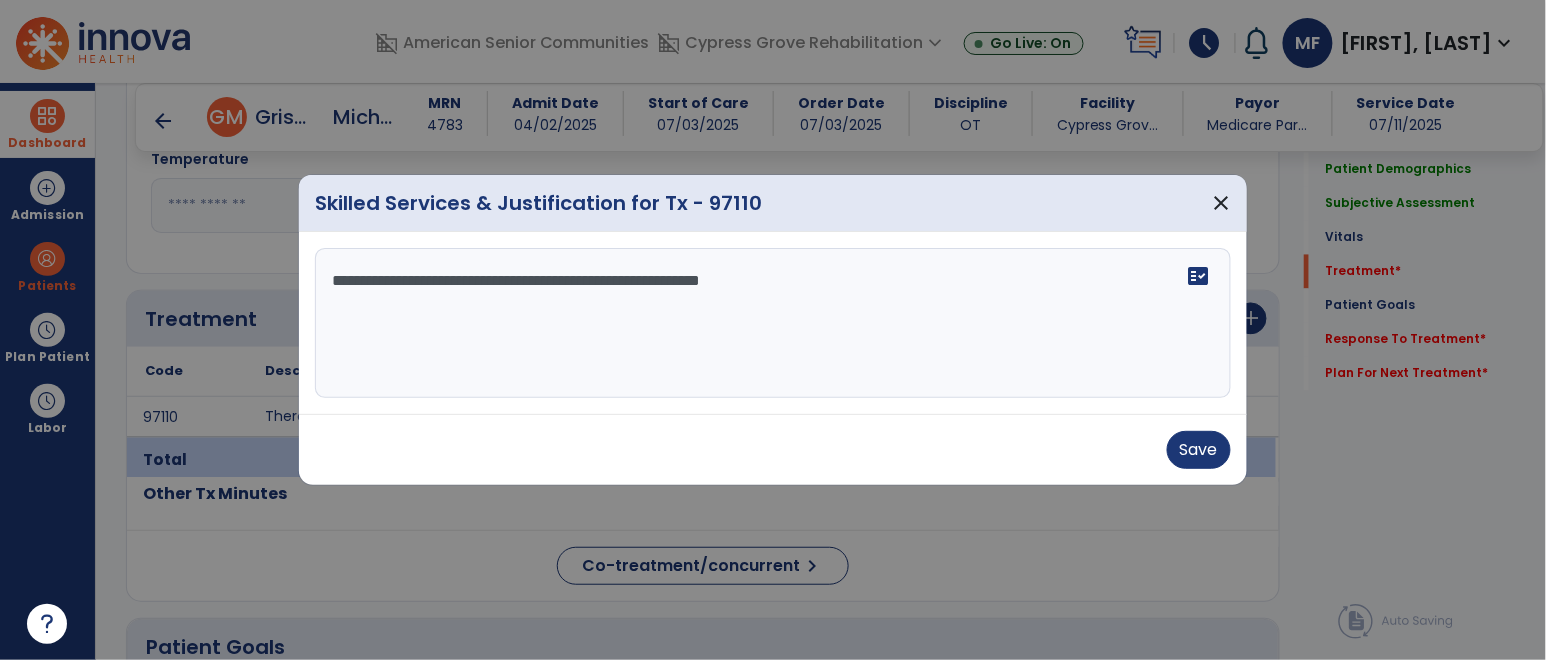 click on "**********" at bounding box center (772, 323) 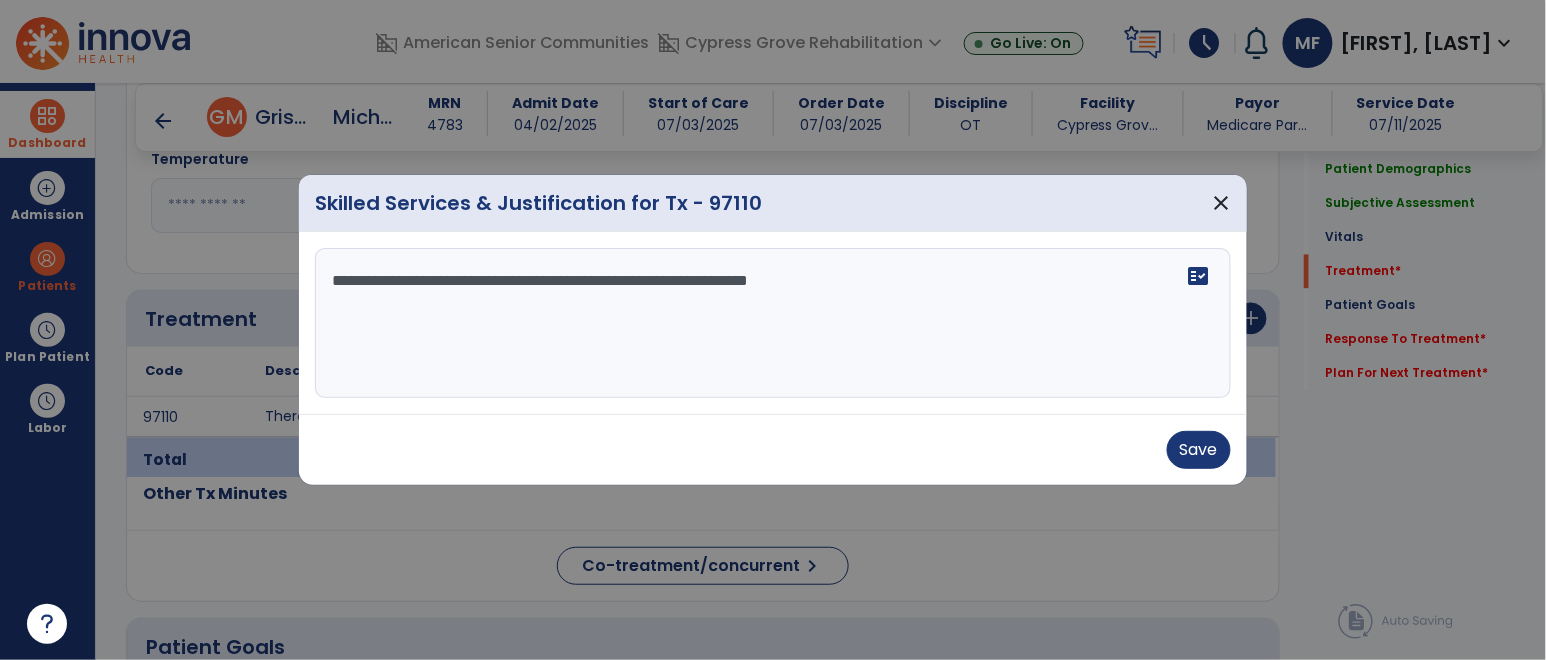 click on "**********" at bounding box center (772, 323) 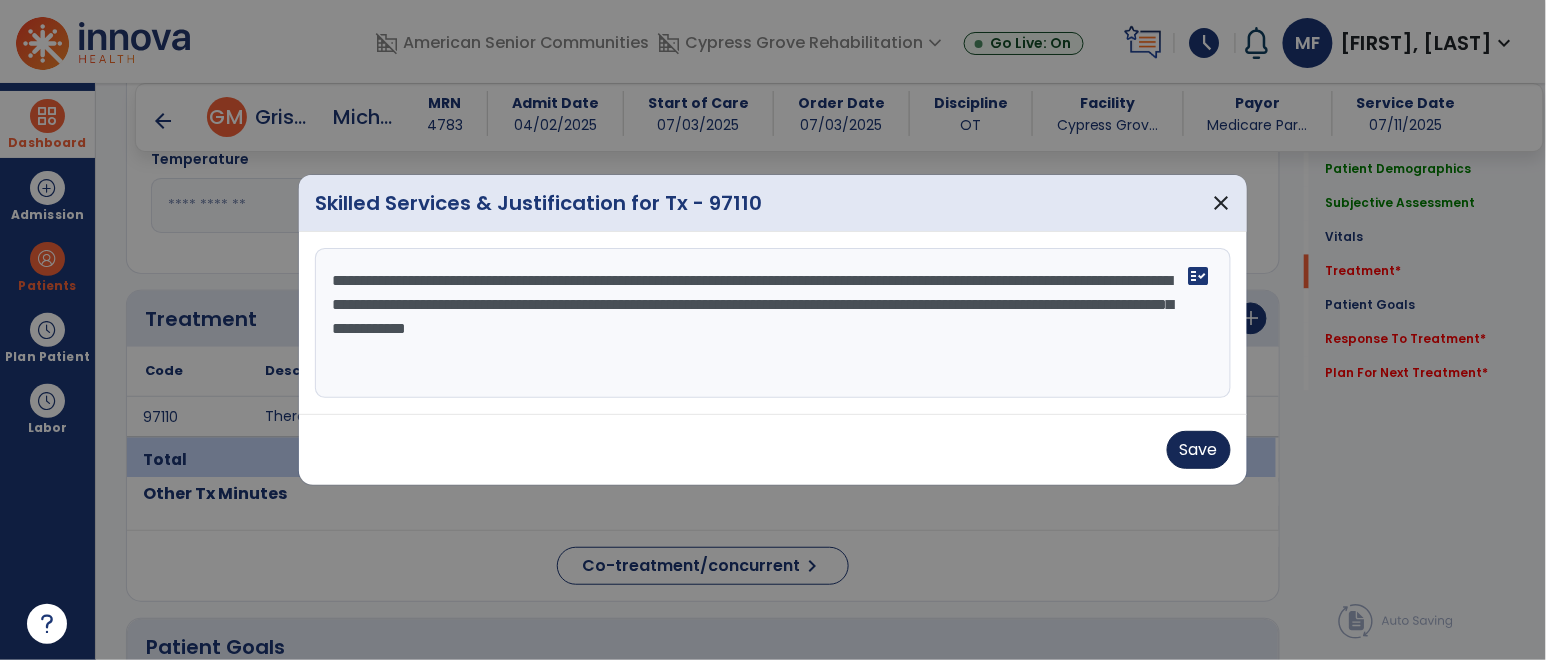 type on "**********" 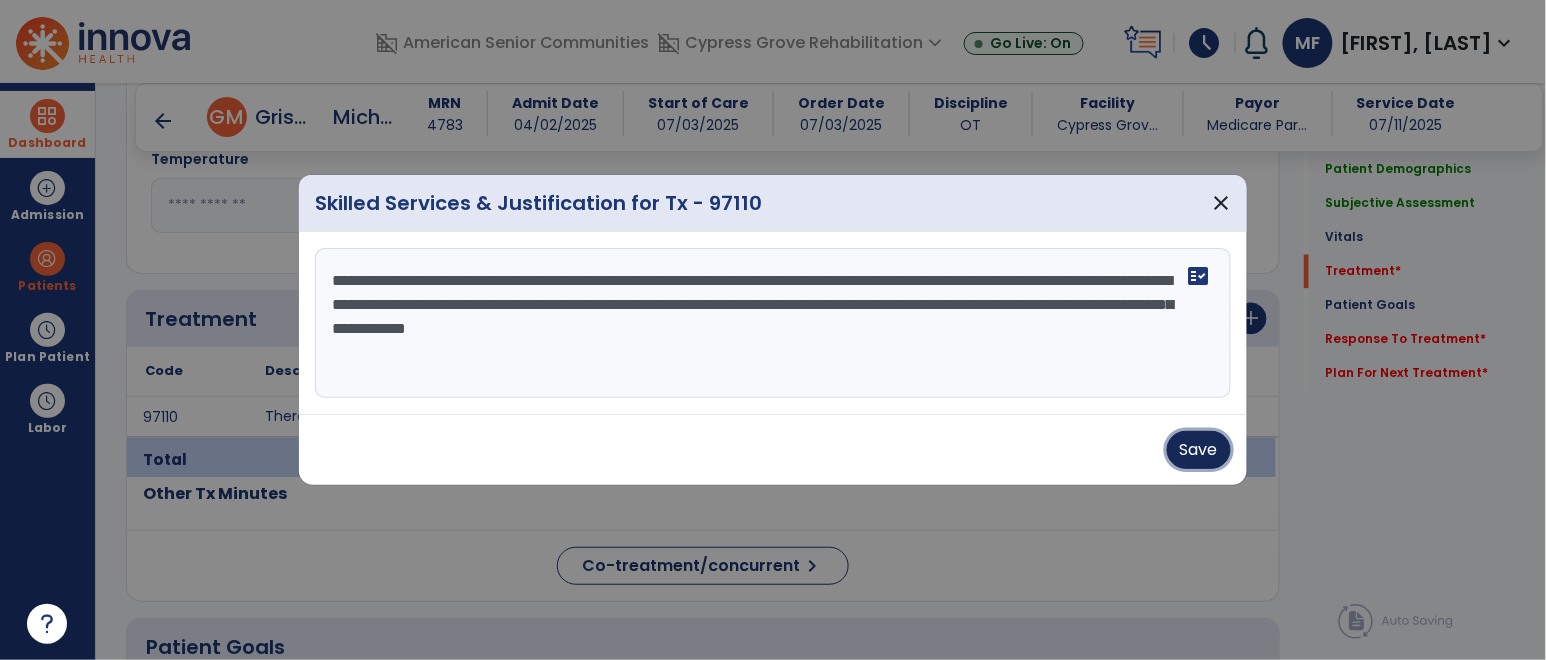 click on "Save" at bounding box center [1199, 450] 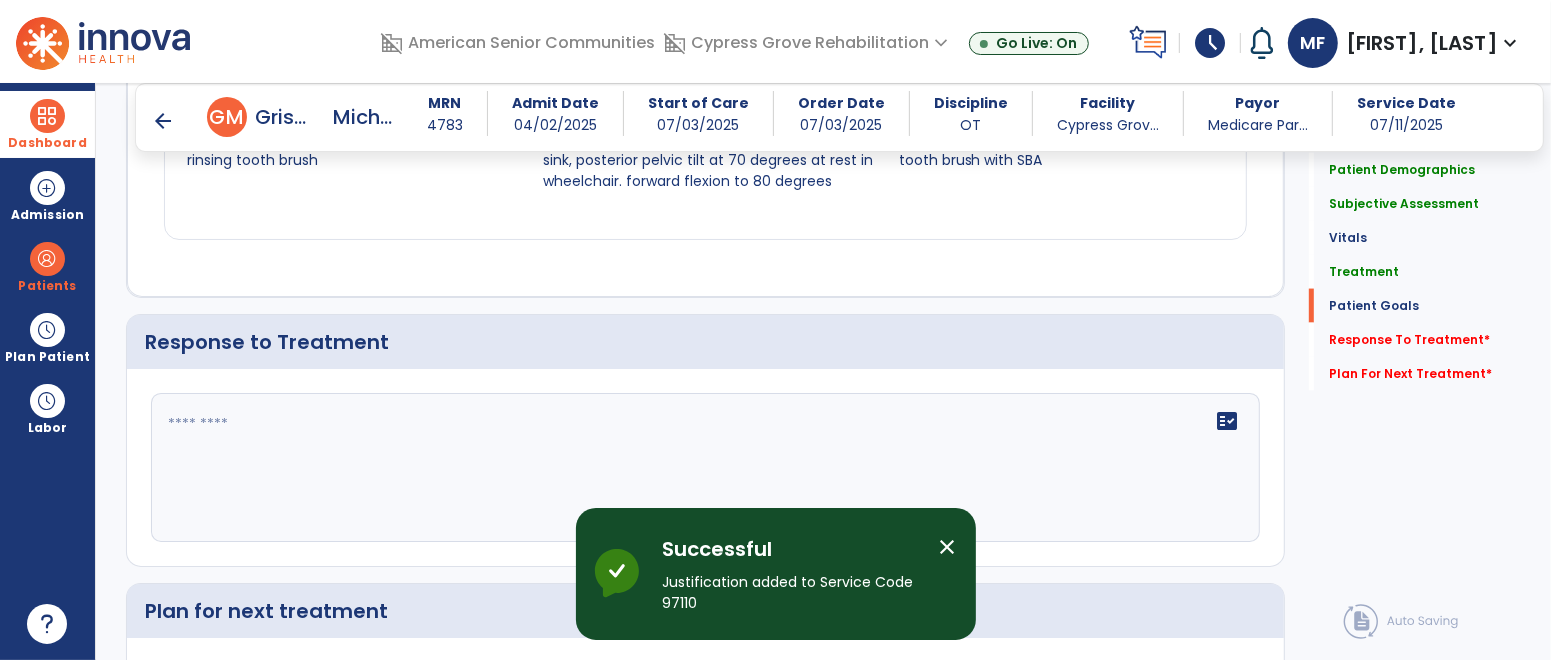 click on "fact_check" 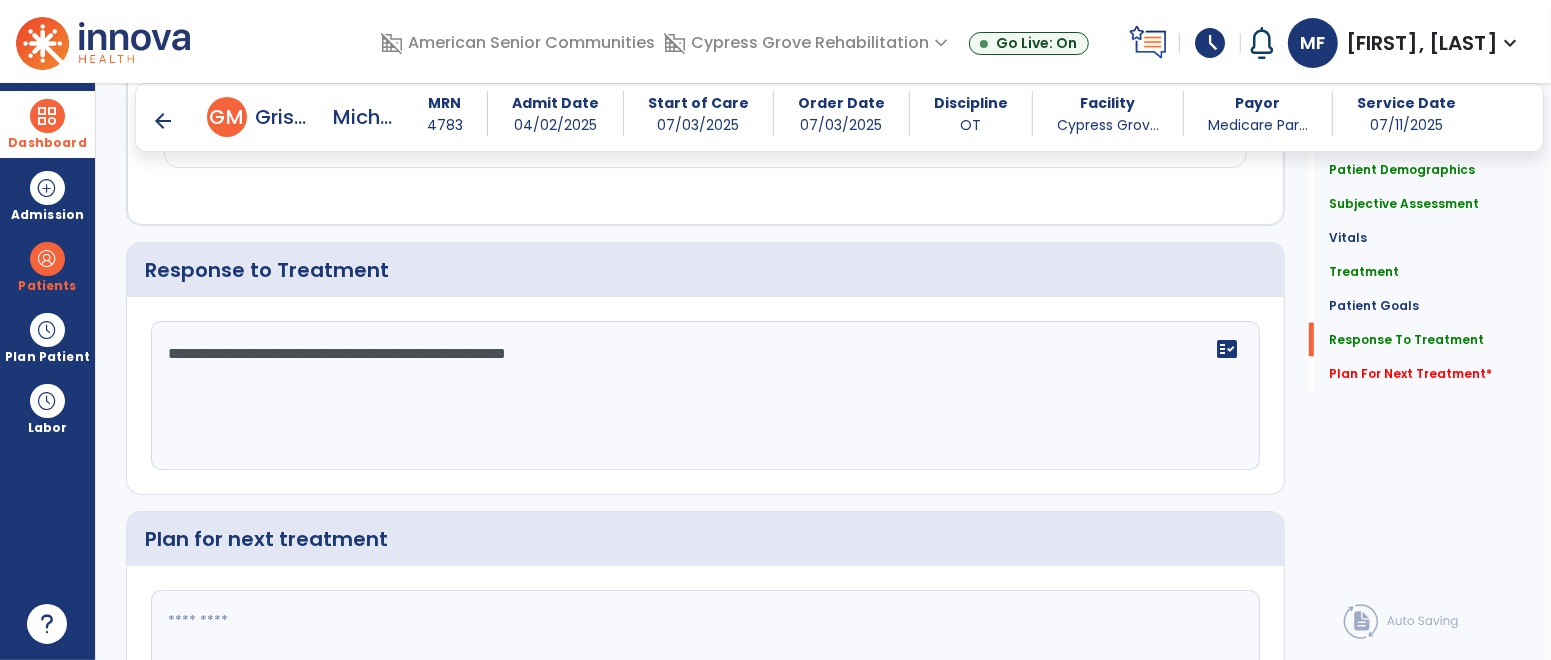 scroll, scrollTop: 2539, scrollLeft: 0, axis: vertical 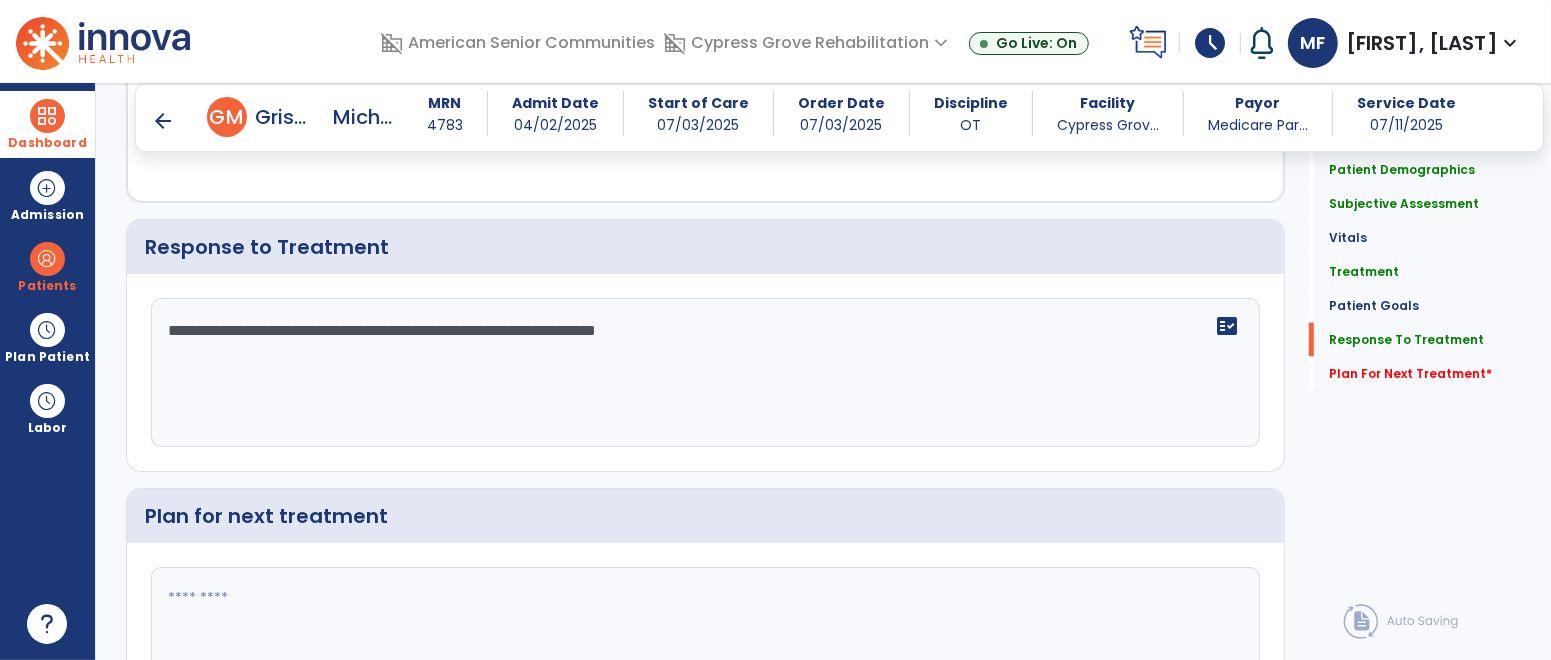 type on "**********" 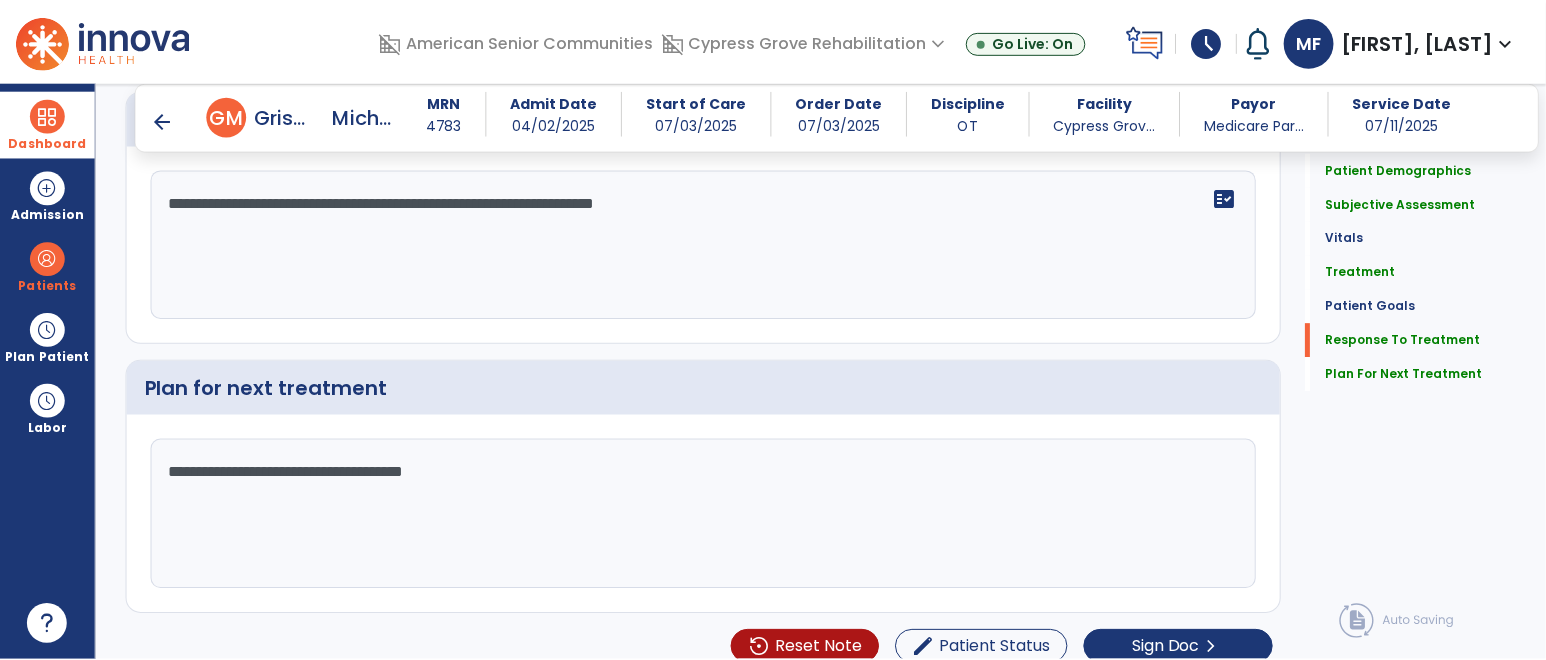 scroll, scrollTop: 2690, scrollLeft: 0, axis: vertical 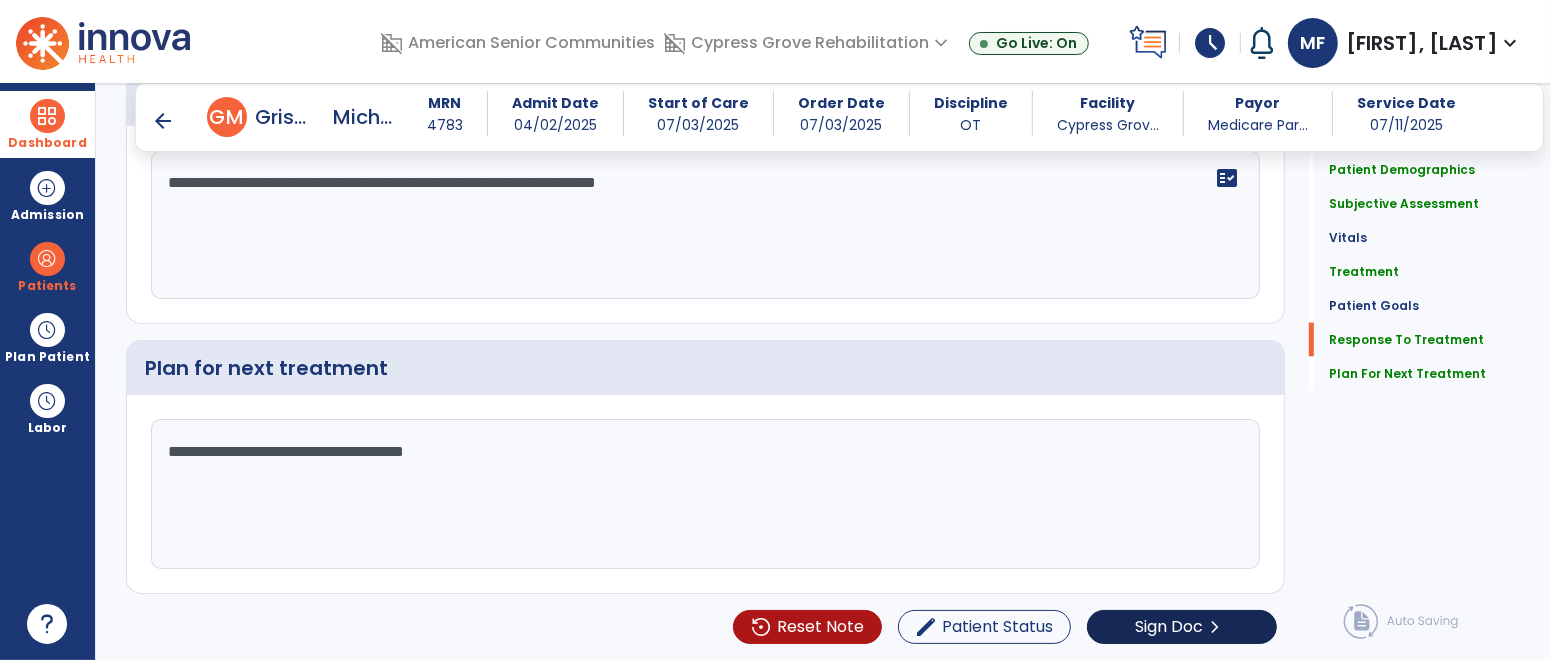 type on "**********" 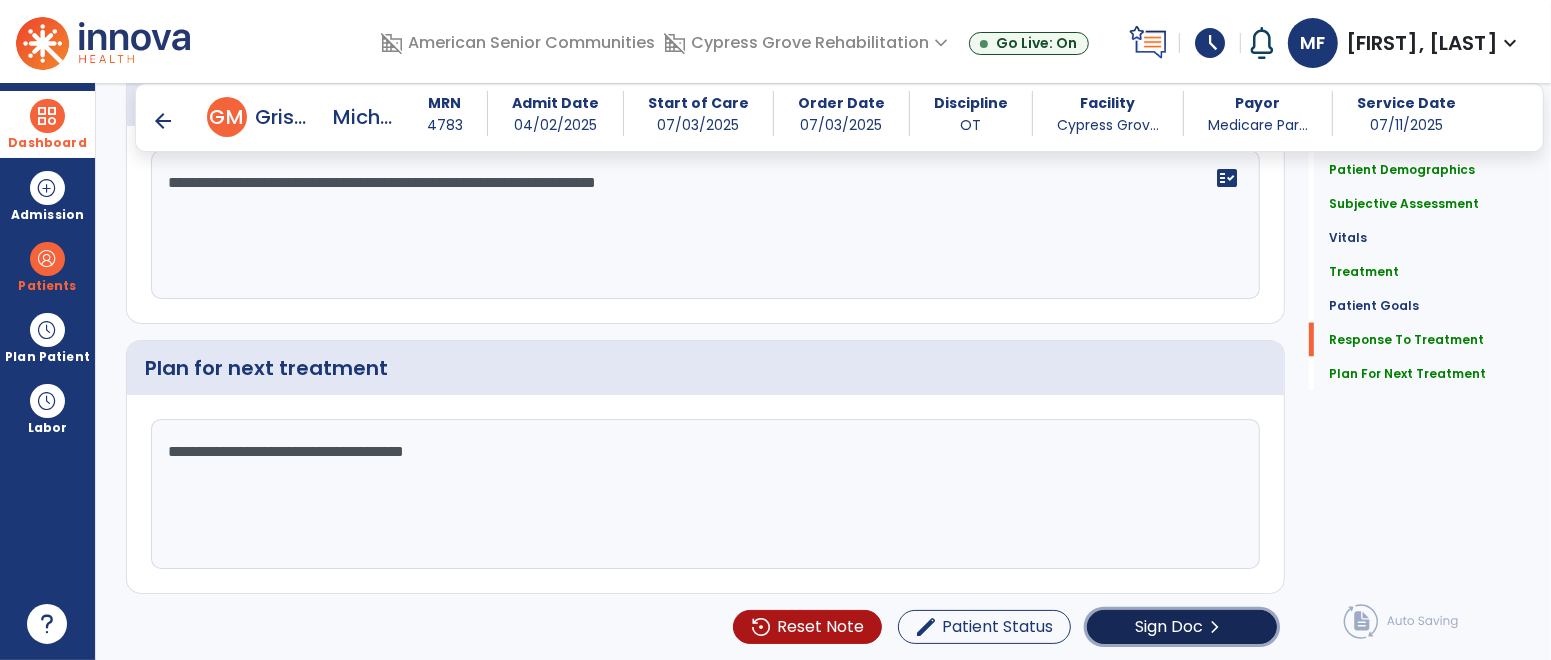 click on "Sign Doc" 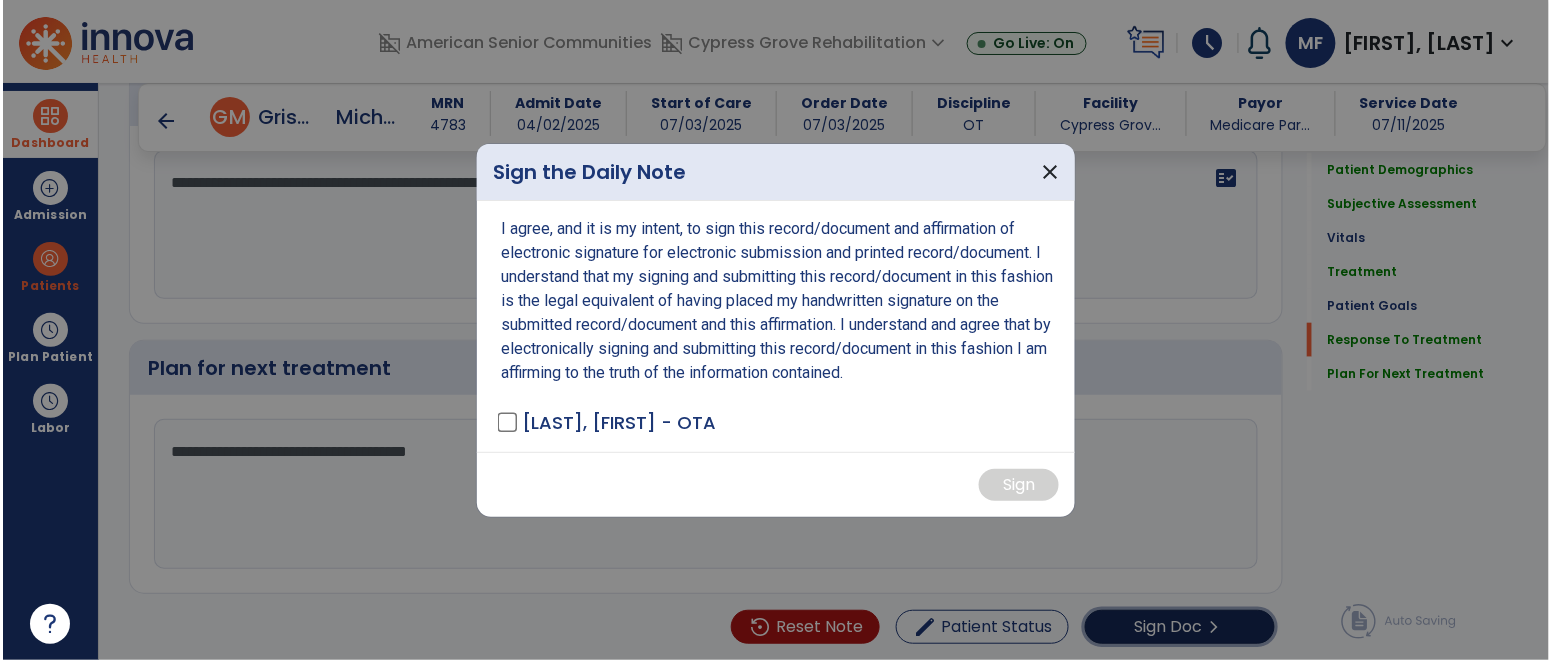 scroll, scrollTop: 2690, scrollLeft: 0, axis: vertical 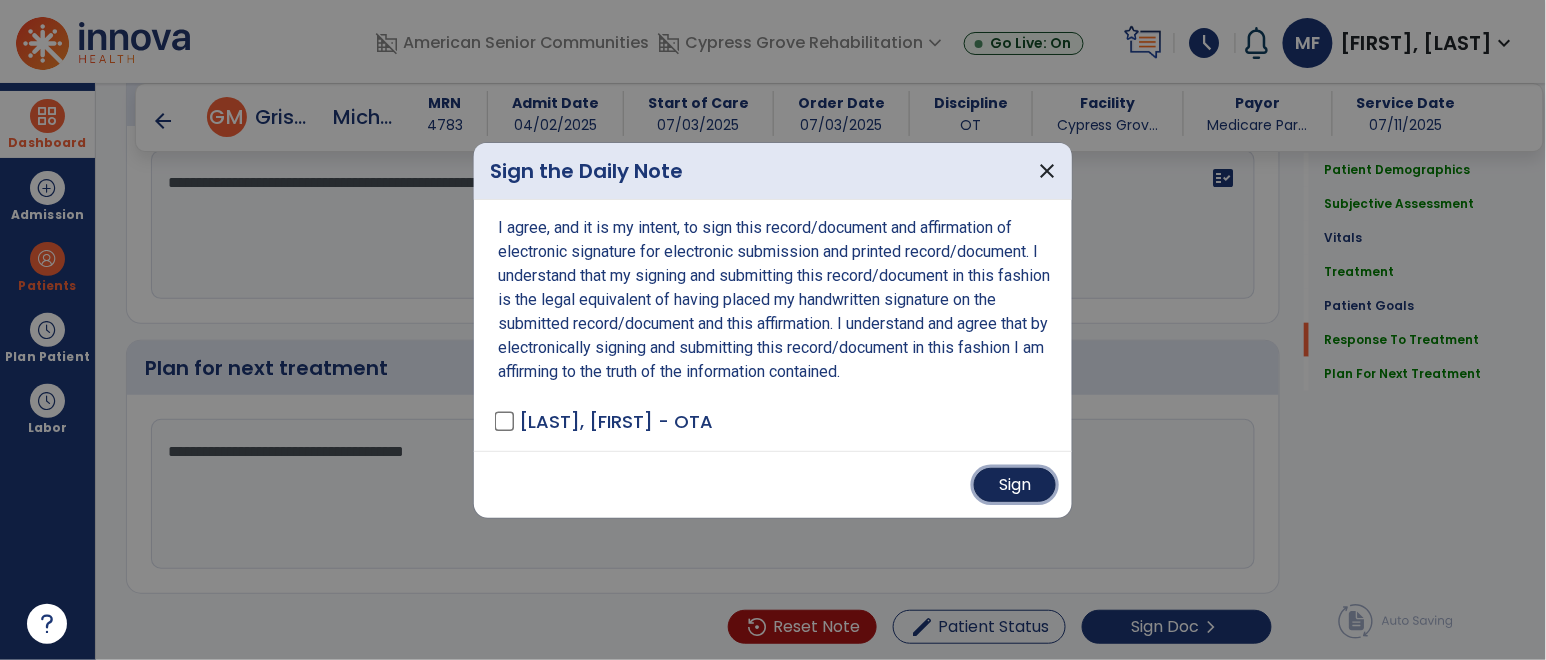 click on "Sign" at bounding box center (1015, 485) 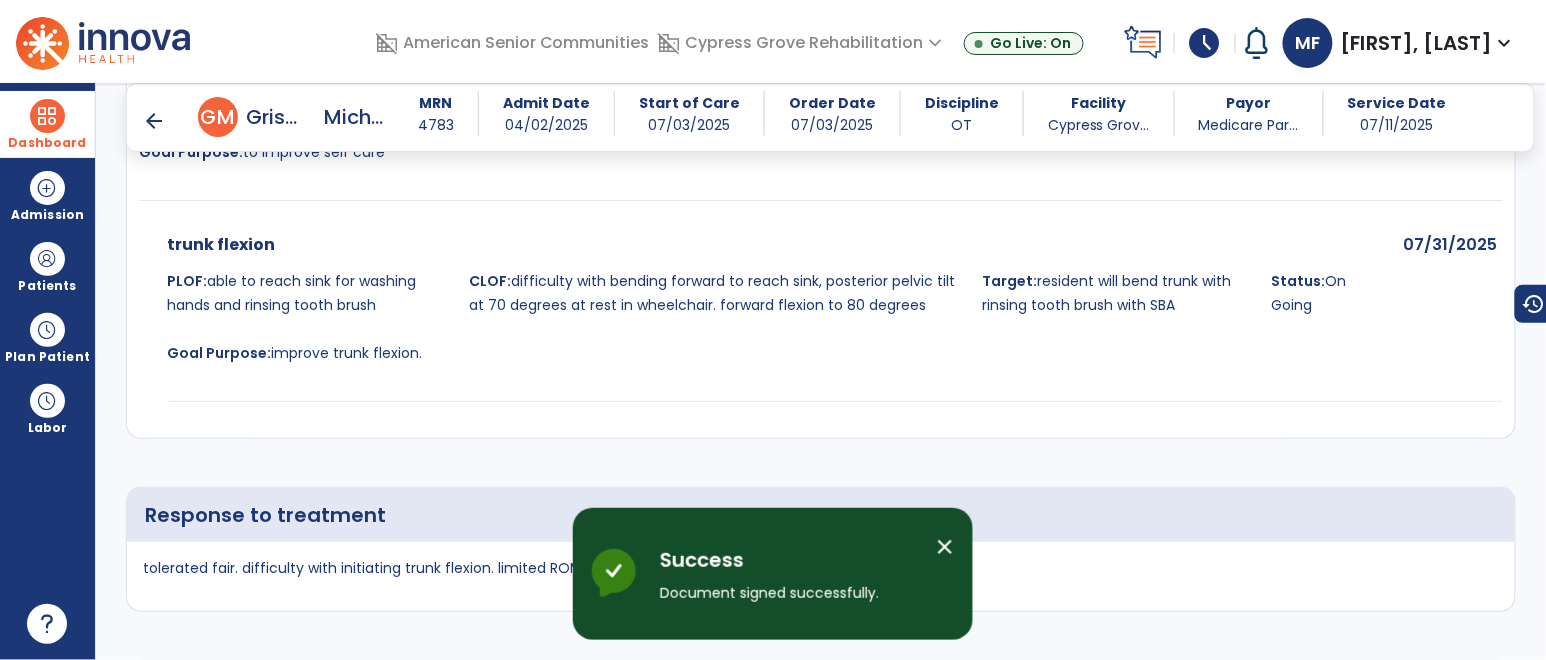 click at bounding box center [47, 116] 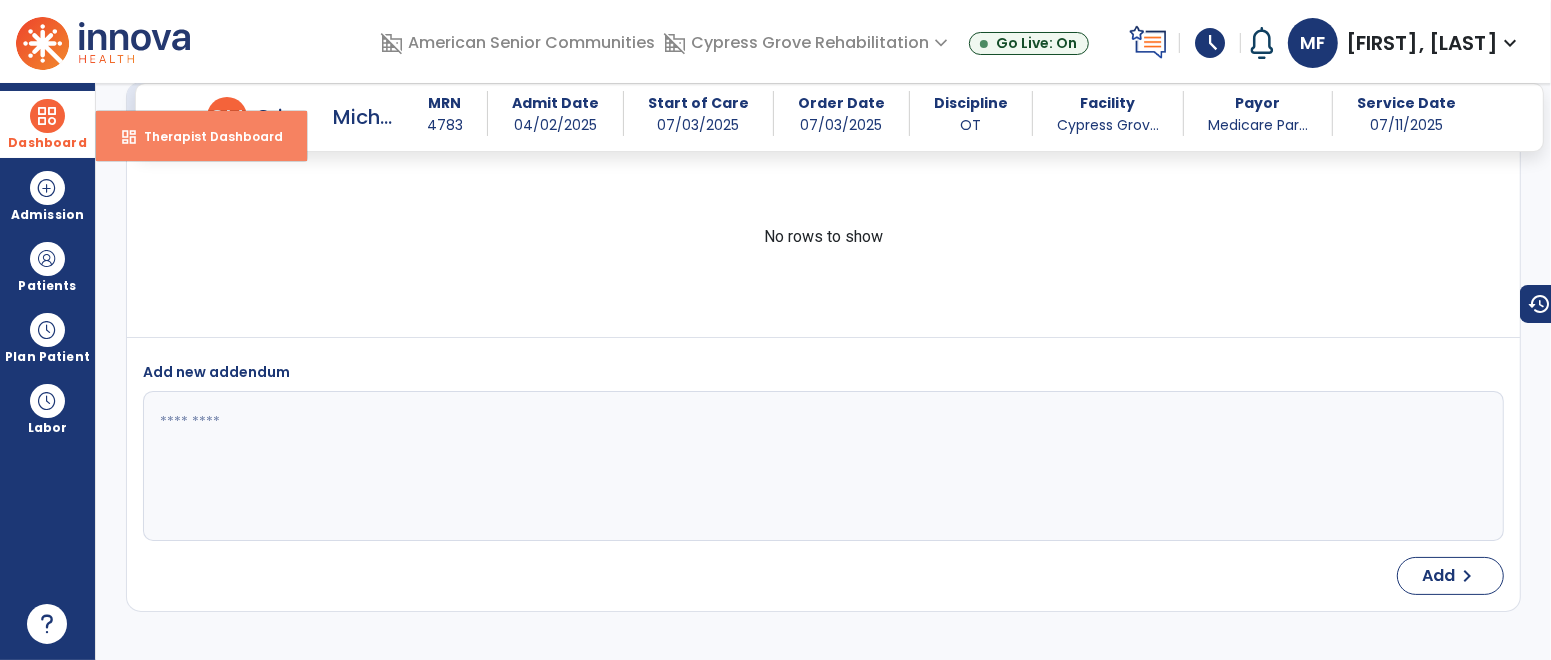 click on "dashboard  Therapist Dashboard" at bounding box center [201, 136] 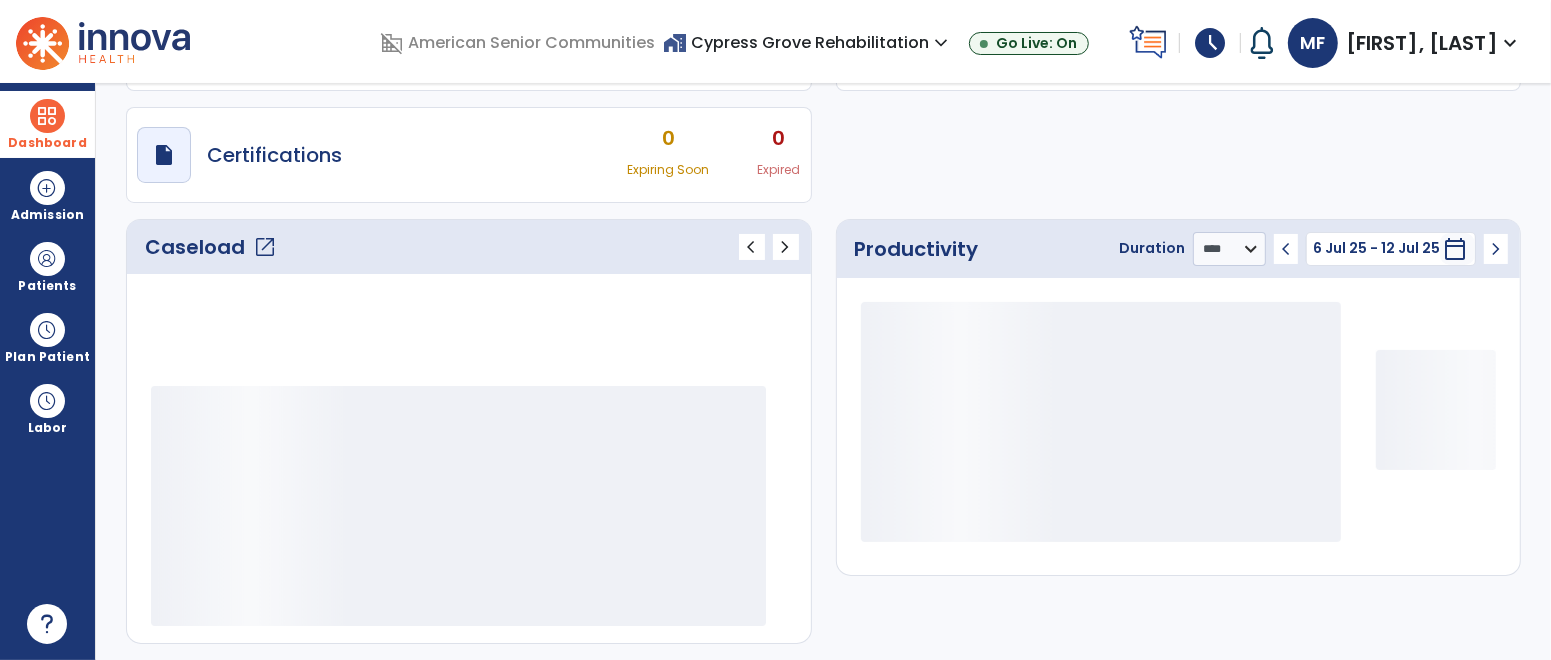 scroll, scrollTop: 158, scrollLeft: 0, axis: vertical 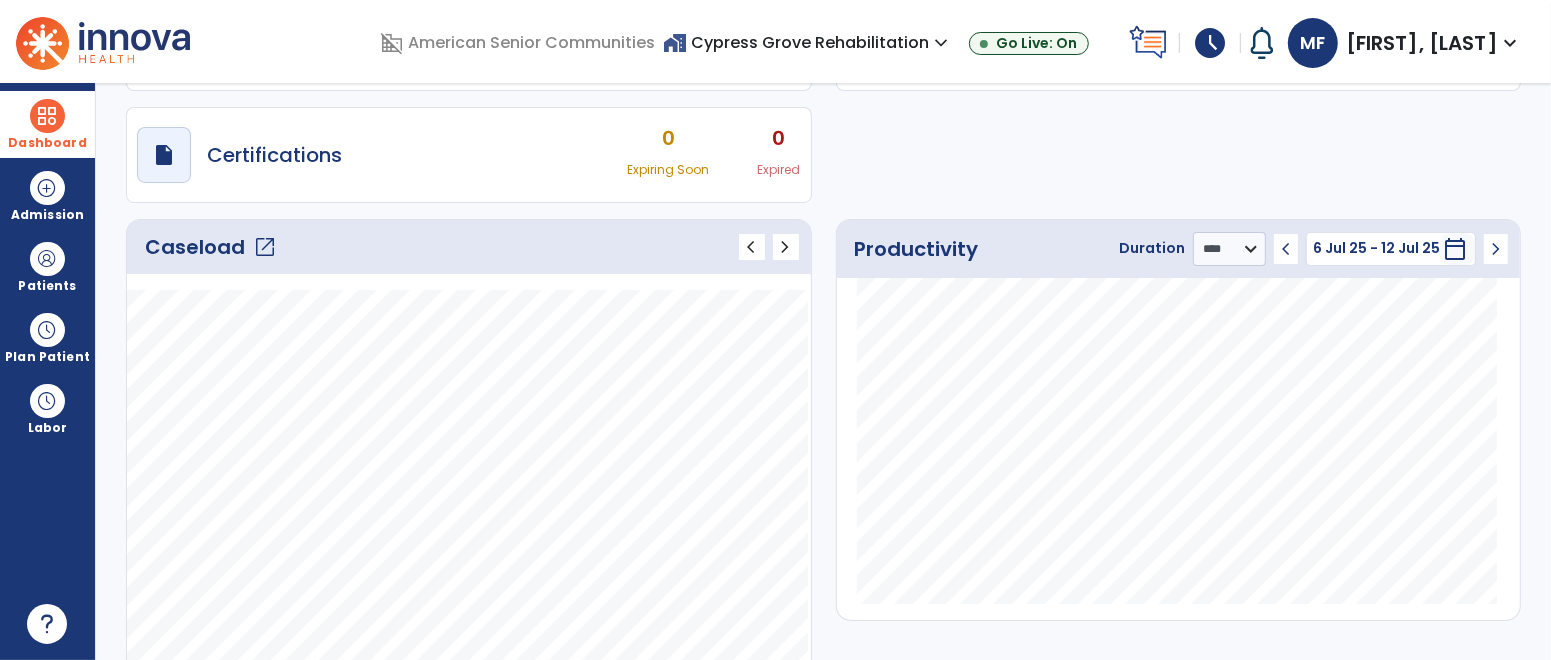 click on "open_in_new" 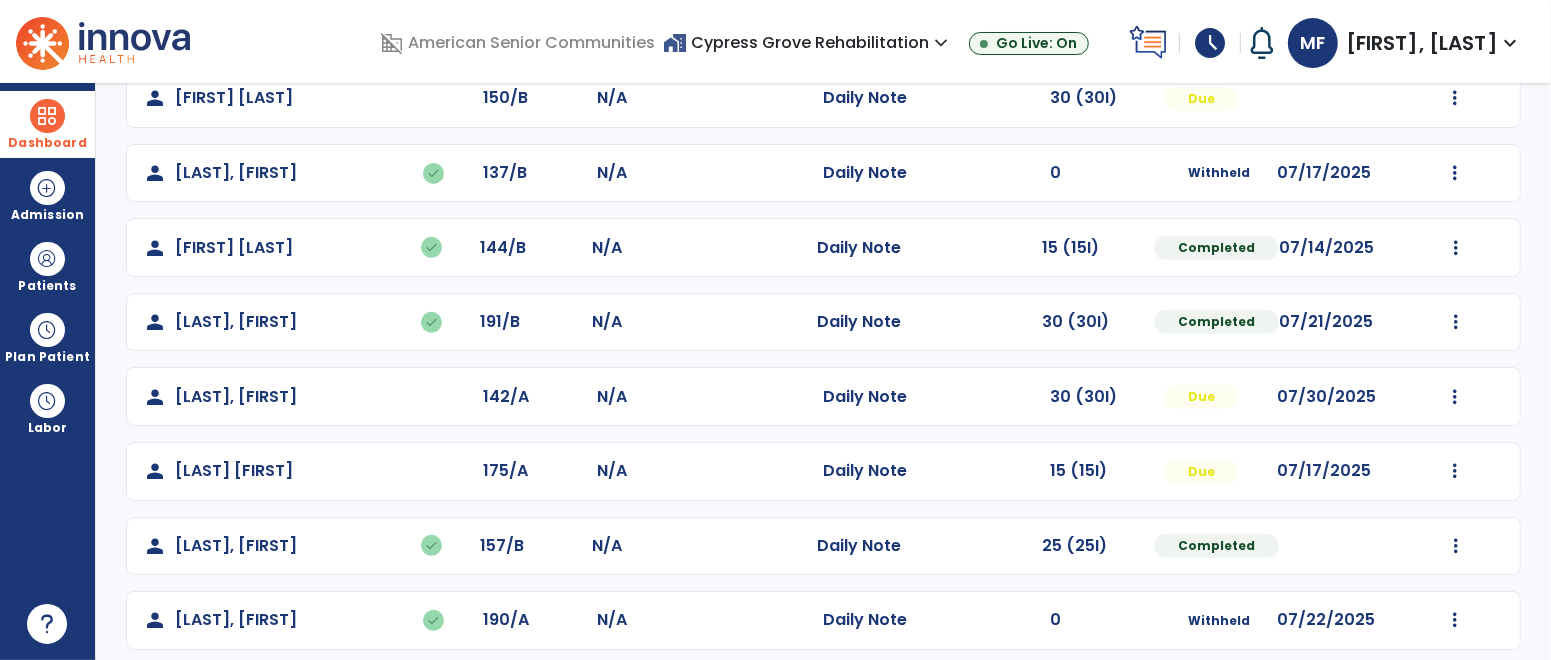 scroll, scrollTop: 663, scrollLeft: 0, axis: vertical 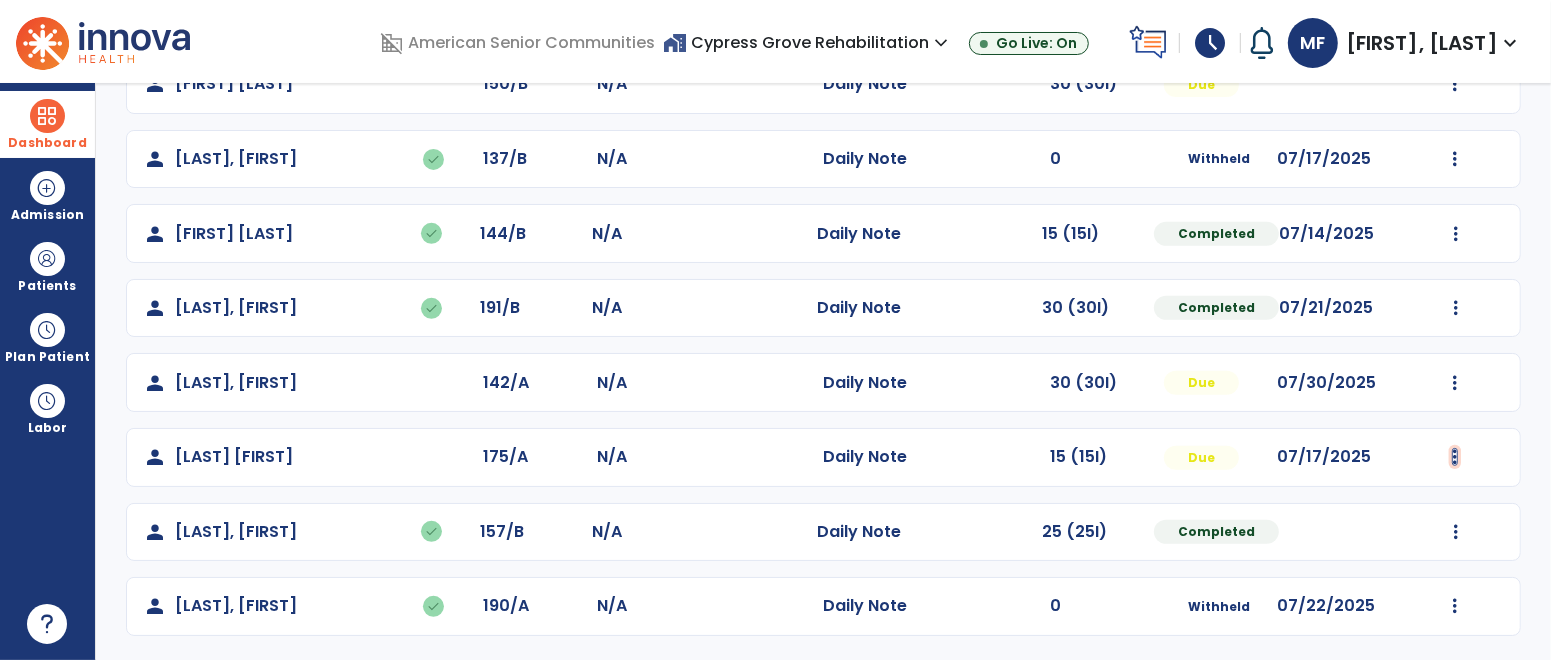 click at bounding box center (1456, -363) 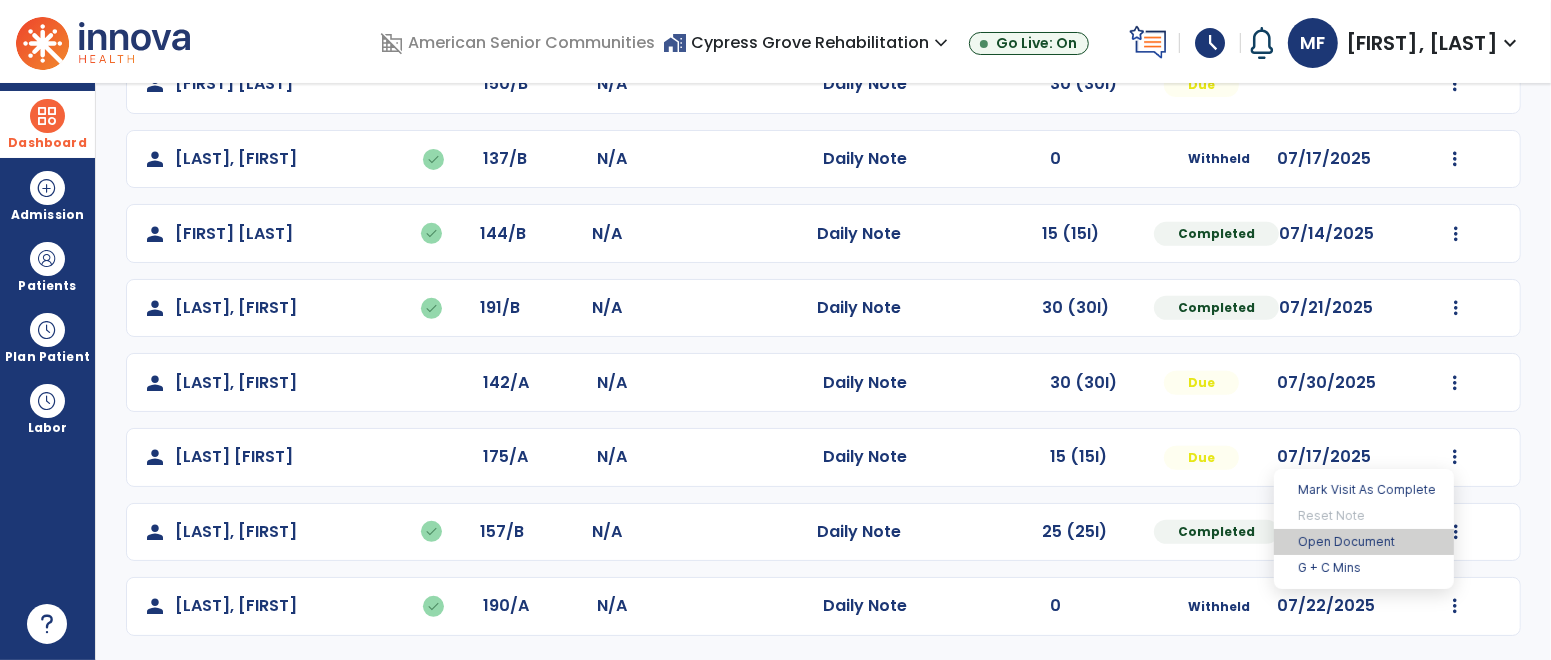 click on "Open Document" at bounding box center [1364, 542] 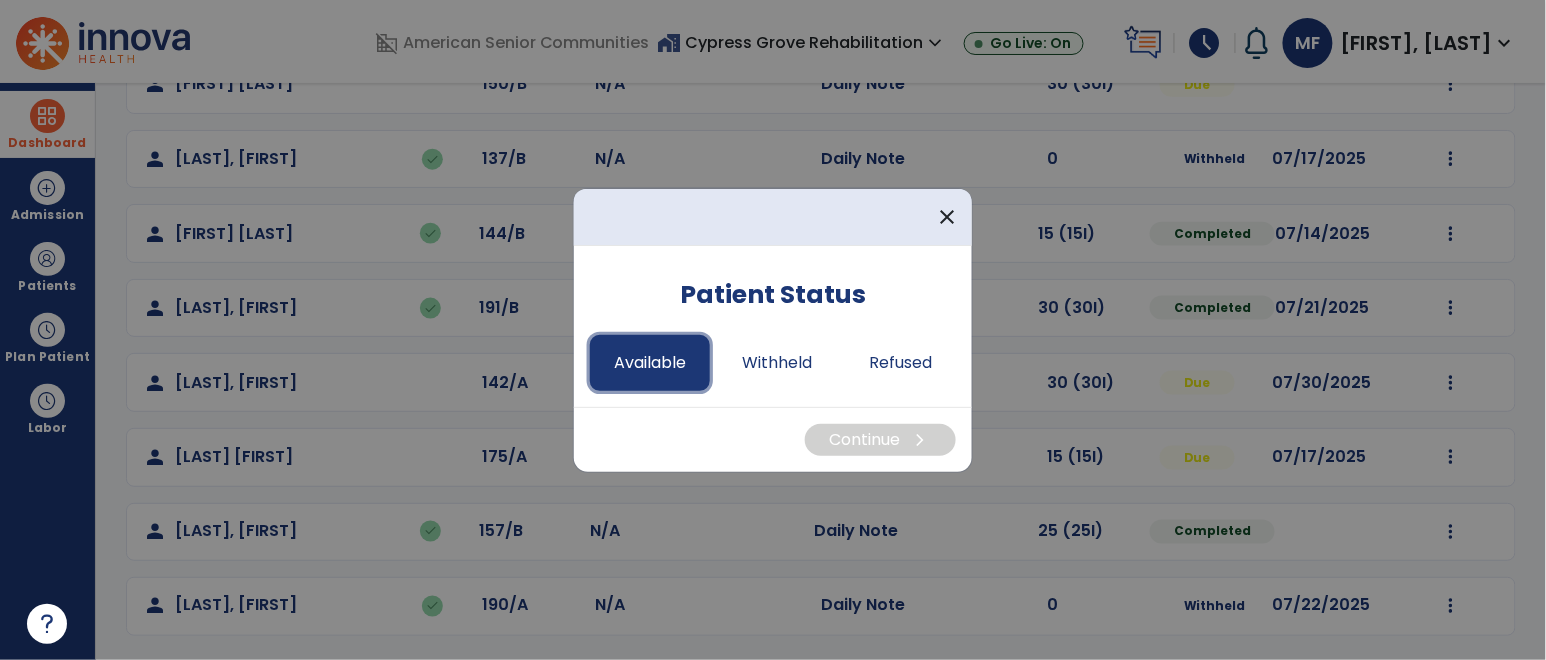click on "Available" at bounding box center [650, 363] 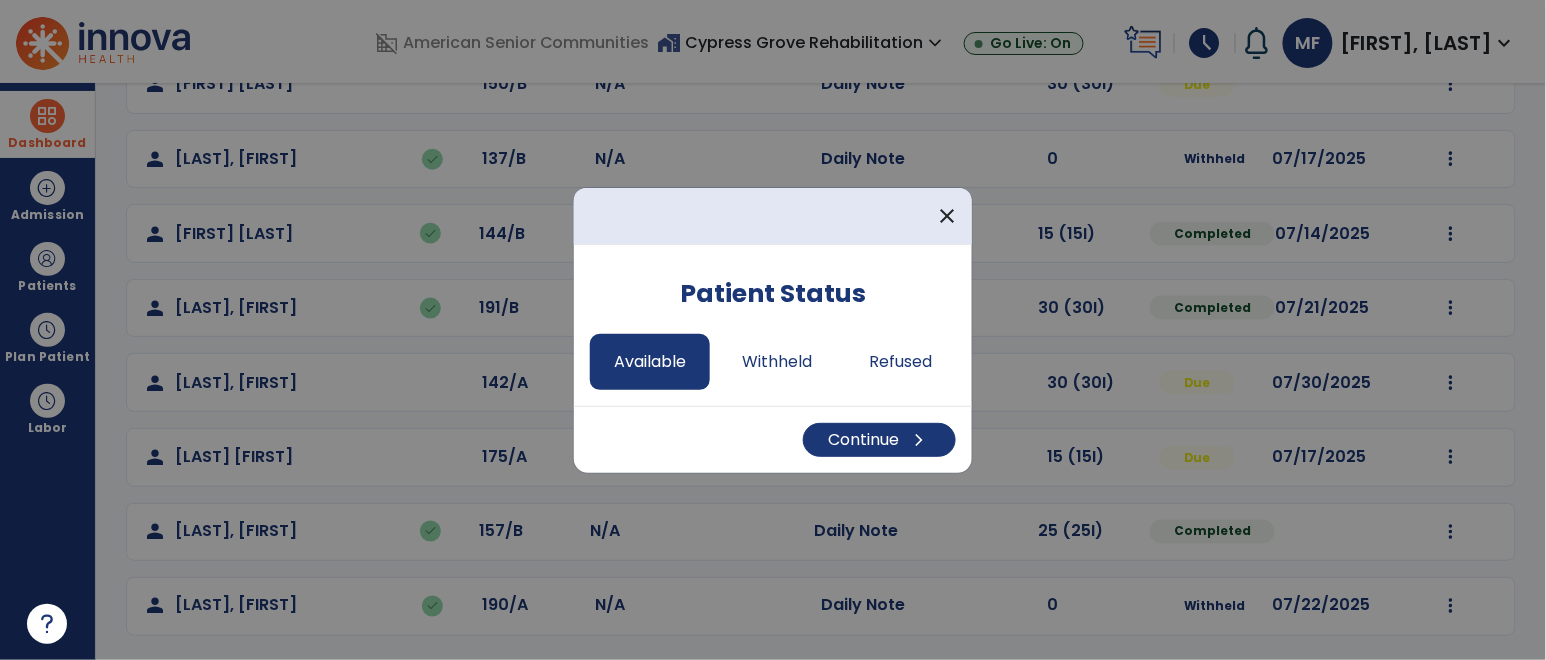 click on "Continue   chevron_right" at bounding box center [773, 439] 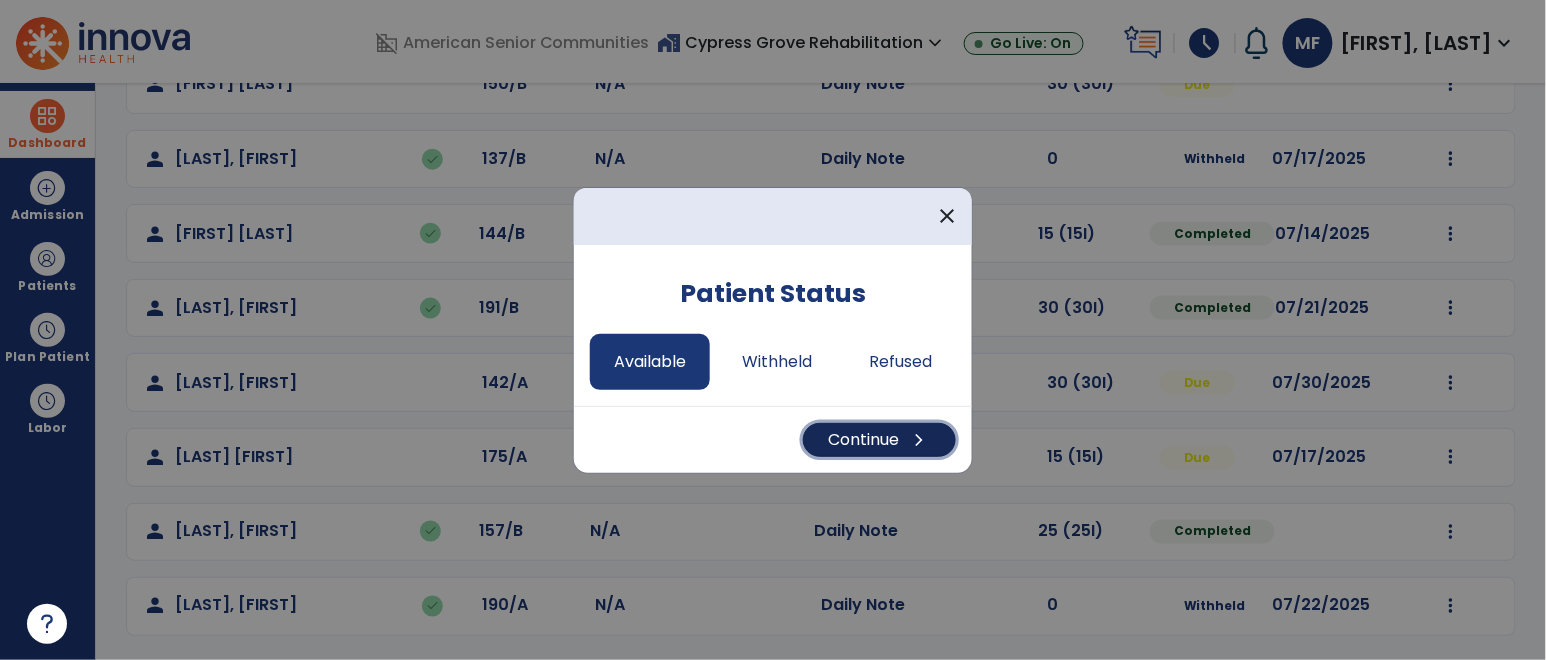 click on "Continue   chevron_right" at bounding box center (879, 440) 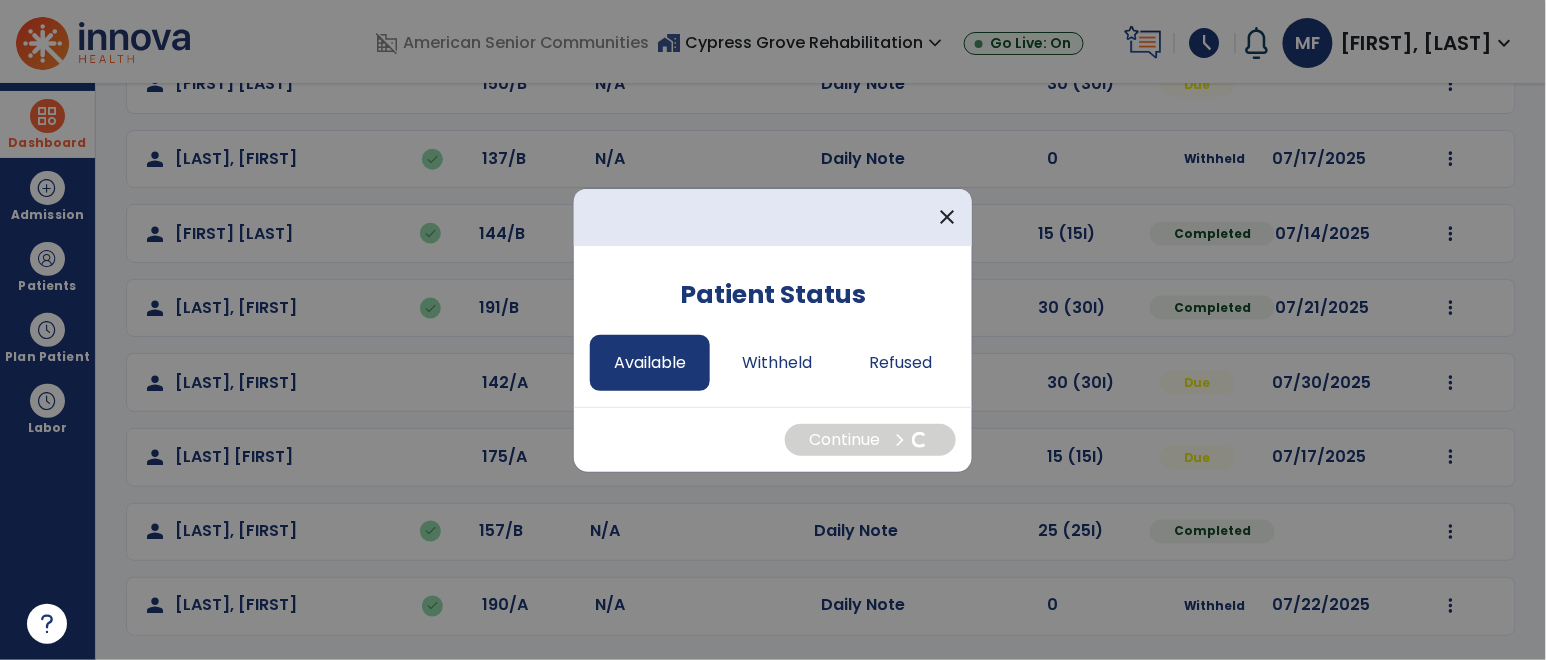 select on "*" 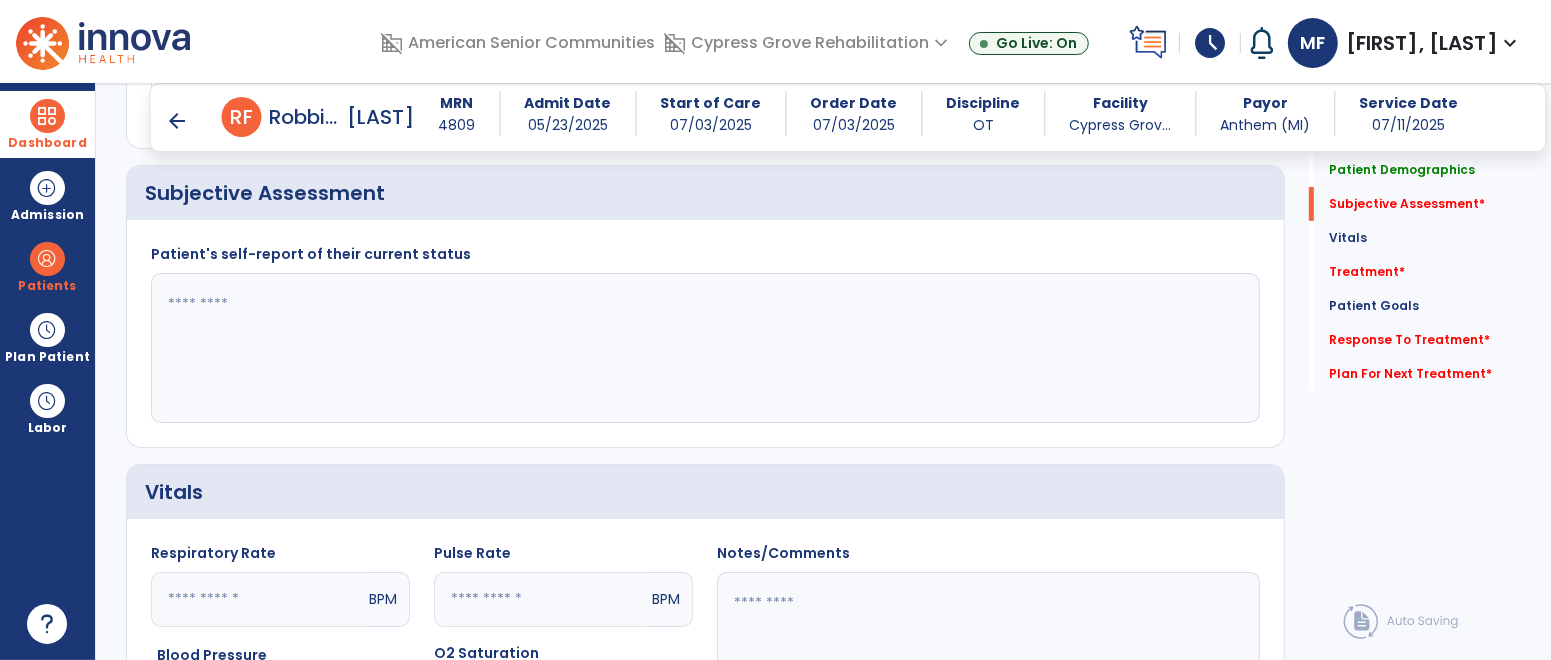 scroll, scrollTop: 403, scrollLeft: 0, axis: vertical 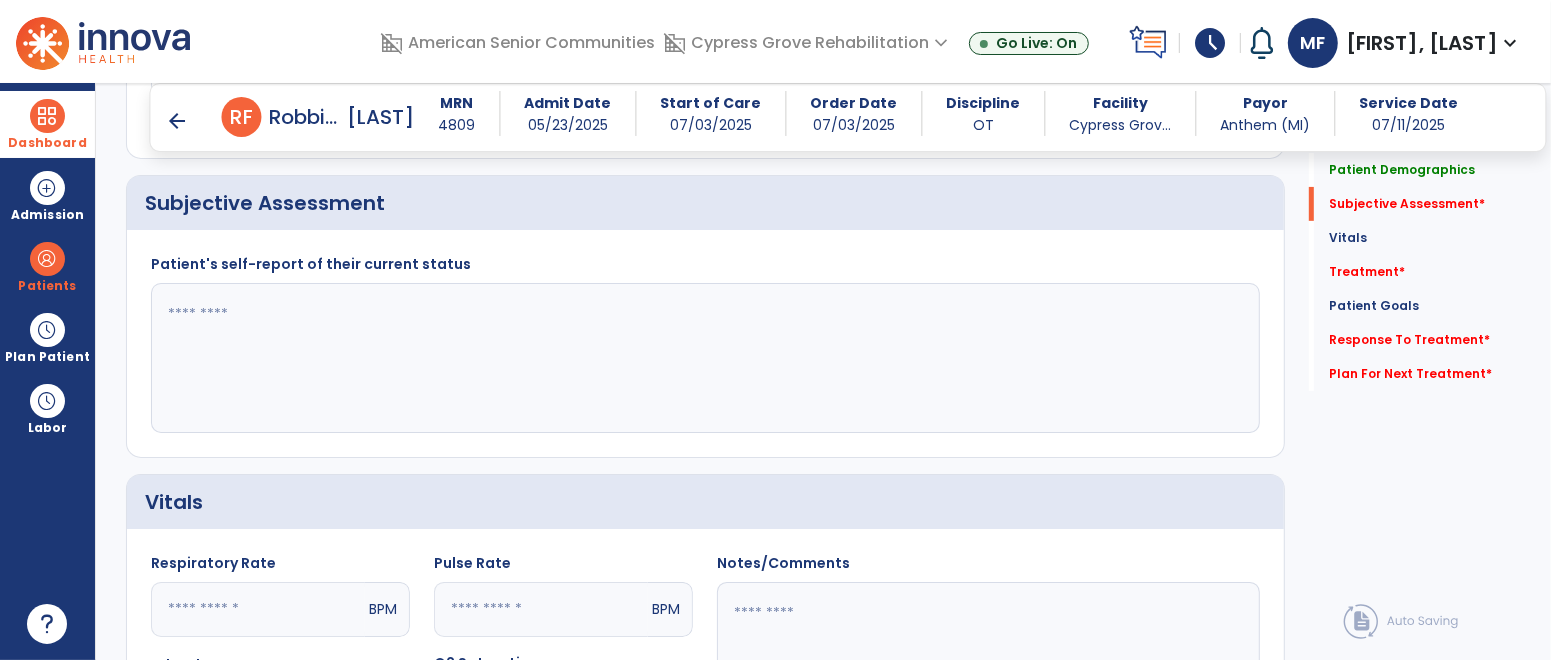 click 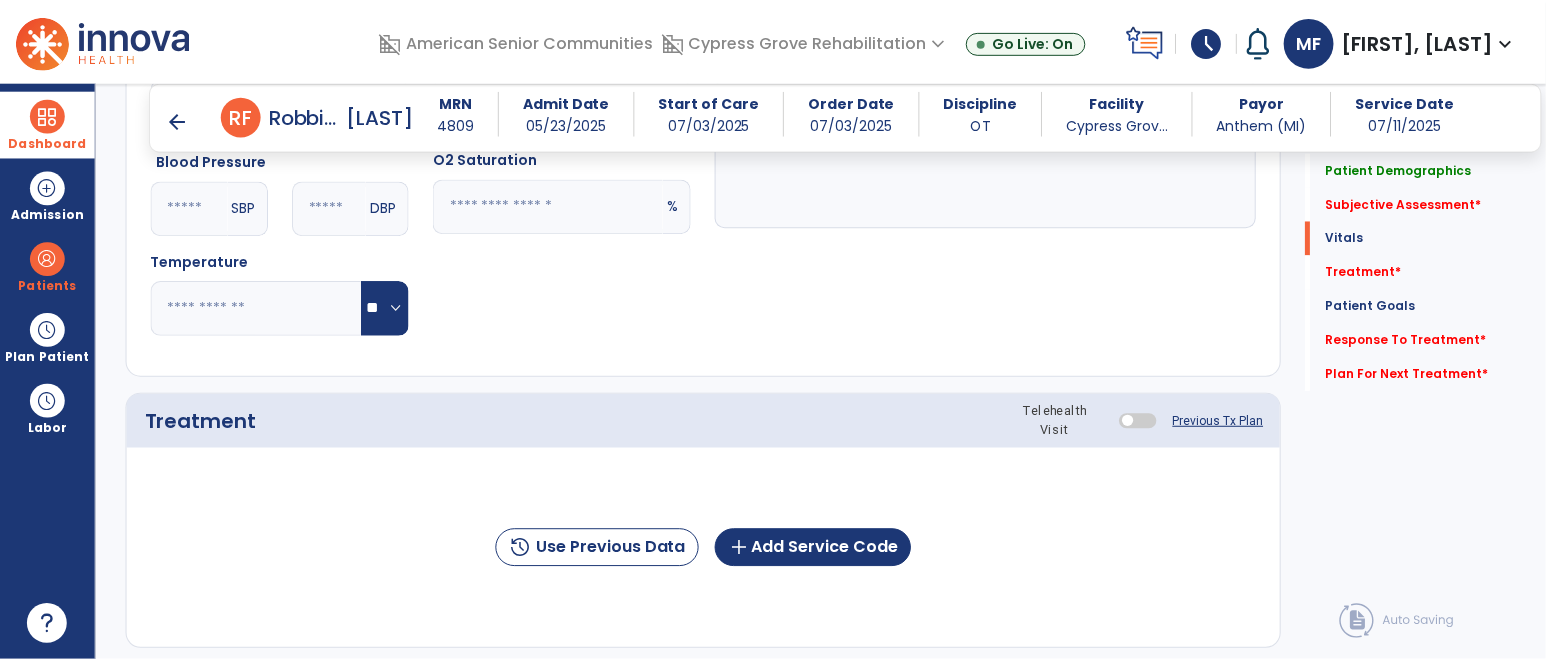 scroll, scrollTop: 917, scrollLeft: 0, axis: vertical 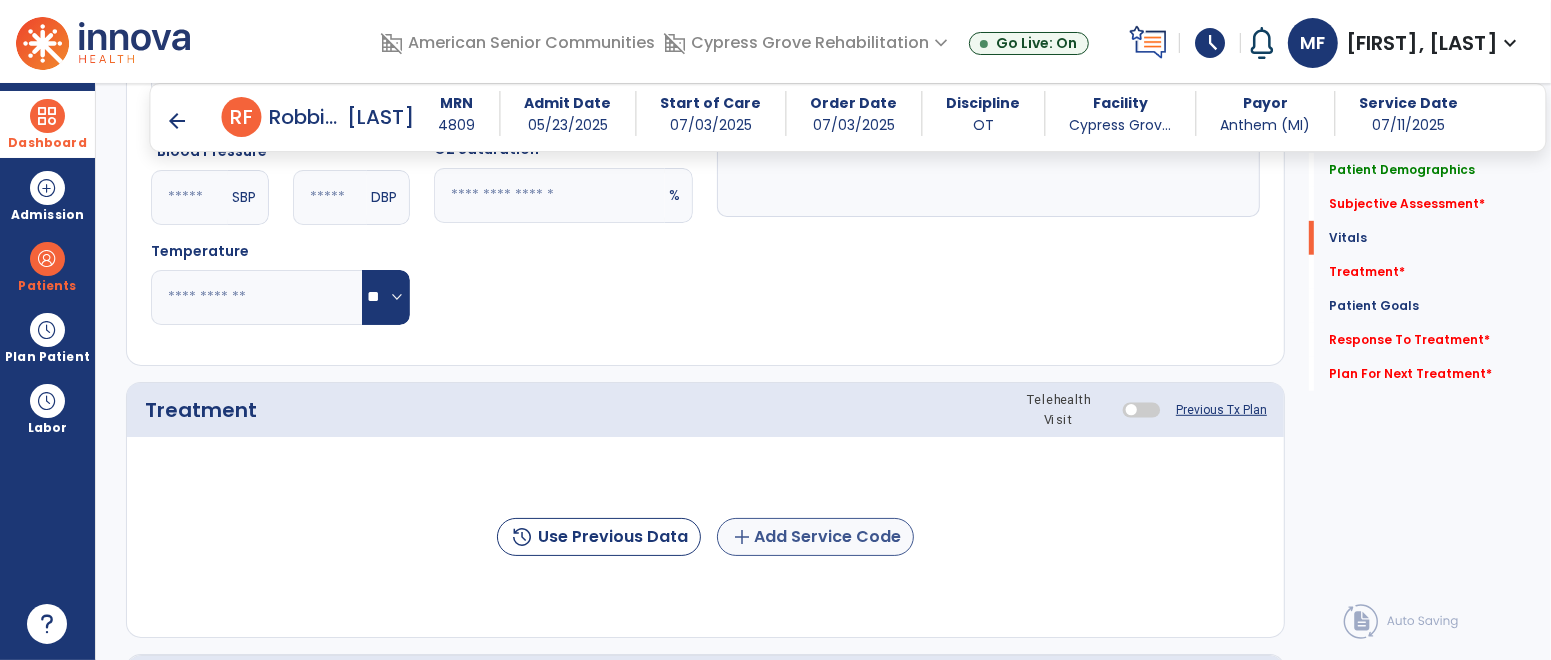 type on "**********" 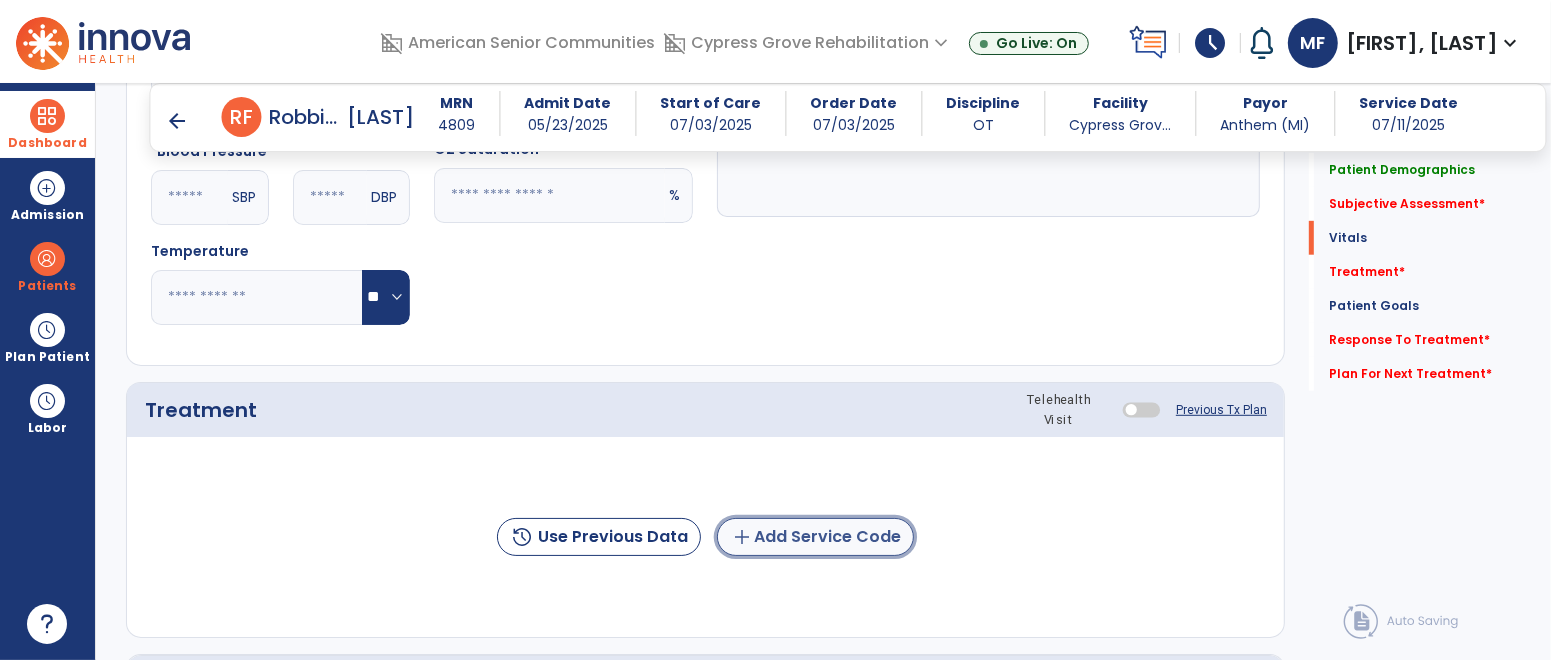 click on "add  Add Service Code" 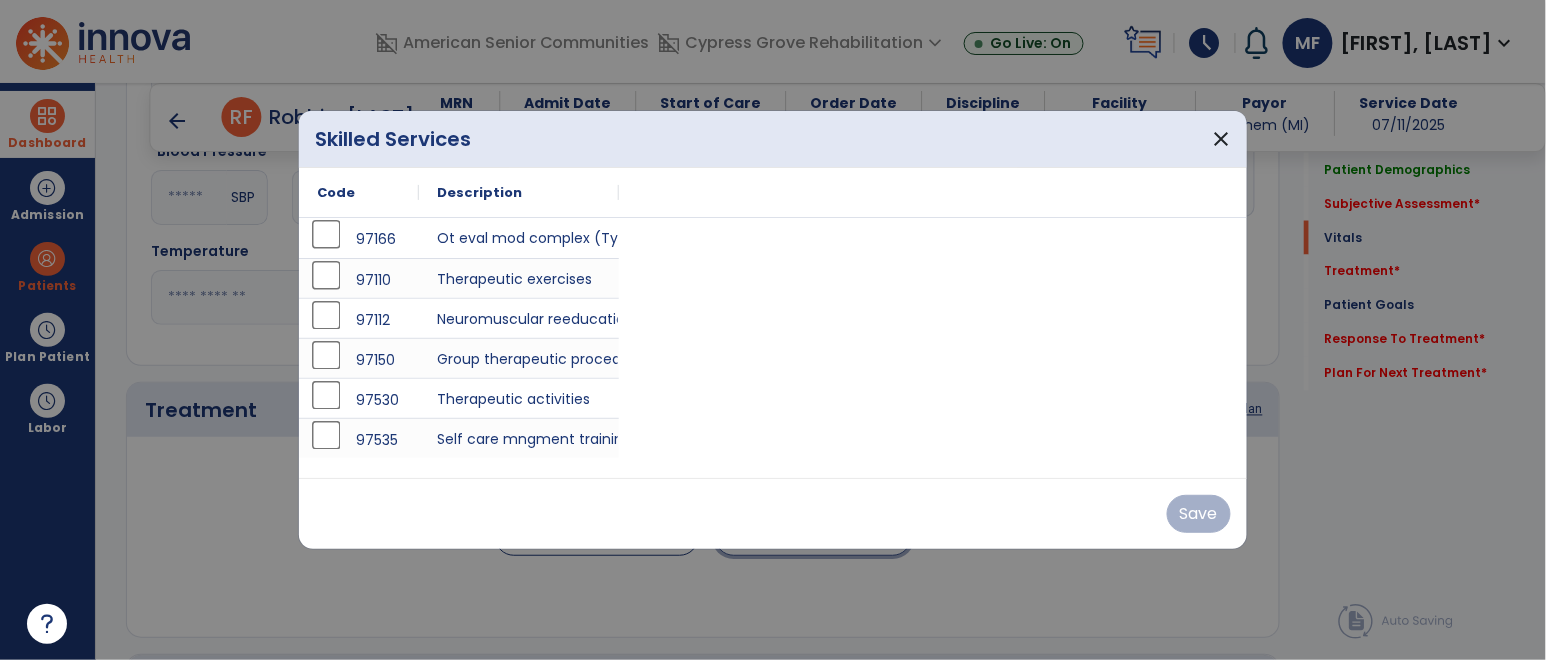 scroll, scrollTop: 917, scrollLeft: 0, axis: vertical 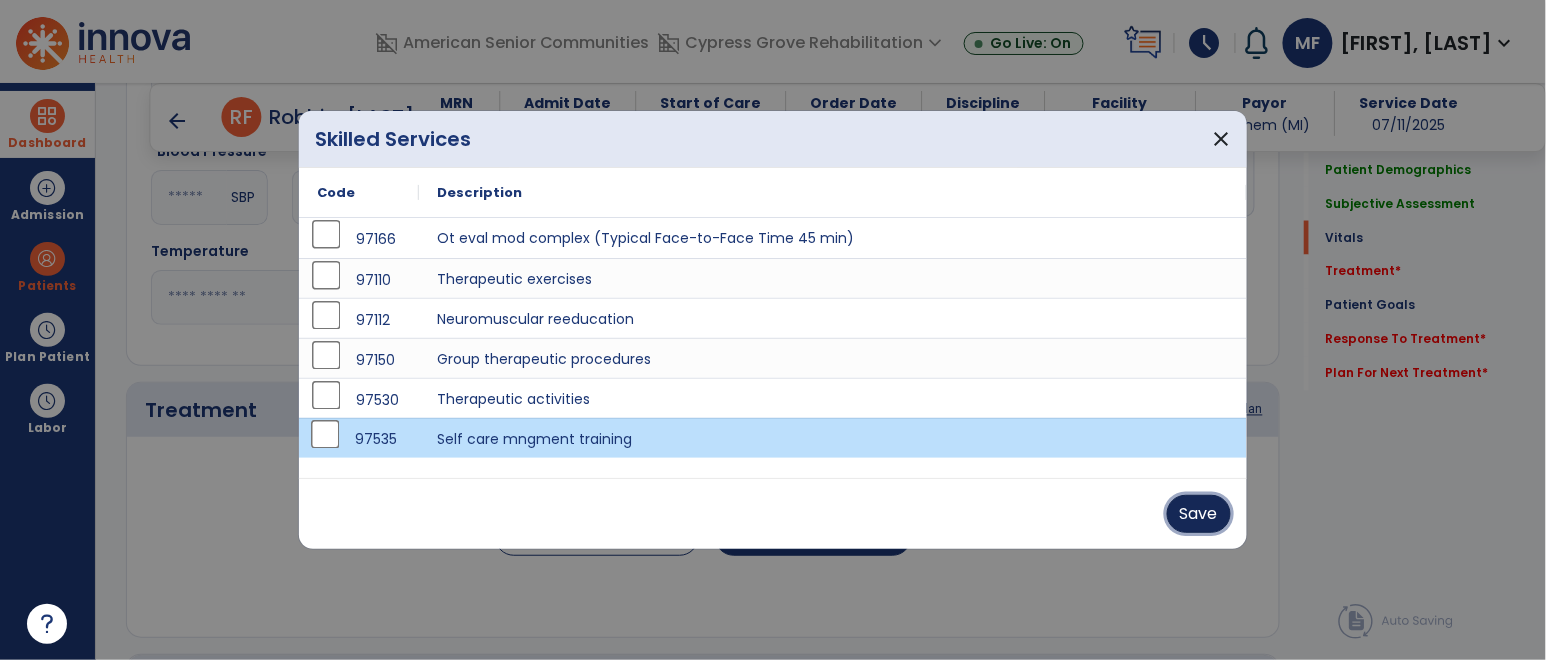 click on "Save" at bounding box center (1199, 514) 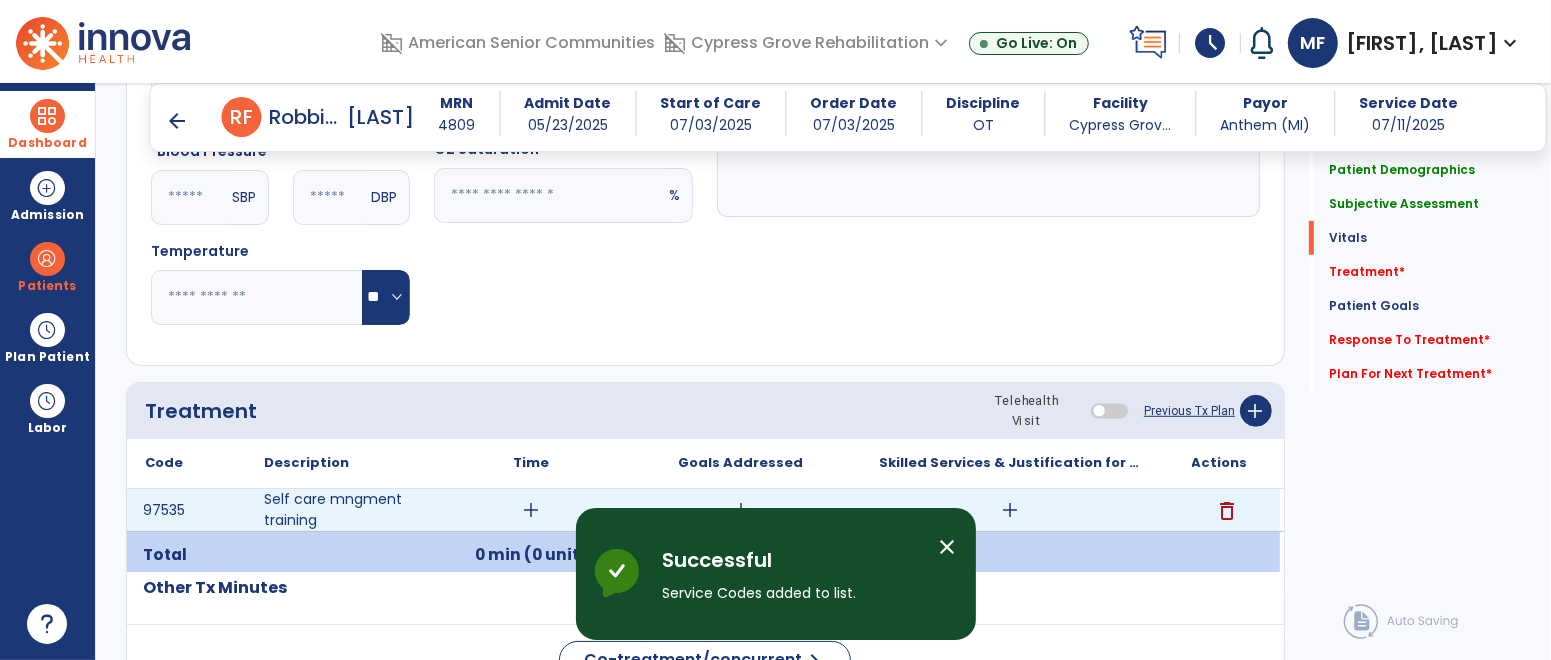 click on "add" at bounding box center [1010, 510] 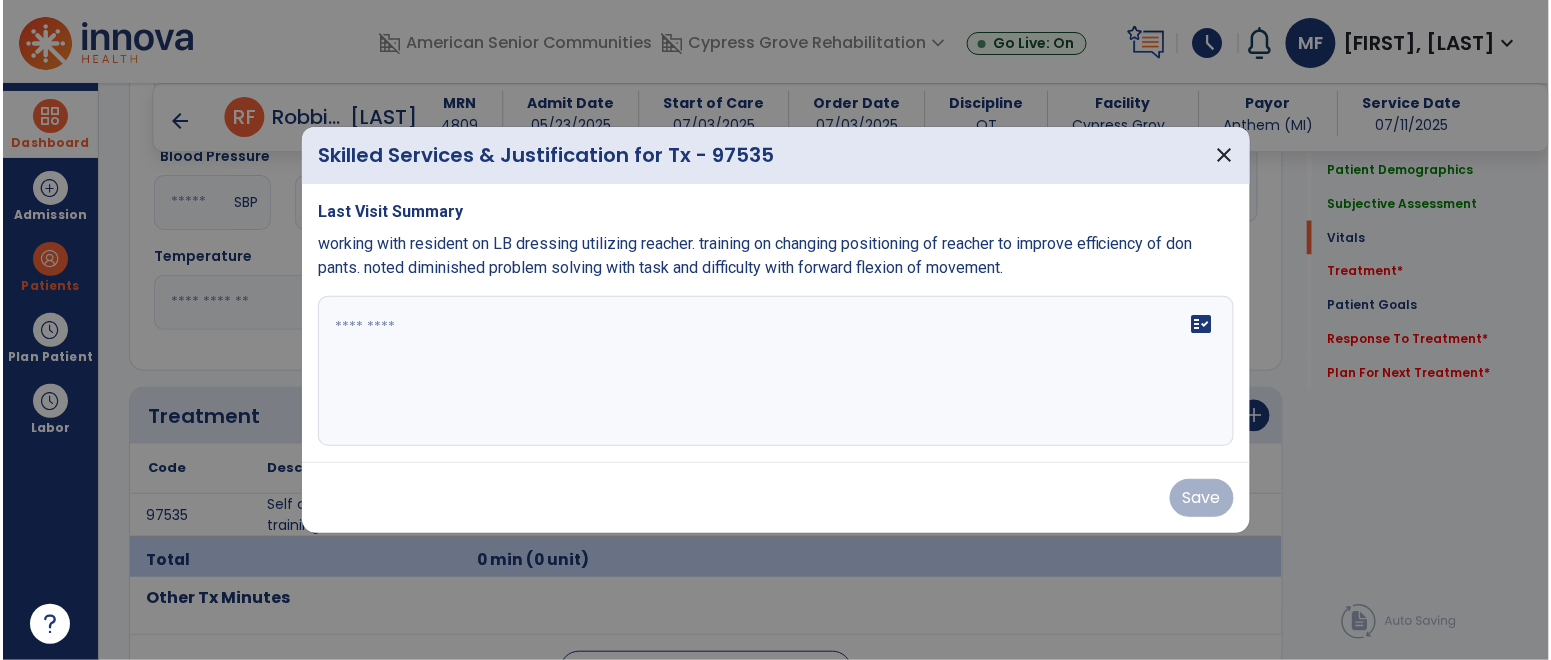 scroll, scrollTop: 917, scrollLeft: 0, axis: vertical 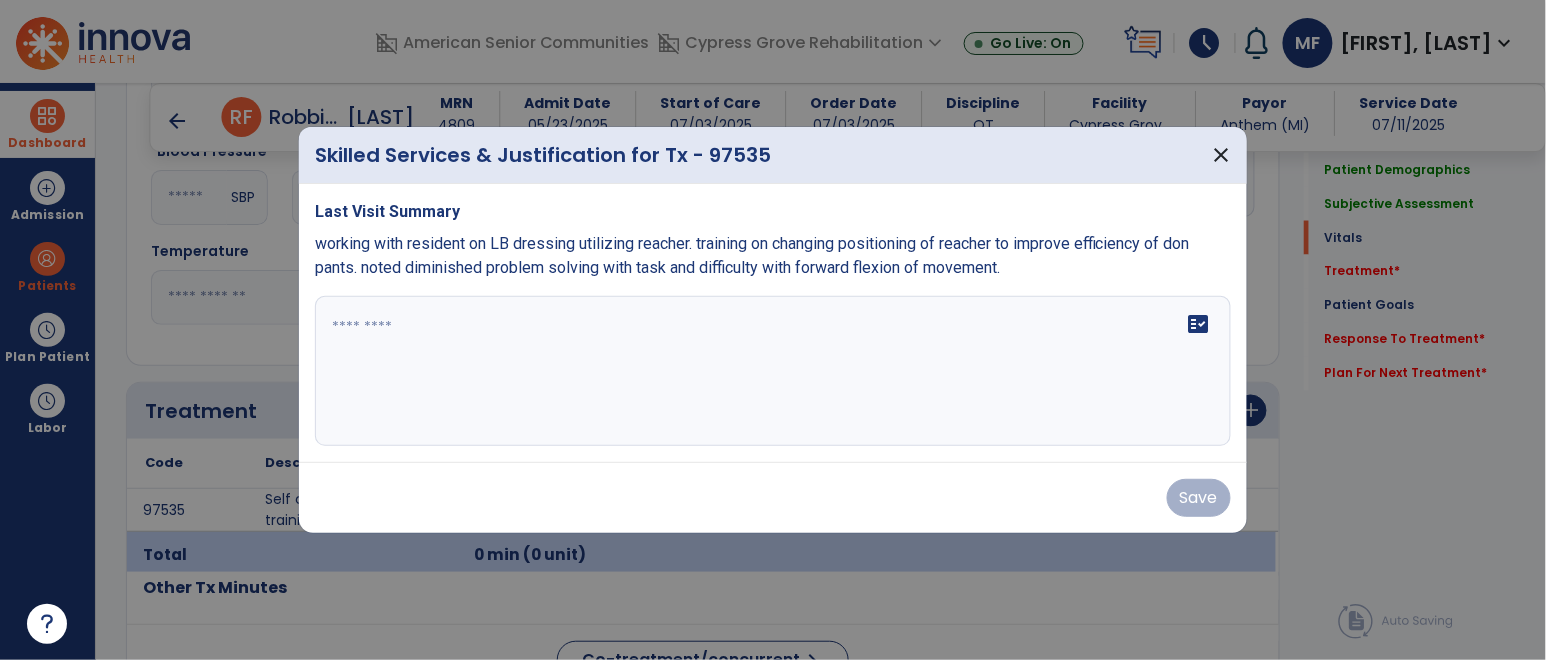 click on "fact_check" at bounding box center (773, 371) 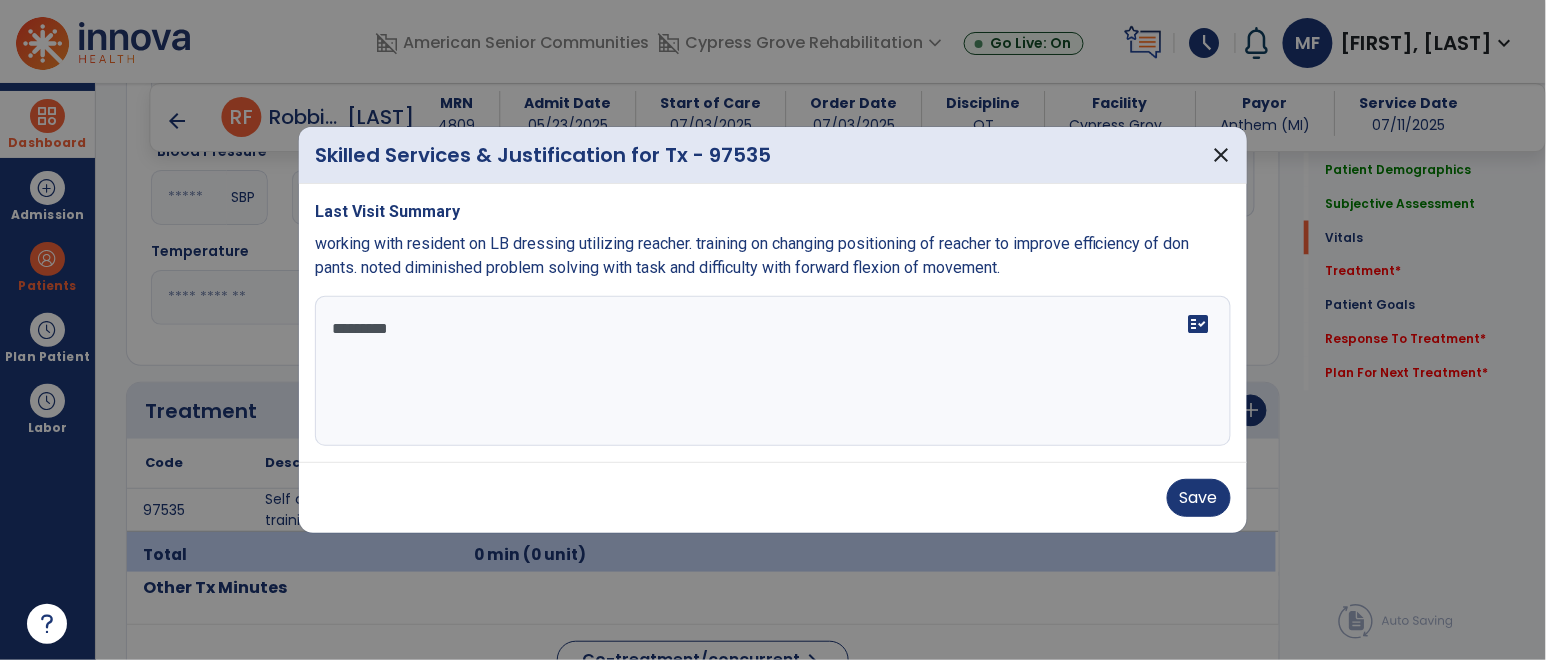 type on "**********" 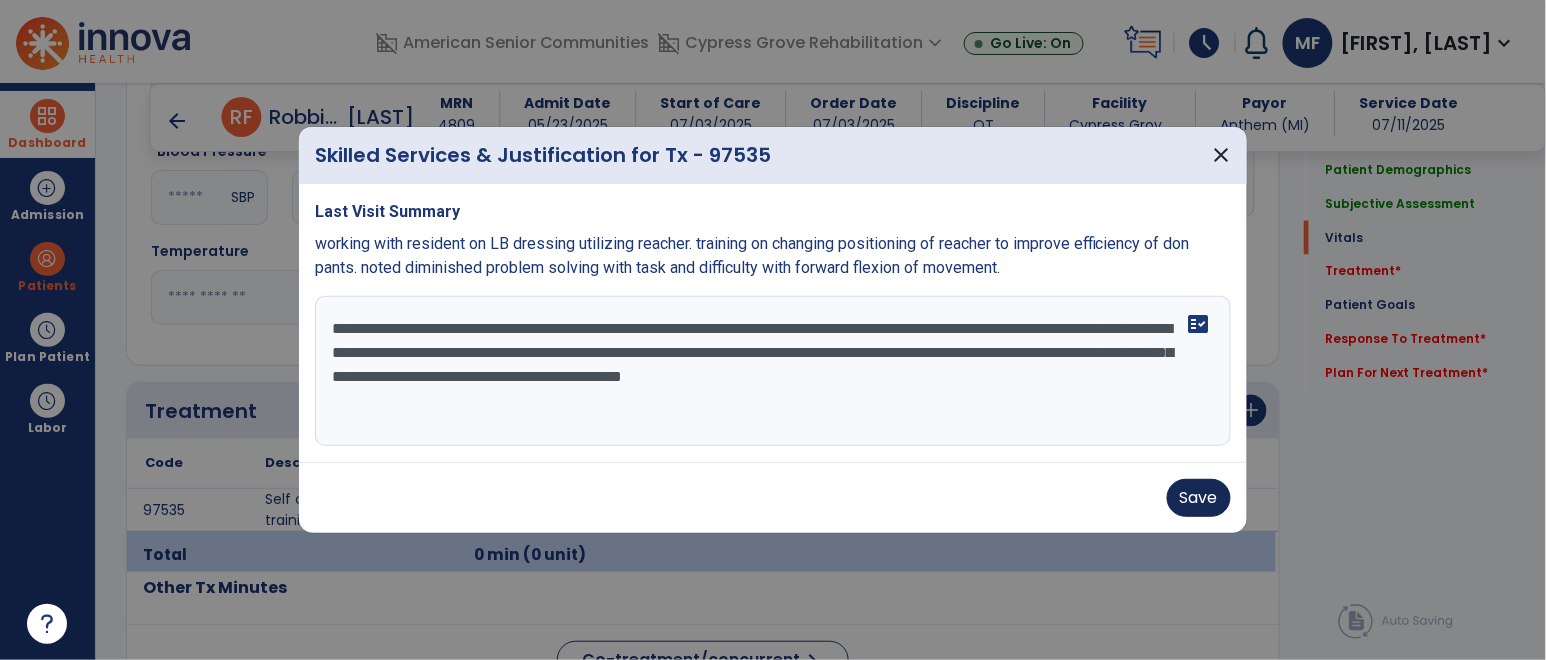 type on "**********" 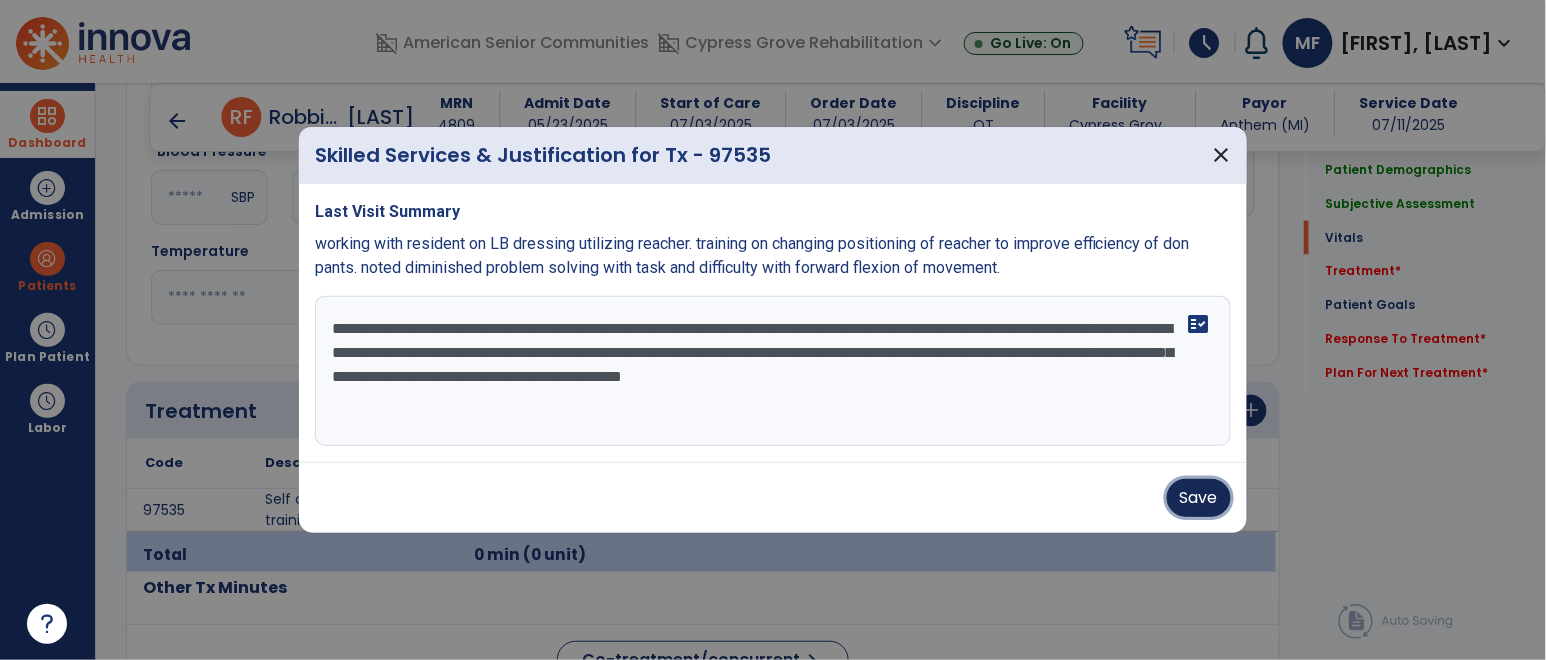 click on "Save" at bounding box center [1199, 498] 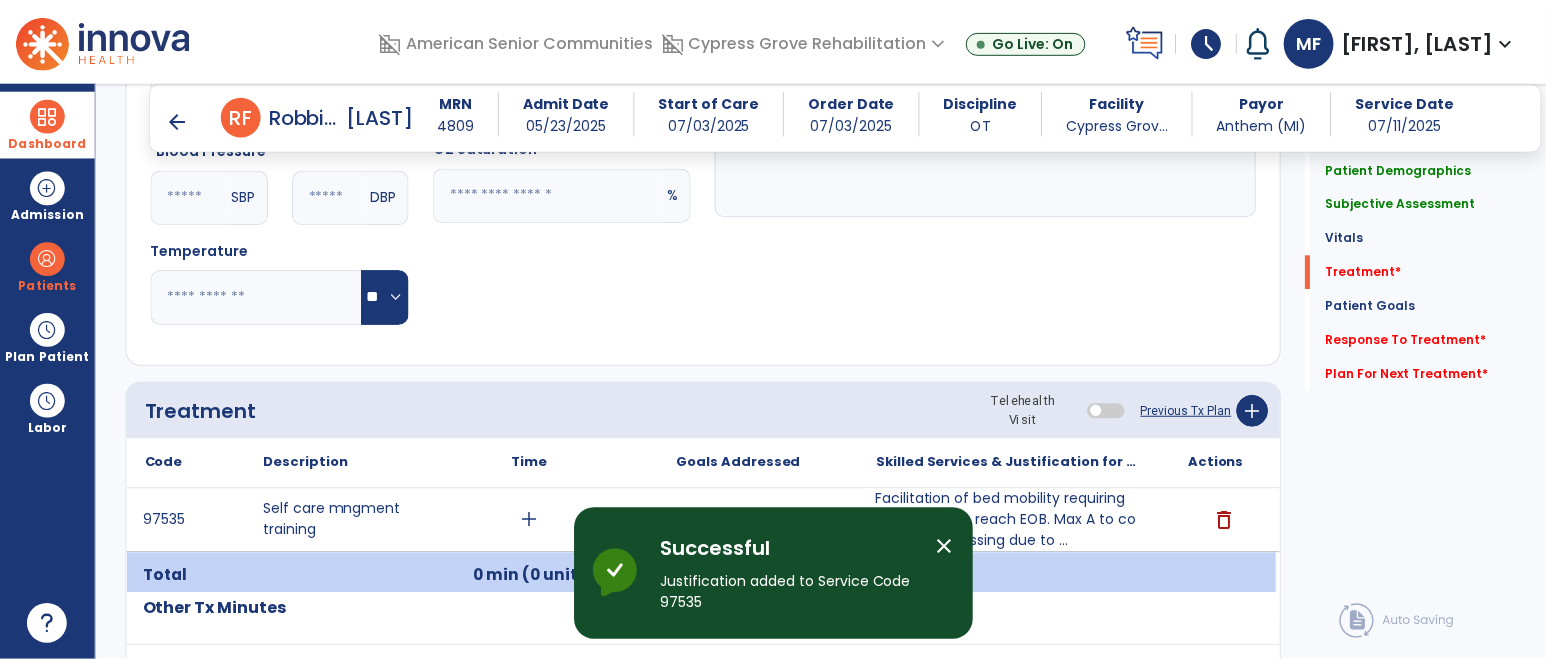 scroll, scrollTop: 1056, scrollLeft: 0, axis: vertical 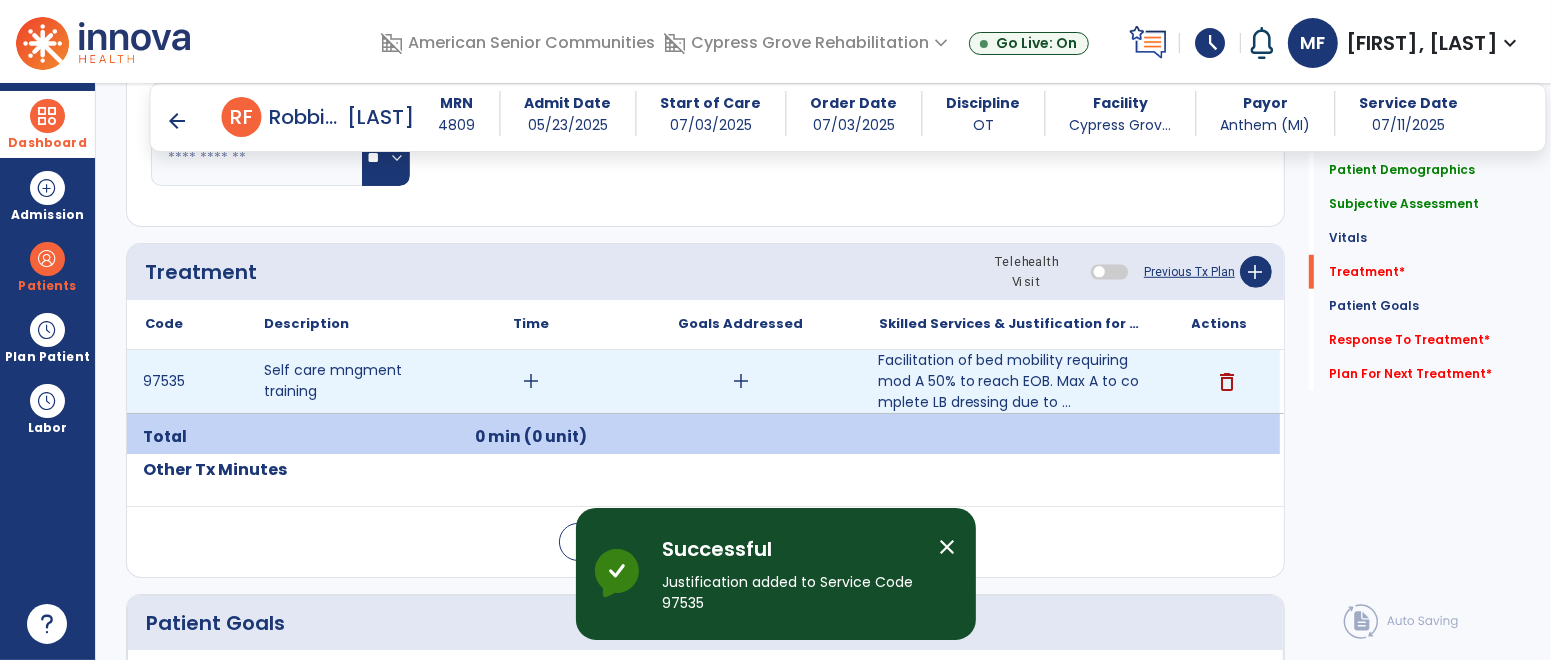 click on "add" at bounding box center (531, 381) 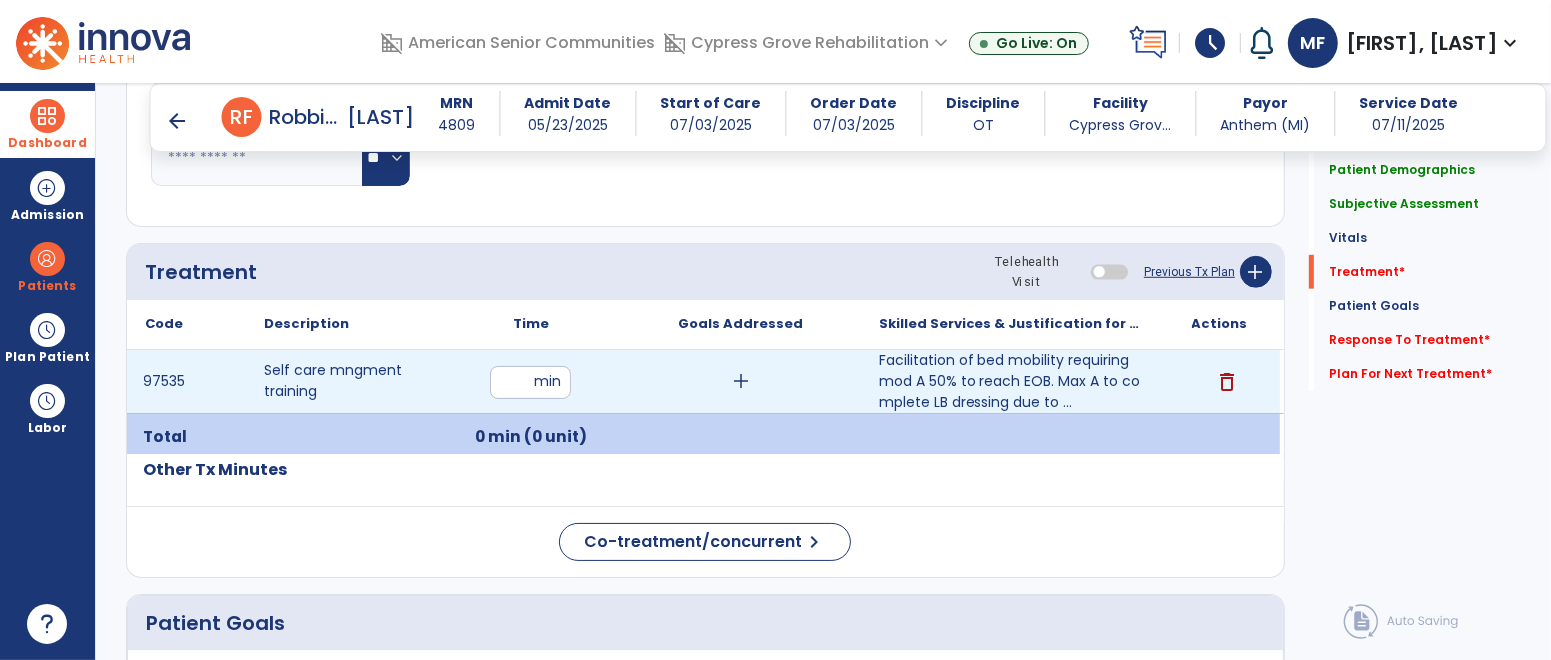 type on "**" 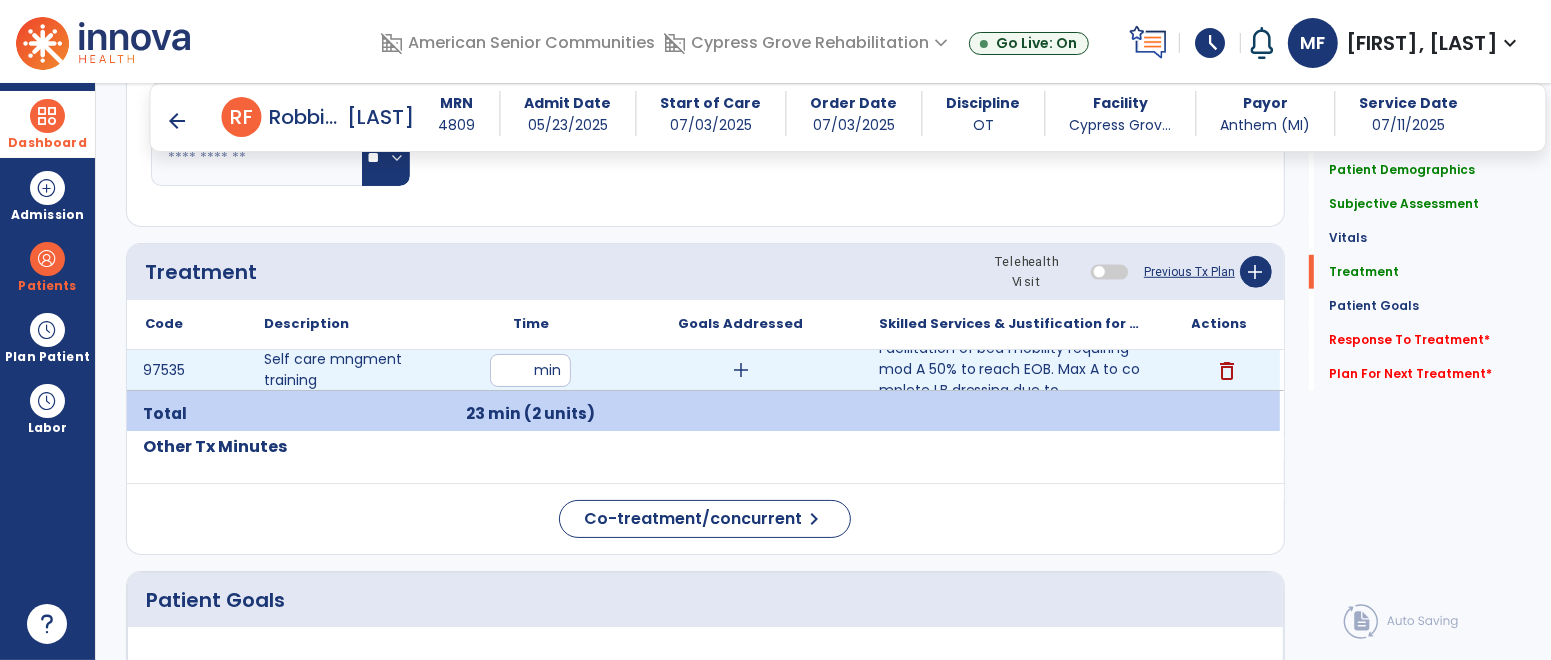 click on "add" at bounding box center [741, 370] 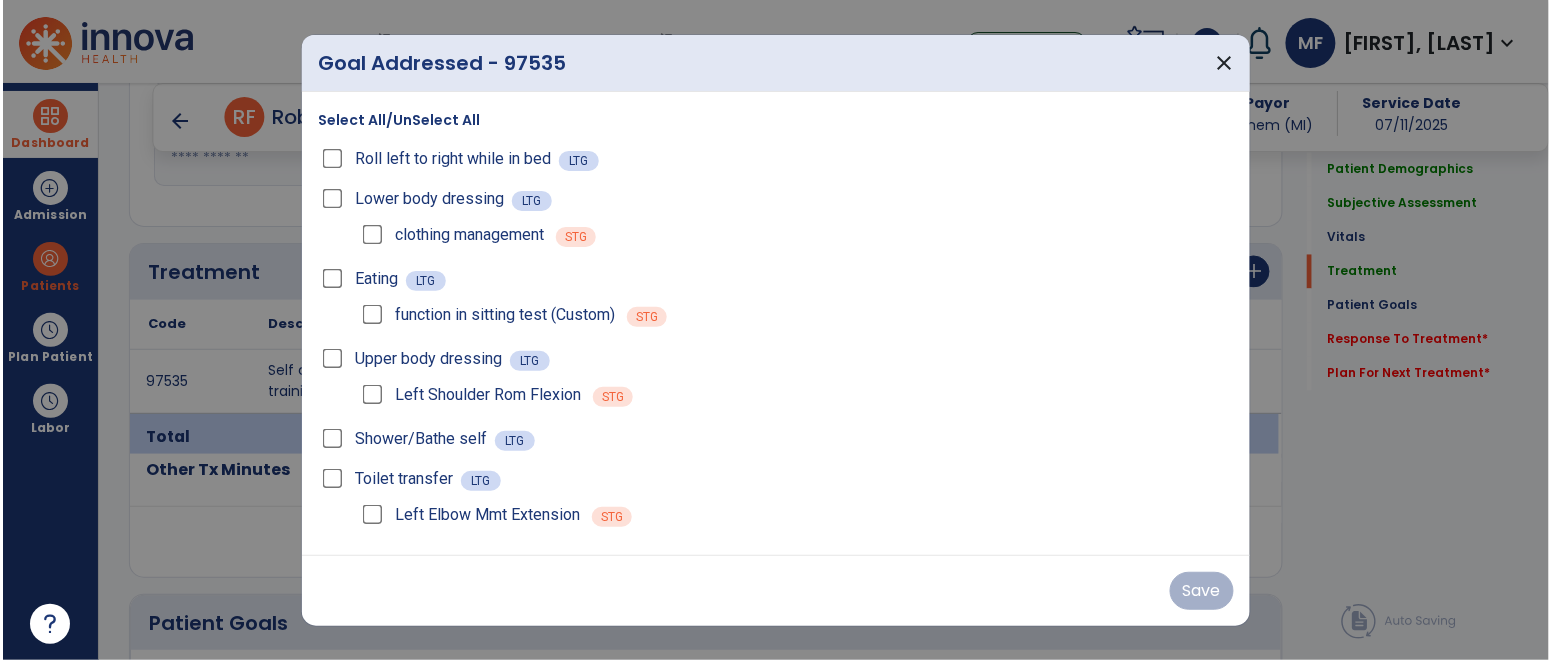 scroll, scrollTop: 1056, scrollLeft: 0, axis: vertical 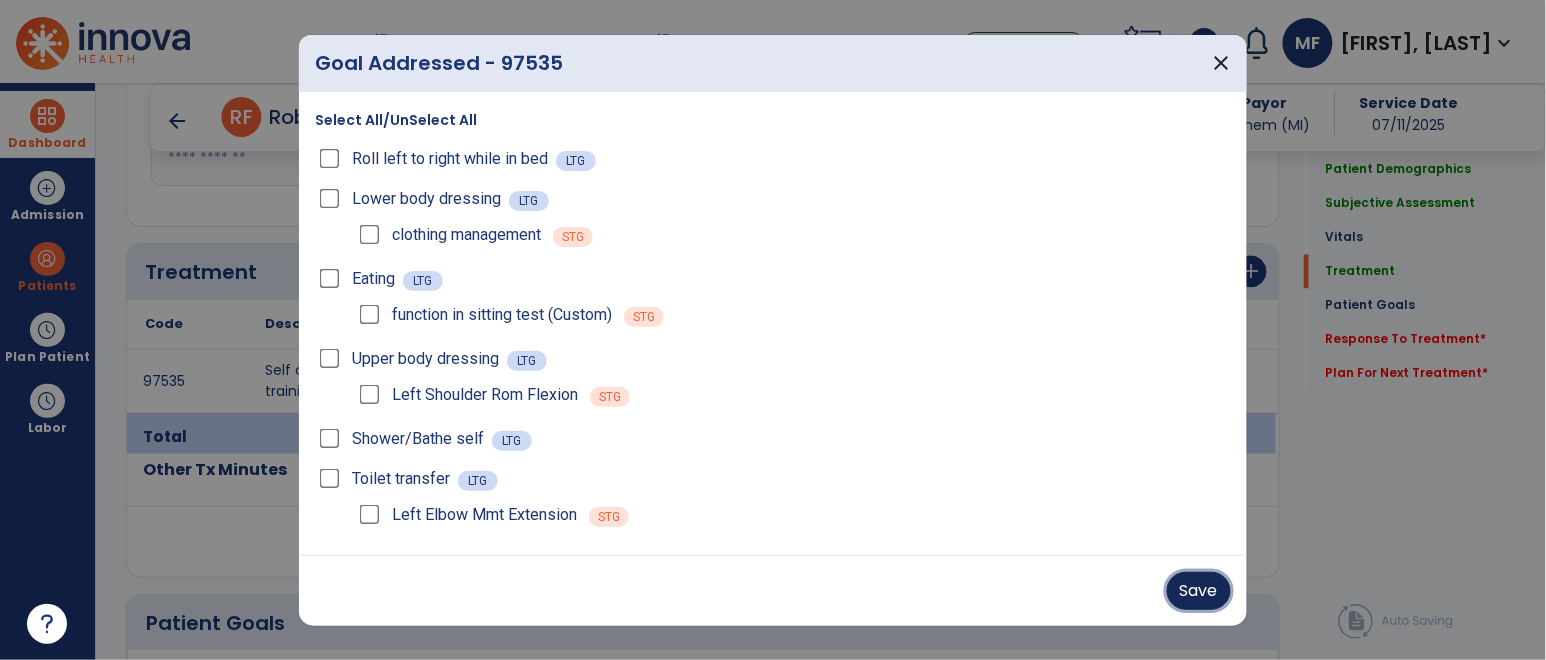 click on "Save" at bounding box center [1199, 591] 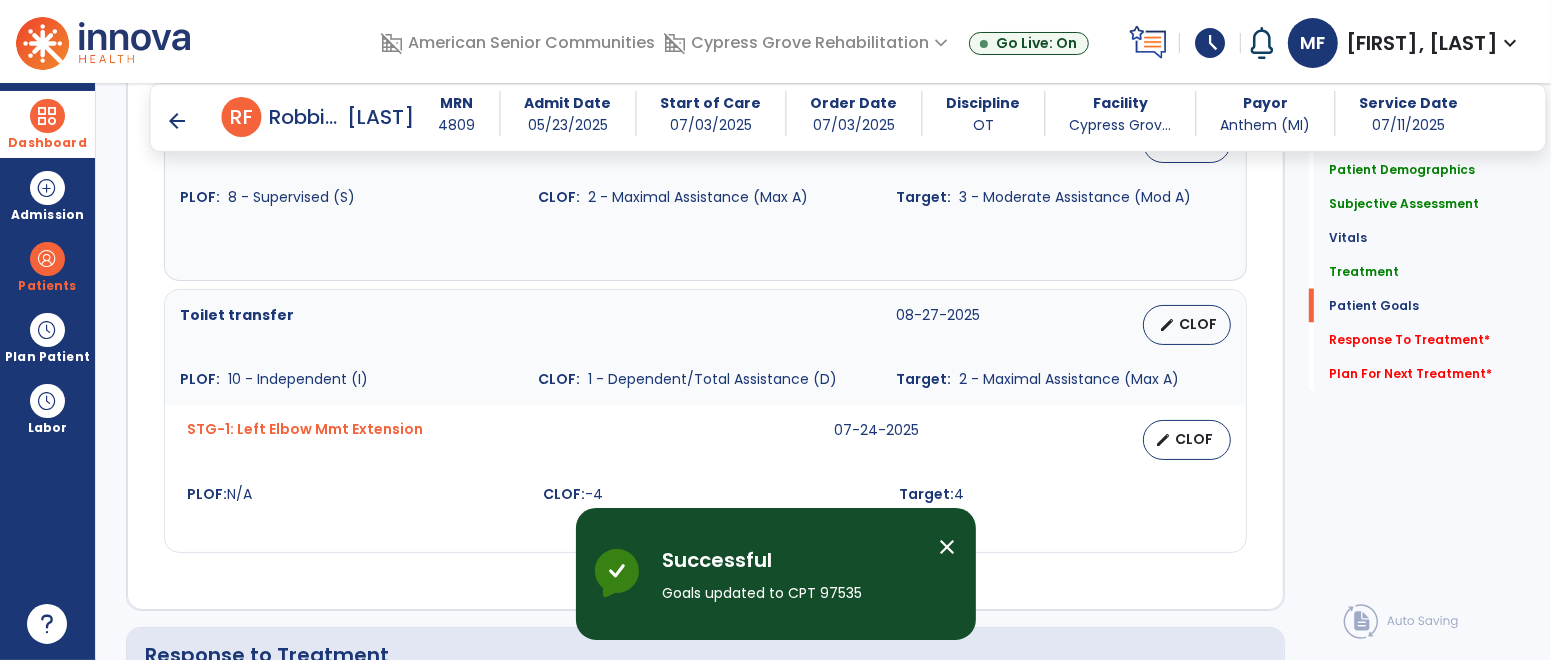 scroll, scrollTop: 3145, scrollLeft: 0, axis: vertical 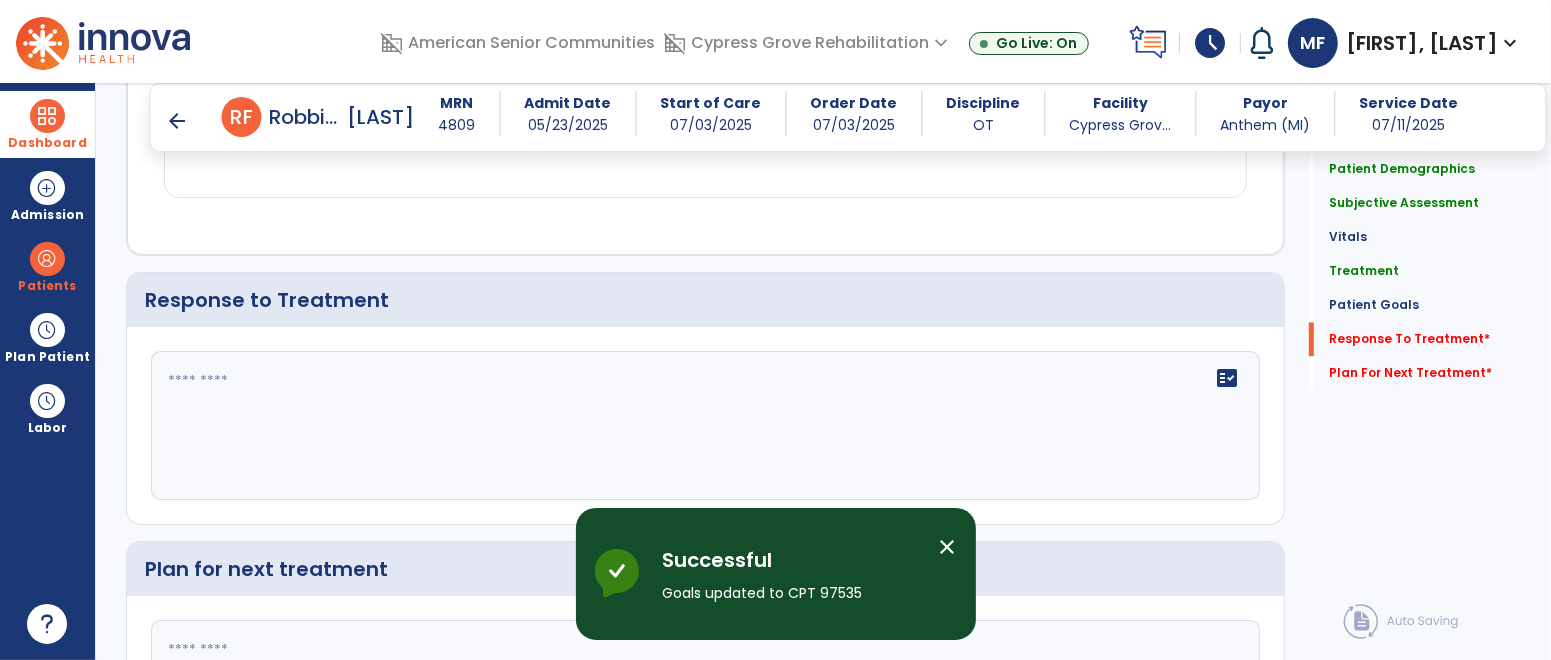 click 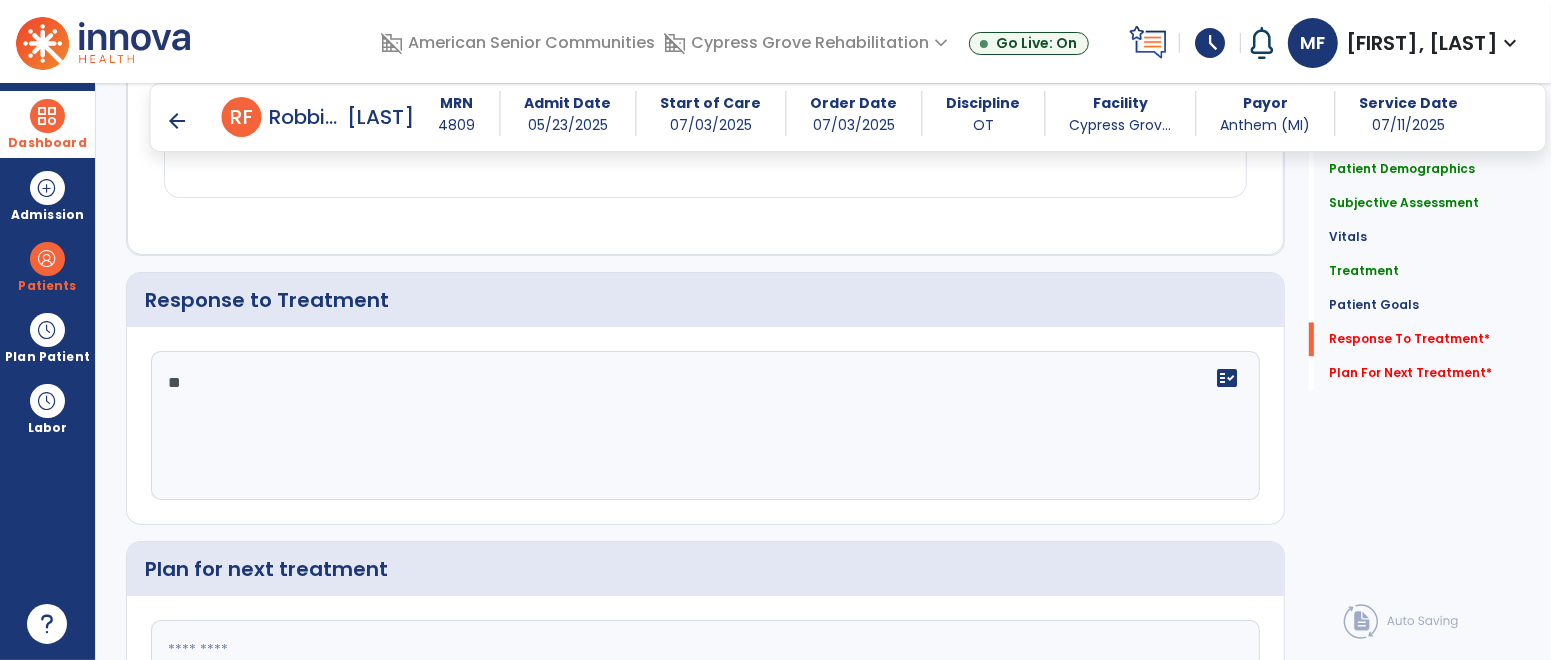 type on "*" 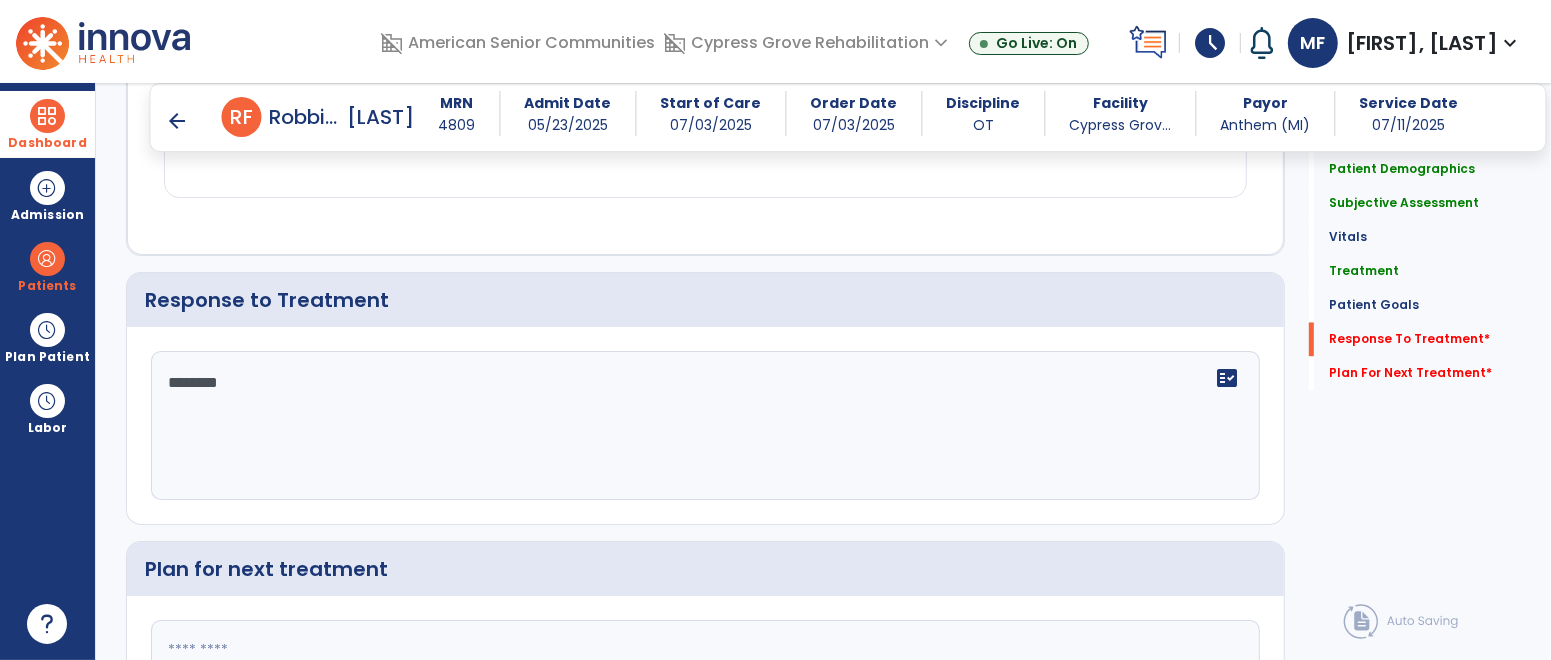 type on "*********" 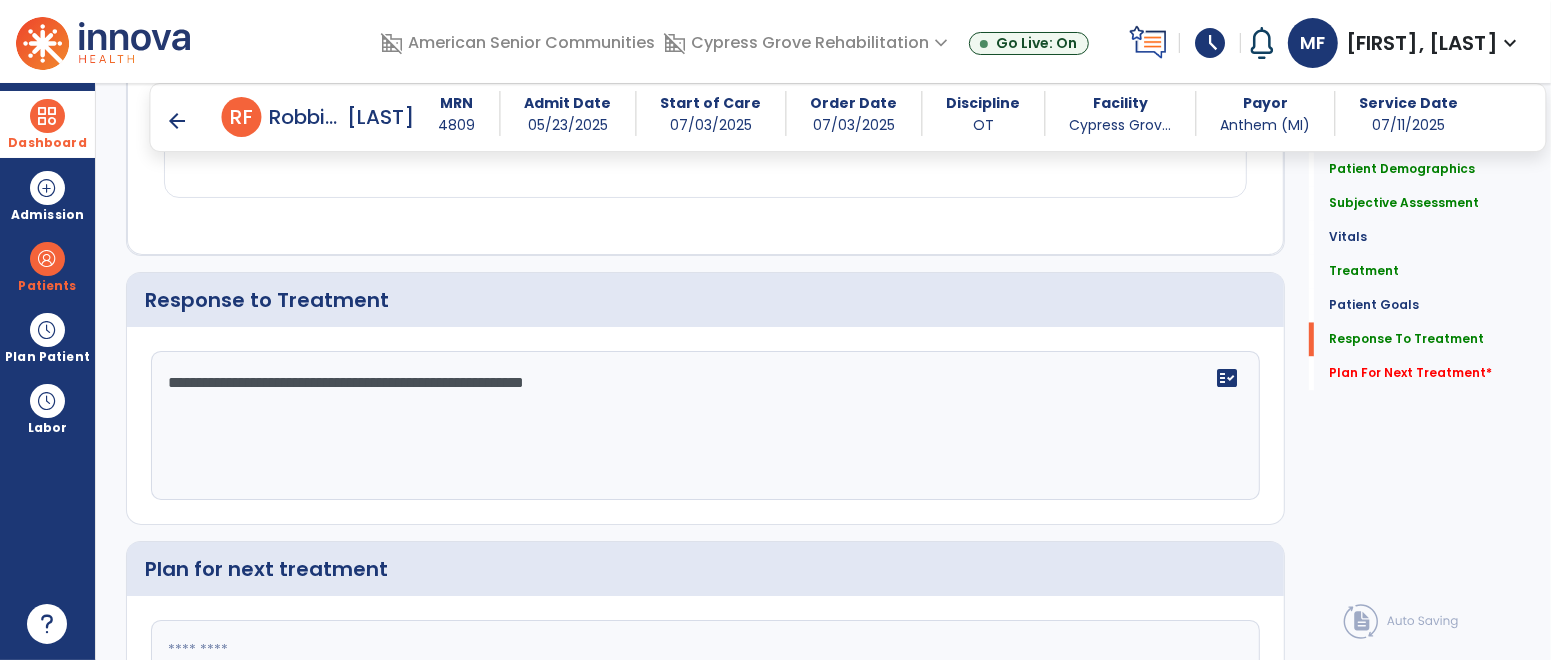 scroll, scrollTop: 3342, scrollLeft: 0, axis: vertical 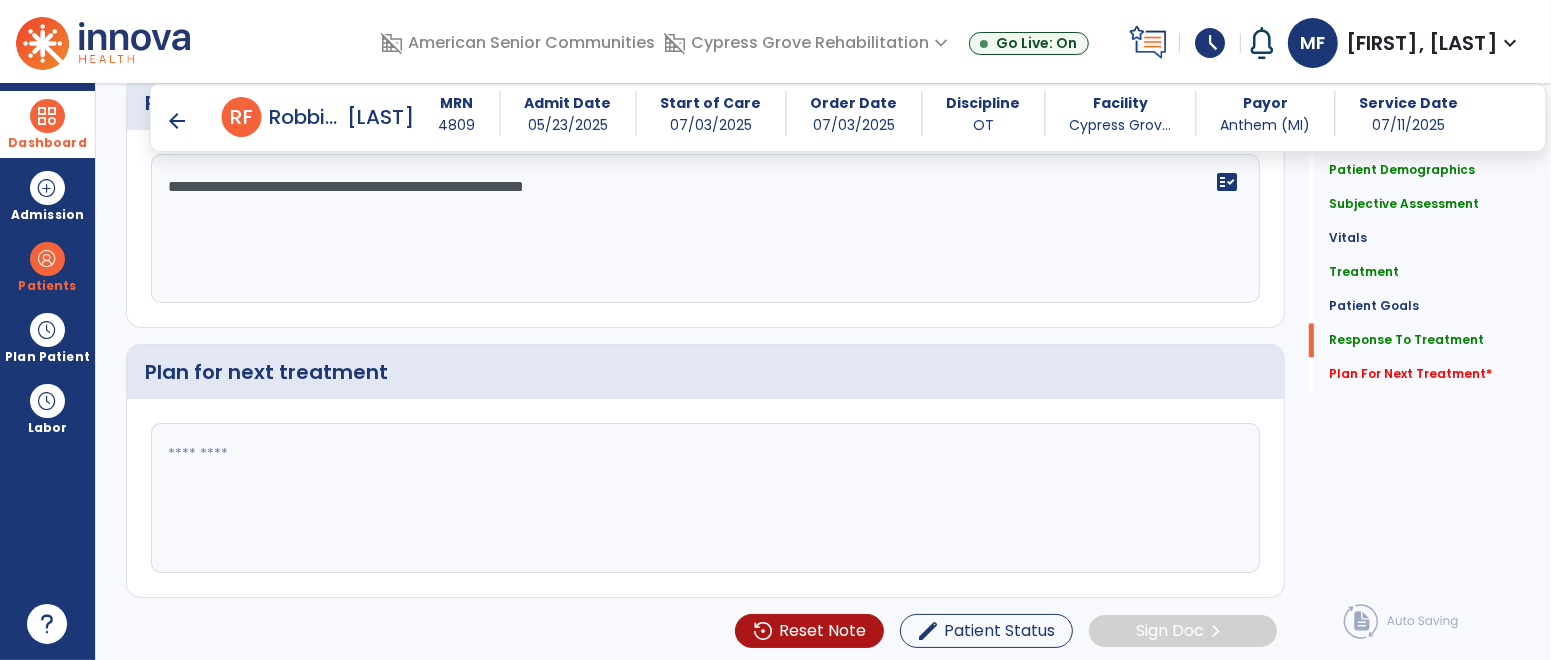 type on "**********" 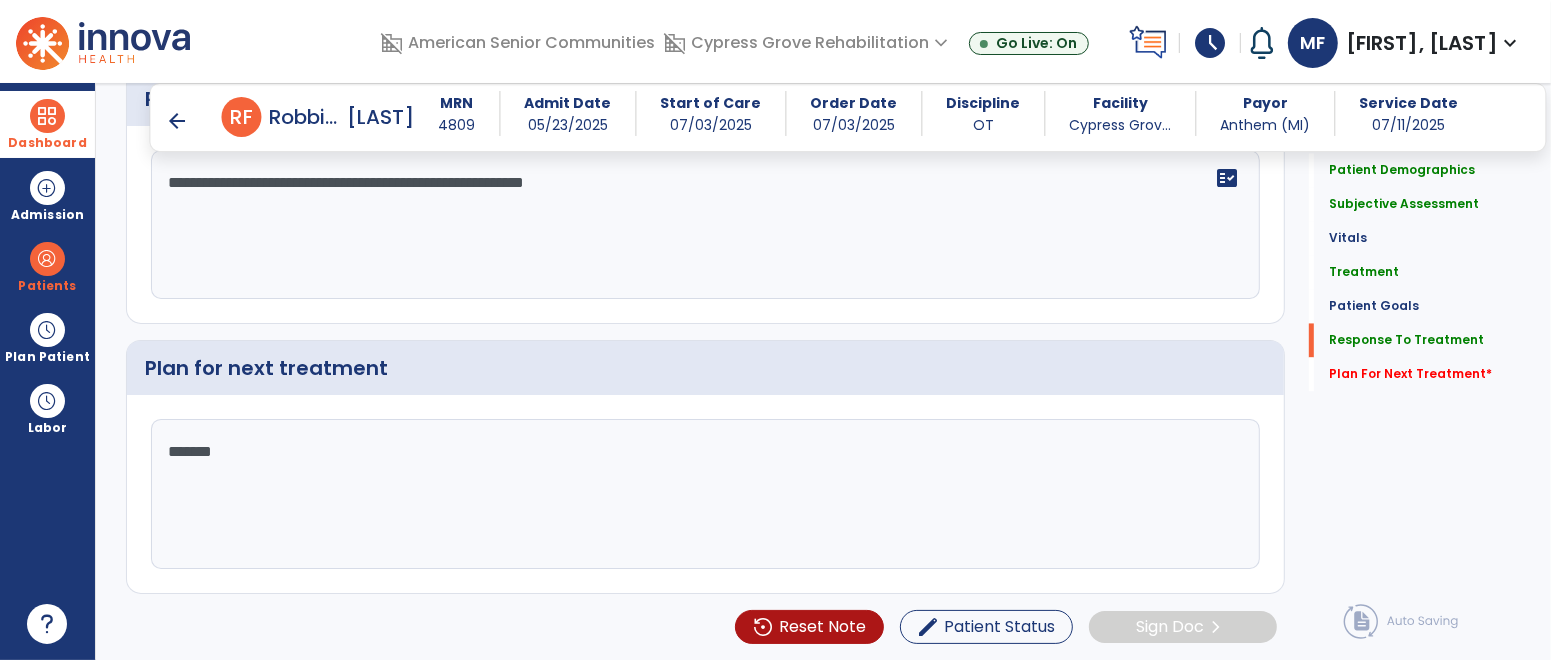 type on "********" 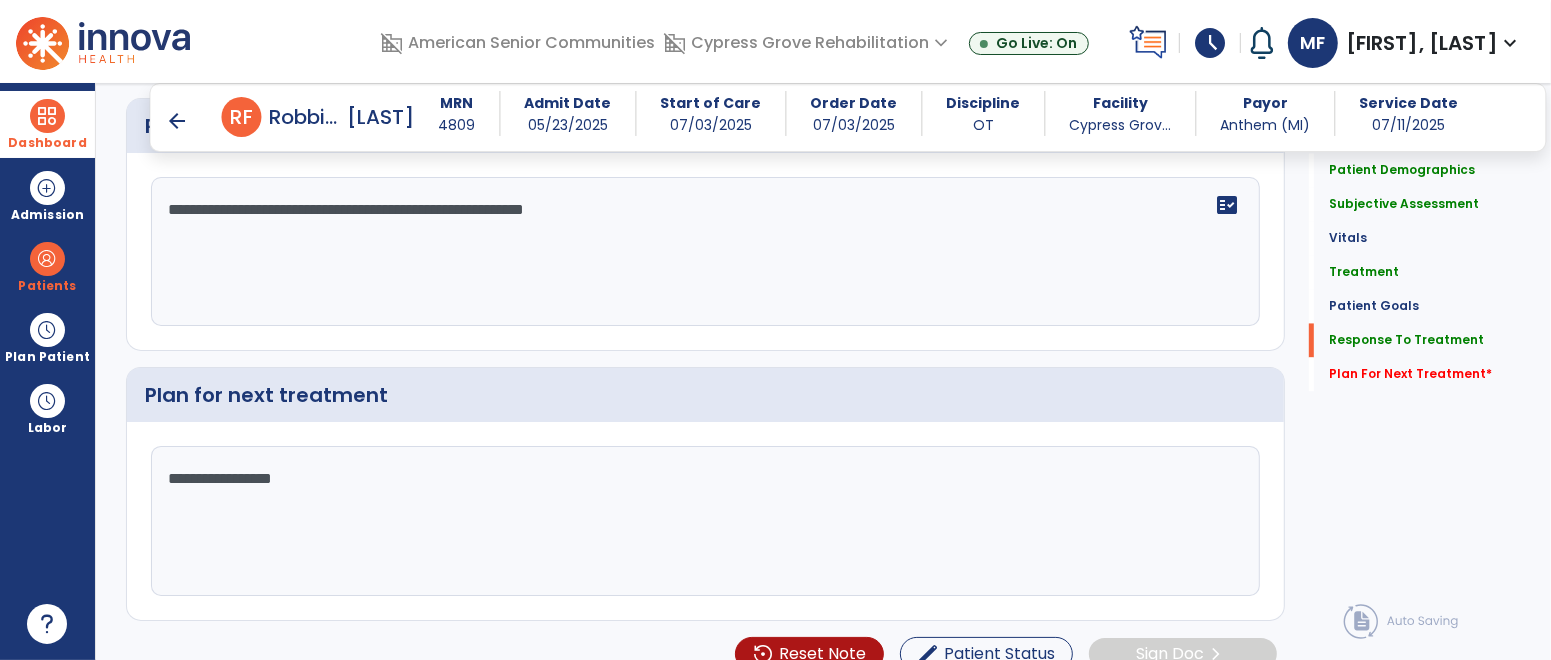 scroll, scrollTop: 3342, scrollLeft: 0, axis: vertical 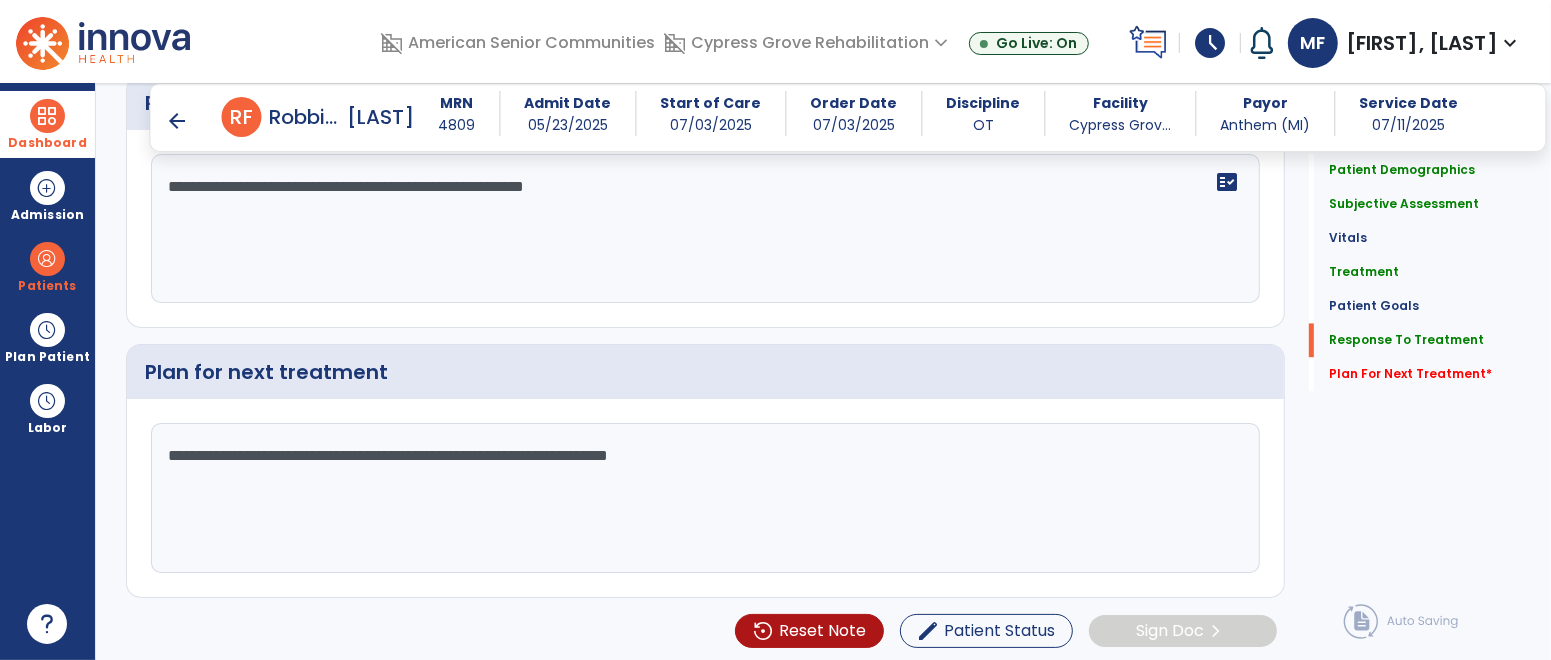 type on "**********" 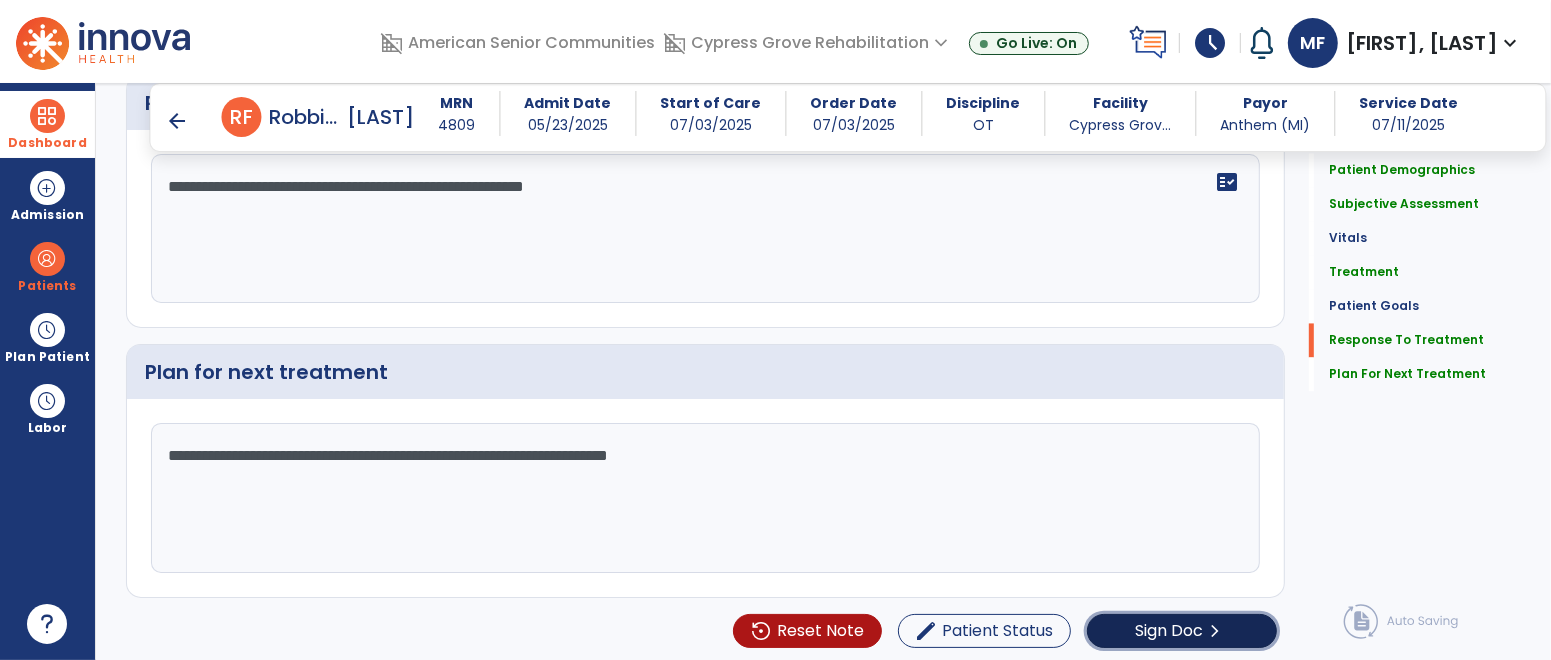 click on "Sign Doc" 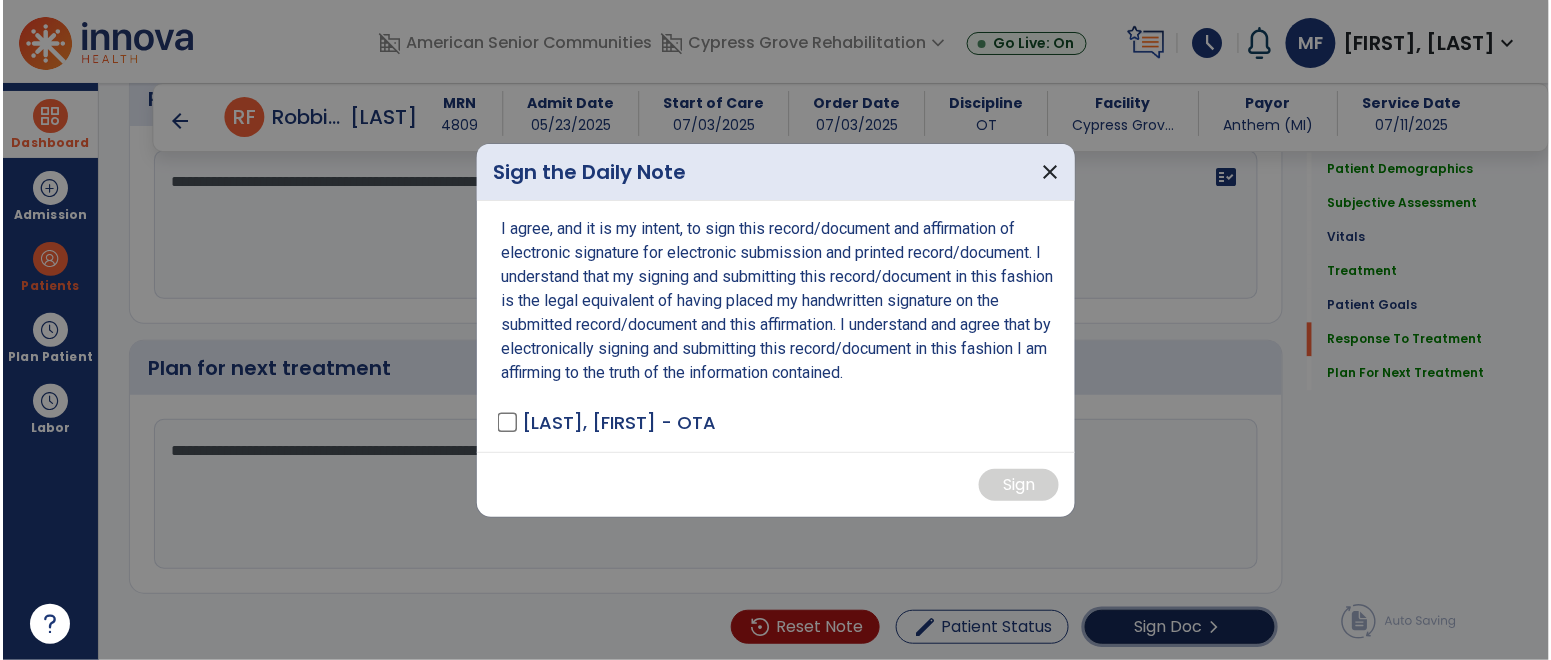 scroll, scrollTop: 3342, scrollLeft: 0, axis: vertical 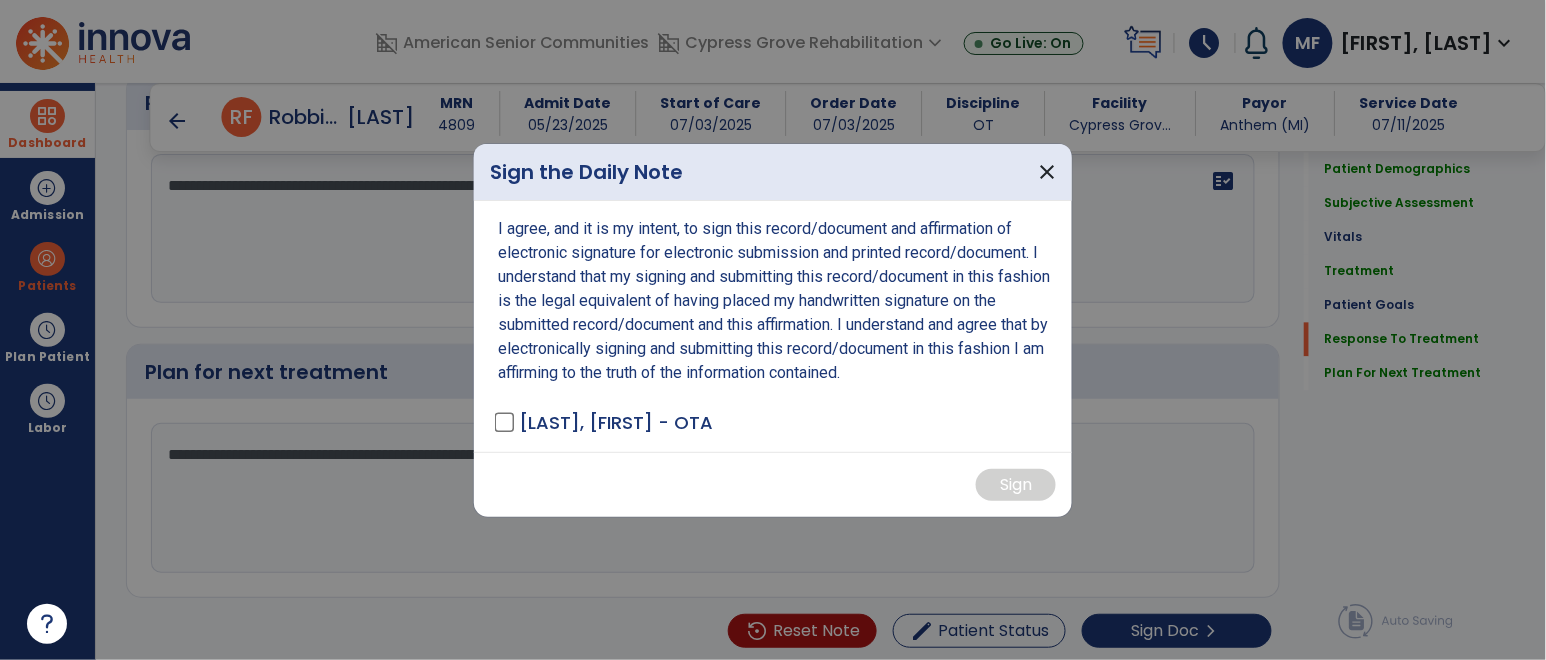 click on "[LAST], [FIRST]  - OTA" at bounding box center (605, 422) 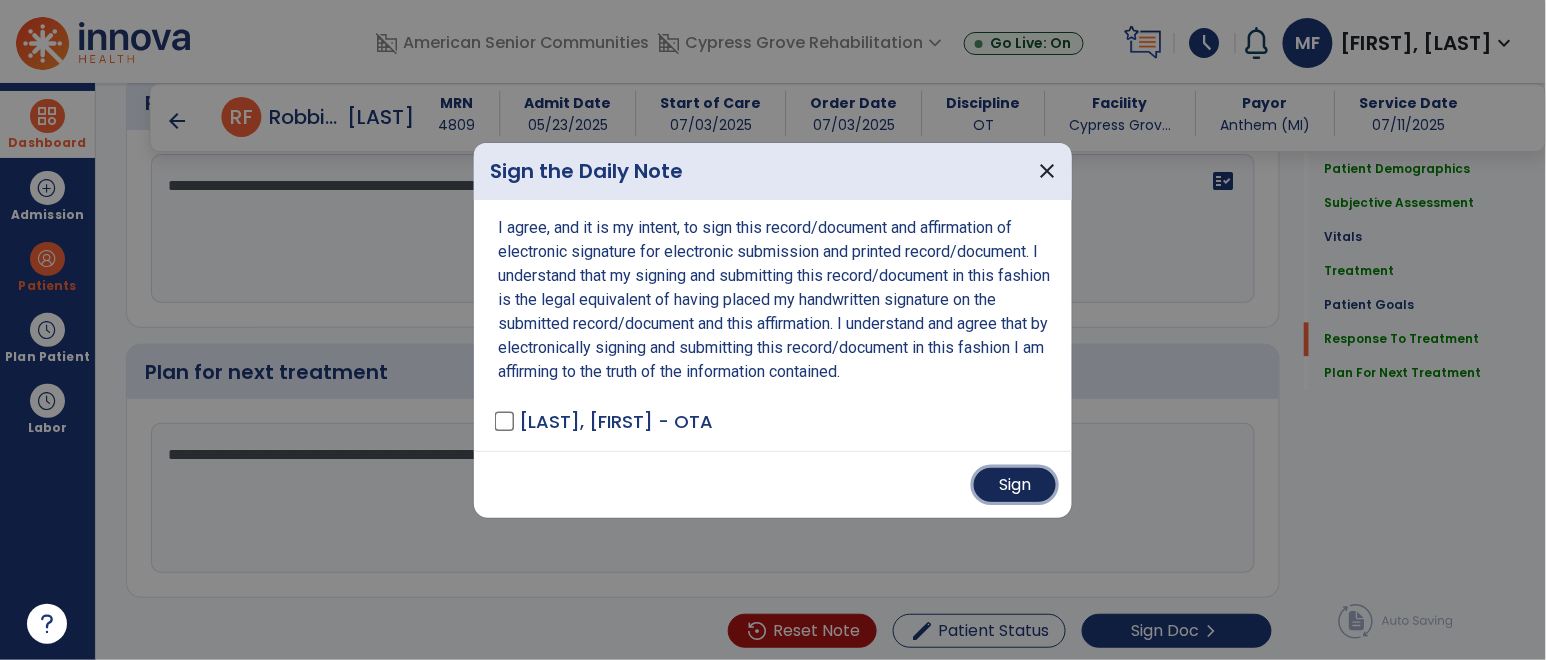 click on "Sign" at bounding box center [1015, 485] 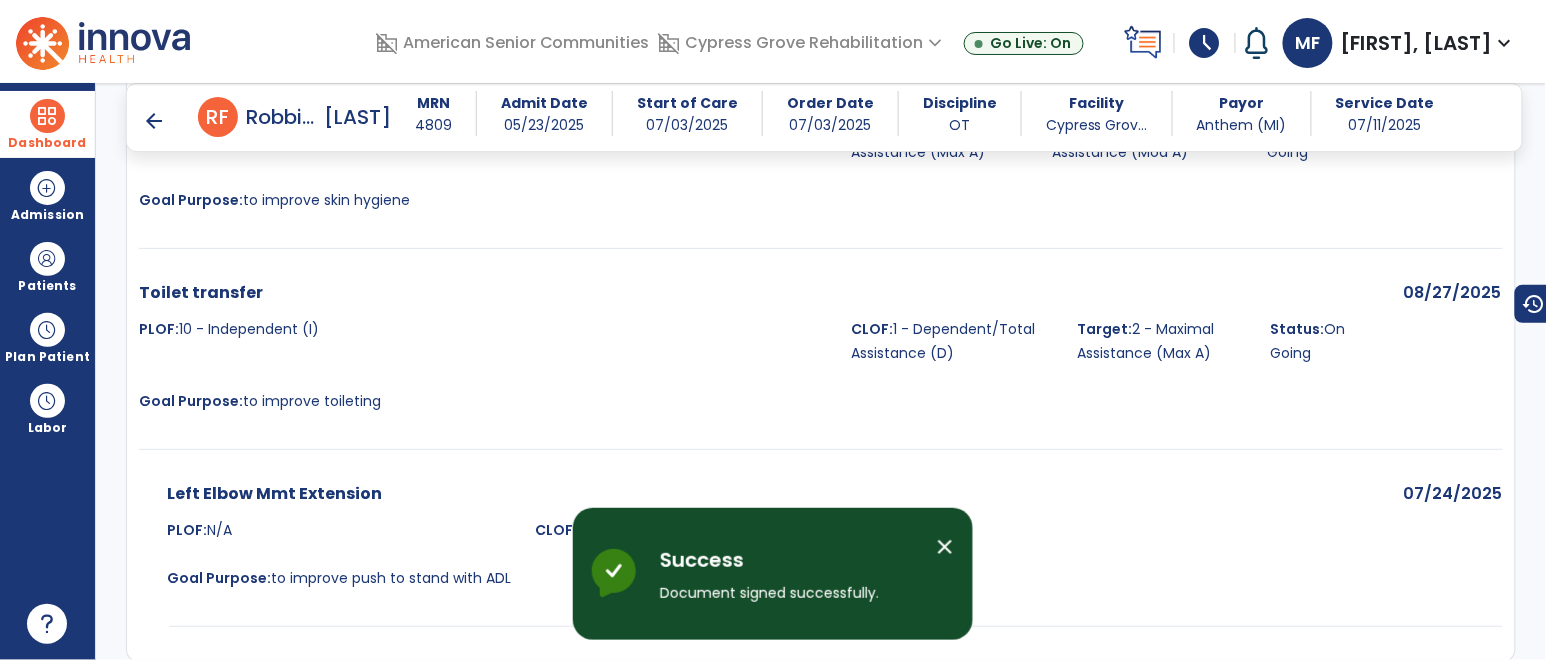 click on "Dashboard" at bounding box center (47, 124) 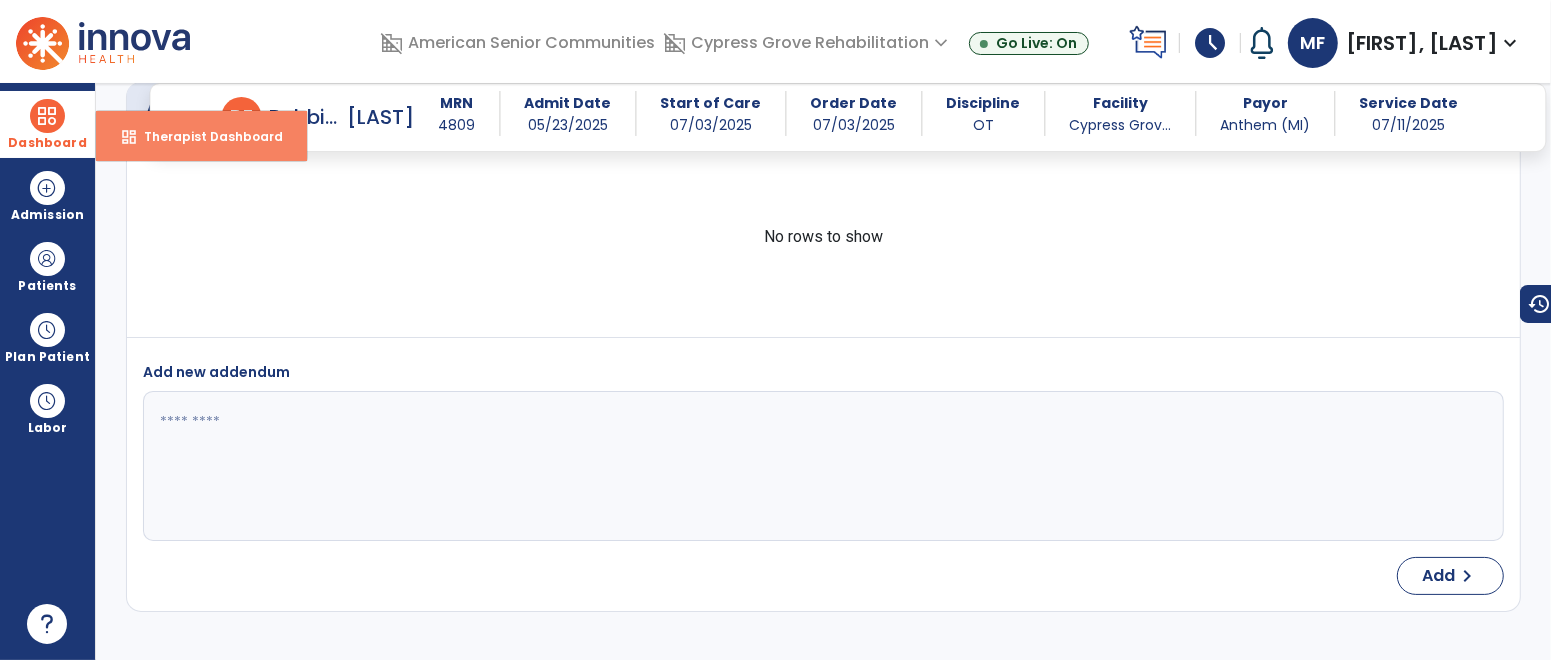 click on "dashboard" at bounding box center (129, 137) 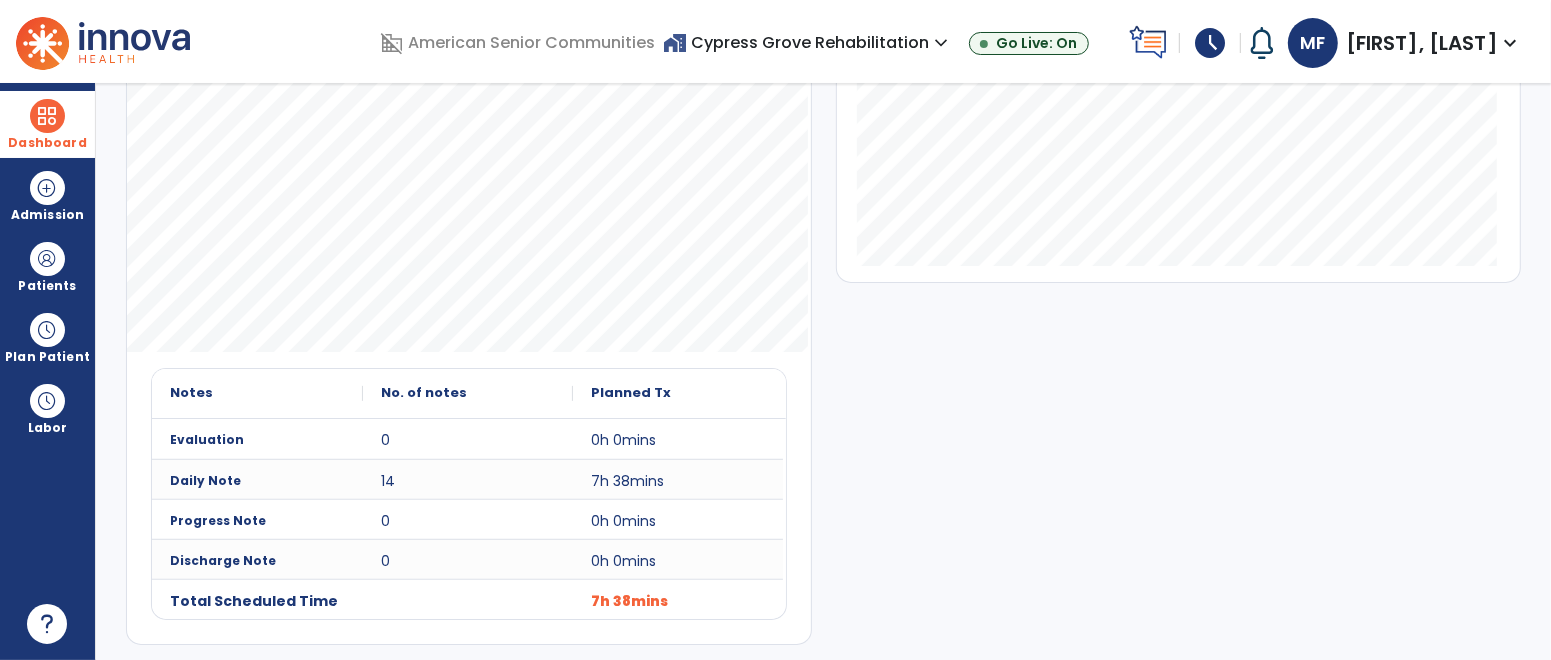 scroll, scrollTop: 0, scrollLeft: 0, axis: both 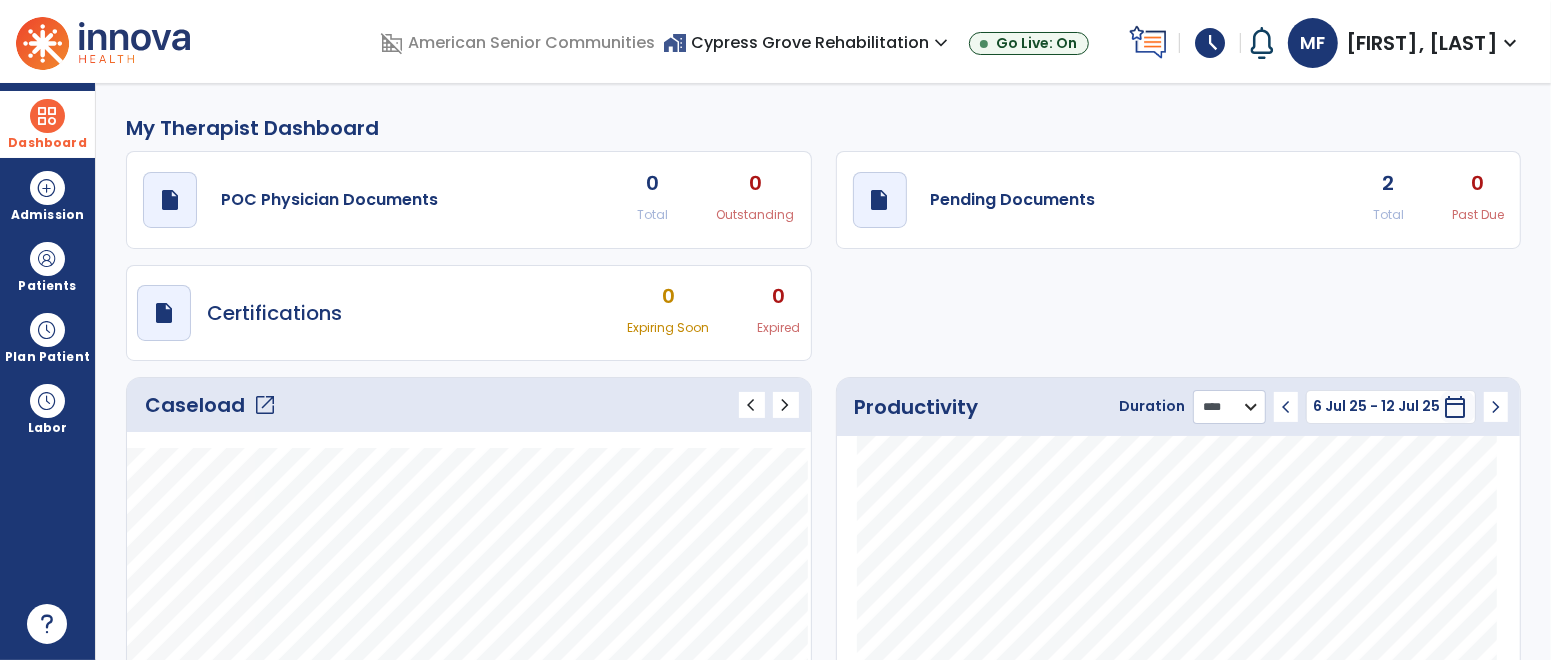 click on "******** **** ***" 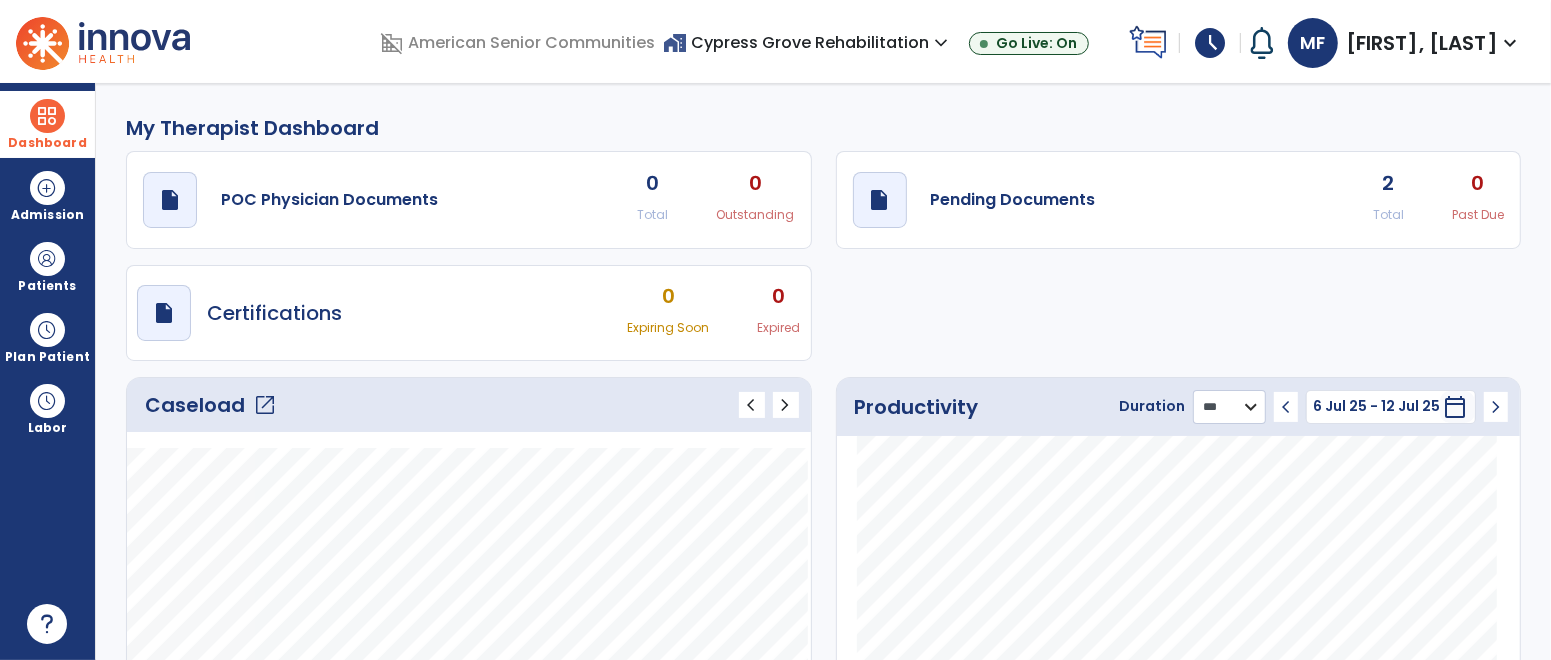 click on "******** **** ***" 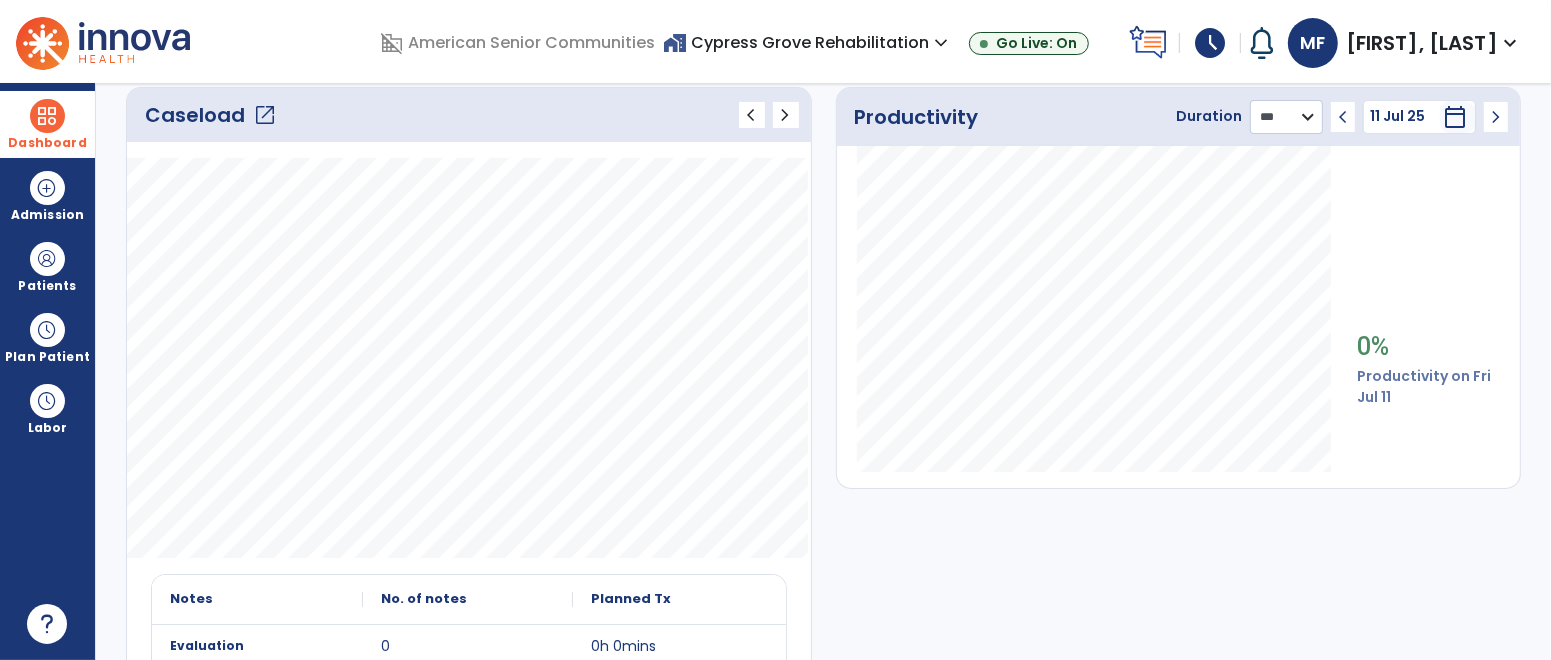 scroll, scrollTop: 0, scrollLeft: 0, axis: both 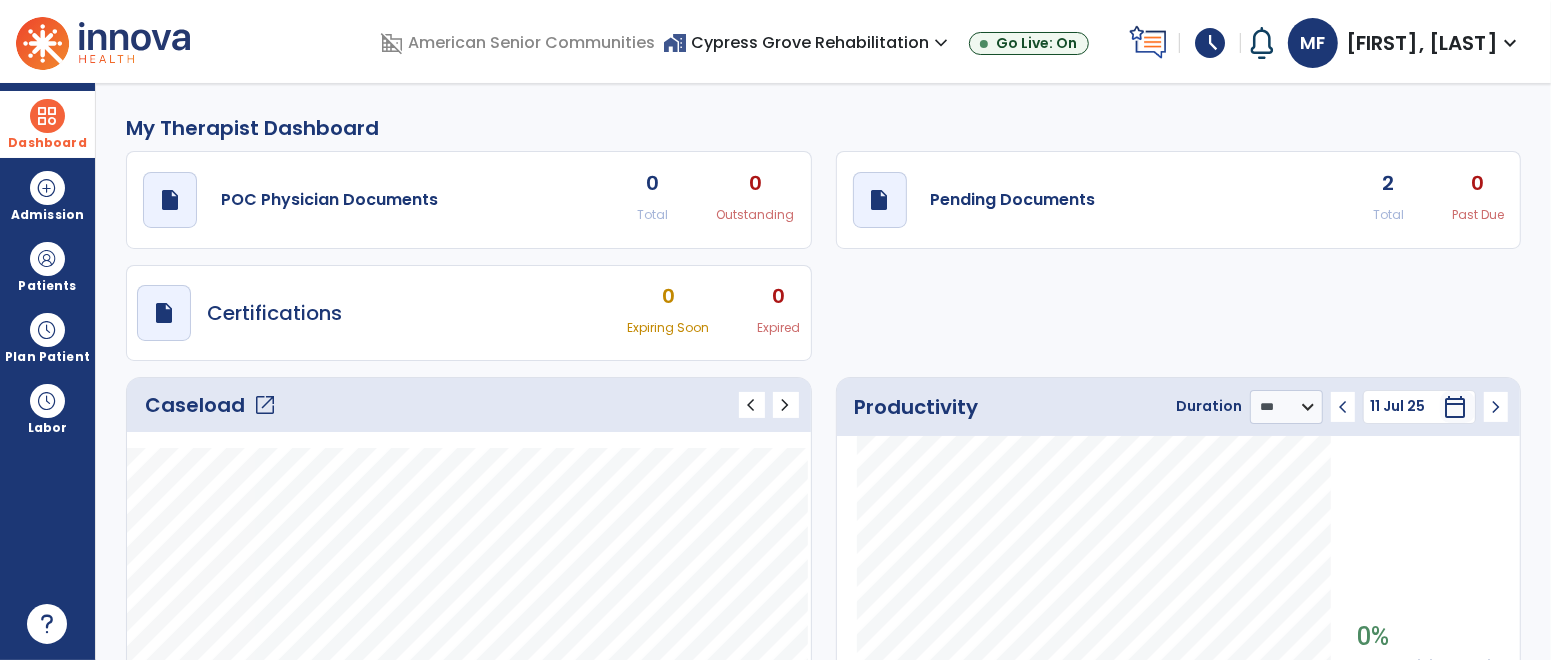 click on "open_in_new" 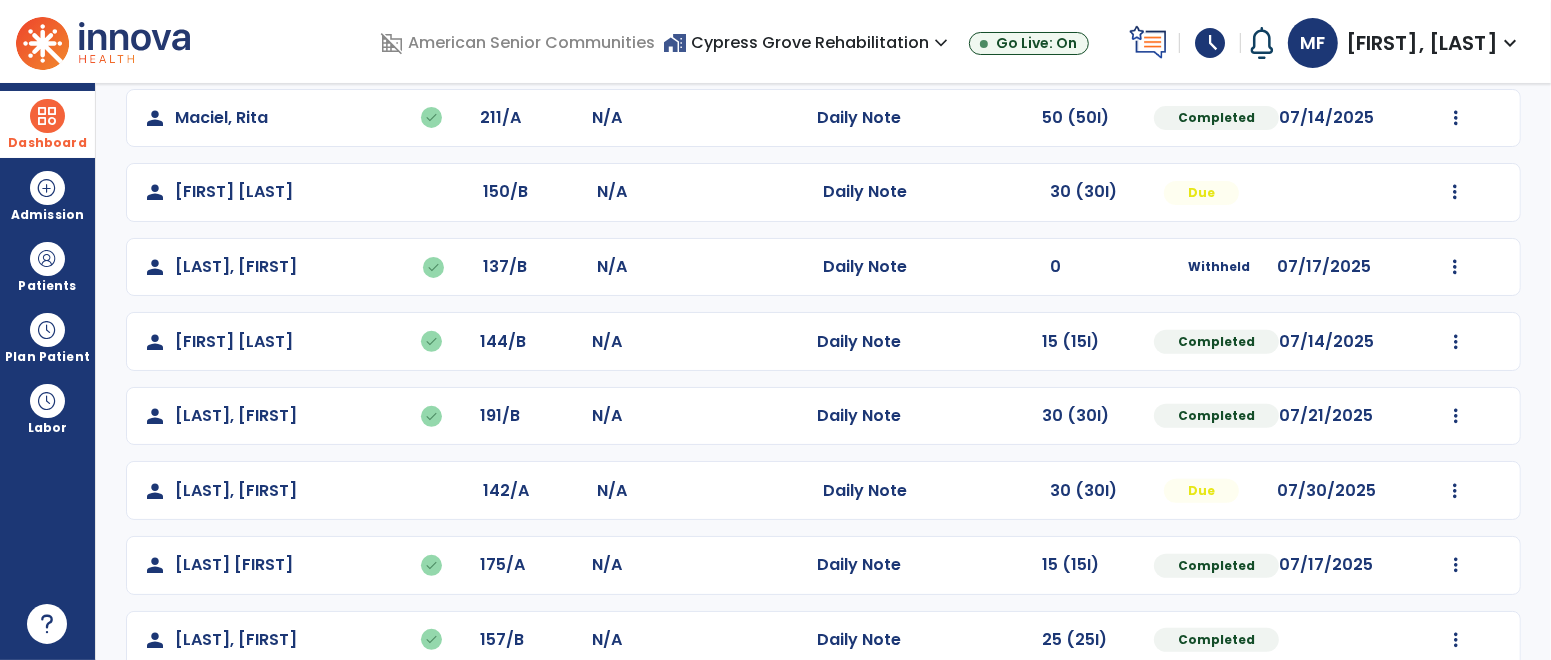 scroll, scrollTop: 559, scrollLeft: 0, axis: vertical 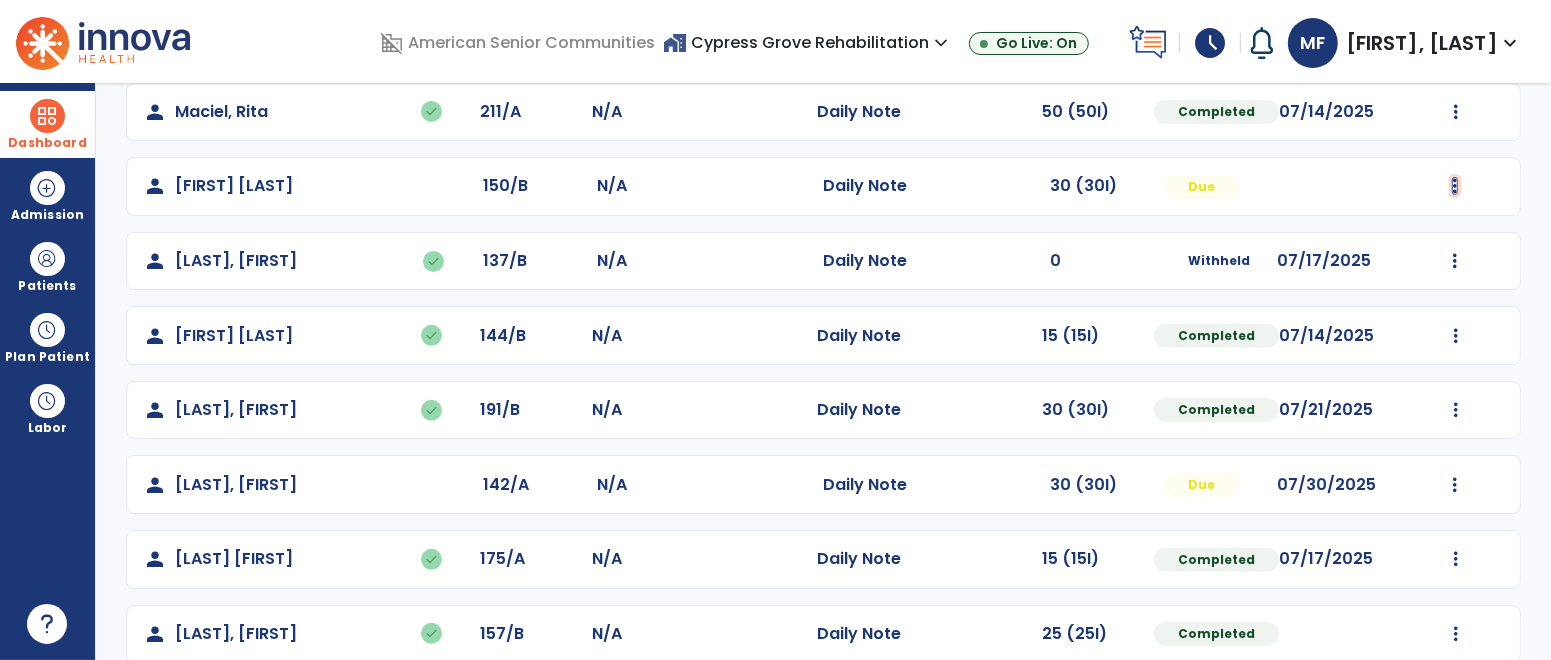 click at bounding box center (1456, -261) 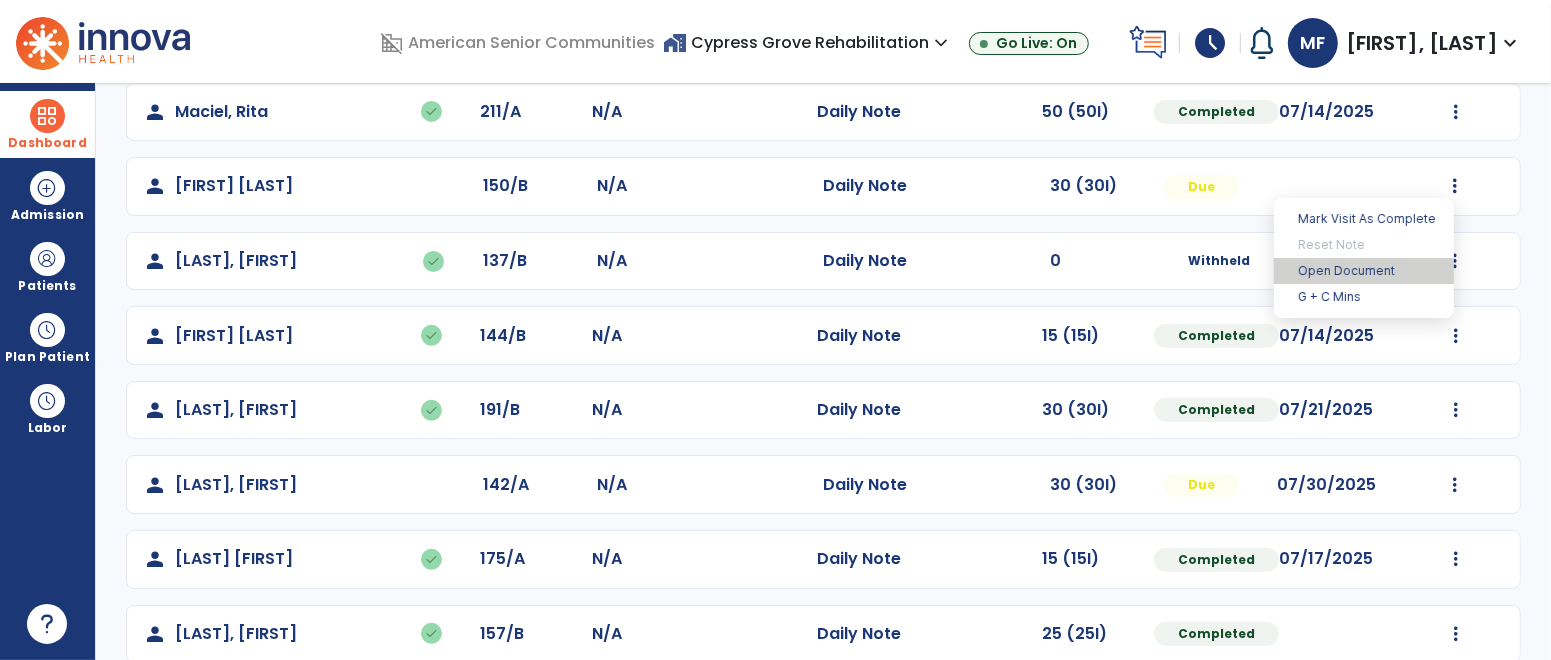 click on "Open Document" at bounding box center (1364, 271) 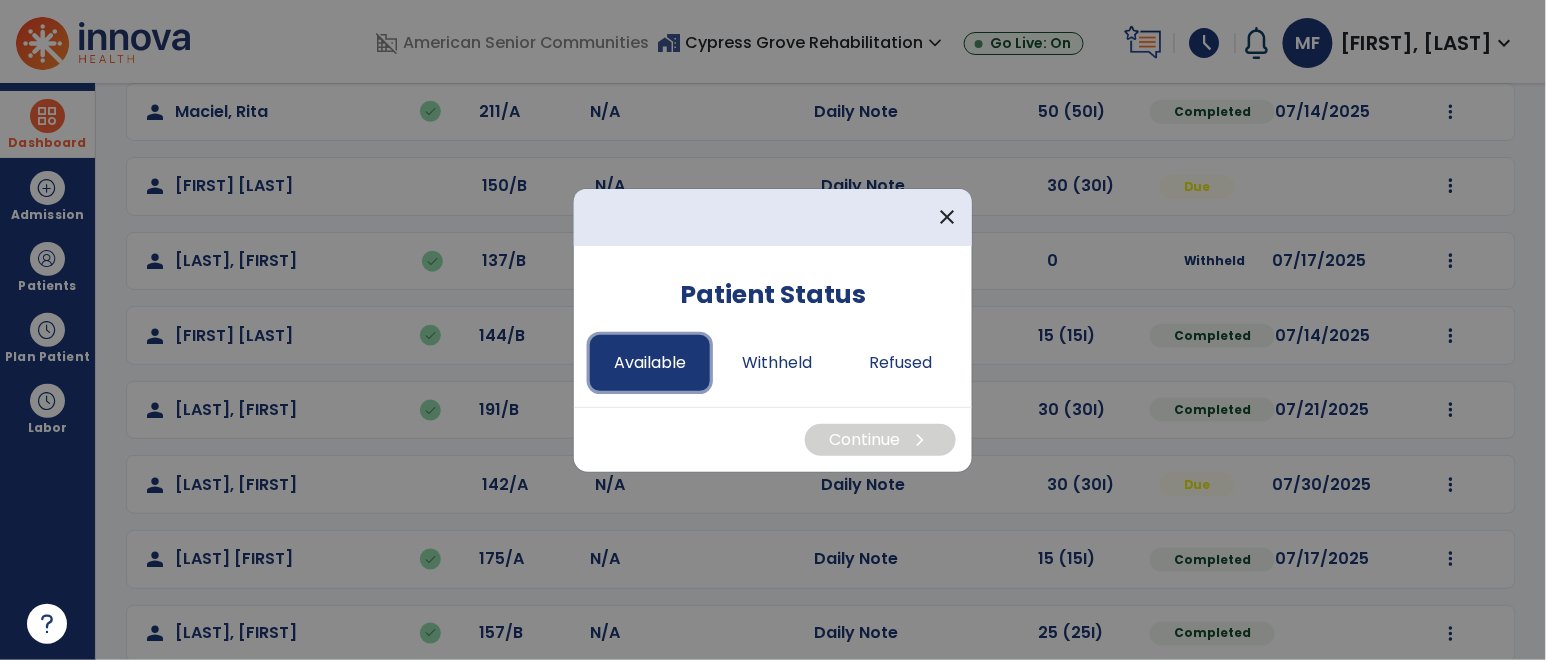 click on "Available" at bounding box center [650, 363] 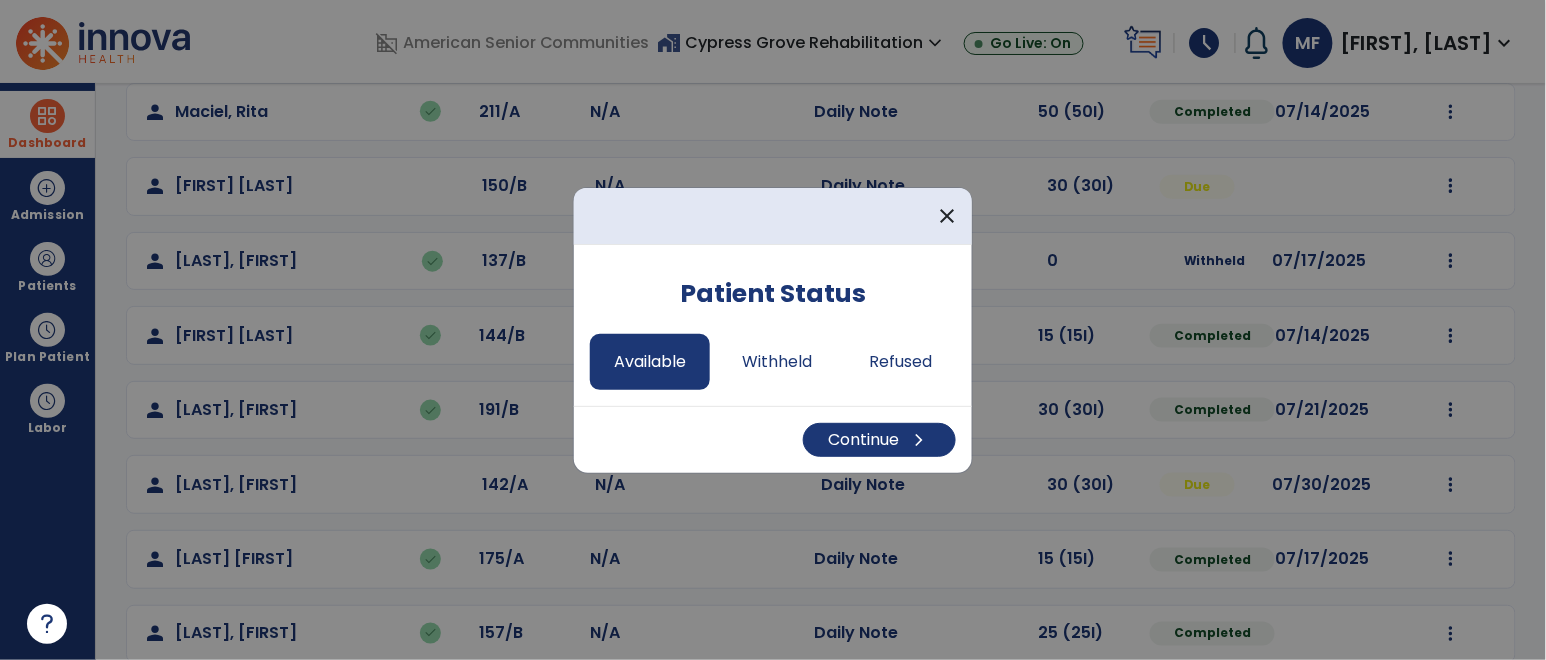 click at bounding box center [773, 330] 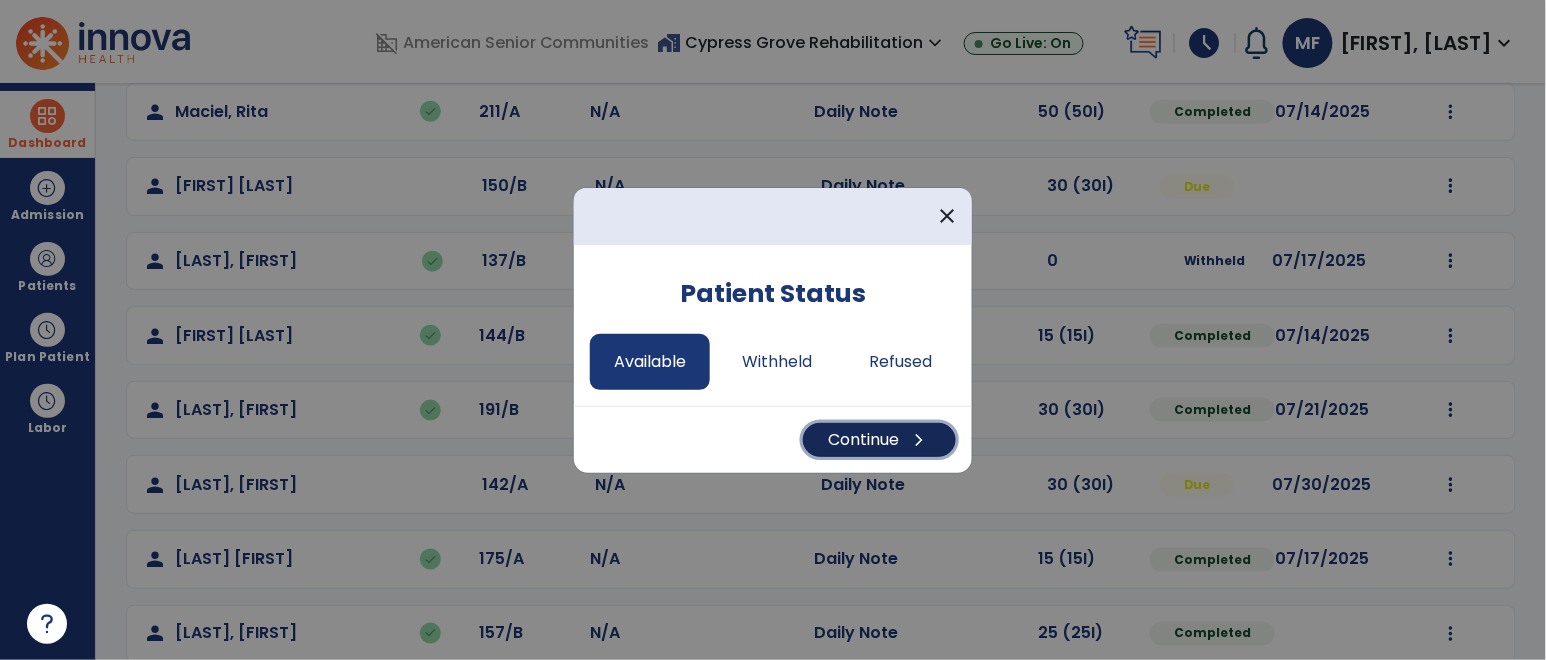 click on "Continue   chevron_right" at bounding box center (879, 440) 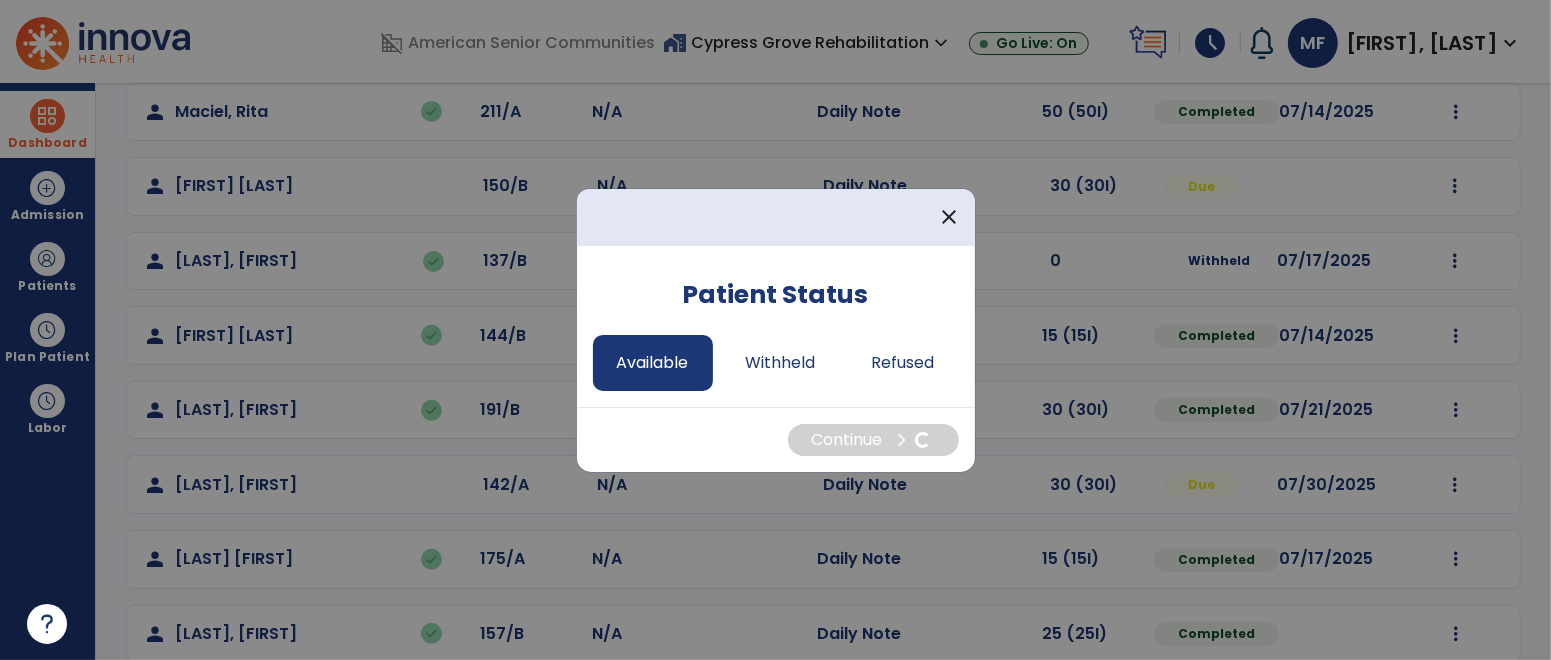 select on "*" 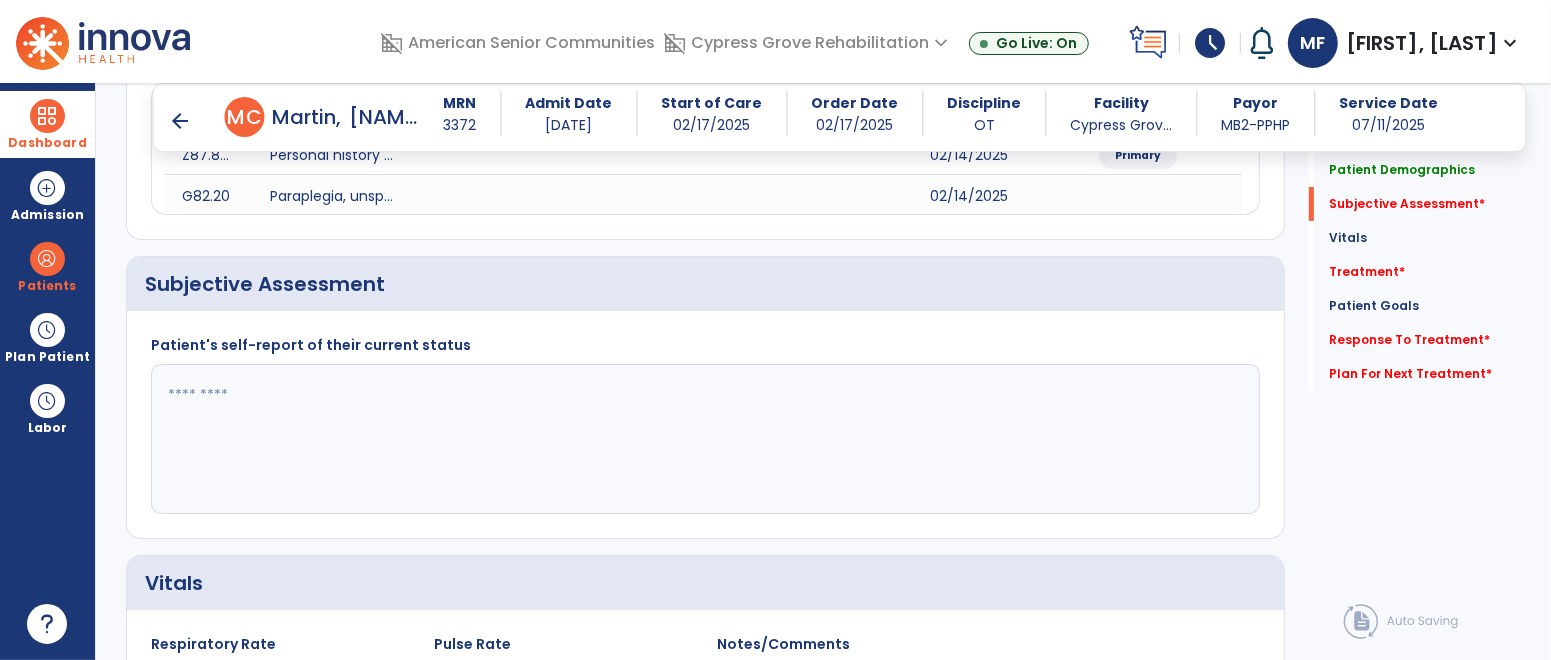 scroll, scrollTop: 322, scrollLeft: 0, axis: vertical 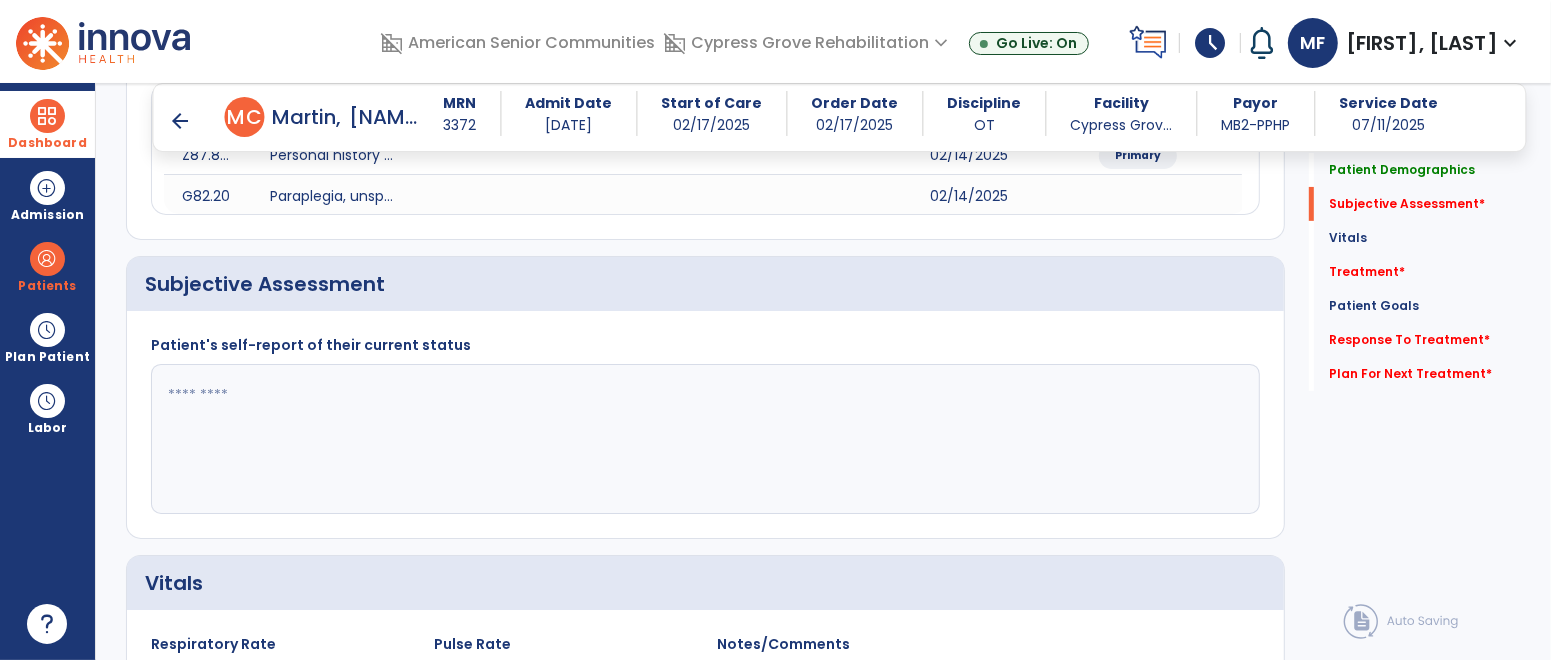 click 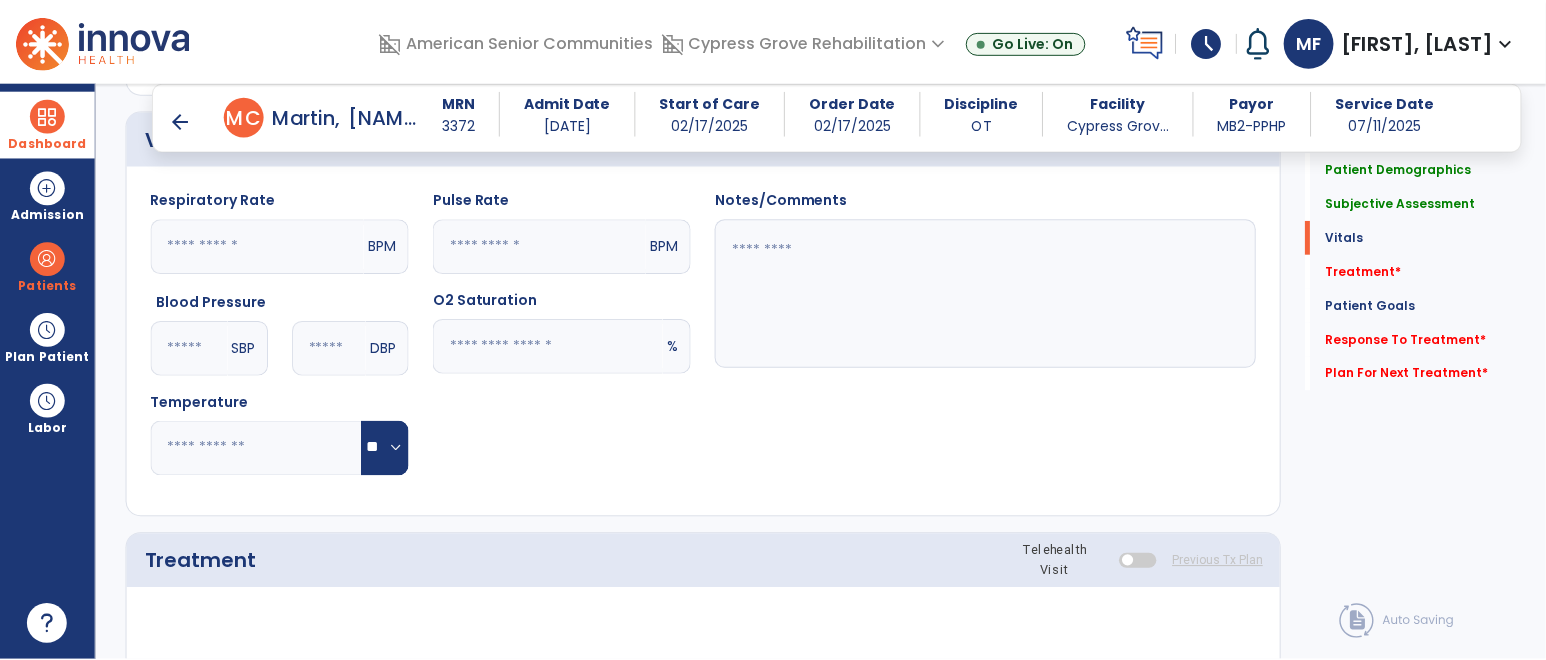 scroll, scrollTop: 891, scrollLeft: 0, axis: vertical 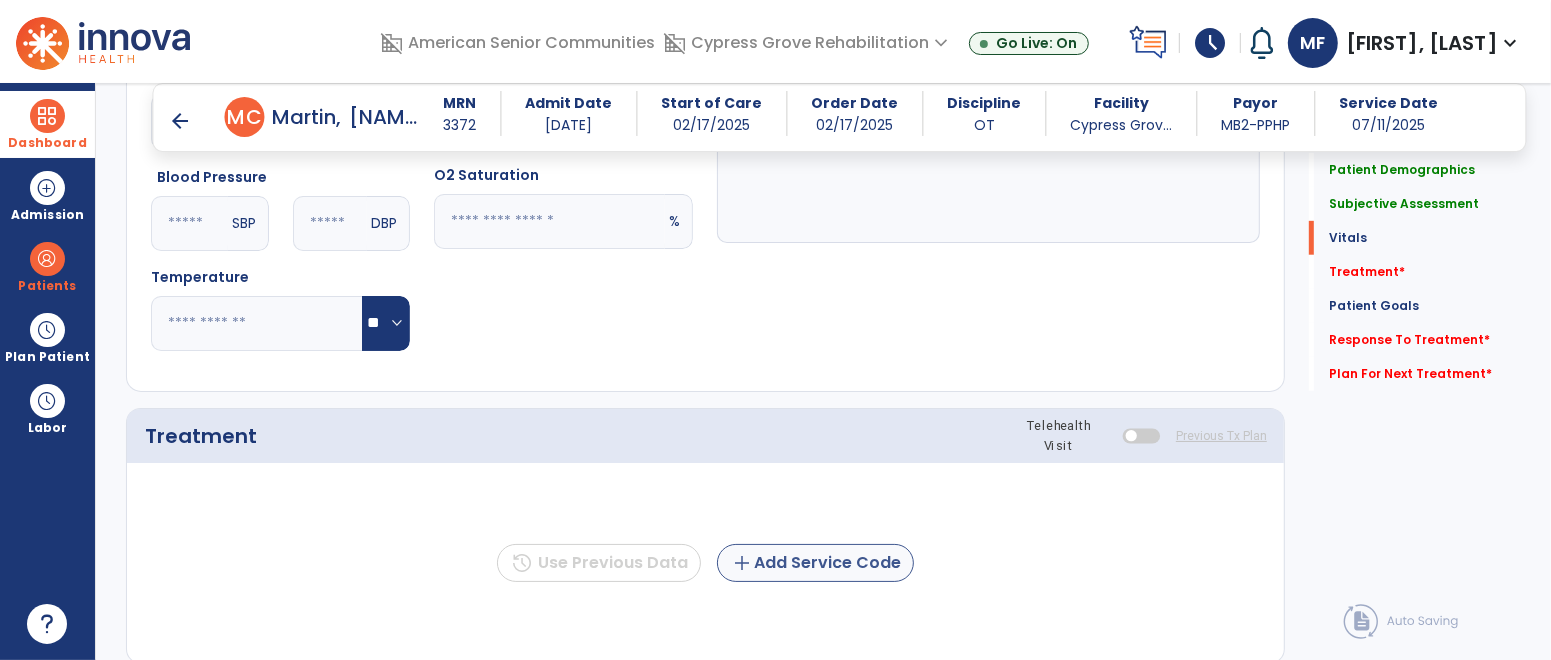 type on "**********" 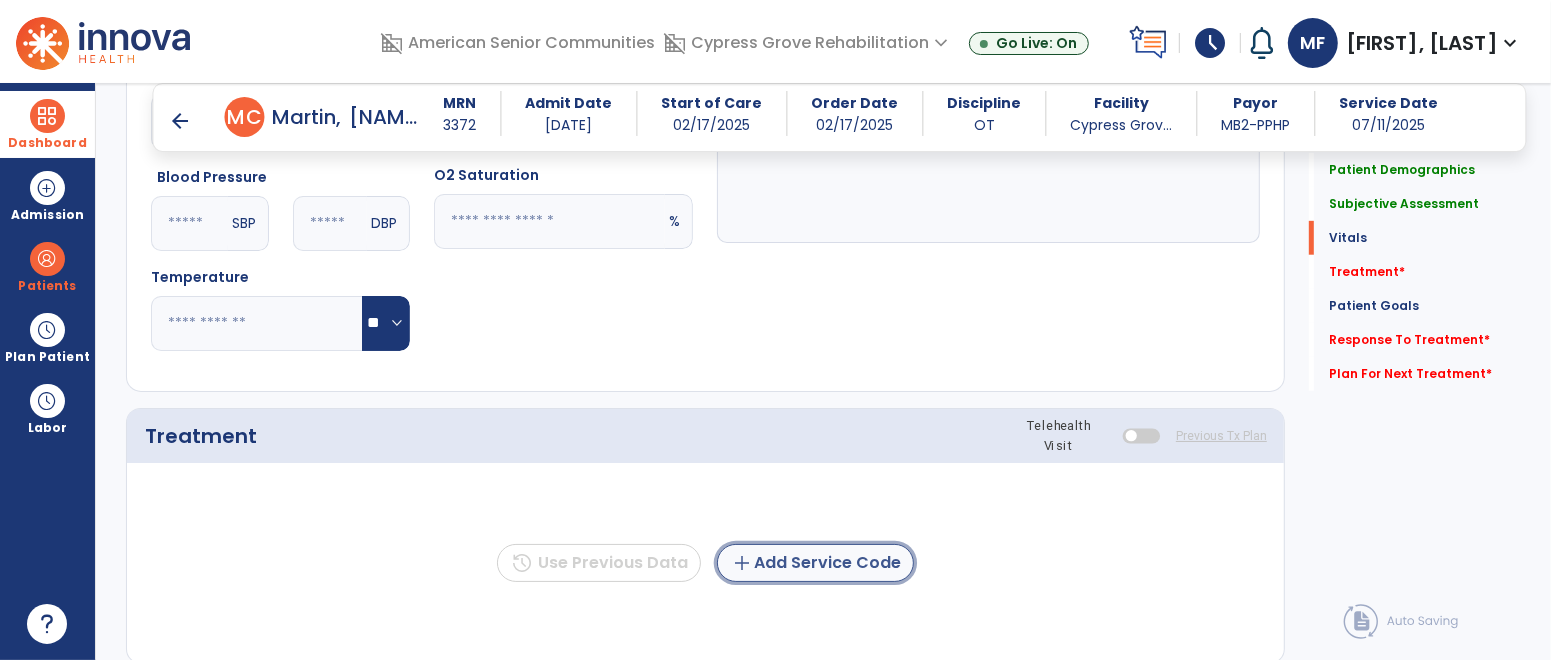 click on "add  Add Service Code" 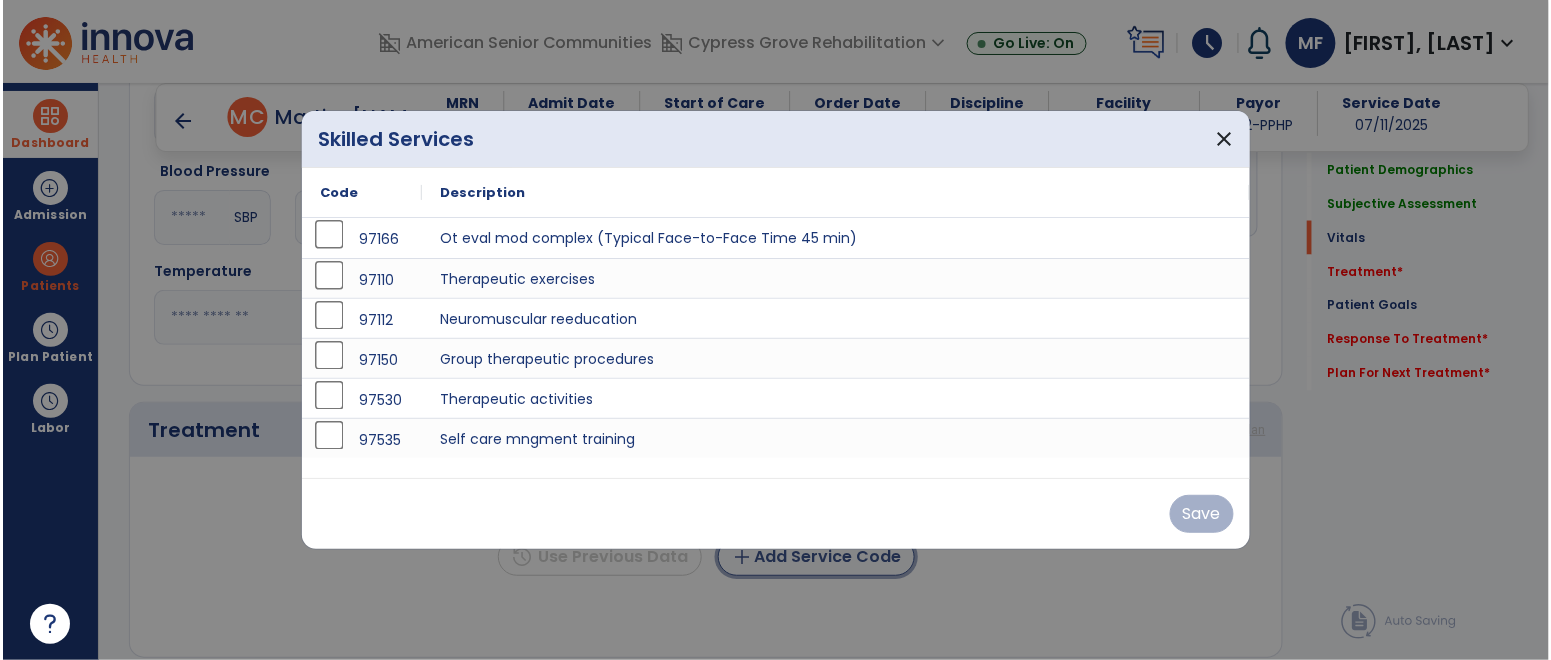 scroll, scrollTop: 891, scrollLeft: 0, axis: vertical 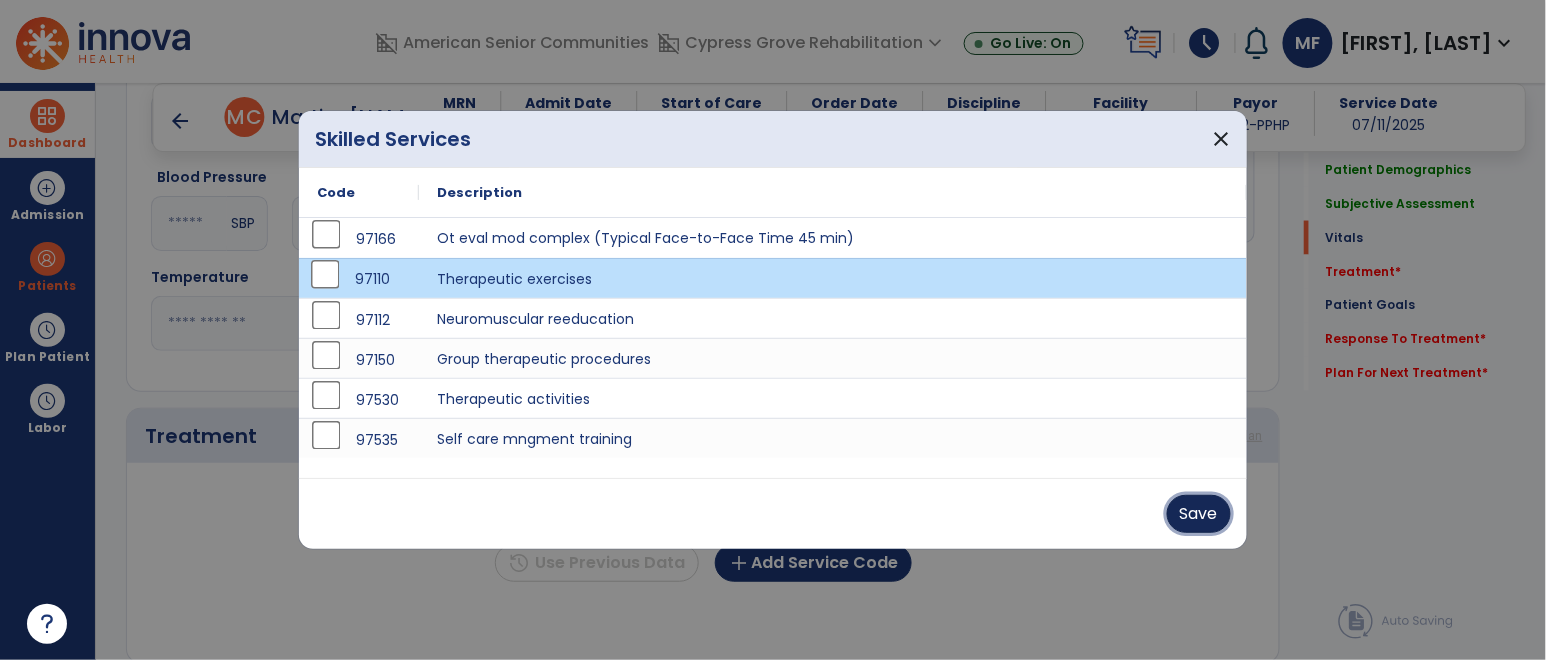 click on "Save" at bounding box center [1199, 514] 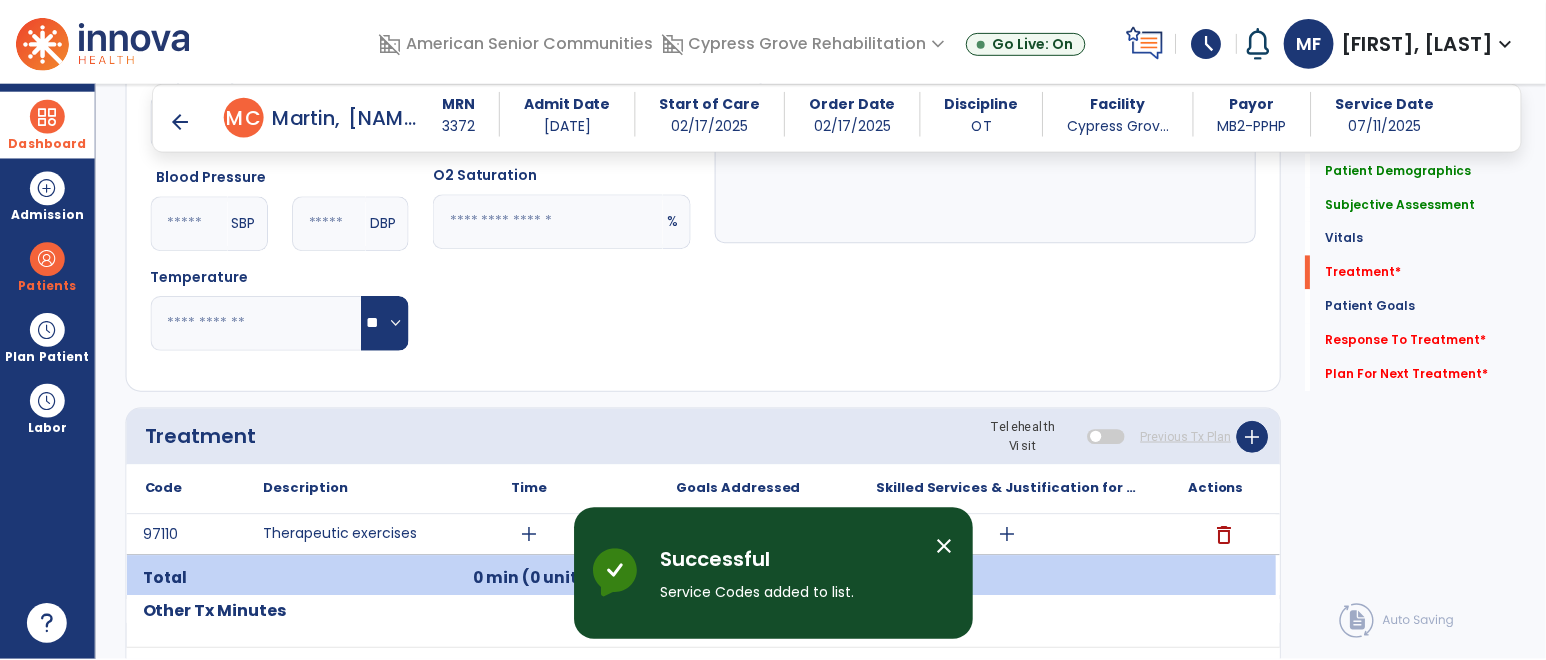 scroll, scrollTop: 1075, scrollLeft: 0, axis: vertical 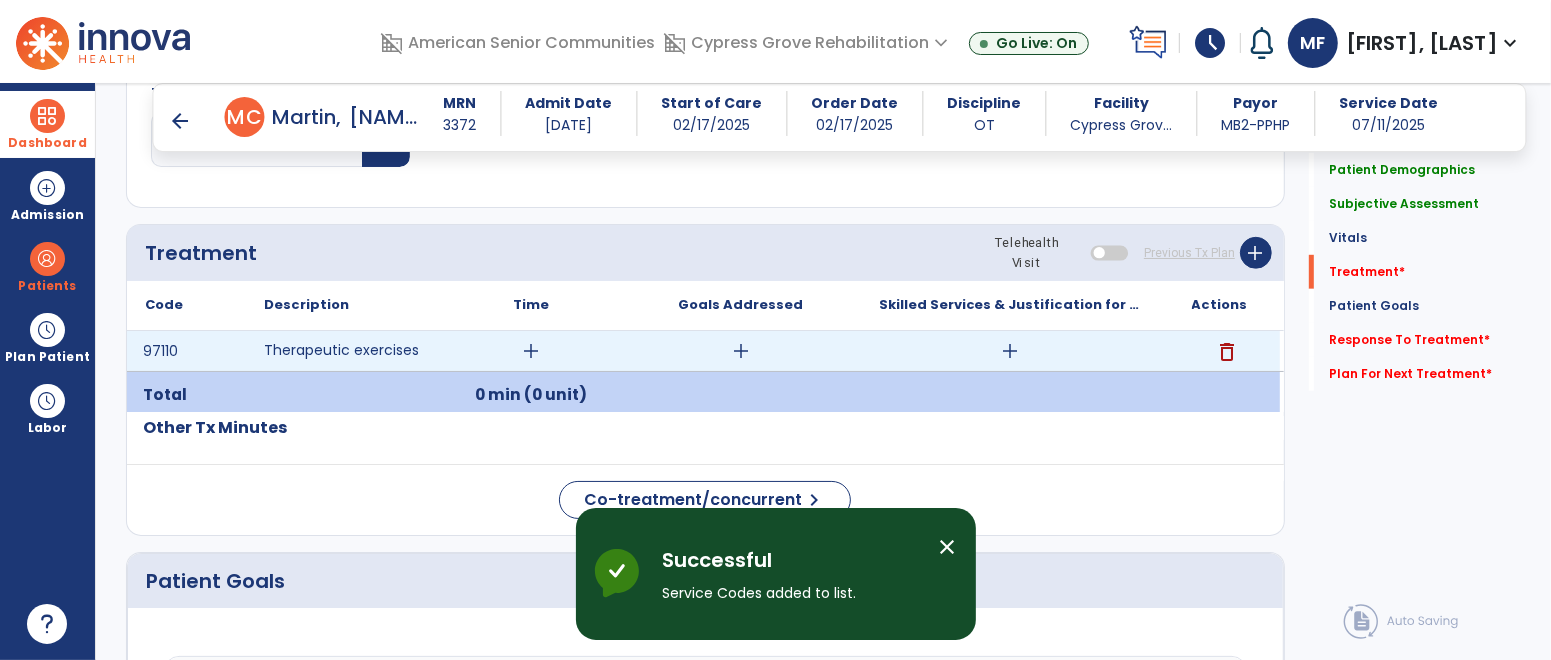 click on "add" at bounding box center (1010, 351) 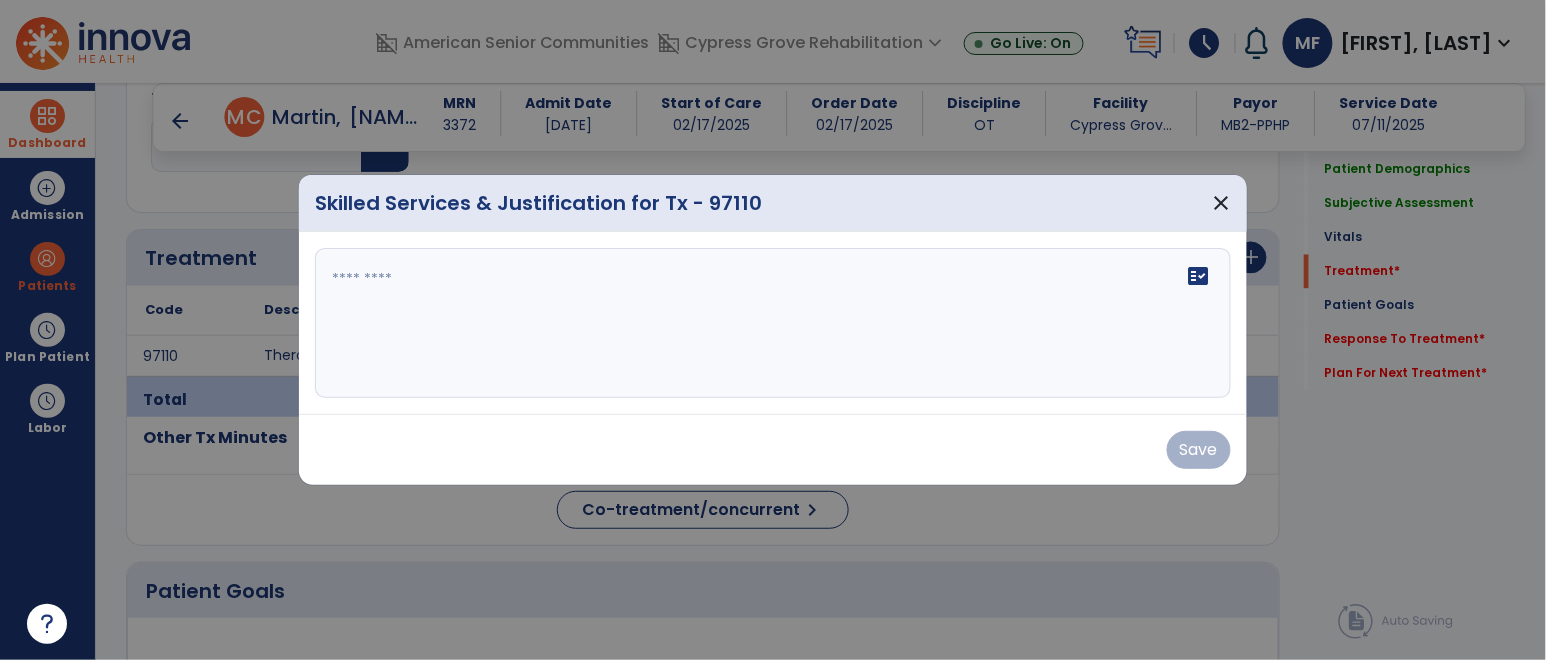 scroll, scrollTop: 1075, scrollLeft: 0, axis: vertical 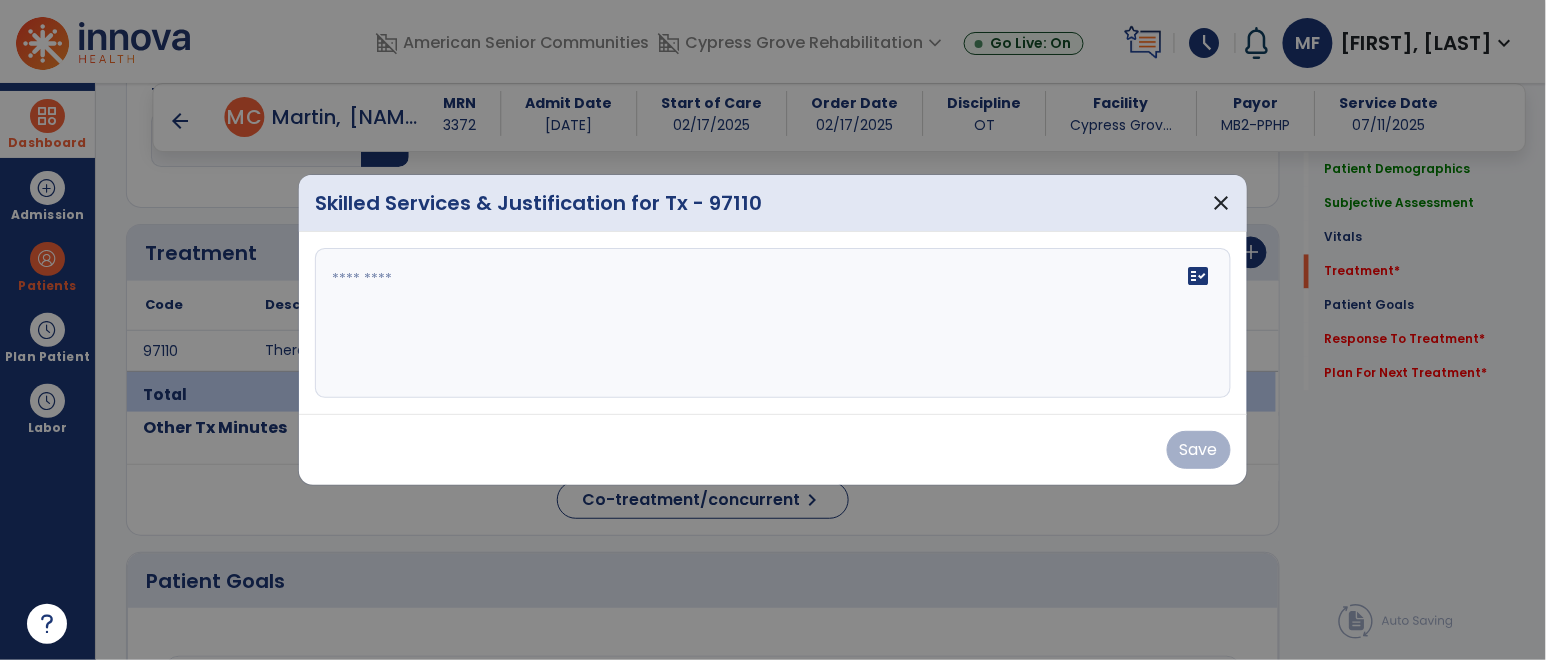 click on "fact_check" at bounding box center [773, 323] 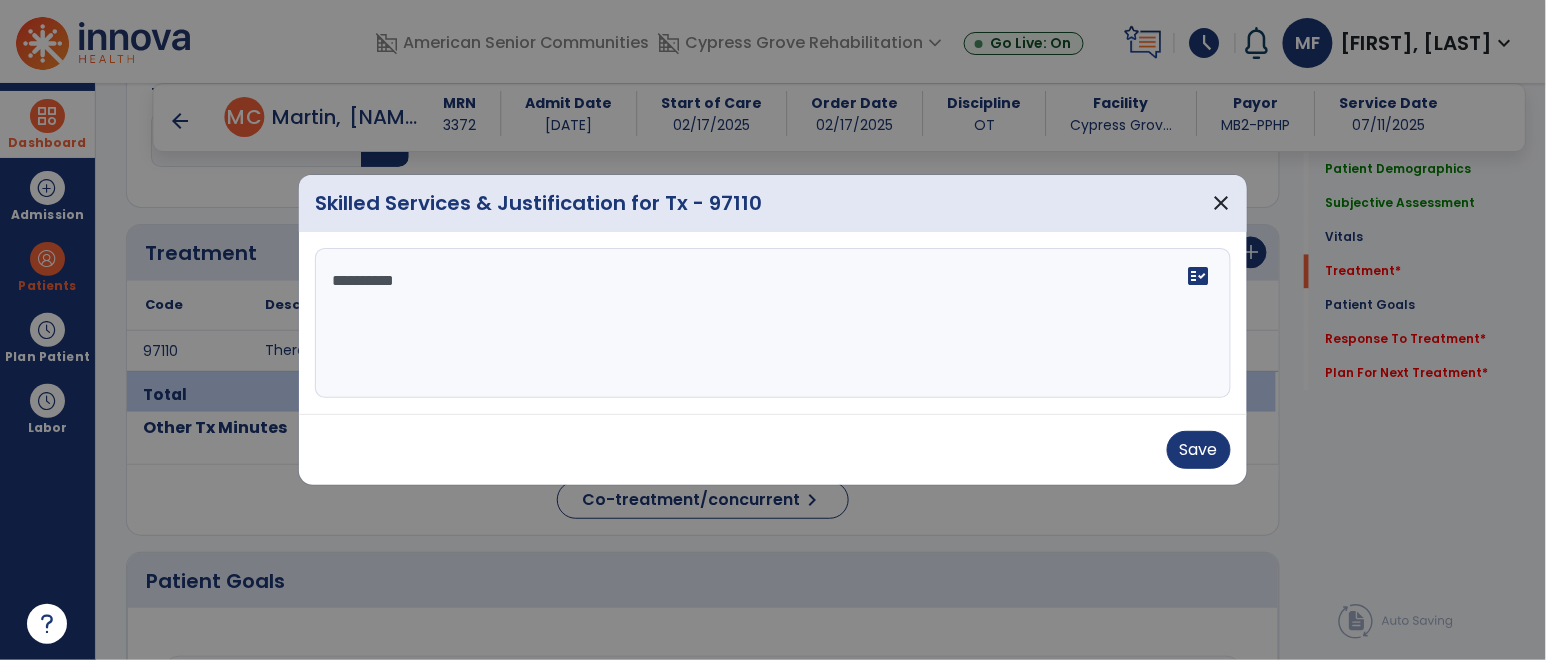 type on "**********" 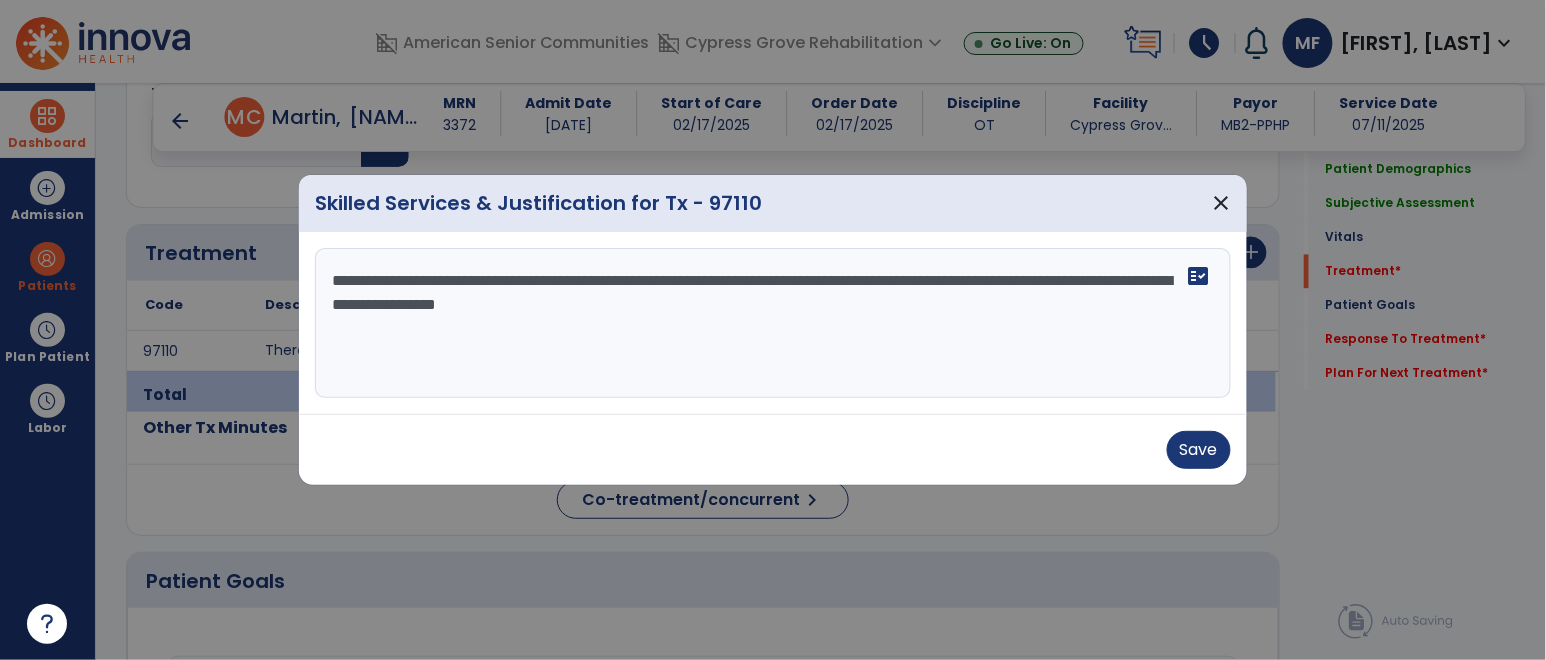 click on "**********" at bounding box center [772, 323] 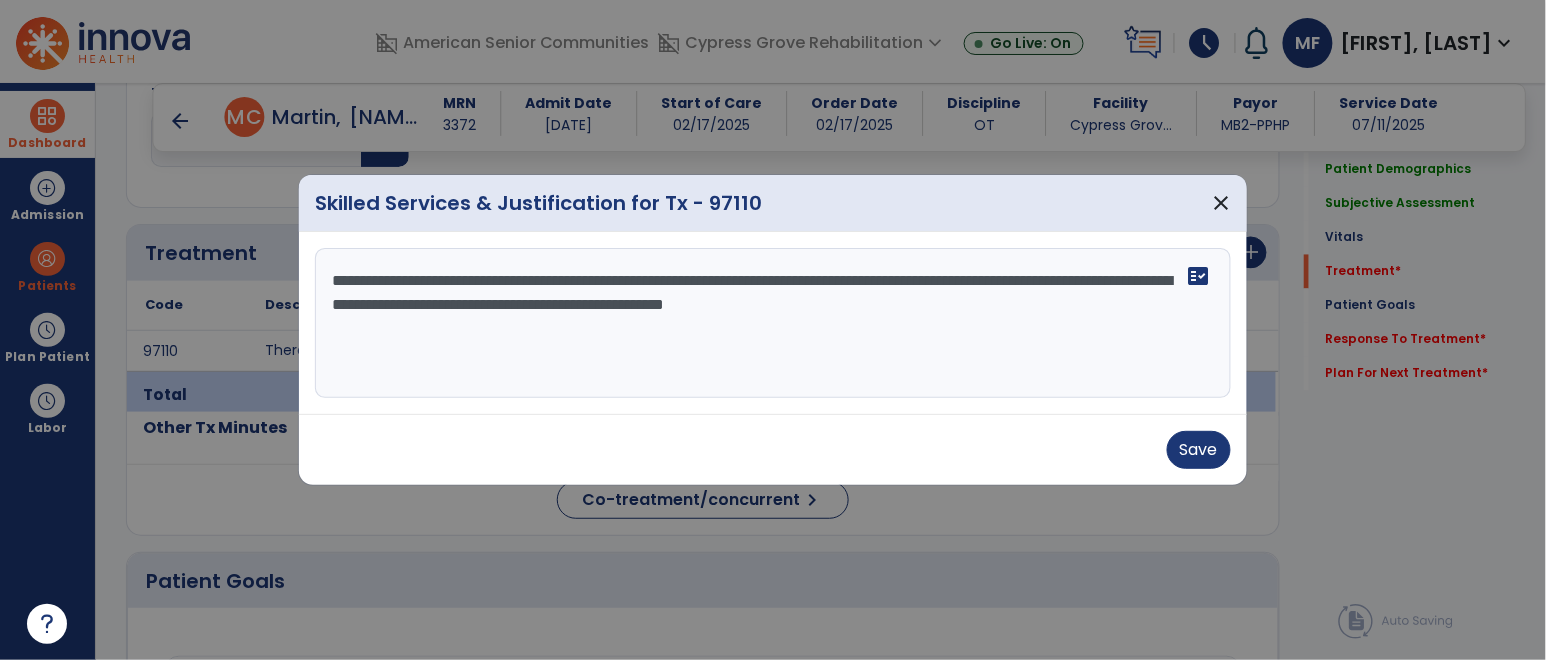 click on "**********" at bounding box center [772, 323] 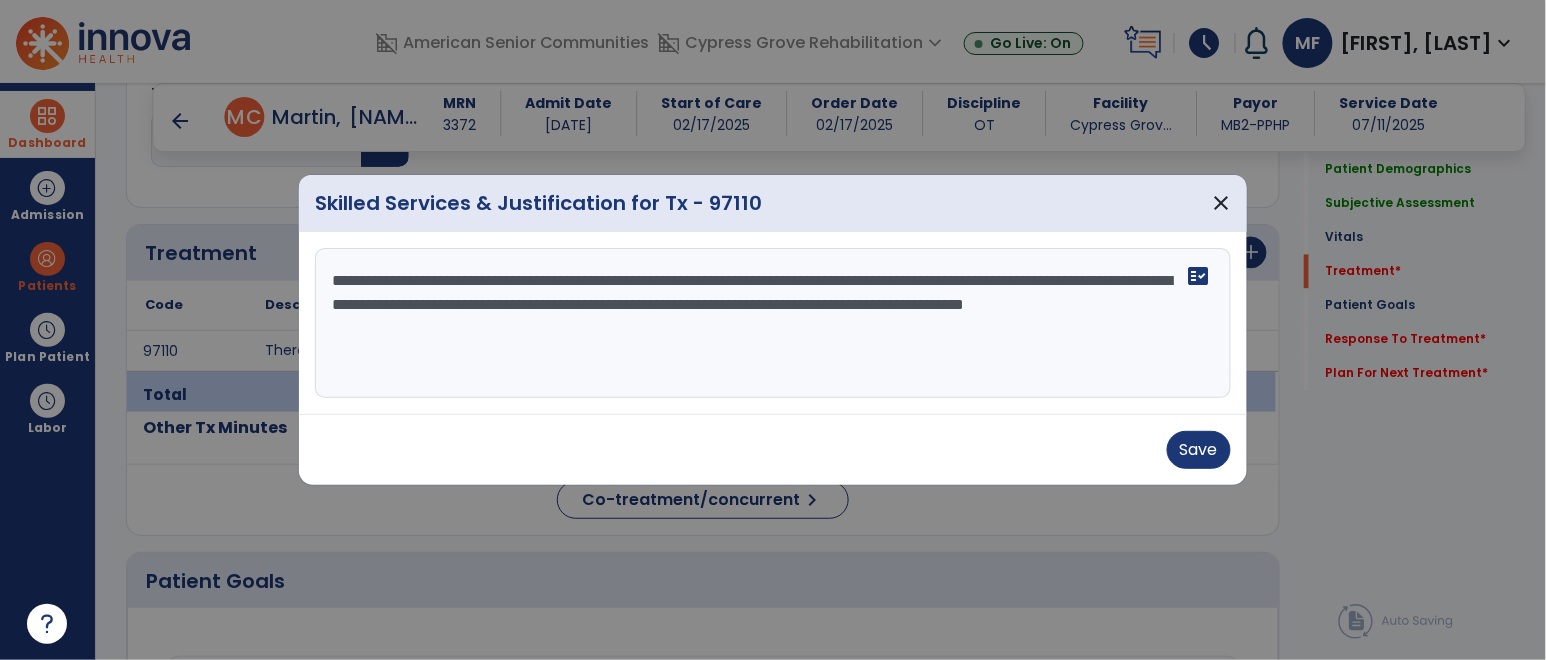 click on "**********" at bounding box center (772, 323) 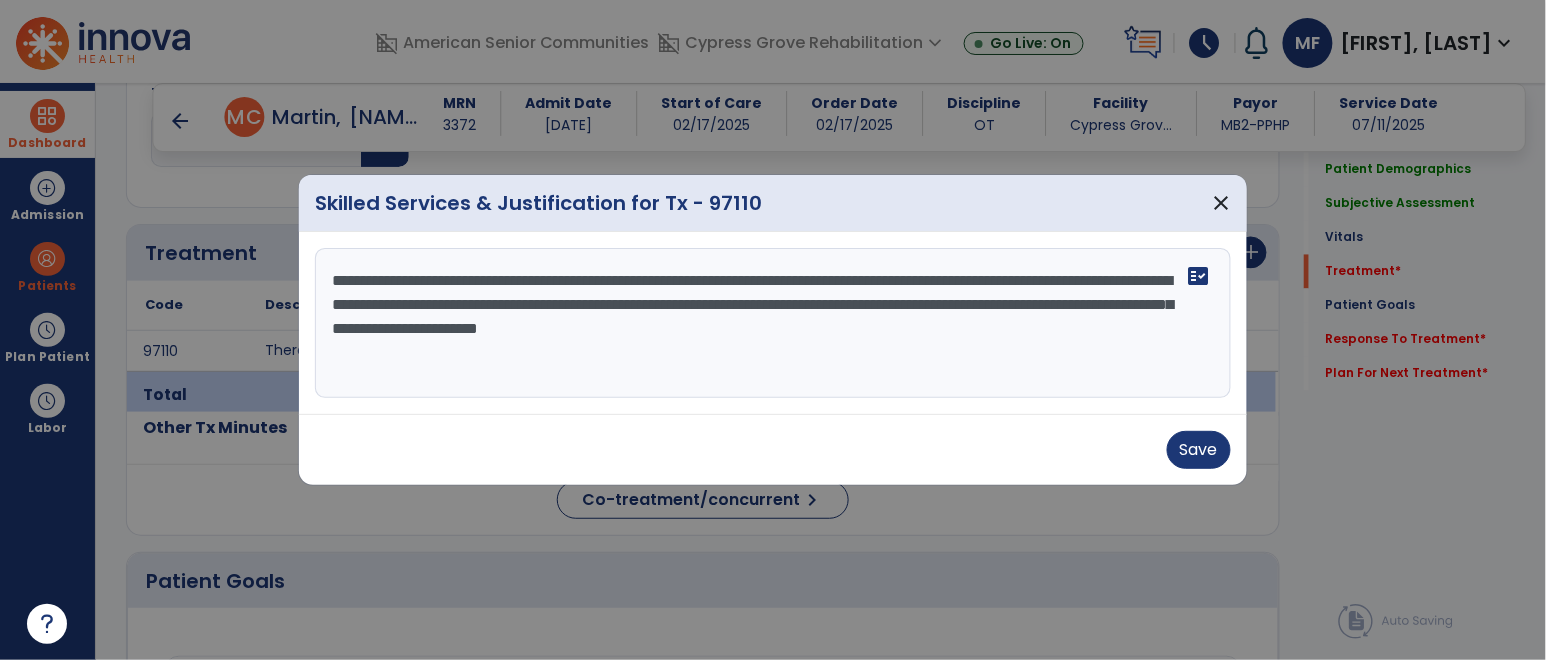click on "**********" at bounding box center [772, 323] 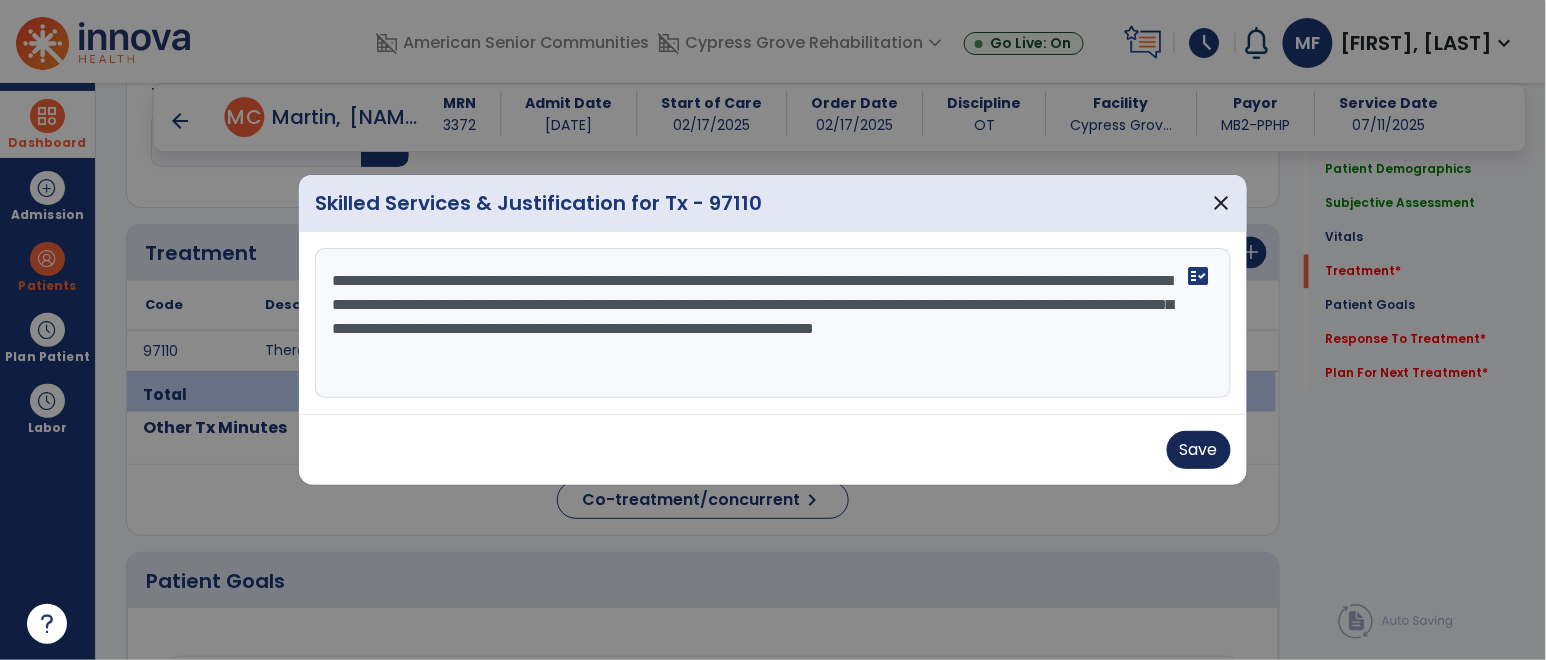 type on "**********" 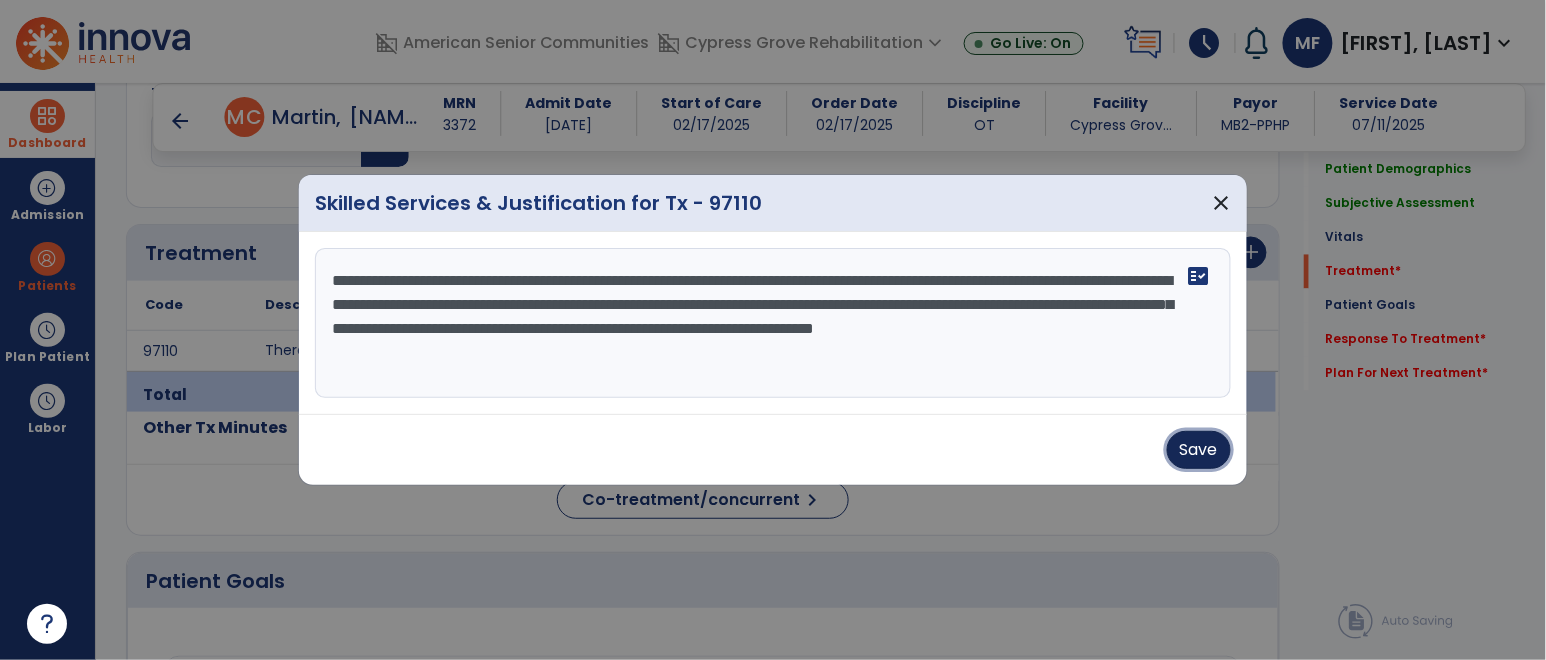 click on "Save" at bounding box center (1199, 450) 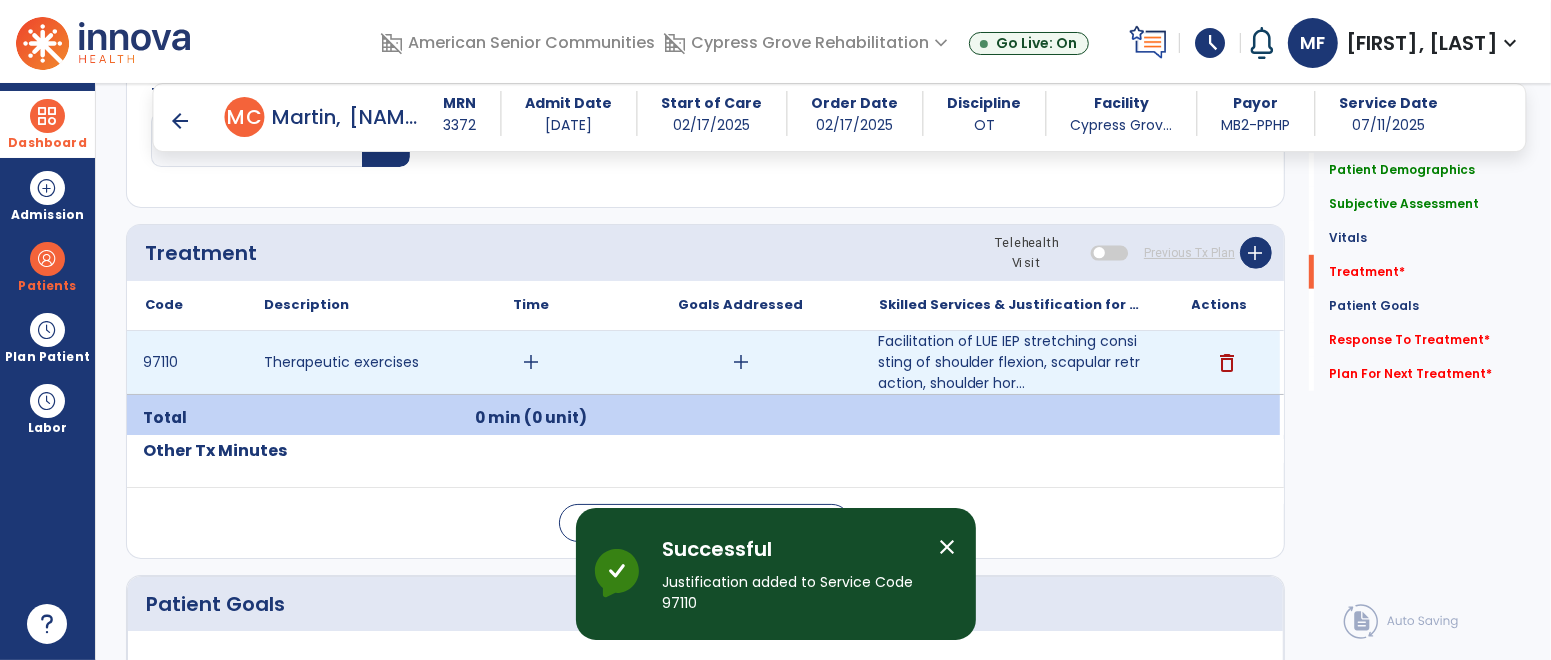 click on "add" at bounding box center (741, 362) 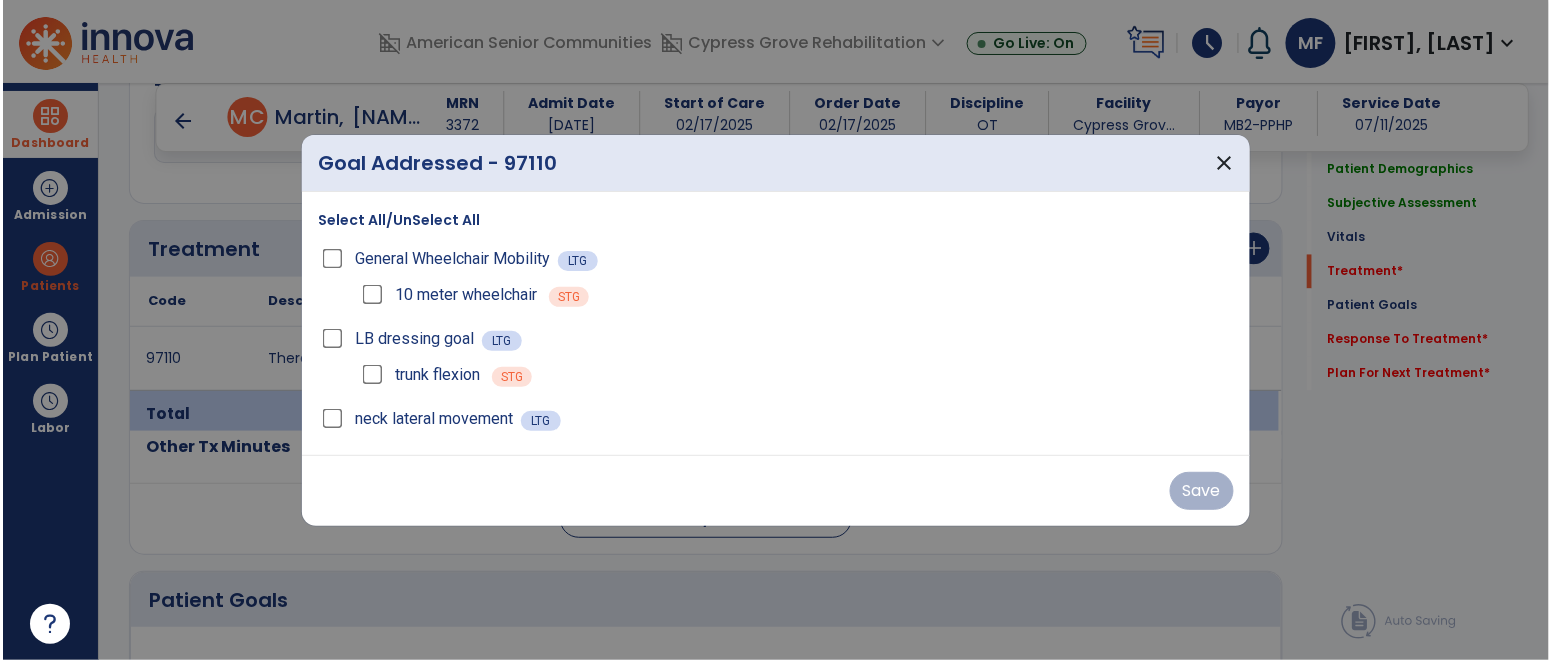 scroll, scrollTop: 1075, scrollLeft: 0, axis: vertical 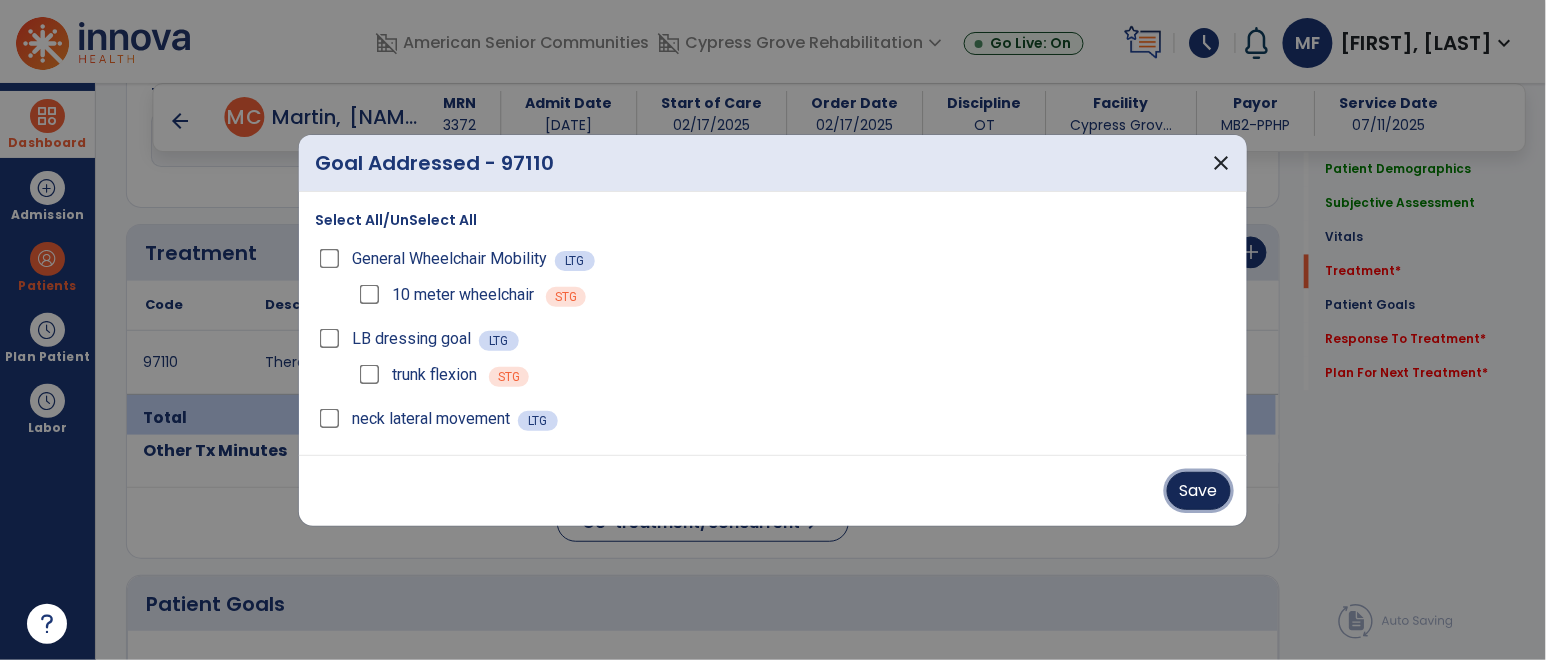 click on "Save" at bounding box center (1199, 491) 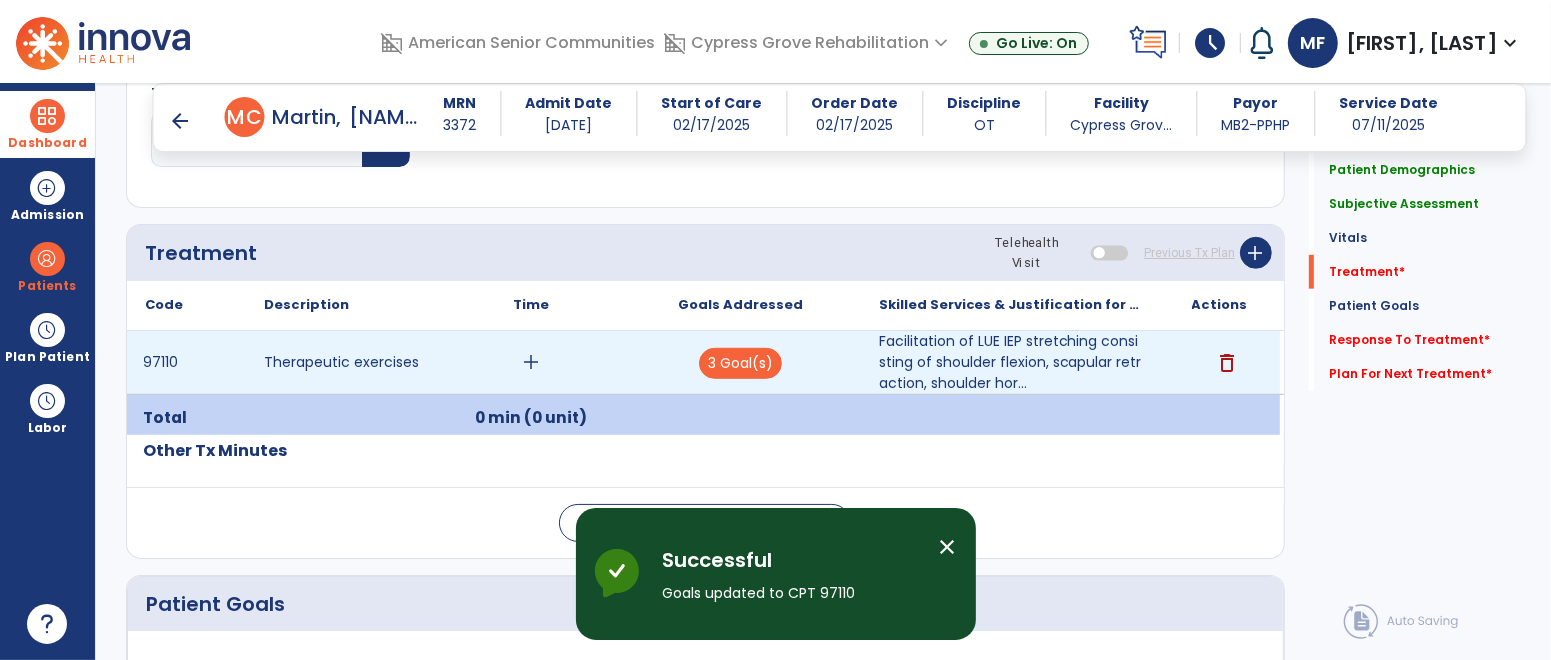 click on "add" at bounding box center [531, 362] 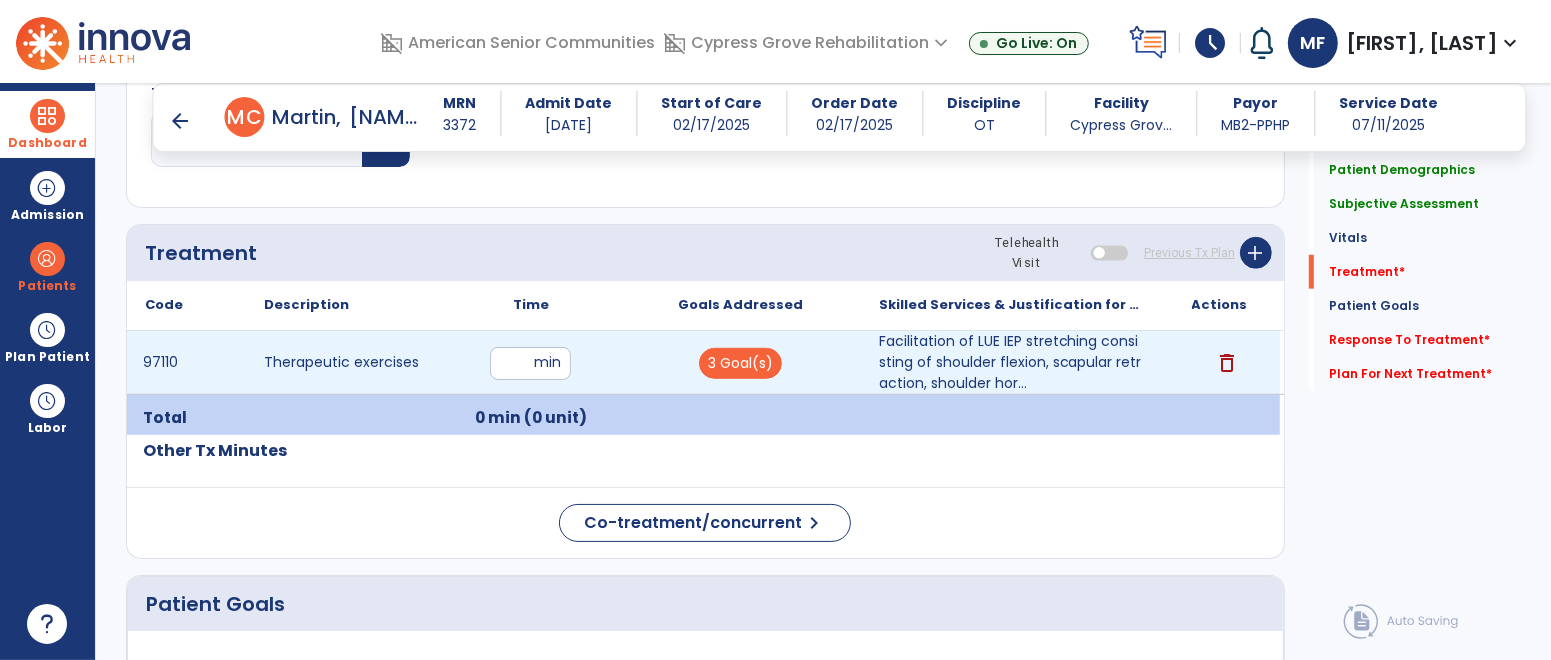 type on "**" 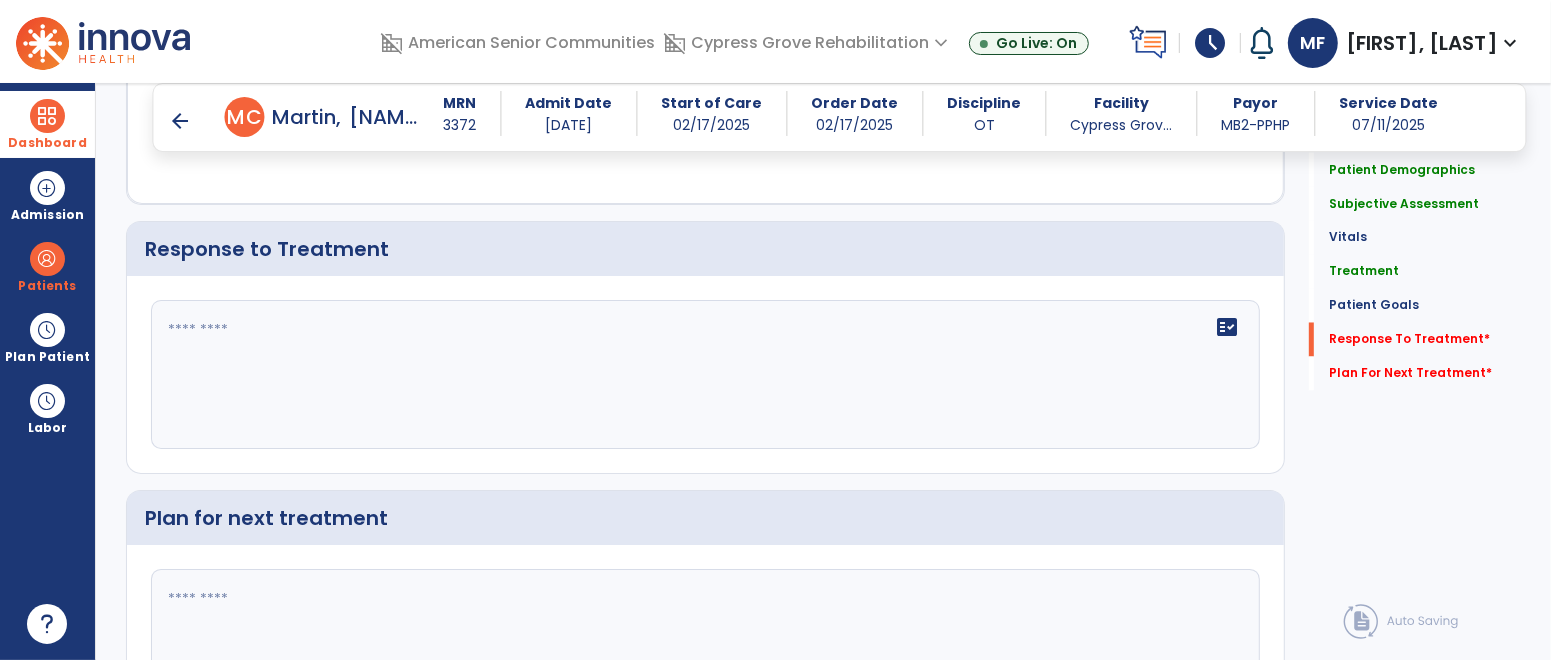 click on "fact_check" 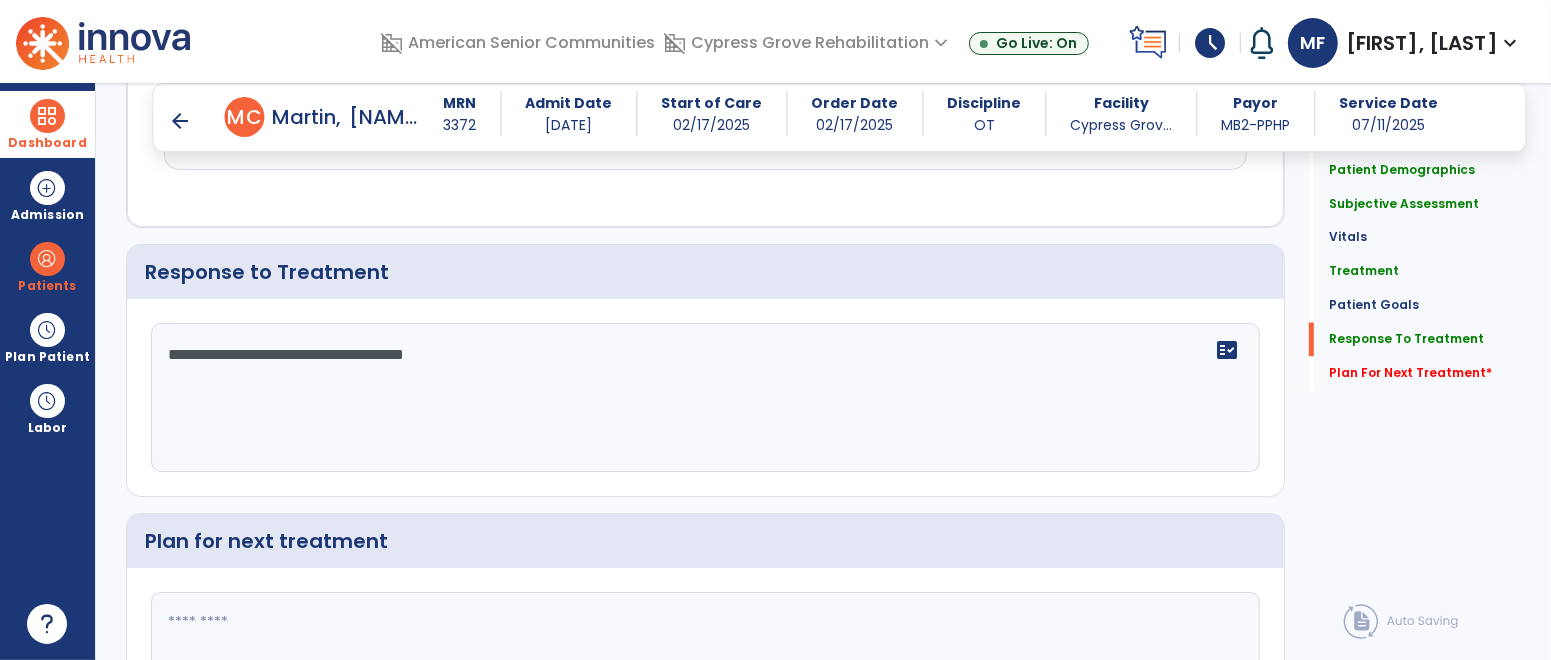 scroll, scrollTop: 3000, scrollLeft: 0, axis: vertical 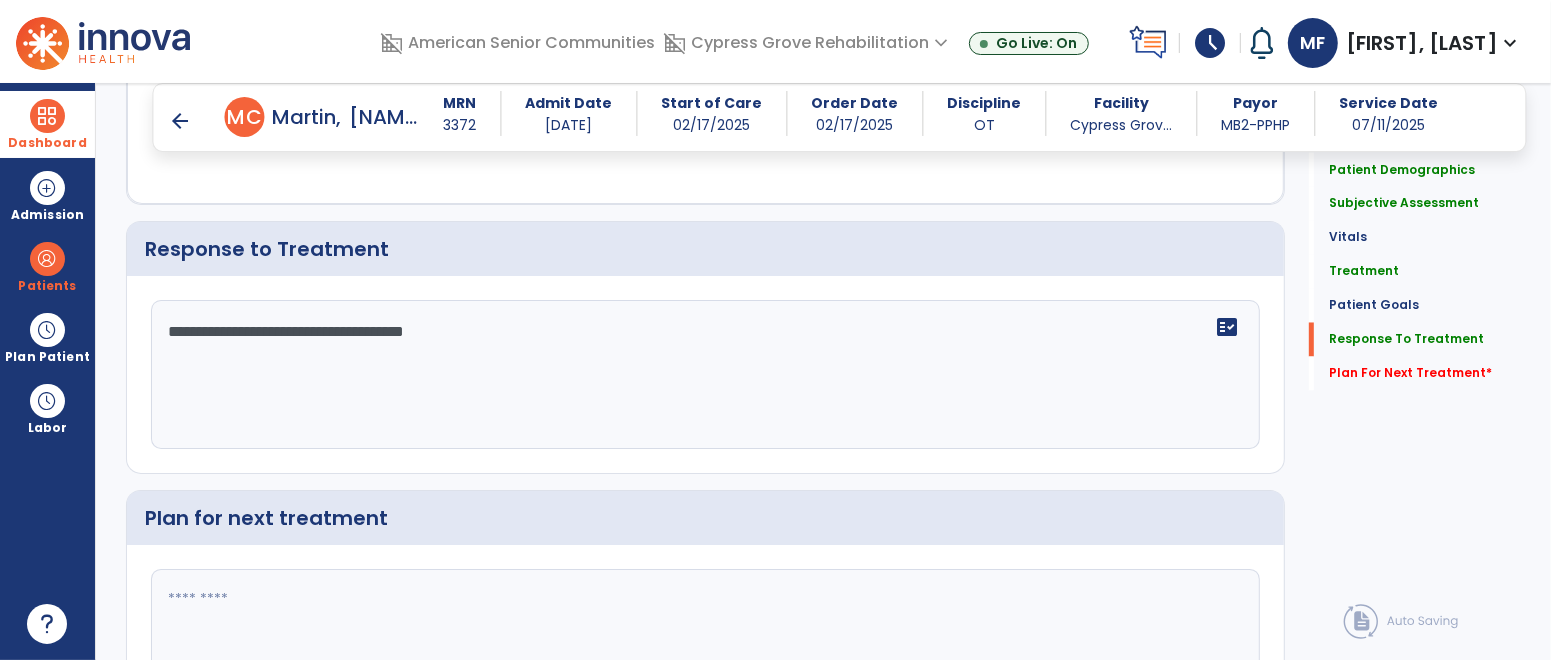 type on "**********" 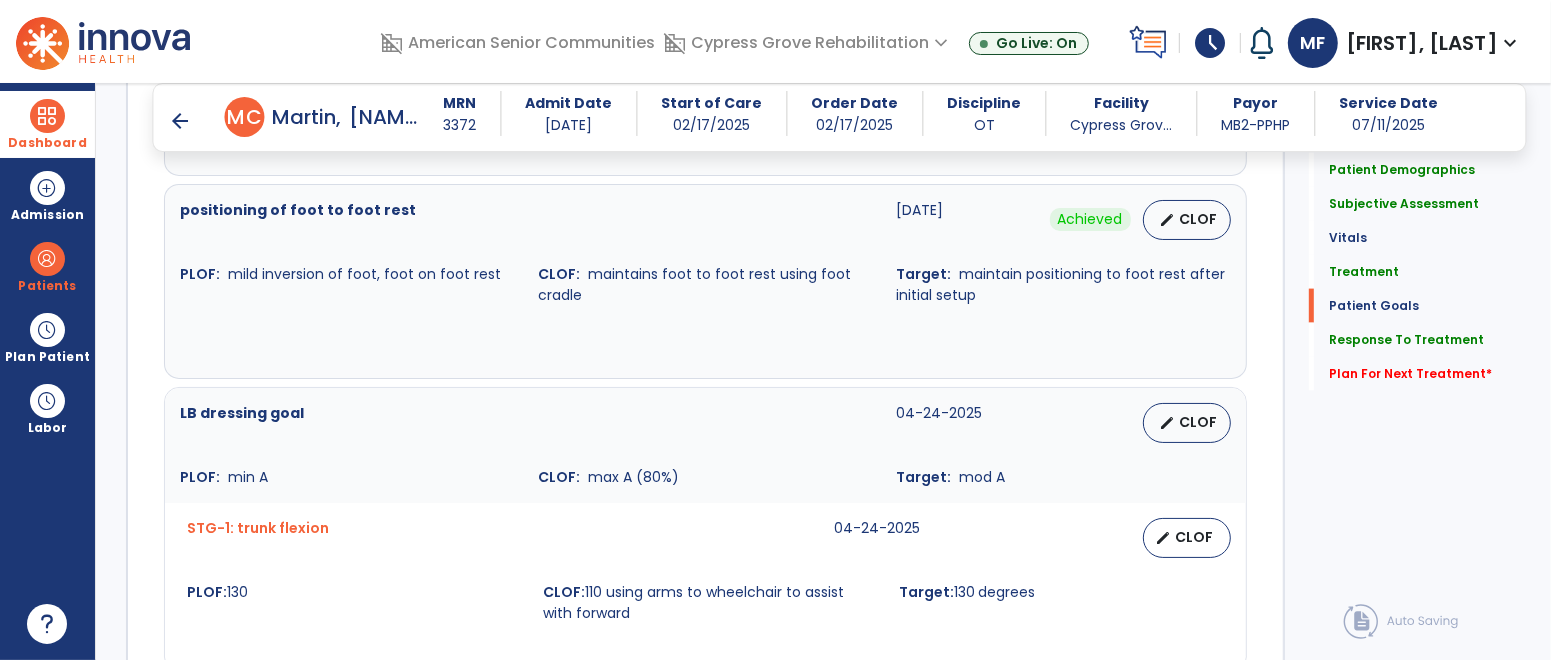 scroll, scrollTop: 3153, scrollLeft: 0, axis: vertical 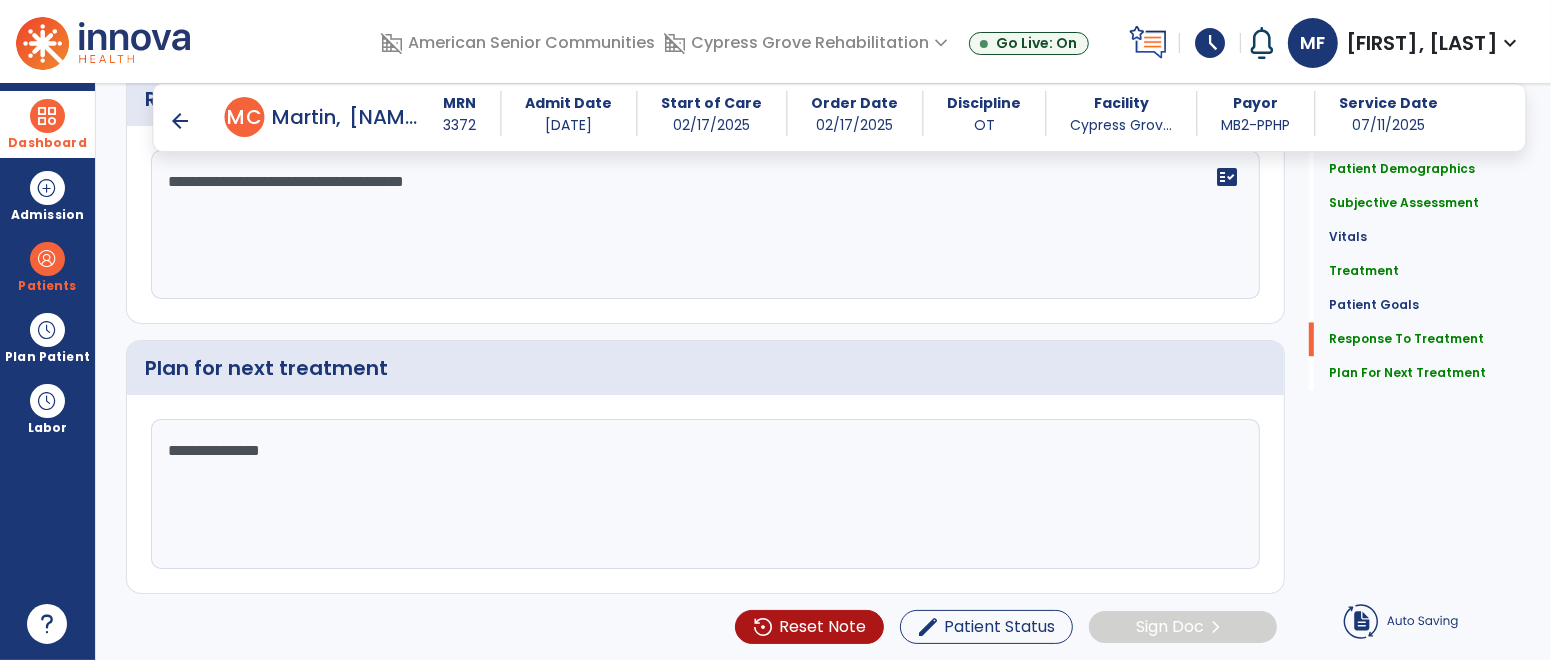 click on "**********" 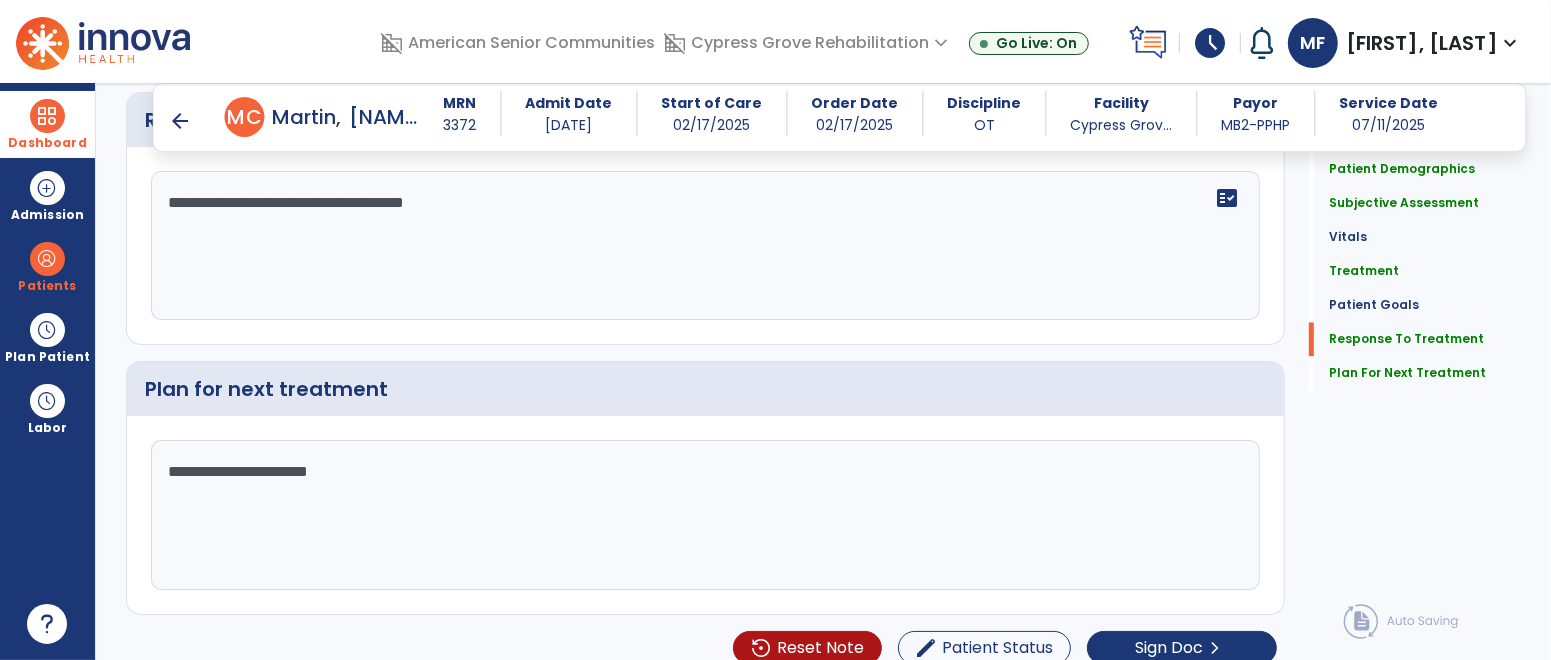 scroll, scrollTop: 3153, scrollLeft: 0, axis: vertical 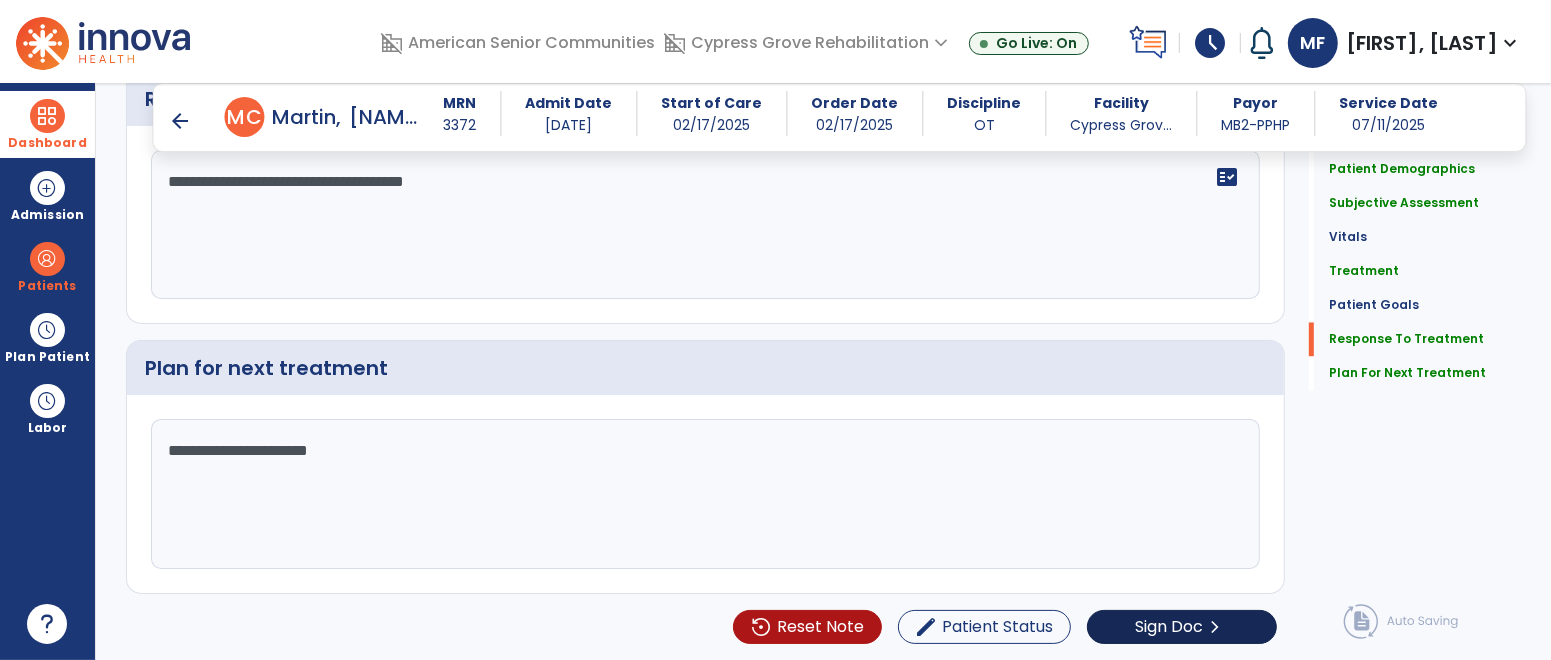 type on "**********" 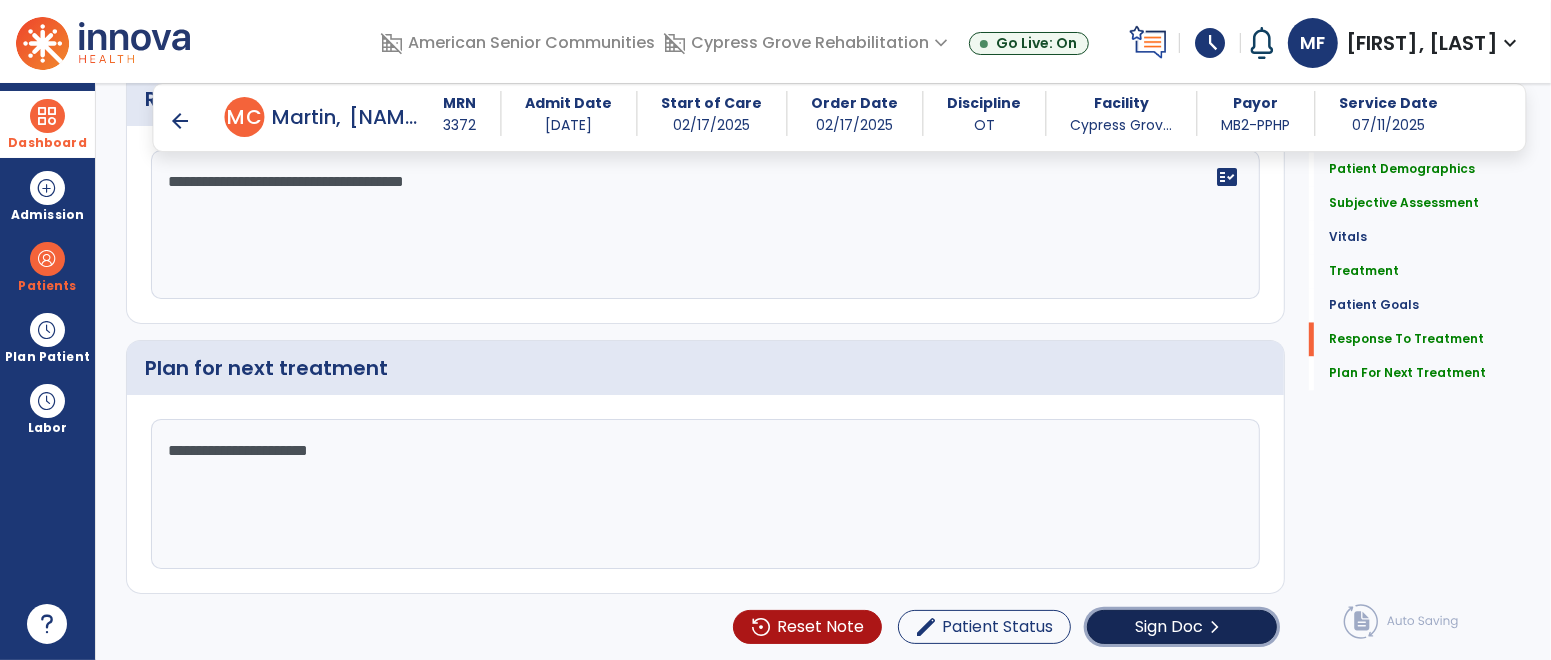 click on "Sign Doc" 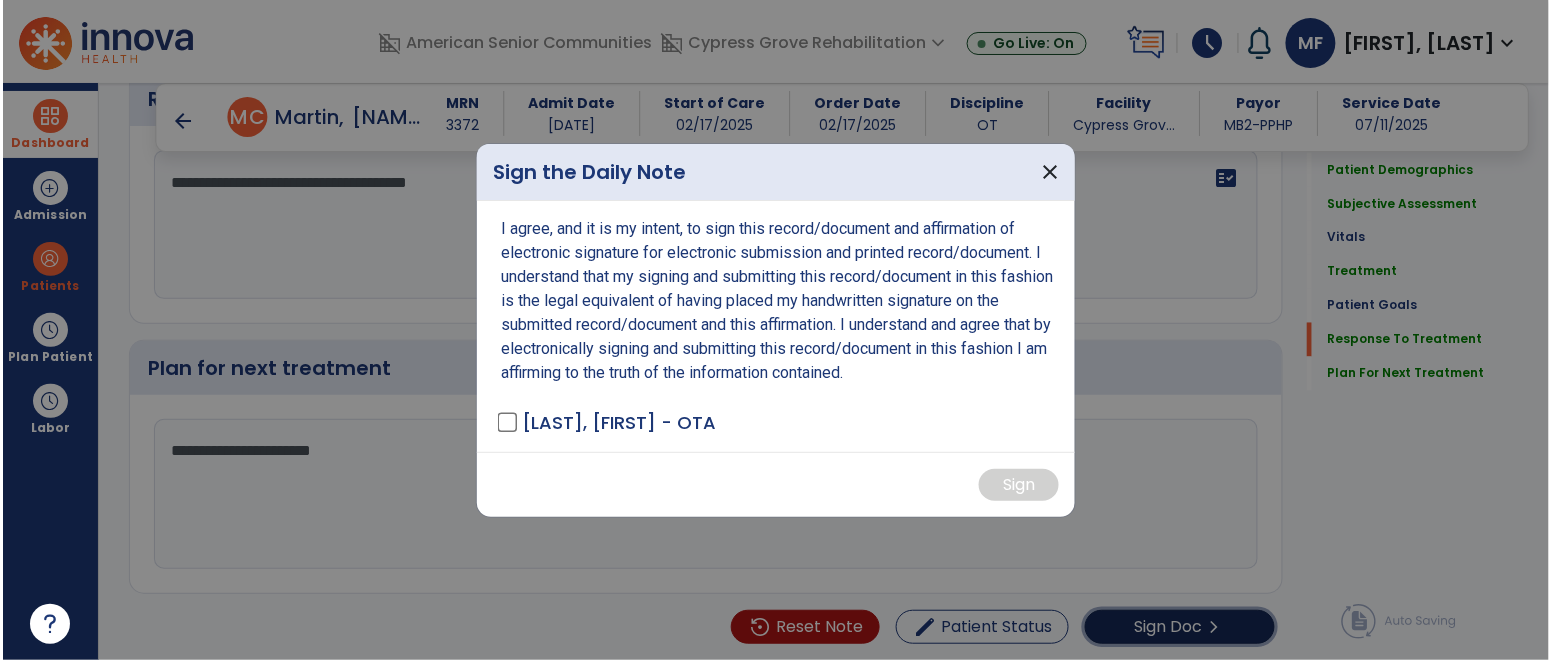 scroll, scrollTop: 3153, scrollLeft: 0, axis: vertical 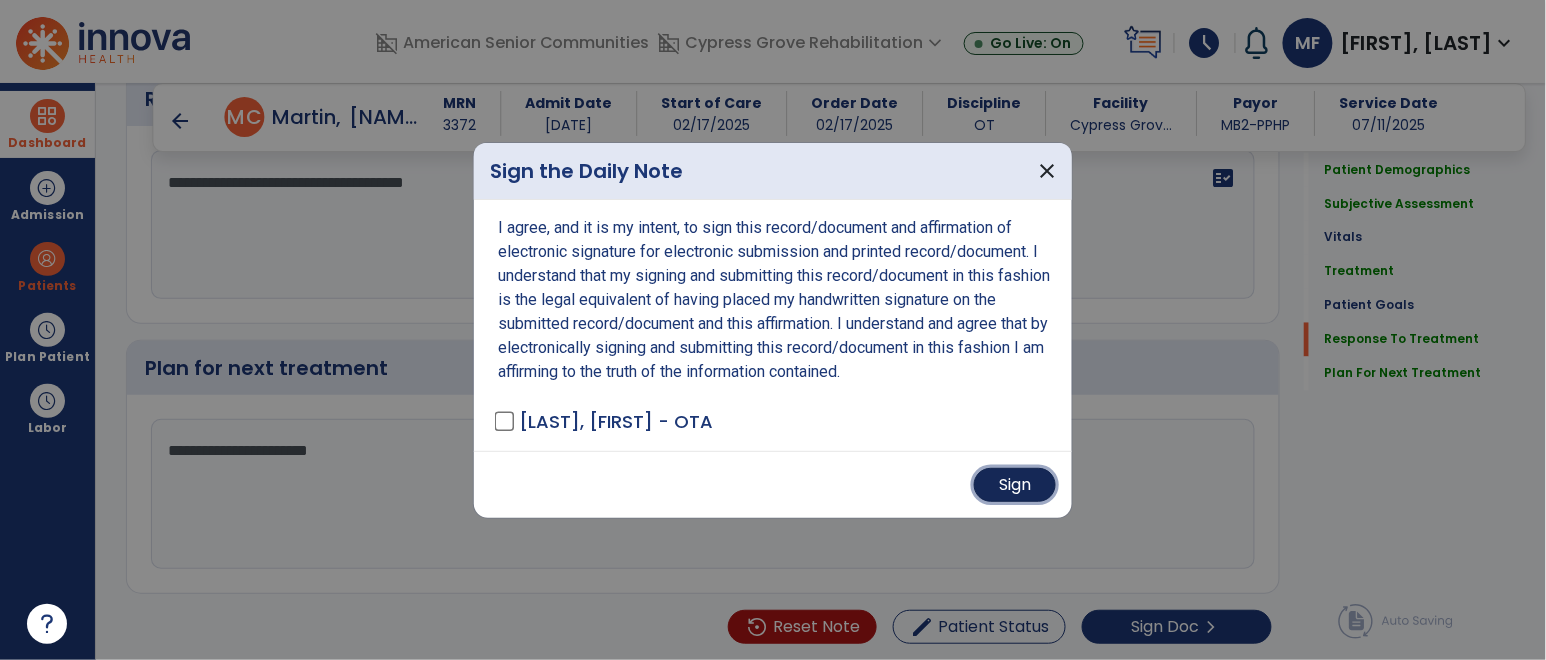 click on "Sign" at bounding box center [1015, 485] 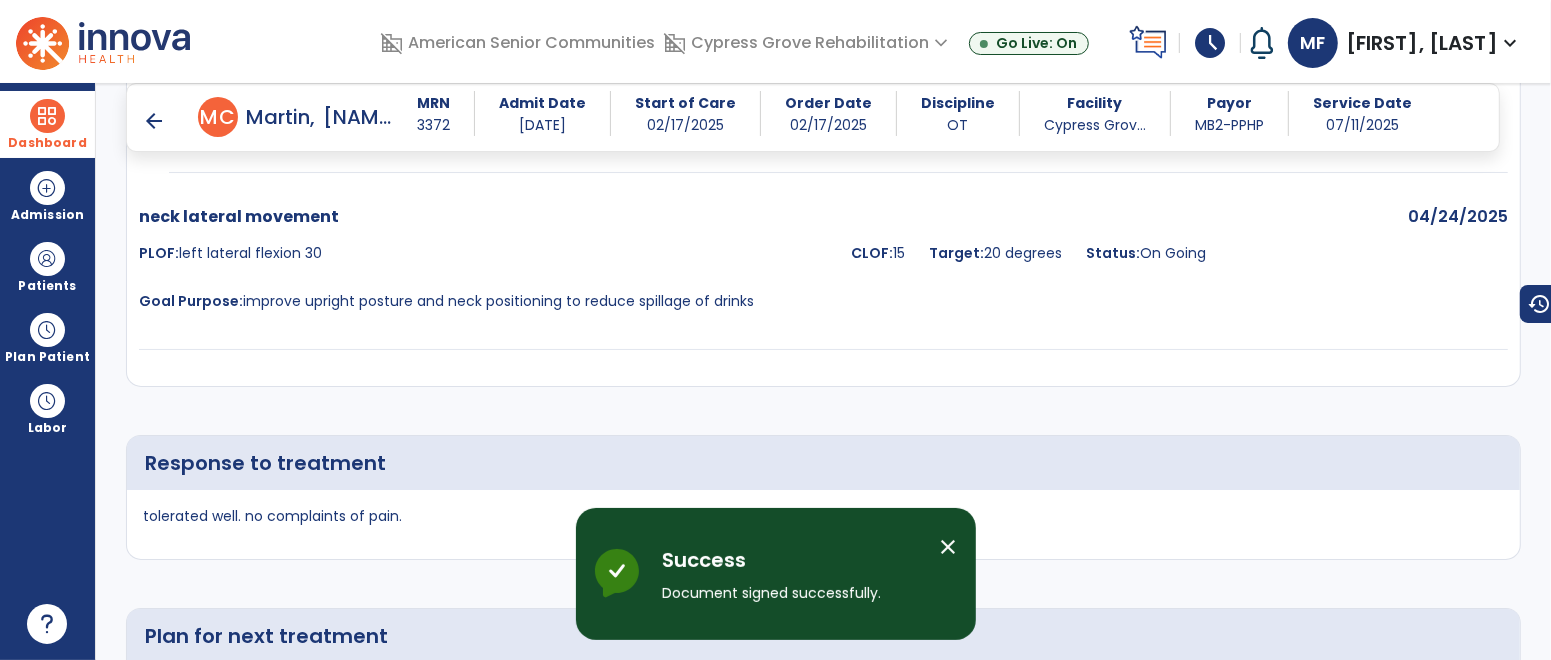 scroll, scrollTop: 3863, scrollLeft: 0, axis: vertical 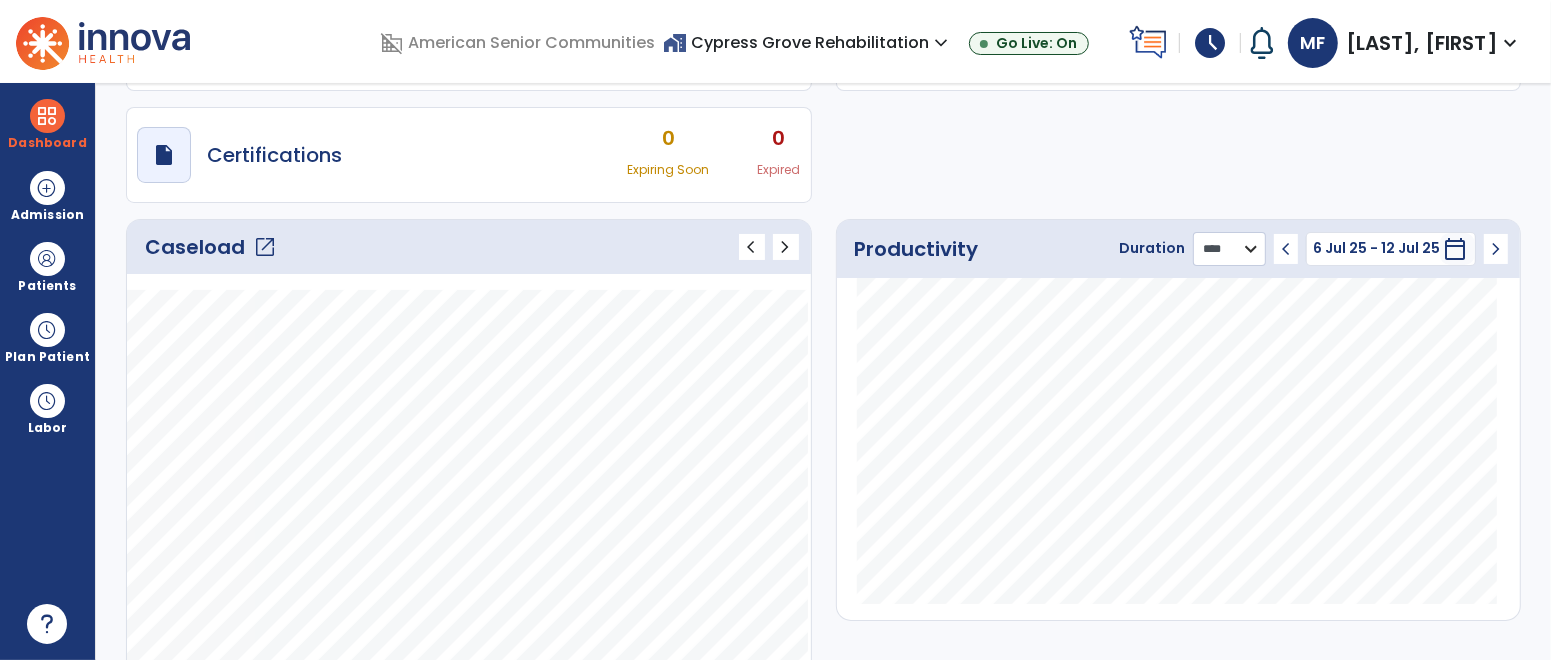 click on "******** **** ***" 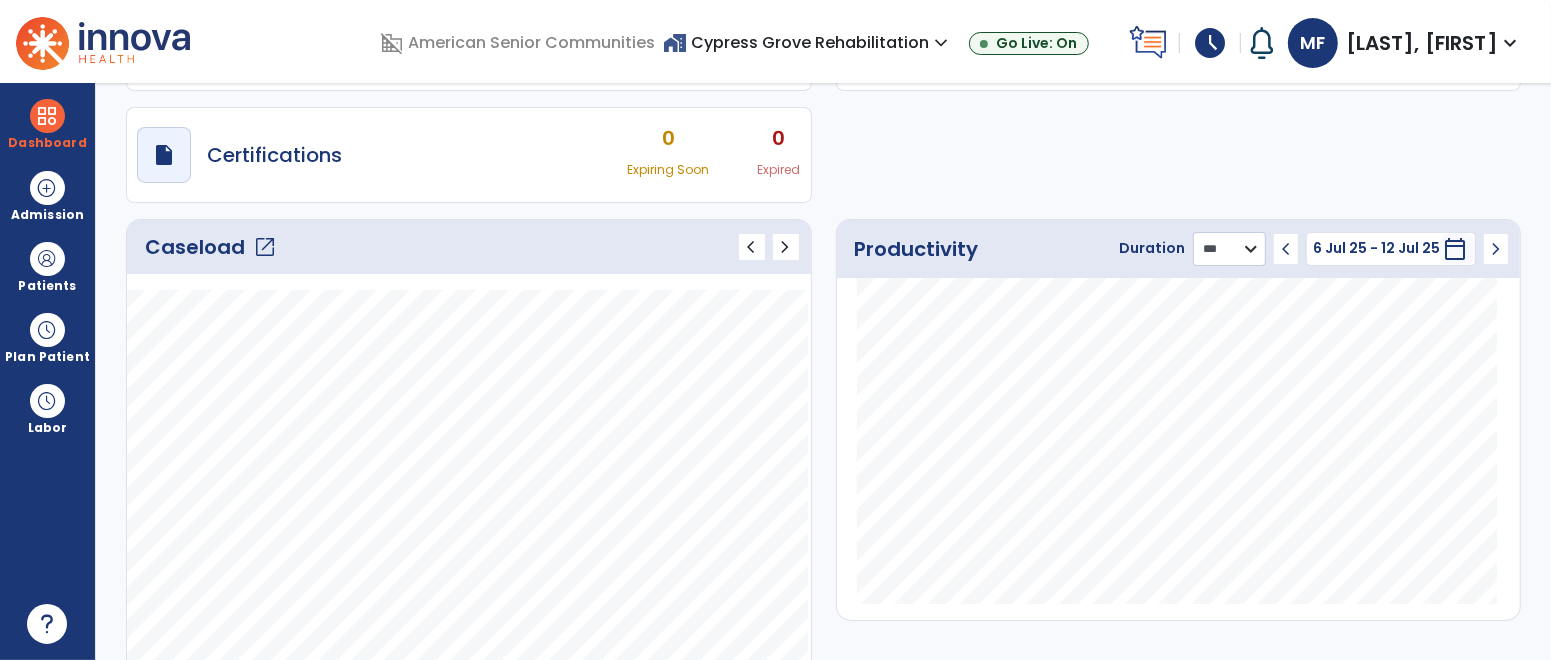 click on "******** **** ***" 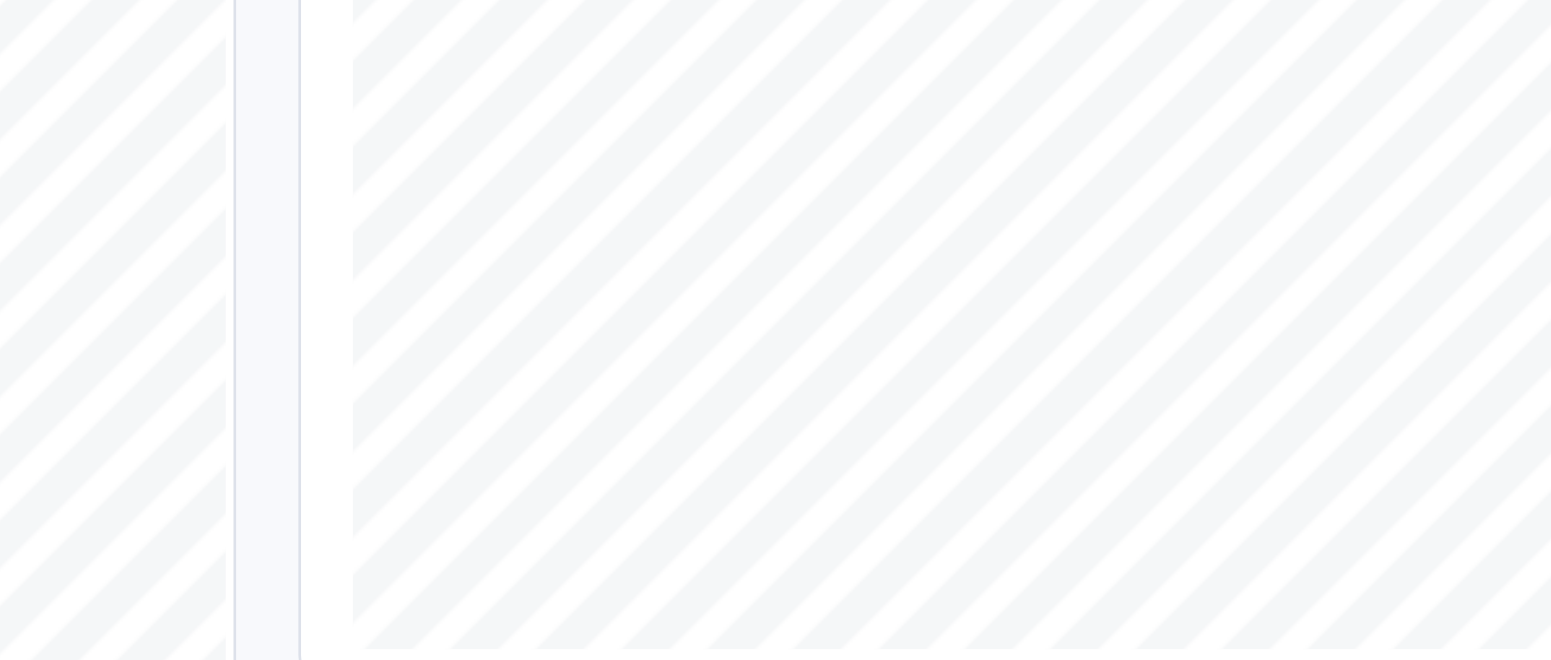 scroll, scrollTop: 202, scrollLeft: 0, axis: vertical 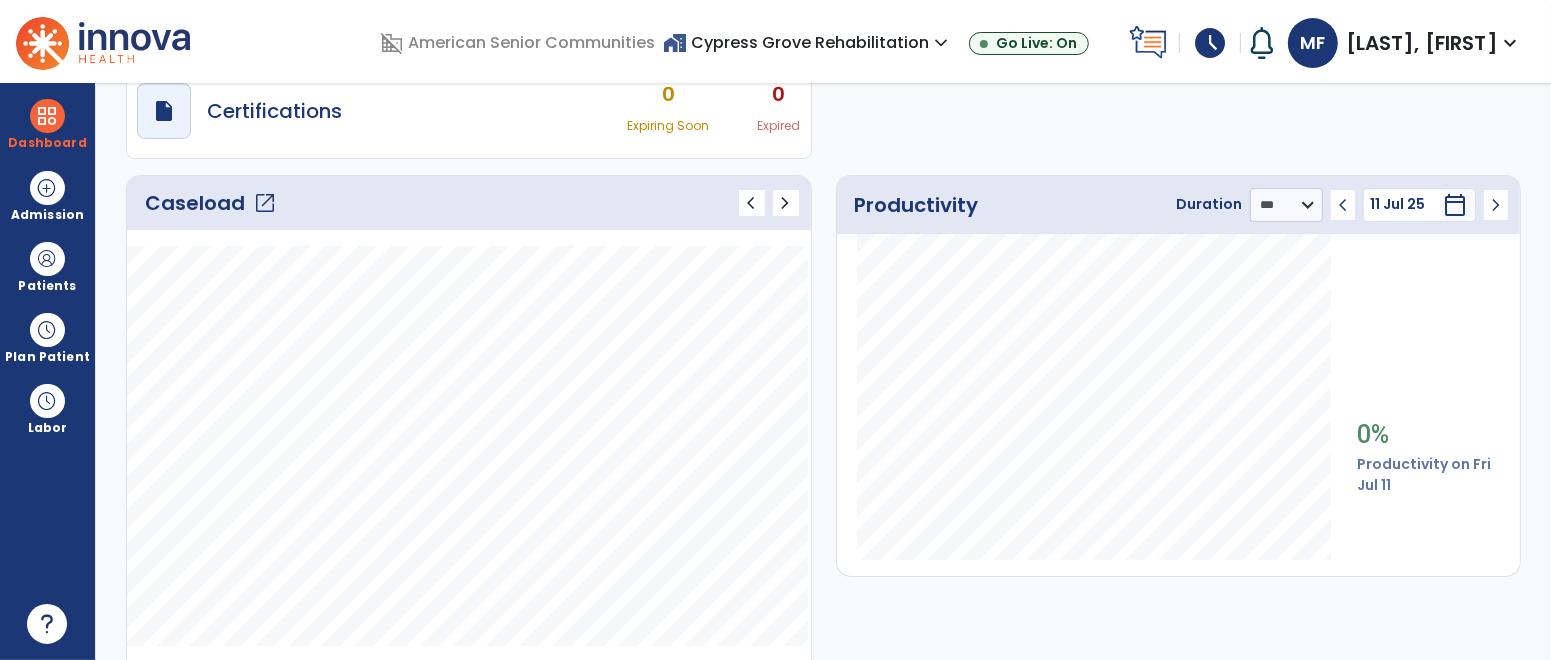 click on "open_in_new" 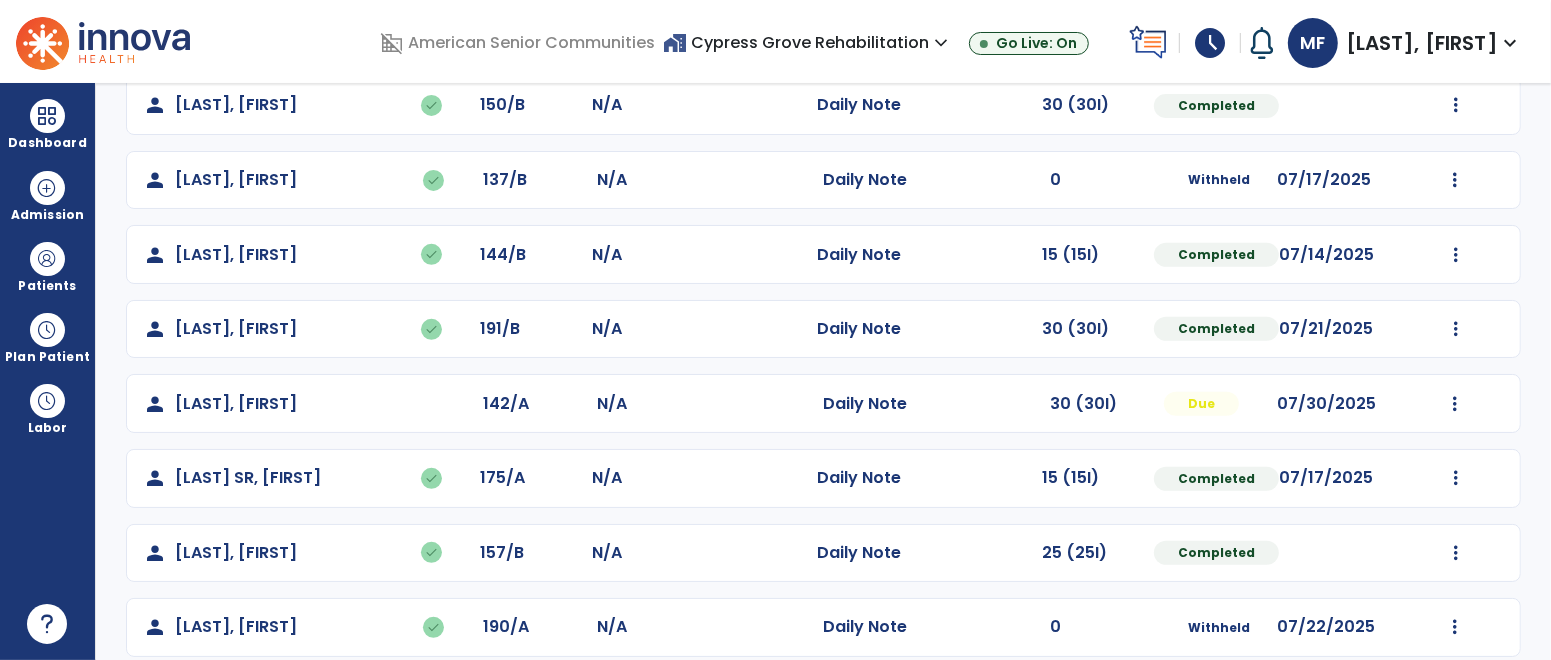 scroll, scrollTop: 663, scrollLeft: 0, axis: vertical 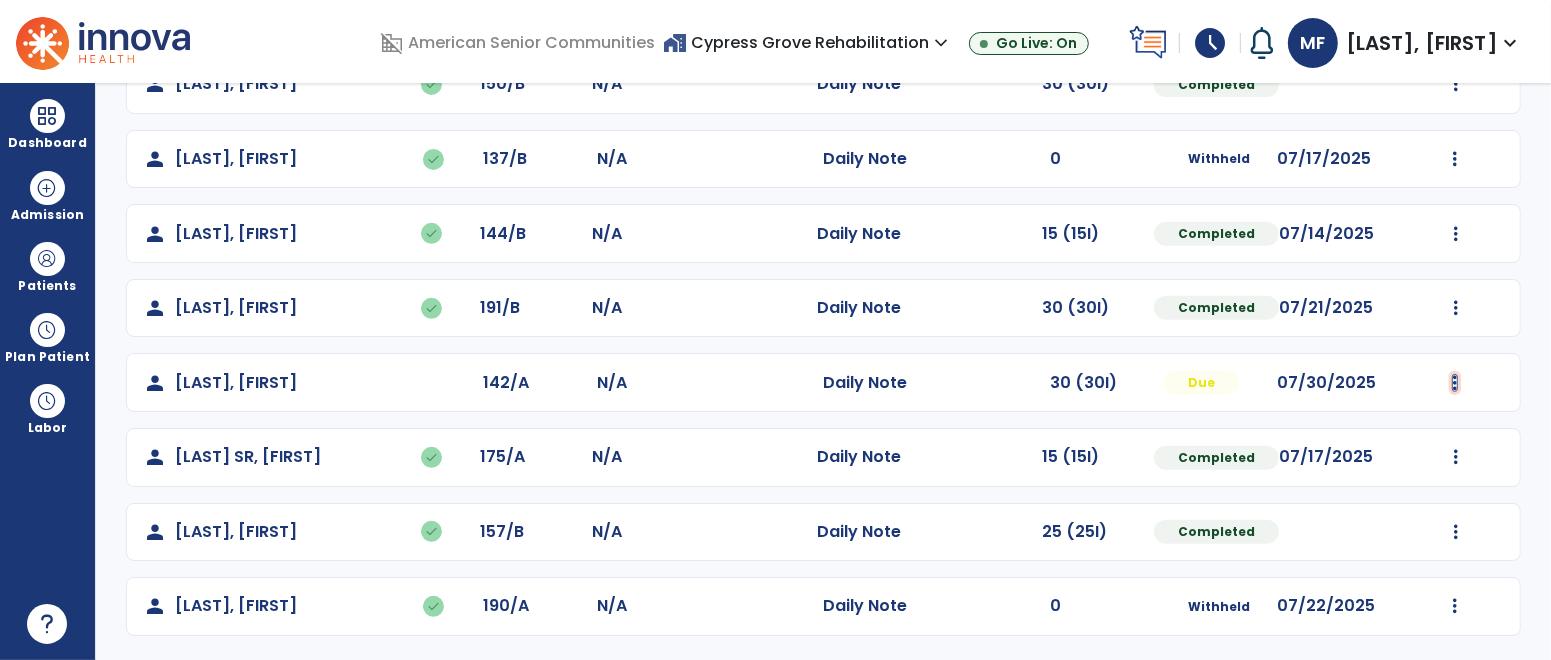 click at bounding box center [1456, -363] 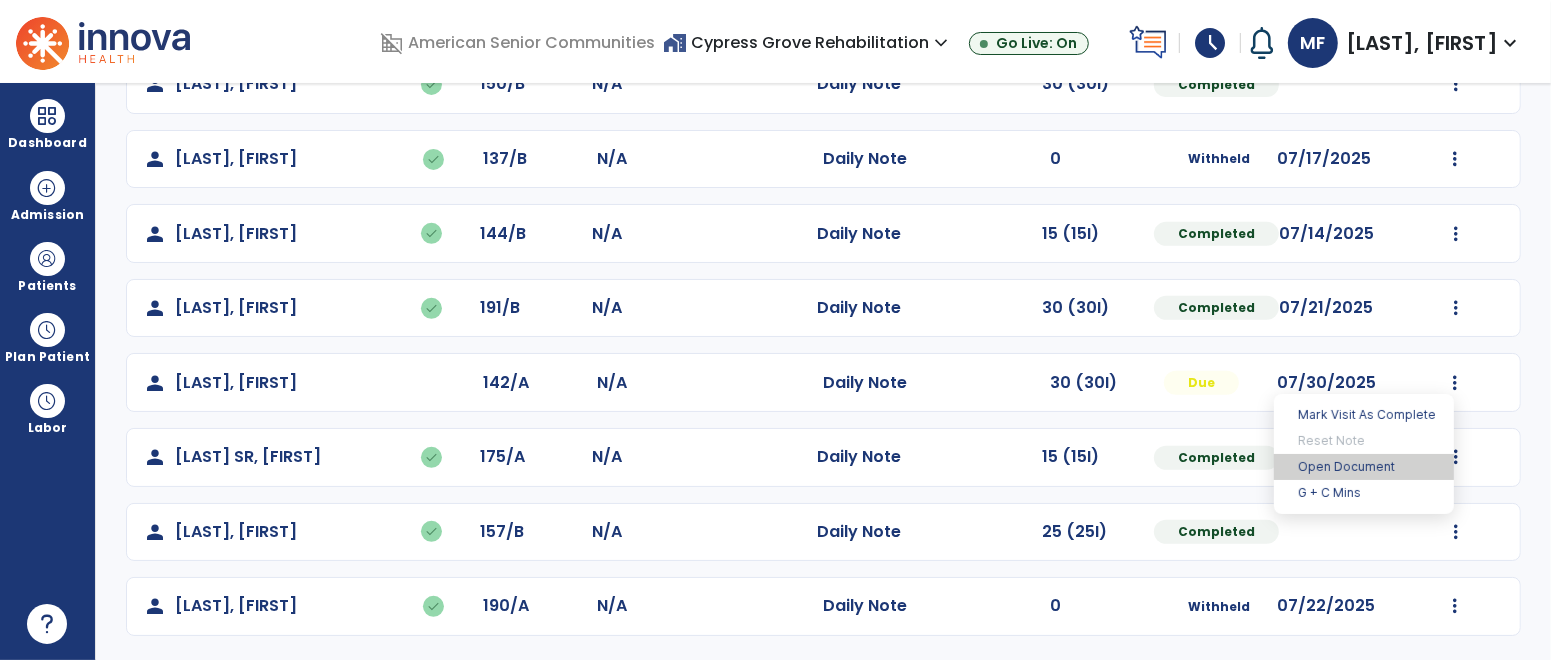 click on "Open Document" at bounding box center (1364, 467) 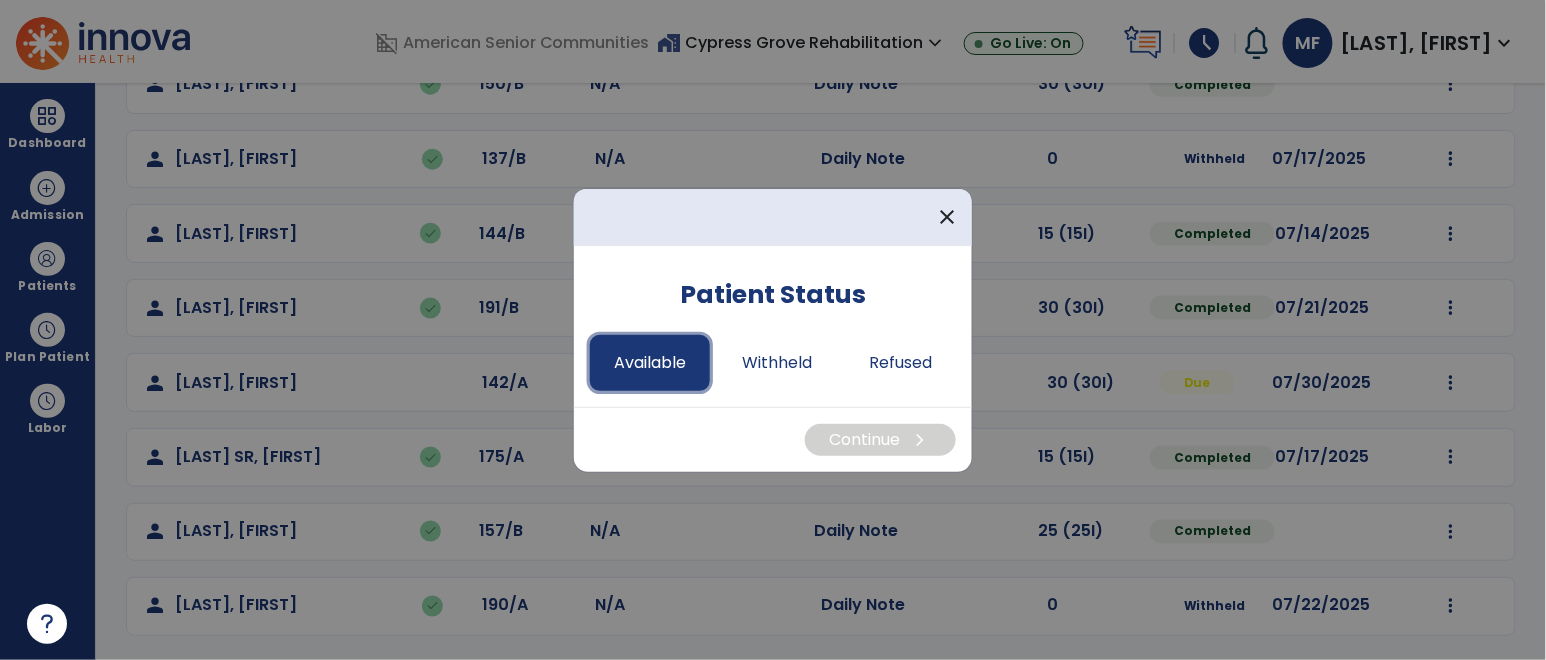 click on "Available" at bounding box center (650, 363) 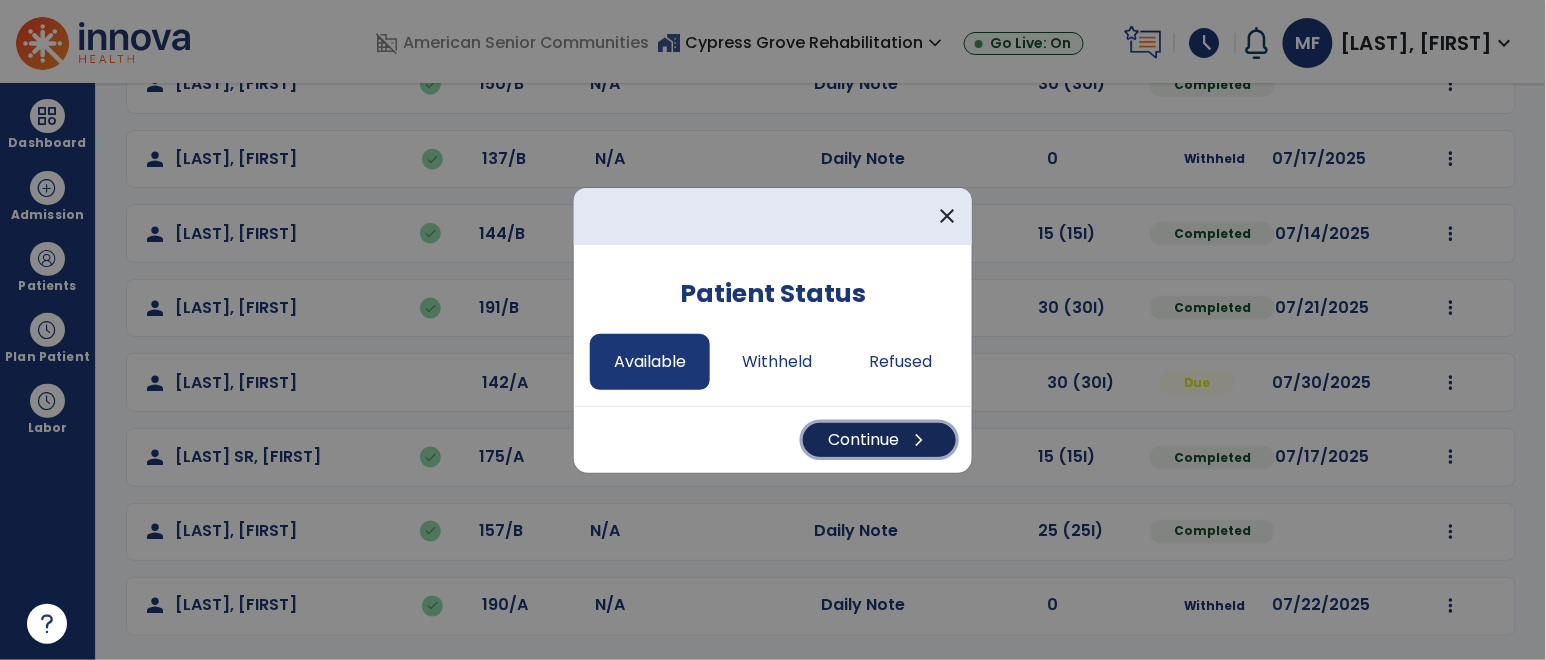 click on "Continue   chevron_right" at bounding box center (879, 440) 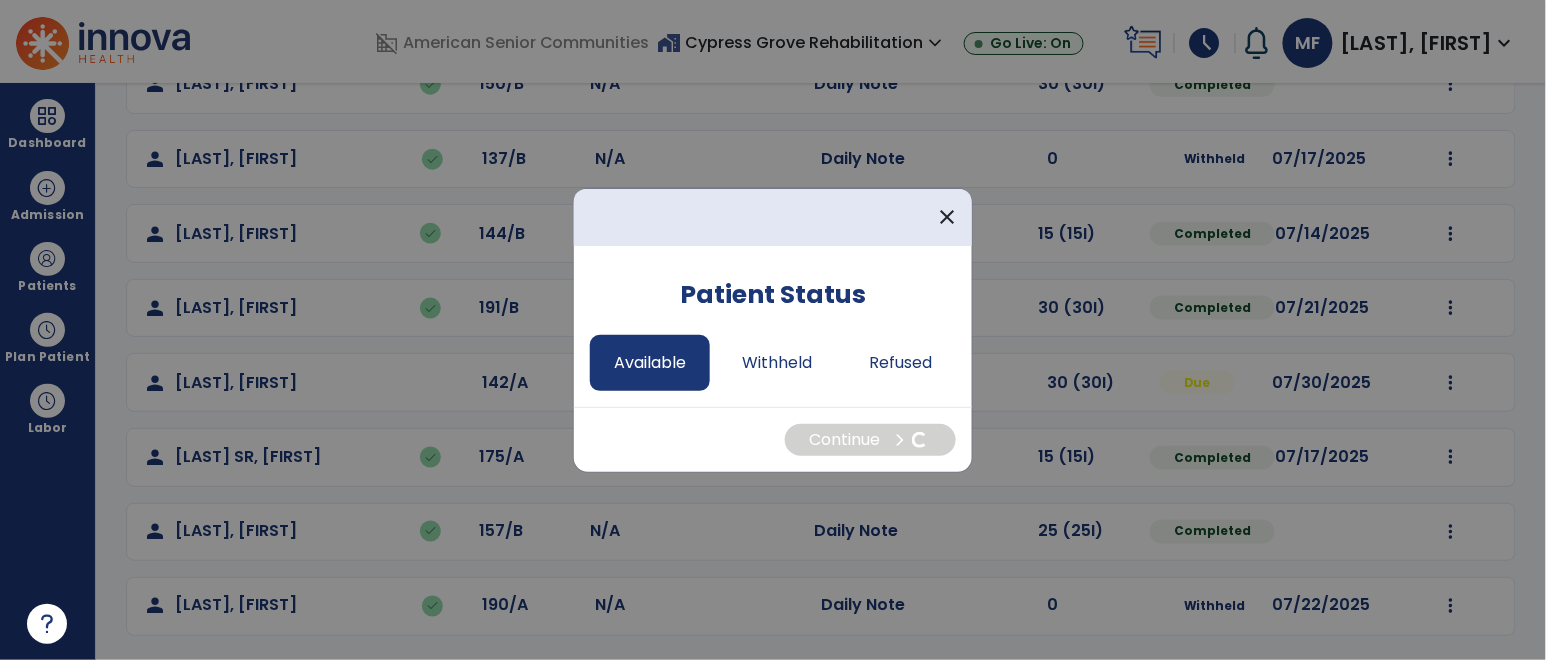select on "*" 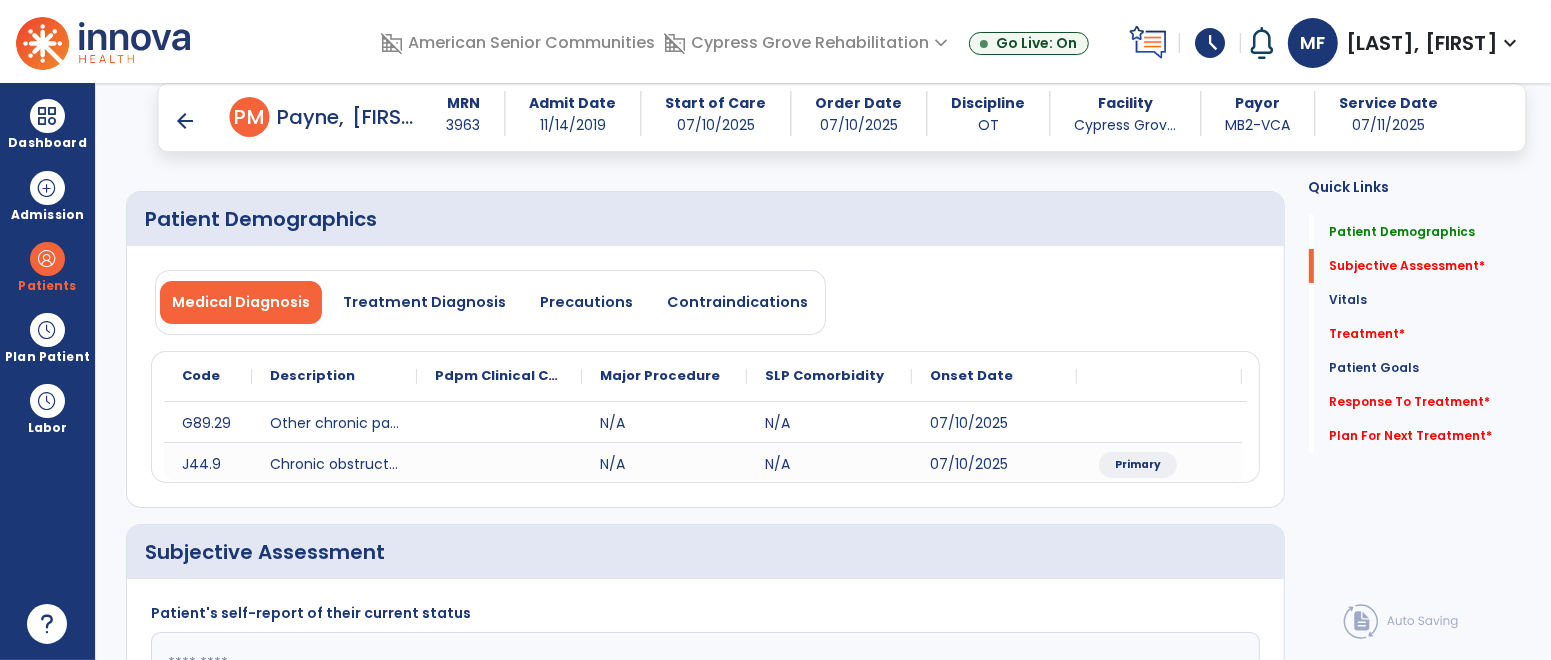 scroll, scrollTop: 395, scrollLeft: 0, axis: vertical 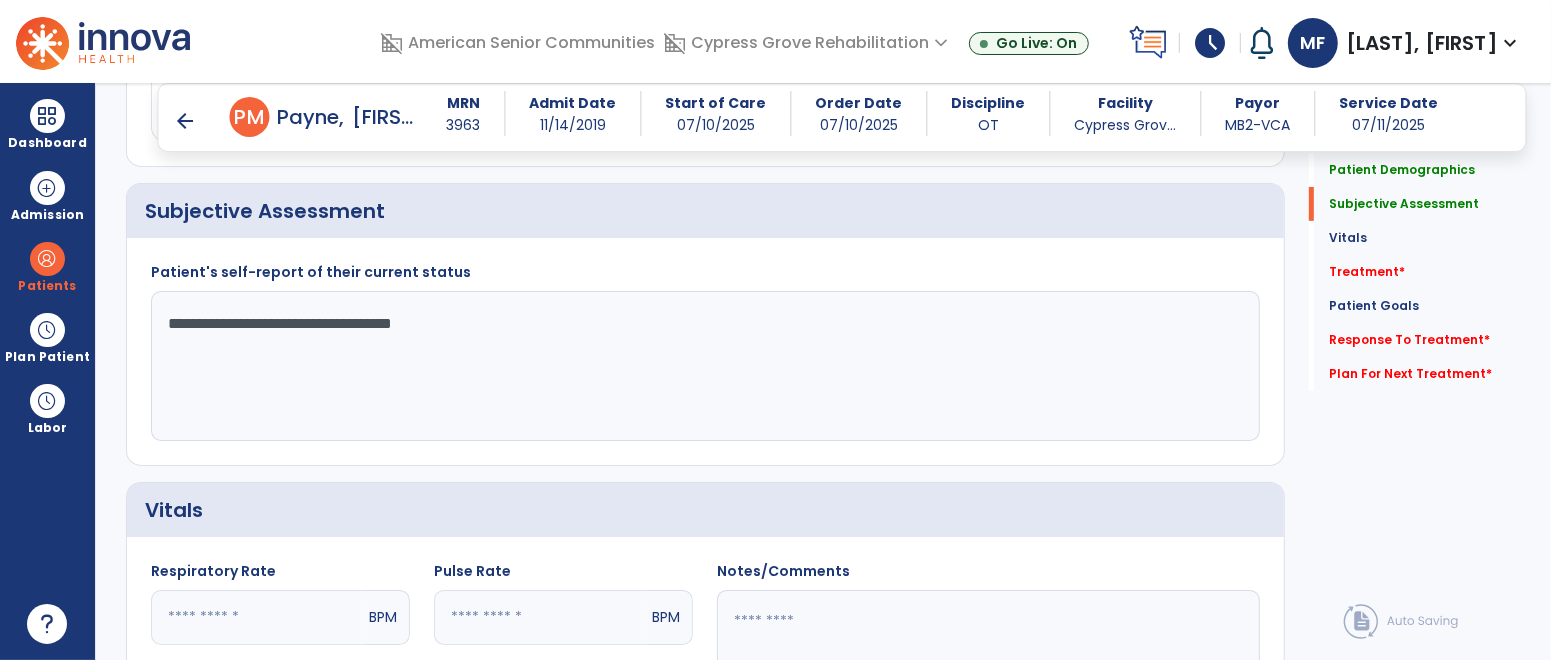 type on "**********" 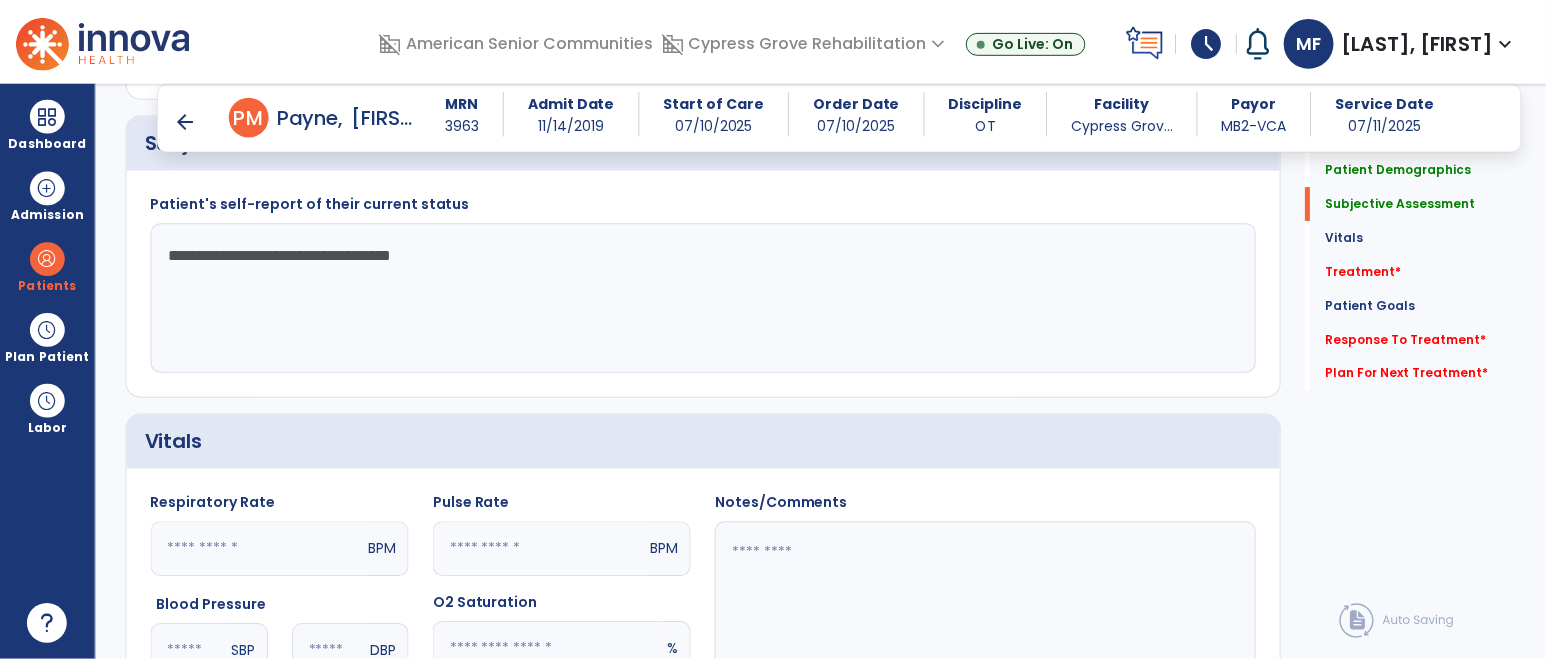 scroll, scrollTop: 910, scrollLeft: 0, axis: vertical 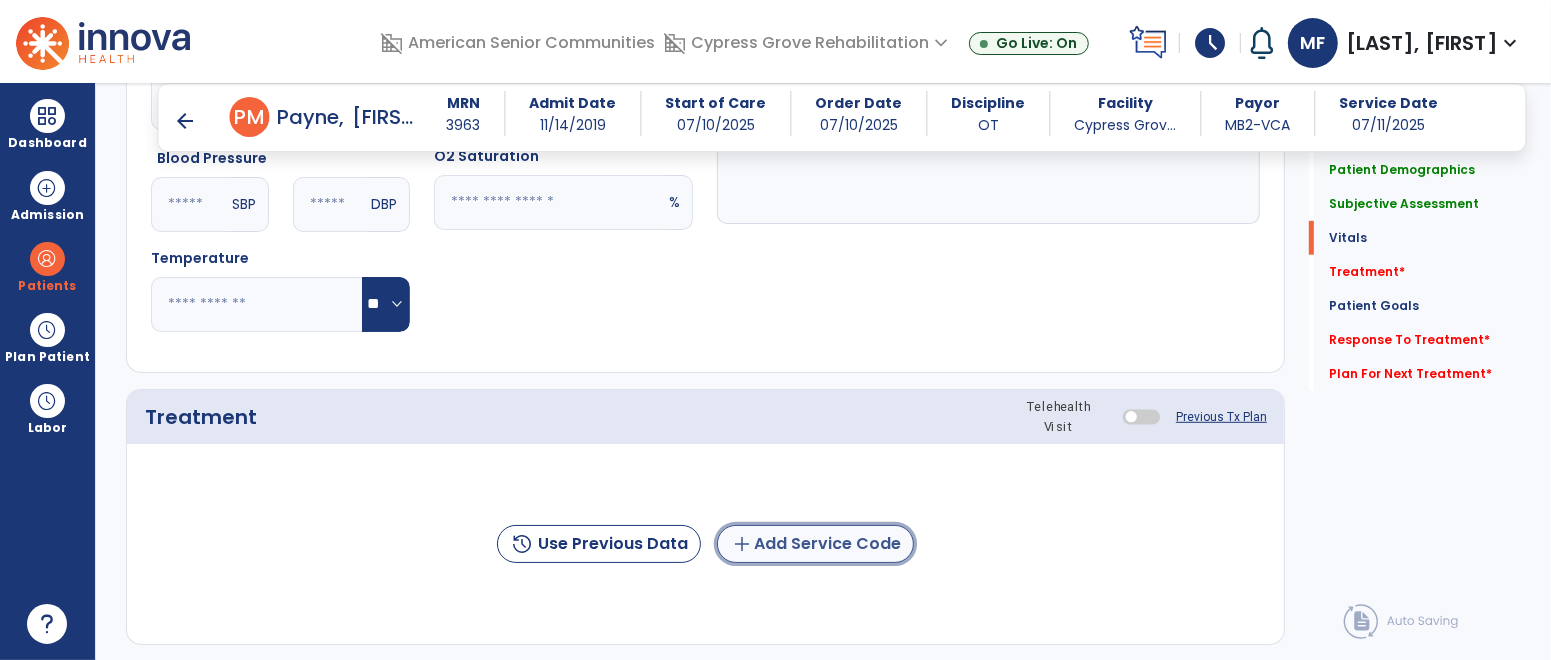 click on "add  Add Service Code" 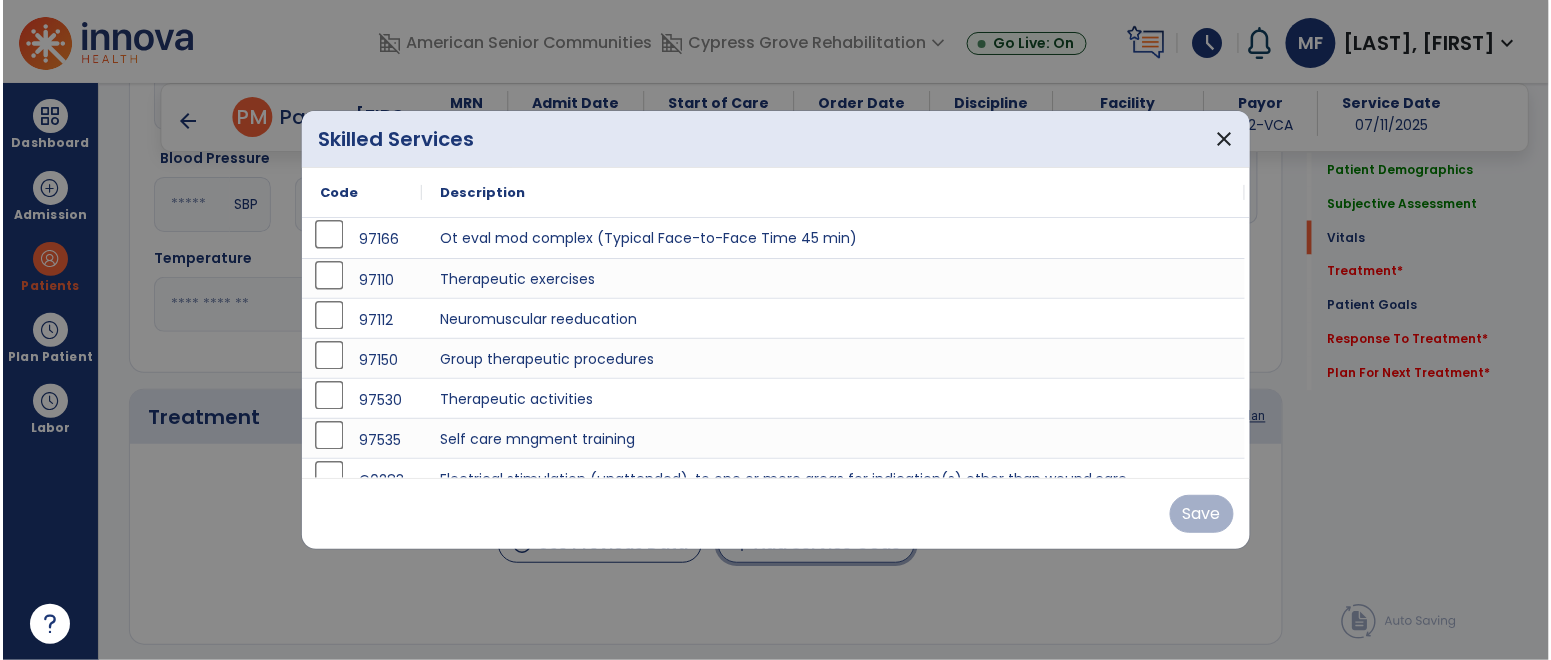 scroll, scrollTop: 910, scrollLeft: 0, axis: vertical 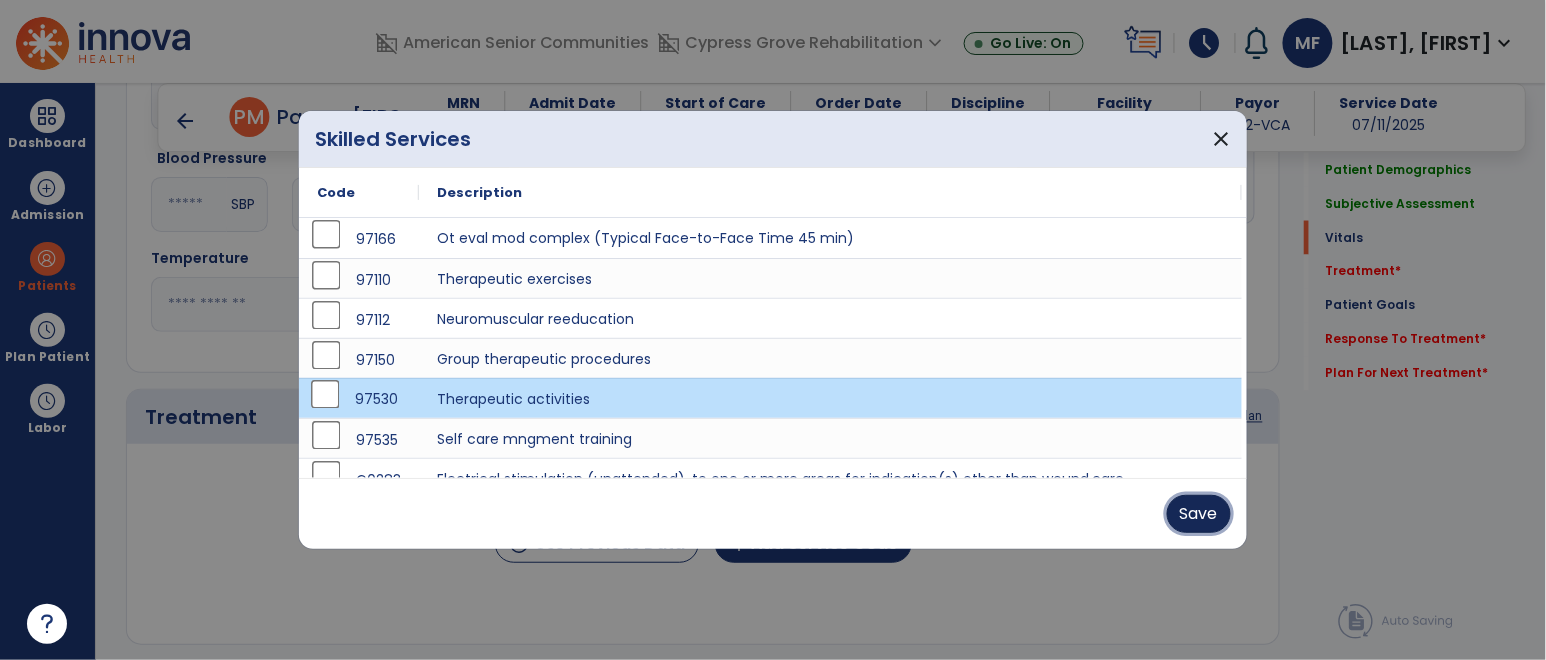 click on "Save" at bounding box center (1199, 514) 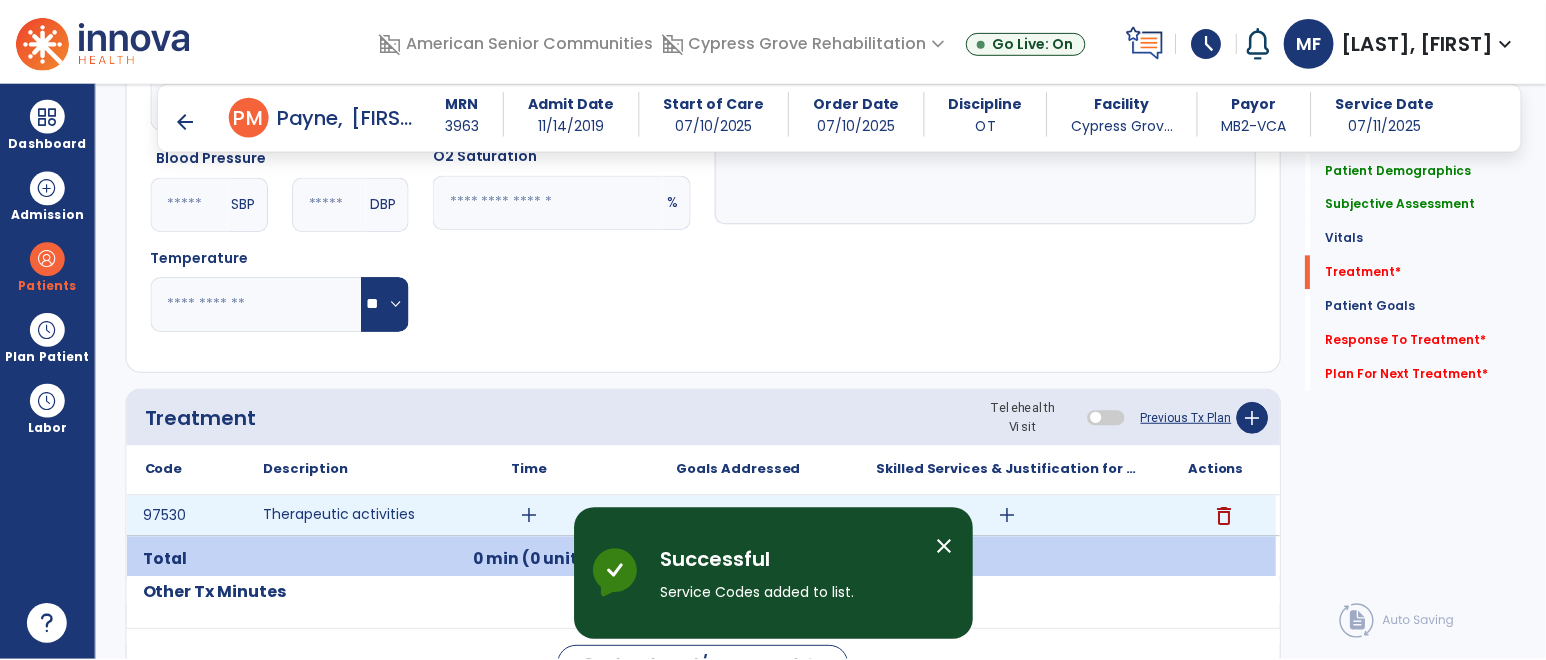 scroll, scrollTop: 998, scrollLeft: 0, axis: vertical 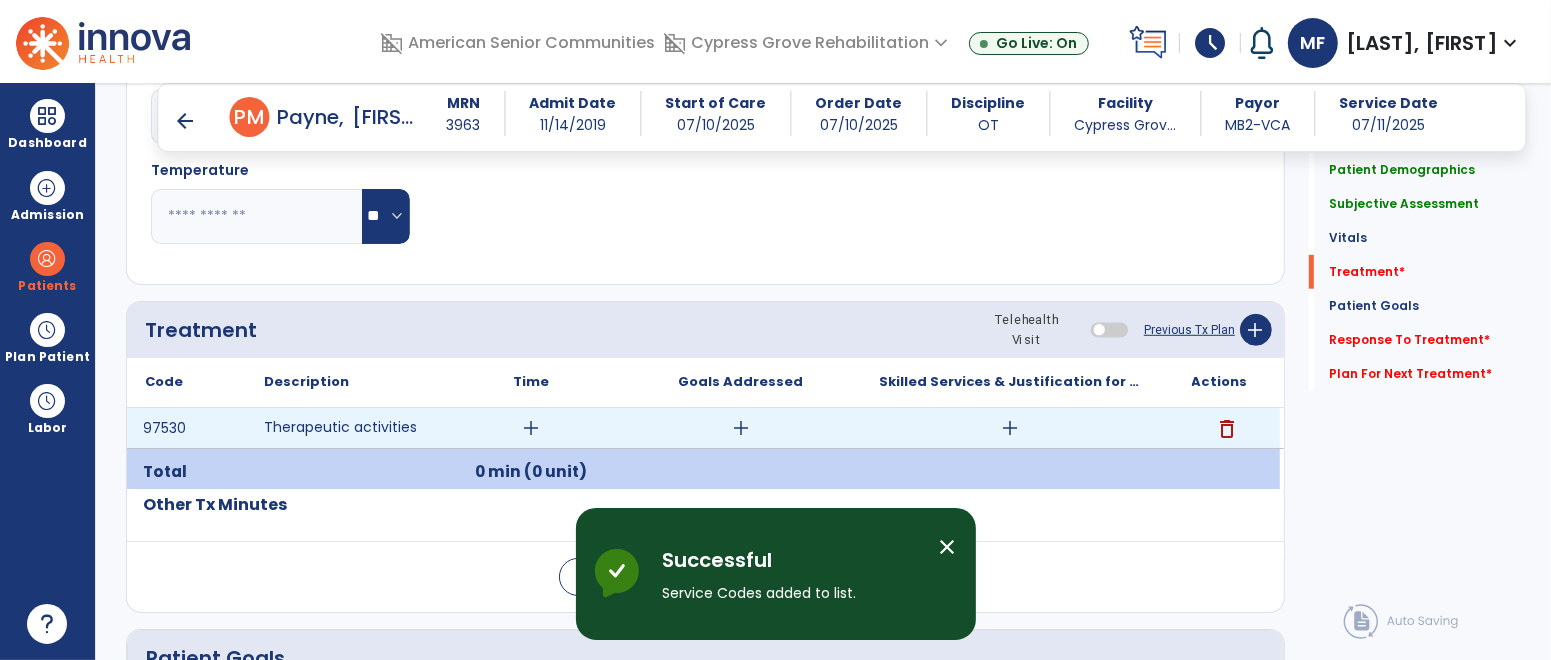 click on "add" at bounding box center (1010, 428) 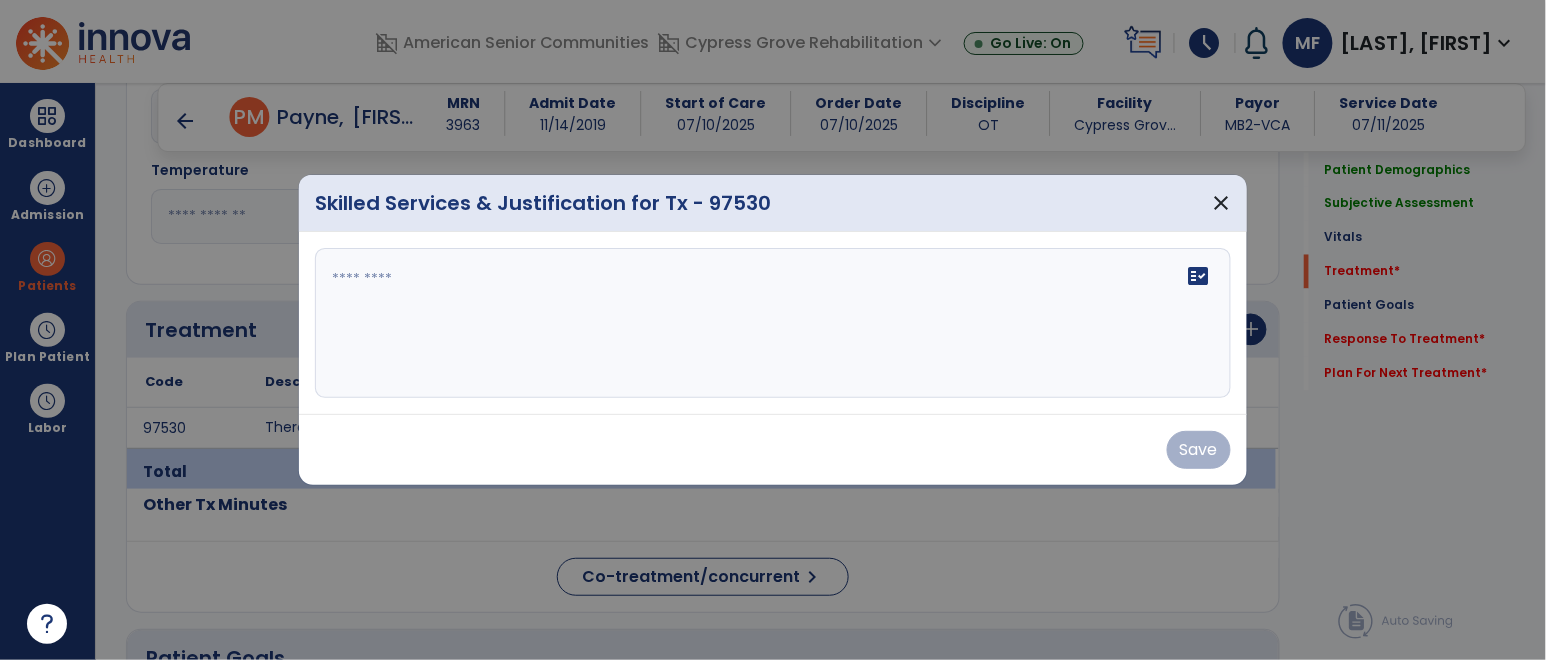 scroll, scrollTop: 998, scrollLeft: 0, axis: vertical 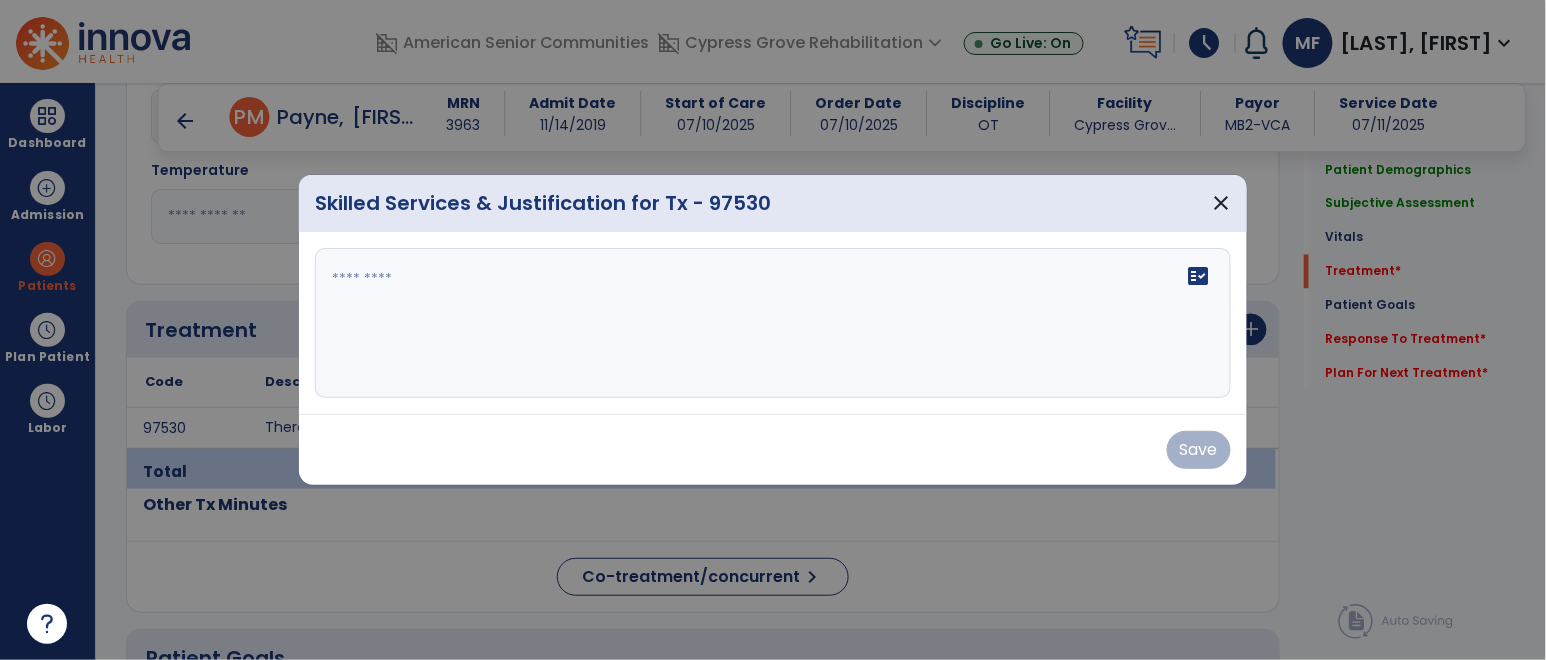 click on "fact_check" at bounding box center [773, 323] 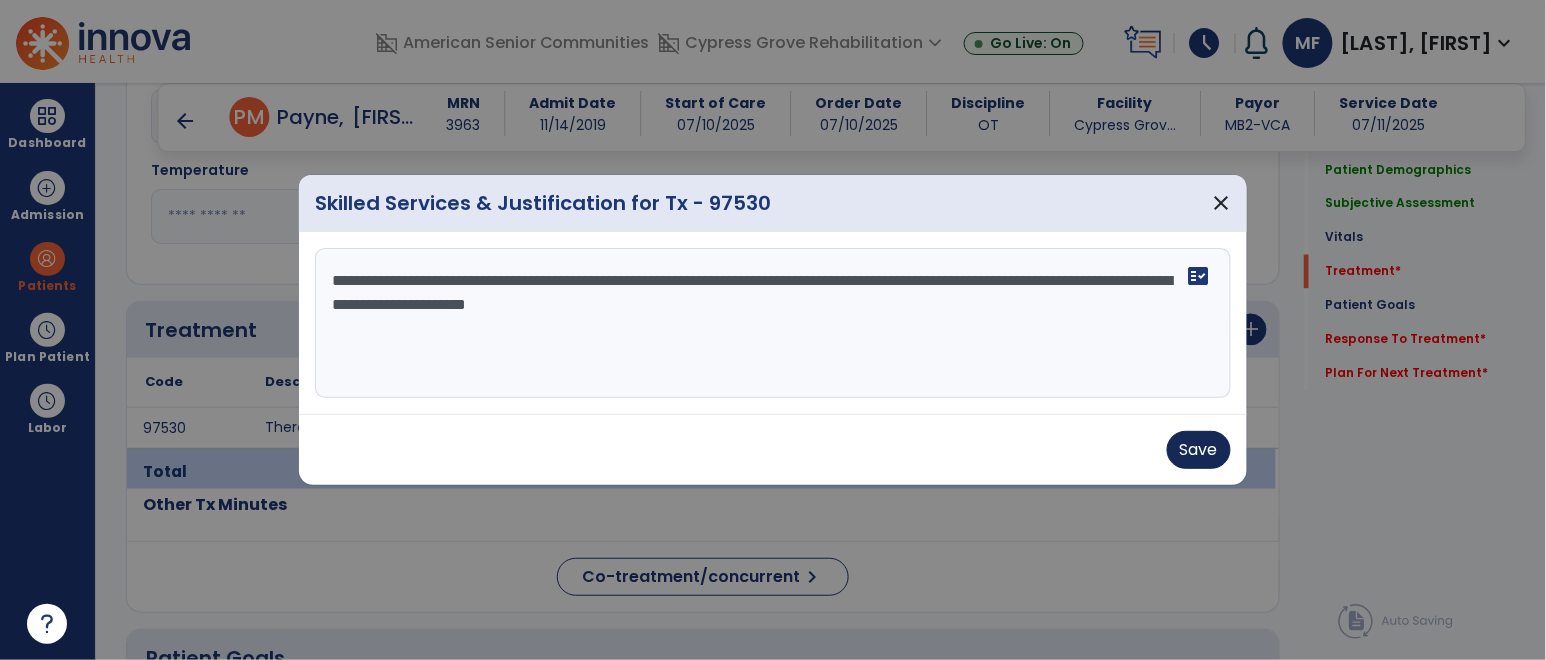 type on "**********" 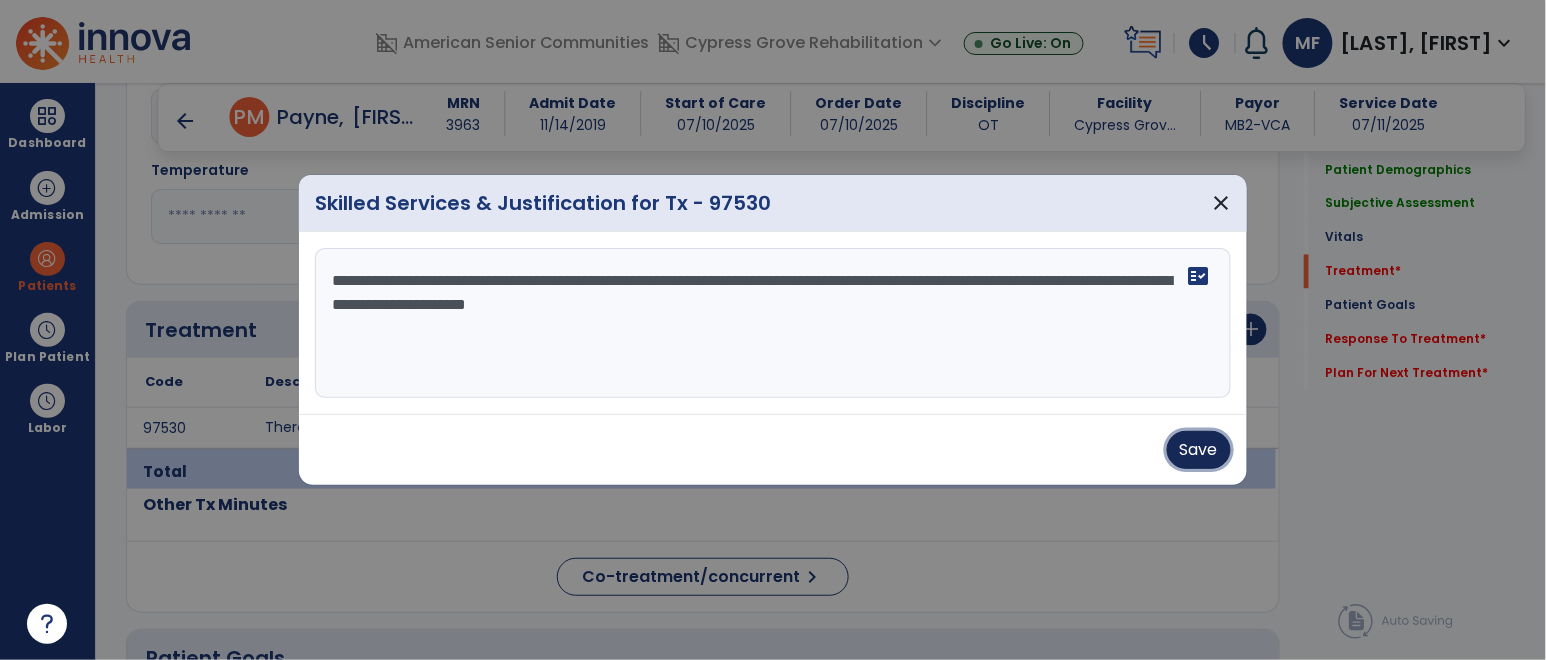 click on "Save" at bounding box center [1199, 450] 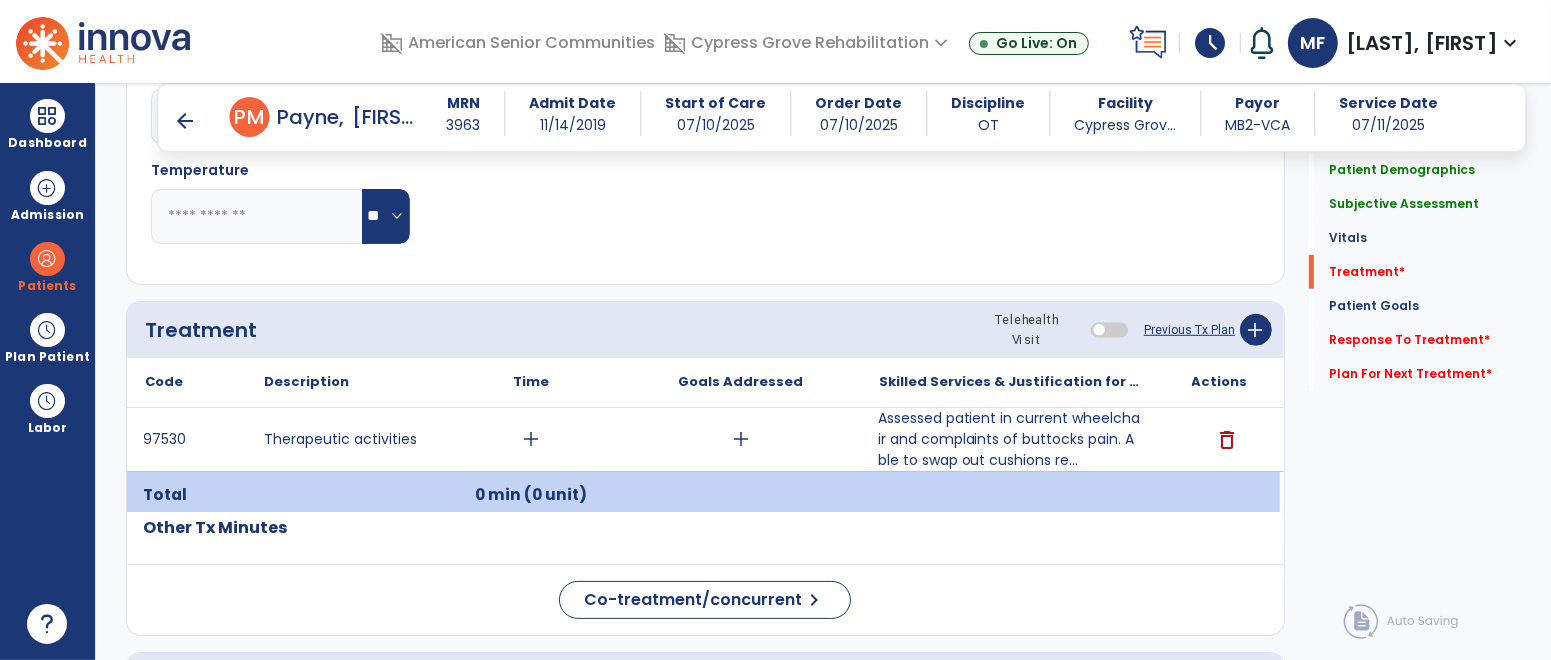 click on "add" at bounding box center (741, 439) 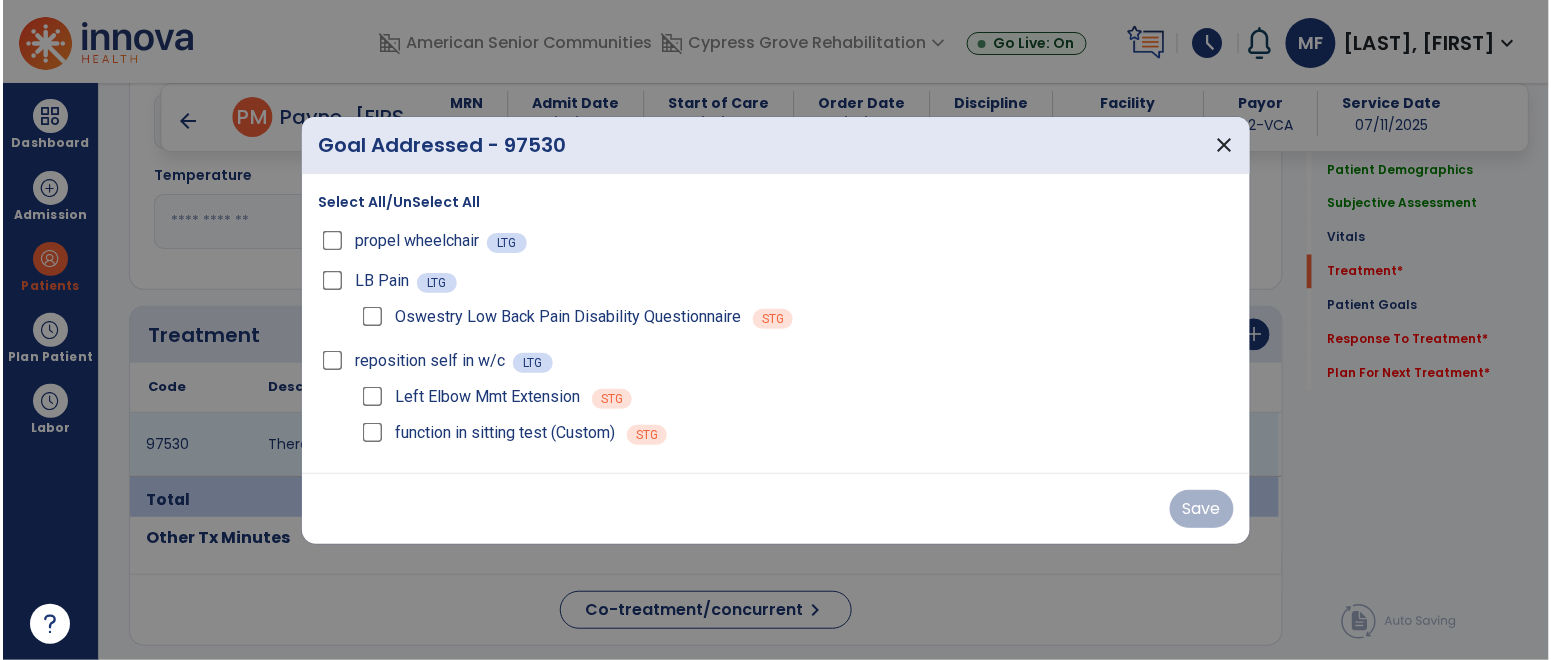 scroll, scrollTop: 998, scrollLeft: 0, axis: vertical 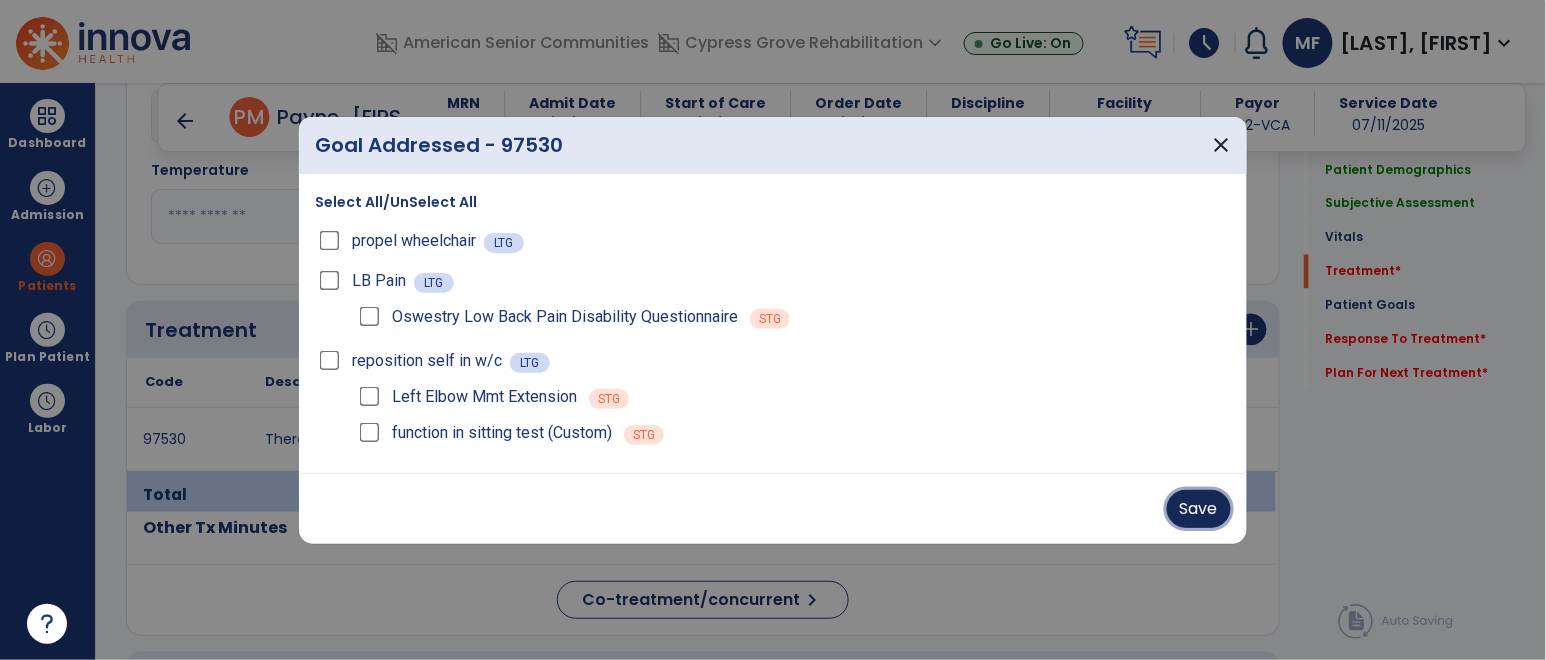 click on "Save" at bounding box center [1199, 509] 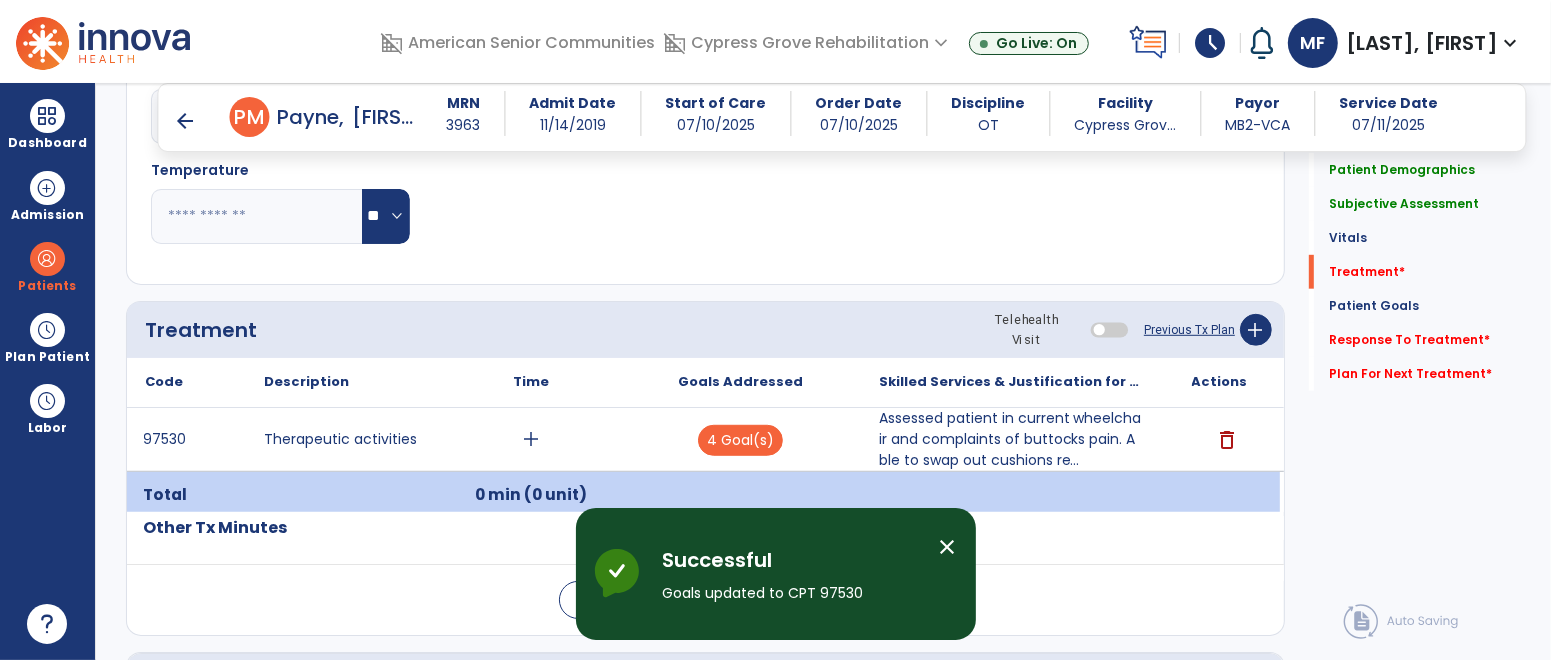 click on "add" at bounding box center (531, 439) 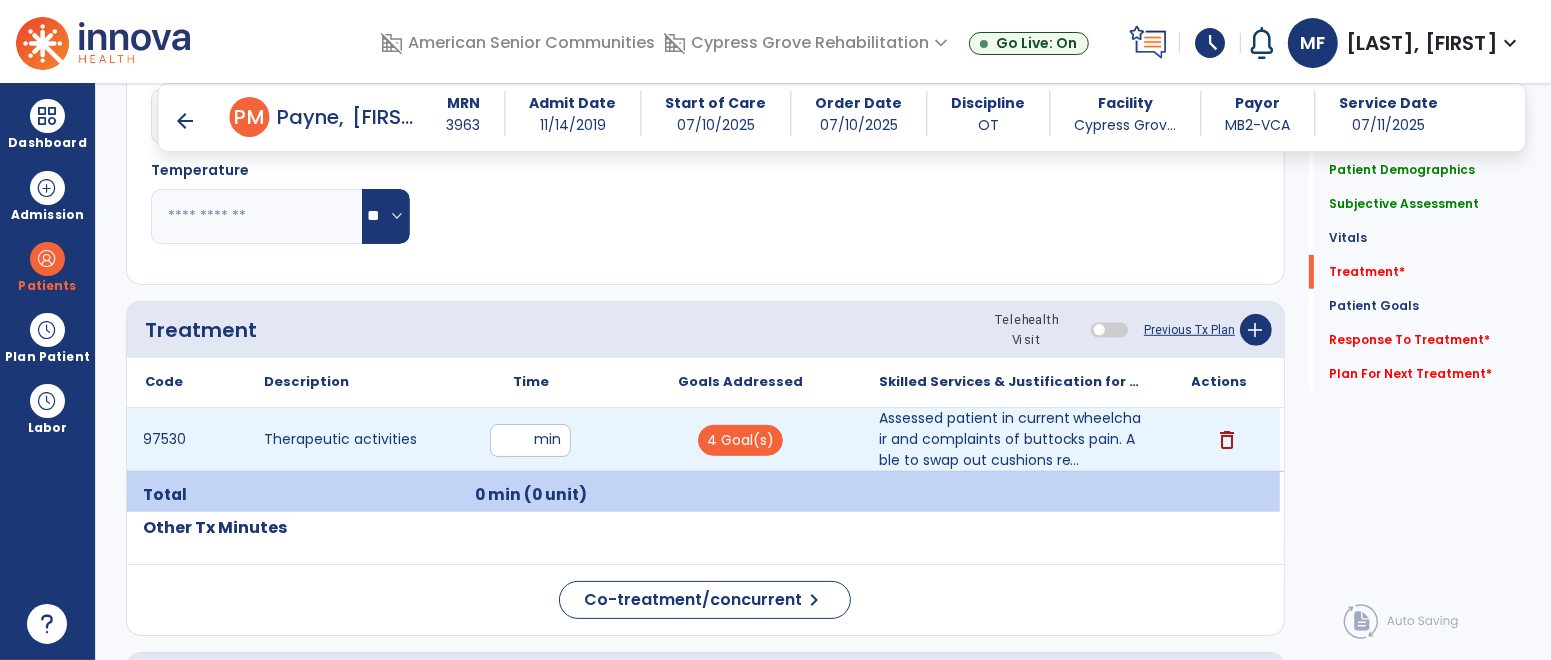 type on "**" 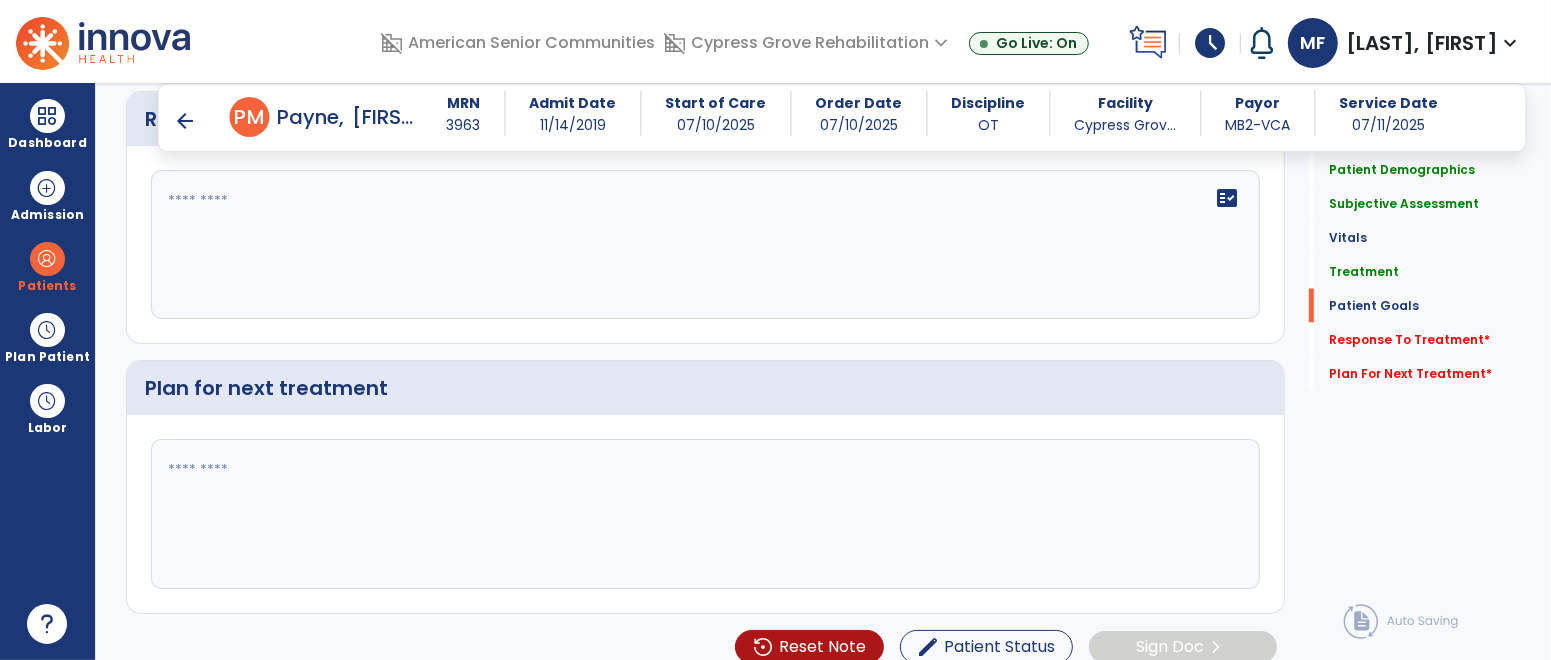 scroll, scrollTop: 2665, scrollLeft: 0, axis: vertical 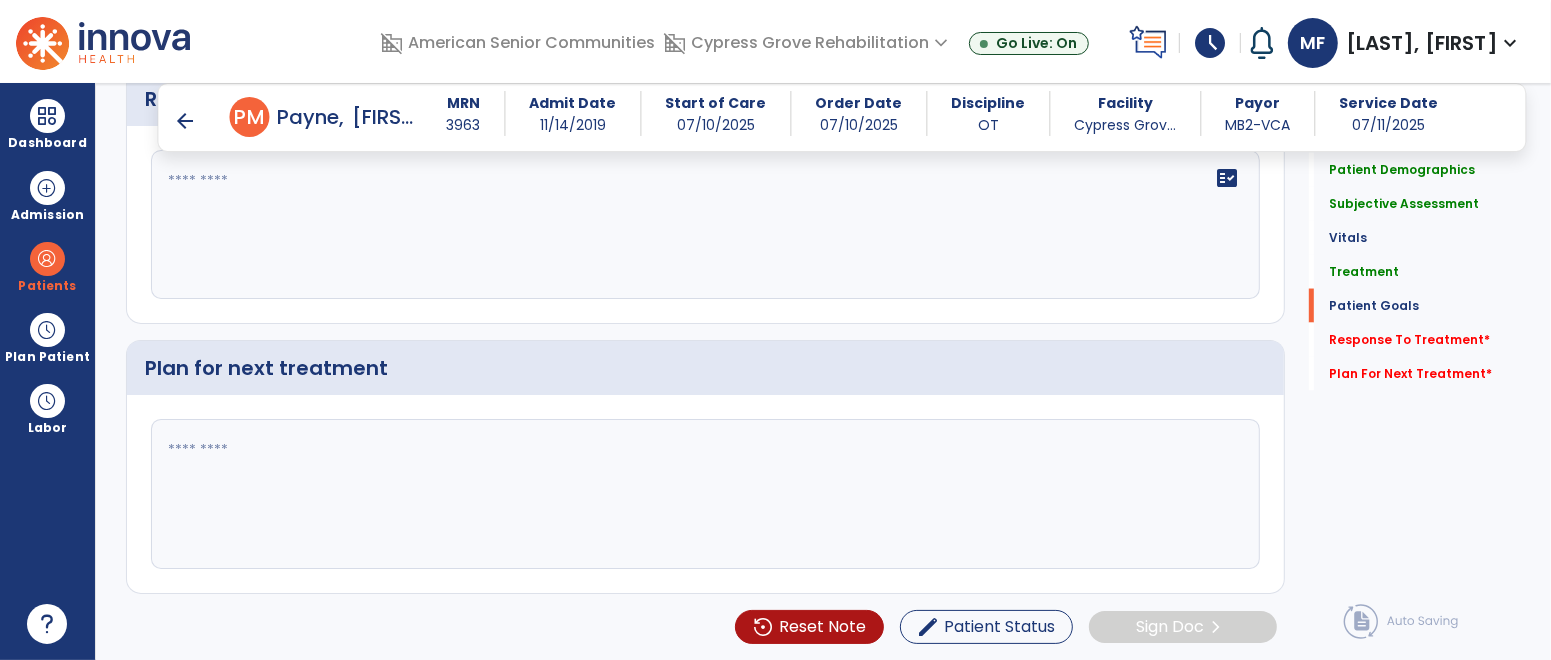 click on "fact_check" 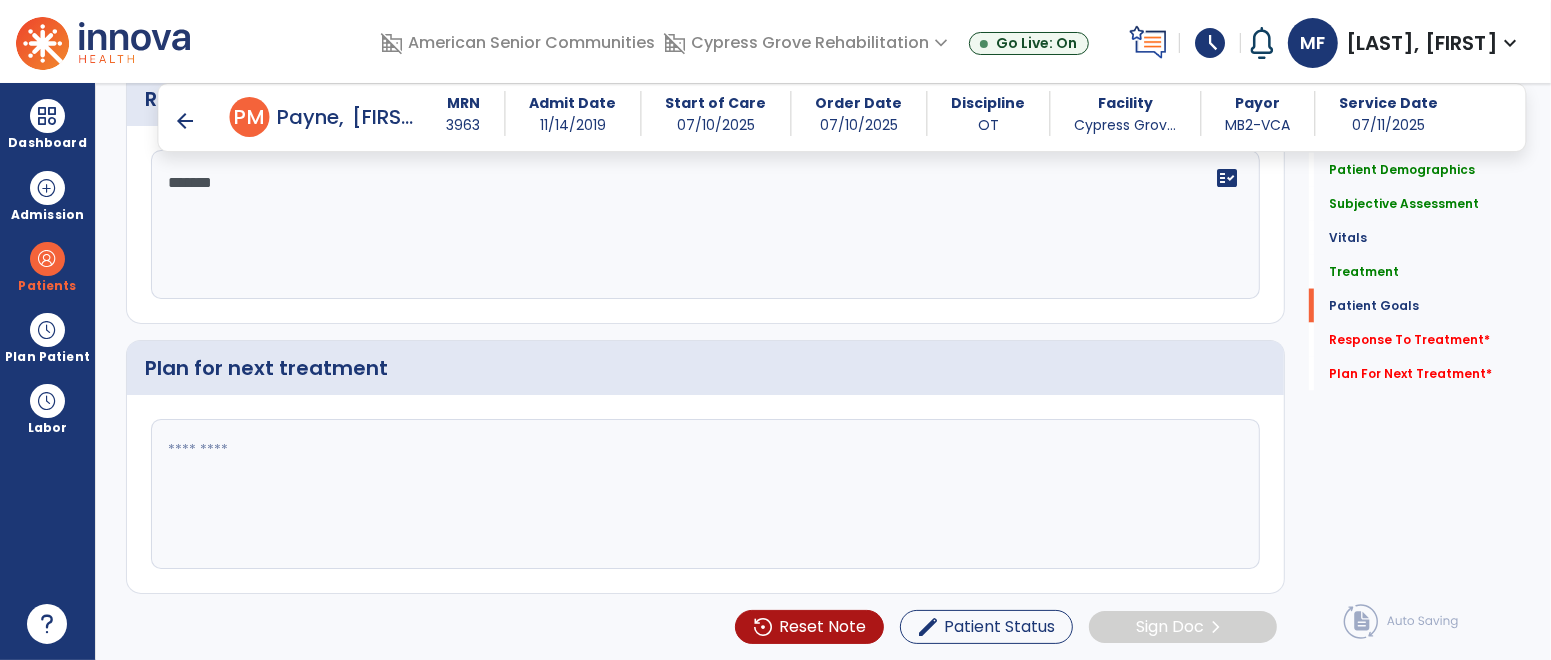 type on "********" 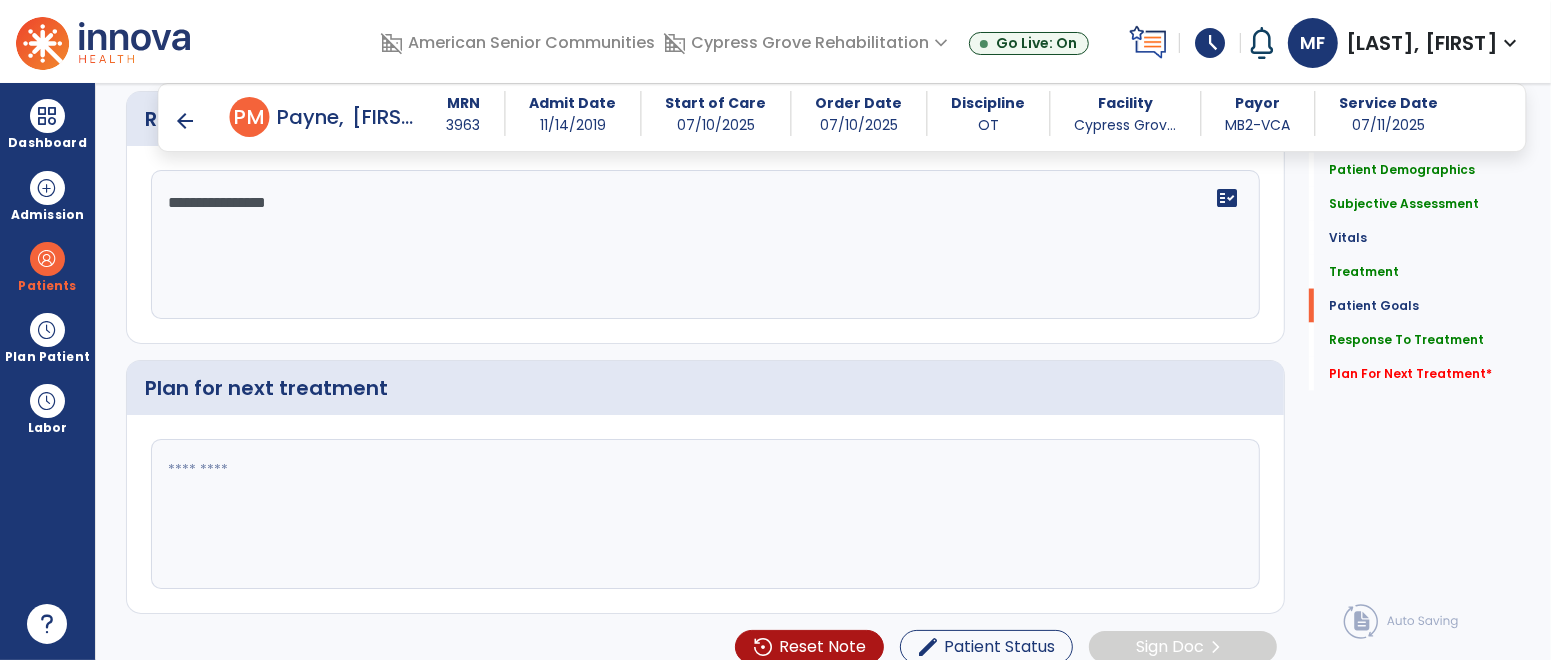 scroll, scrollTop: 2665, scrollLeft: 0, axis: vertical 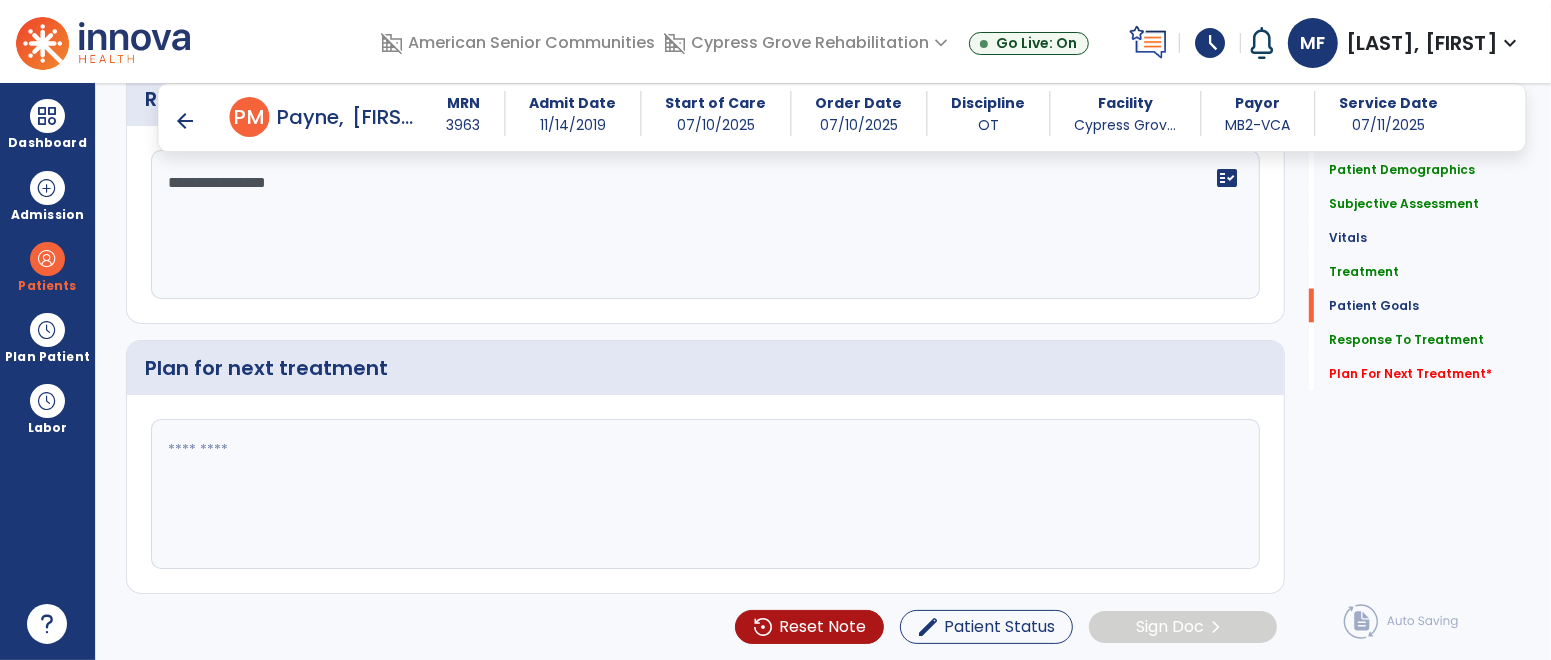 click 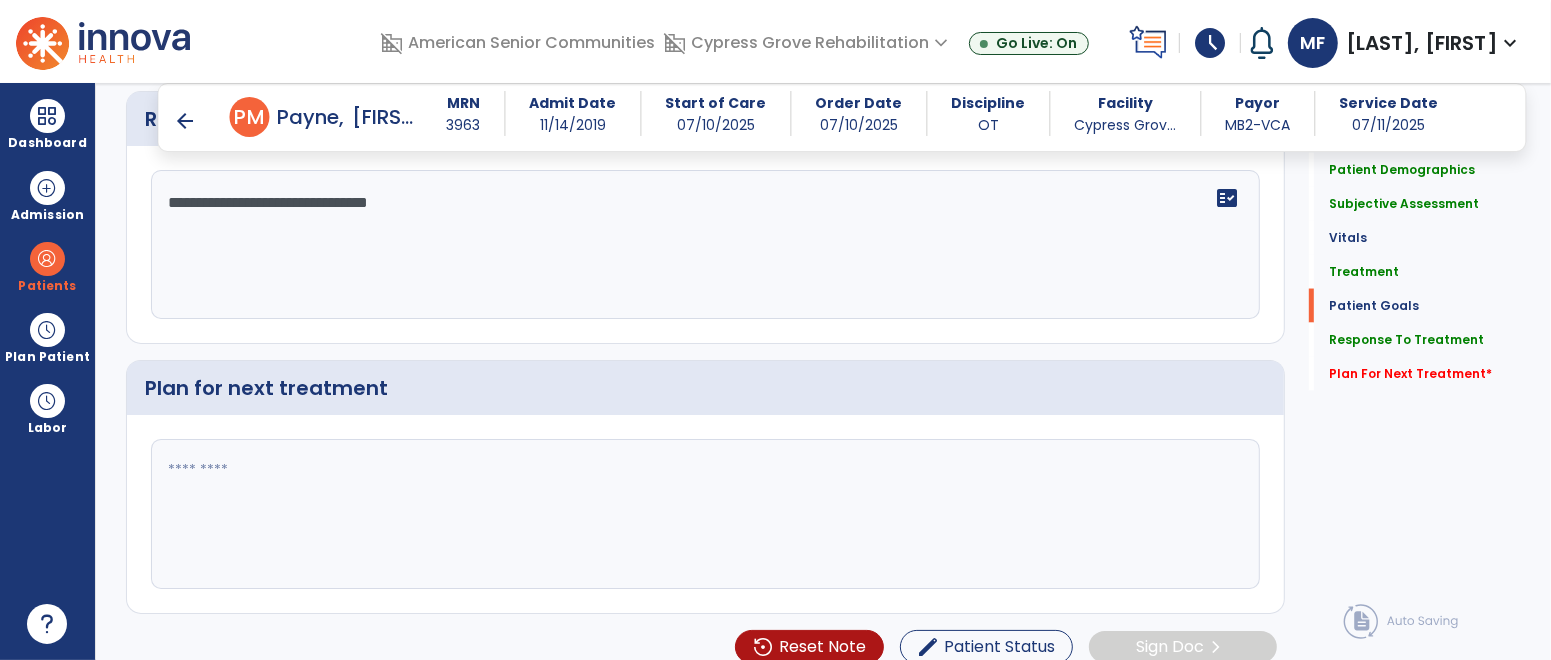 scroll, scrollTop: 2665, scrollLeft: 0, axis: vertical 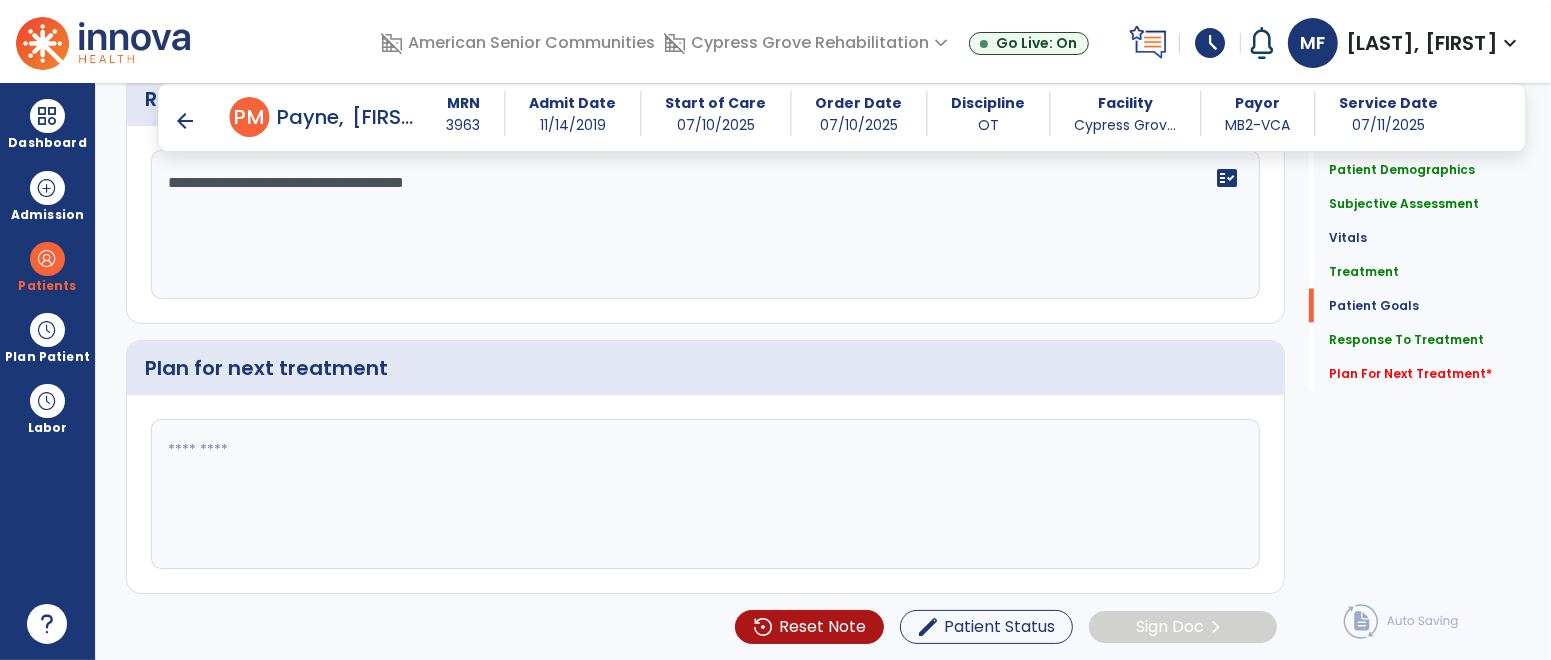 type on "**********" 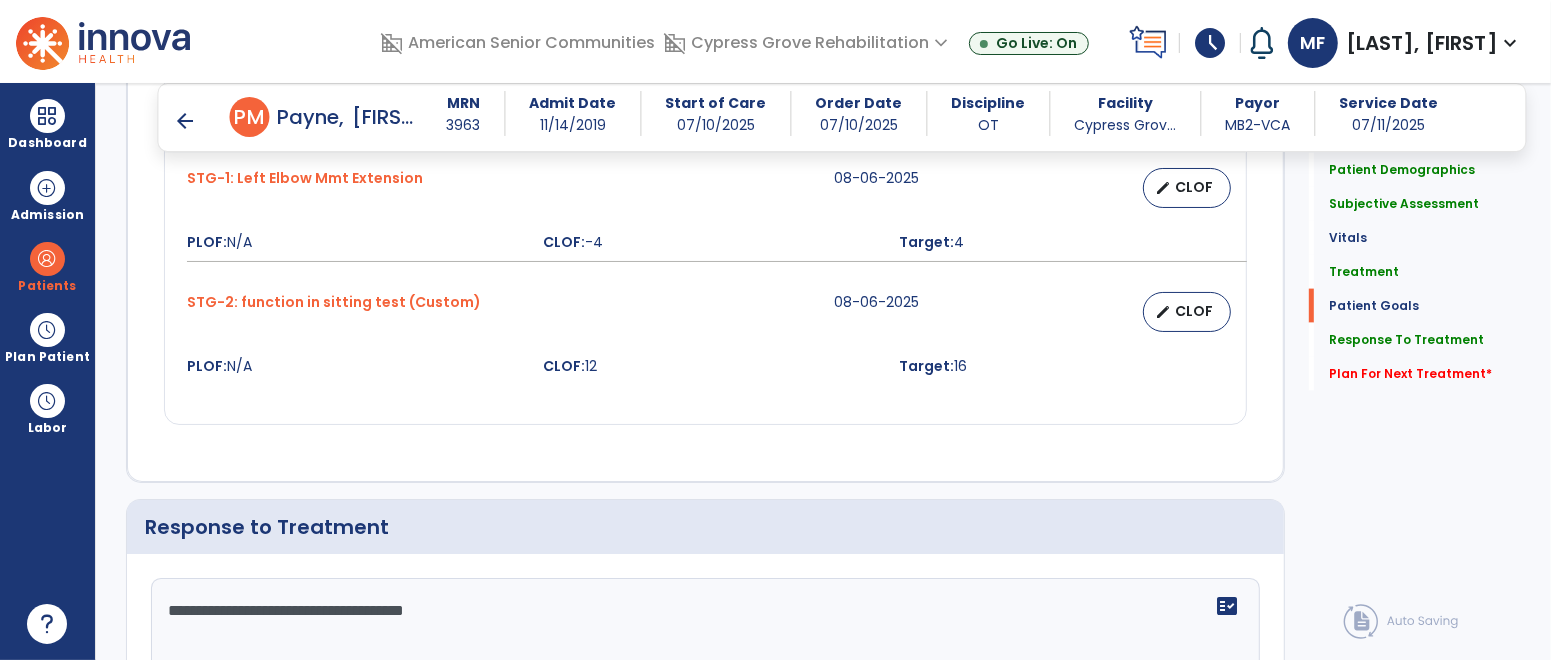 scroll, scrollTop: 2665, scrollLeft: 0, axis: vertical 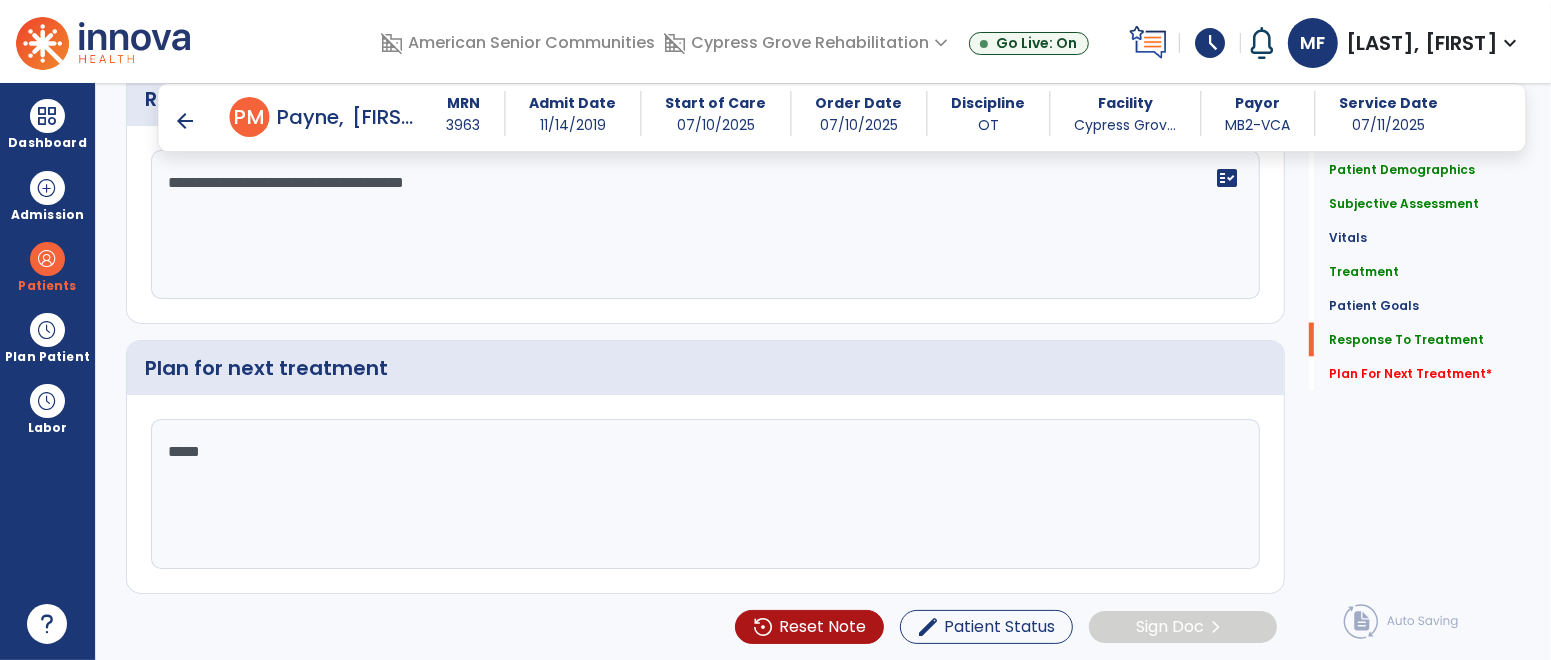 type on "******" 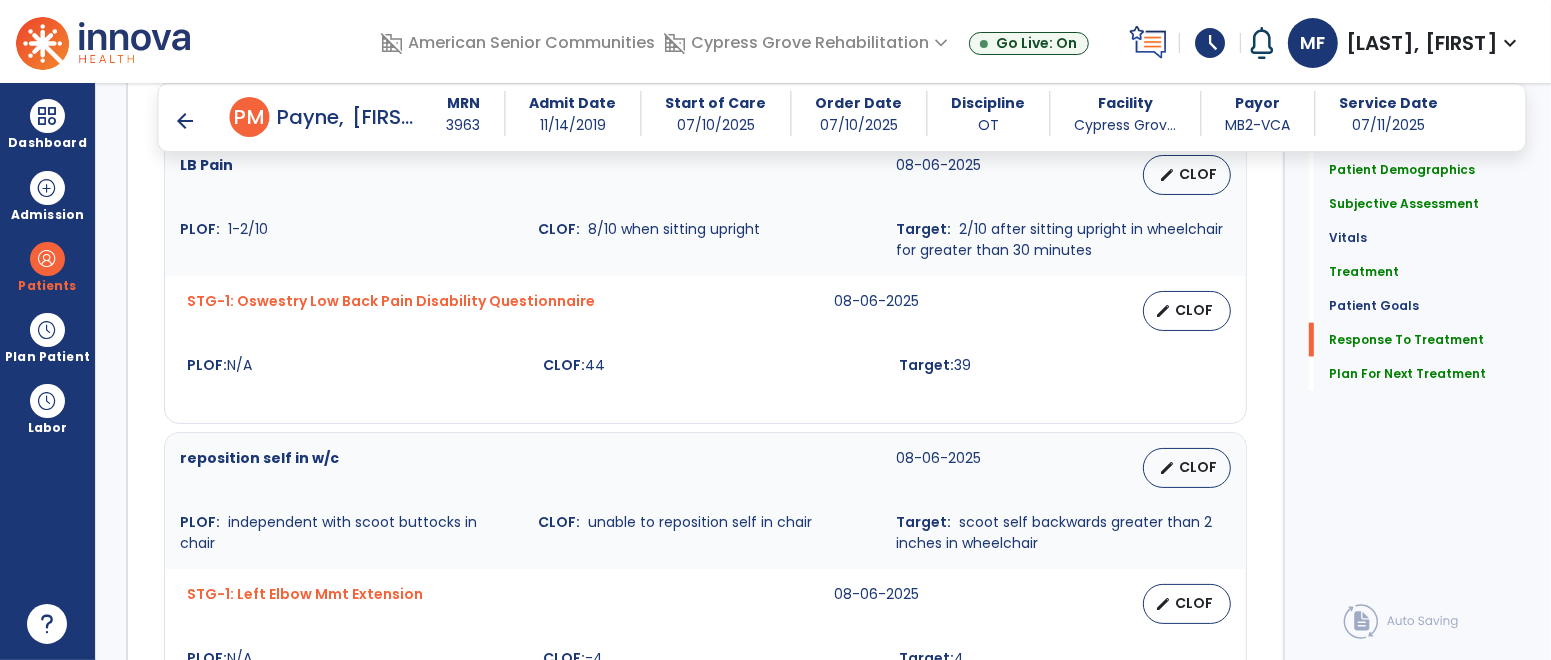 scroll, scrollTop: 2665, scrollLeft: 0, axis: vertical 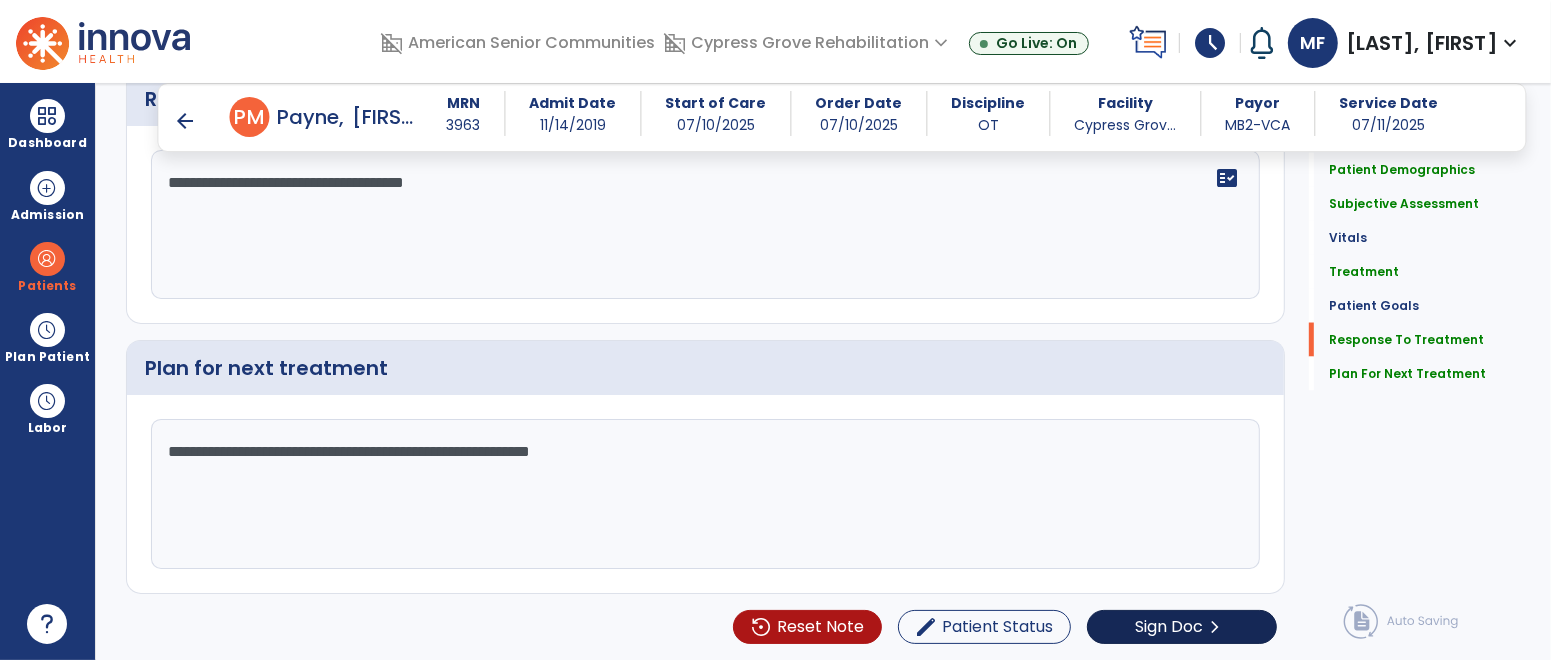 type on "**********" 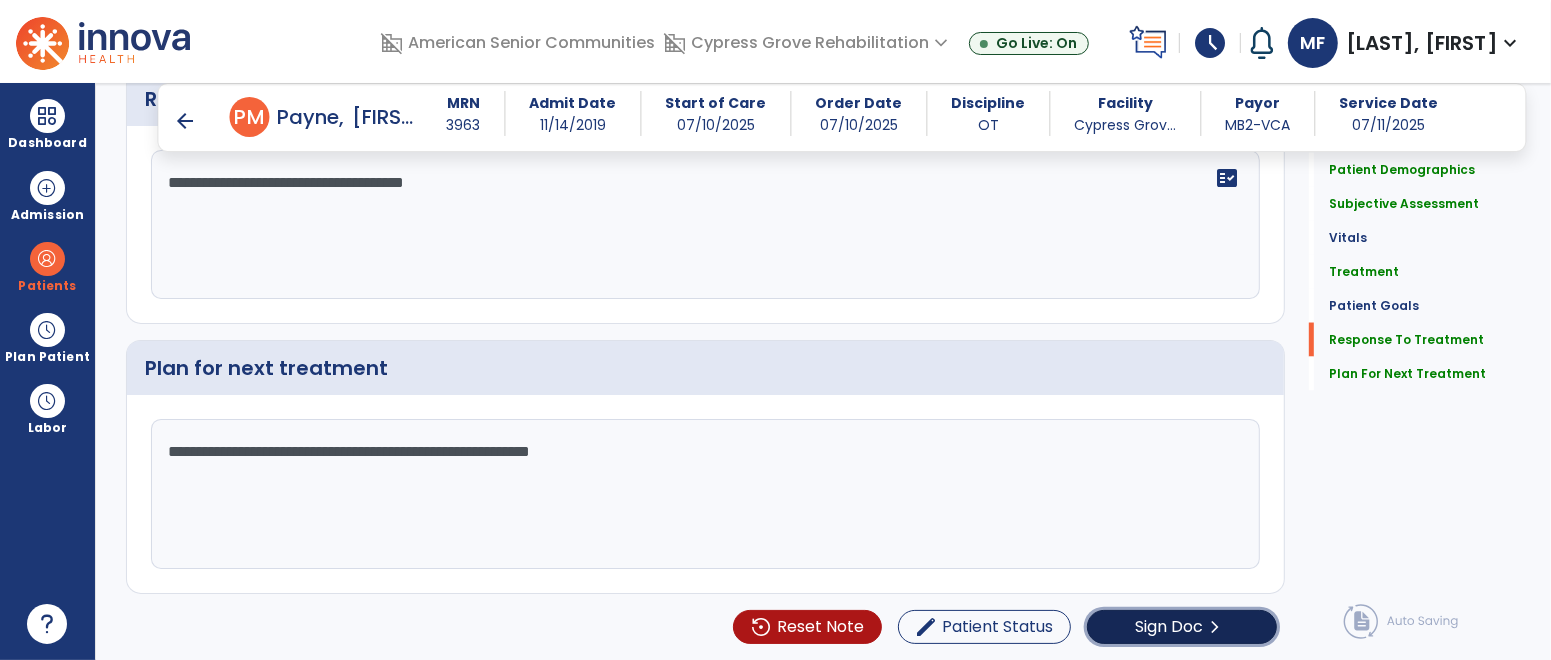 click on "Sign Doc" 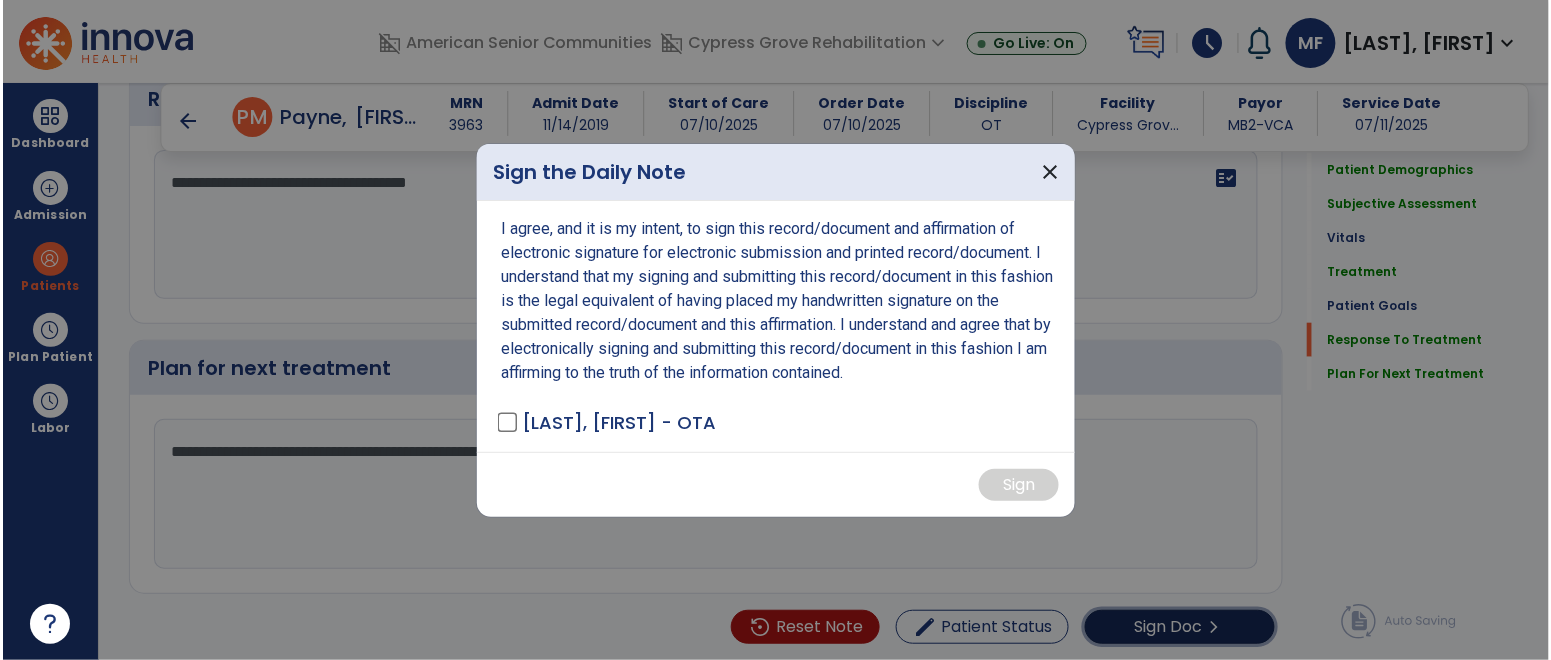 scroll, scrollTop: 2665, scrollLeft: 0, axis: vertical 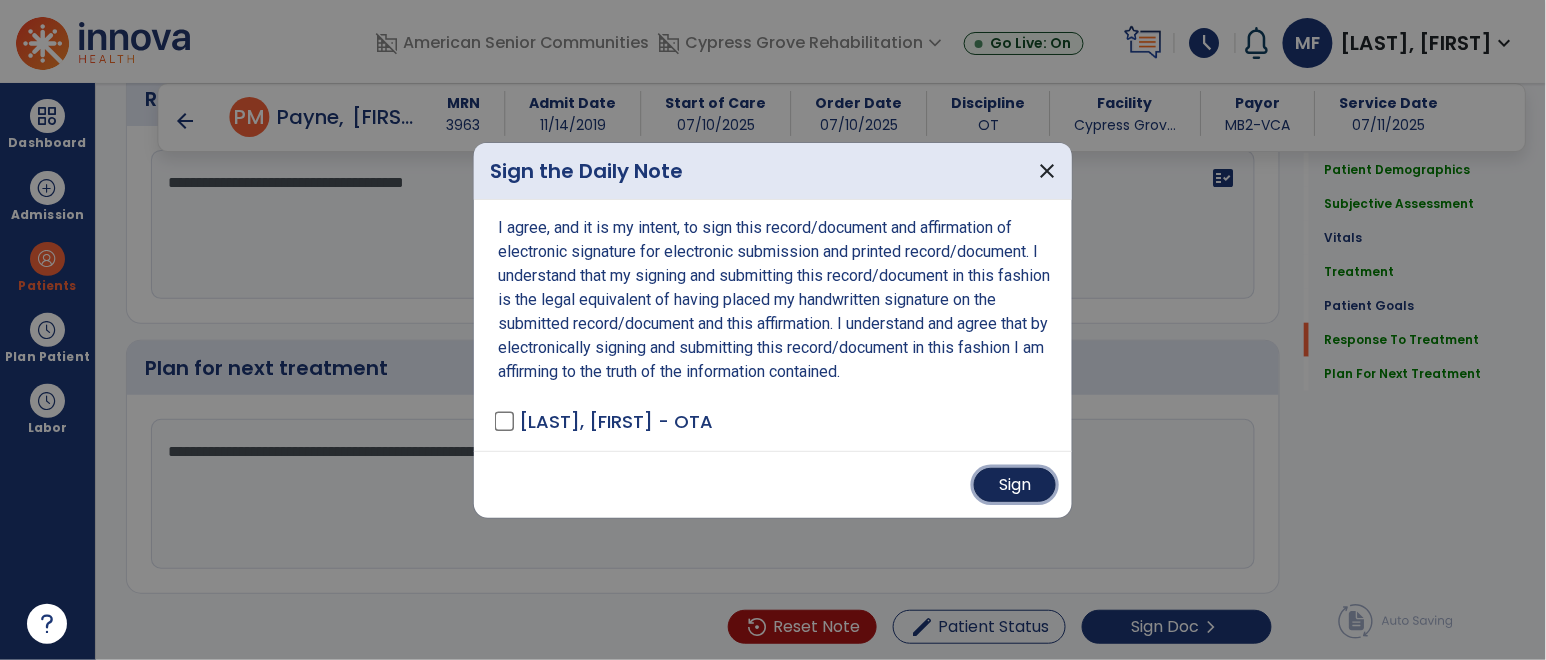 click on "Sign" at bounding box center [1015, 485] 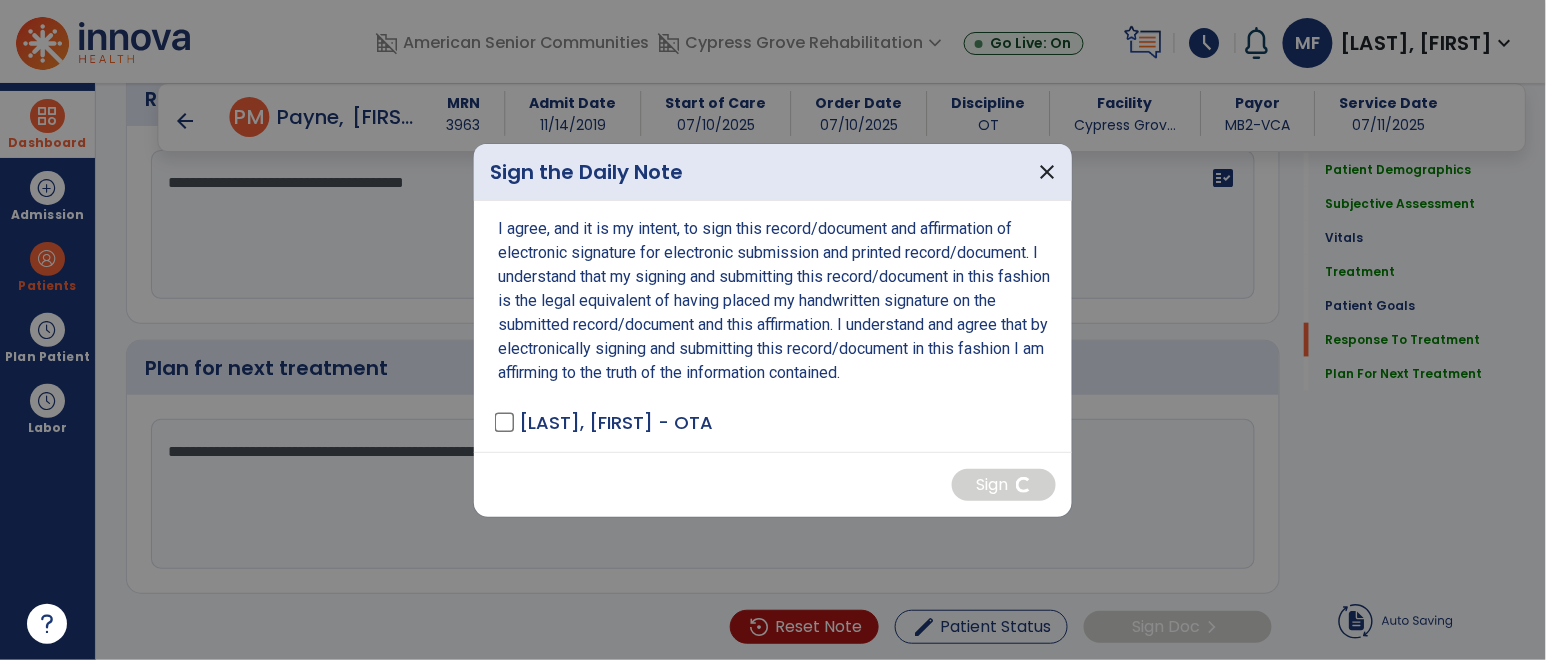 click at bounding box center [47, 116] 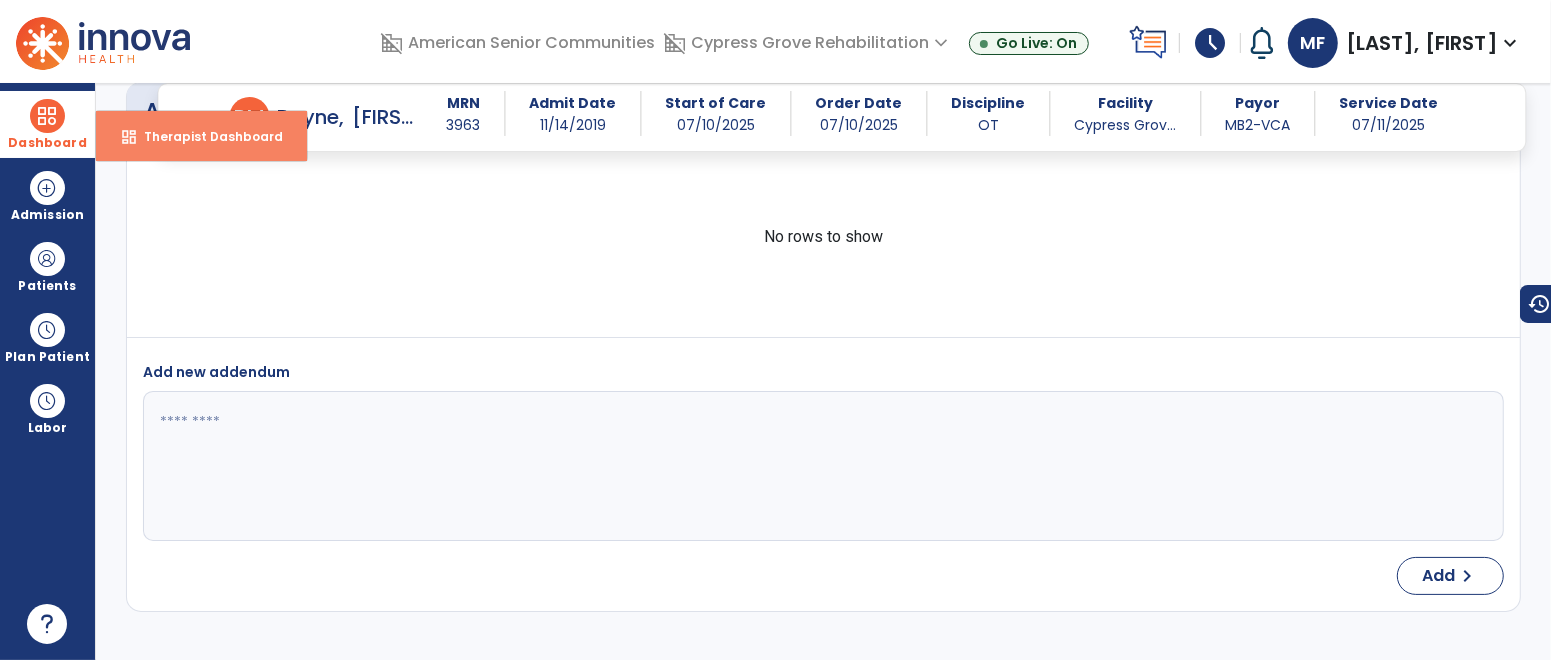 click on "Therapist Dashboard" at bounding box center (205, 136) 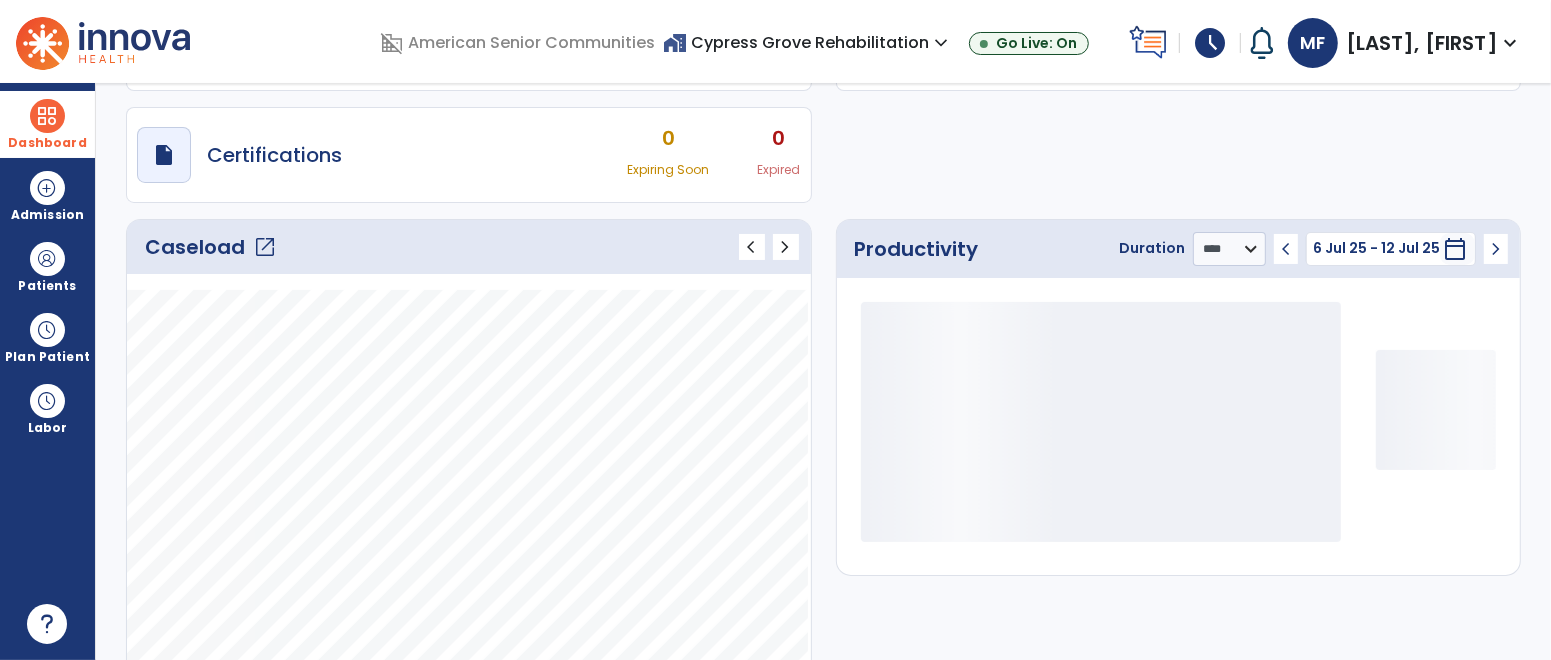 scroll, scrollTop: 158, scrollLeft: 0, axis: vertical 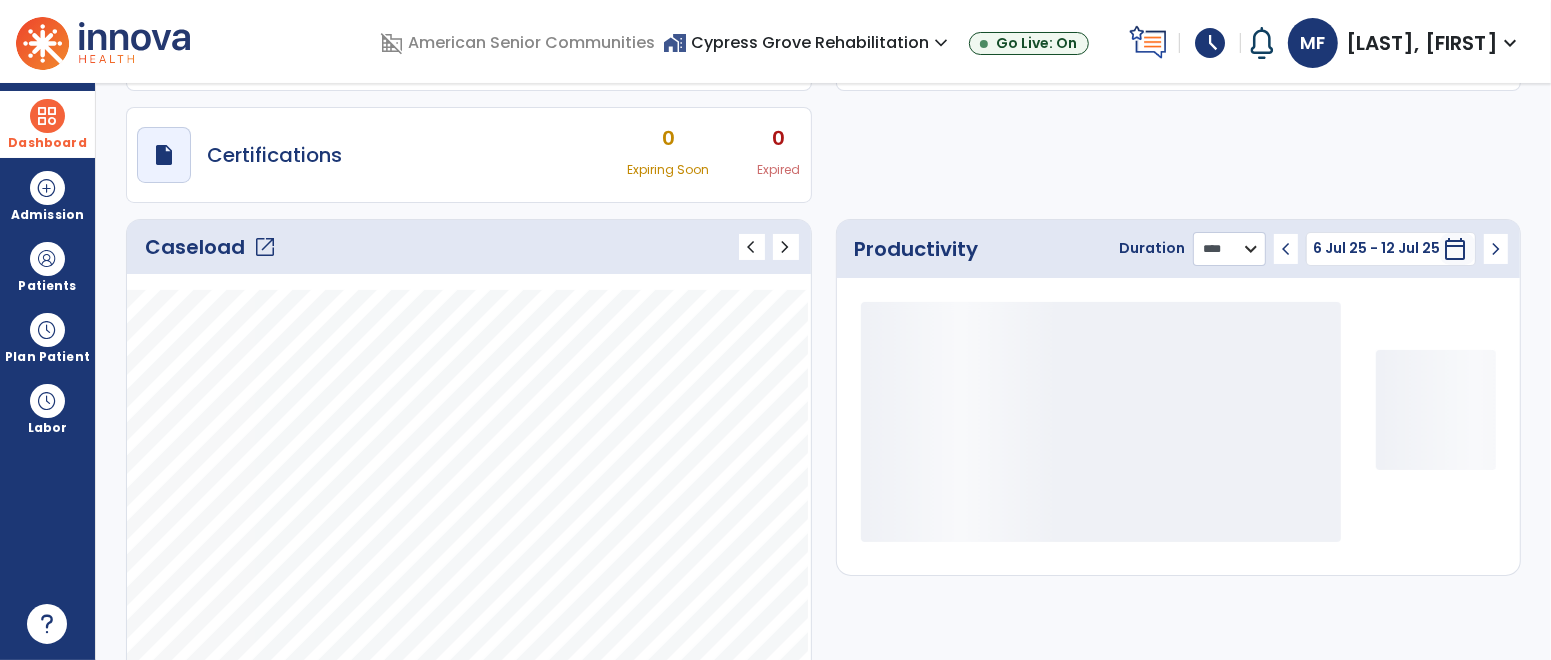 click on "******** **** ***" 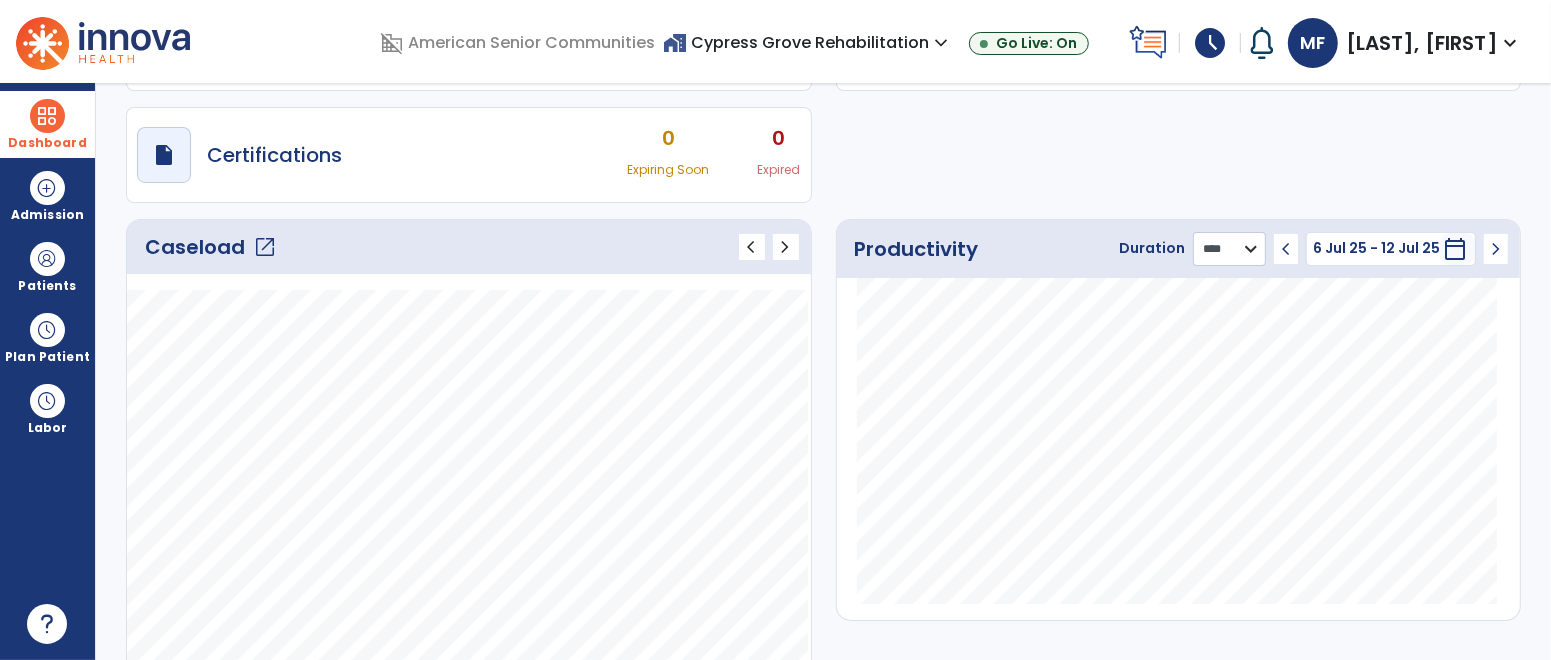 select on "***" 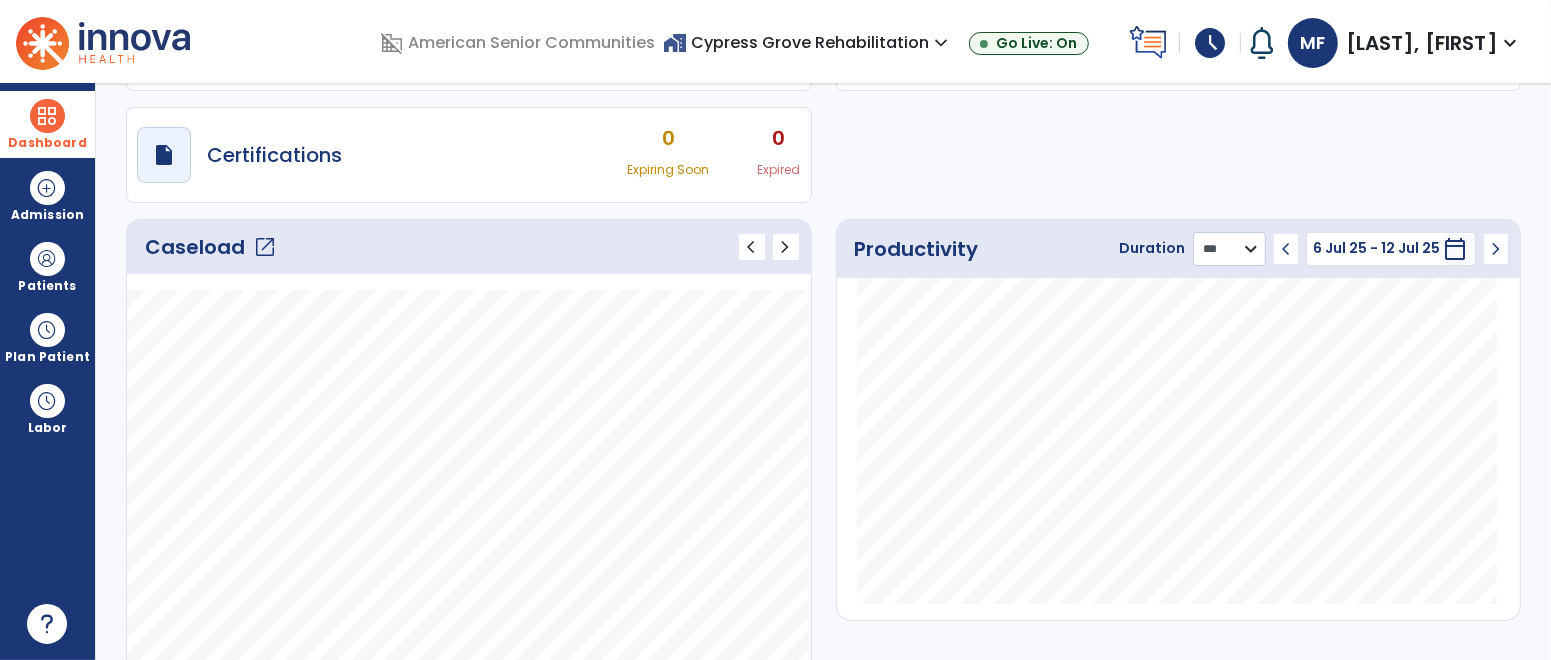 click on "******** **** ***" 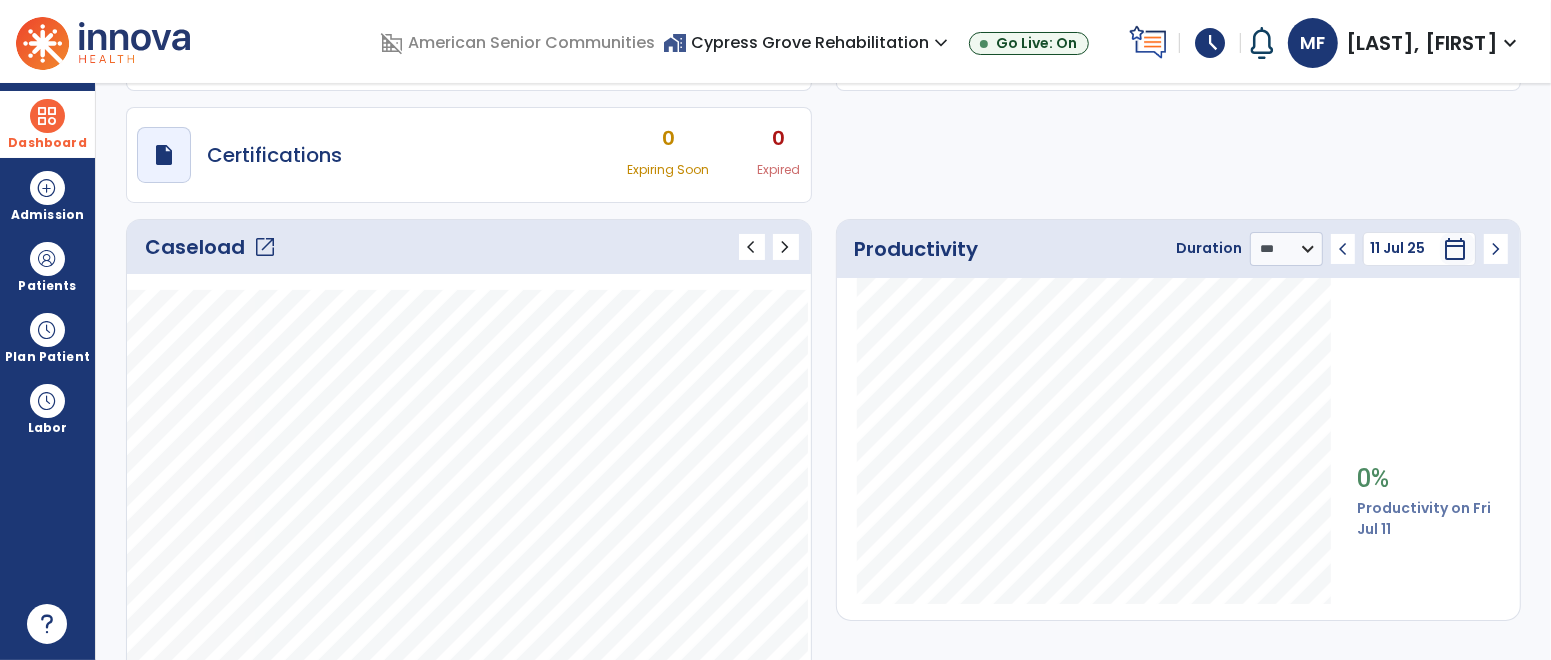 click on "[FIRST], [LAST]" at bounding box center [1422, 43] 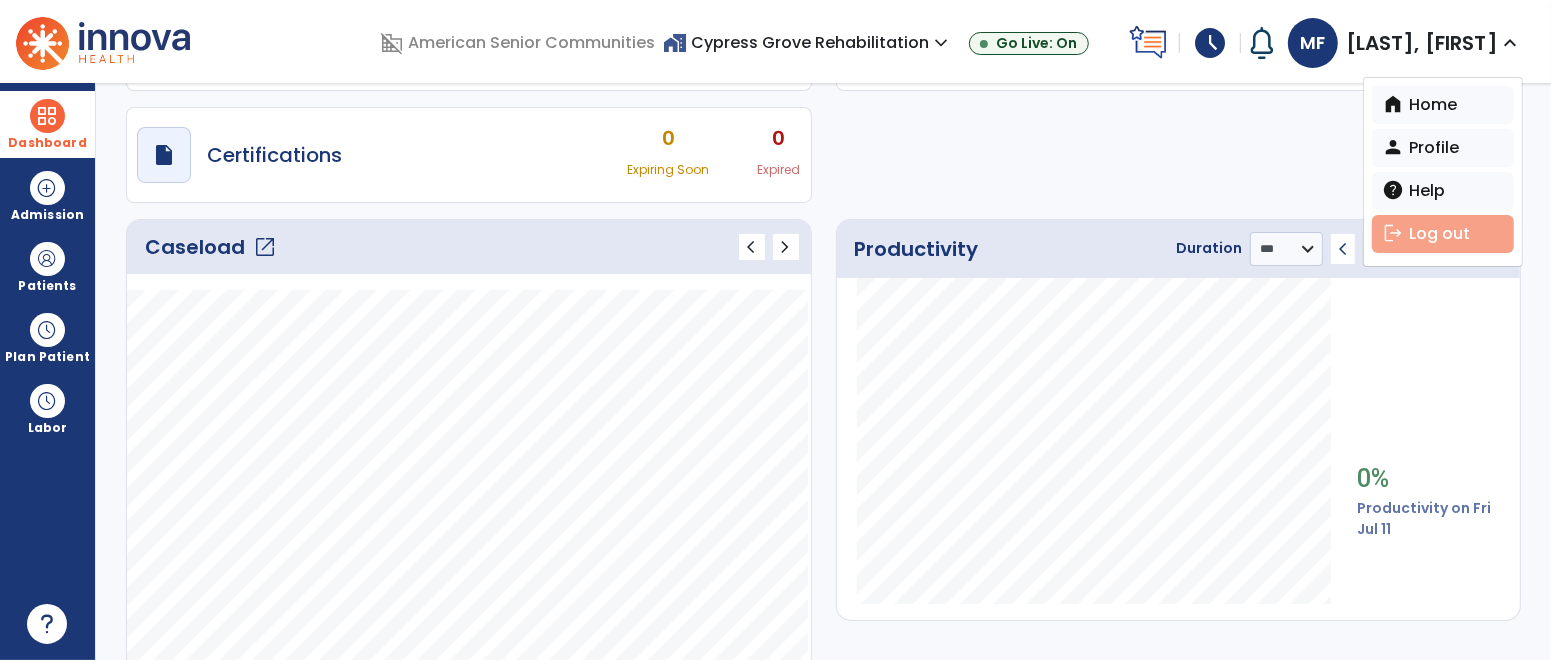 click on "logout   Log out" at bounding box center [1443, 234] 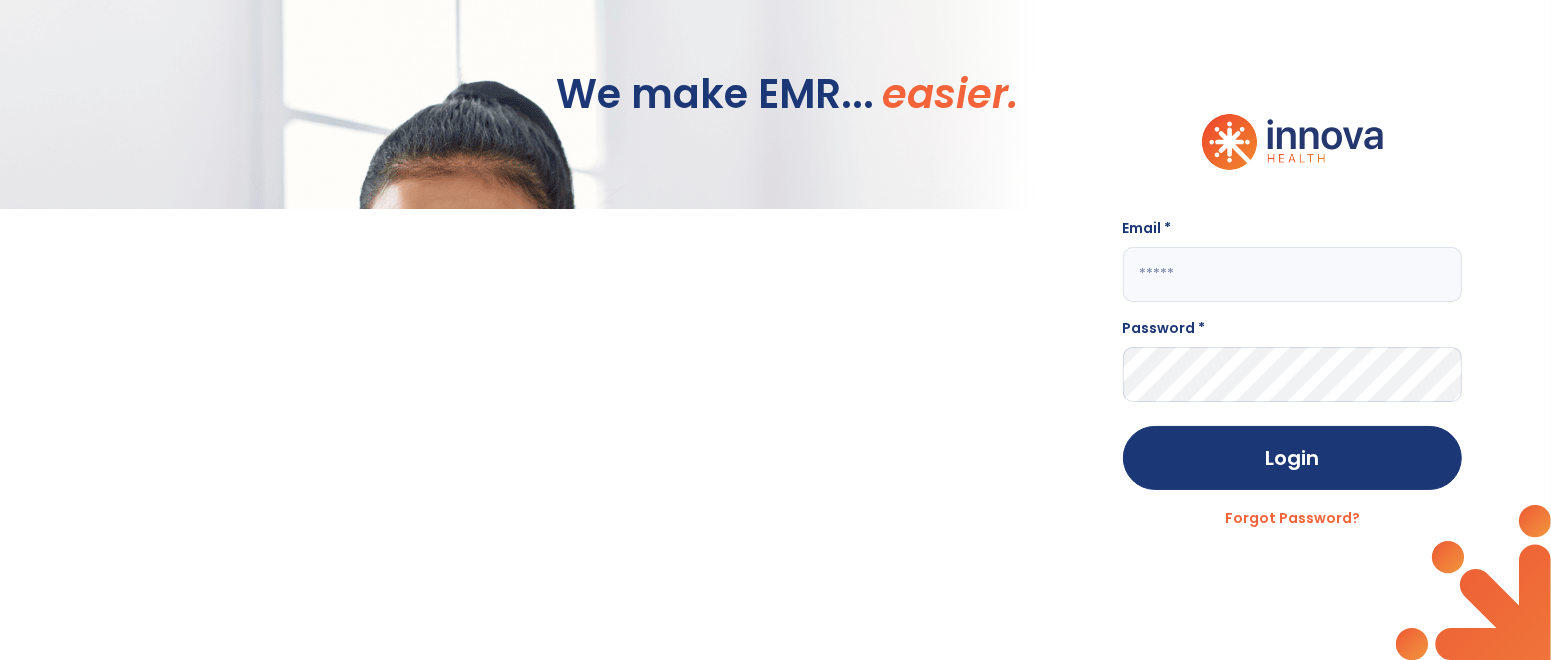scroll, scrollTop: 0, scrollLeft: 0, axis: both 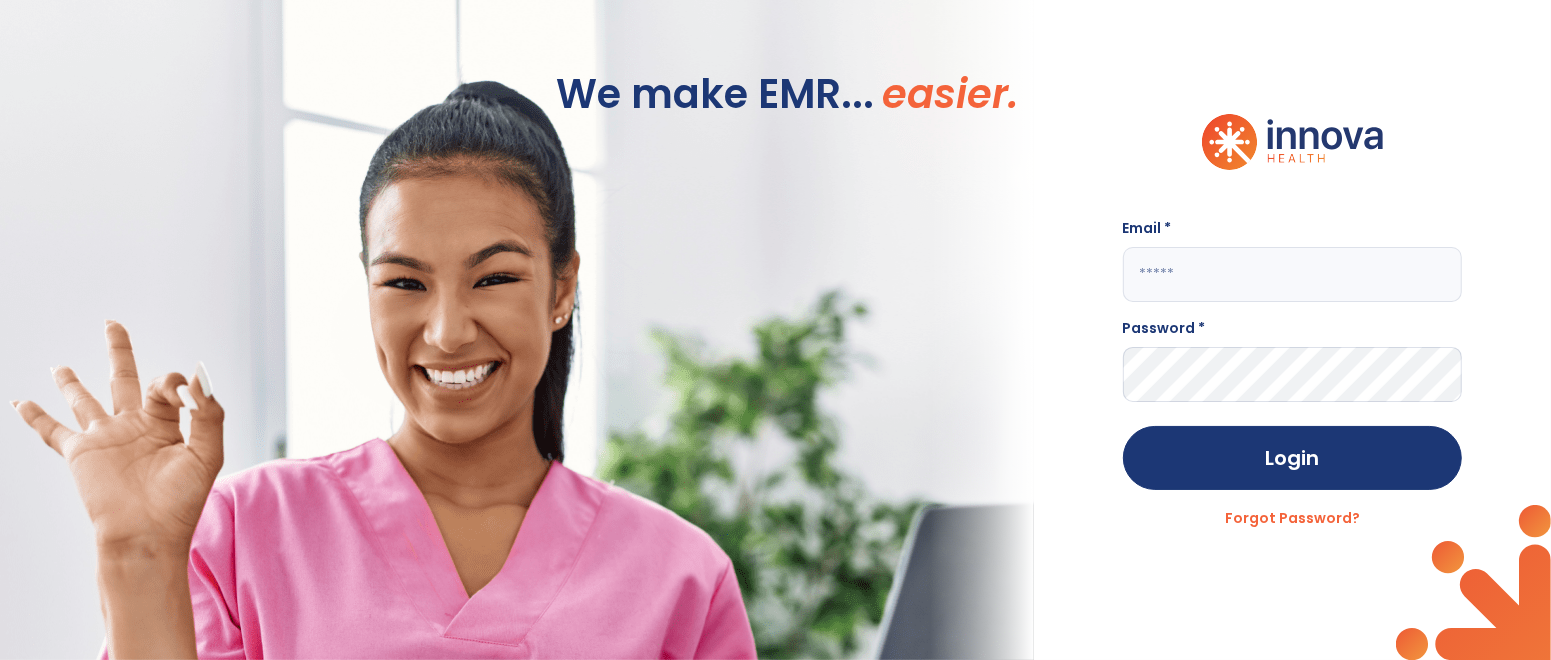 click 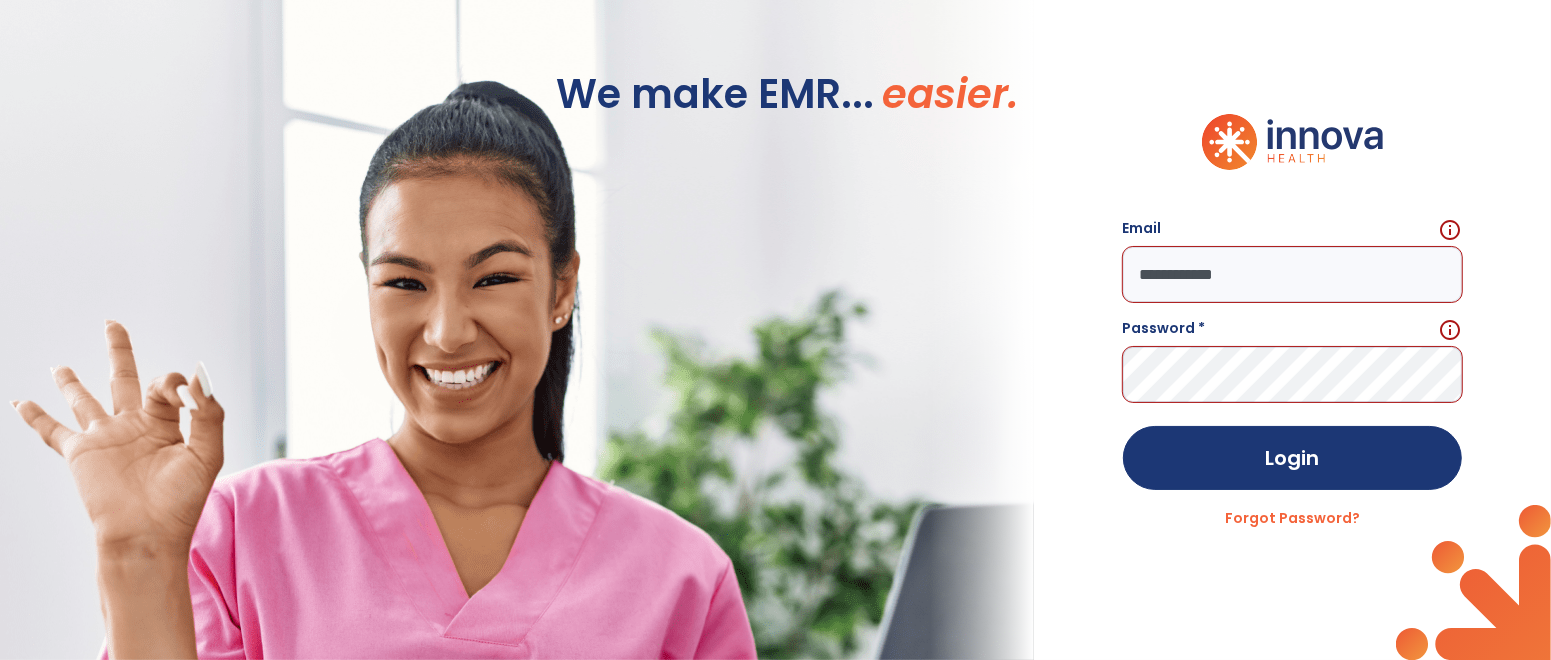 click on "**********" 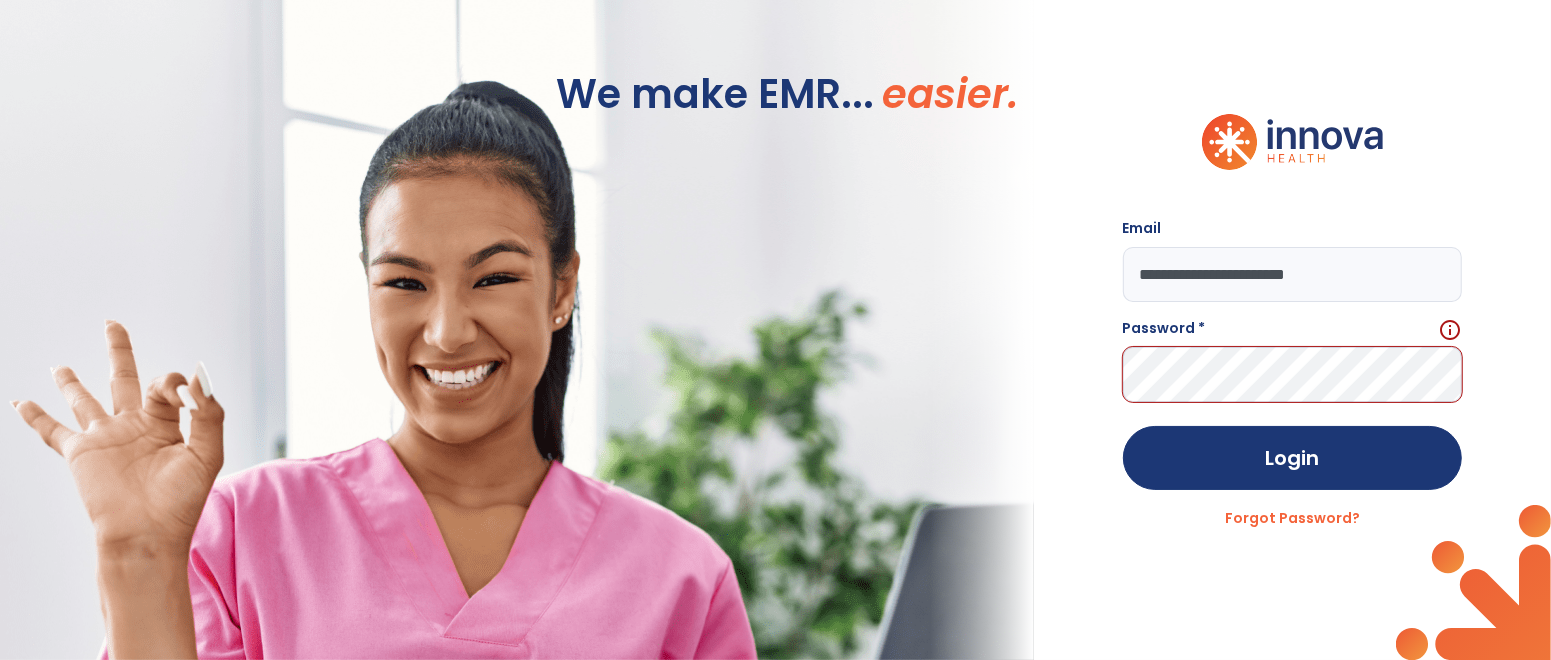 type on "**********" 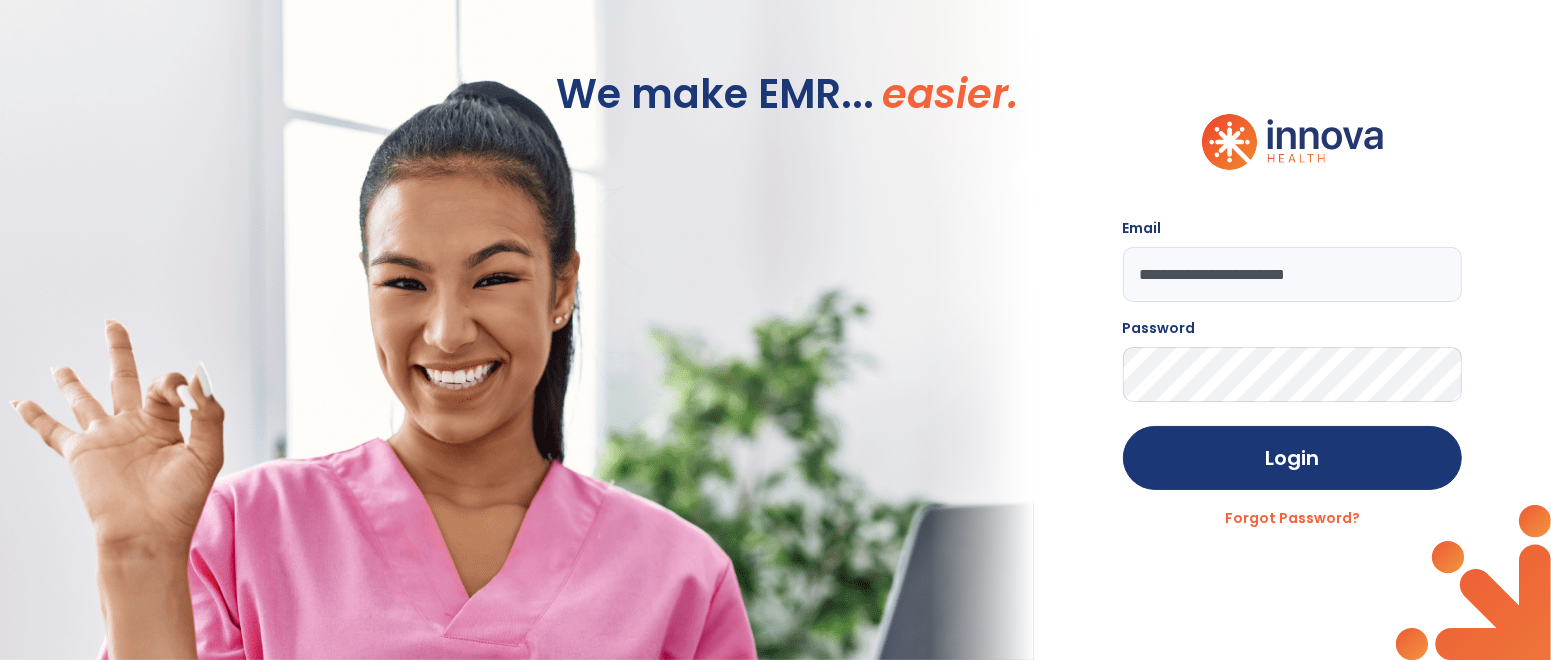 click on "Login" 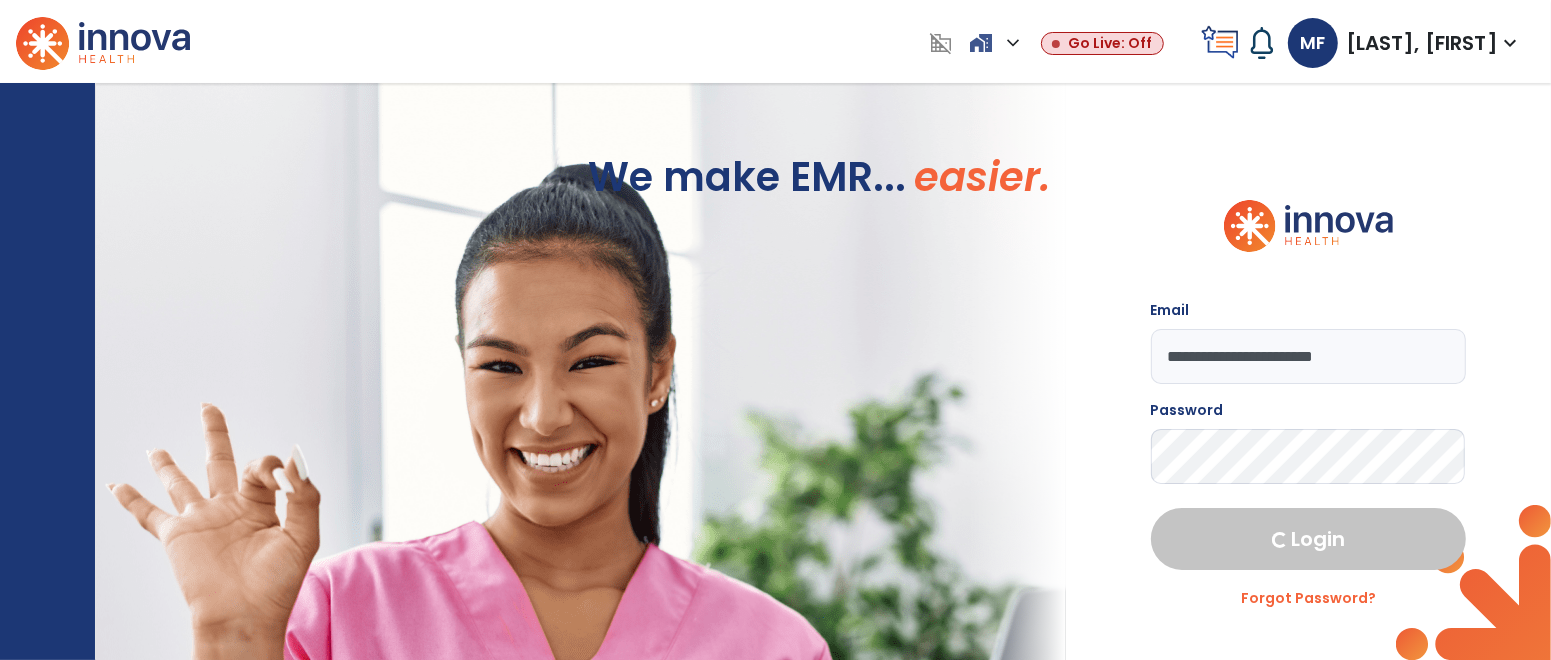 select on "****" 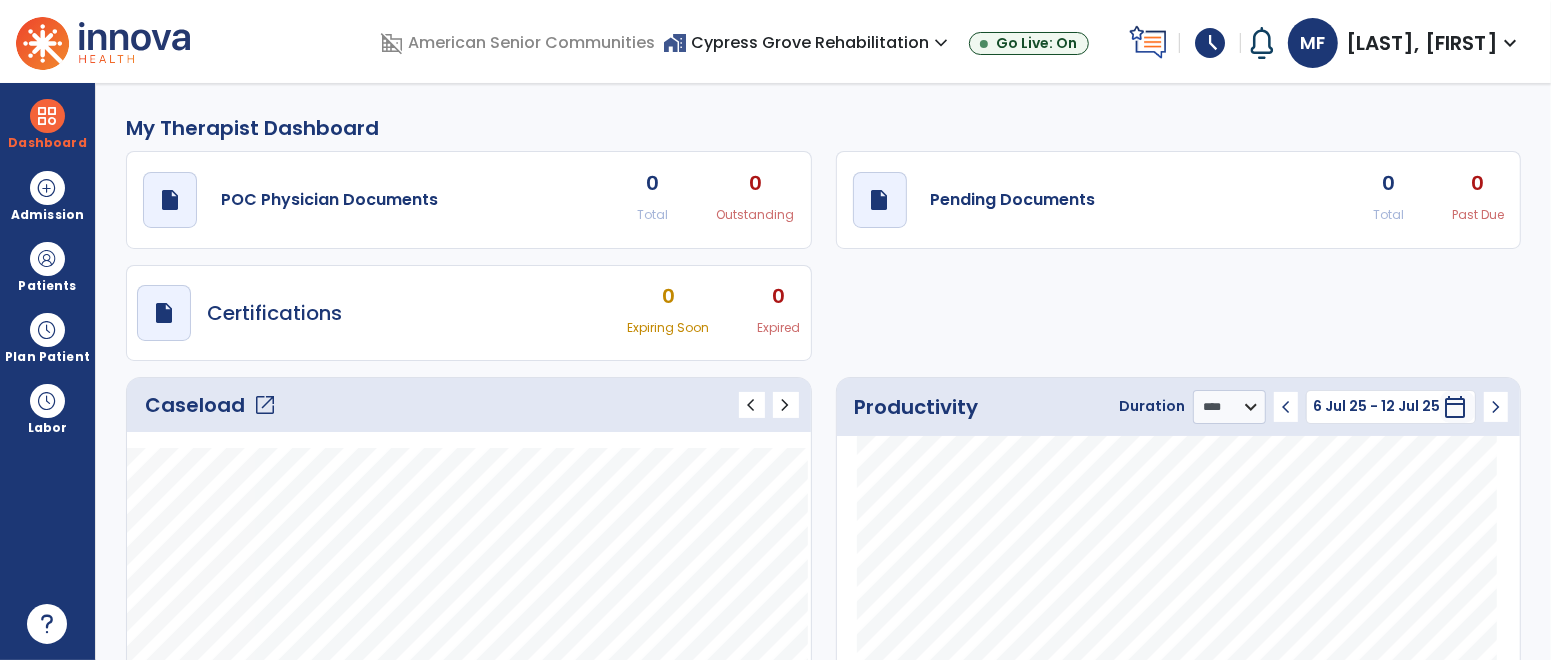 click on "open_in_new" 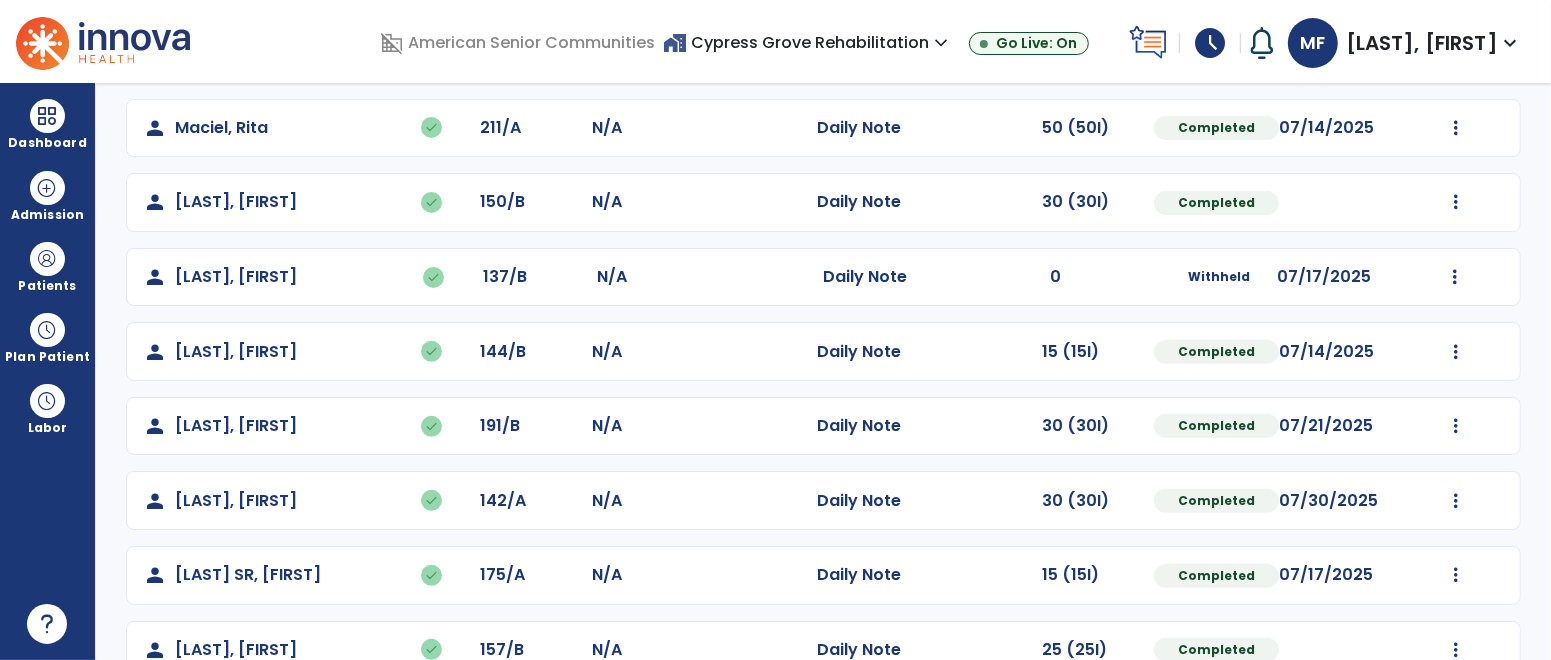 scroll, scrollTop: 663, scrollLeft: 0, axis: vertical 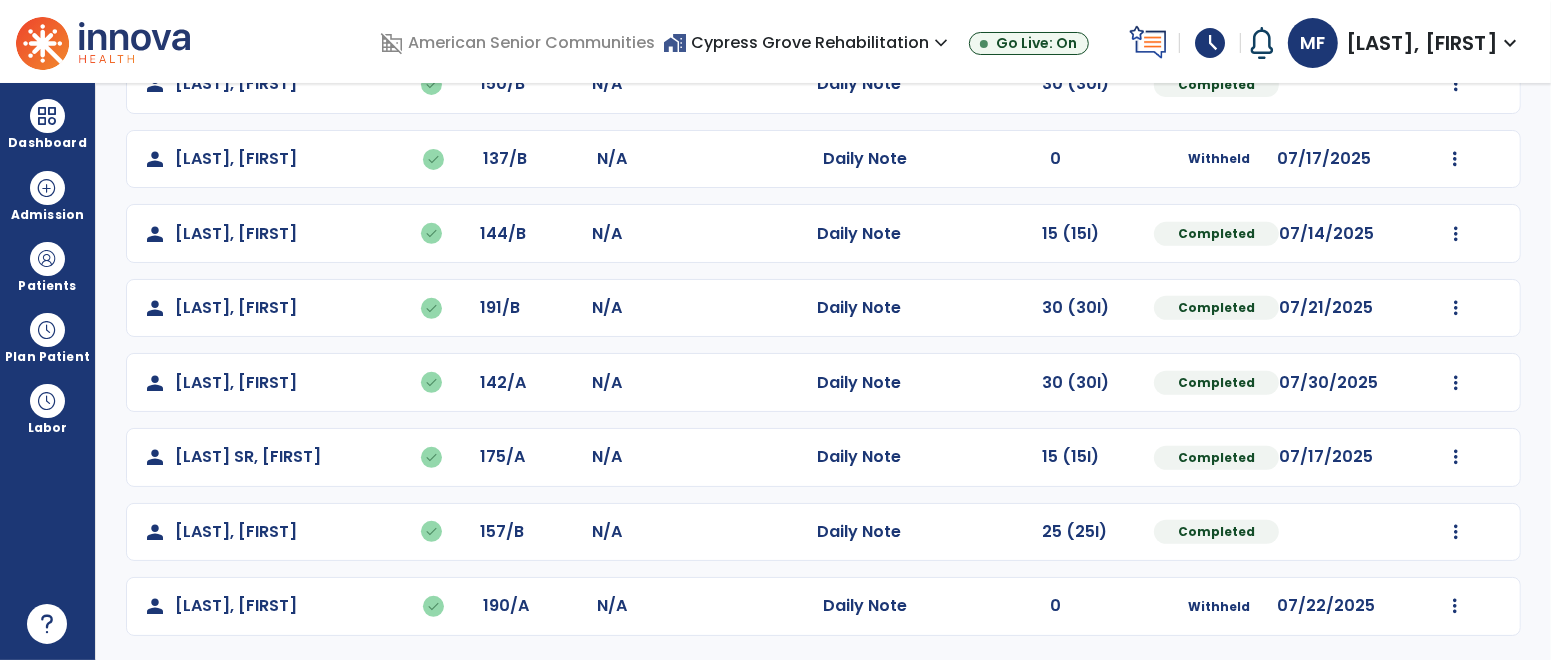 click on "[FIRST], [LAST]" at bounding box center (1422, 43) 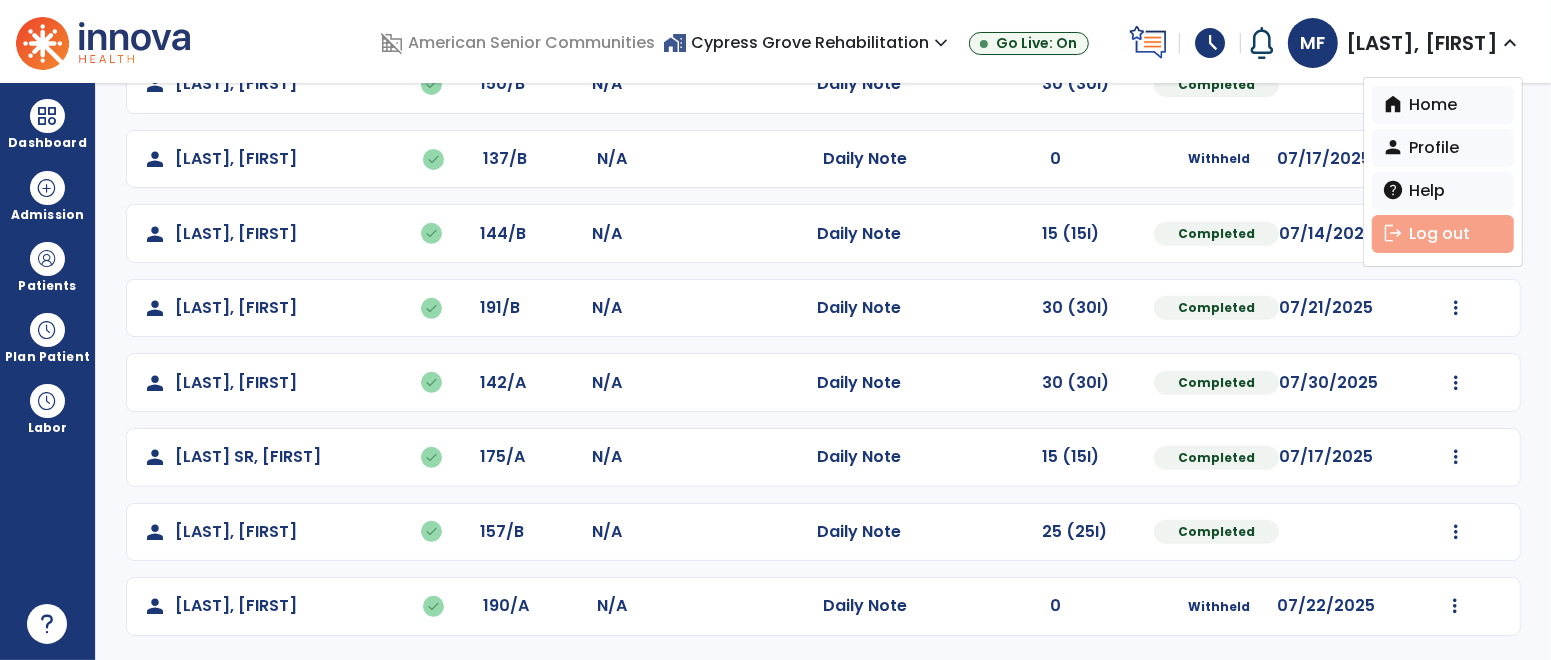 click on "logout   Log out" at bounding box center [1443, 234] 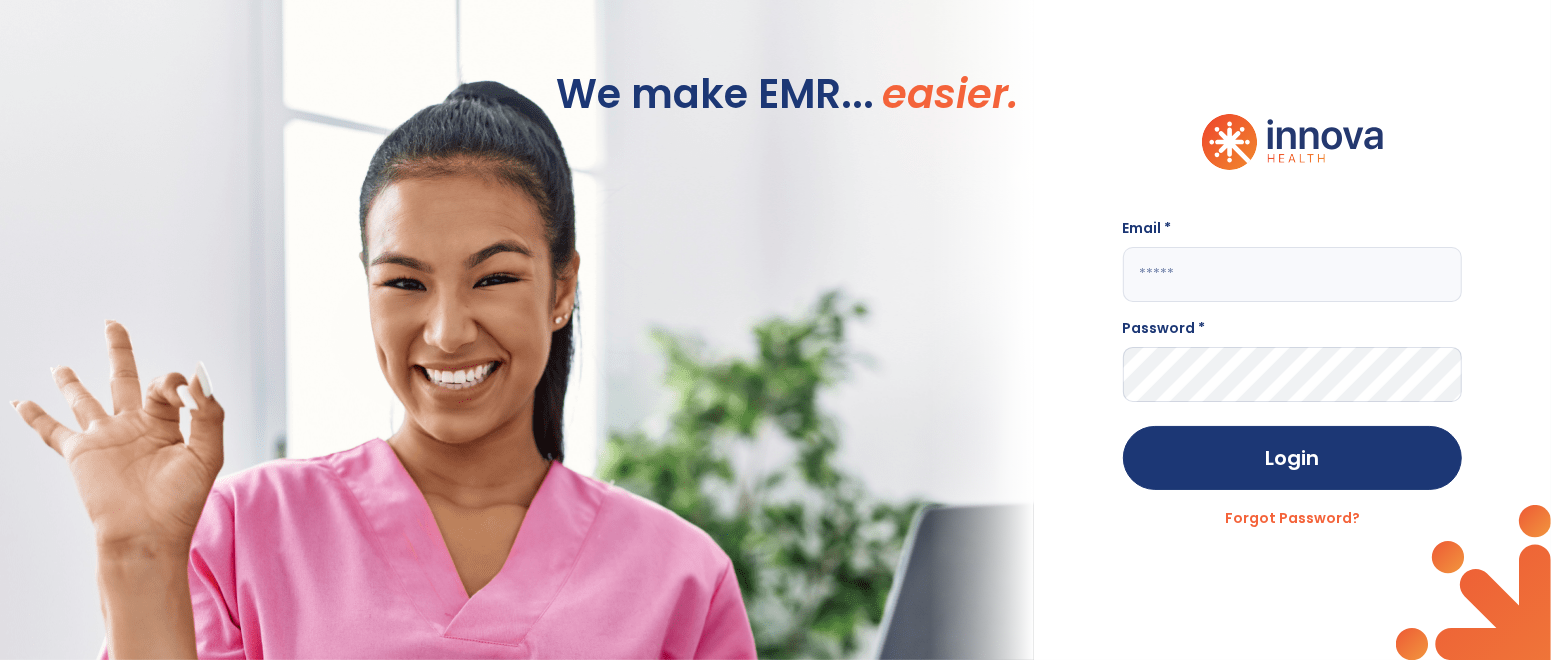 scroll, scrollTop: 0, scrollLeft: 0, axis: both 